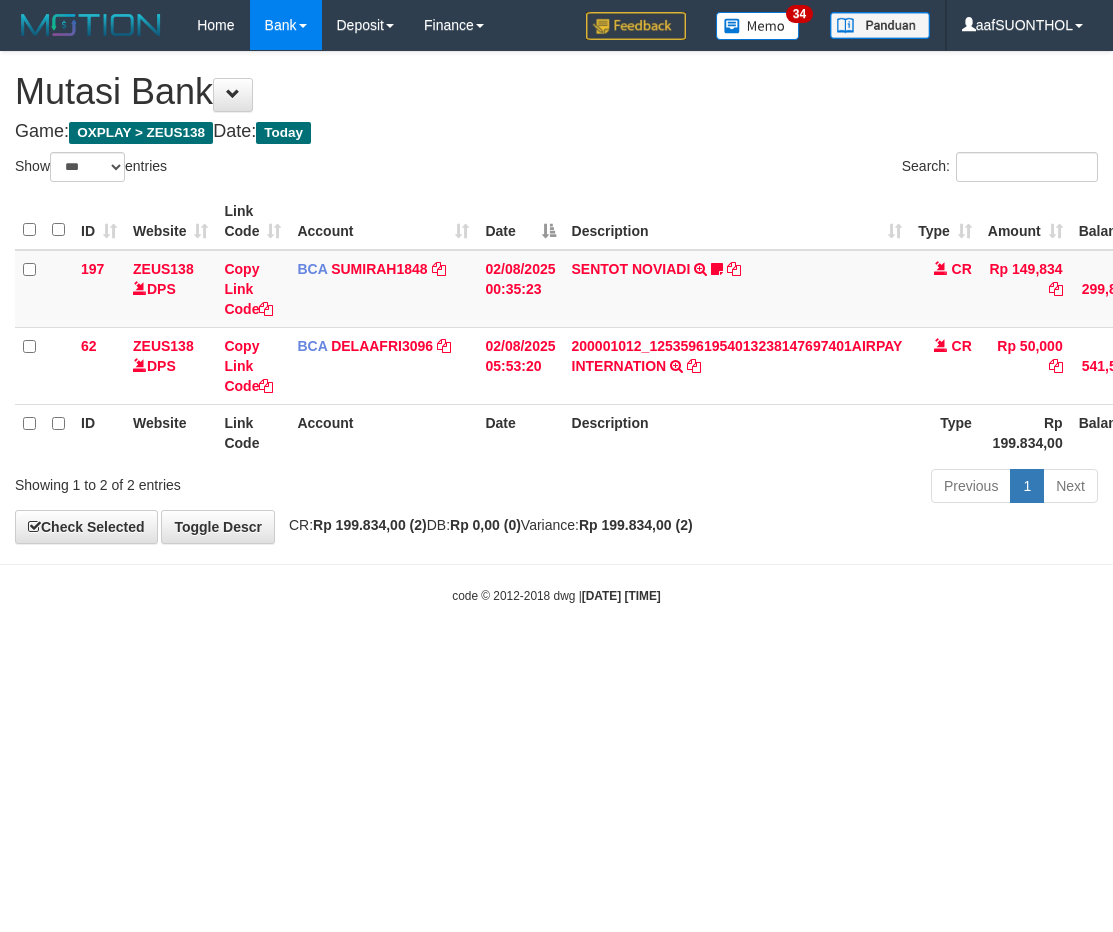 select on "***" 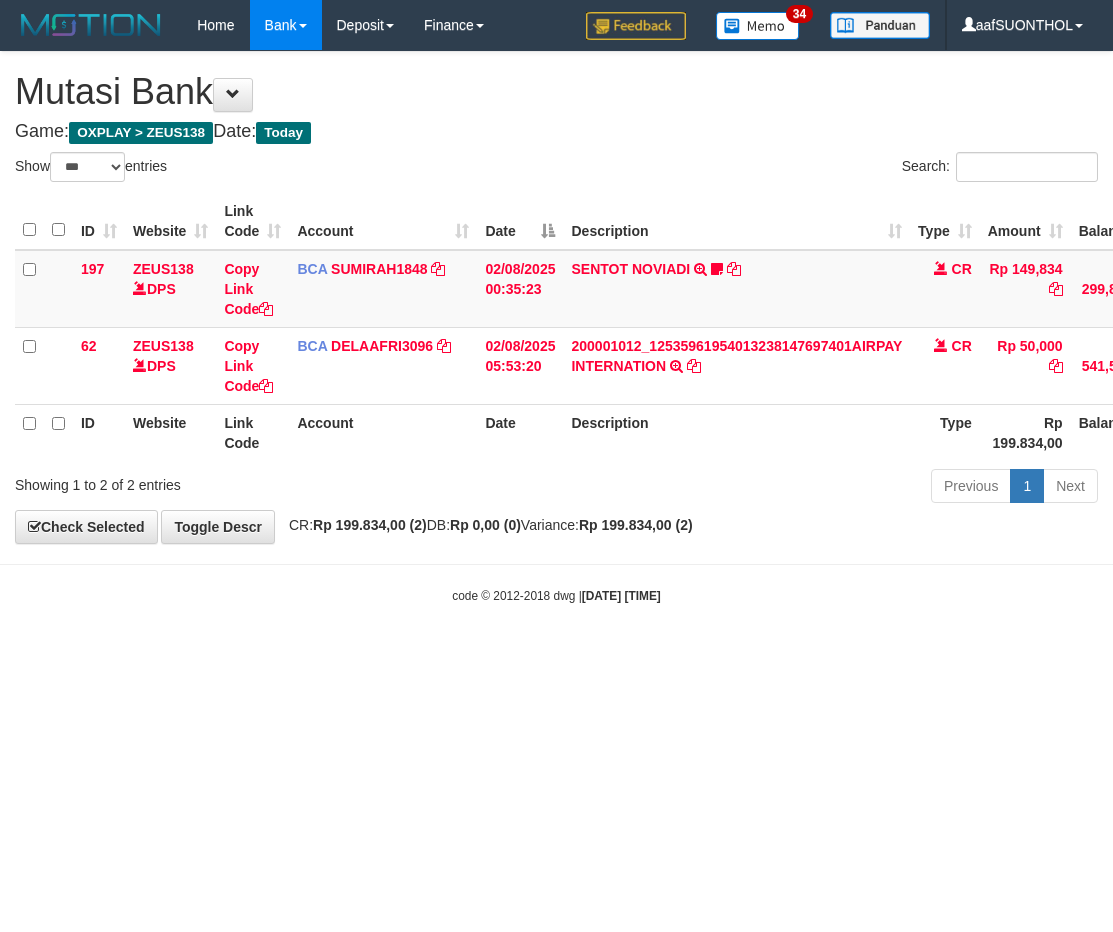 scroll, scrollTop: 0, scrollLeft: 2, axis: horizontal 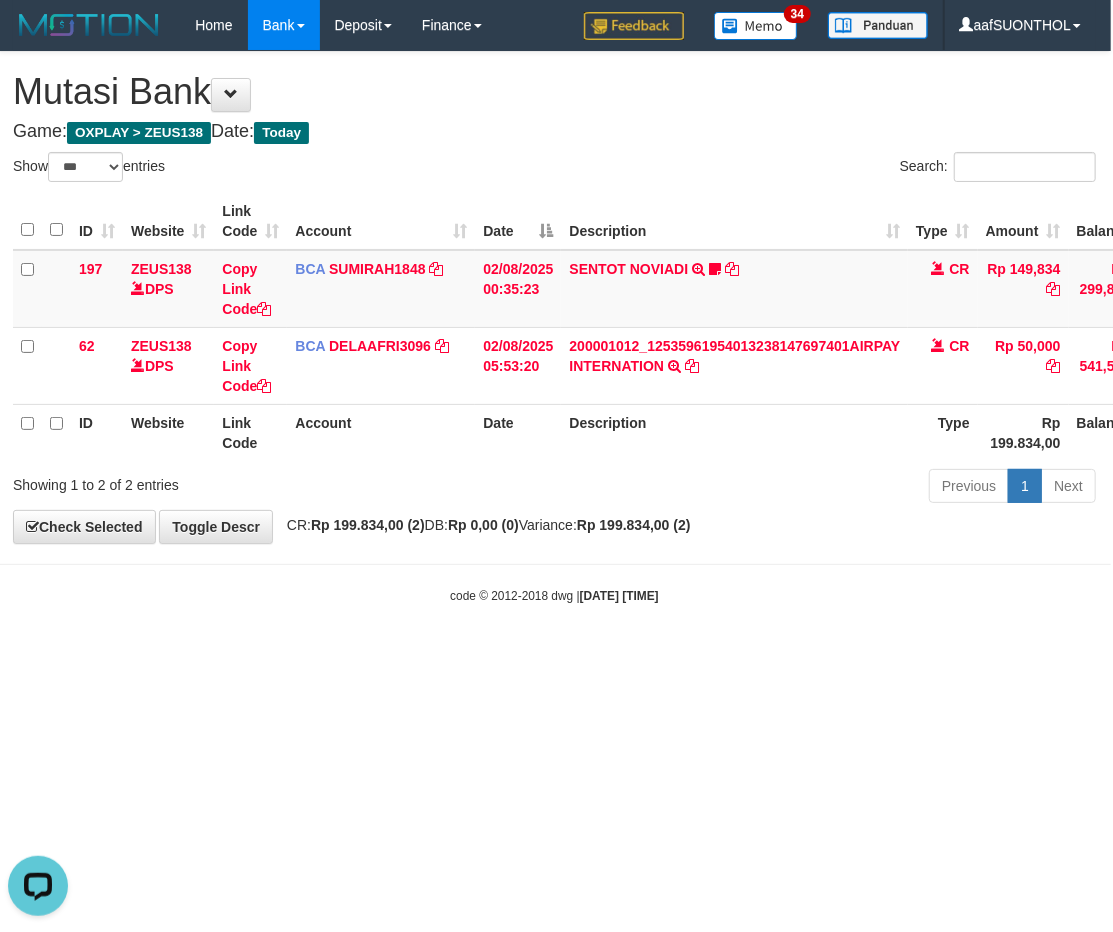 click on "Toggle navigation
Home
Bank
Account List
Load
By Website
Group
[OXPLAY]													ZEUS138
By Load Group (DPS)
Sync" at bounding box center (554, 327) 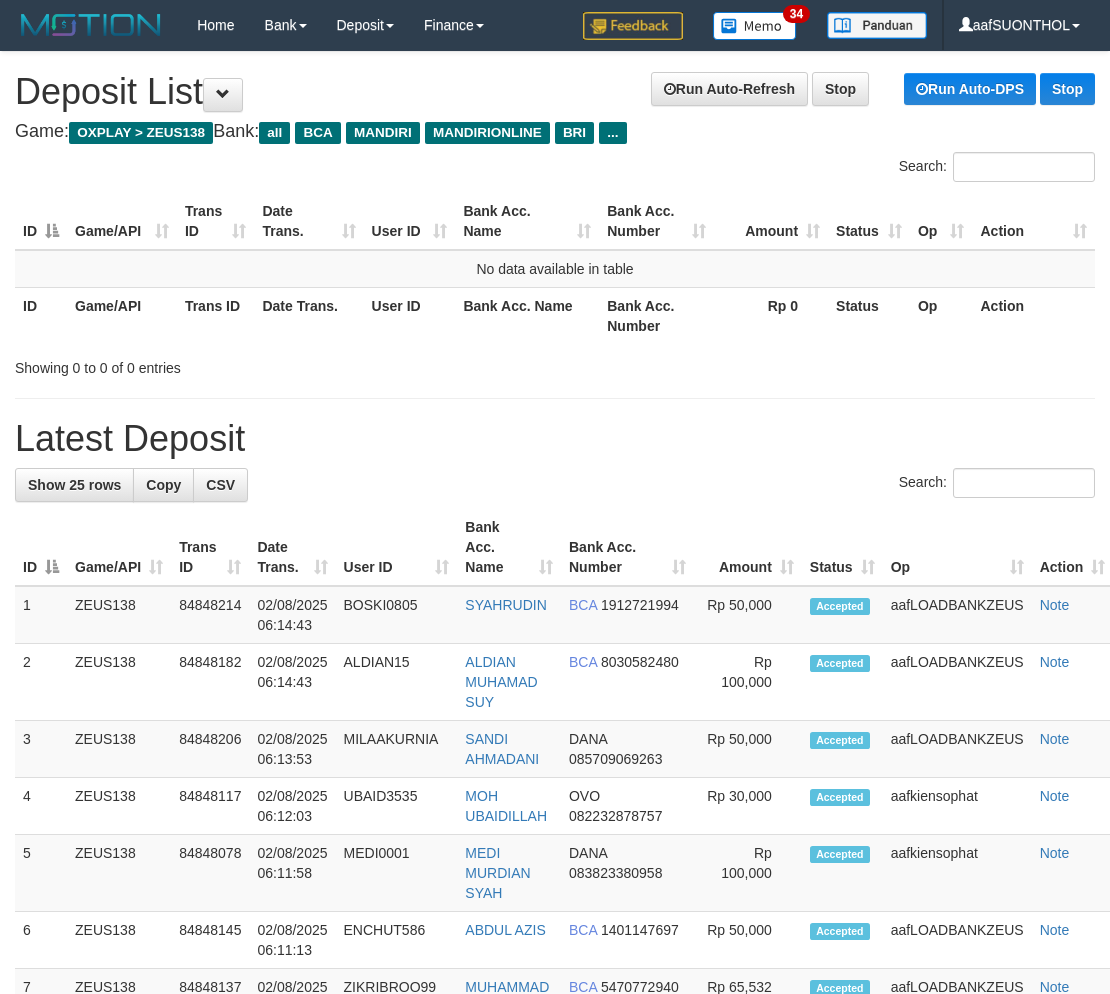 scroll, scrollTop: 0, scrollLeft: 0, axis: both 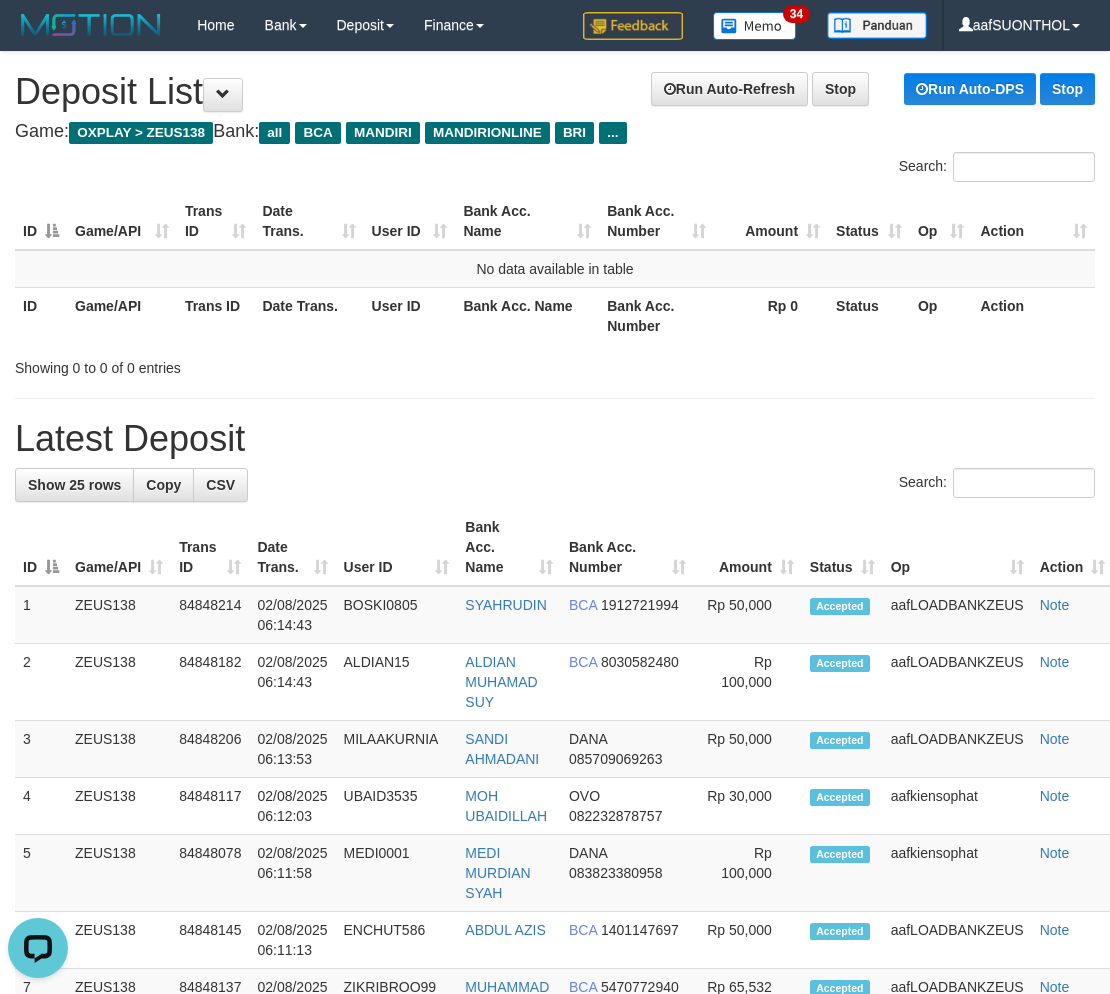 click on "Latest Deposit" at bounding box center (555, 439) 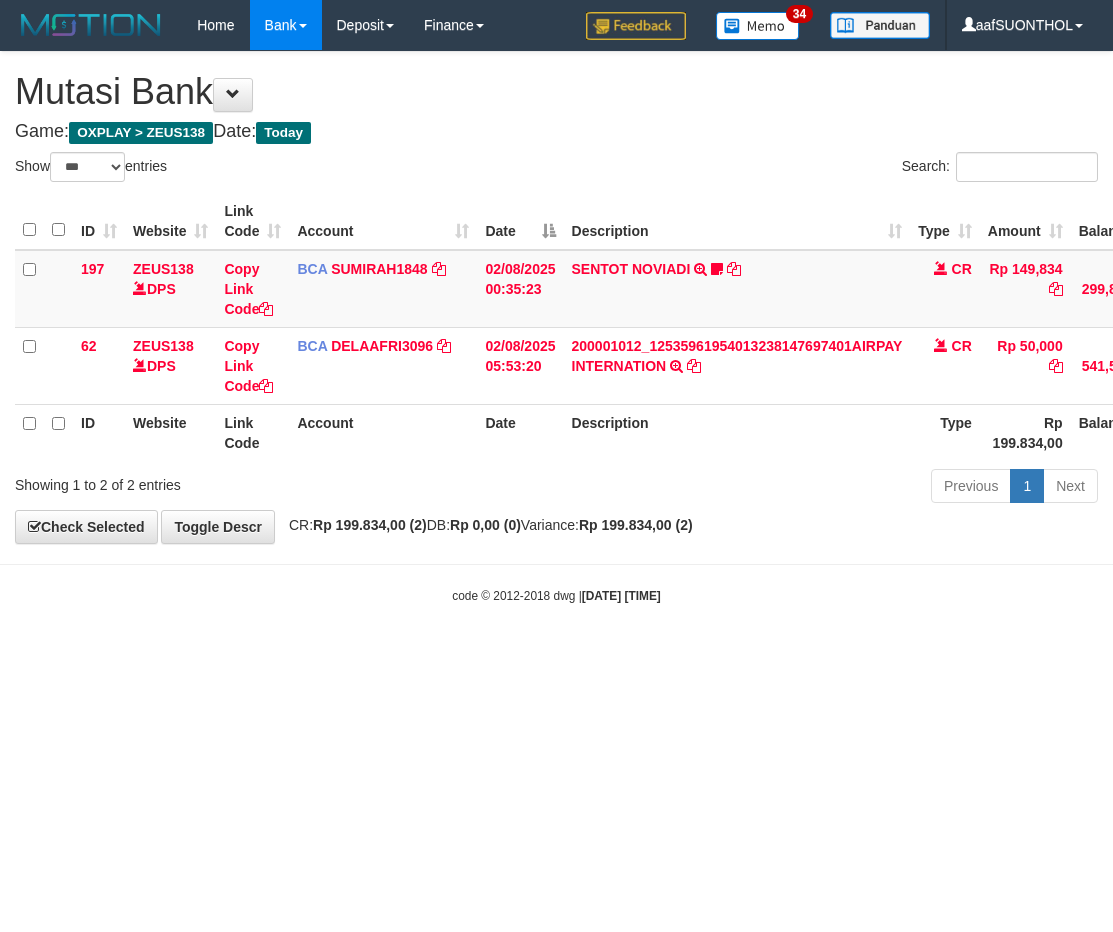 select on "***" 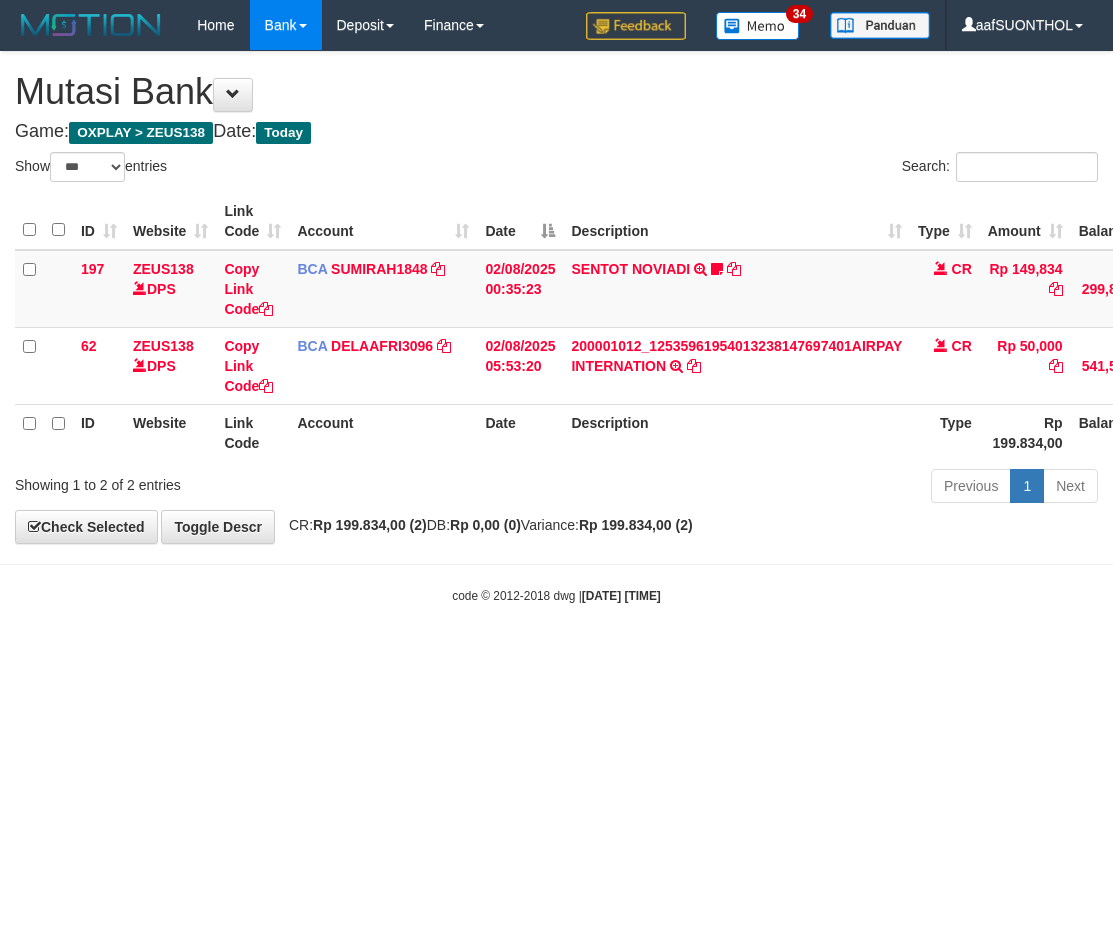 scroll, scrollTop: 0, scrollLeft: 2, axis: horizontal 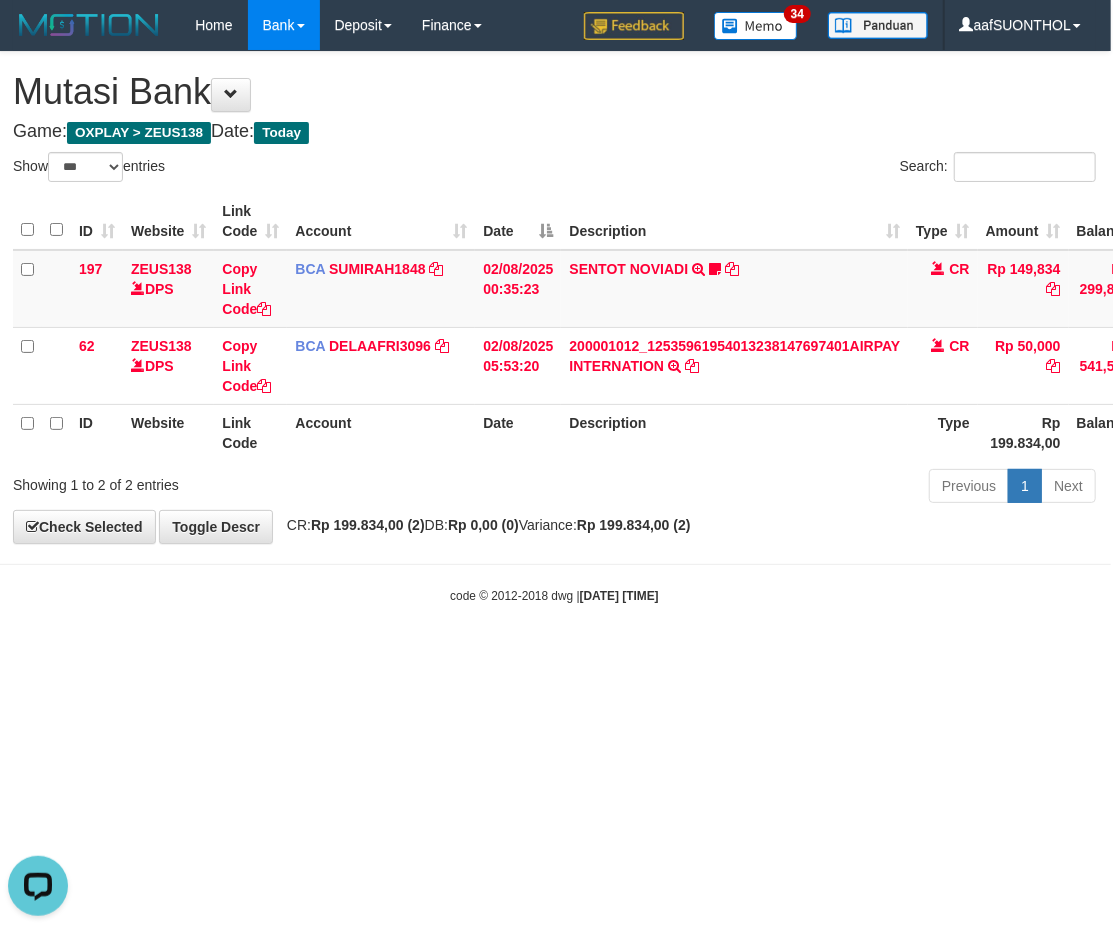 drag, startPoint x: 378, startPoint y: 631, endPoint x: 335, endPoint y: 615, distance: 45.88028 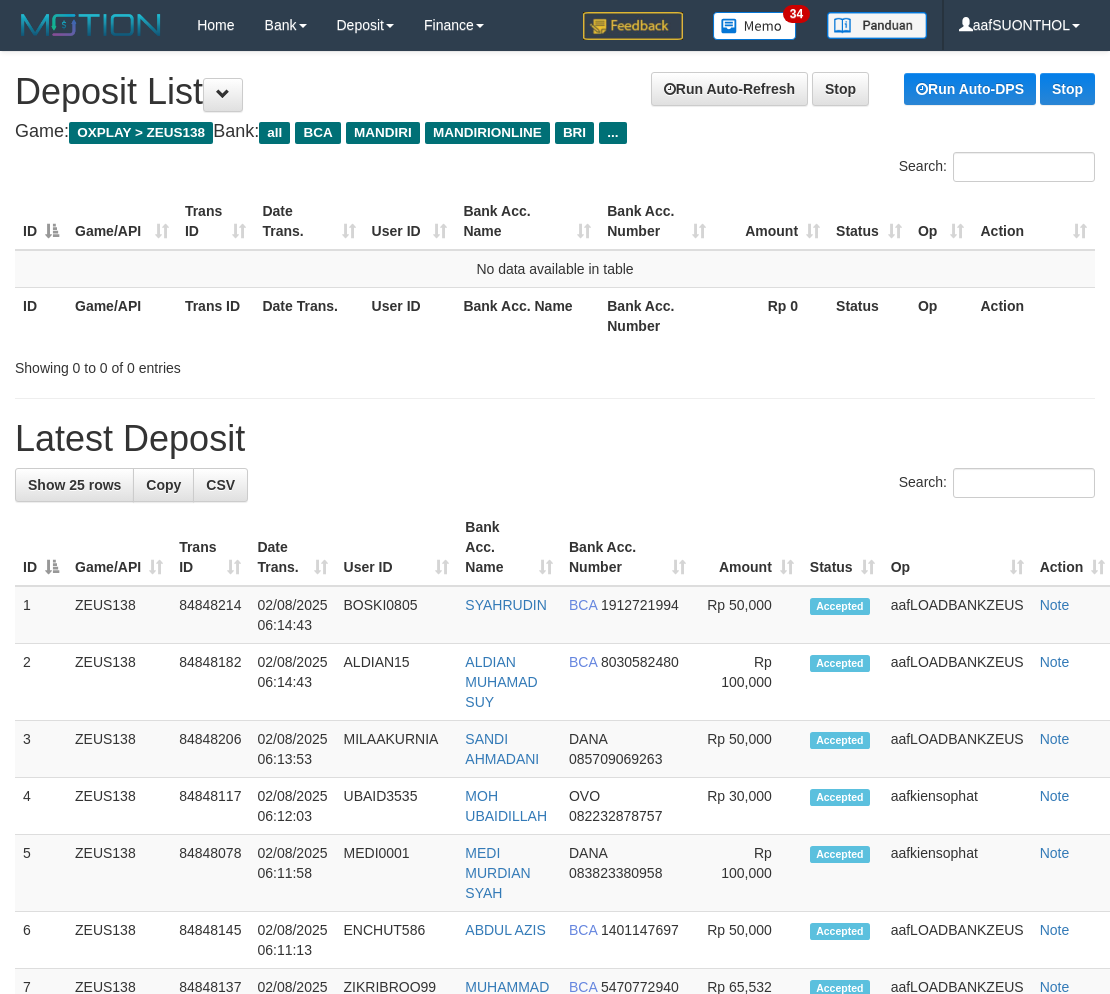 scroll, scrollTop: 0, scrollLeft: 0, axis: both 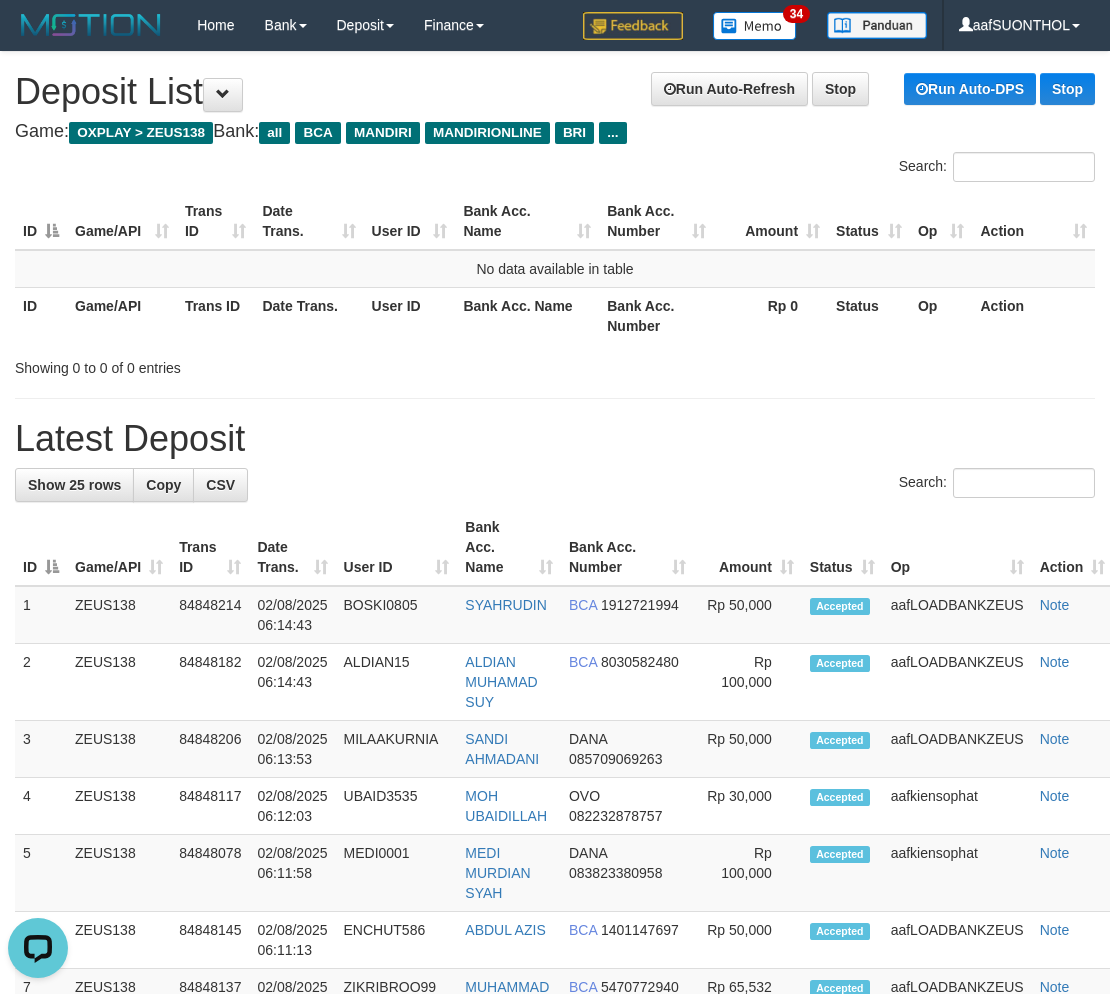 drag, startPoint x: 758, startPoint y: 408, endPoint x: 765, endPoint y: 425, distance: 18.384777 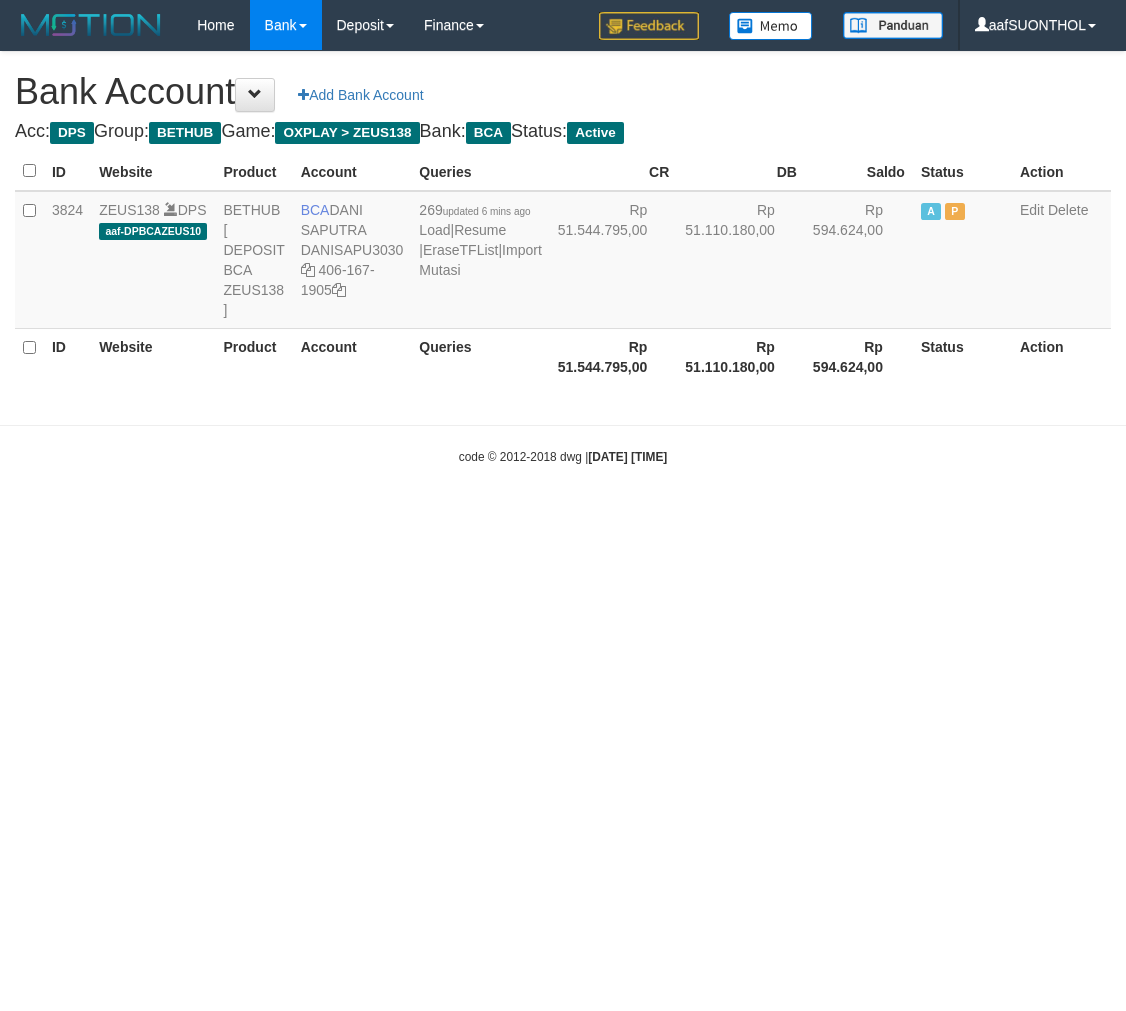 scroll, scrollTop: 0, scrollLeft: 0, axis: both 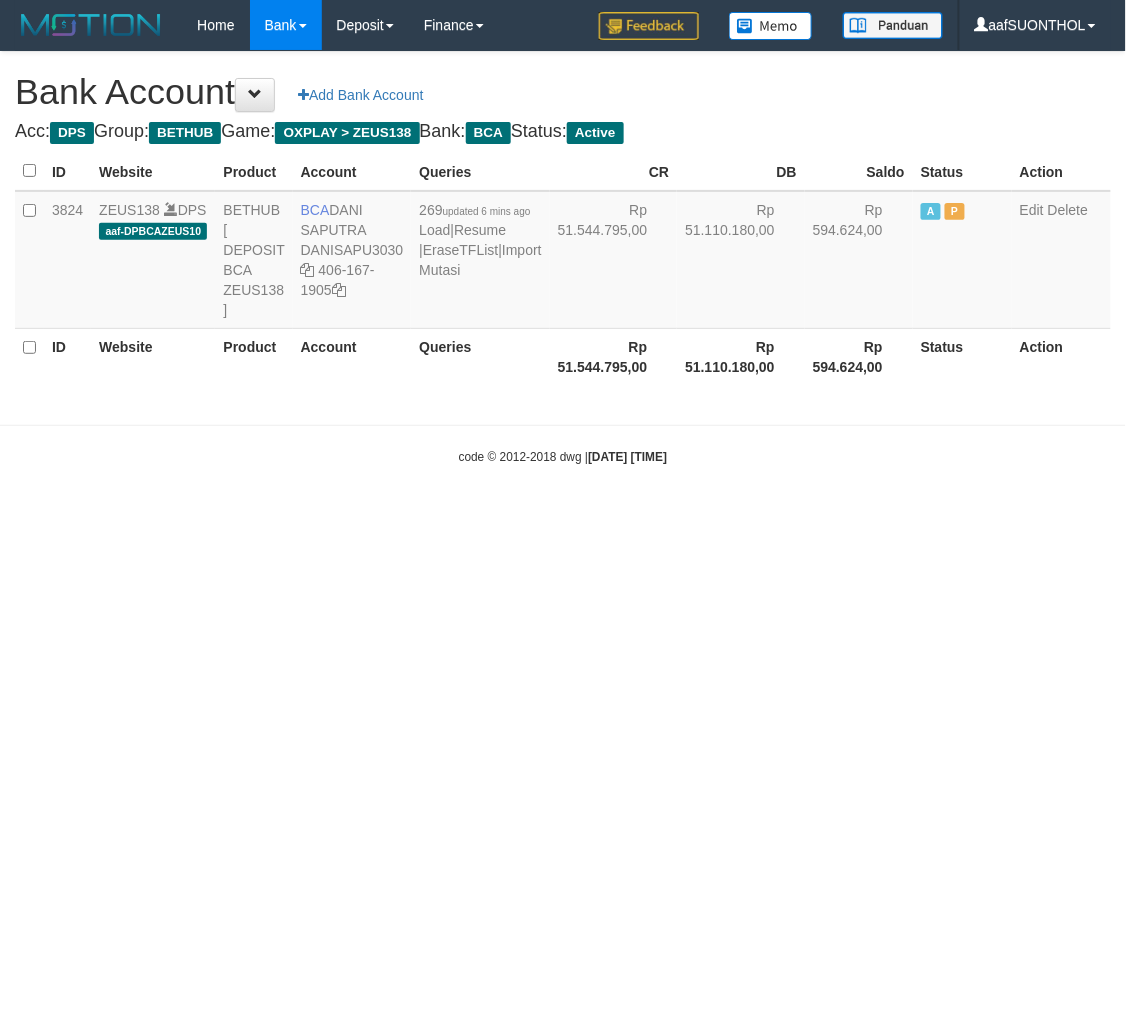 select on "***" 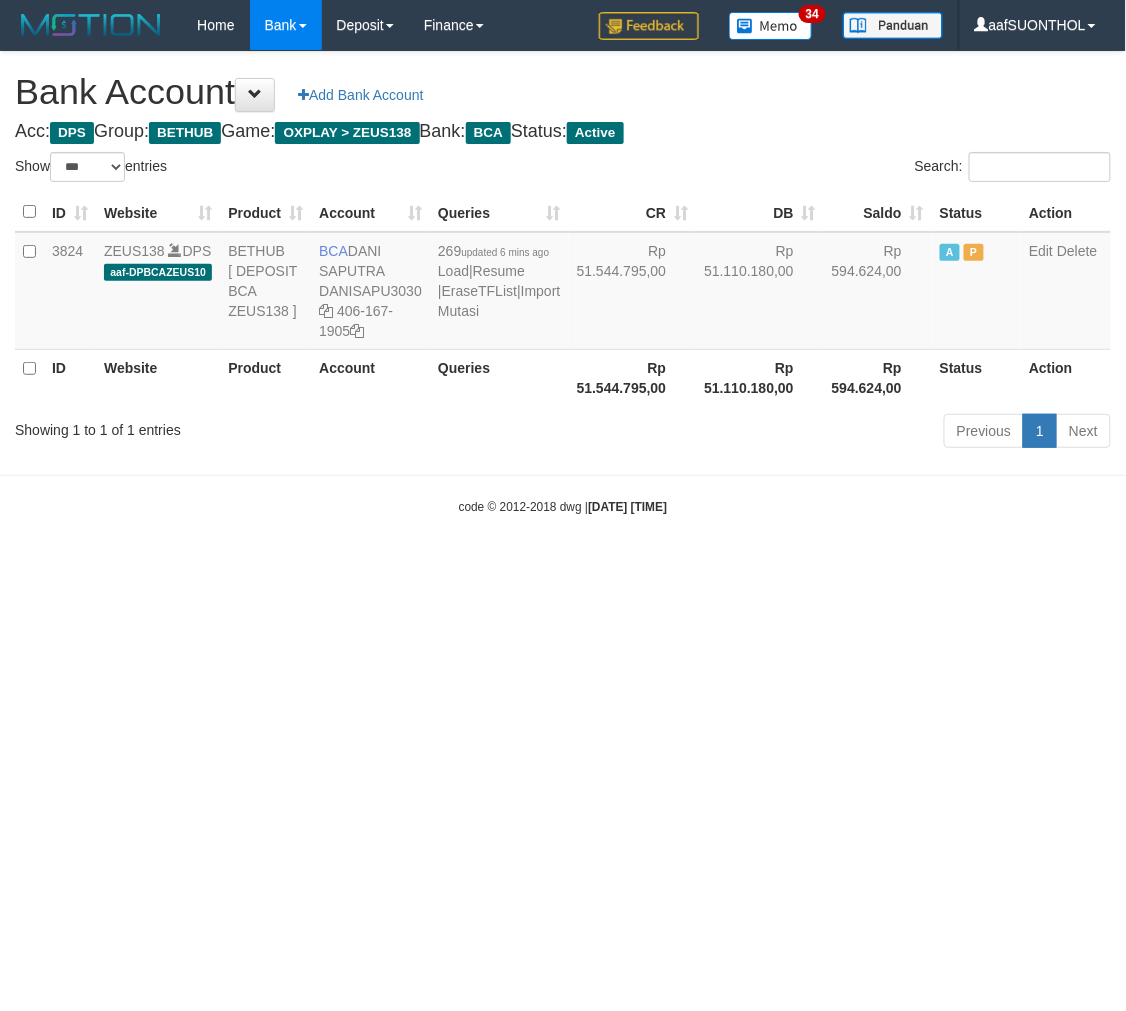 click on "Toggle navigation
Home
Bank
Account List
Load
By Website
Group
[OXPLAY]													ZEUS138
By Load Group (DPS)
Sync" at bounding box center (563, 283) 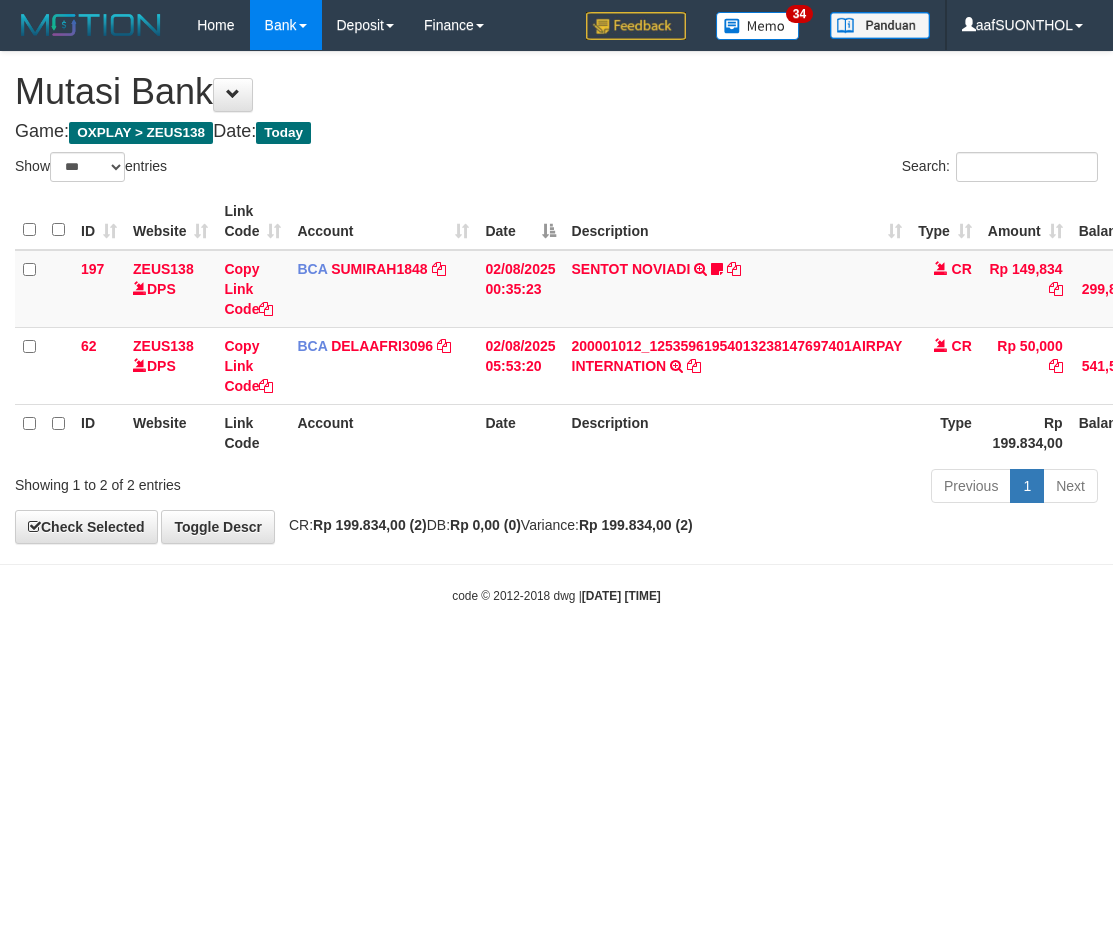 select on "***" 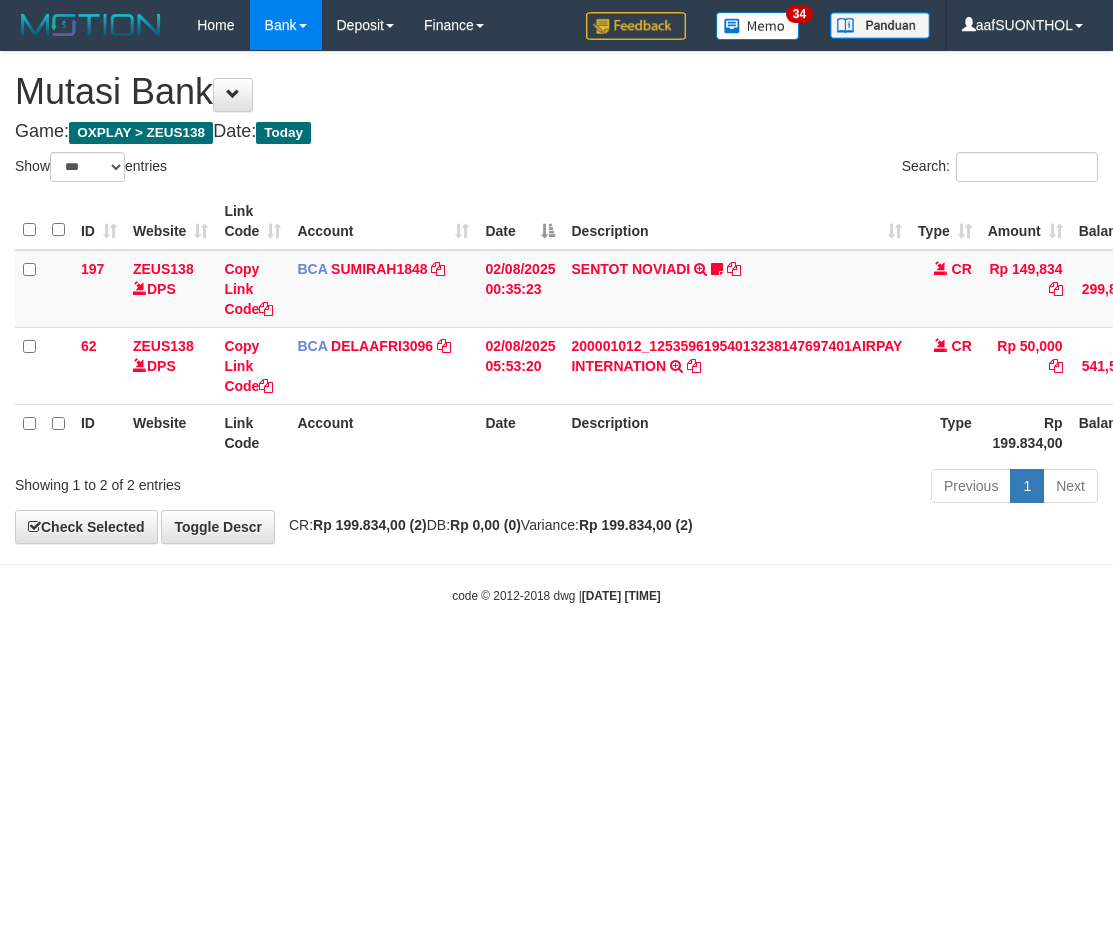 click on "code © 2012-2018 dwg |  [DATE] [TIME]" at bounding box center [556, 595] 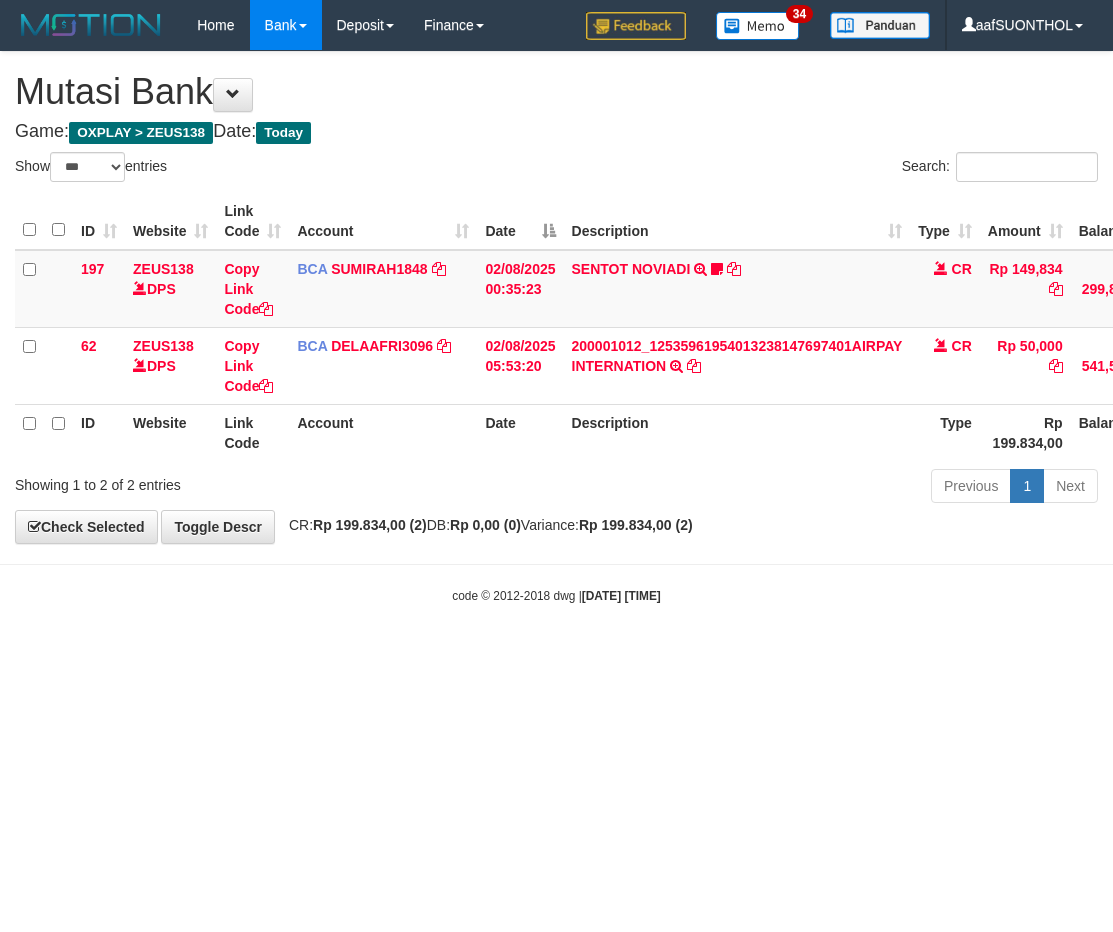 select on "***" 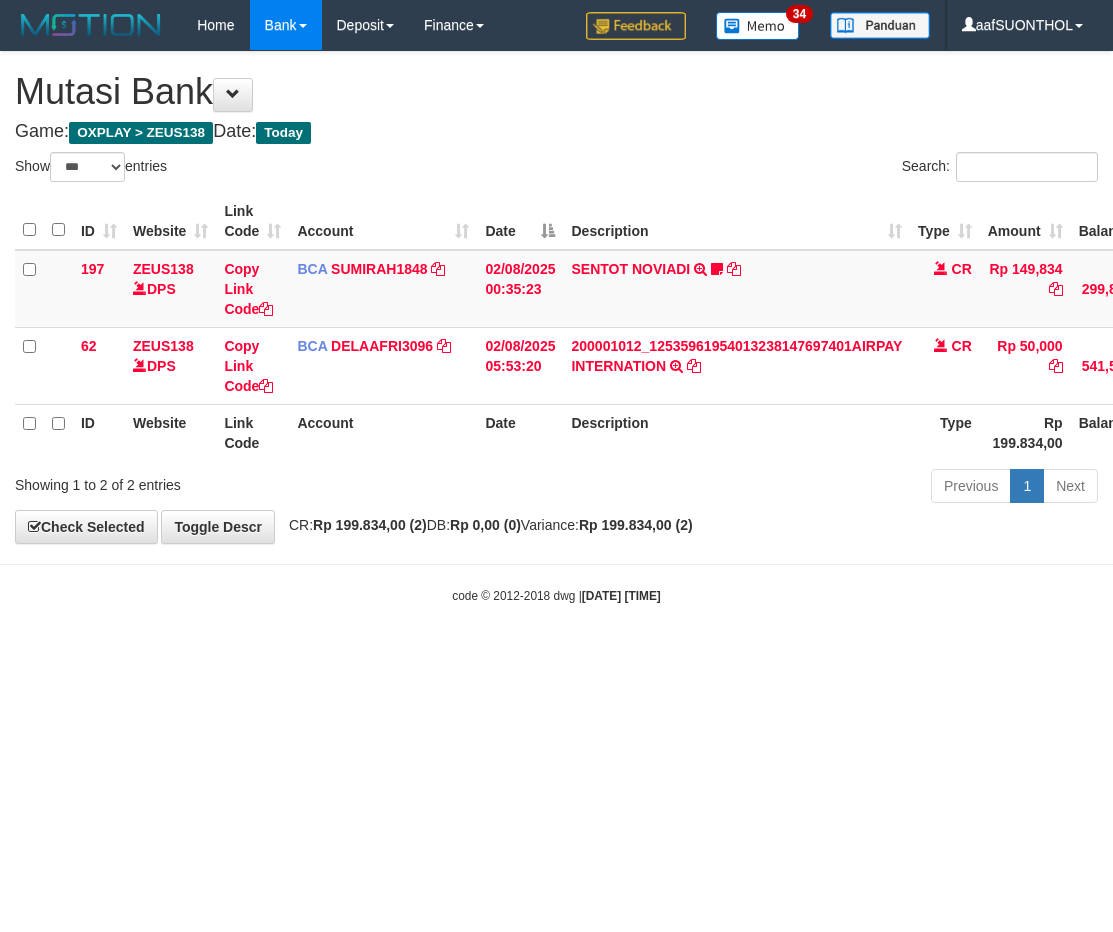 scroll, scrollTop: 0, scrollLeft: 2, axis: horizontal 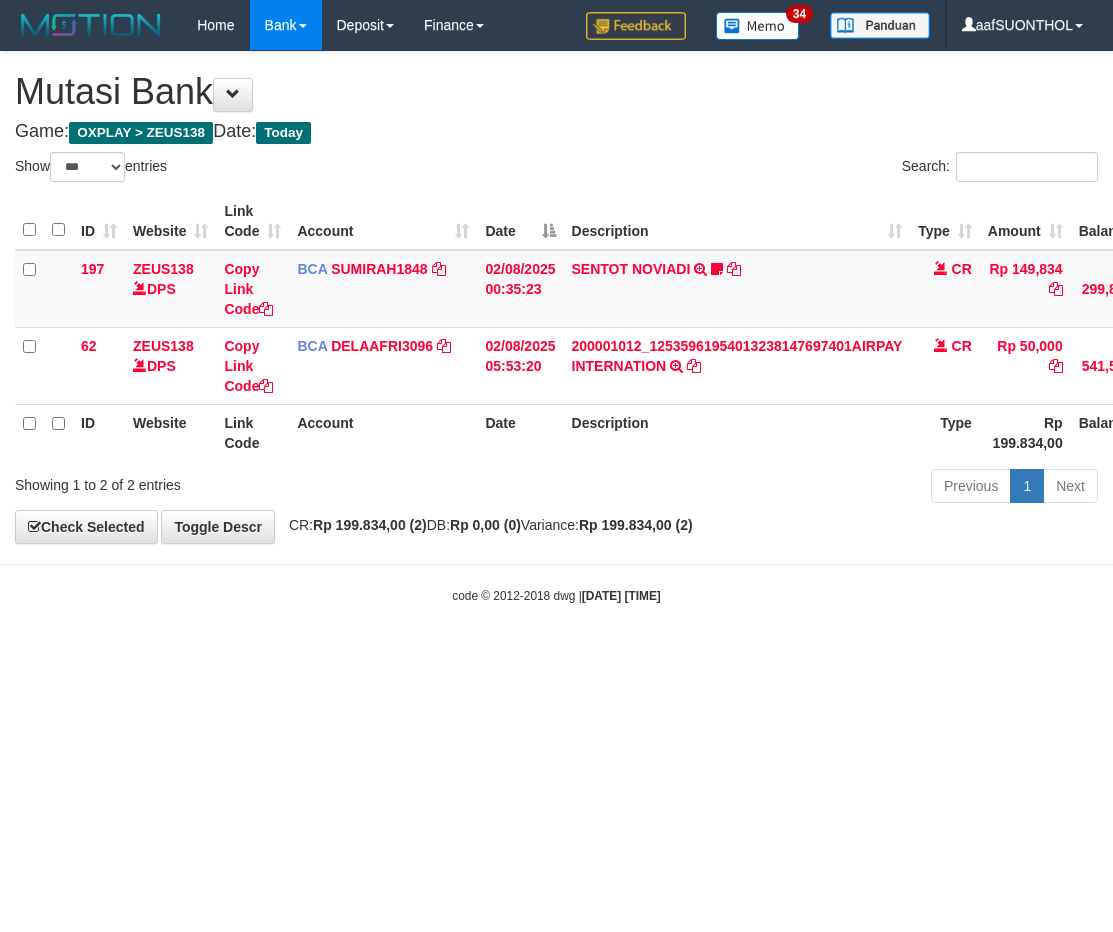 select on "***" 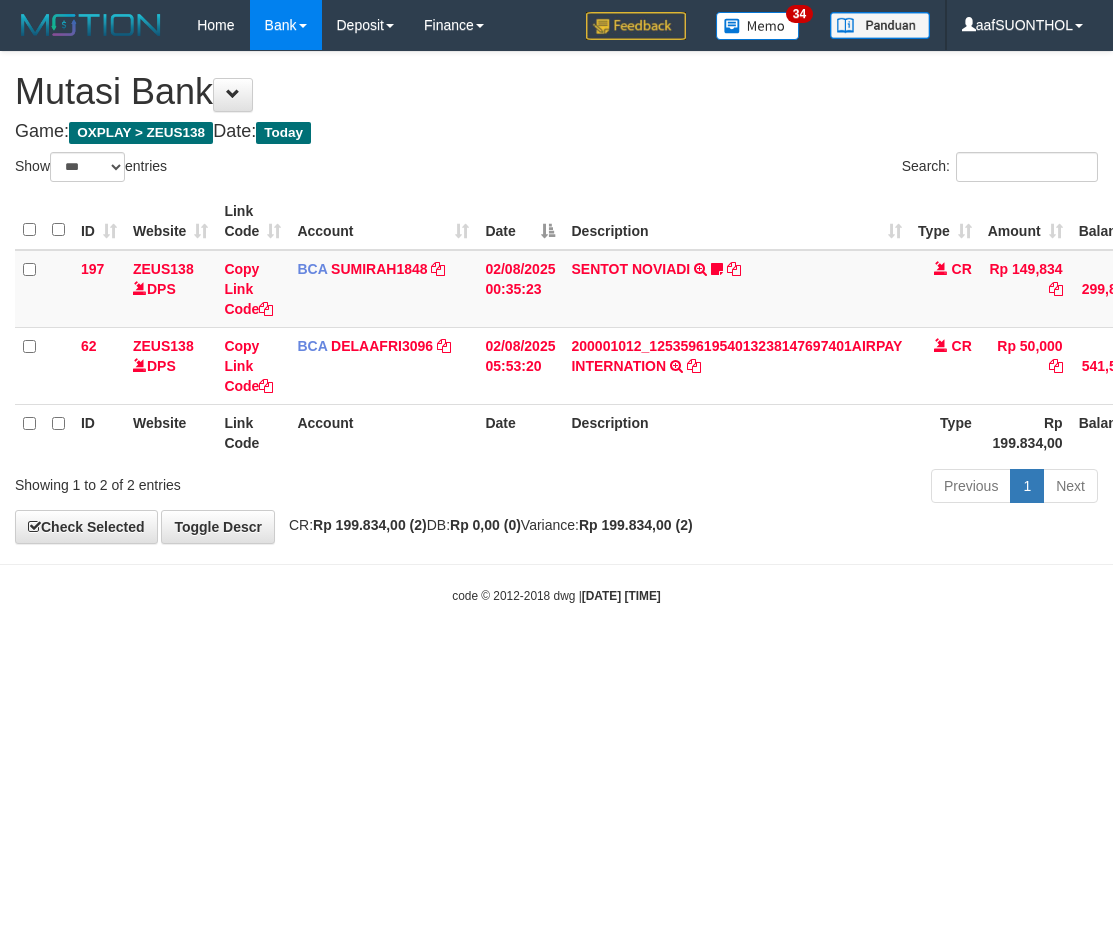 scroll, scrollTop: 0, scrollLeft: 2, axis: horizontal 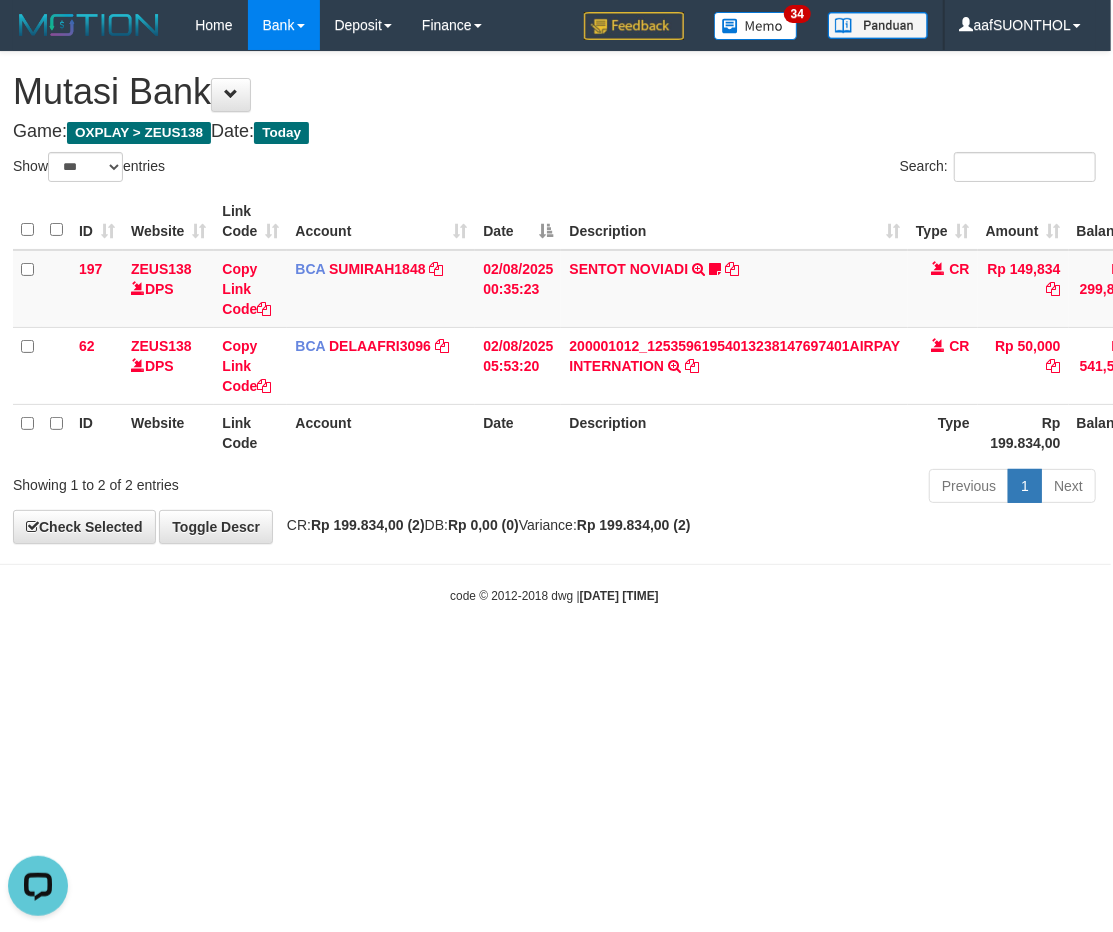 click on "Toggle navigation
Home
Bank
Account List
Load
By Website
Group
[OXPLAY]													ZEUS138
By Load Group (DPS)" at bounding box center (554, 327) 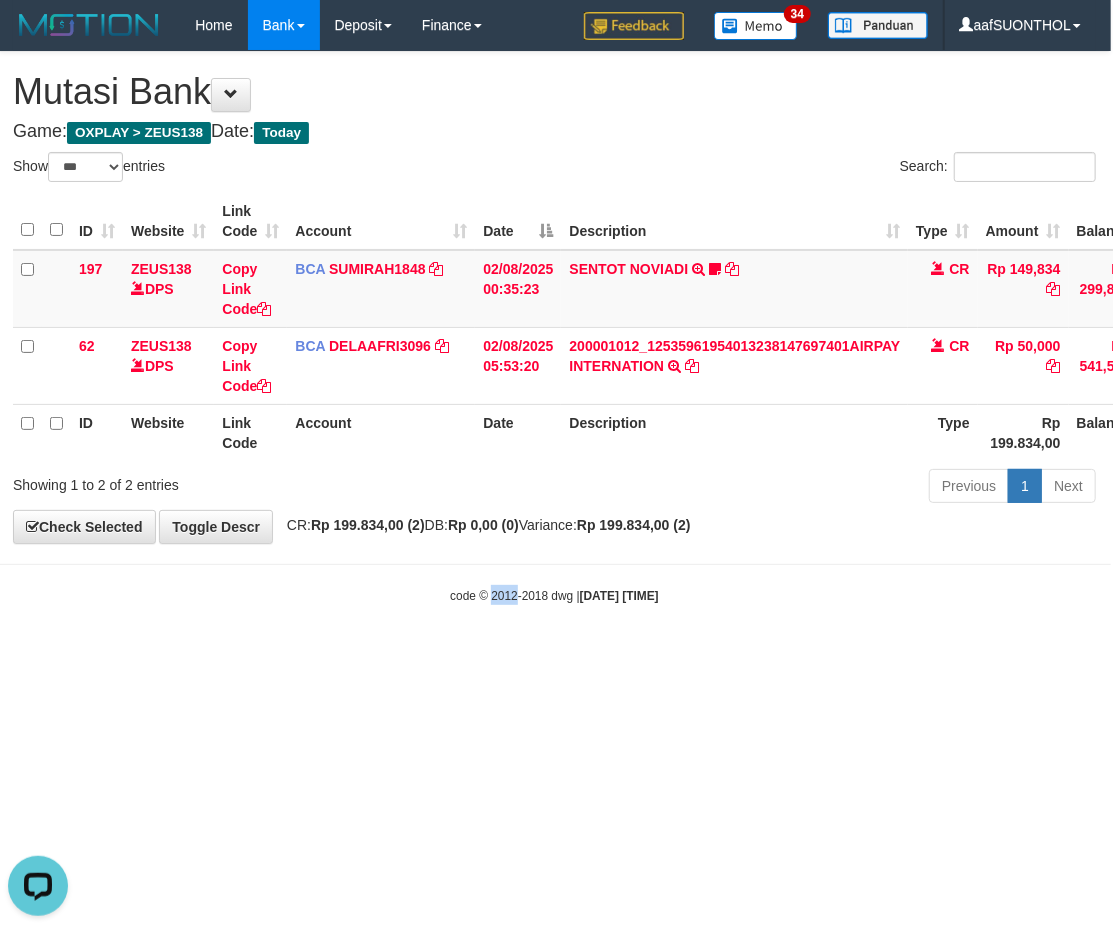 click on "Toggle navigation
Home
Bank
Account List
Load
By Website
Group
[OXPLAY]													ZEUS138
By Load Group (DPS)" at bounding box center (554, 327) 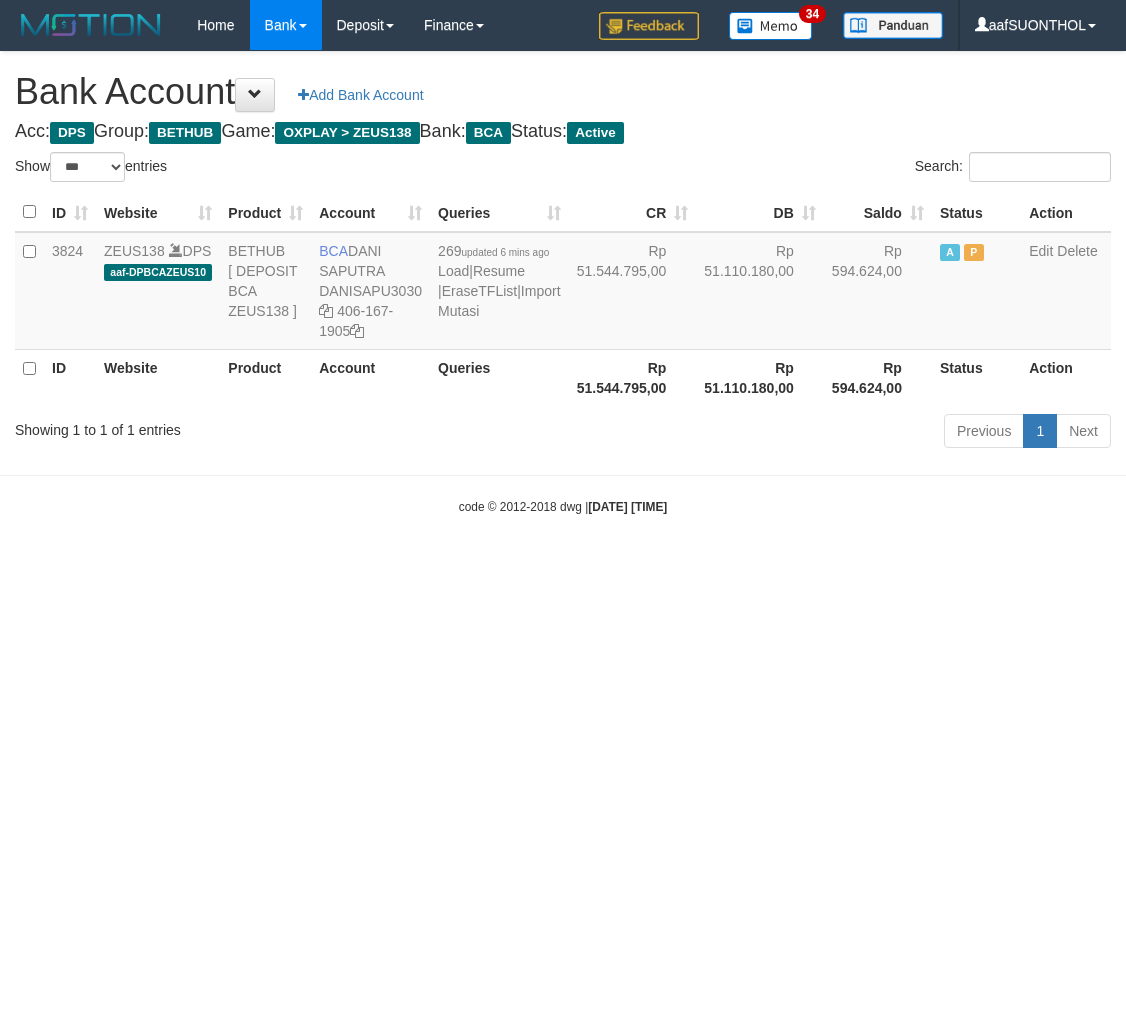 select on "***" 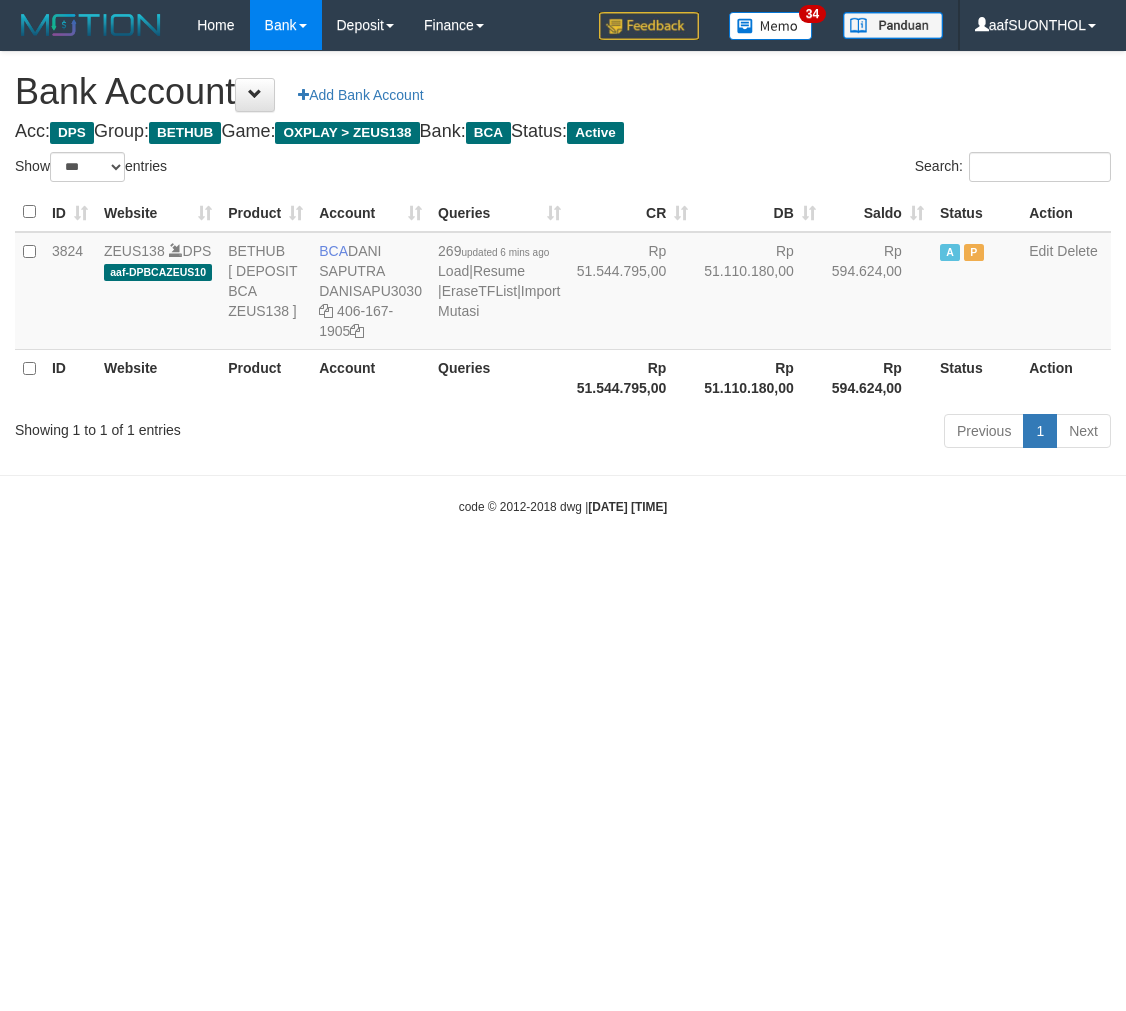 scroll, scrollTop: 0, scrollLeft: 0, axis: both 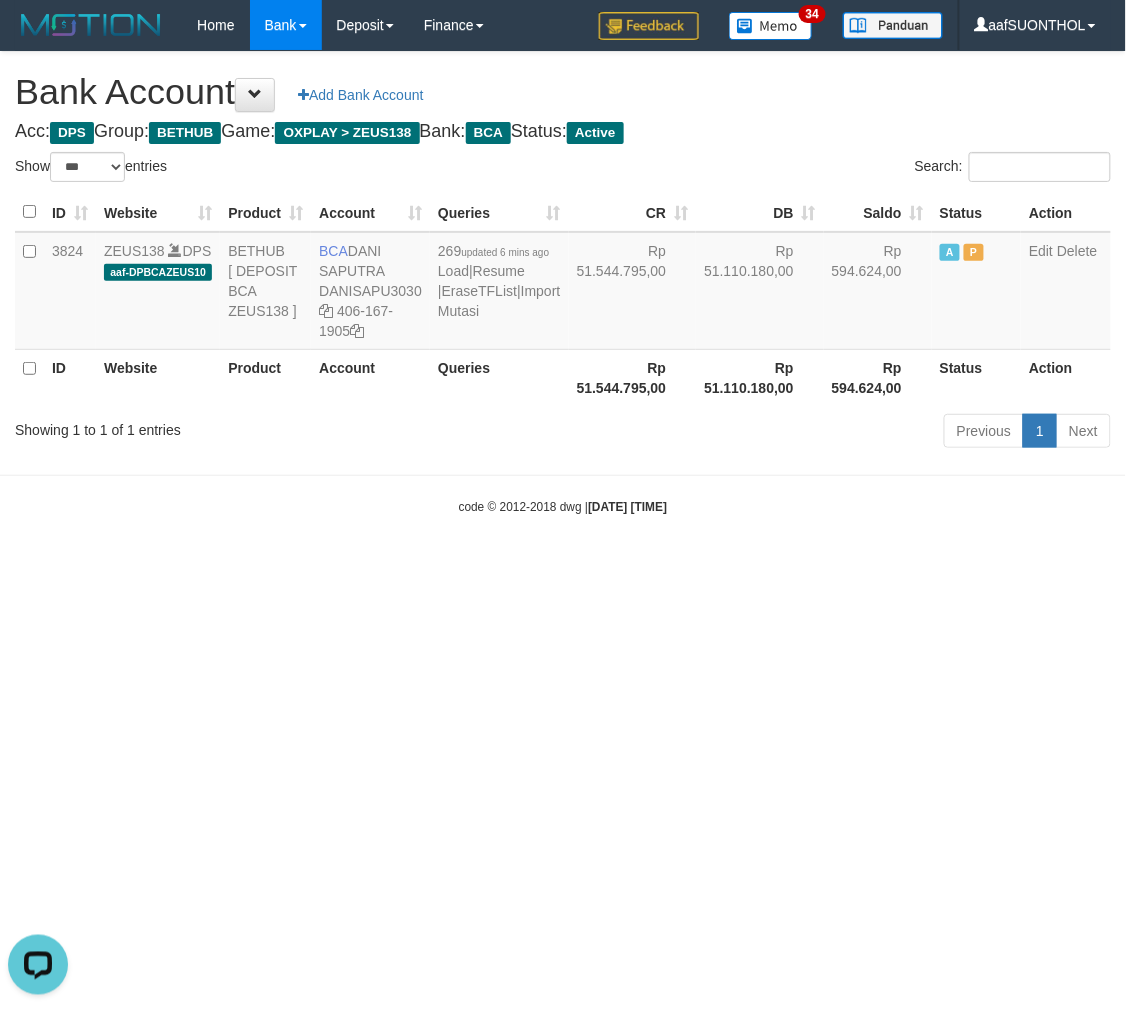 click on "Toggle navigation
Home
Bank
Account List
Load
By Website
Group
[OXPLAY]													ZEUS138
By Load Group (DPS)
Sync" at bounding box center [563, 283] 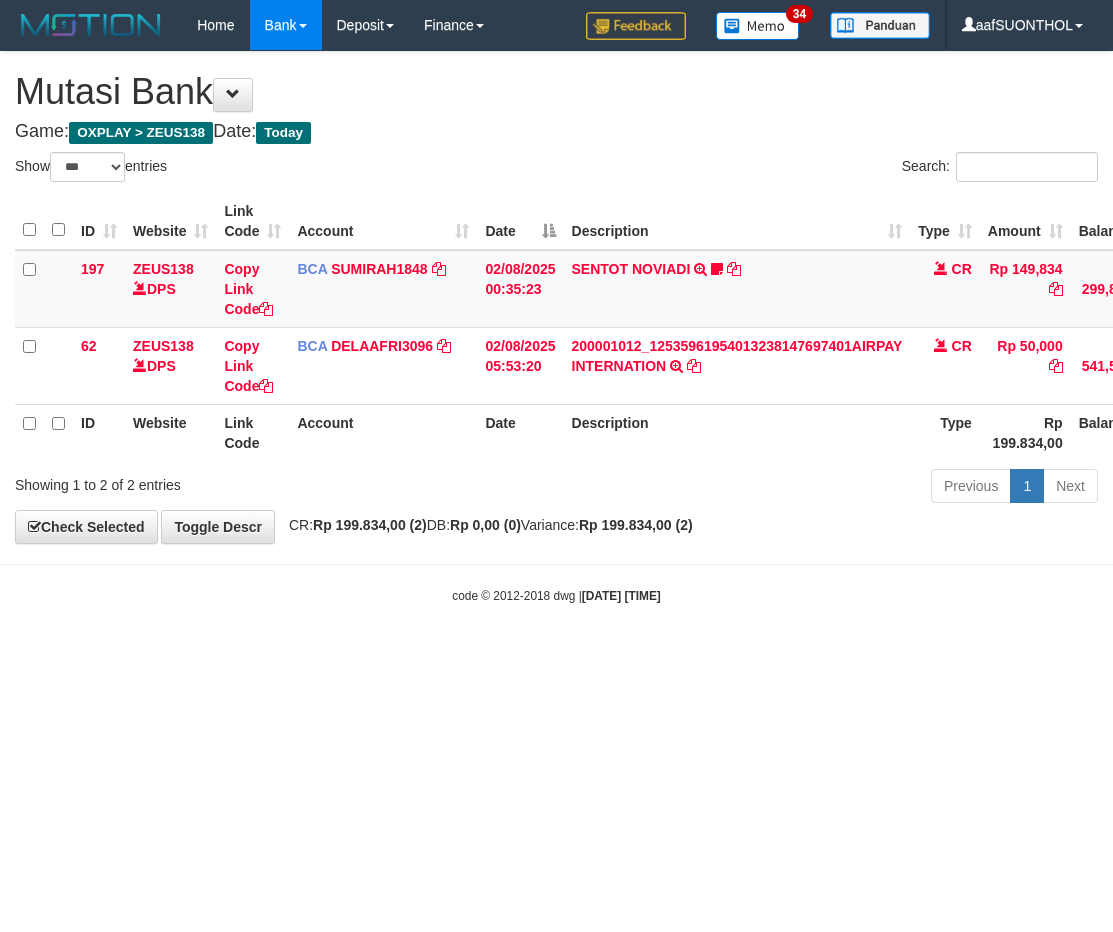 select on "***" 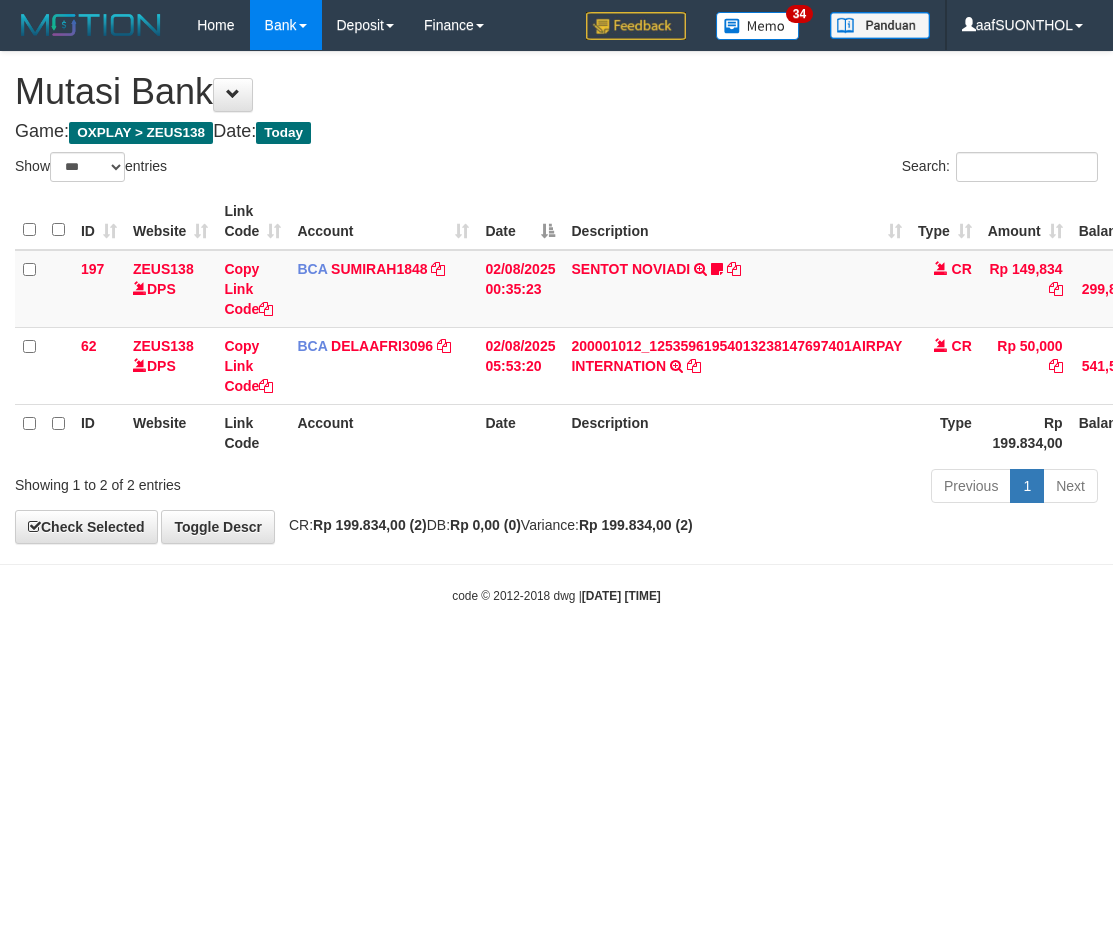 scroll, scrollTop: 0, scrollLeft: 2, axis: horizontal 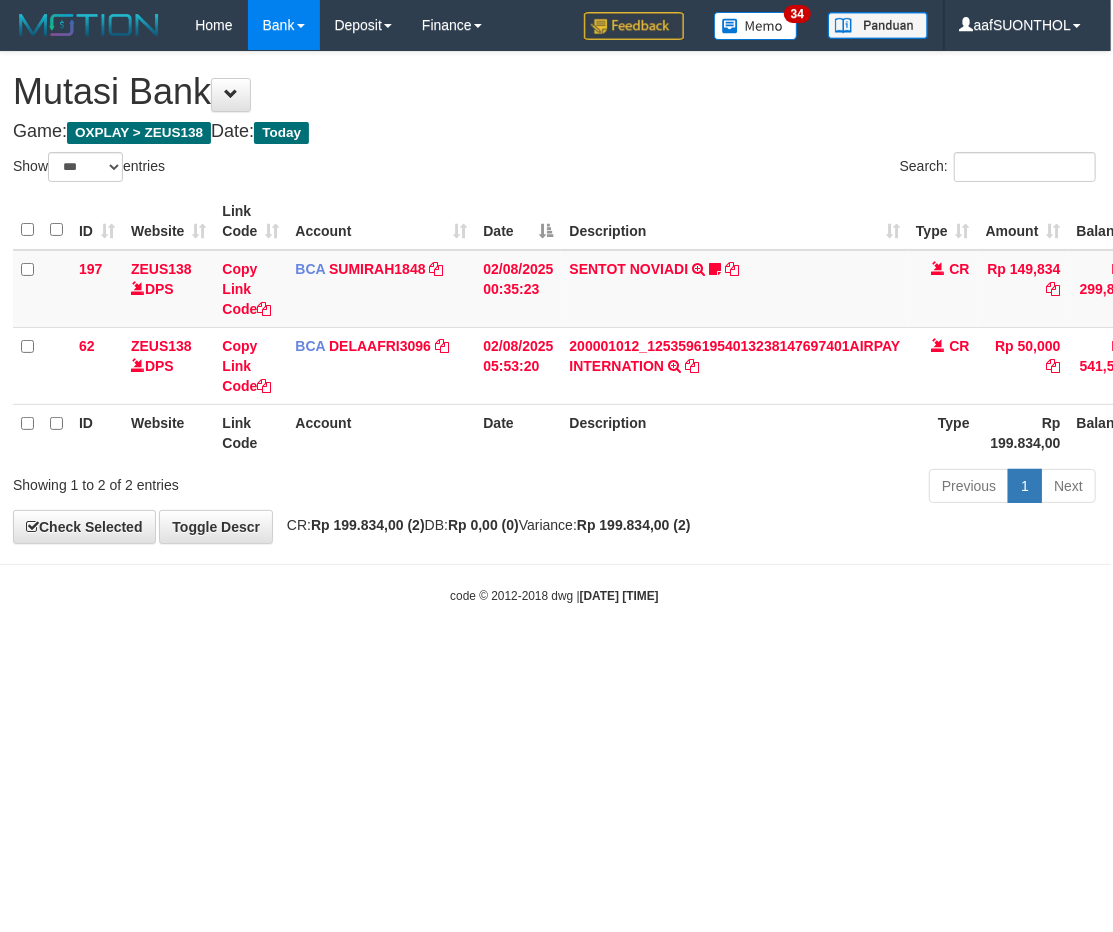 click on "Toggle navigation
Home
Bank
Account List
Load
By Website
Group
[OXPLAY]													ZEUS138
By Load Group (DPS)" at bounding box center [554, 327] 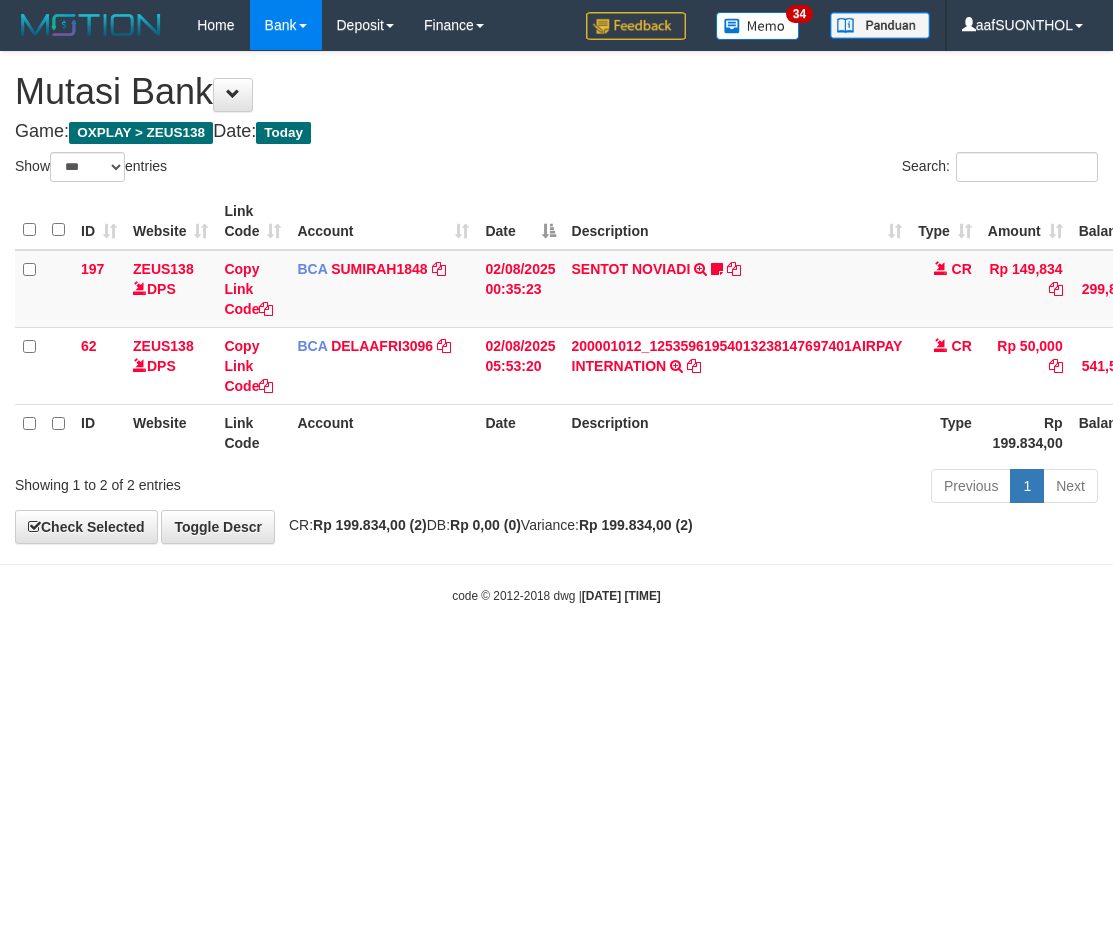 select on "***" 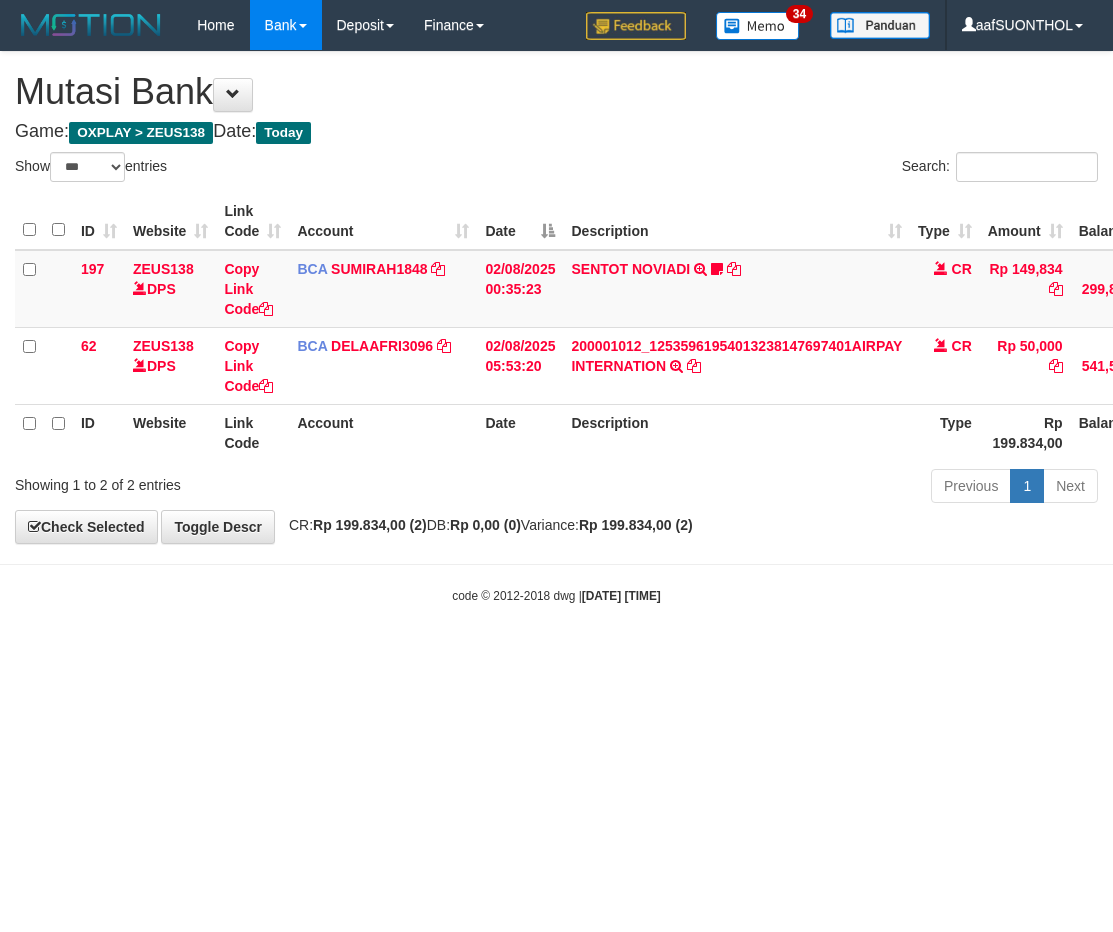 scroll, scrollTop: 0, scrollLeft: 2, axis: horizontal 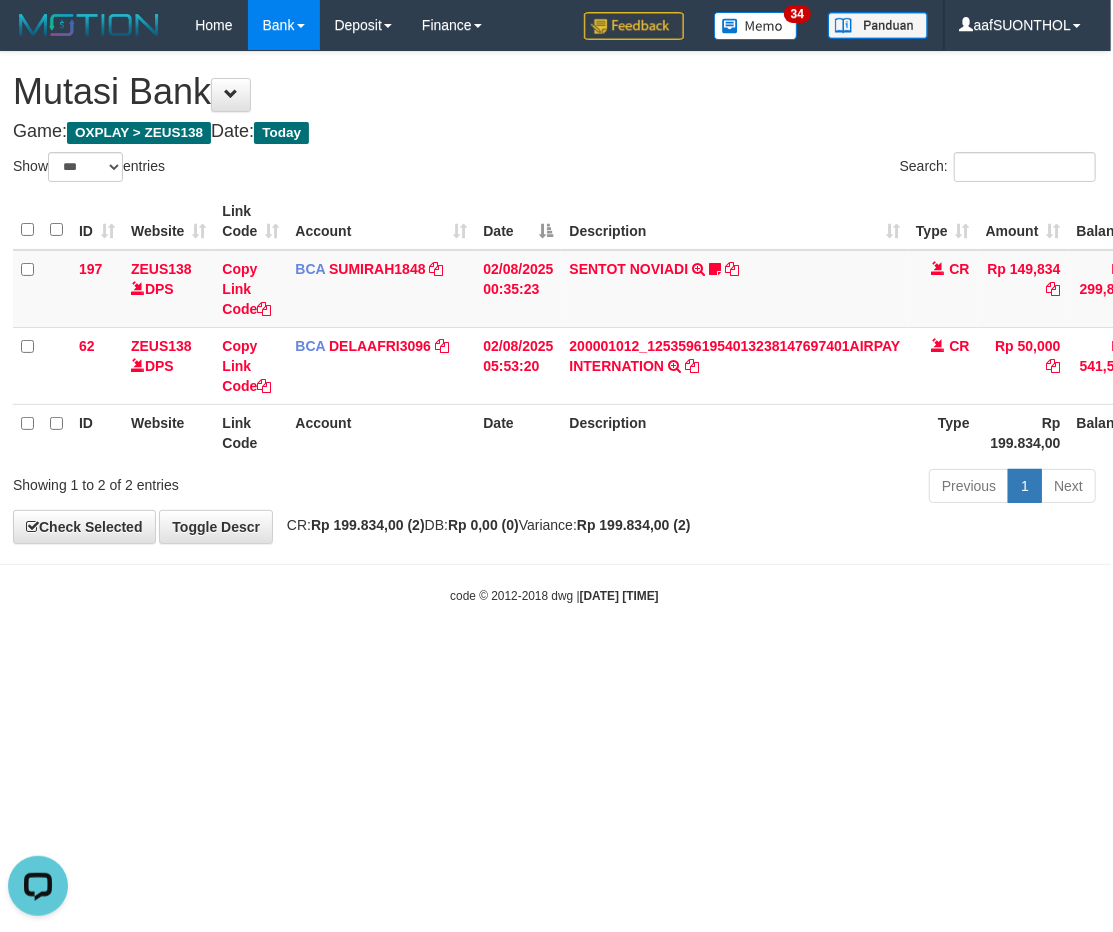 click on "Toggle navigation
Home
Bank
Account List
Load
By Website
Group
[OXPLAY]													ZEUS138
By Load Group (DPS)
Sync" at bounding box center (554, 327) 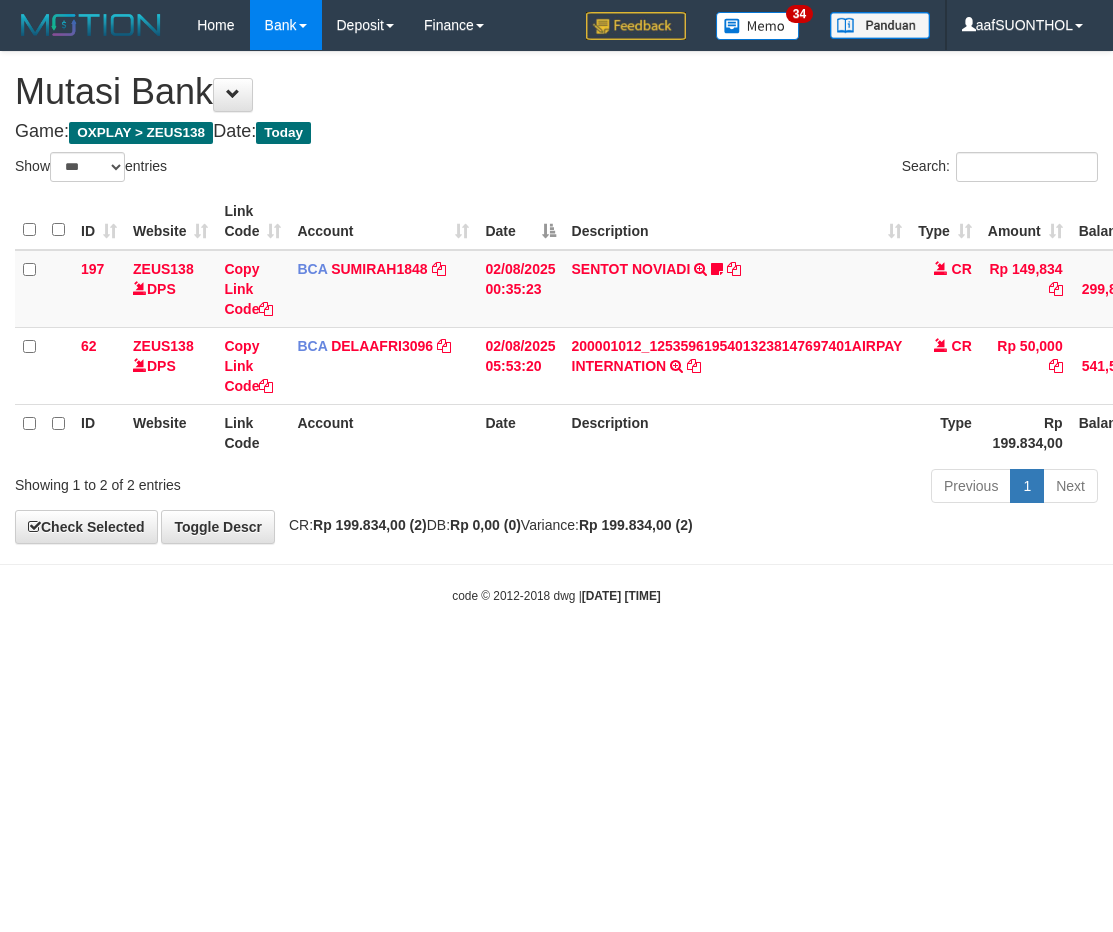 select on "***" 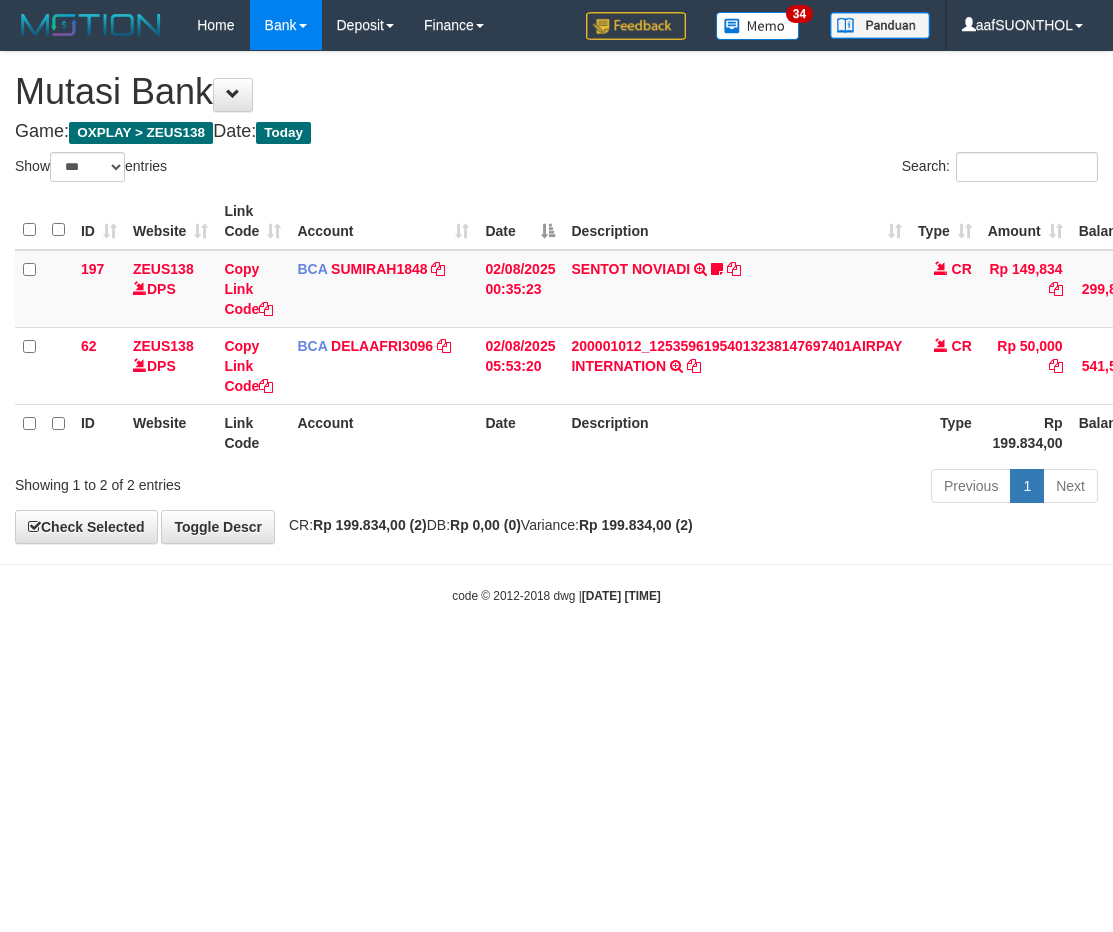 scroll, scrollTop: 0, scrollLeft: 2, axis: horizontal 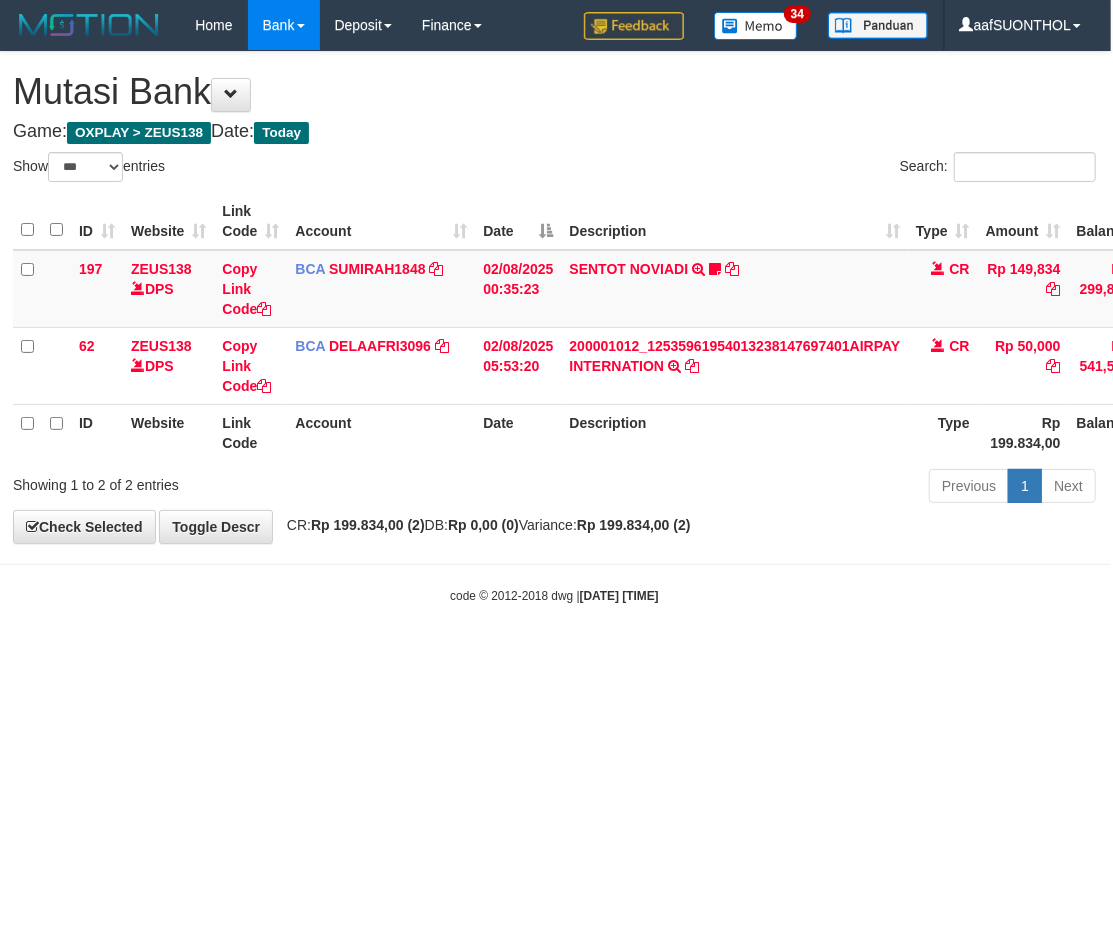 click on "Toggle navigation
Home
Bank
Account List
Load
By Website
Group
[OXPLAY]													ZEUS138
By Load Group (DPS)
Sync" at bounding box center (554, 327) 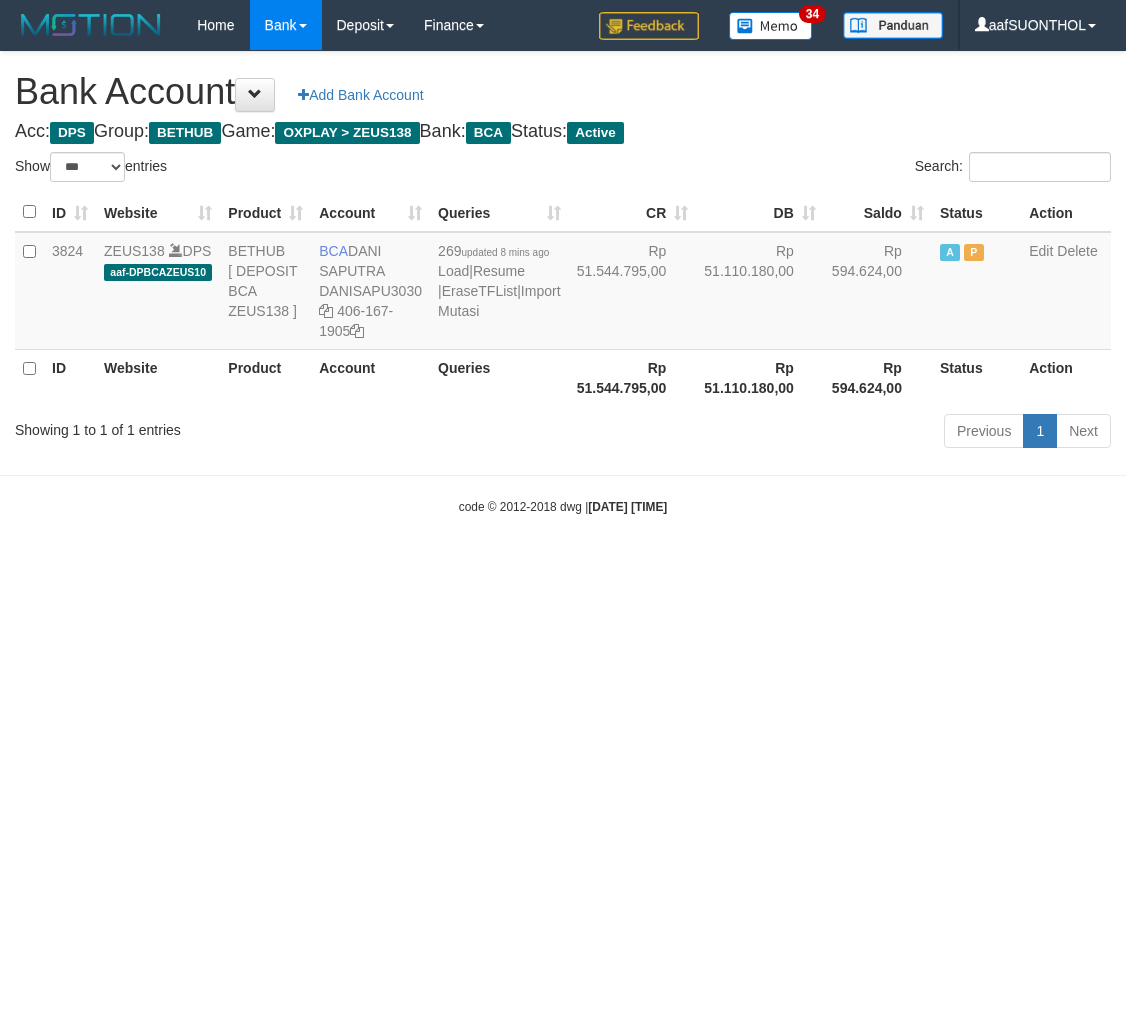 select on "***" 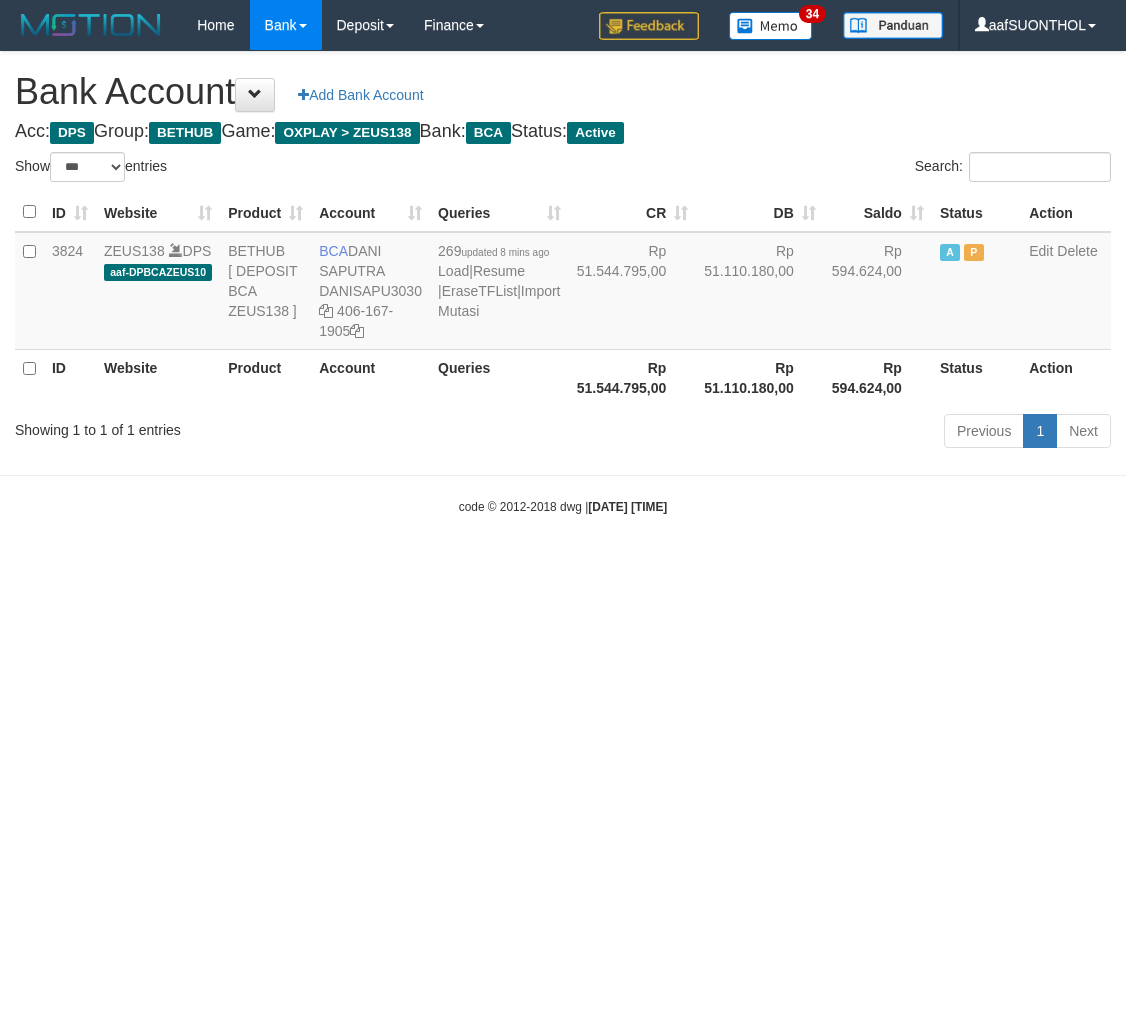 scroll, scrollTop: 0, scrollLeft: 0, axis: both 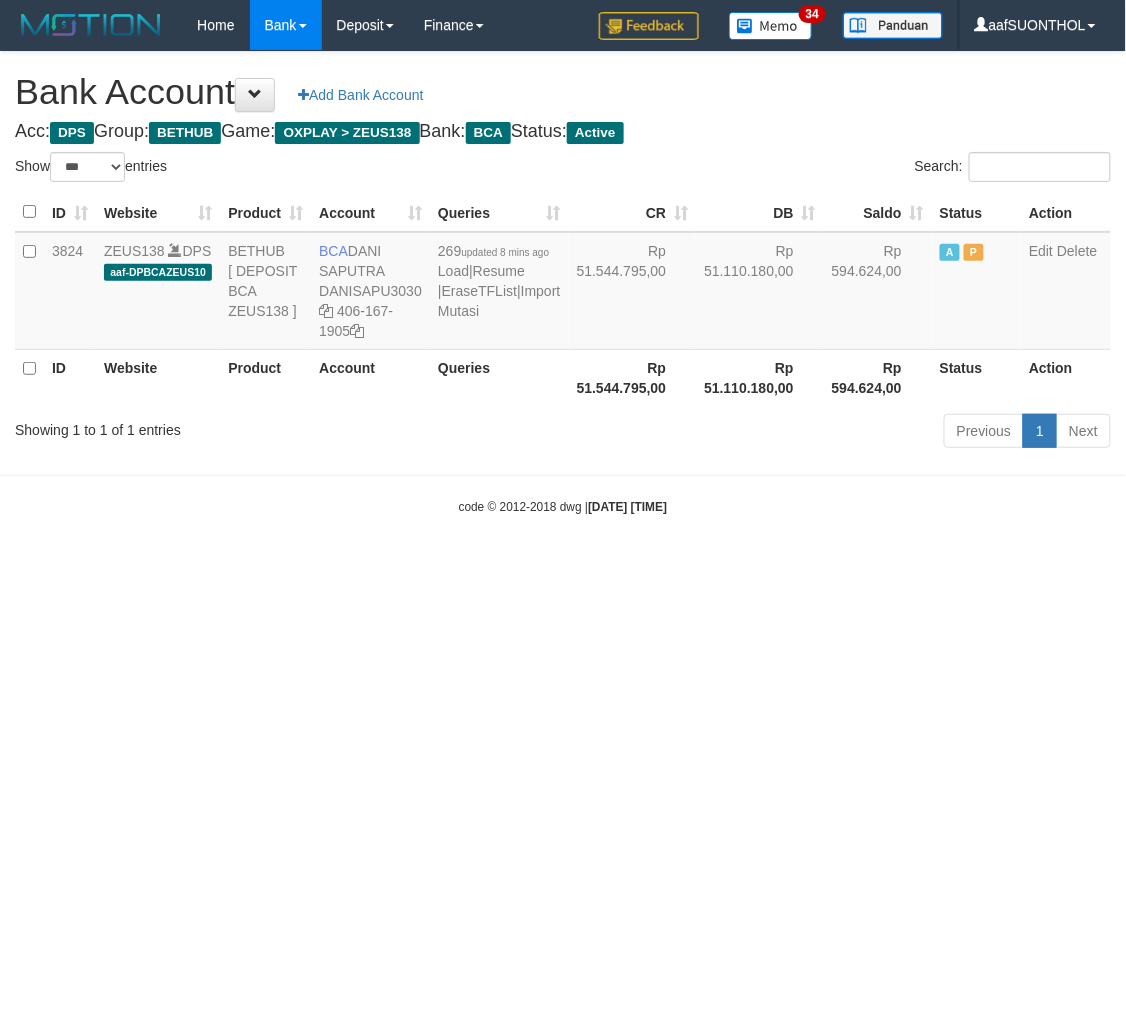click on "Toggle navigation
Home
Bank
Account List
Load
By Website
Group
[OXPLAY]													ZEUS138
By Load Group (DPS)
Sync" at bounding box center (563, 283) 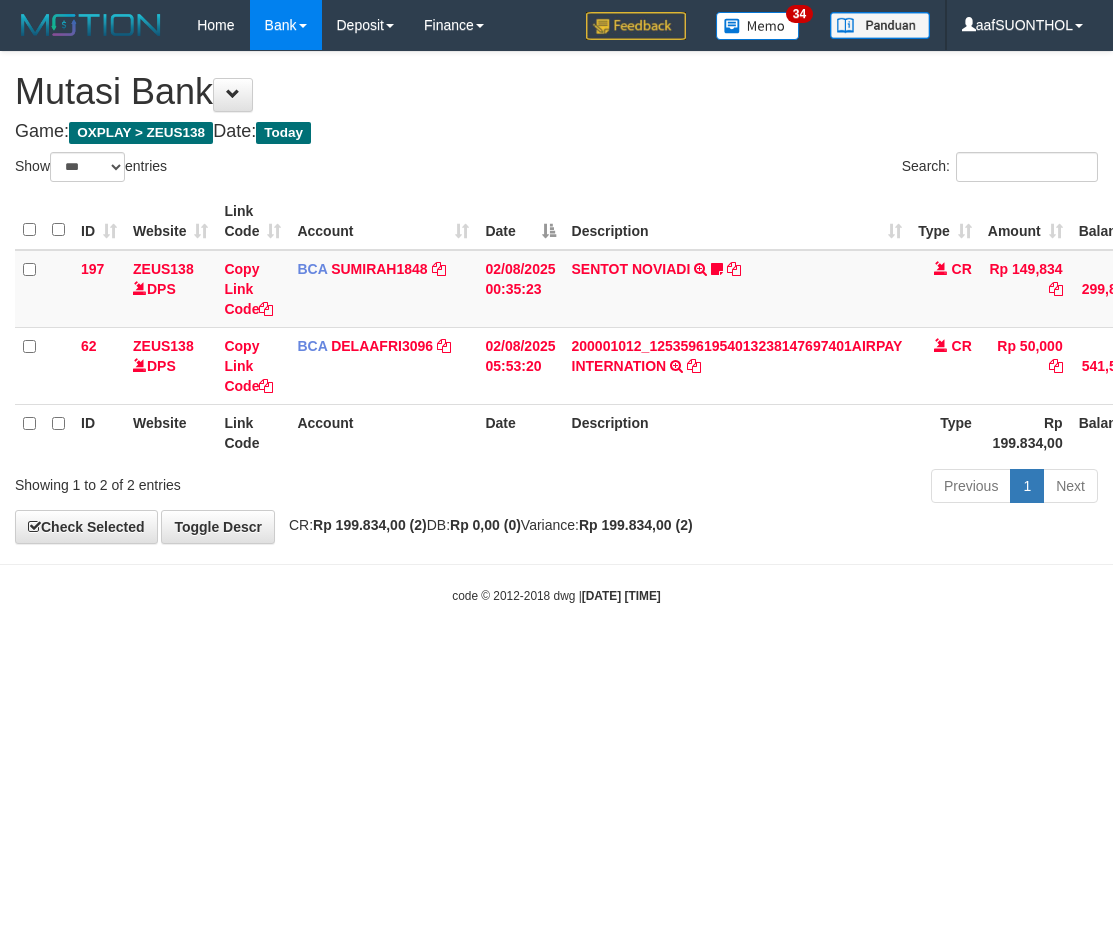 select on "***" 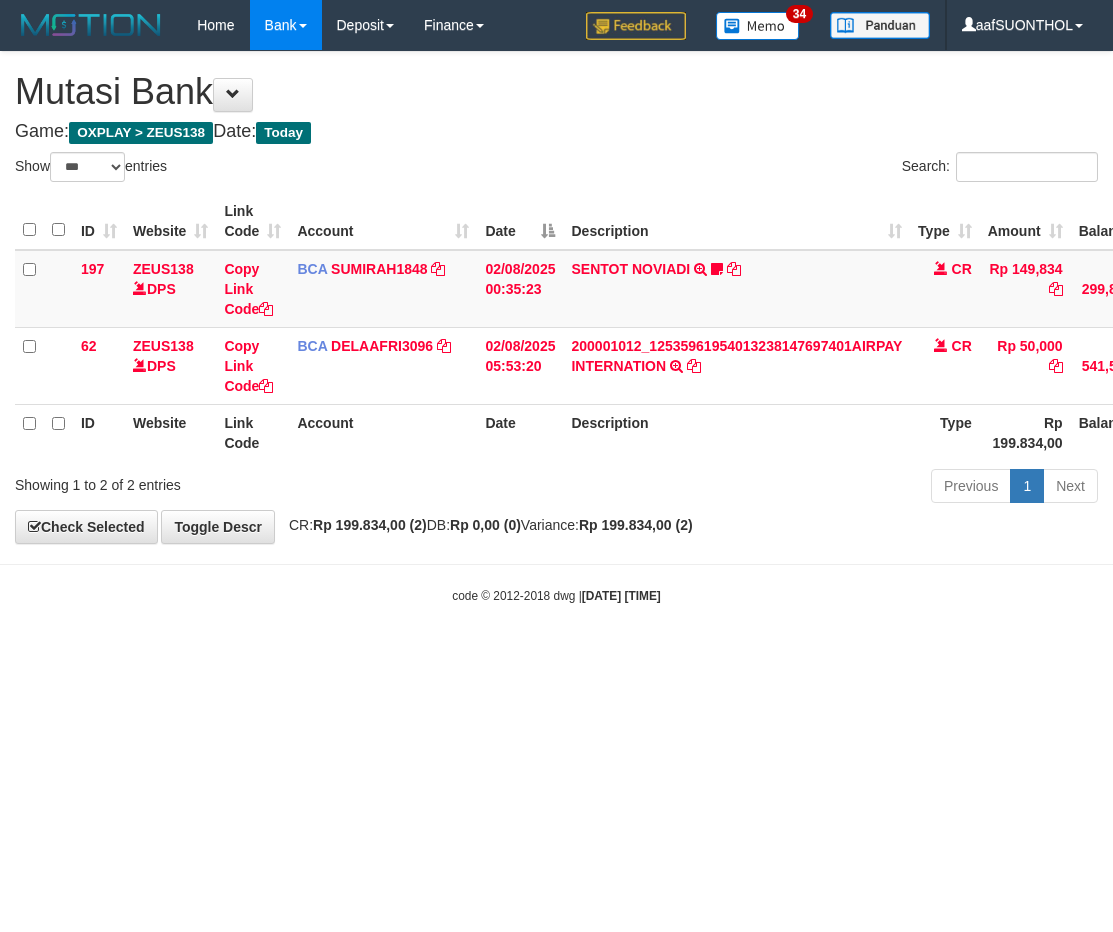 scroll, scrollTop: 0, scrollLeft: 2, axis: horizontal 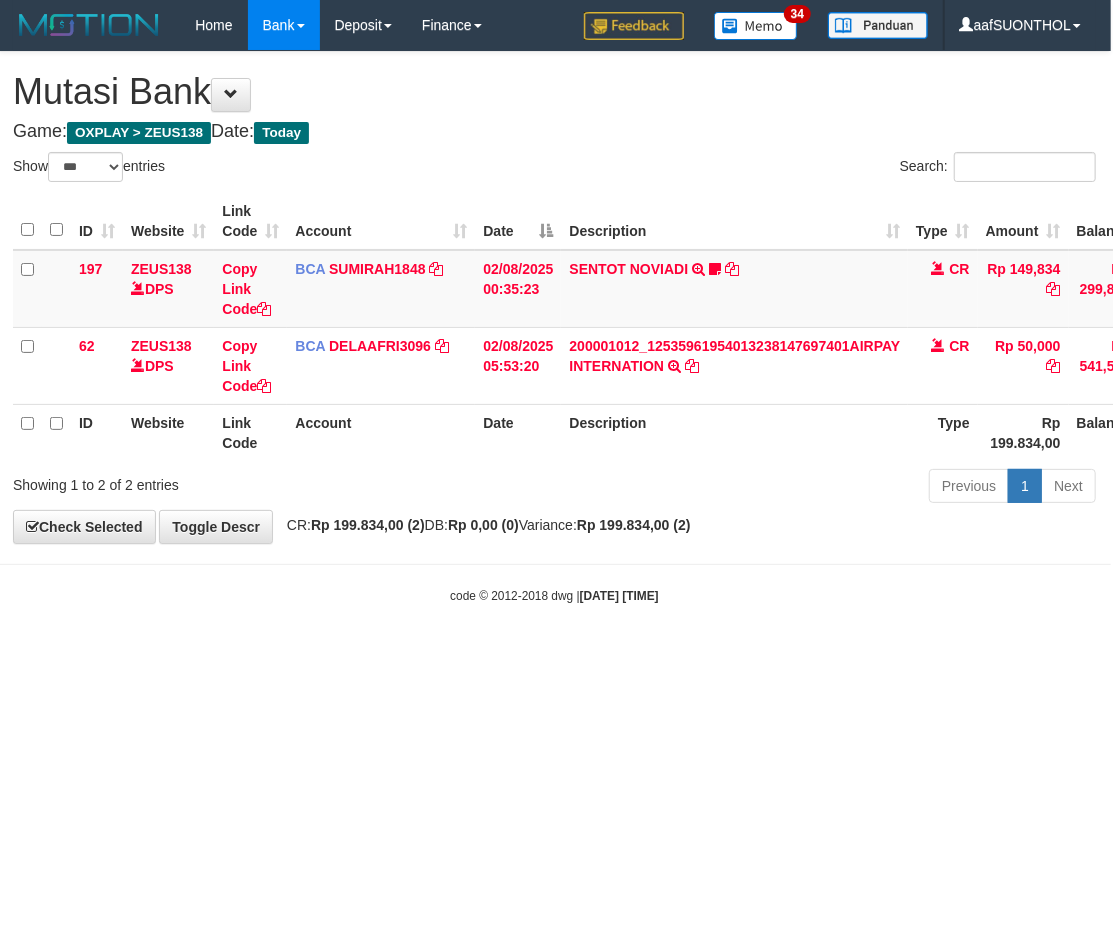 drag, startPoint x: 706, startPoint y: 661, endPoint x: 694, endPoint y: 664, distance: 12.369317 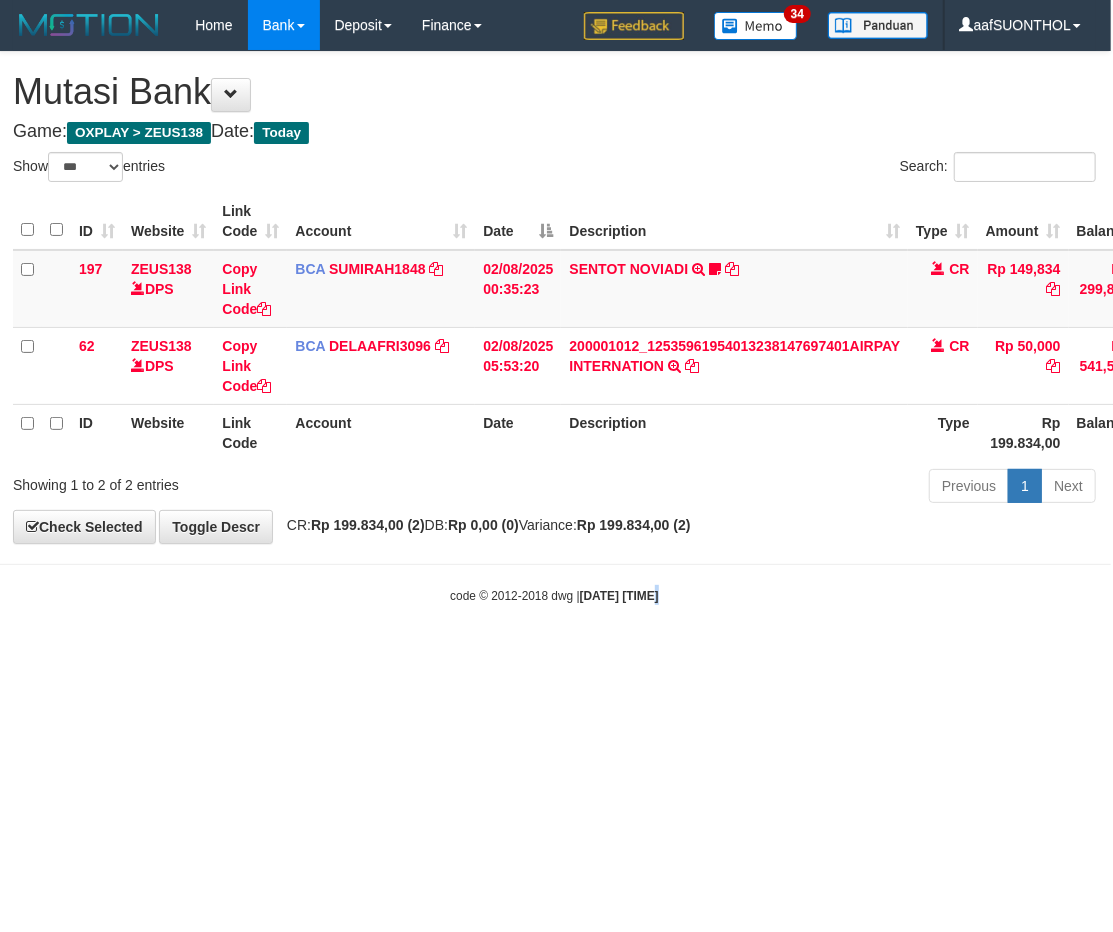 click on "Toggle navigation
Home
Bank
Account List
Load
By Website
Group
[OXPLAY]													ZEUS138
By Load Group (DPS)
Sync" at bounding box center [554, 327] 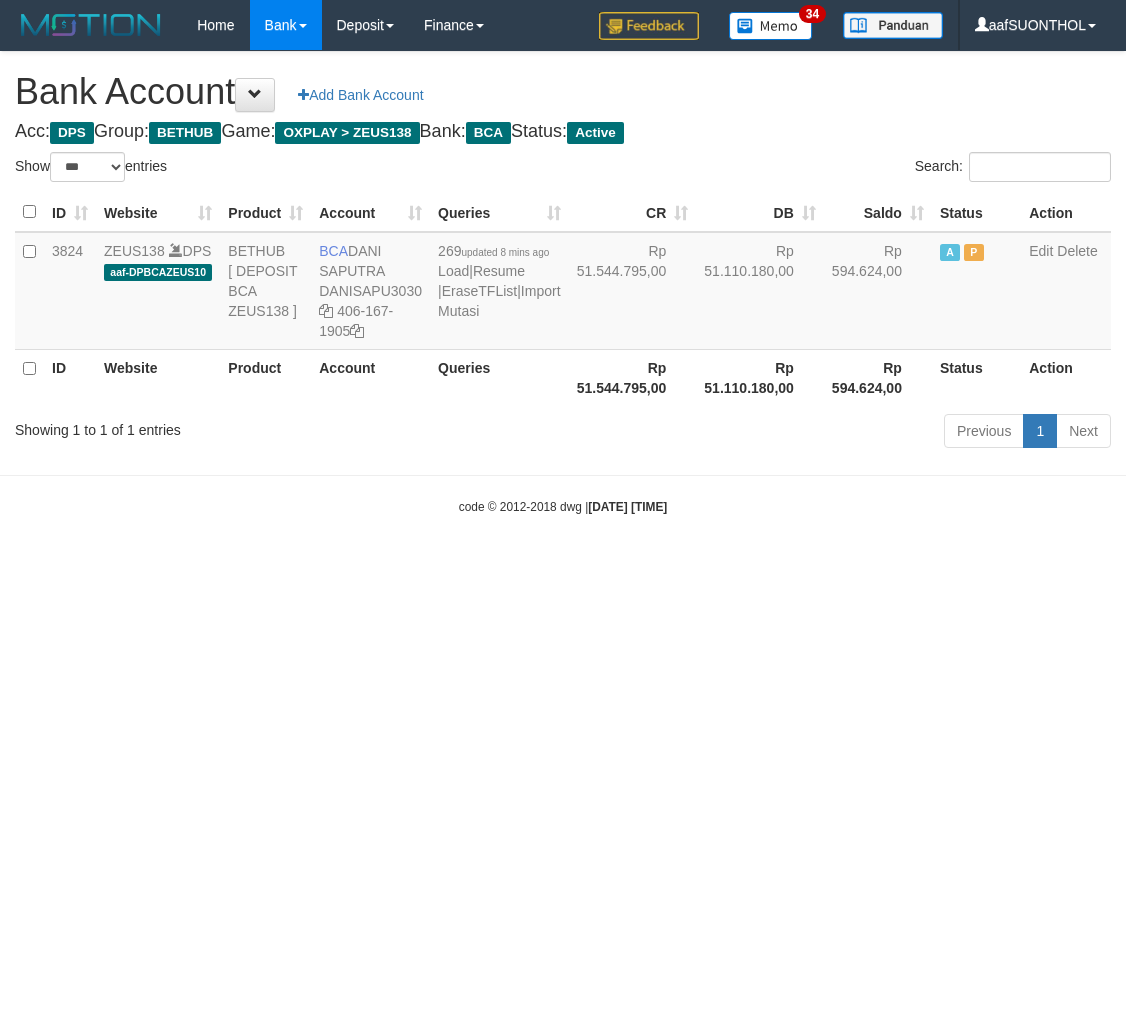 select on "***" 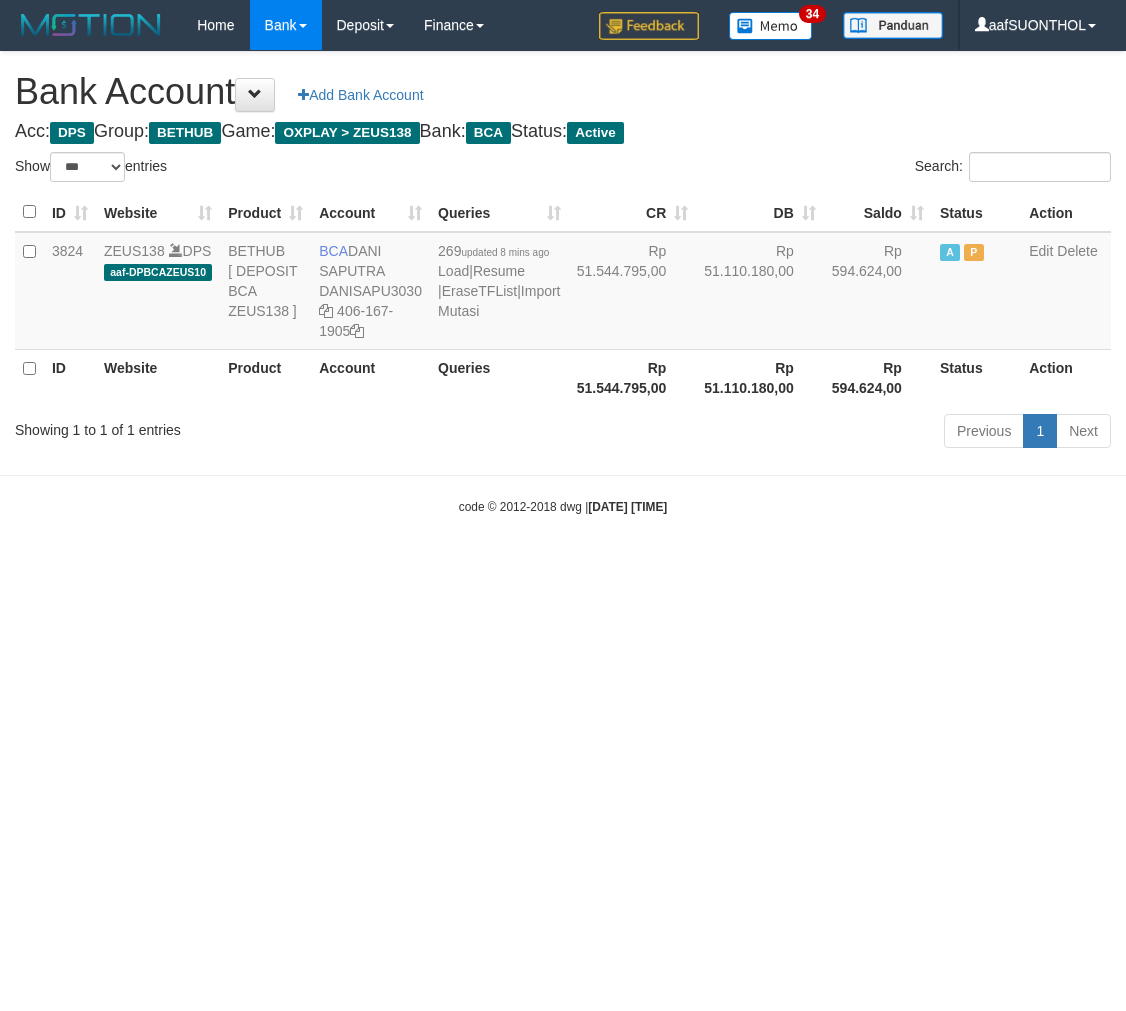 scroll, scrollTop: 0, scrollLeft: 0, axis: both 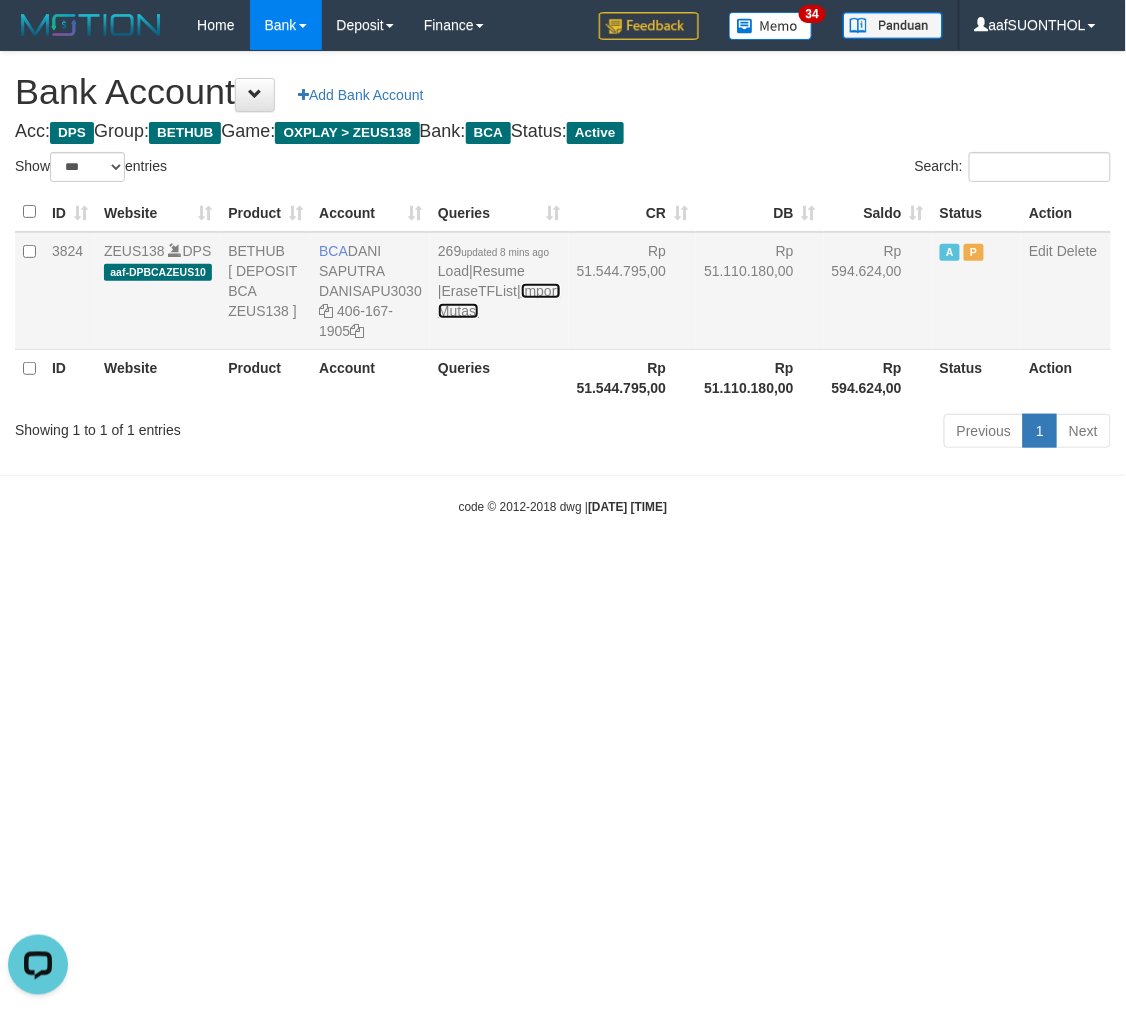 click on "Import Mutasi" at bounding box center (499, 301) 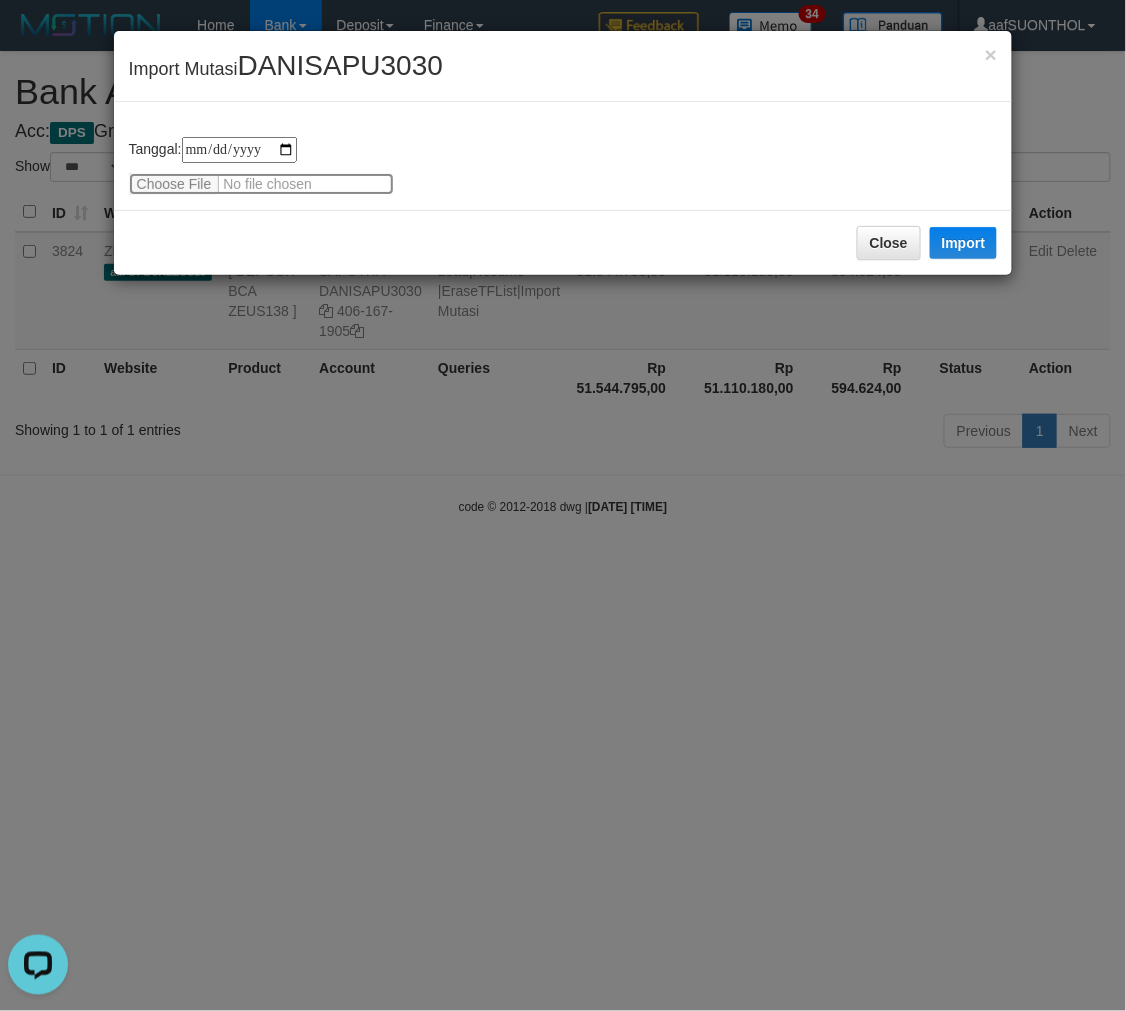 click at bounding box center (261, 184) 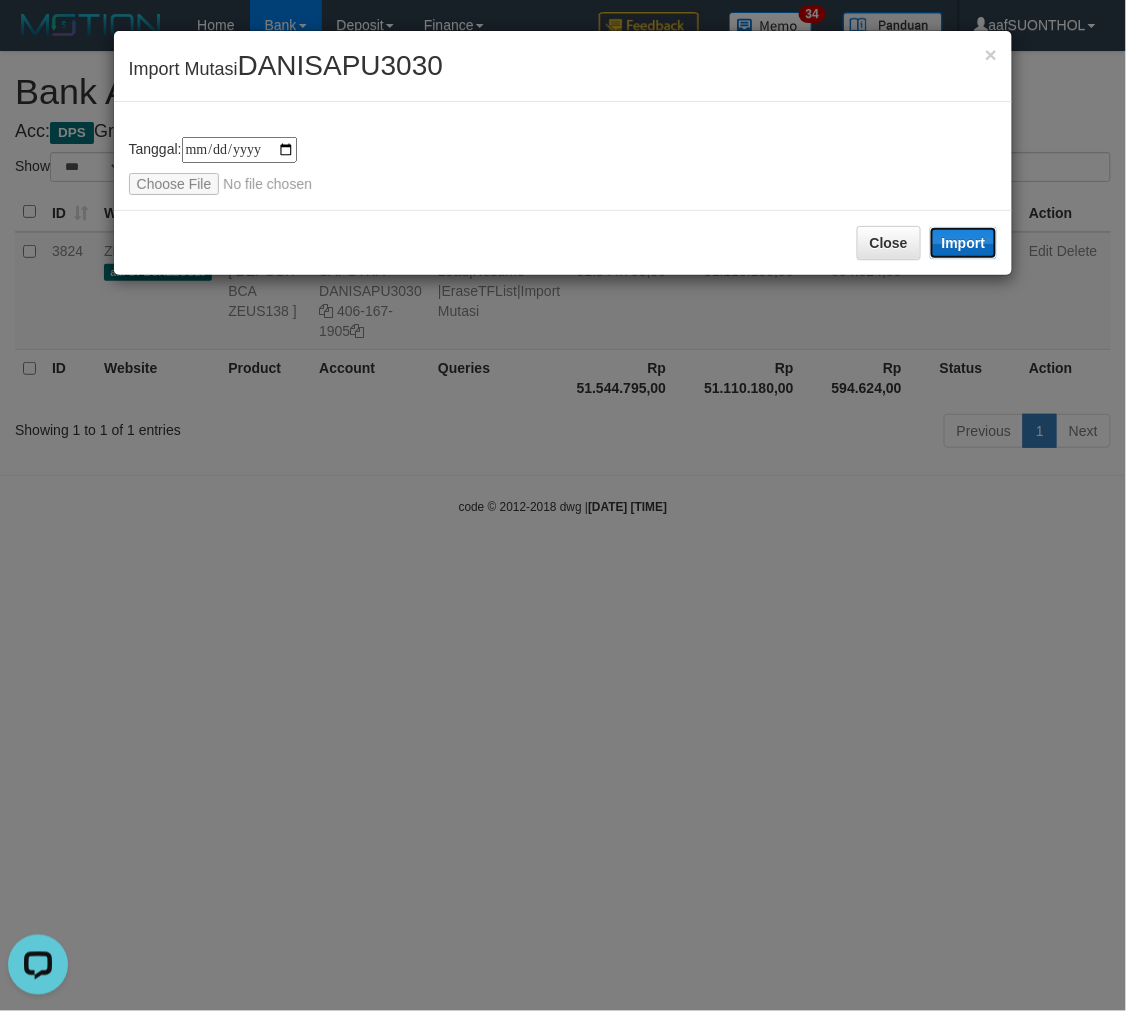 click on "Import" at bounding box center [964, 243] 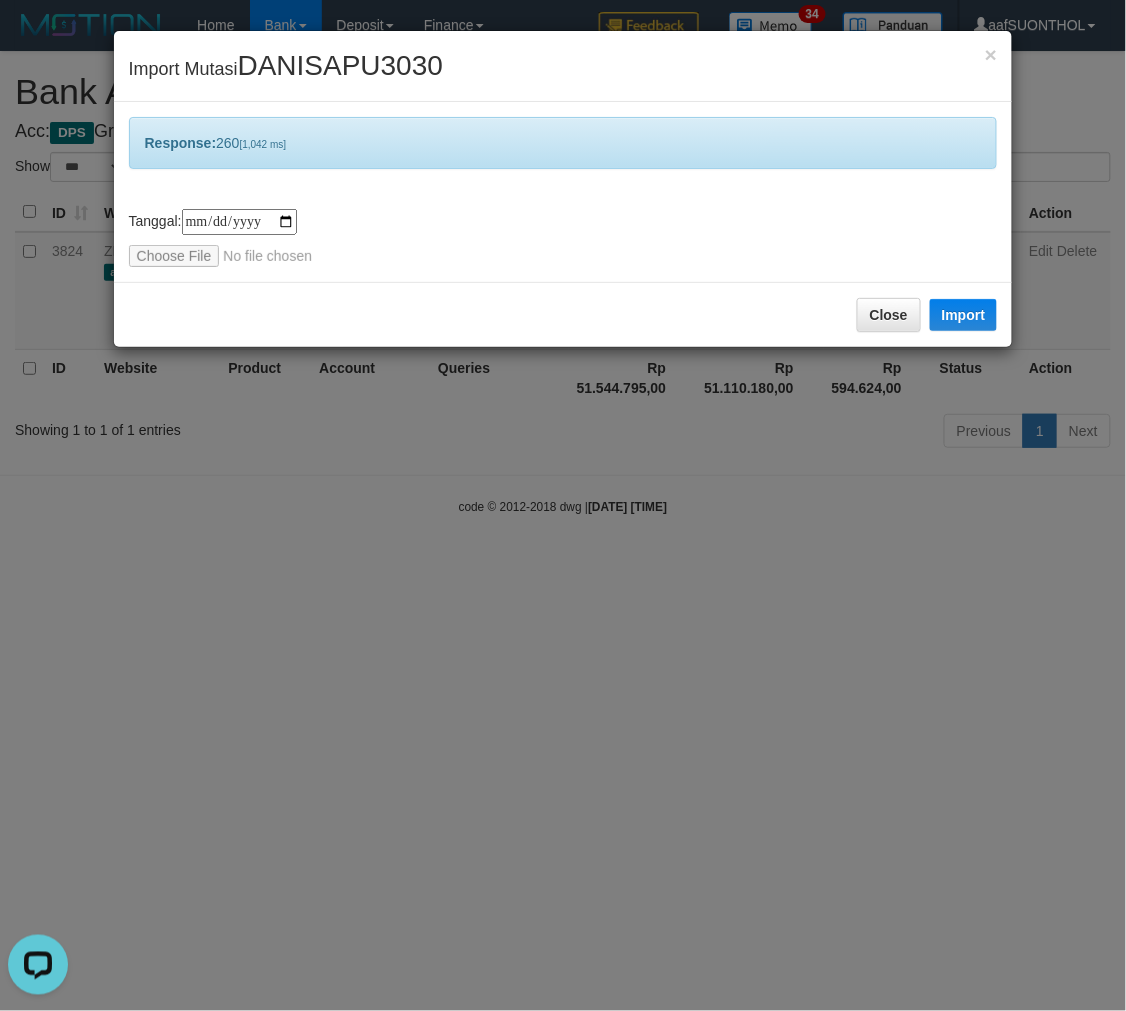 click on "**********" at bounding box center [563, 505] 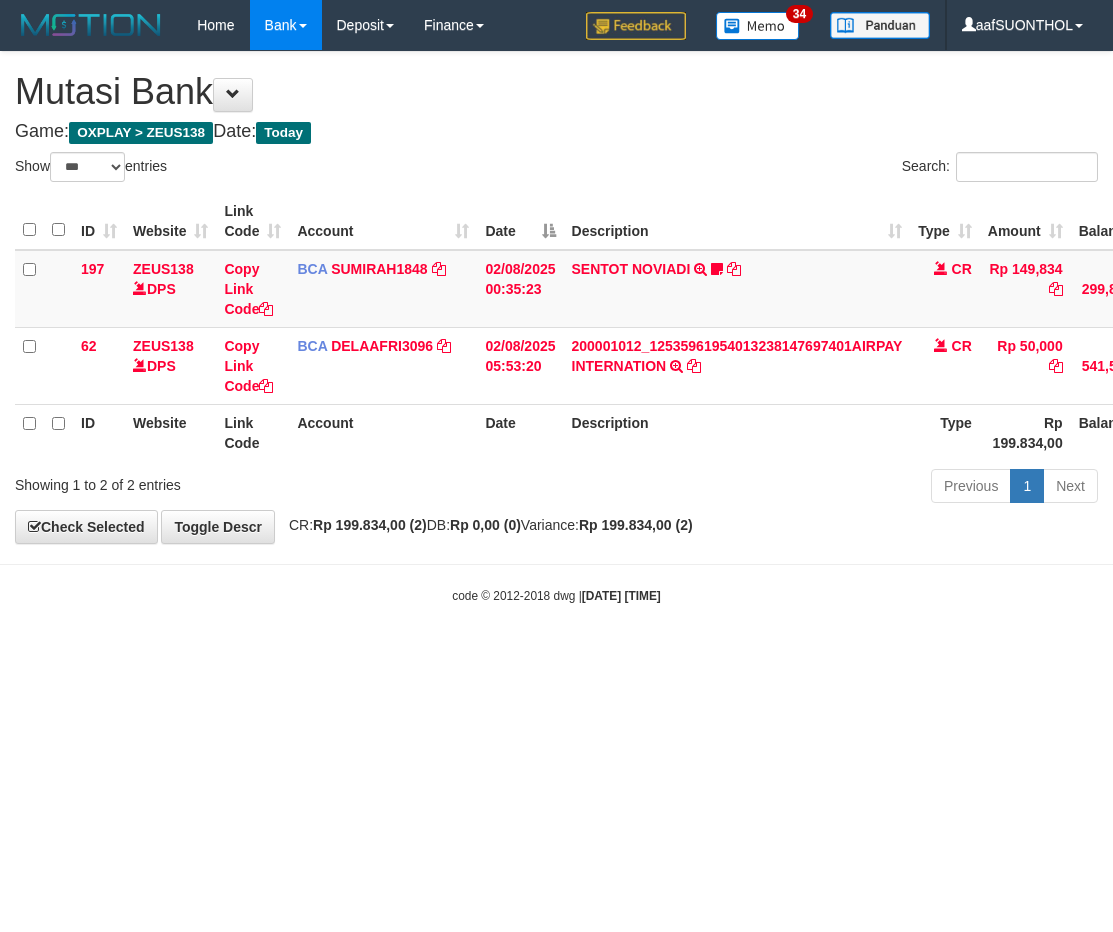 select on "***" 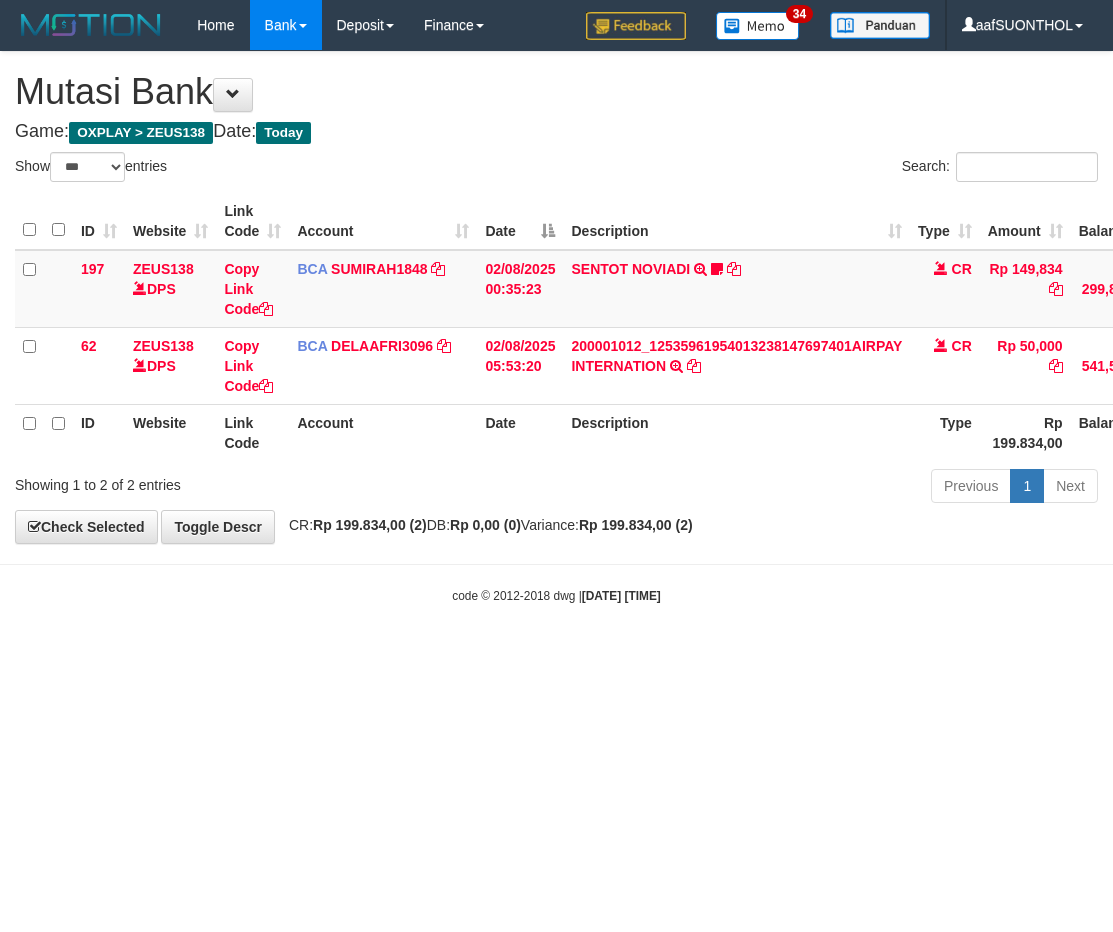 scroll, scrollTop: 0, scrollLeft: 2, axis: horizontal 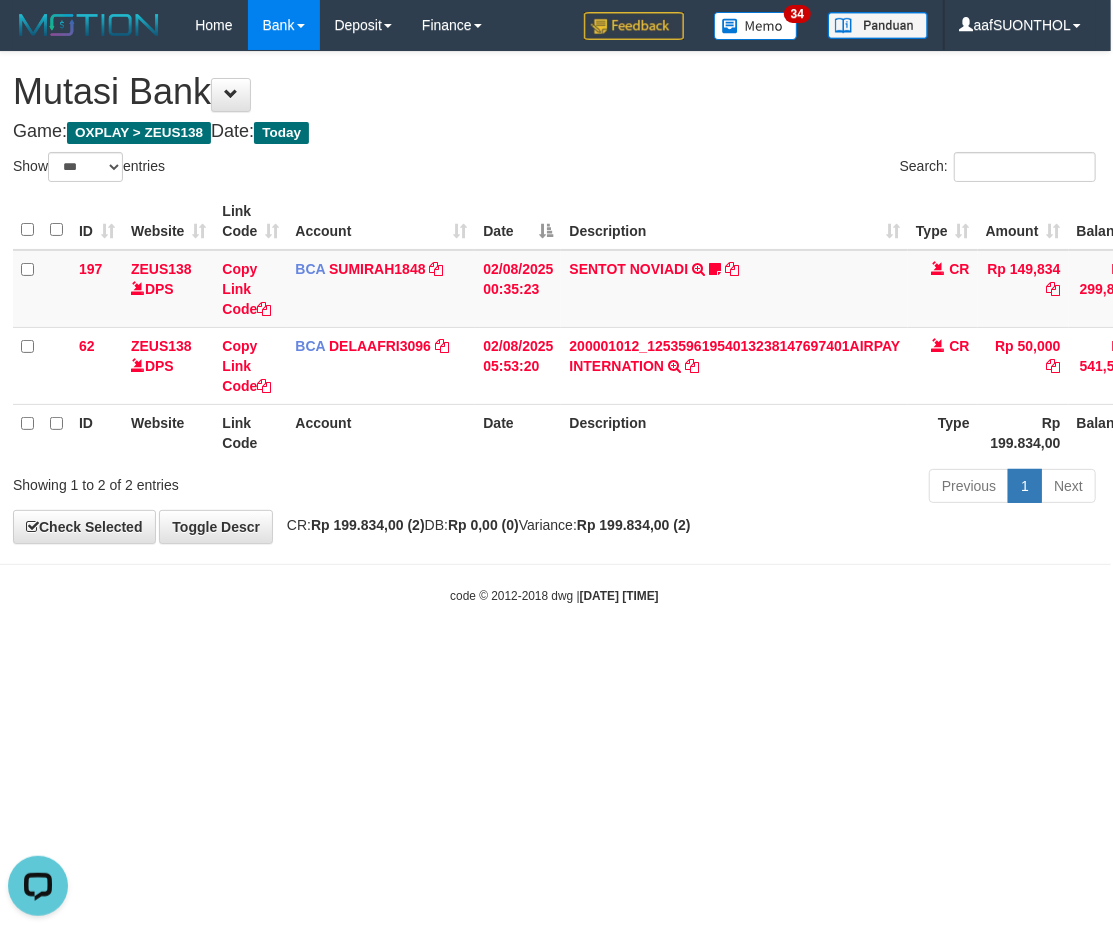click on "Toggle navigation
Home
Bank
Account List
Load
By Website
Group
[OXPLAY]													ZEUS138
By Load Group (DPS)" at bounding box center [554, 327] 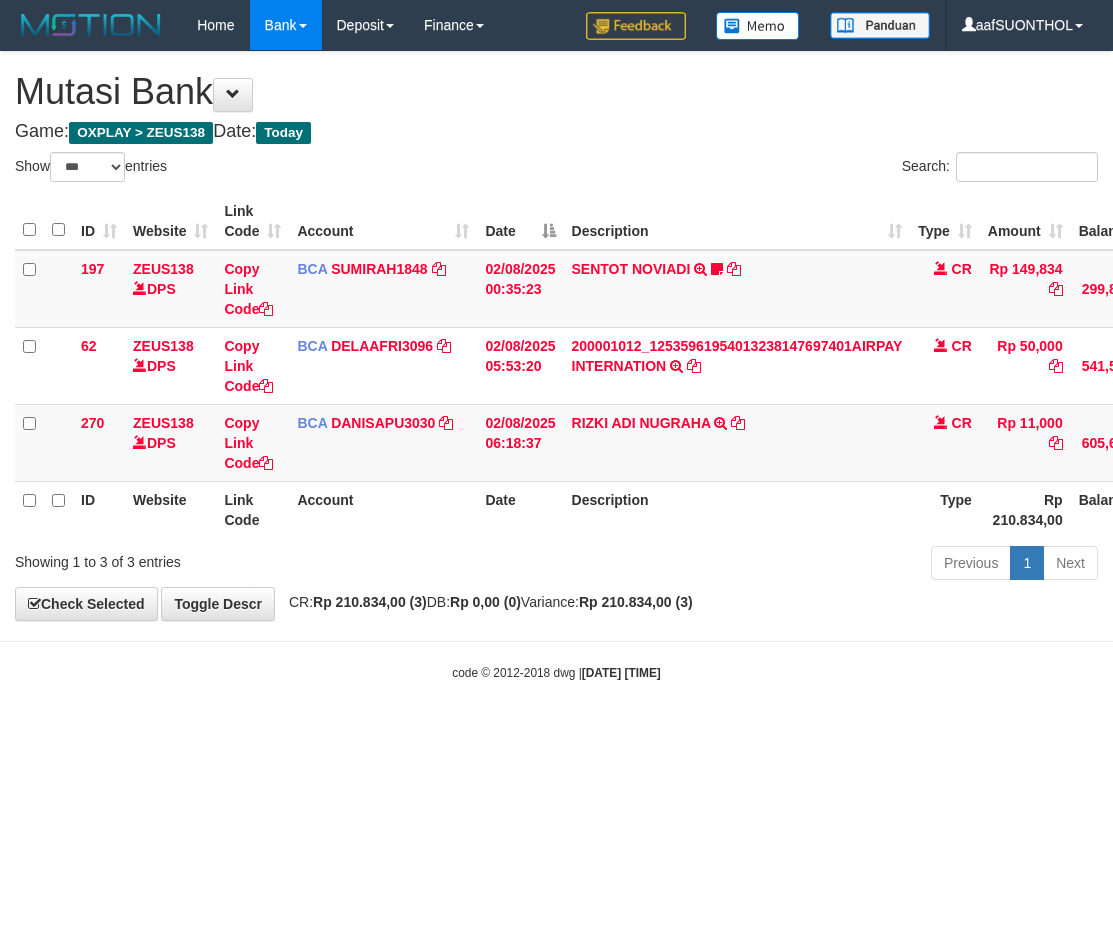 select on "***" 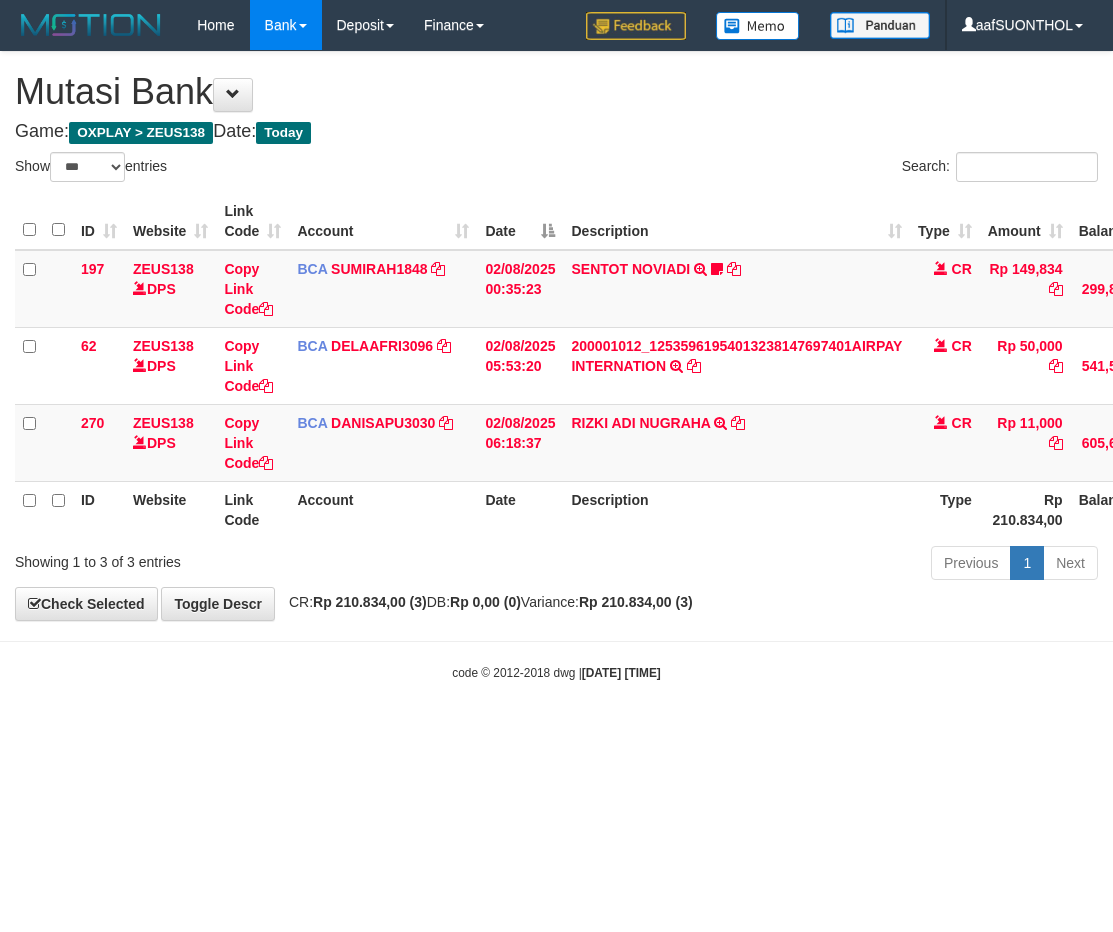 scroll, scrollTop: 0, scrollLeft: 2, axis: horizontal 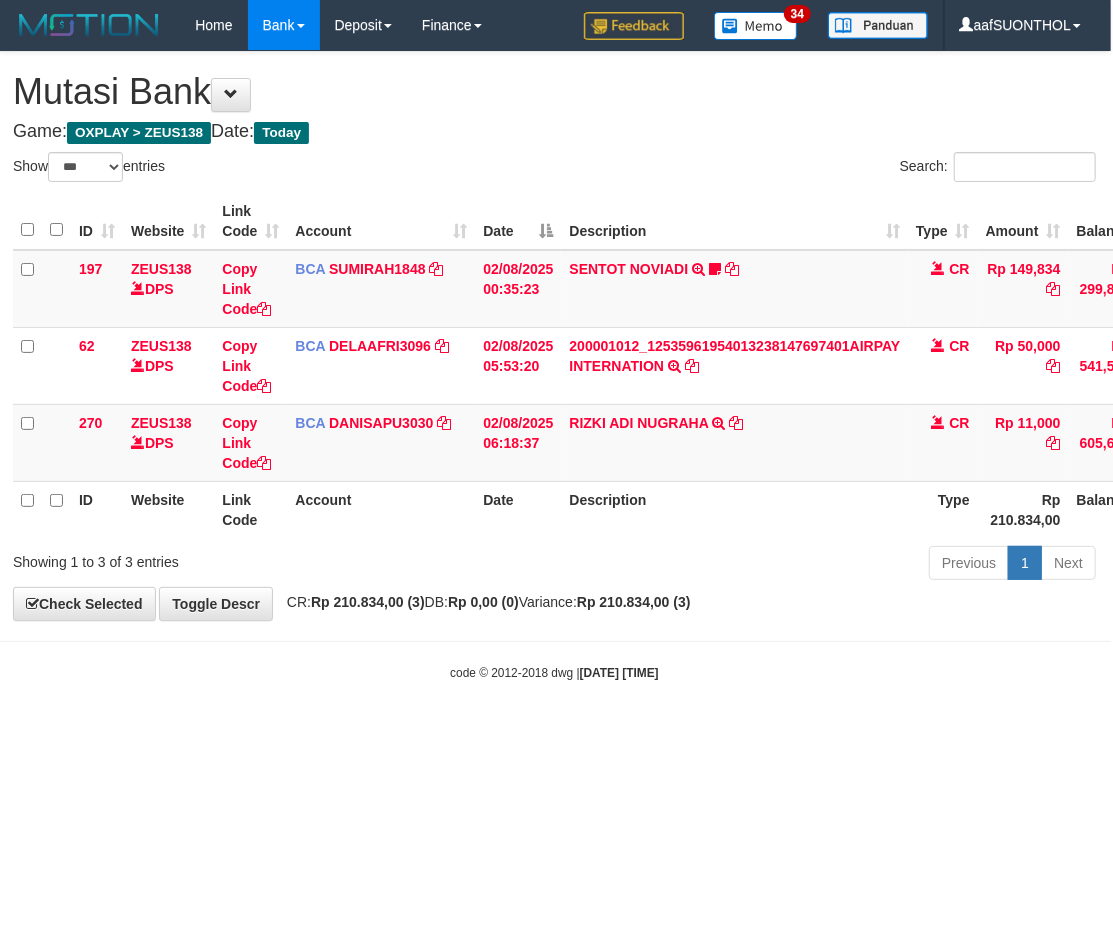 click on "Toggle navigation
Home
Bank
Account List
Load
By Website
Group
[OXPLAY]													ZEUS138
By Load Group (DPS)" at bounding box center [554, 366] 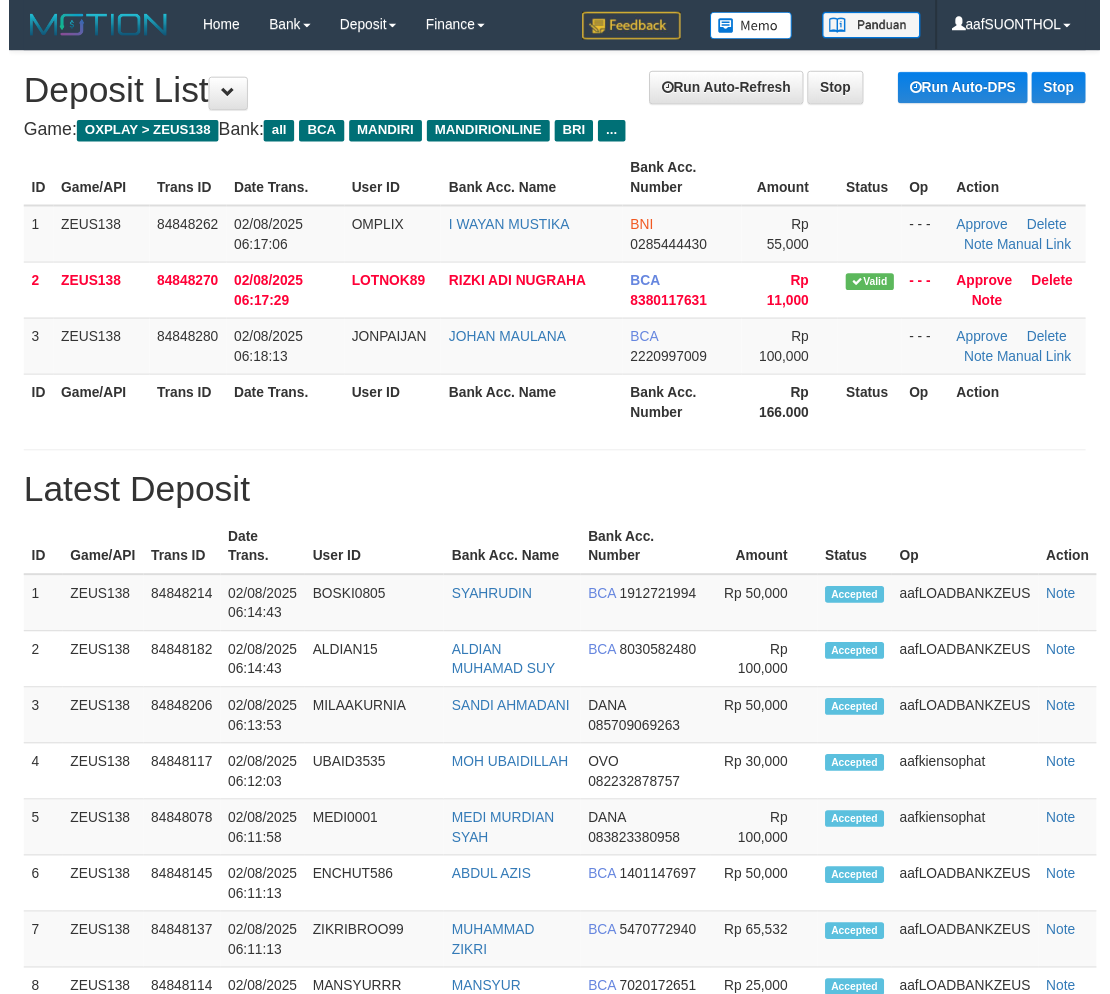 scroll, scrollTop: 0, scrollLeft: 0, axis: both 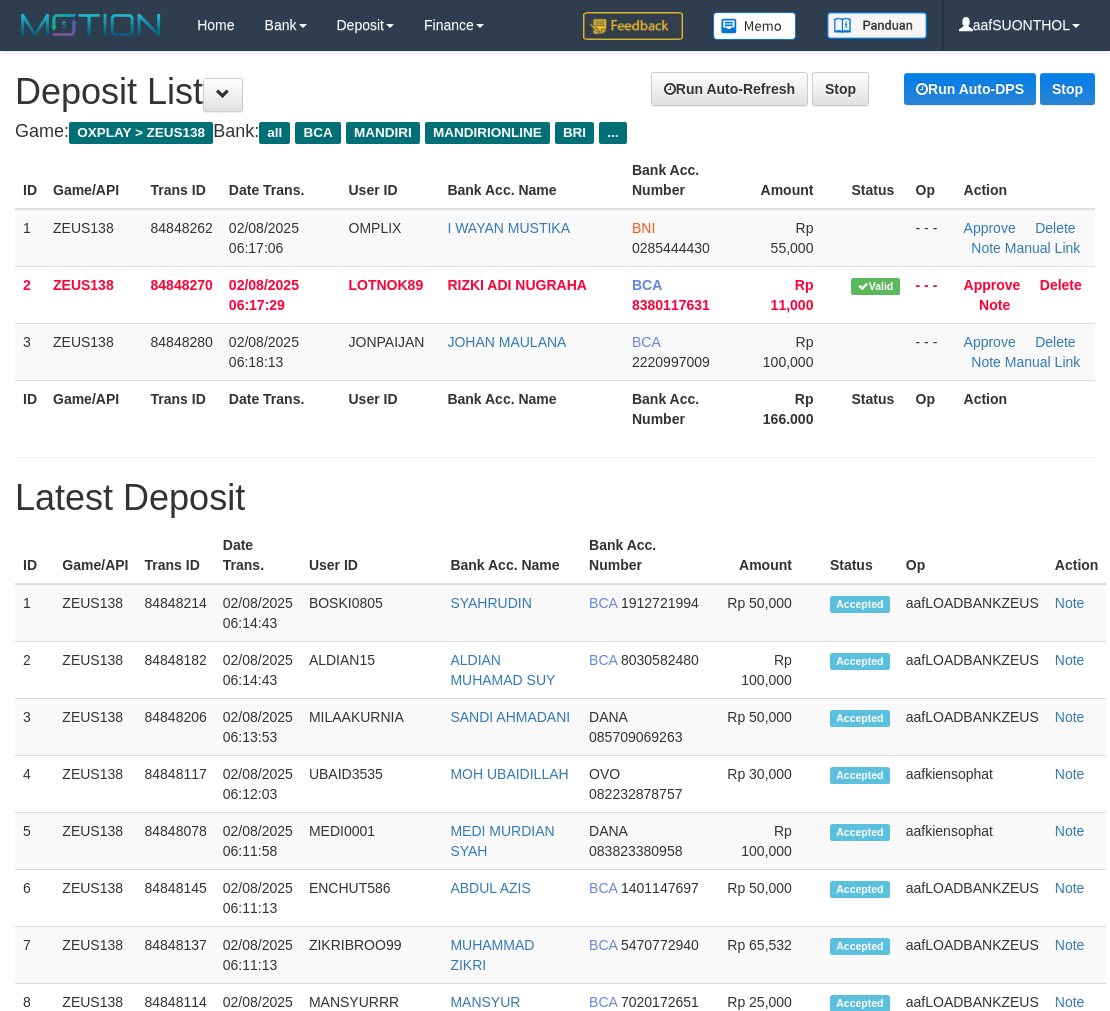 click on "**********" at bounding box center (555, 3246) 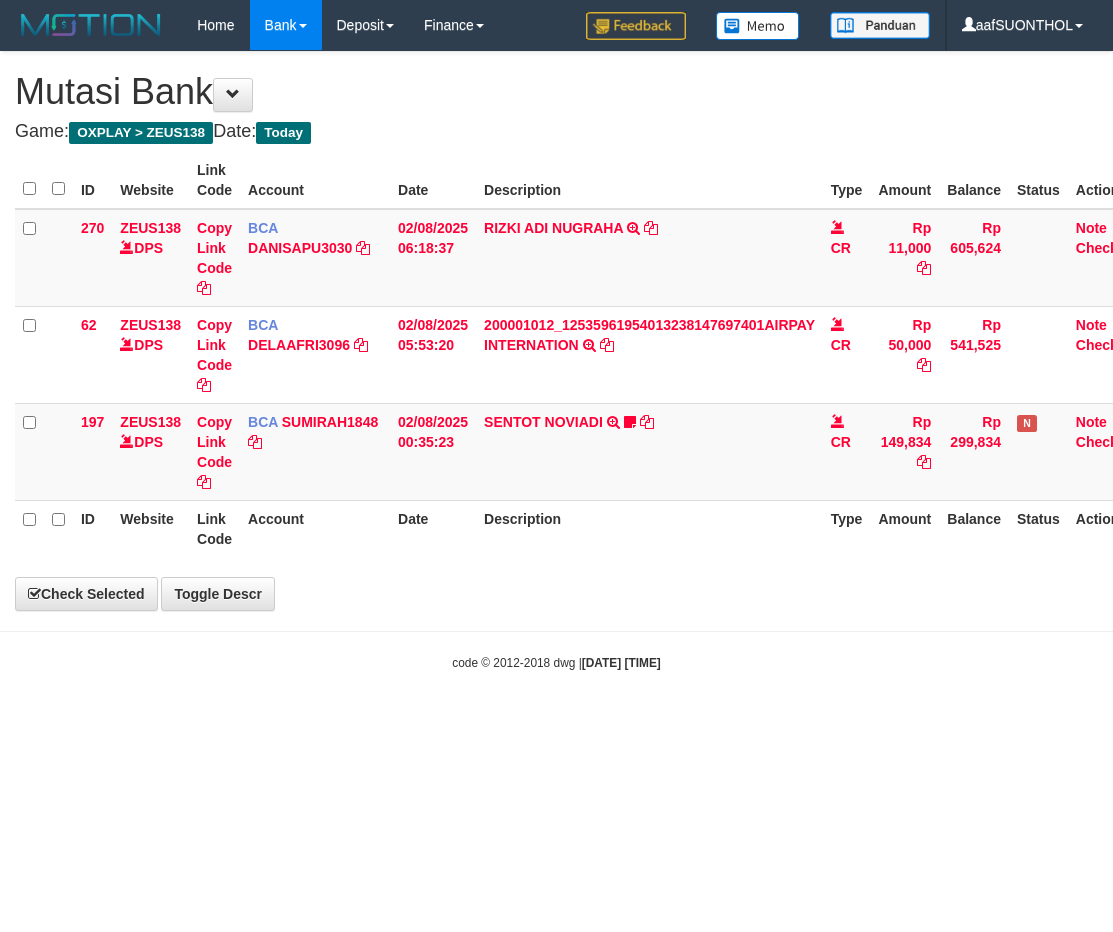 scroll, scrollTop: 0, scrollLeft: 2, axis: horizontal 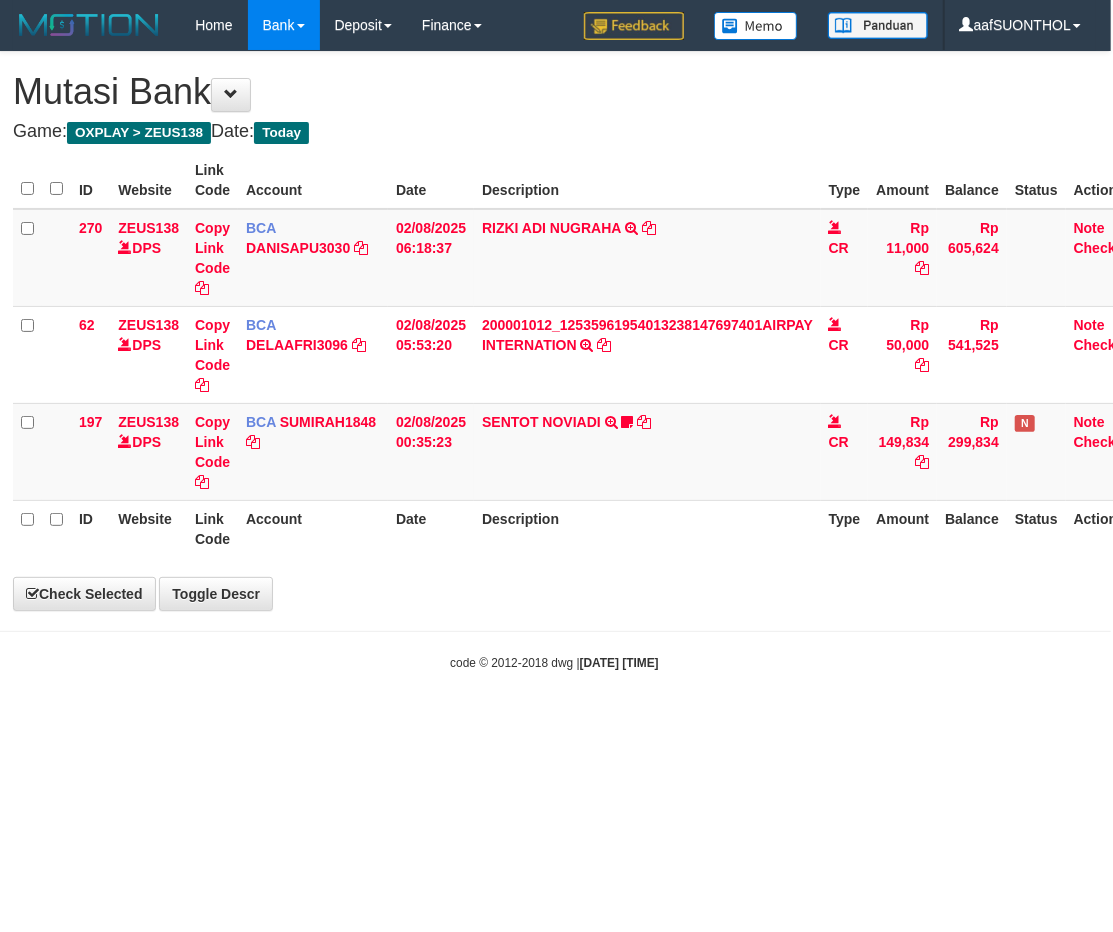 select on "***" 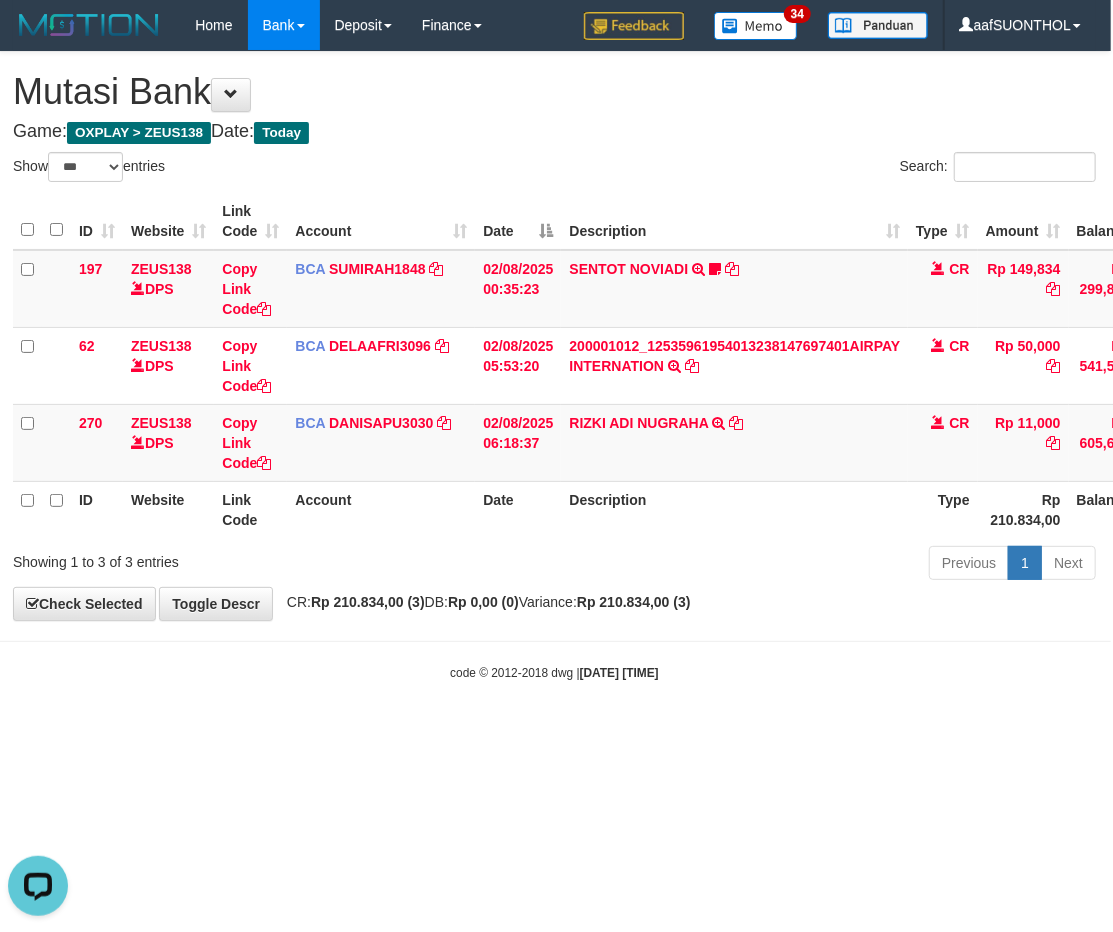 drag, startPoint x: 798, startPoint y: 836, endPoint x: 782, endPoint y: 827, distance: 18.35756 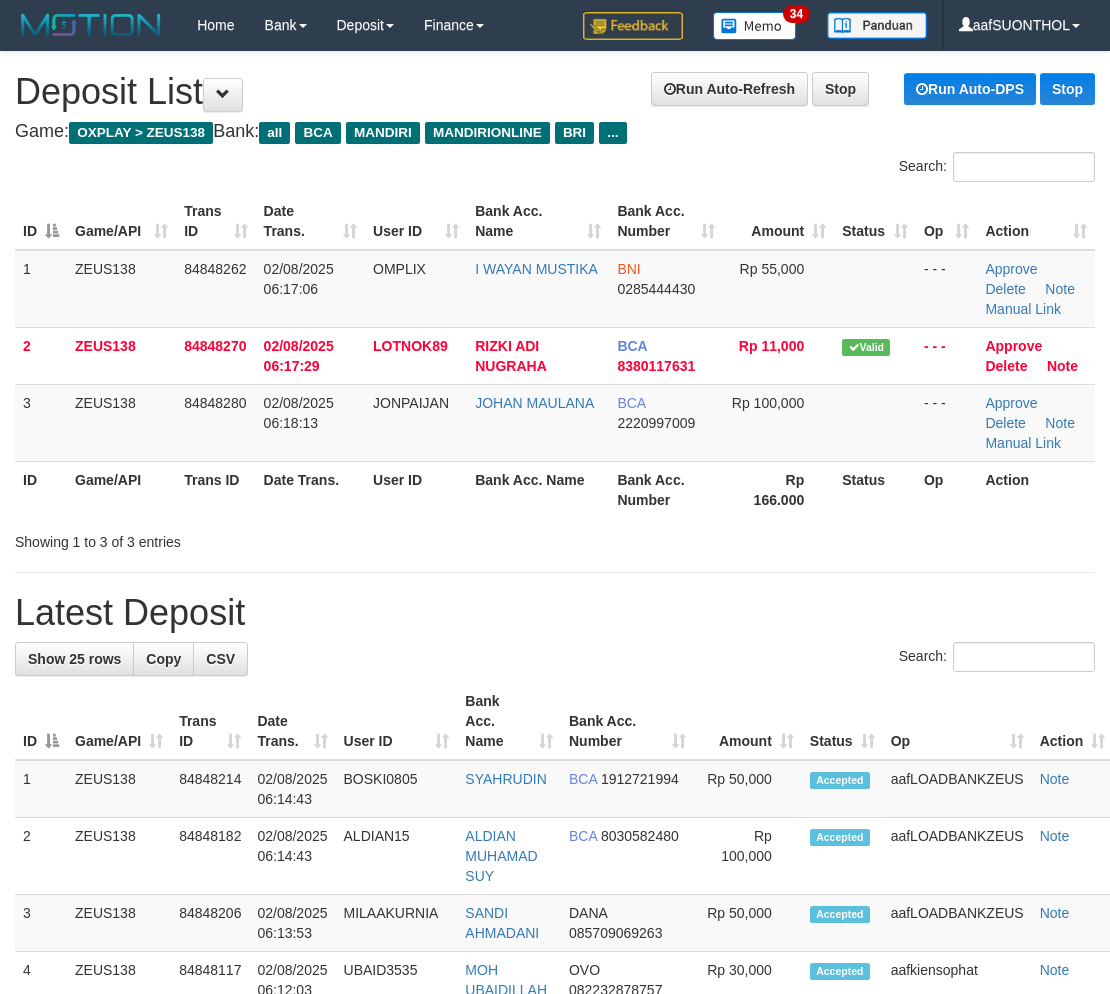 scroll, scrollTop: 0, scrollLeft: 0, axis: both 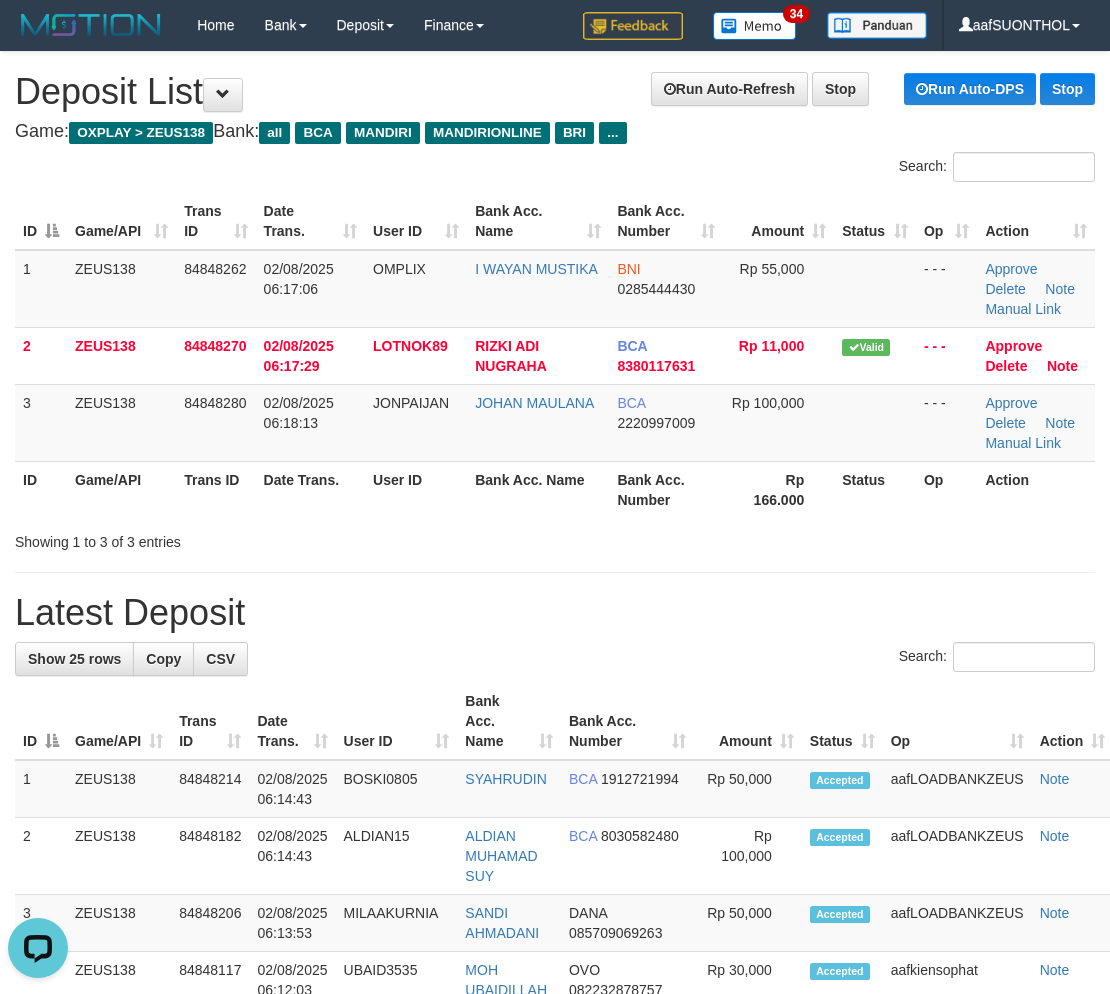 click on "**********" at bounding box center (555, 1265) 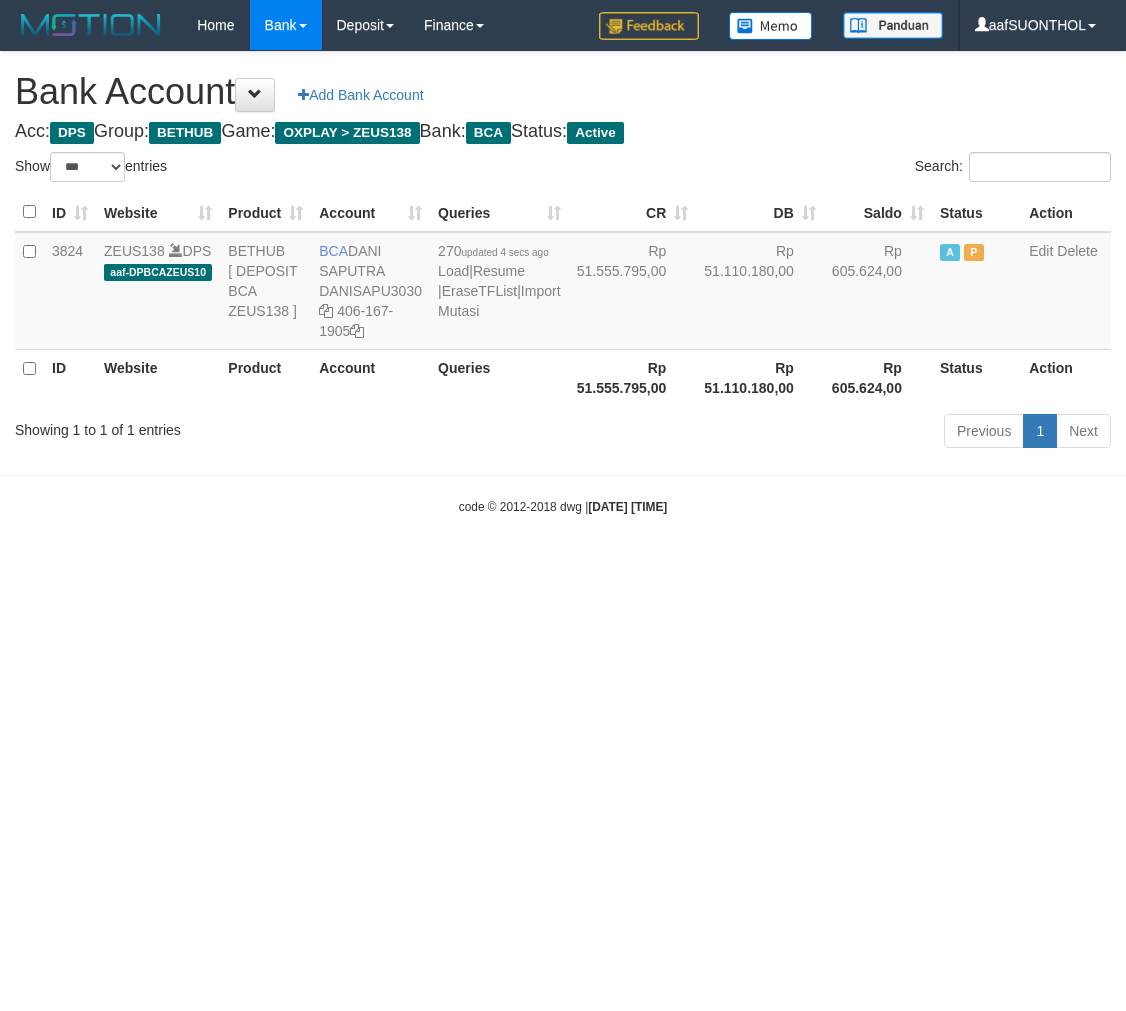 select on "***" 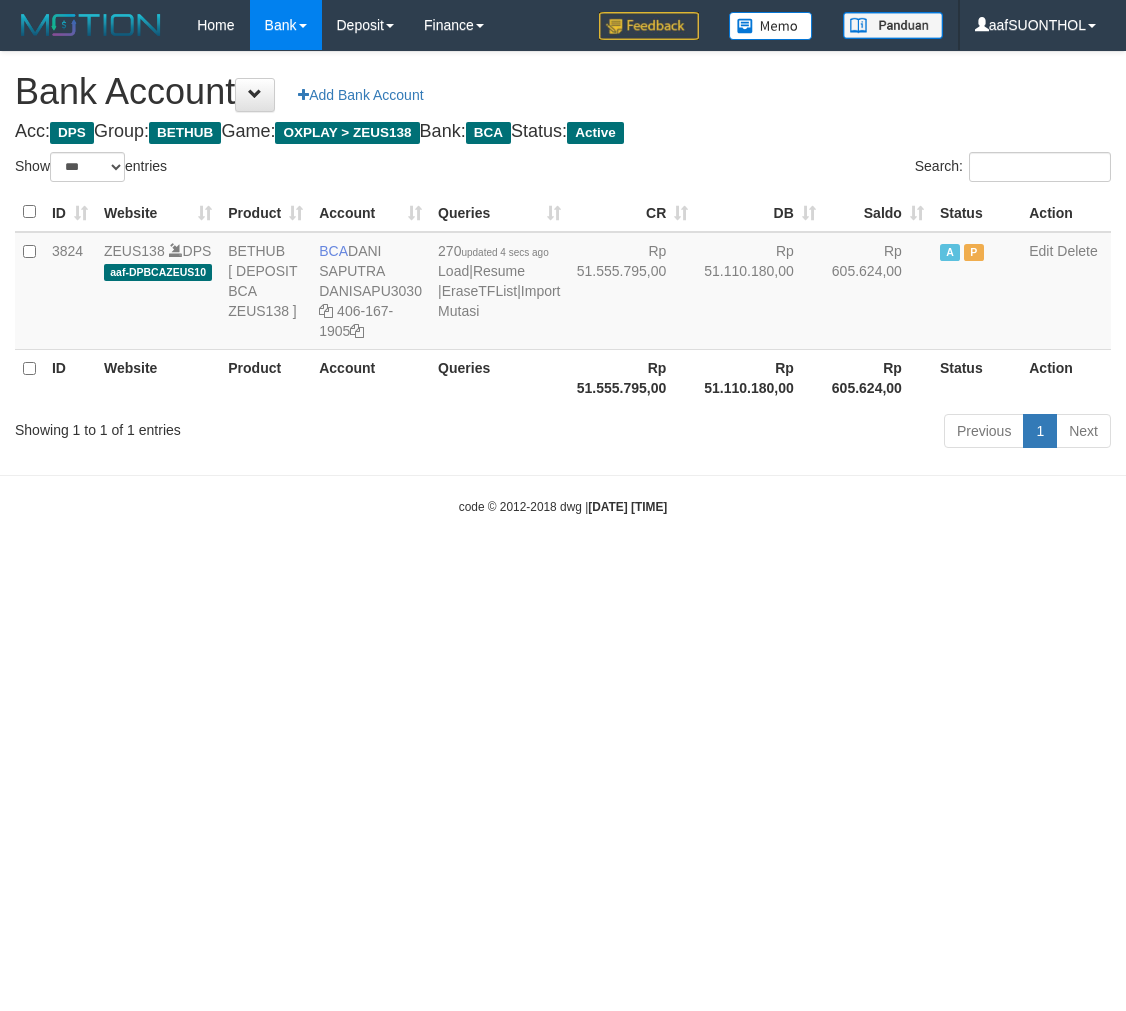 scroll, scrollTop: 0, scrollLeft: 0, axis: both 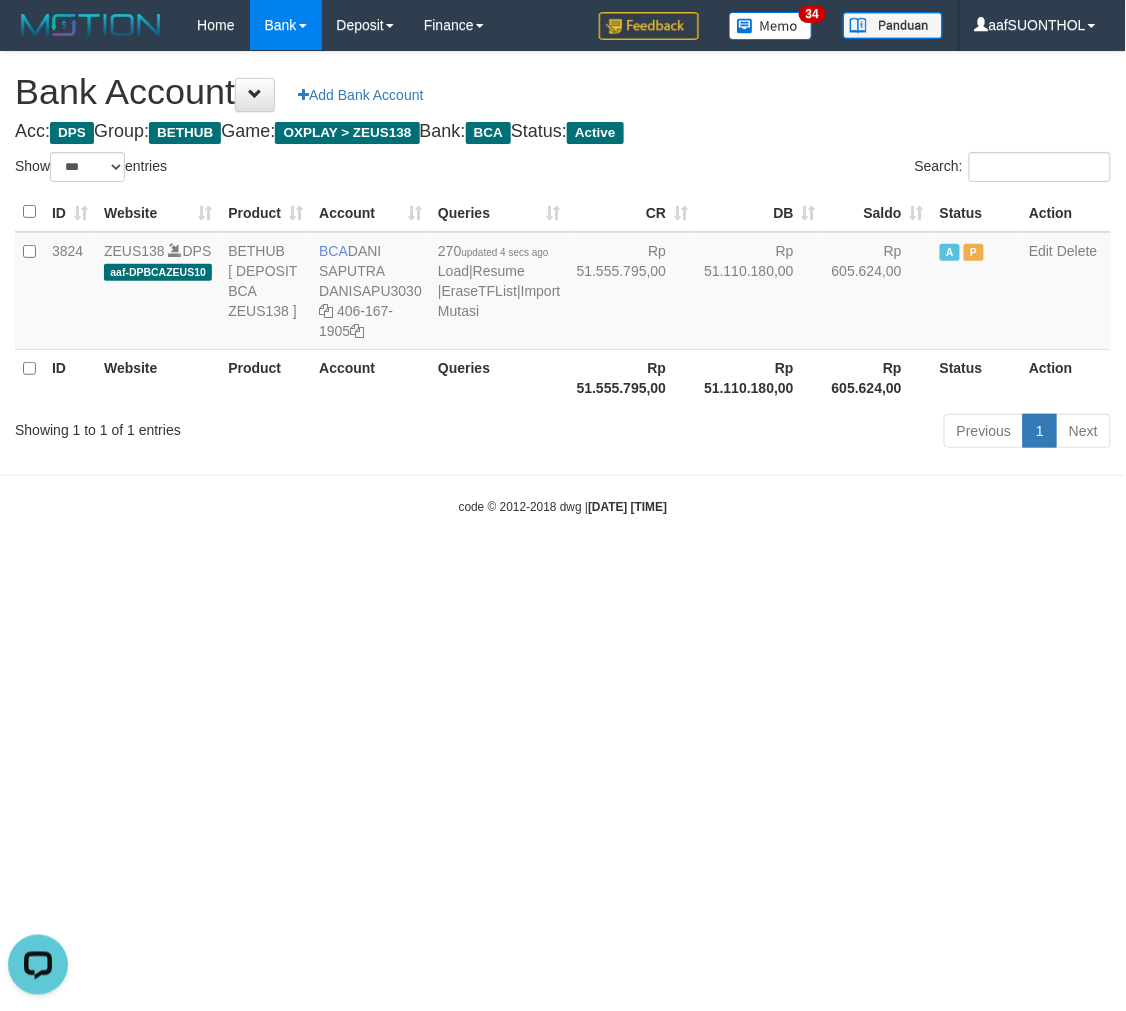 click on "Toggle navigation
Home
Bank
Account List
Load
By Website
Group
[OXPLAY]													ZEUS138
By Load Group (DPS)
Sync" at bounding box center [563, 283] 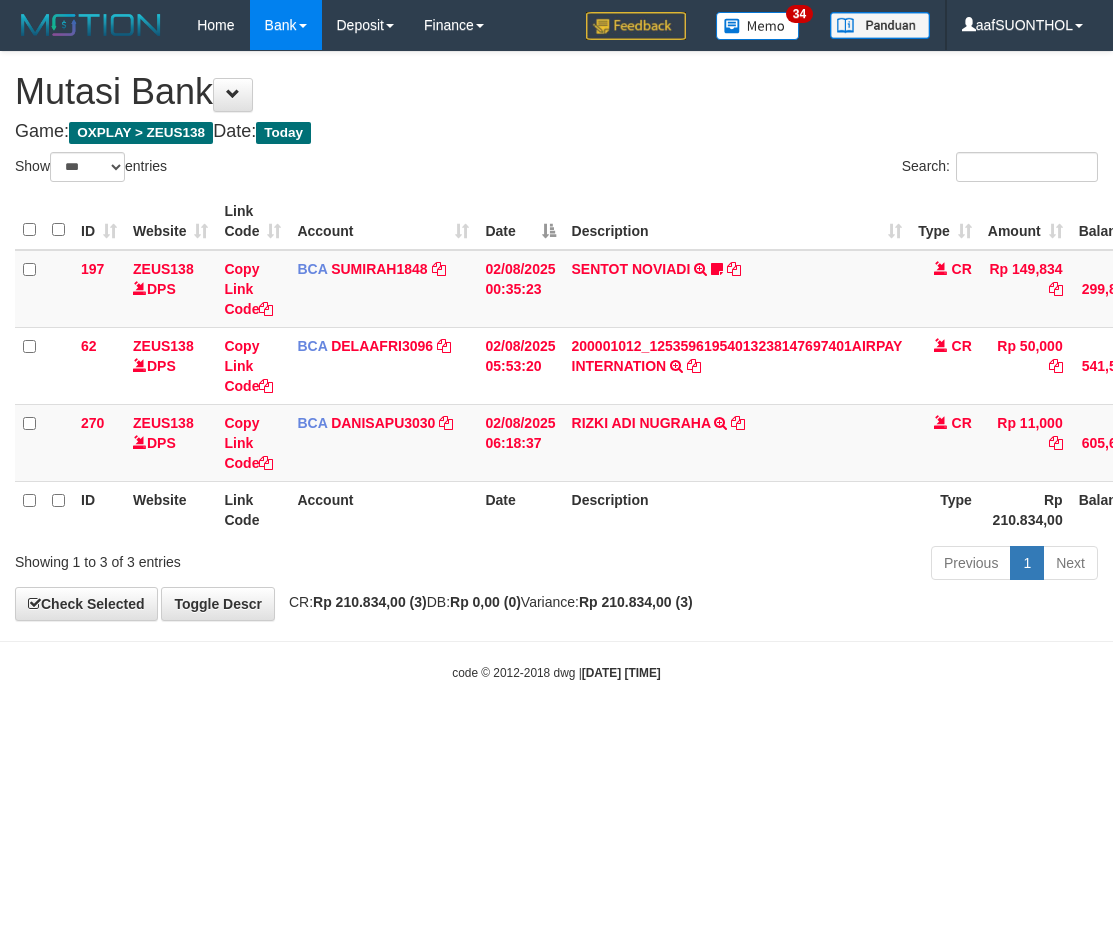 select on "***" 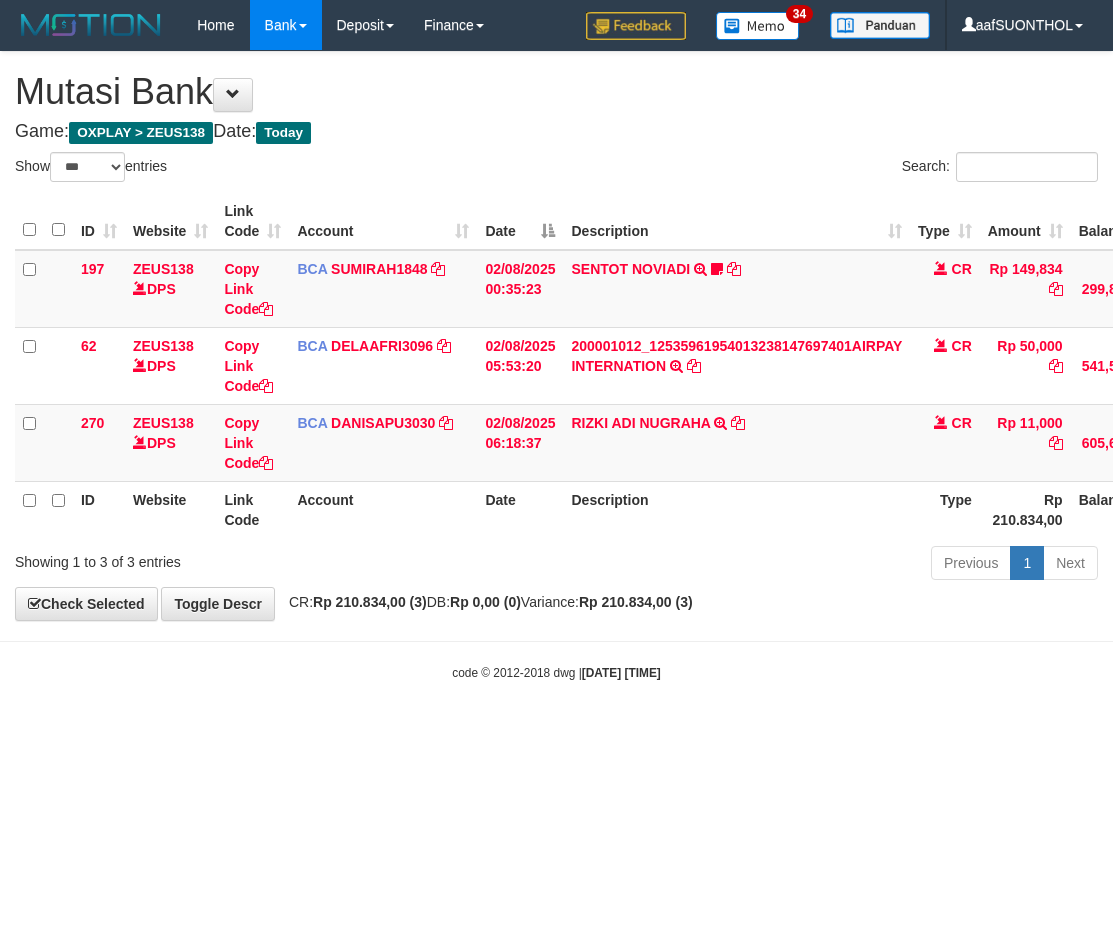 scroll, scrollTop: 0, scrollLeft: 2, axis: horizontal 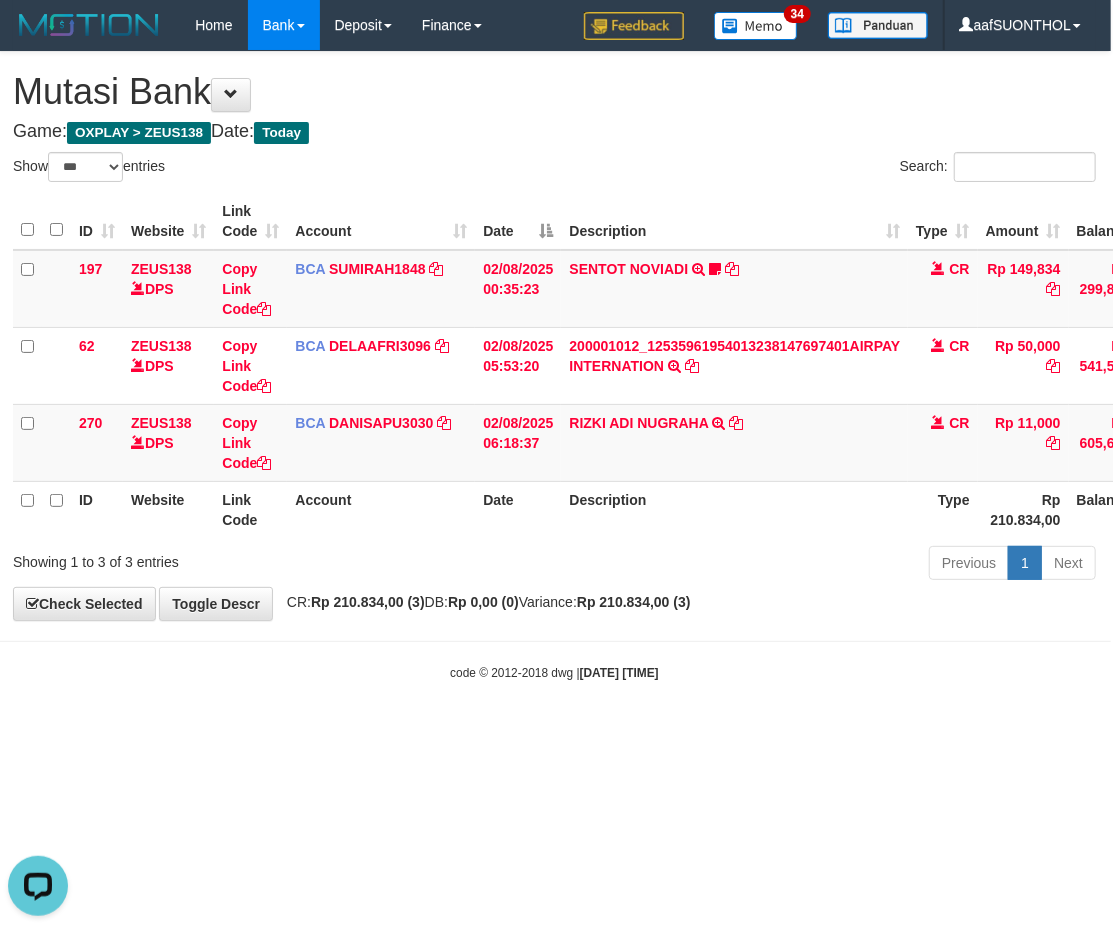 click on "Toggle navigation
Home
Bank
Account List
Load
By Website
Group
[OXPLAY]													ZEUS138
By Load Group (DPS)
Sync" at bounding box center [554, 366] 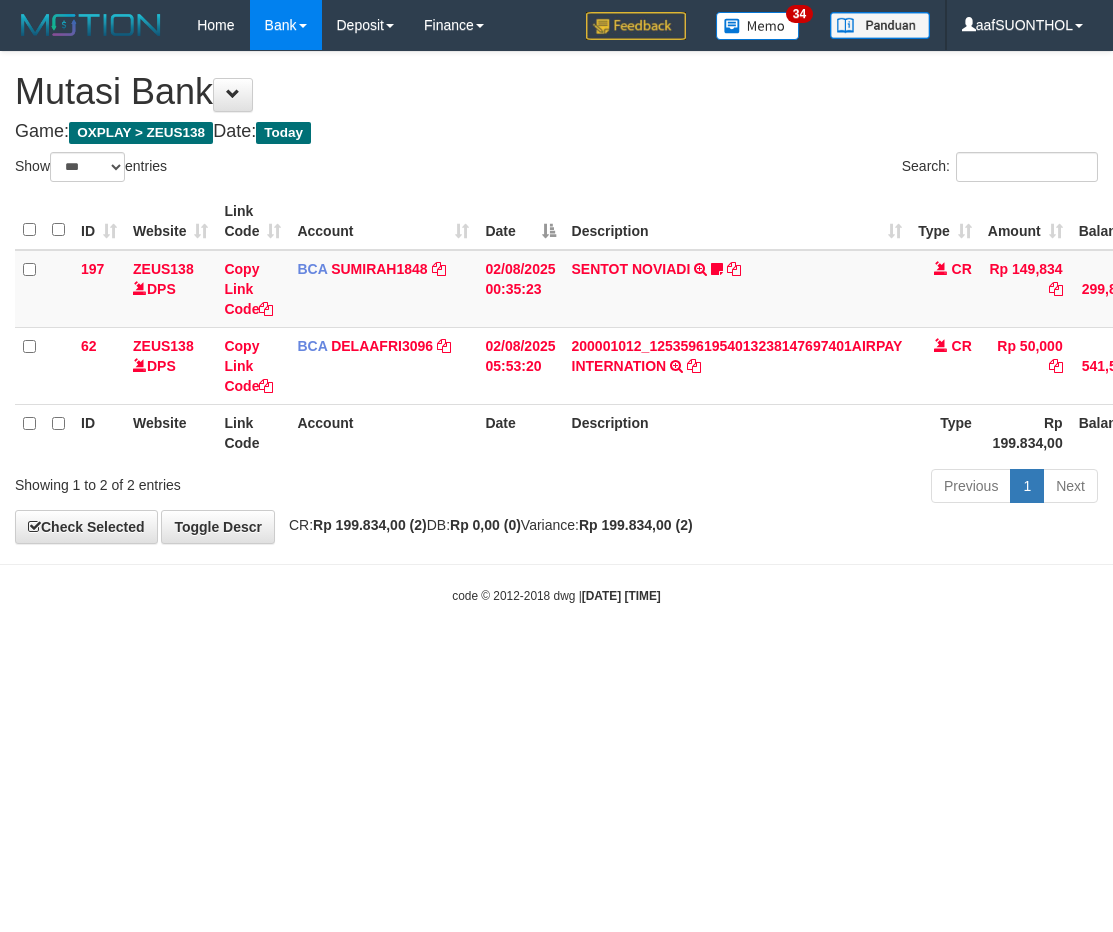 select on "***" 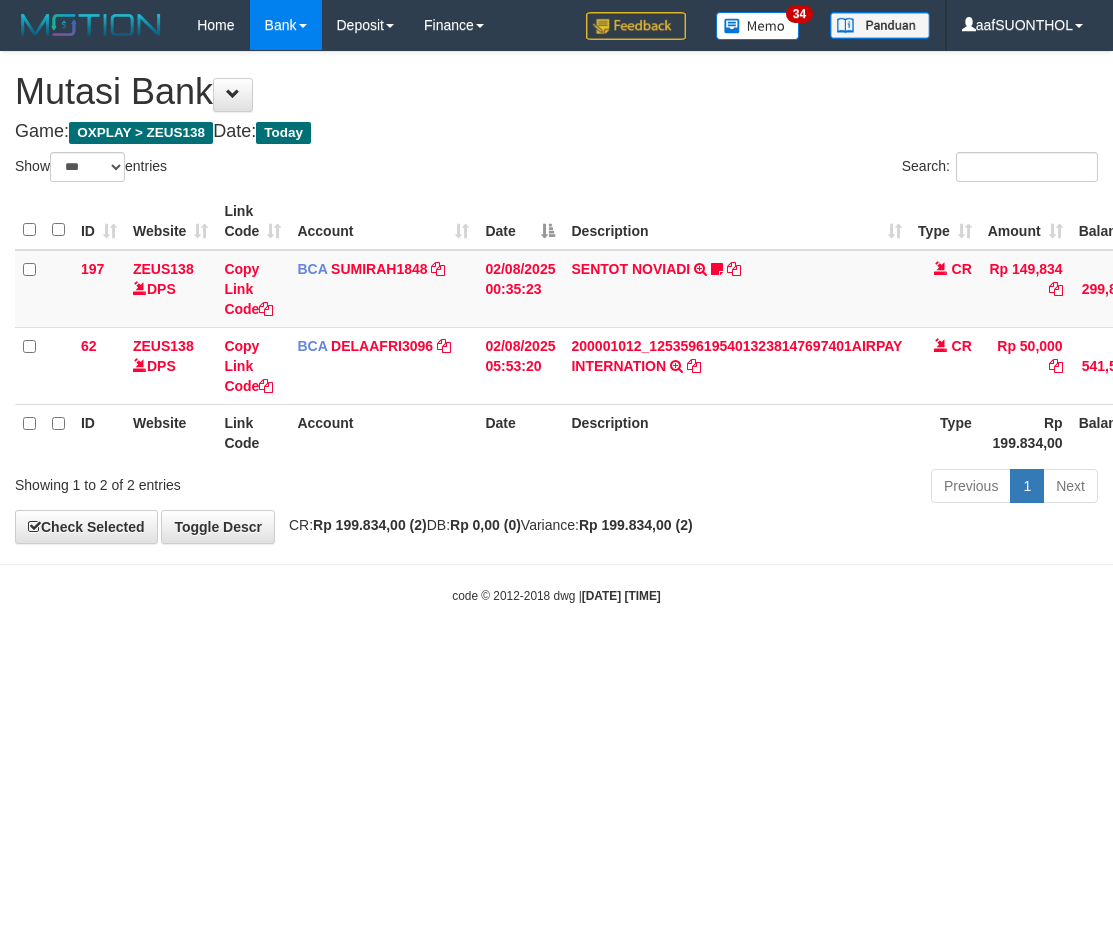 scroll, scrollTop: 0, scrollLeft: 2, axis: horizontal 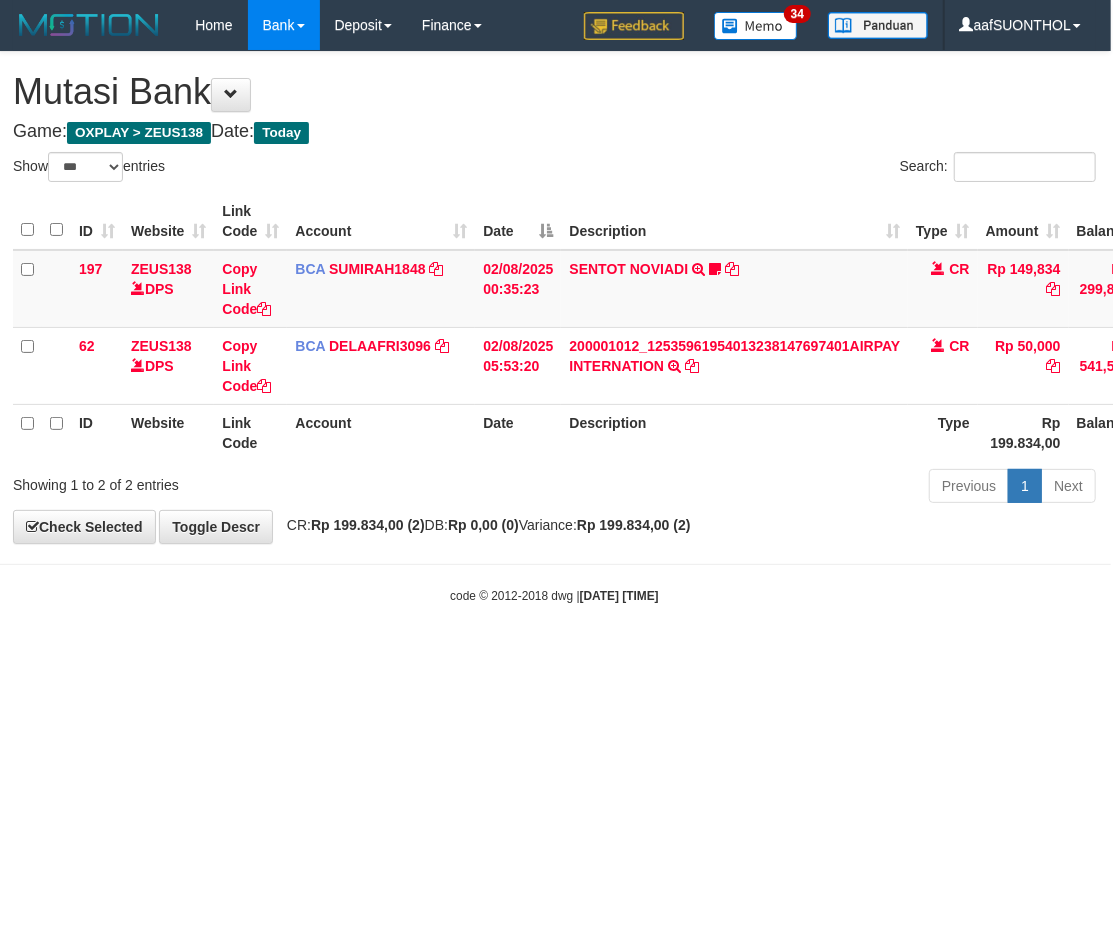 drag, startPoint x: 712, startPoint y: 692, endPoint x: 700, endPoint y: 693, distance: 12.0415945 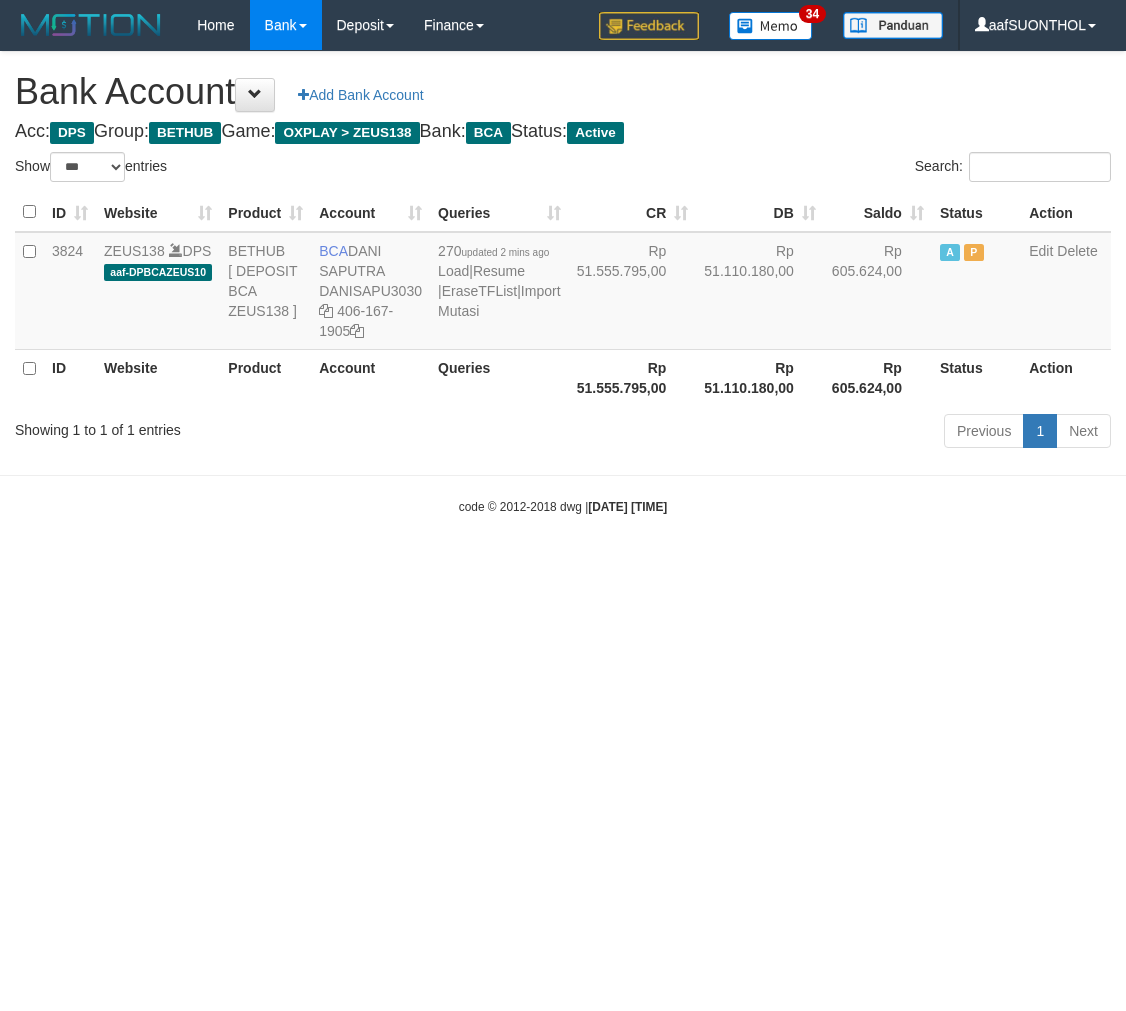 select on "***" 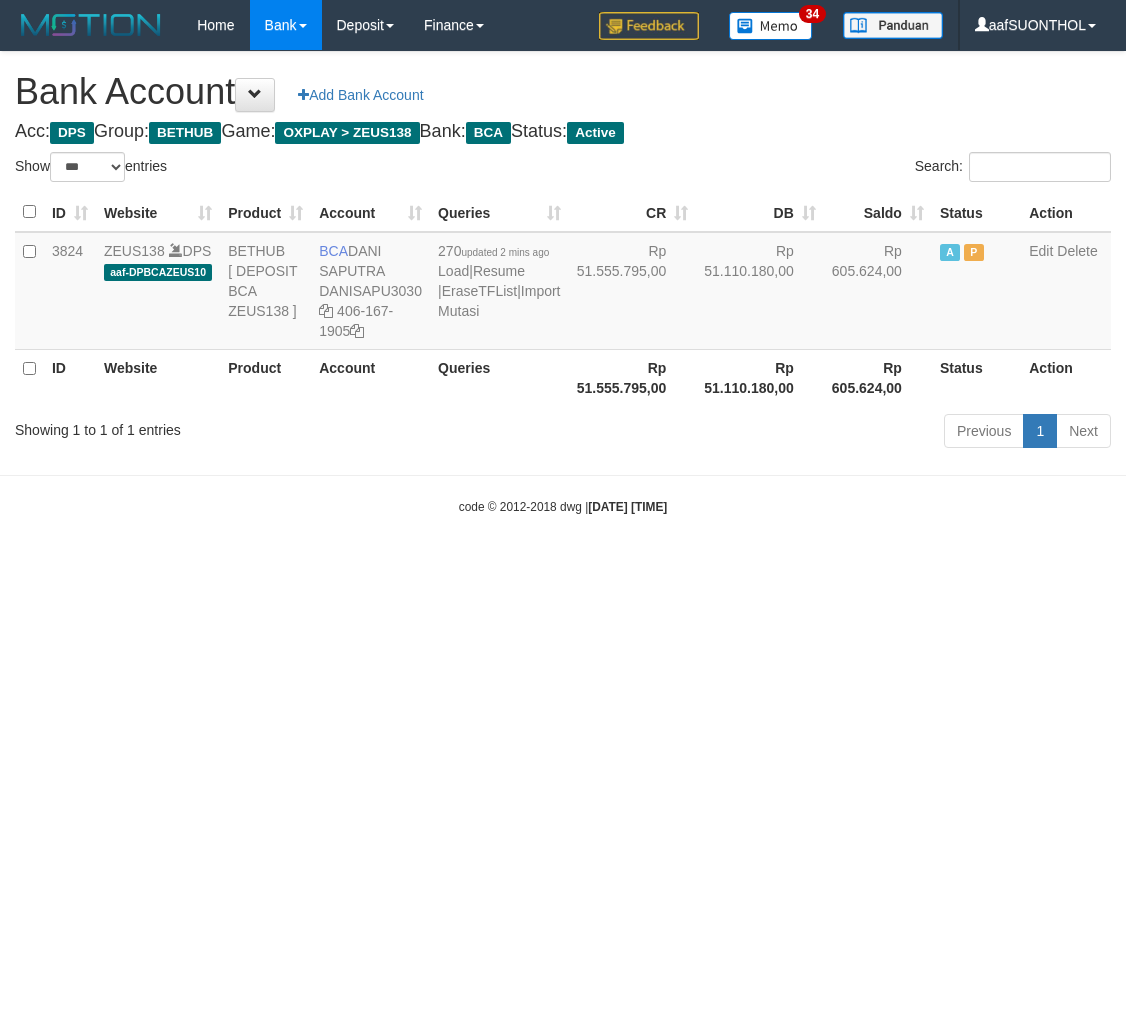 scroll, scrollTop: 0, scrollLeft: 0, axis: both 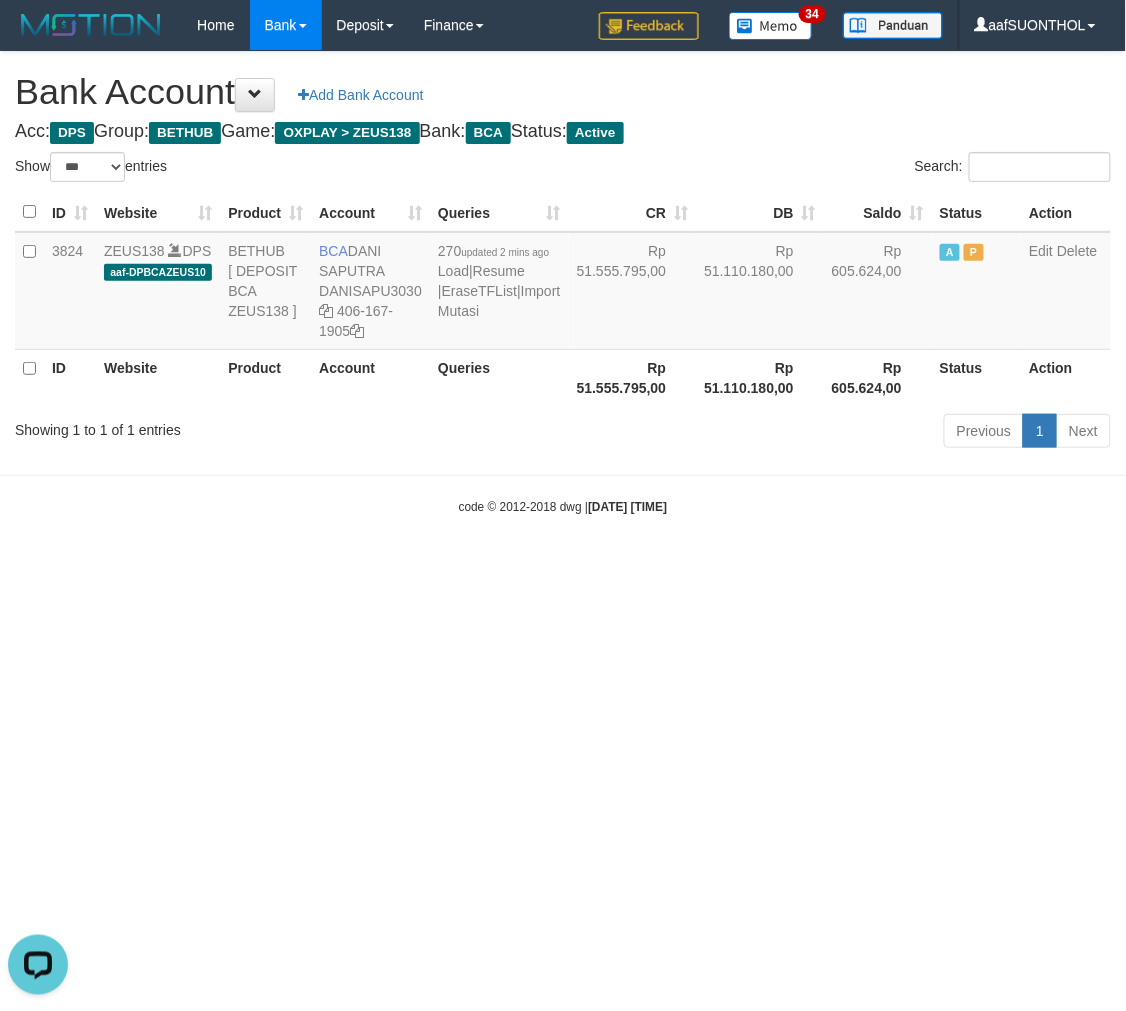 click on "Toggle navigation
Home
Bank
Account List
Load
By Website
Group
[OXPLAY]													ZEUS138
By Load Group (DPS)
Sync" at bounding box center [563, 283] 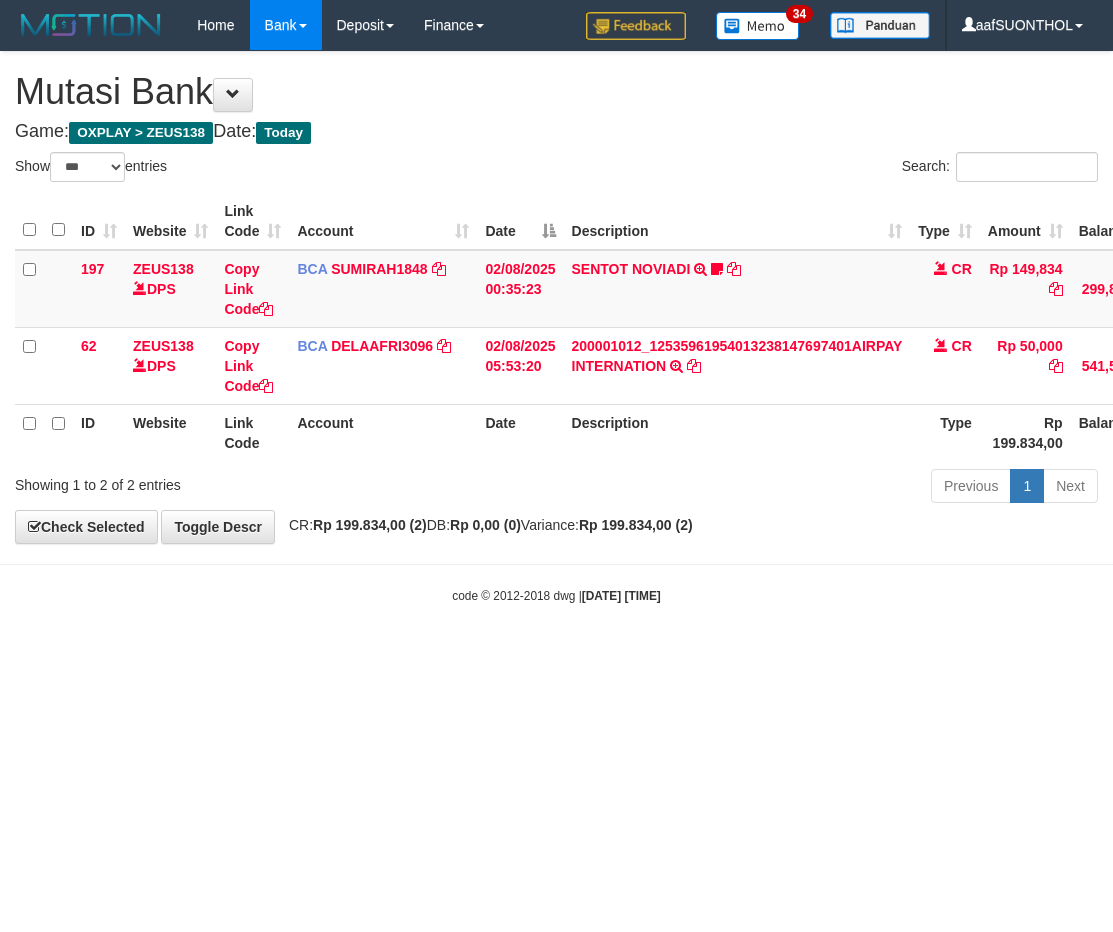 select on "***" 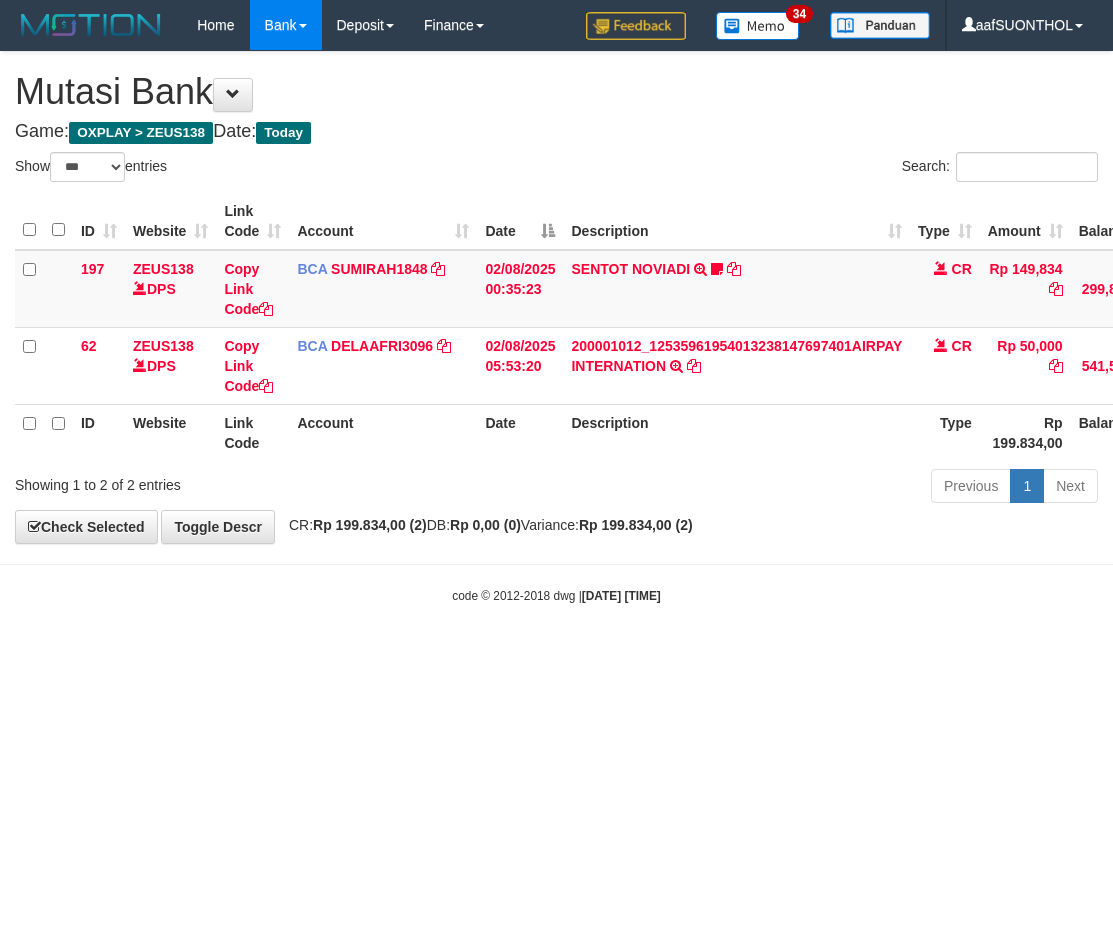 scroll, scrollTop: 0, scrollLeft: 2, axis: horizontal 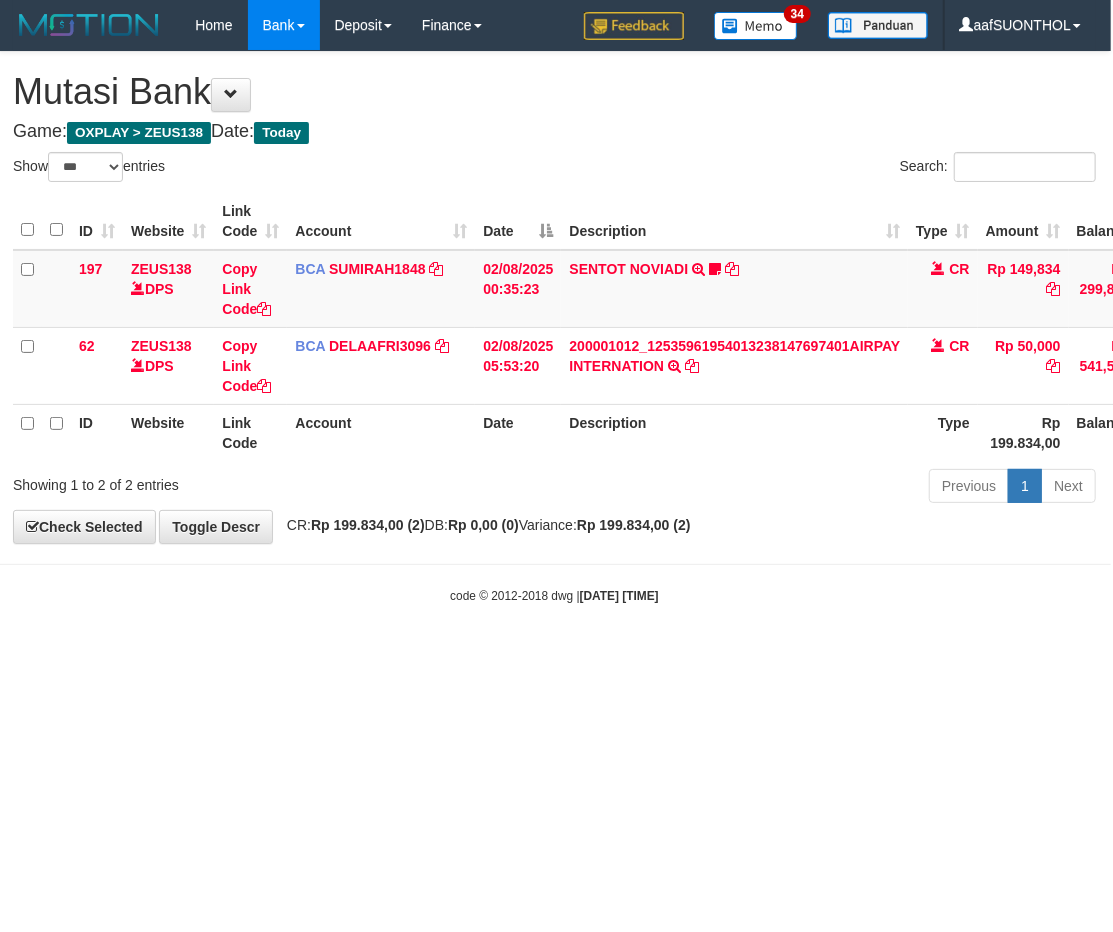 click on "Toggle navigation
Home
Bank
Account List
Load
By Website
Group
[OXPLAY]													ZEUS138
By Load Group (DPS)
Sync" at bounding box center [554, 327] 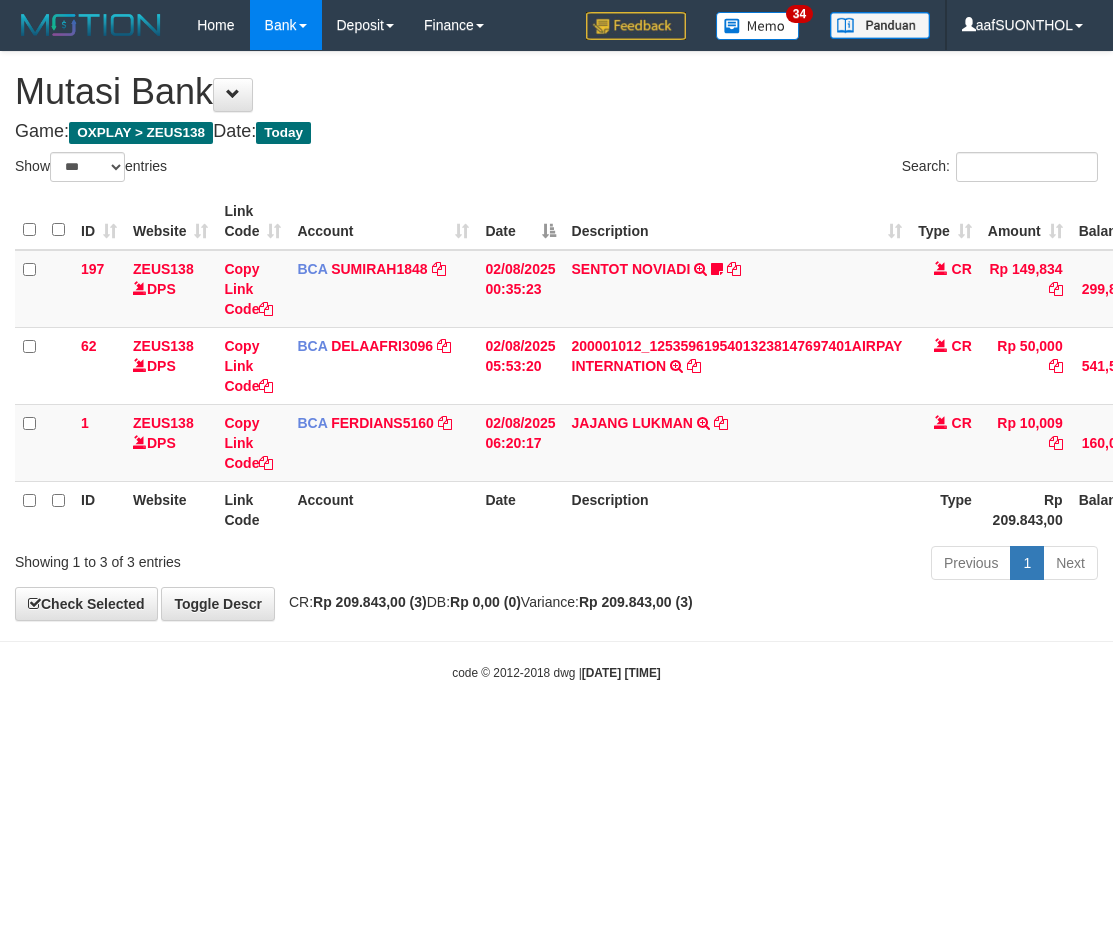 select on "***" 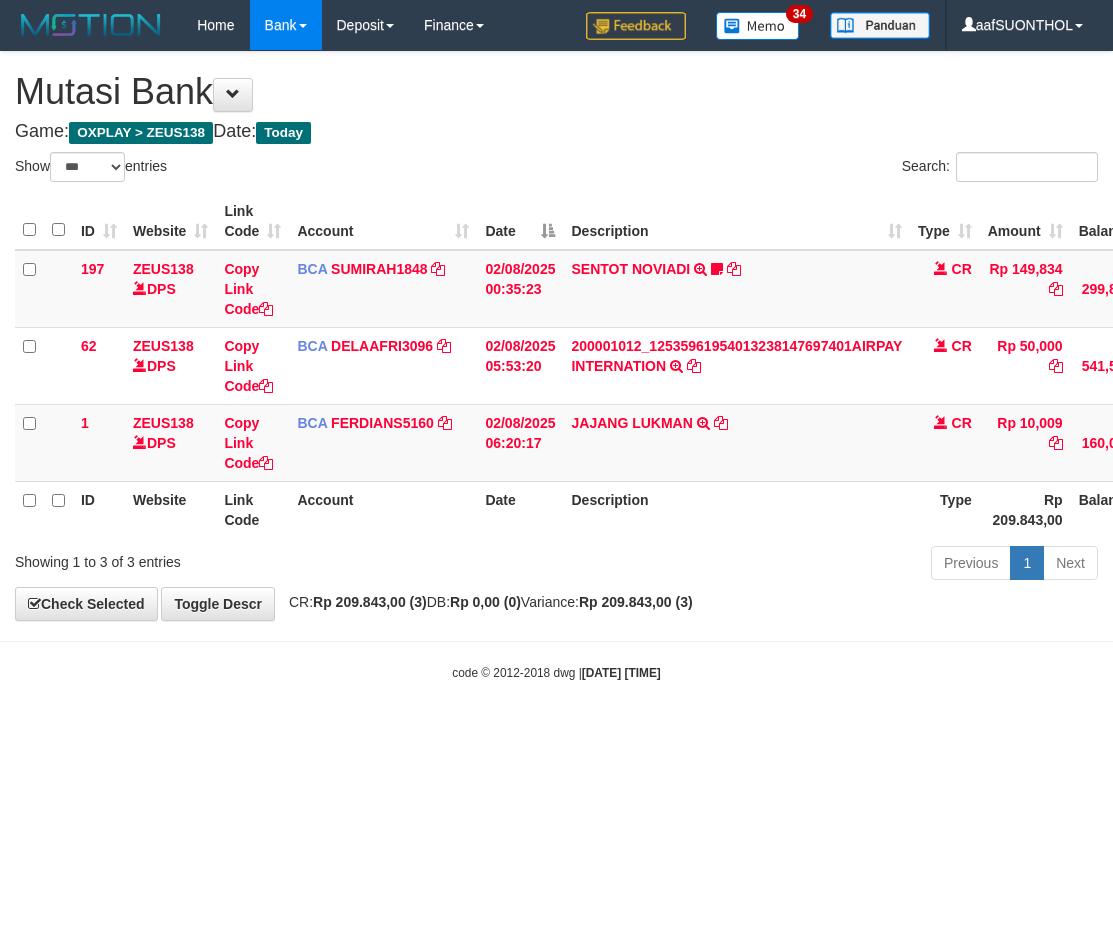 scroll, scrollTop: 0, scrollLeft: 2, axis: horizontal 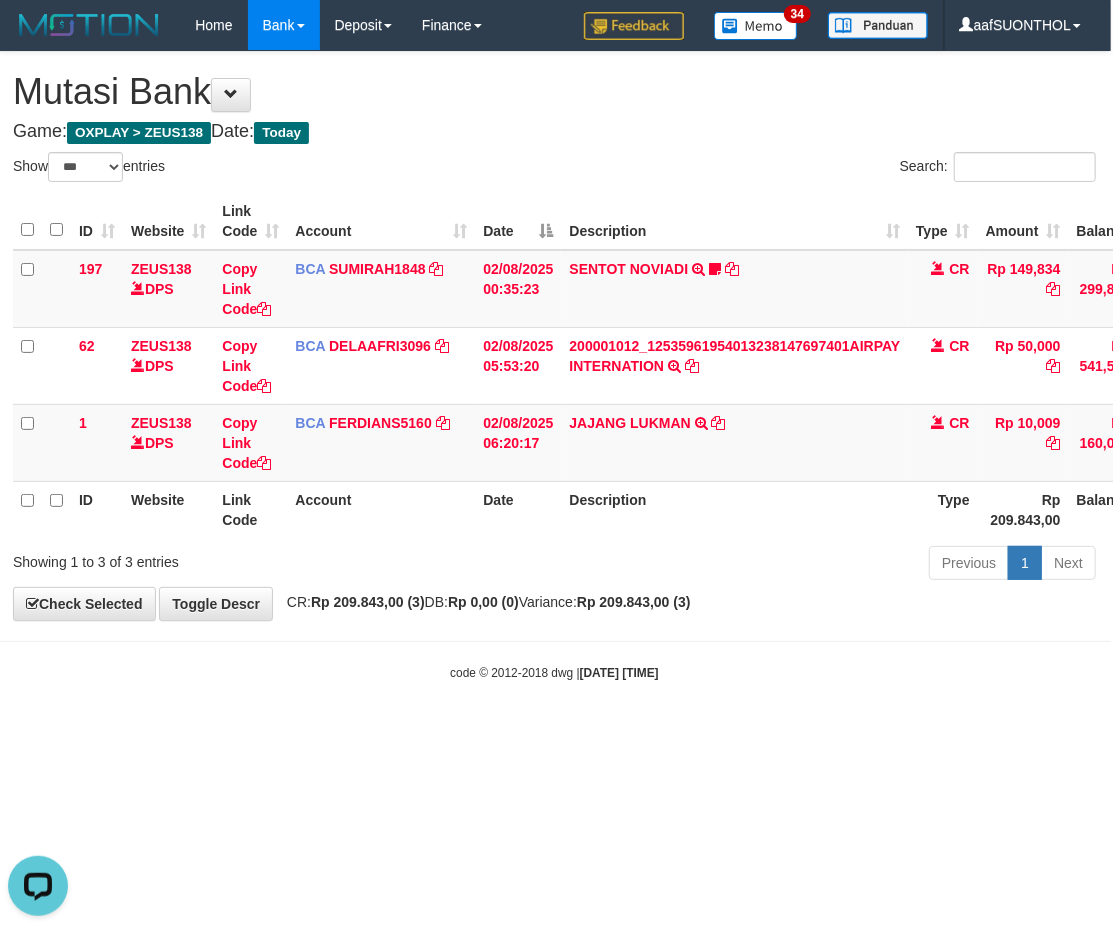 drag, startPoint x: 407, startPoint y: 821, endPoint x: 383, endPoint y: 820, distance: 24.020824 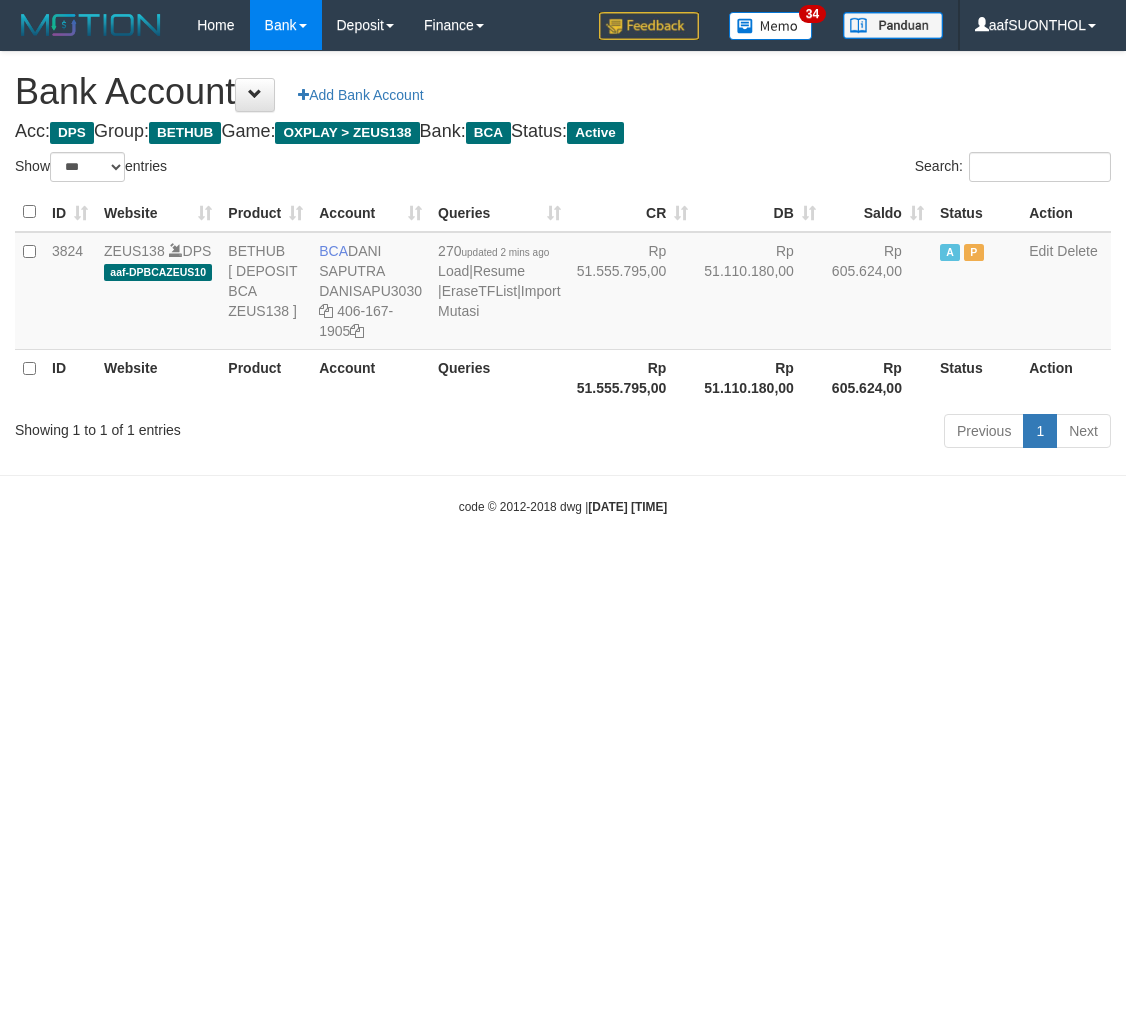 select on "***" 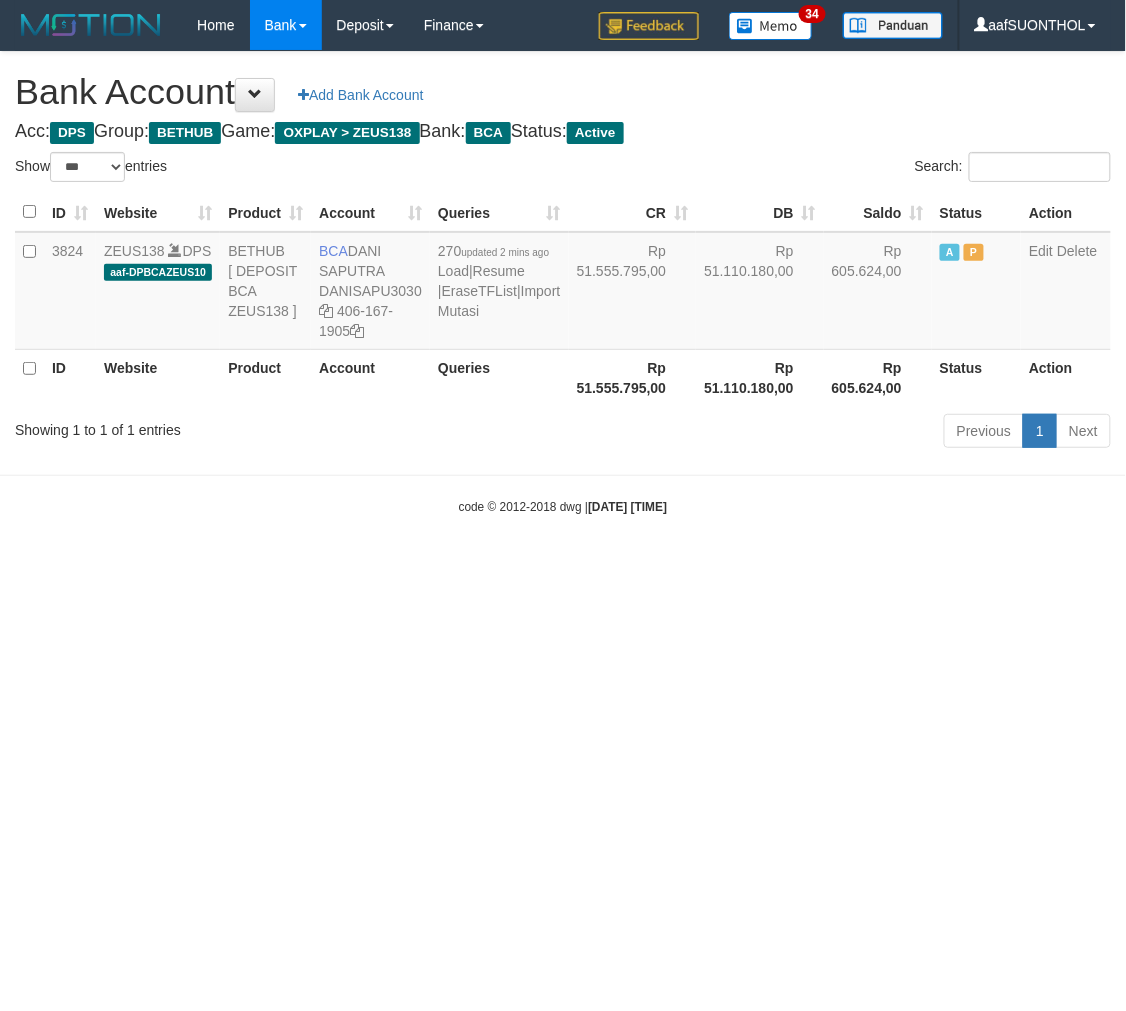 click on "Toggle navigation
Home
Bank
Account List
Load
By Website
Group
[OXPLAY]													ZEUS138
By Load Group (DPS)
Sync" at bounding box center (563, 283) 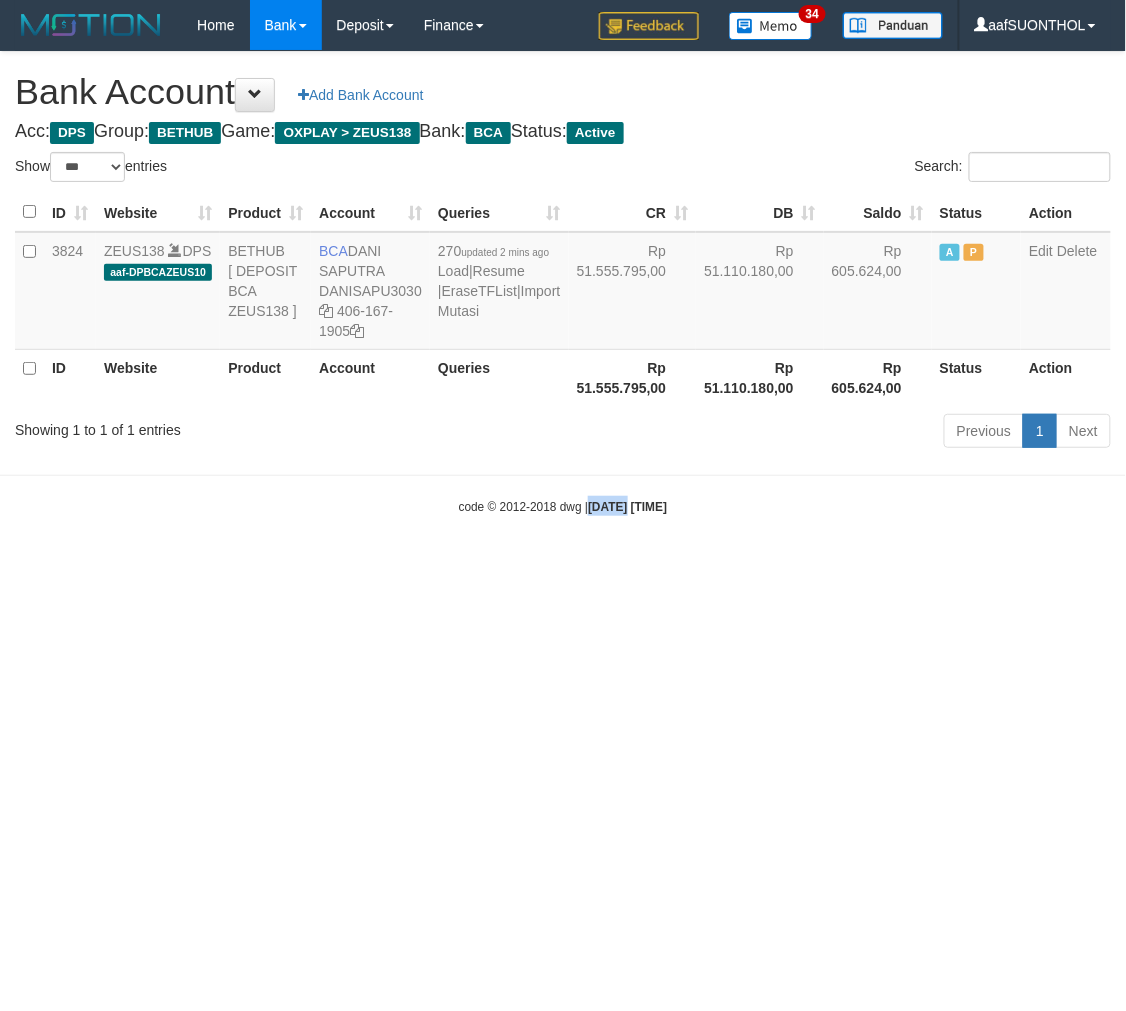 drag, startPoint x: 572, startPoint y: 724, endPoint x: 548, endPoint y: 683, distance: 47.507893 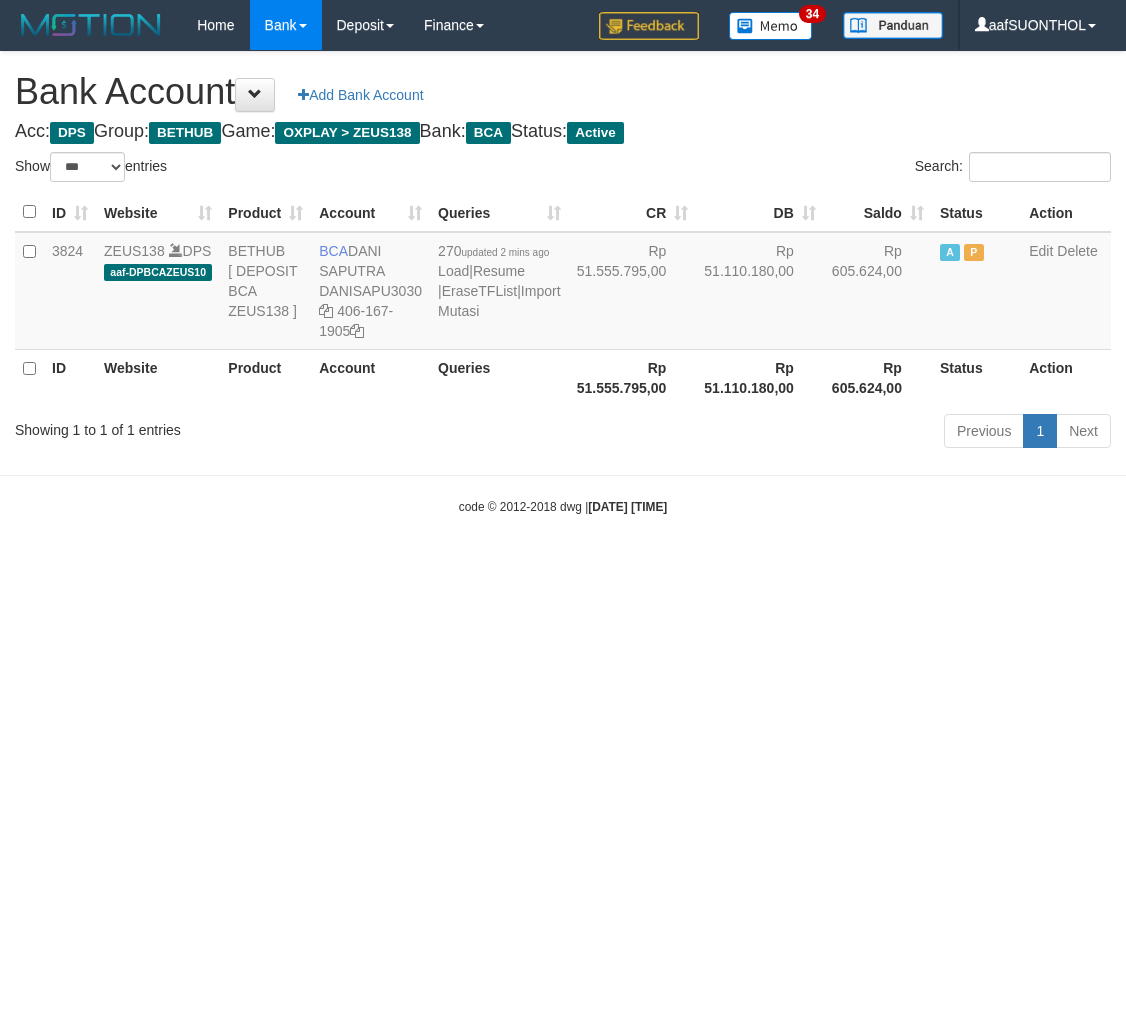 select on "***" 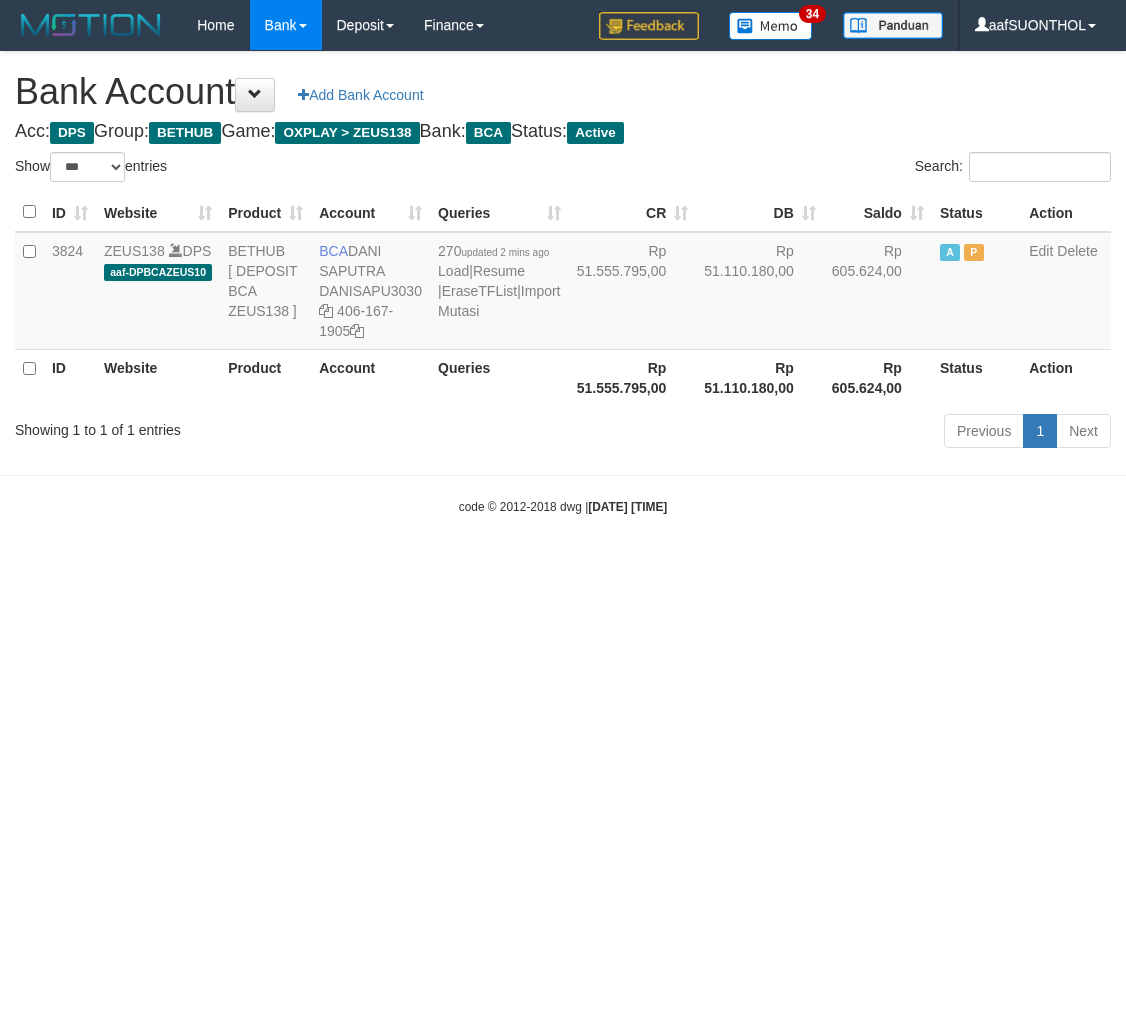 scroll, scrollTop: 0, scrollLeft: 0, axis: both 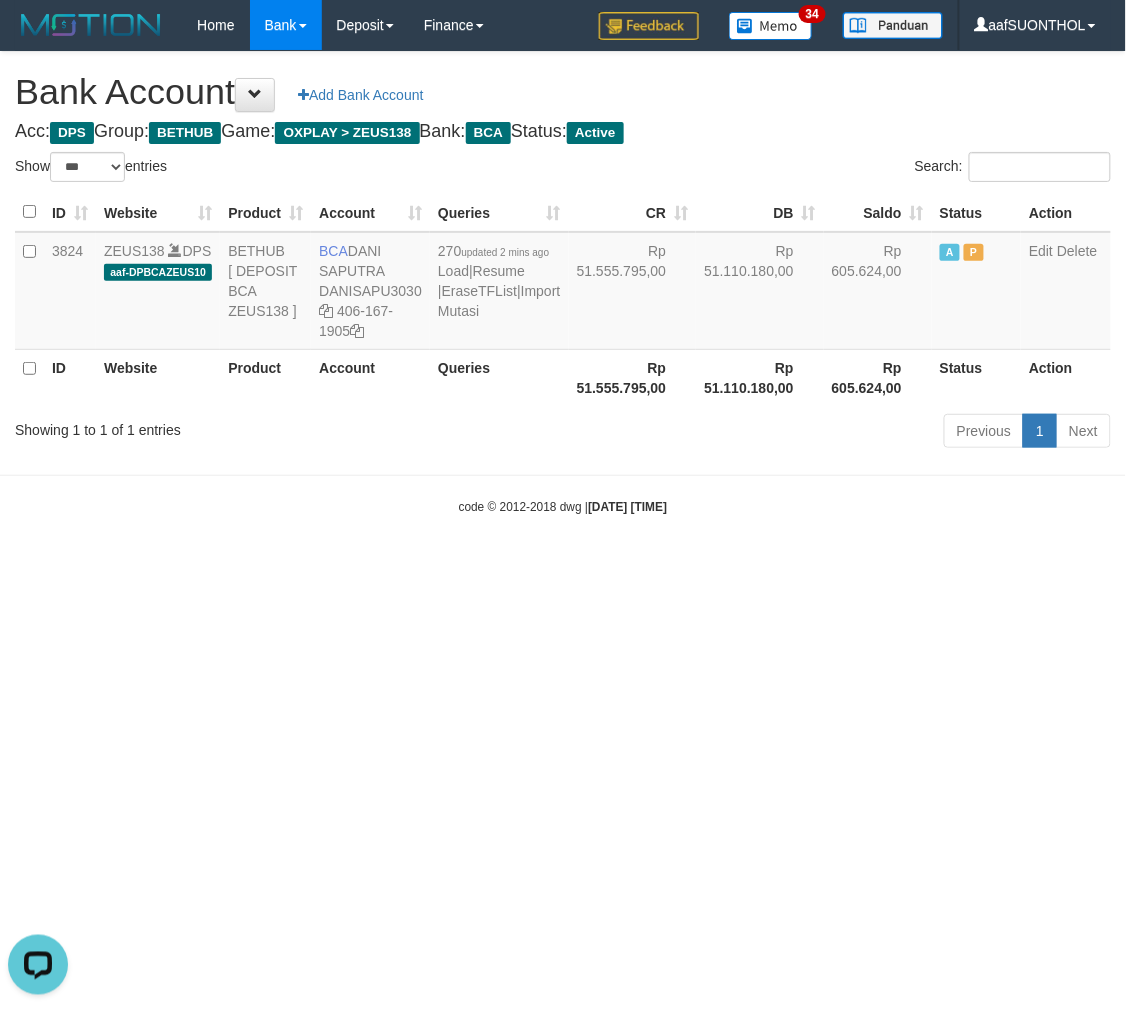 drag, startPoint x: 817, startPoint y: 557, endPoint x: 805, endPoint y: 562, distance: 13 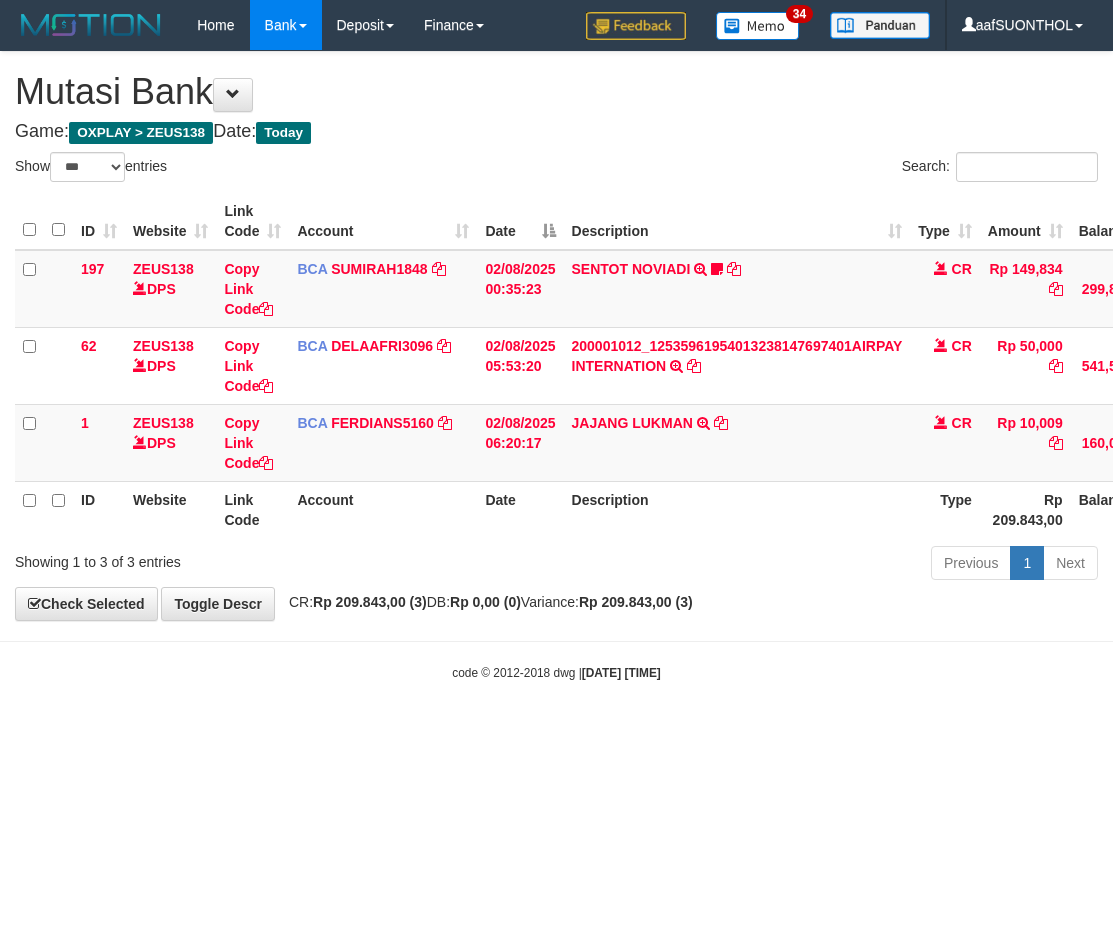 select on "***" 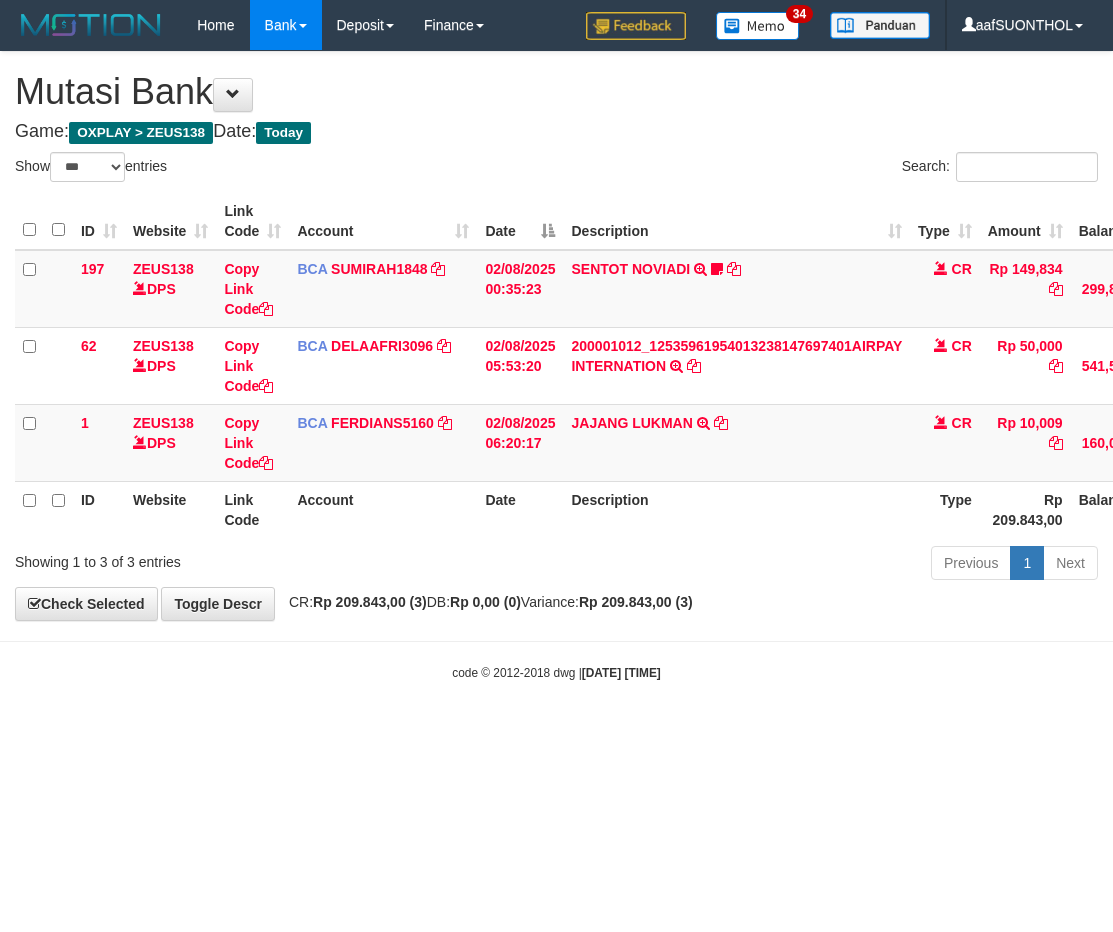 scroll, scrollTop: 0, scrollLeft: 2, axis: horizontal 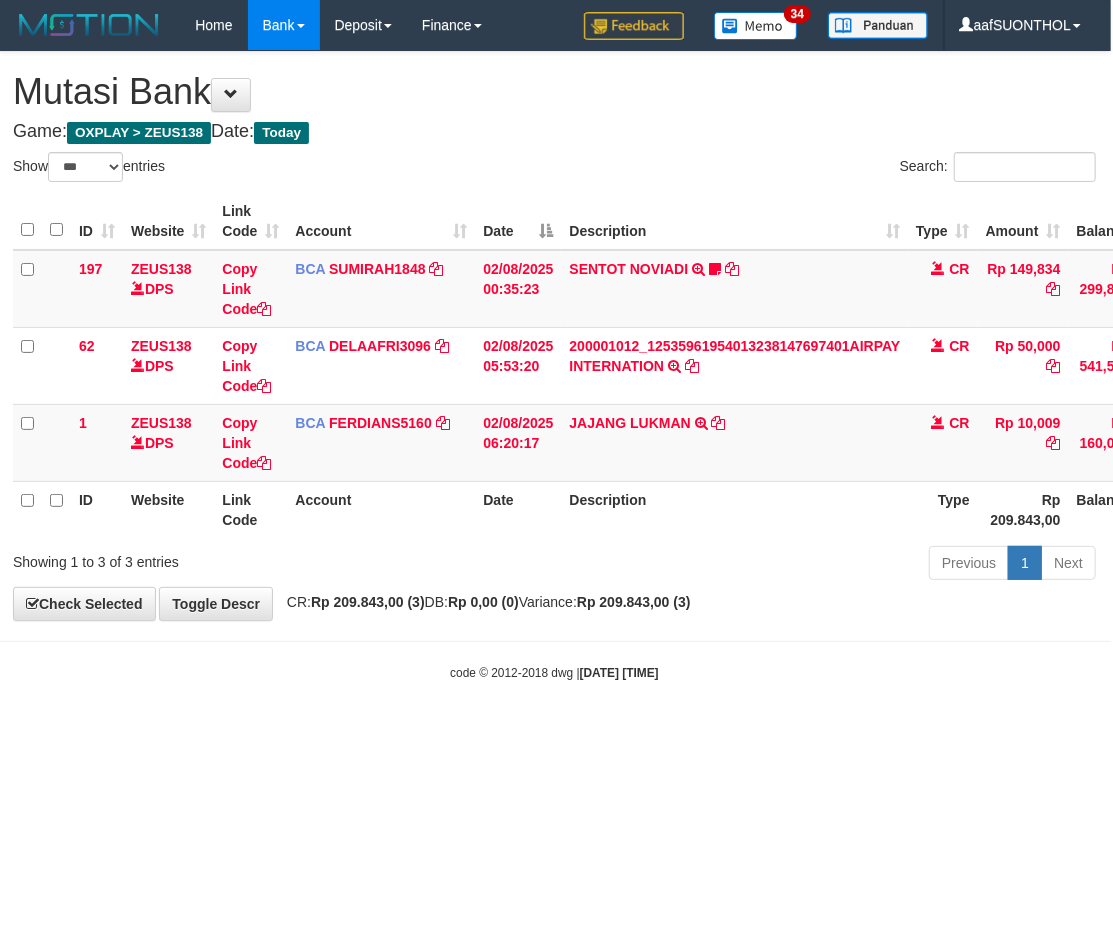 drag, startPoint x: 774, startPoint y: 766, endPoint x: 721, endPoint y: 744, distance: 57.384666 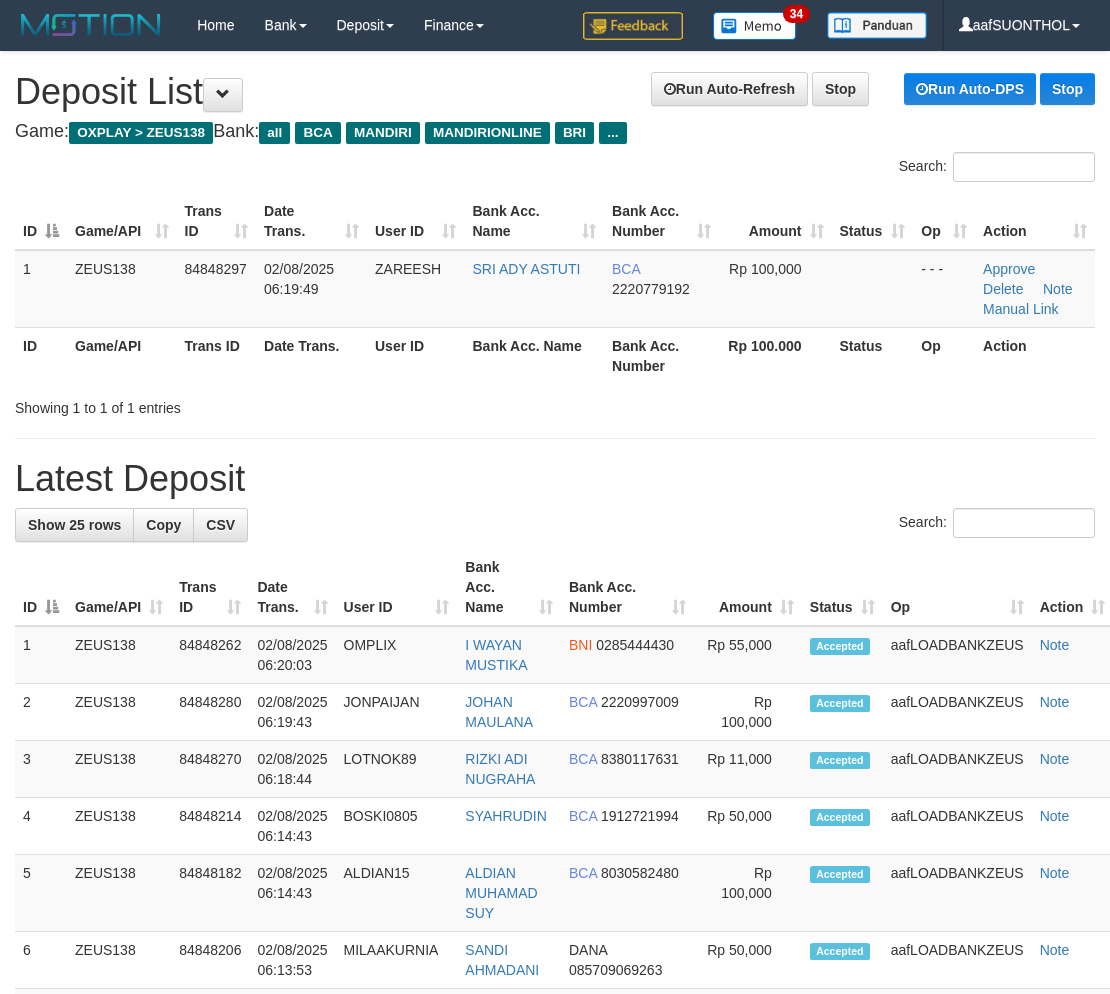 scroll, scrollTop: 0, scrollLeft: 0, axis: both 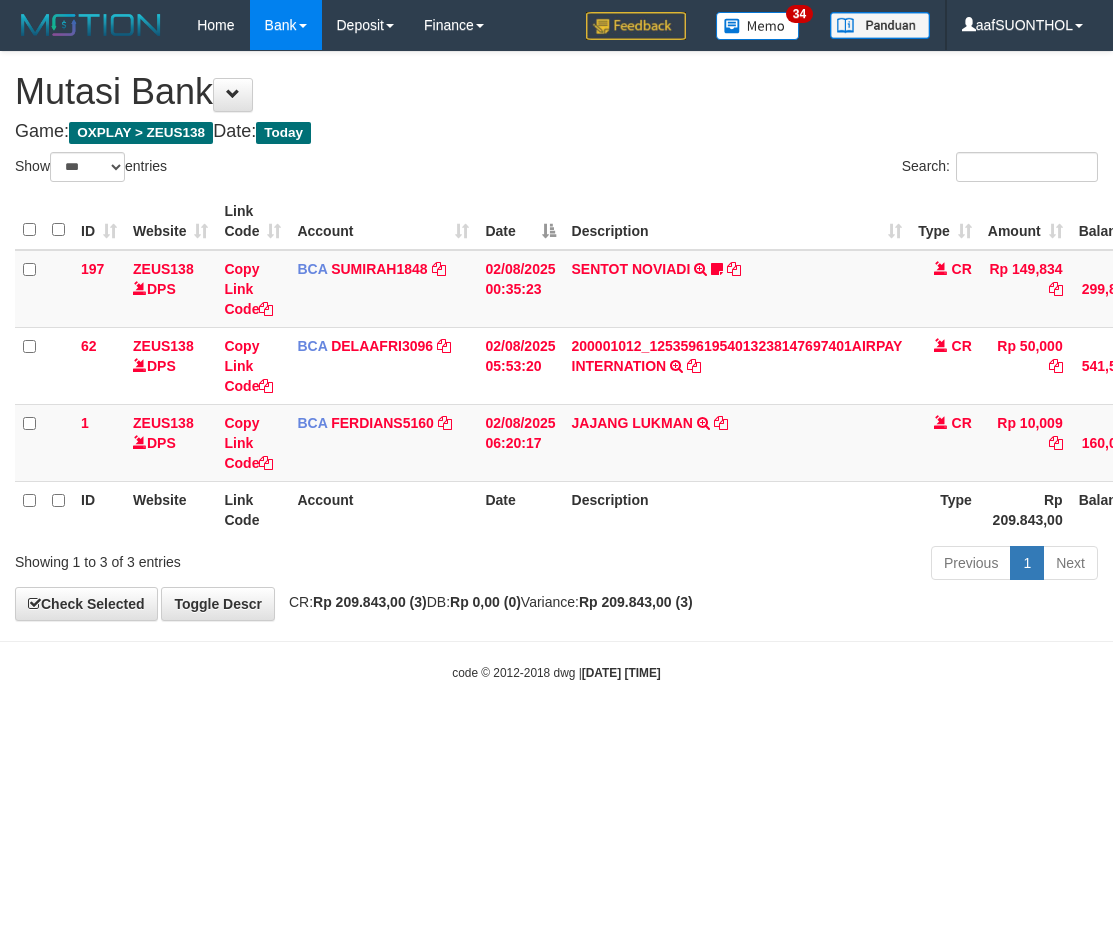 select on "***" 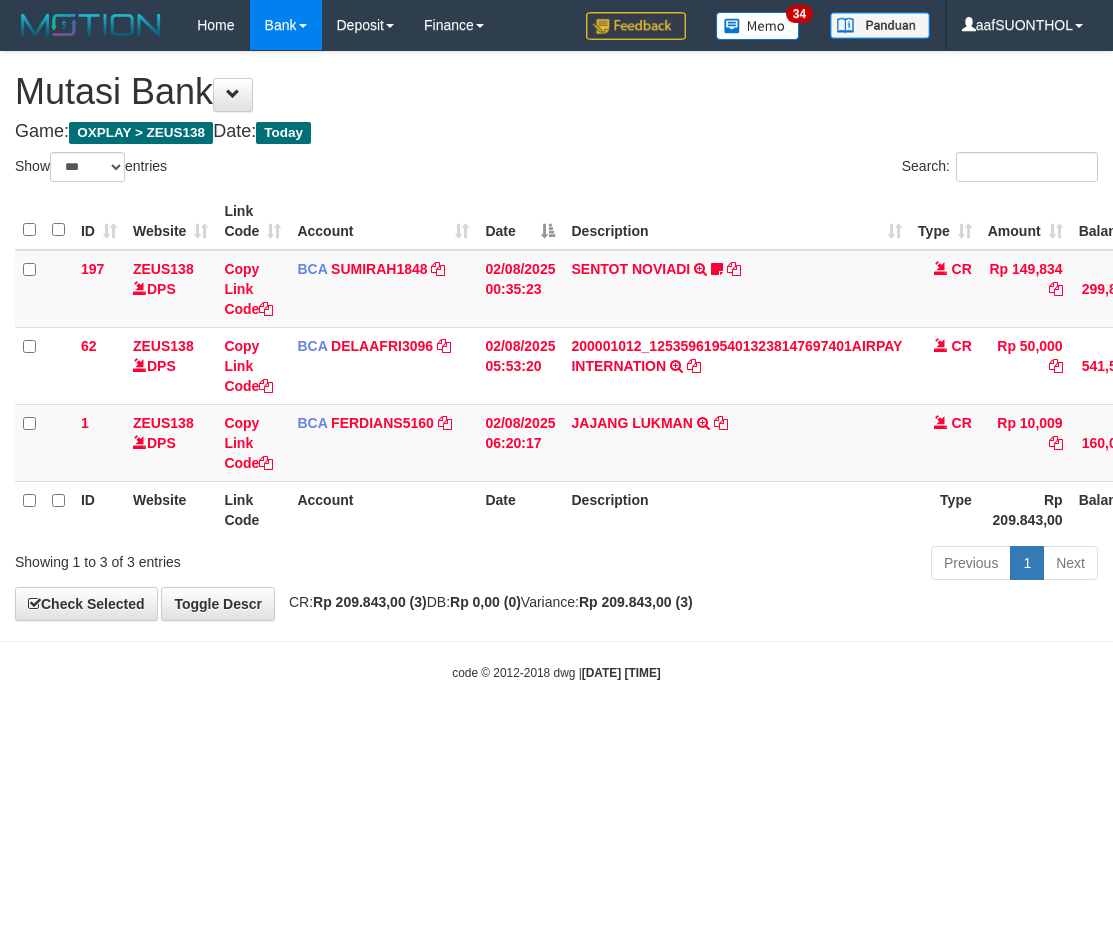 scroll, scrollTop: 0, scrollLeft: 2, axis: horizontal 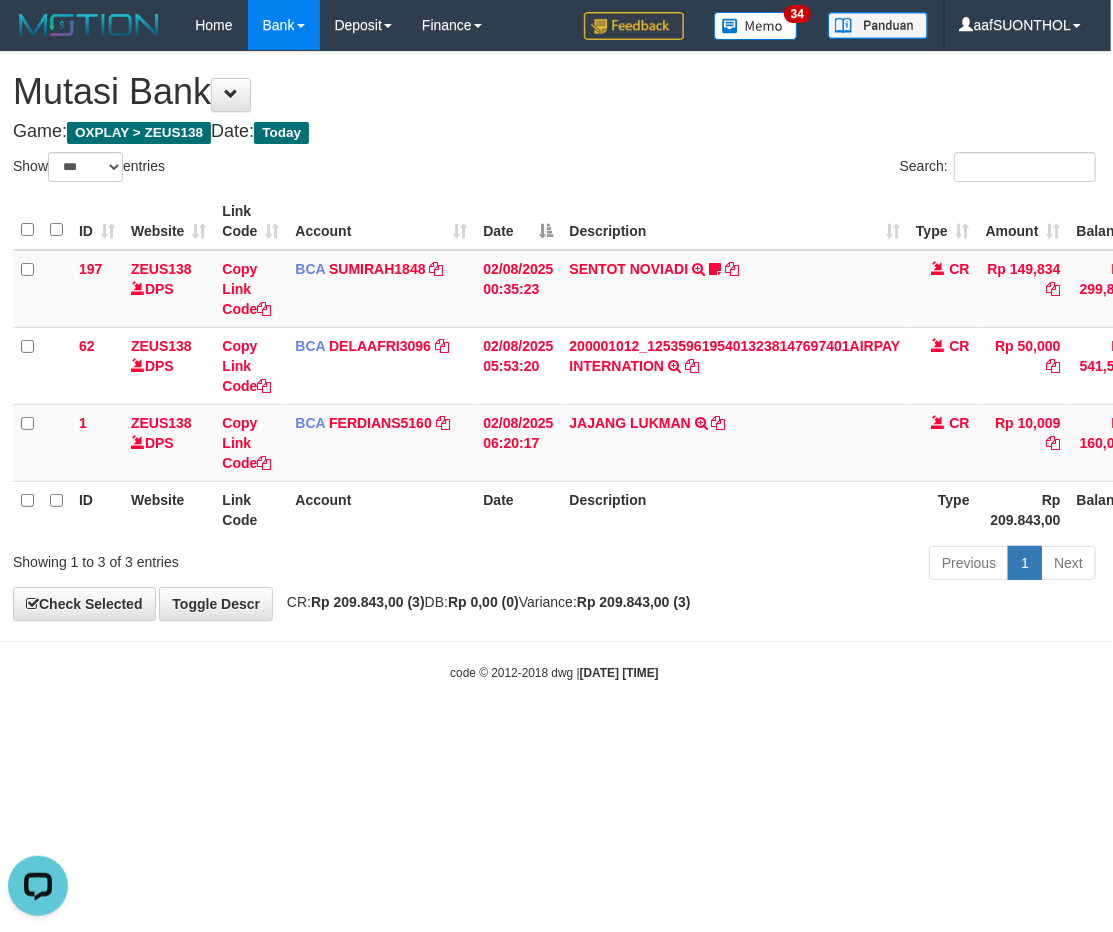 click on "Toggle navigation
Home
Bank
Account List
Load
By Website
Group
[OXPLAY]													ZEUS138
By Load Group (DPS)
Sync" at bounding box center [554, 366] 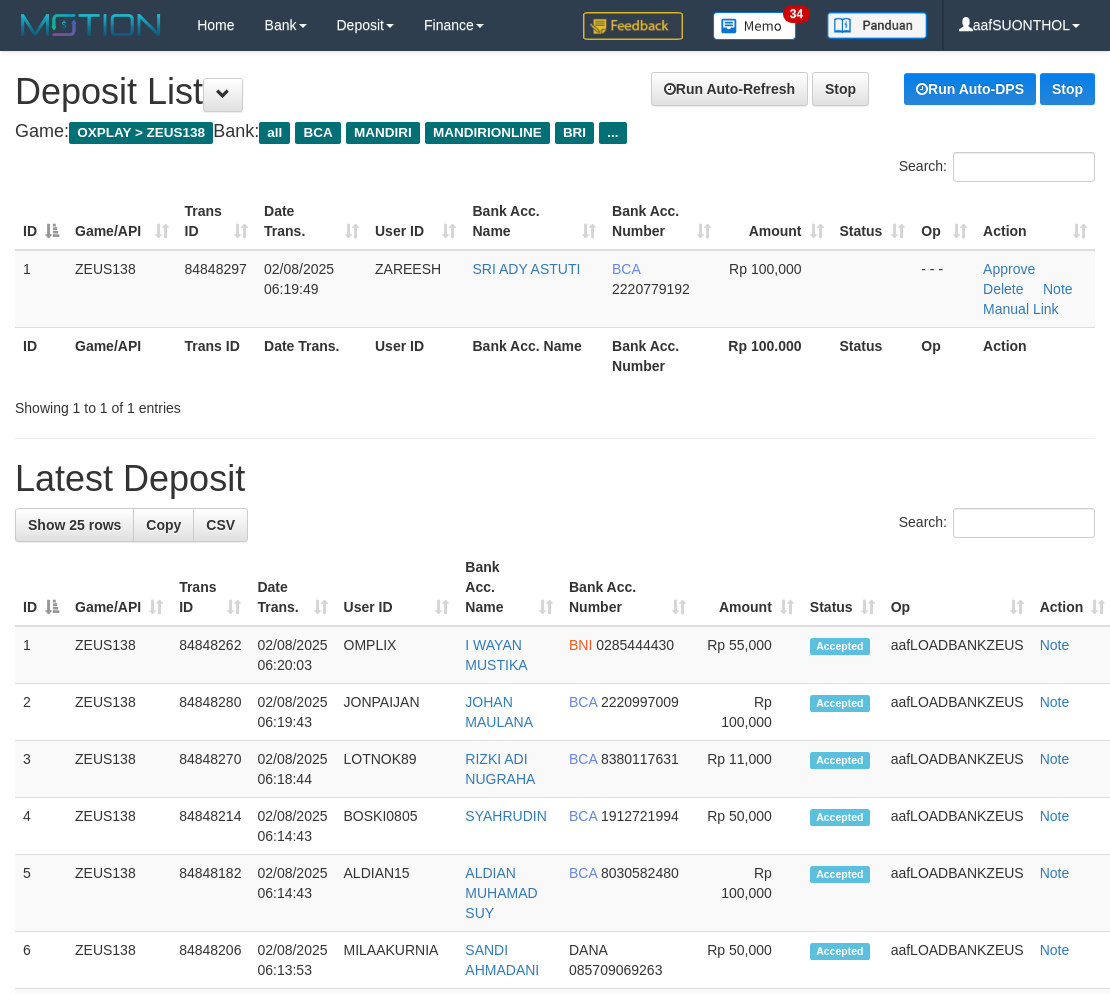scroll, scrollTop: 0, scrollLeft: 0, axis: both 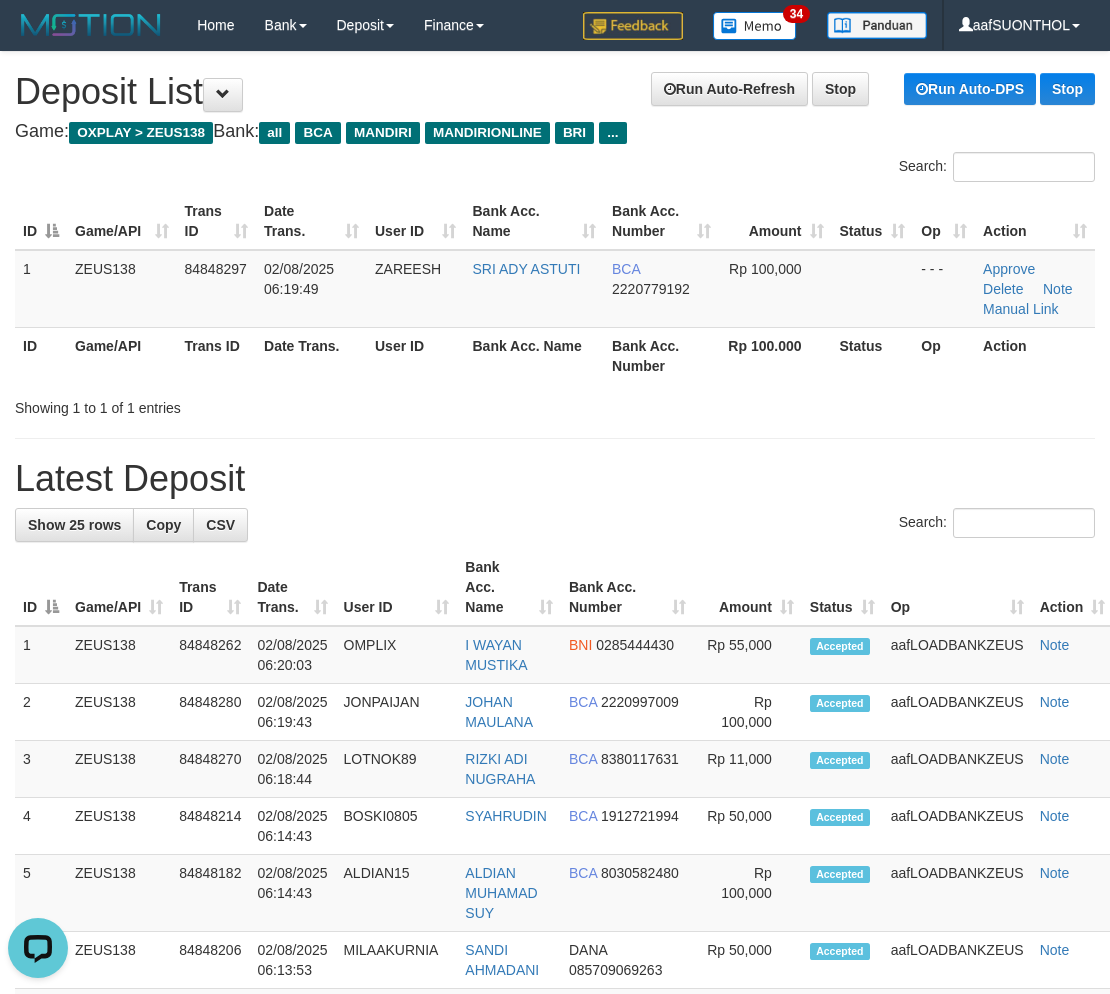 click on "**********" at bounding box center (555, 1188) 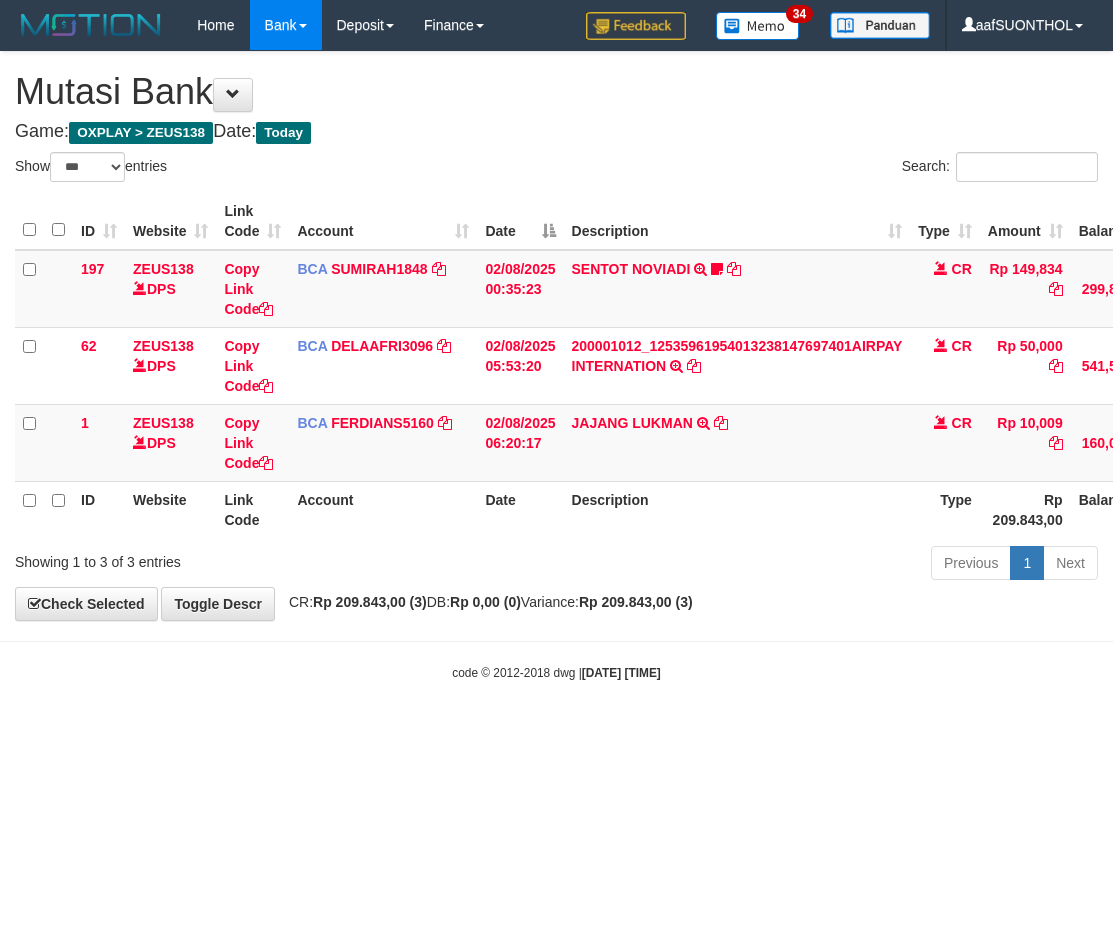 select on "***" 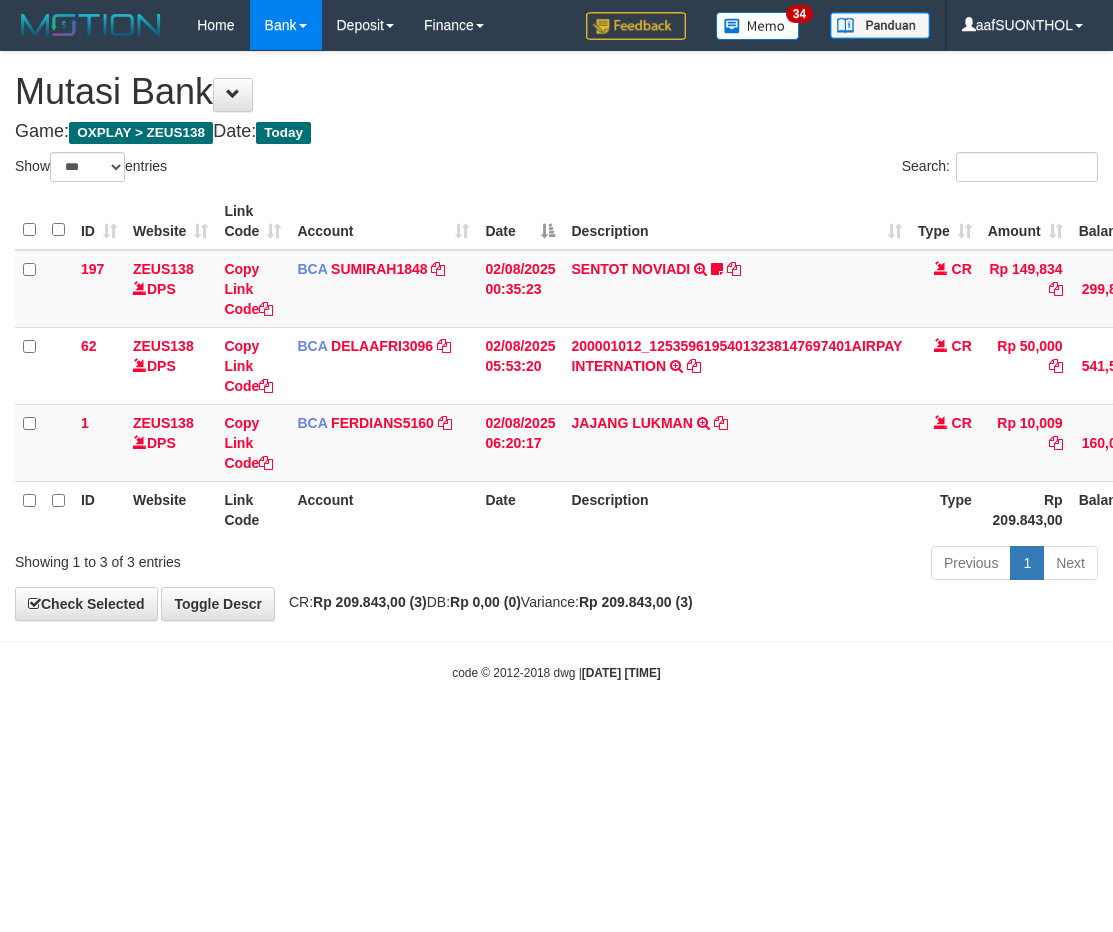 scroll, scrollTop: 0, scrollLeft: 2, axis: horizontal 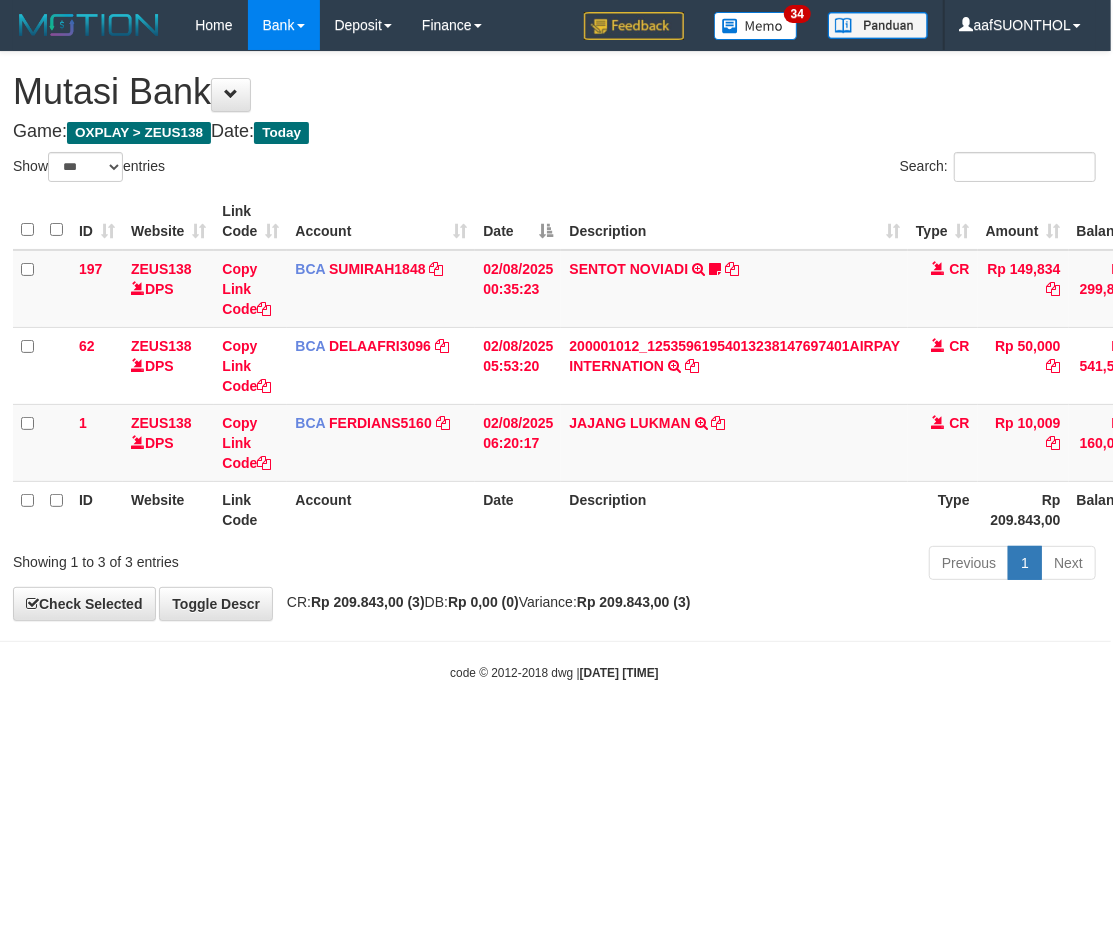 click on "Toggle navigation
Home
Bank
Account List
Load
By Website
Group
[OXPLAY]													ZEUS138
By Load Group (DPS)" at bounding box center (554, 366) 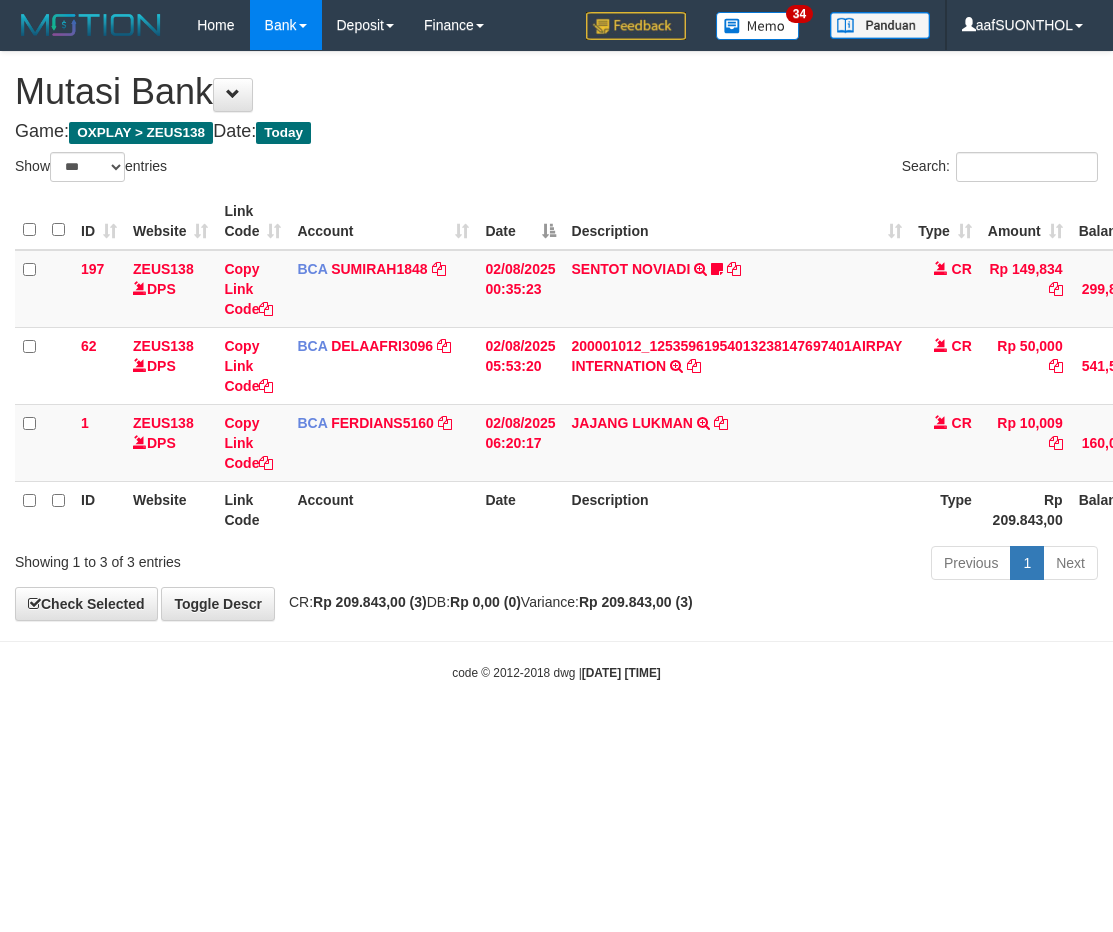 select on "***" 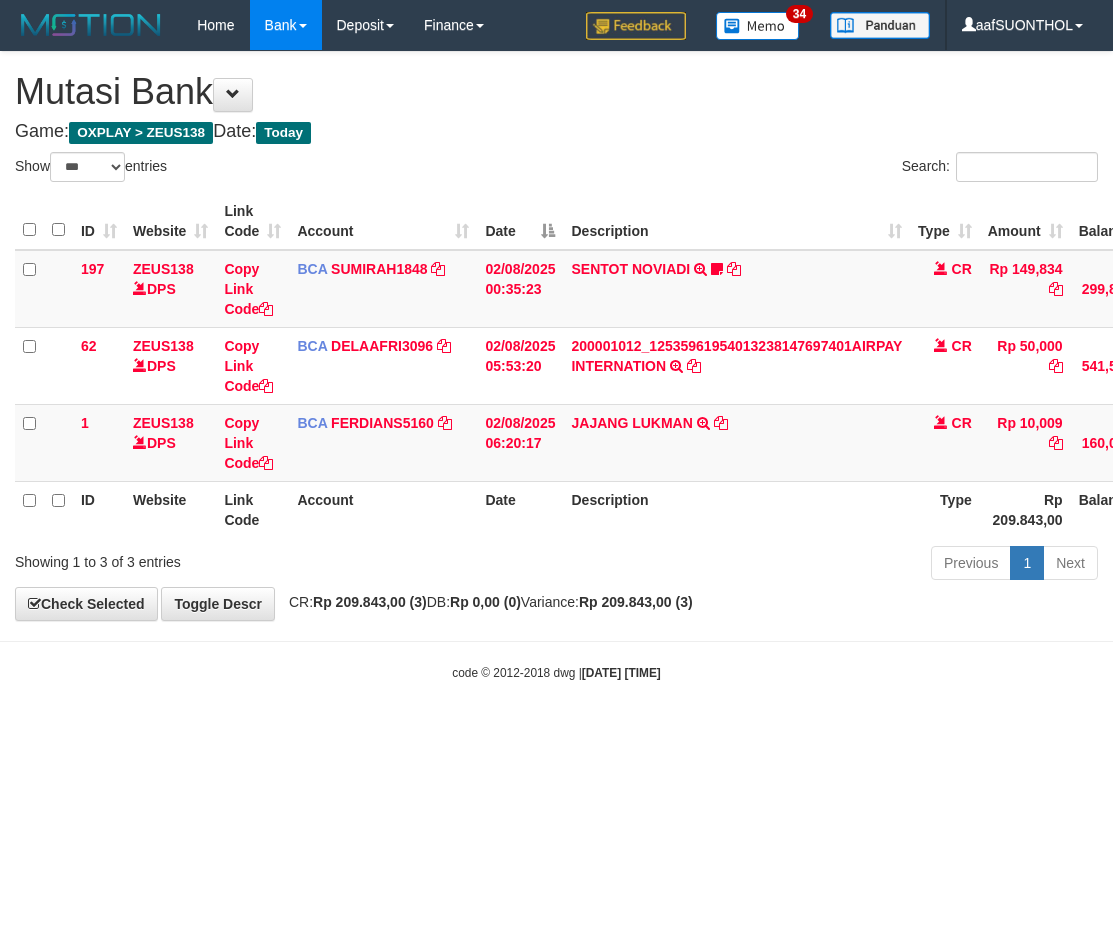 scroll, scrollTop: 0, scrollLeft: 2, axis: horizontal 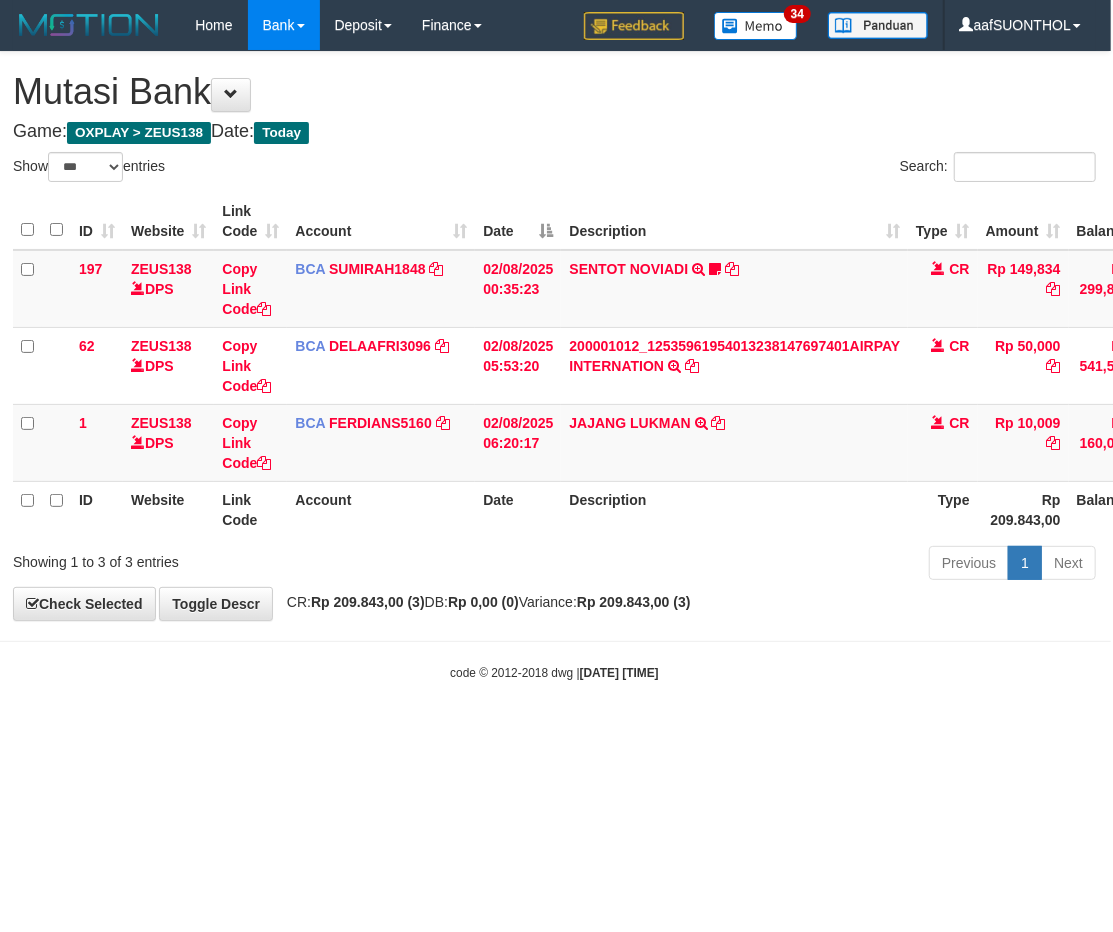 click on "Toggle navigation
Home
Bank
Account List
Load
By Website
Group
[OXPLAY]													ZEUS138
By Load Group (DPS)" at bounding box center (554, 366) 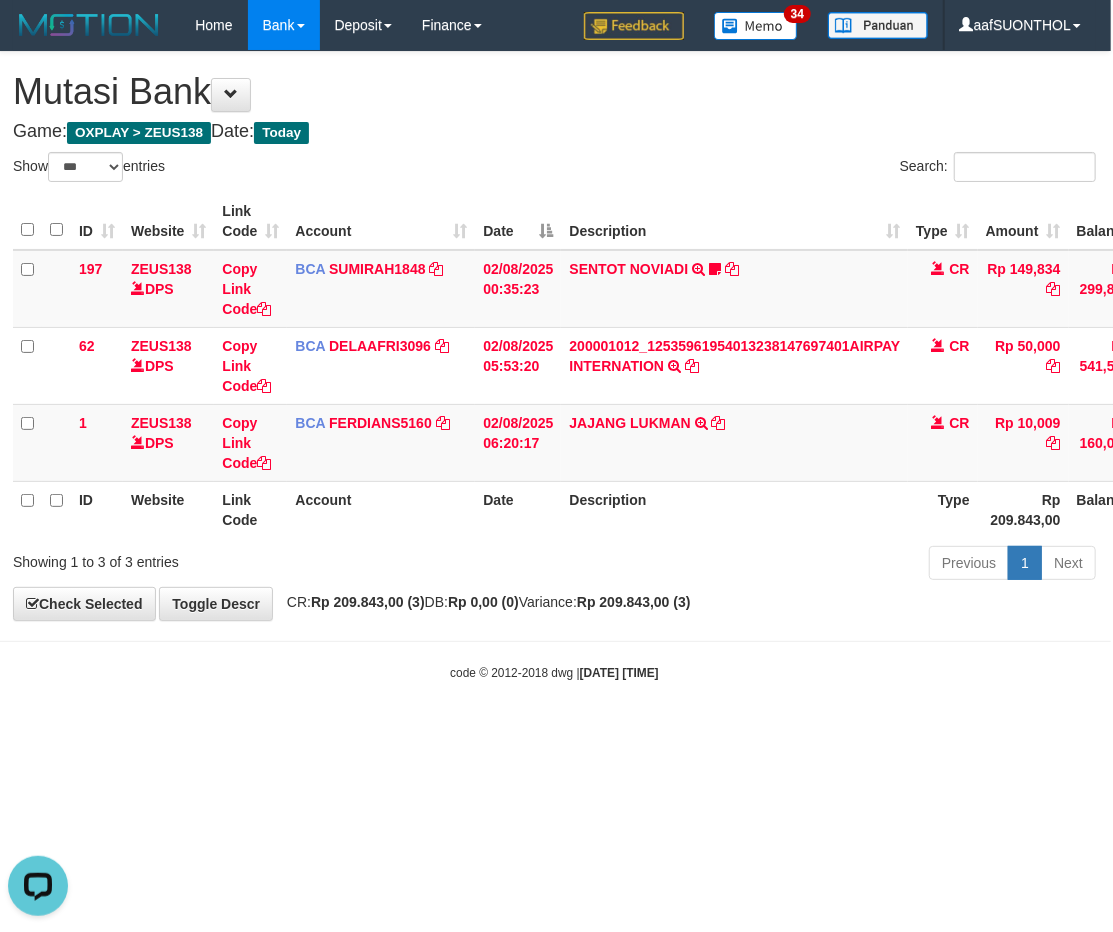 scroll, scrollTop: 0, scrollLeft: 0, axis: both 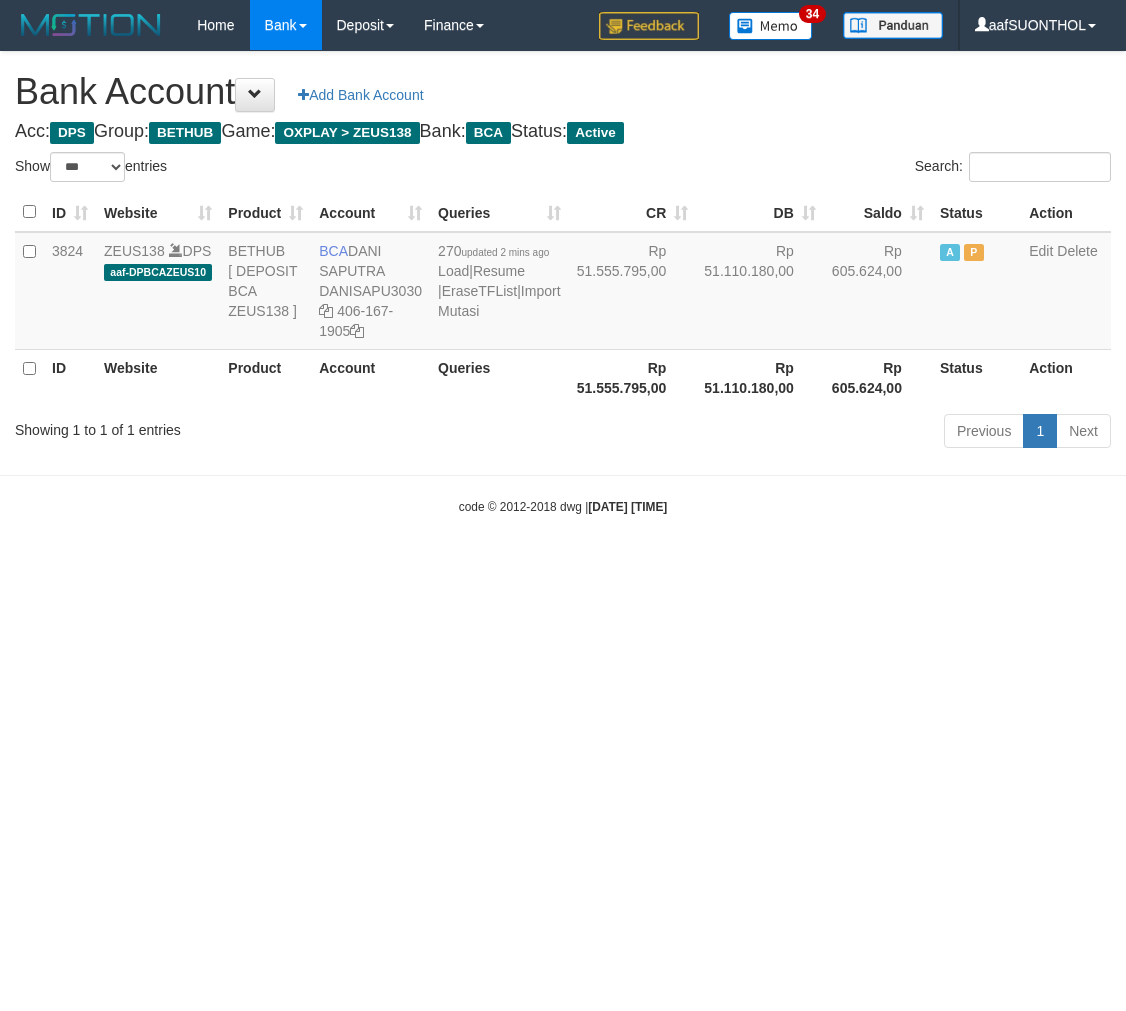select on "***" 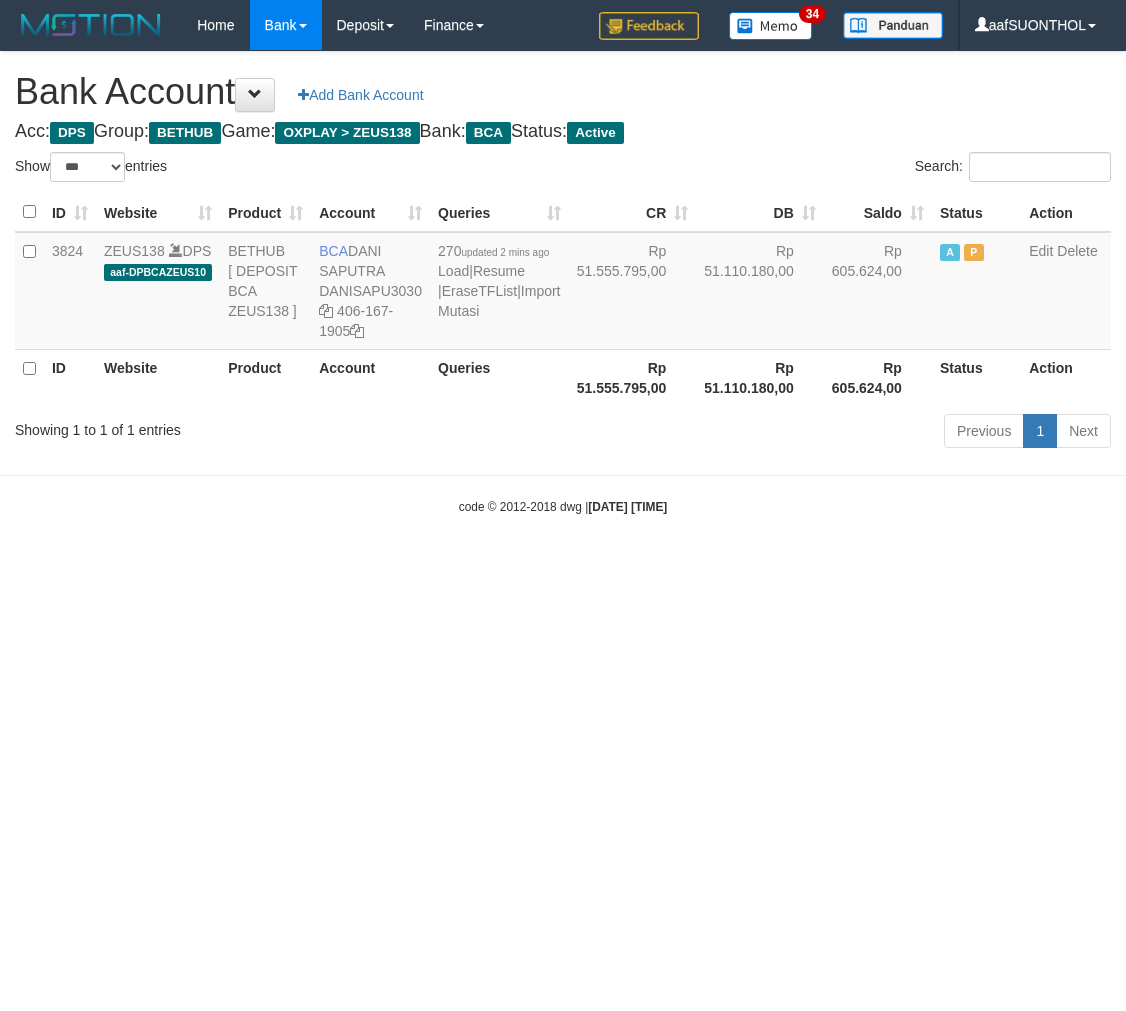 scroll, scrollTop: 0, scrollLeft: 0, axis: both 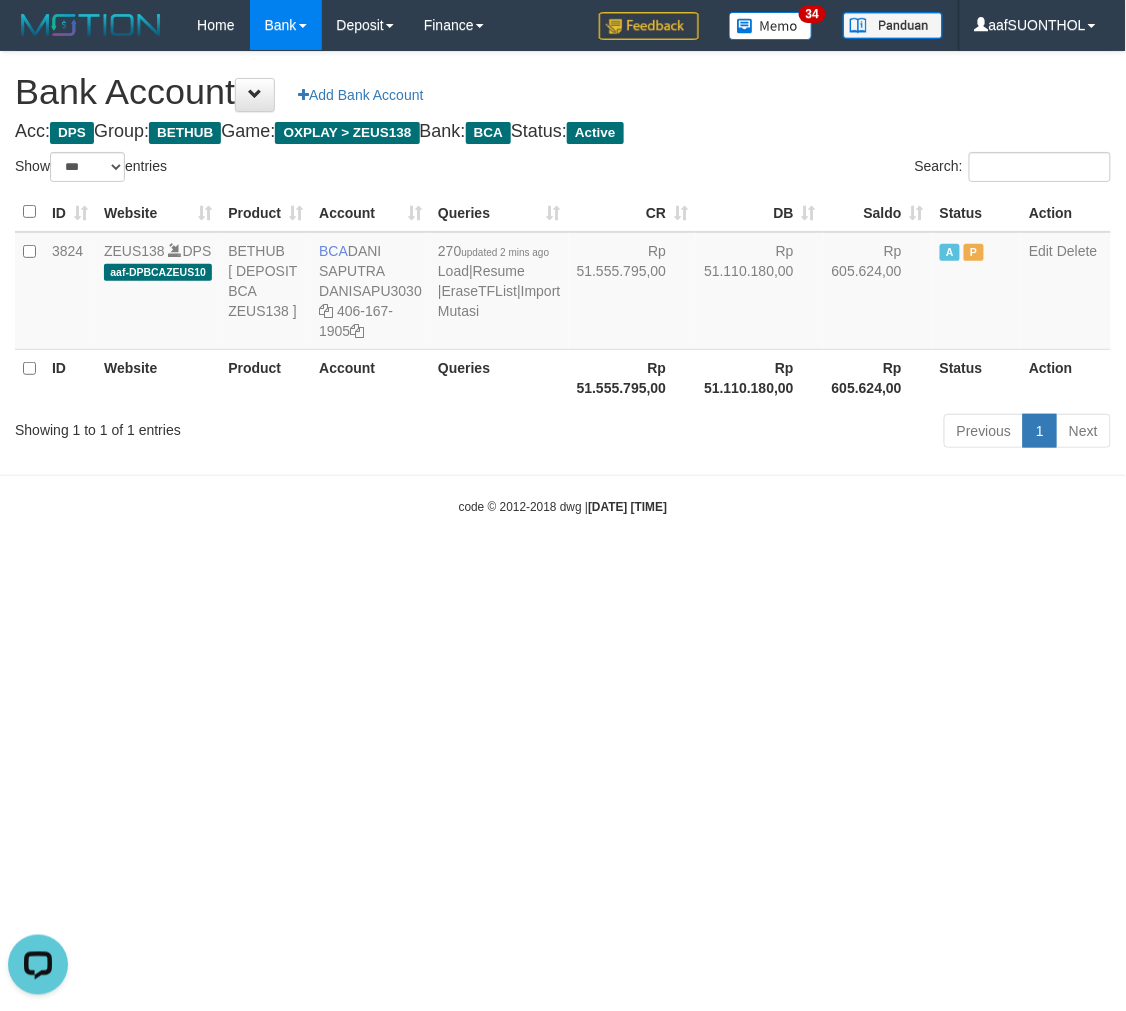 drag, startPoint x: 692, startPoint y: 640, endPoint x: 678, endPoint y: 643, distance: 14.3178215 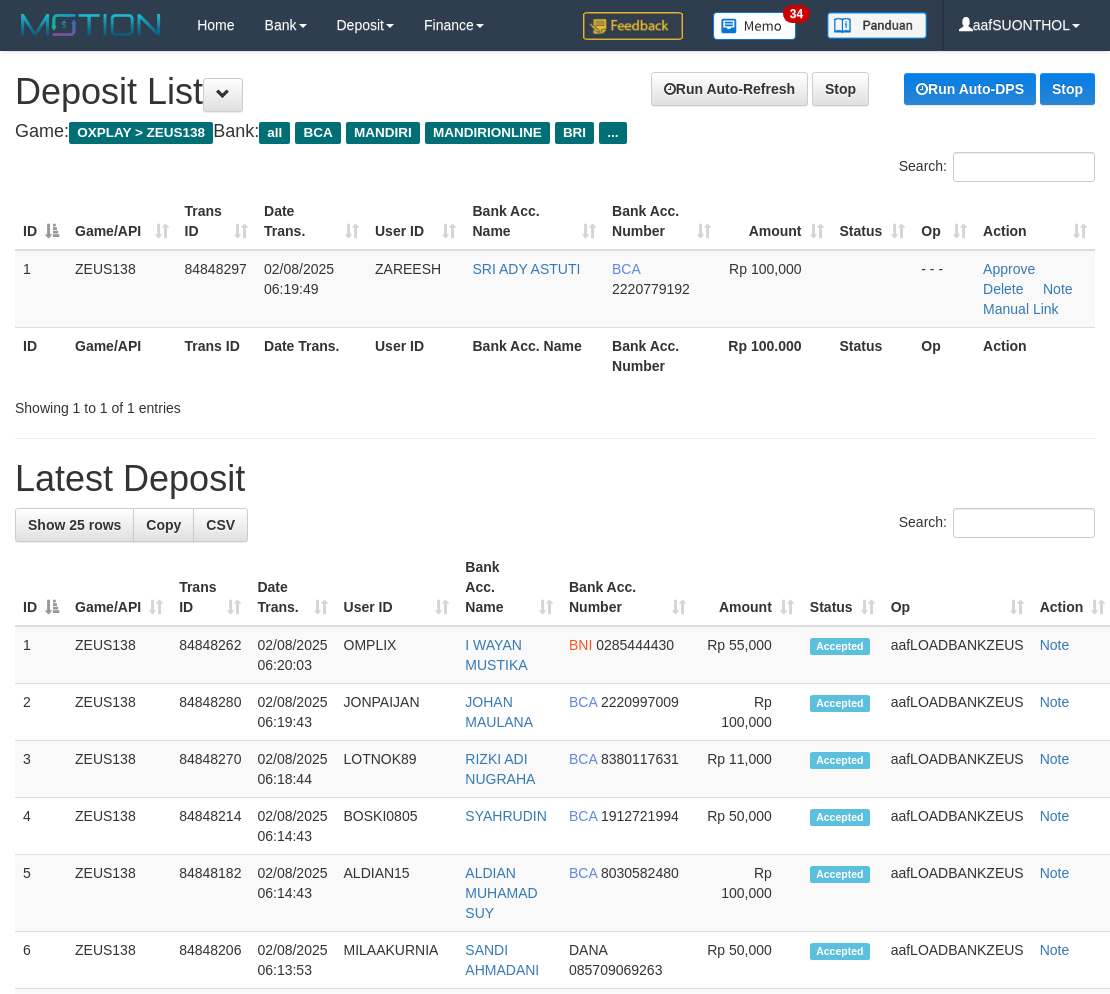 scroll, scrollTop: 0, scrollLeft: 0, axis: both 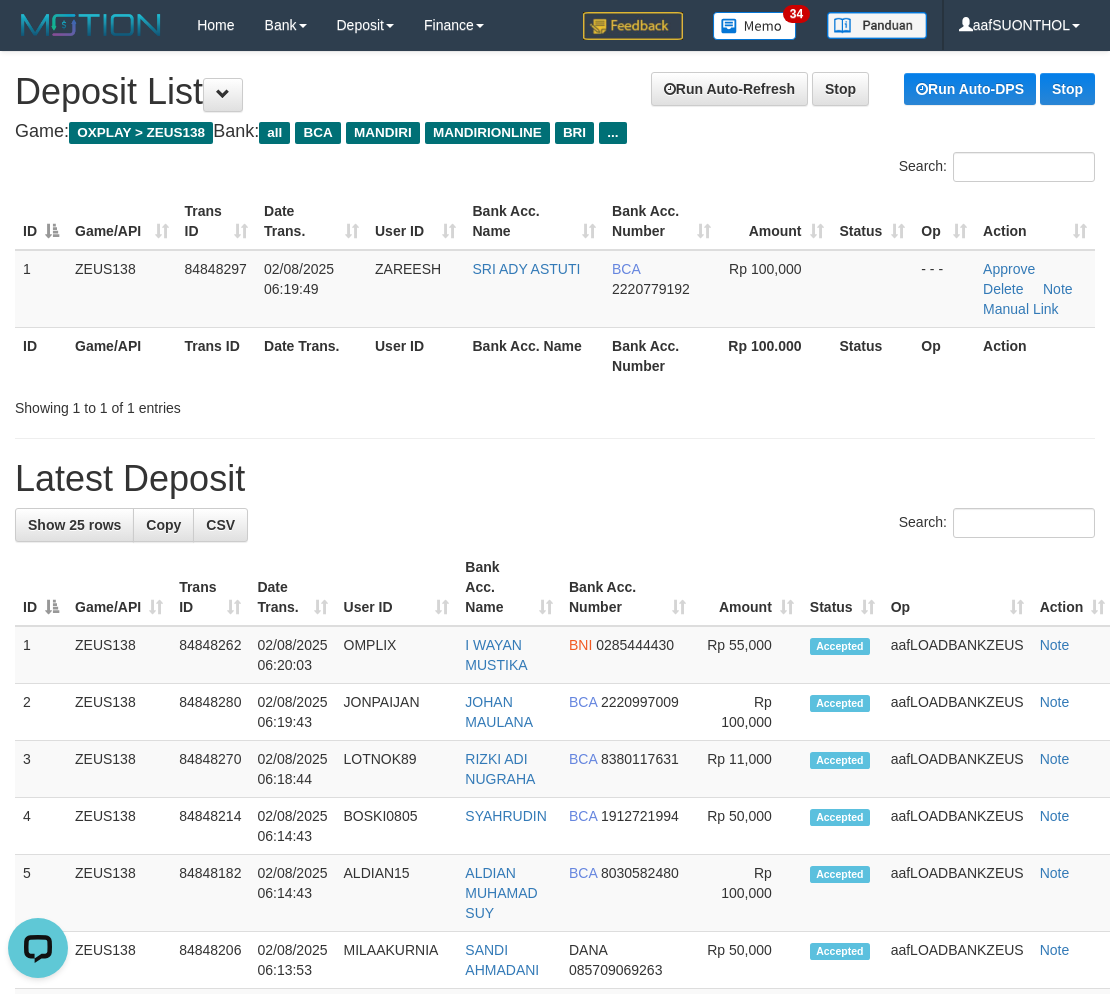 drag, startPoint x: 870, startPoint y: 456, endPoint x: 1016, endPoint y: 480, distance: 147.95946 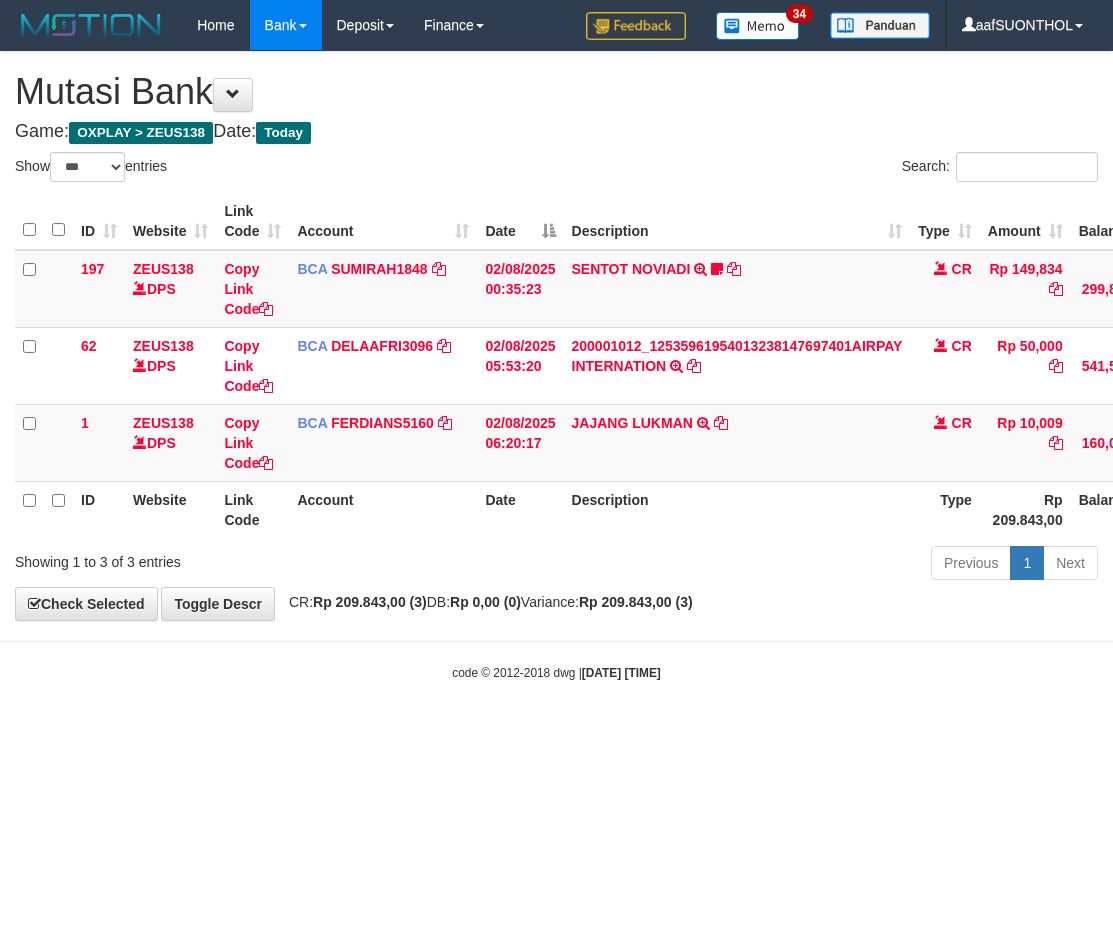 select on "***" 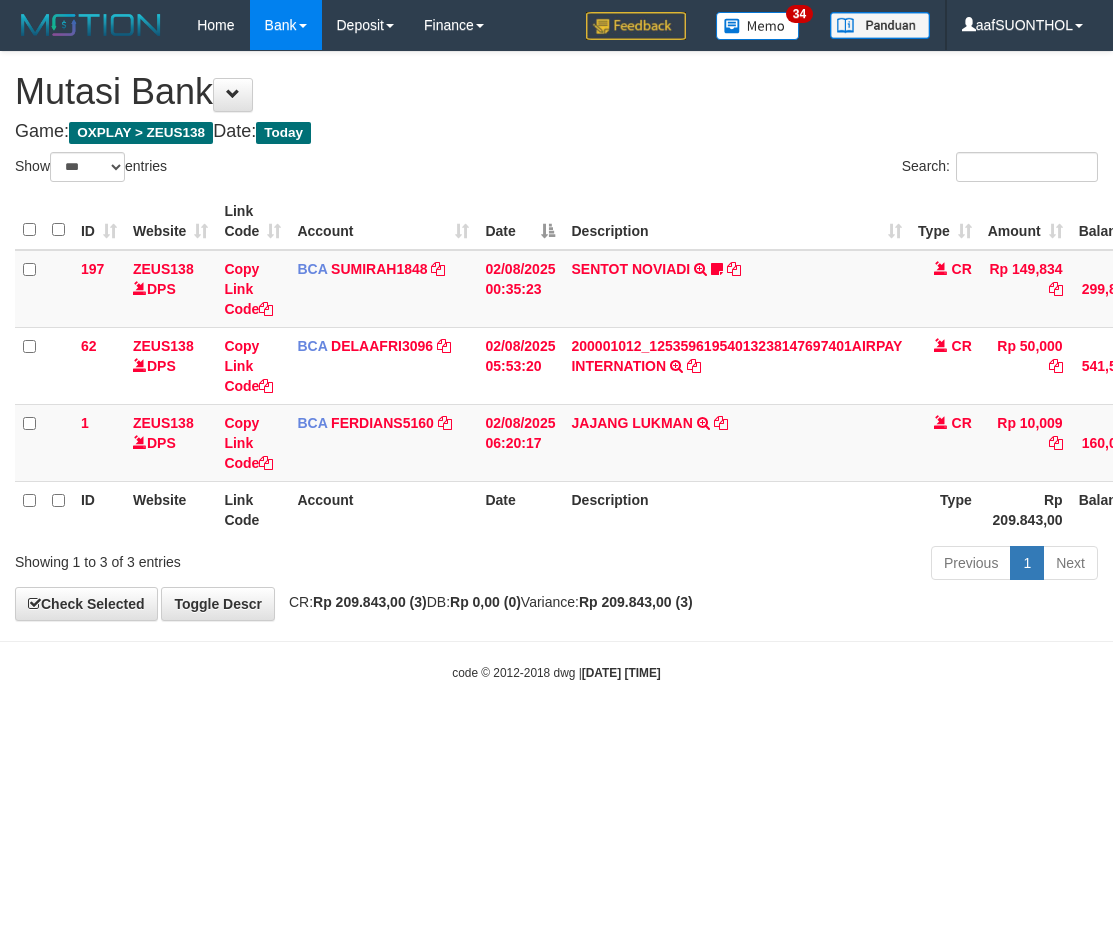 scroll, scrollTop: 0, scrollLeft: 2, axis: horizontal 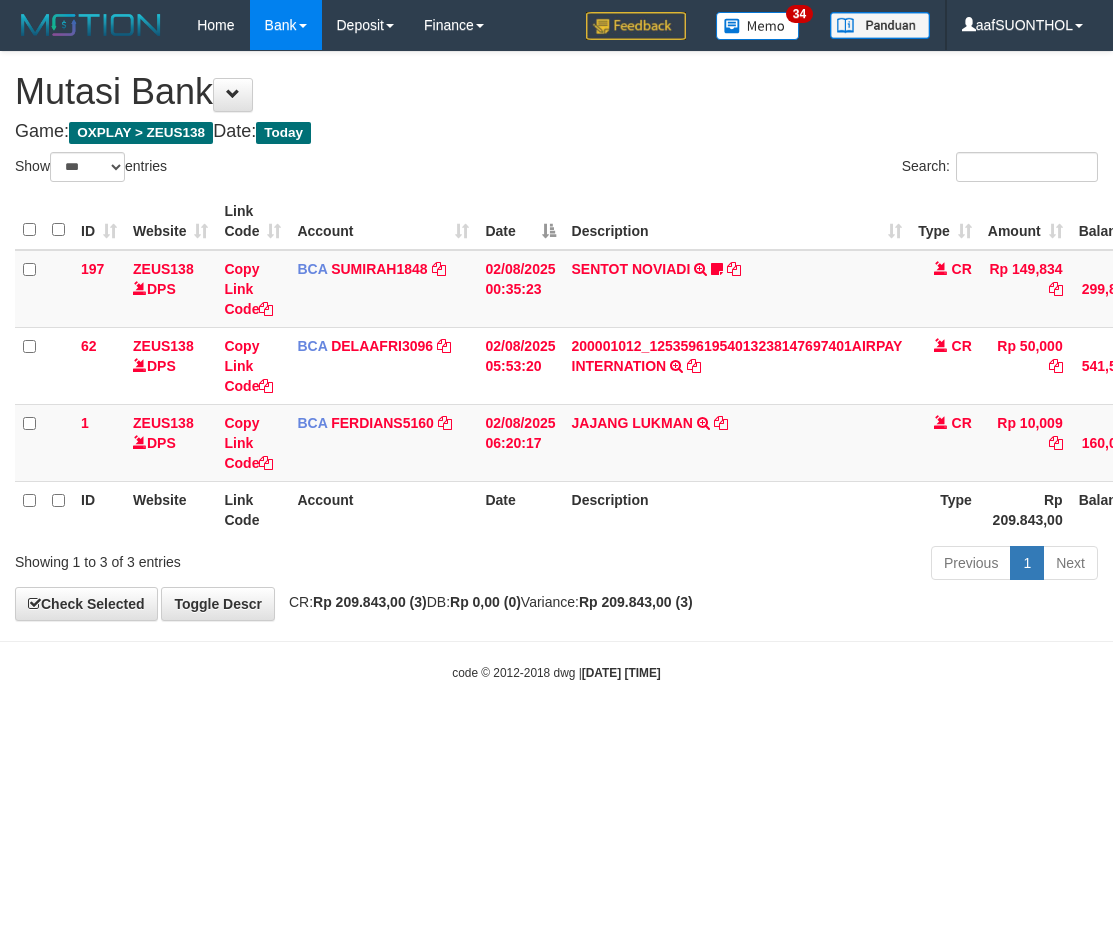 select on "***" 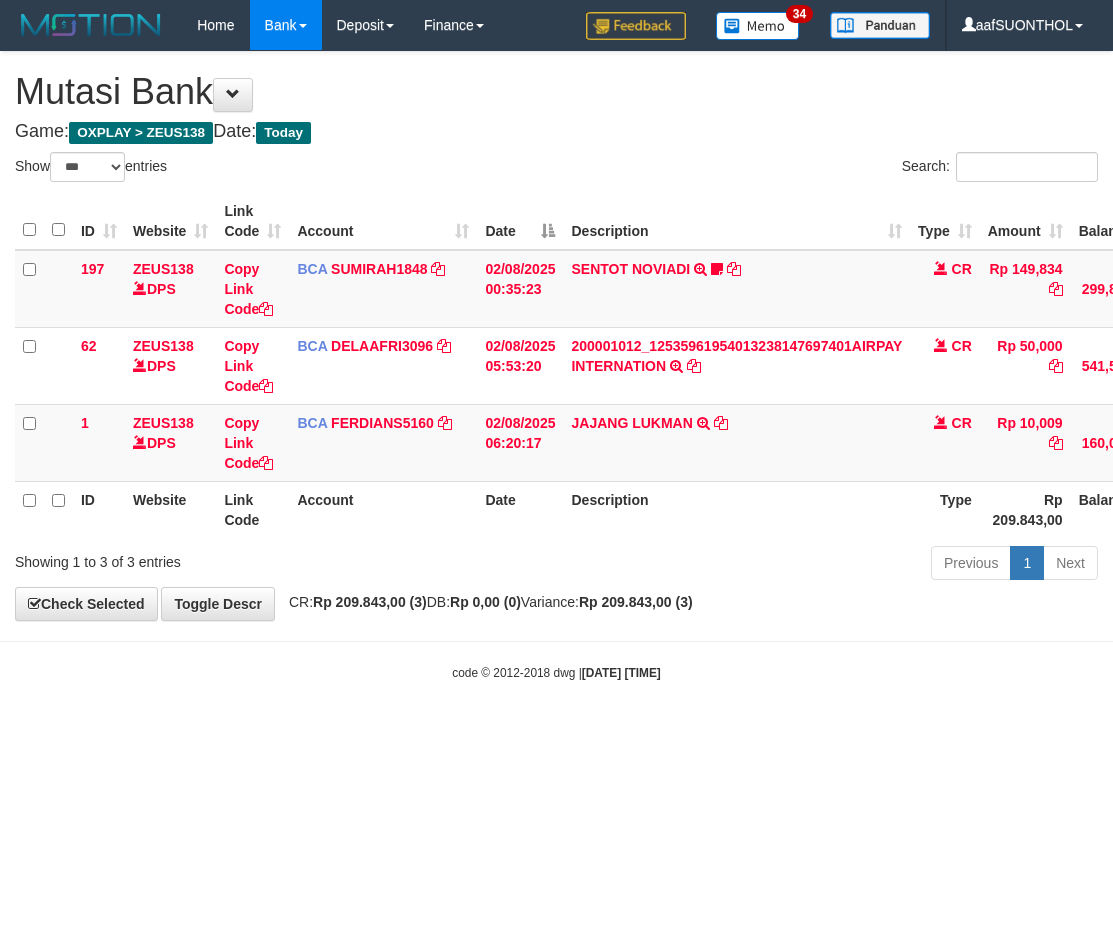 scroll, scrollTop: 0, scrollLeft: 2, axis: horizontal 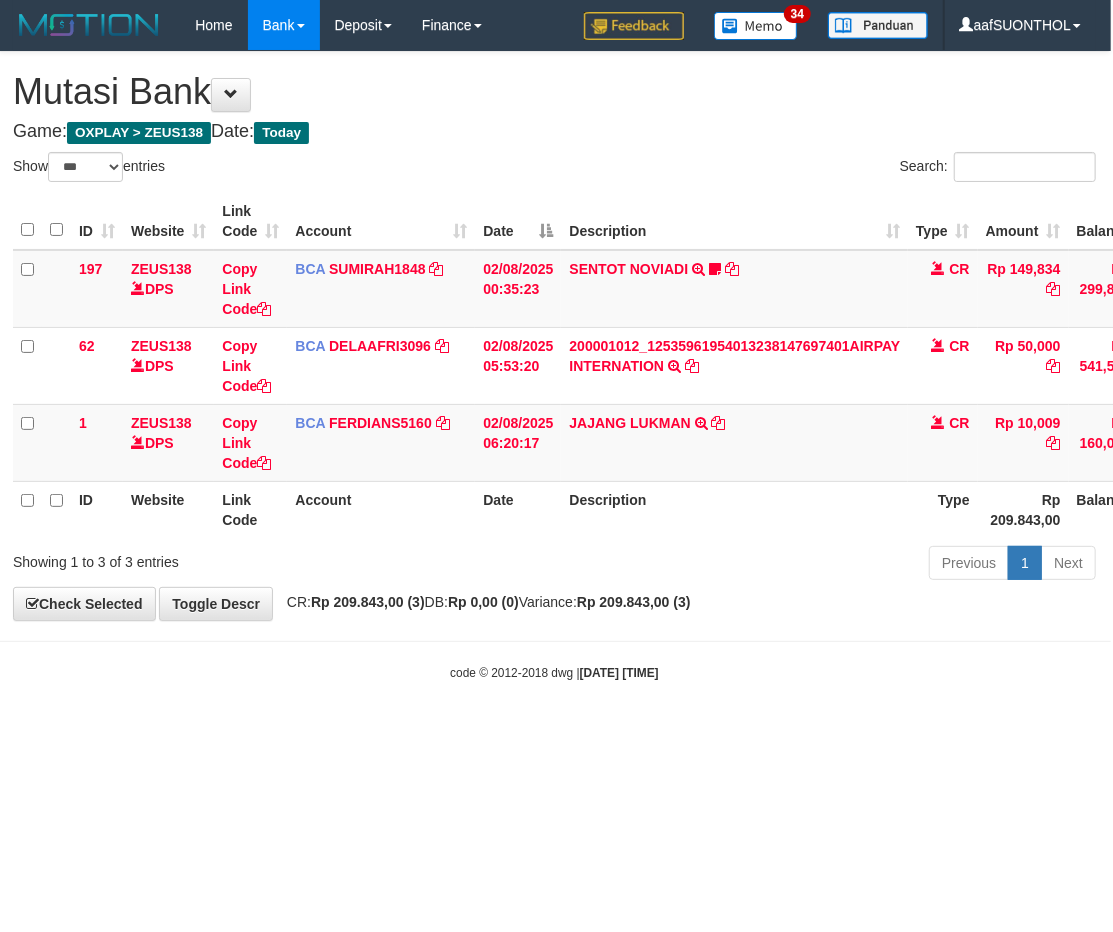 drag, startPoint x: 930, startPoint y: 717, endPoint x: 905, endPoint y: 720, distance: 25.179358 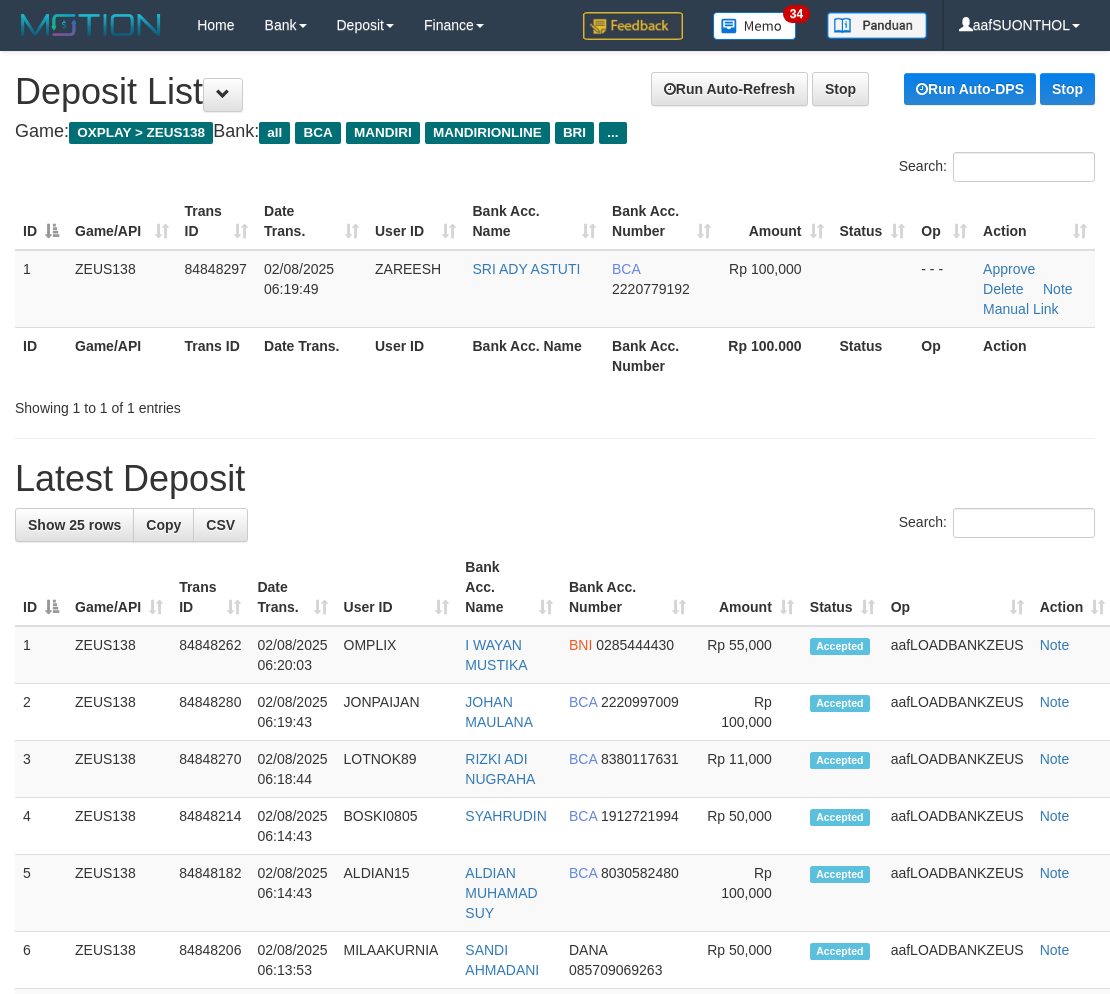 scroll, scrollTop: 0, scrollLeft: 0, axis: both 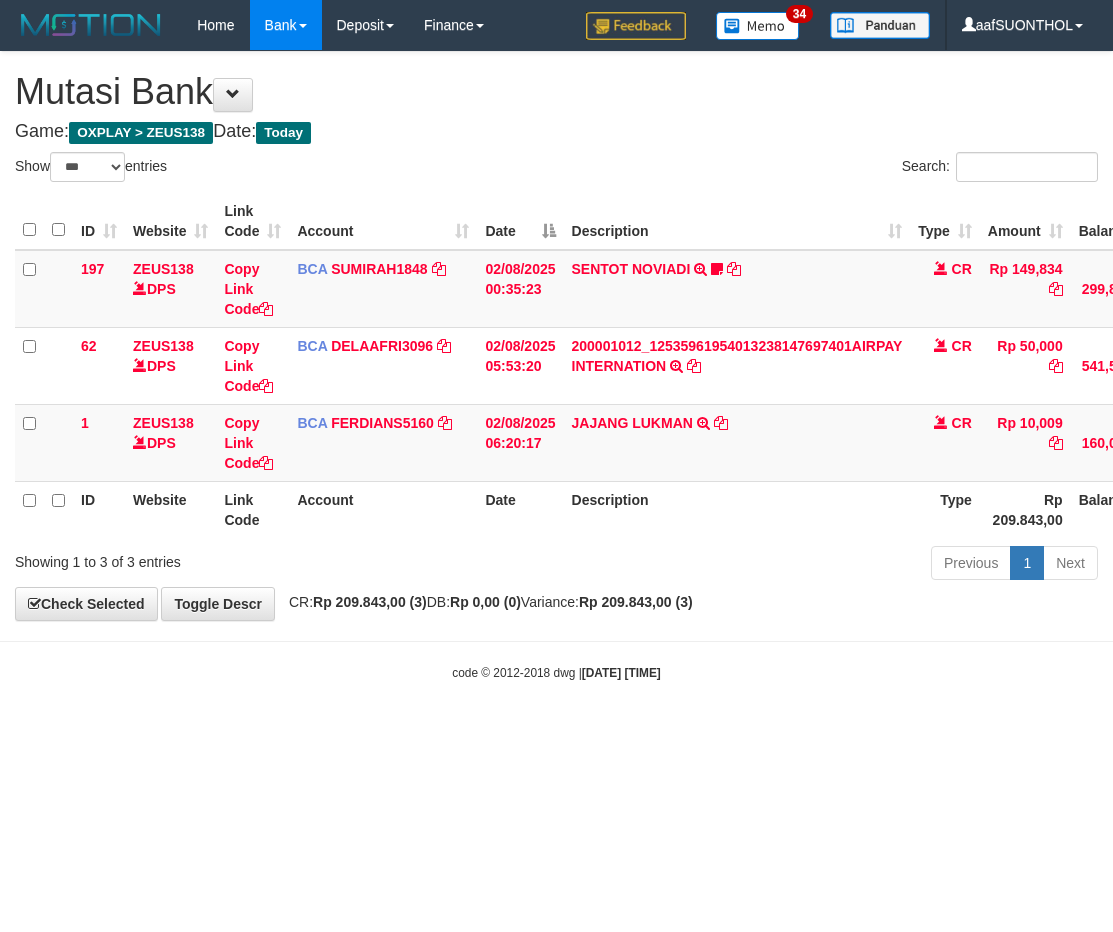 select on "***" 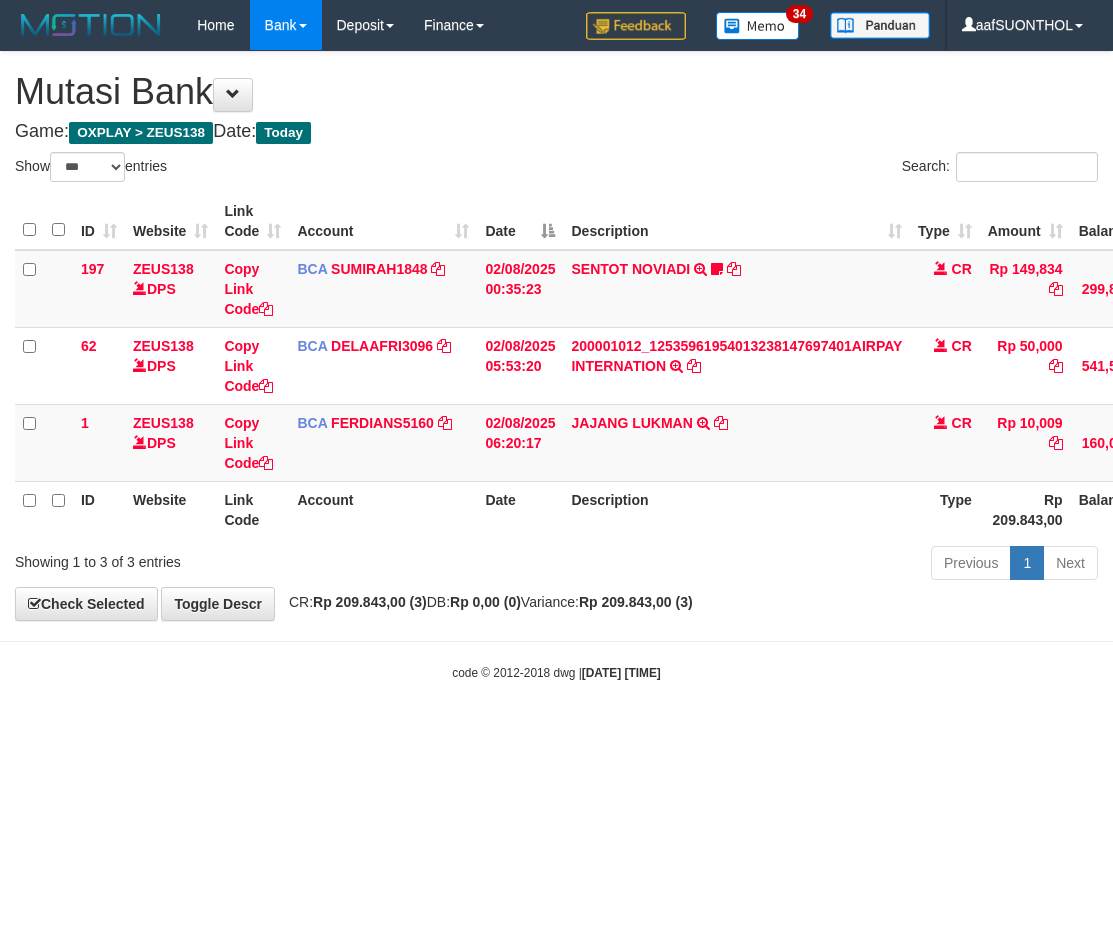 scroll, scrollTop: 0, scrollLeft: 2, axis: horizontal 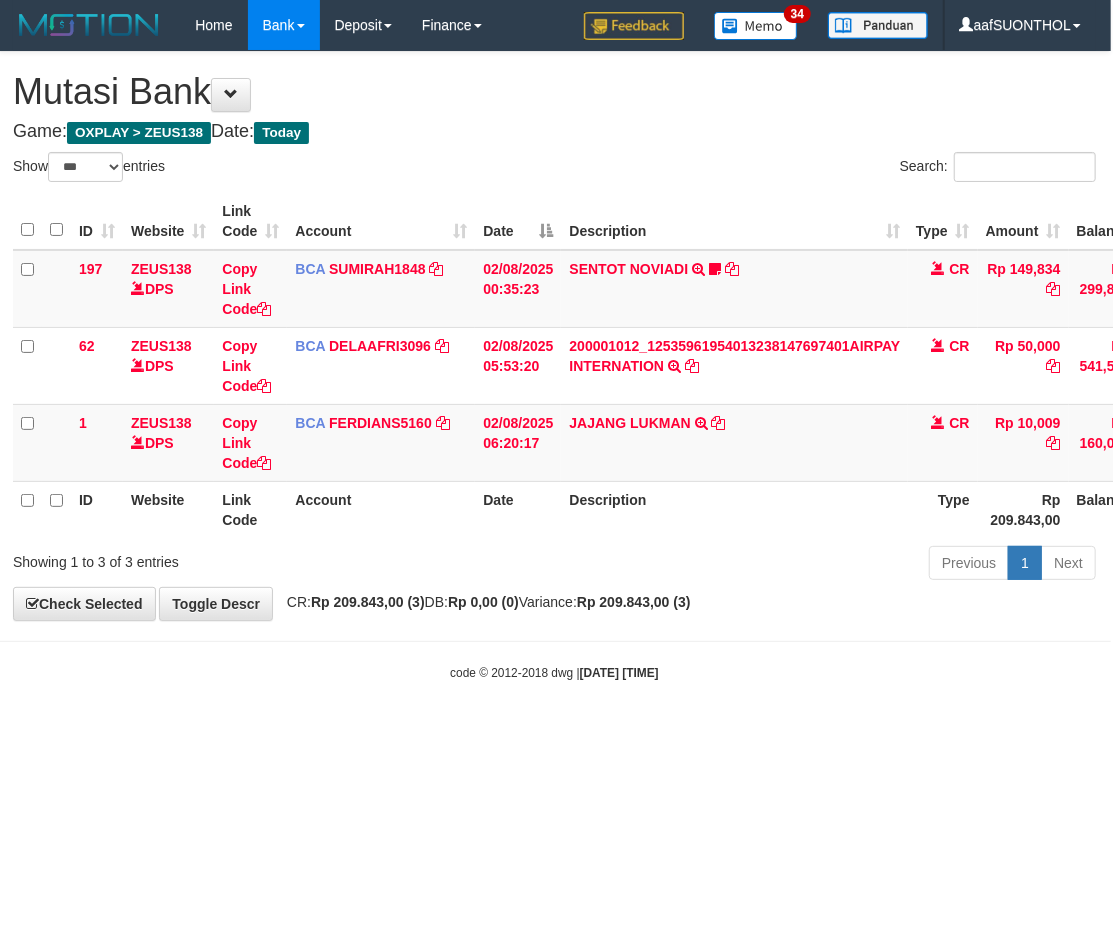 click on "code © [YEAR]-[YEAR] dwg |  [DATE] [TIME]" at bounding box center [554, 672] 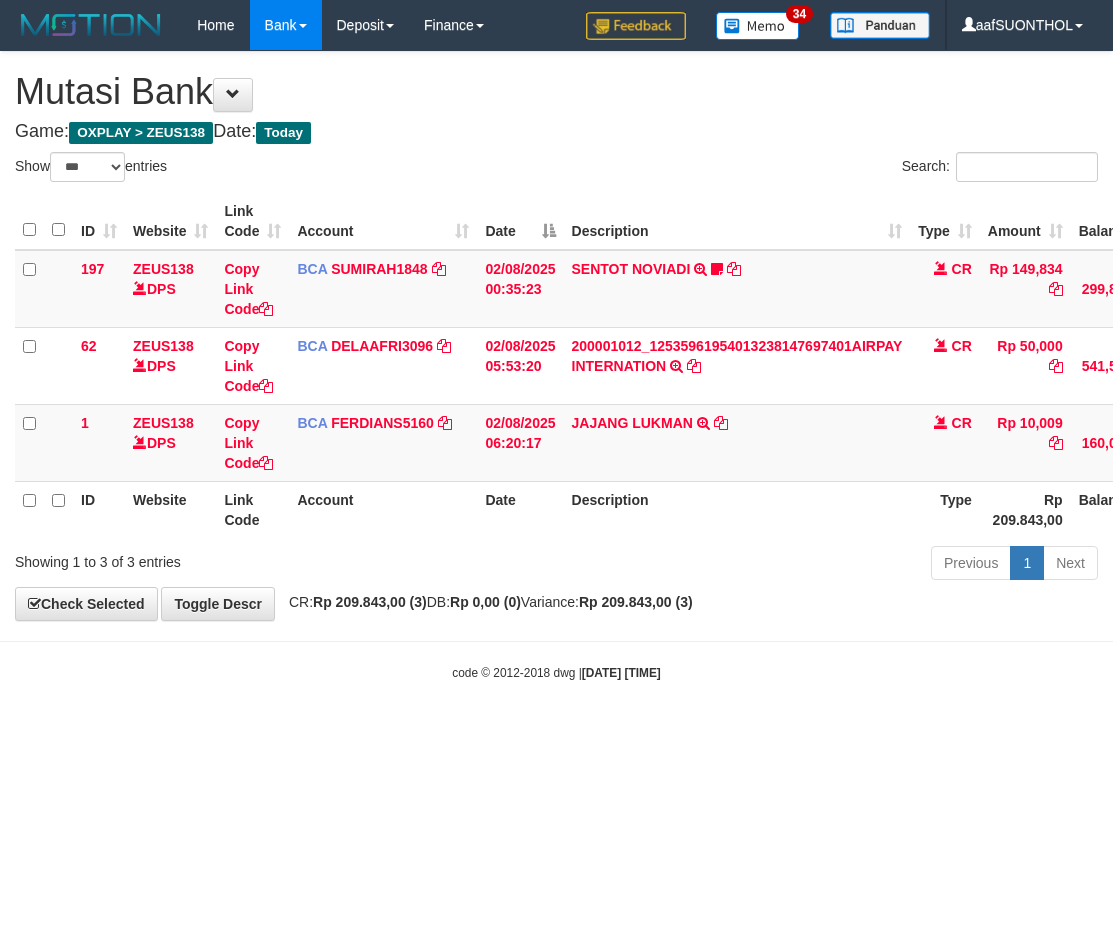 select on "***" 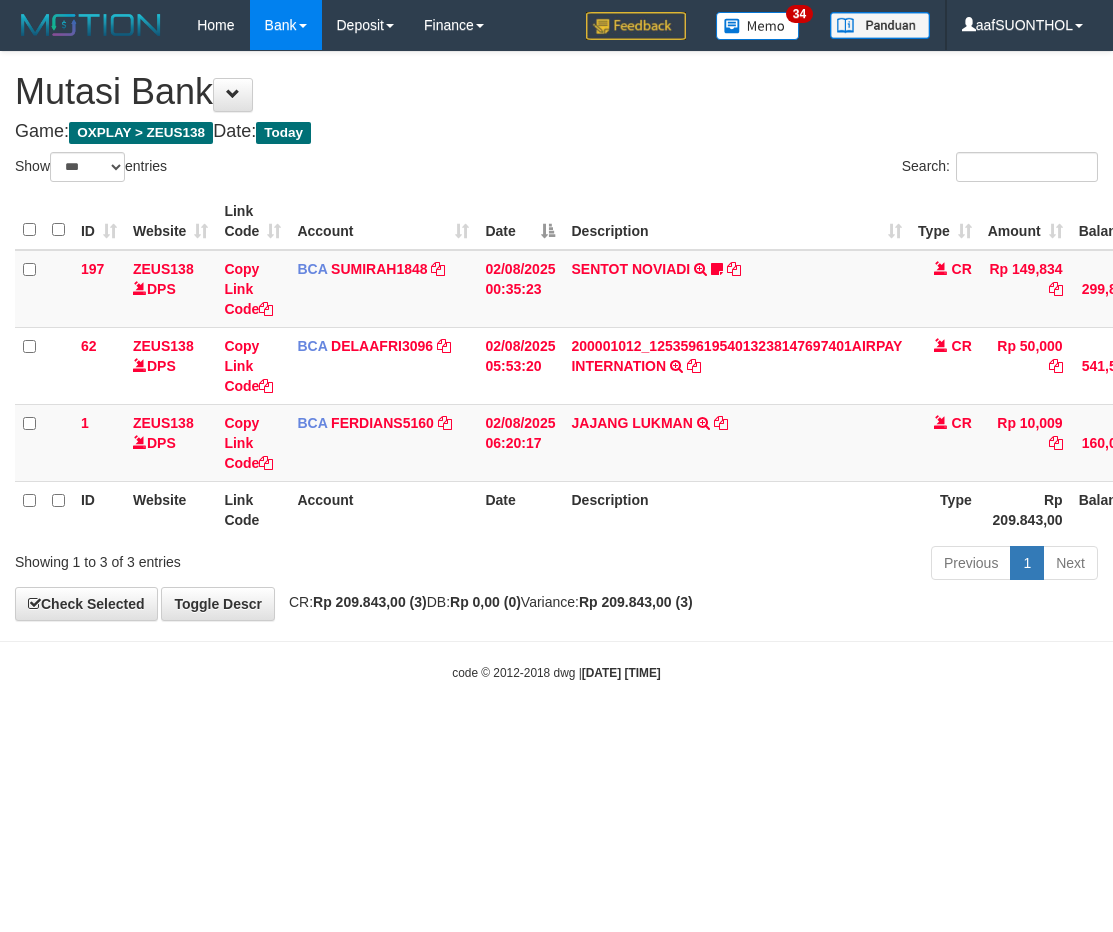 scroll, scrollTop: 0, scrollLeft: 2, axis: horizontal 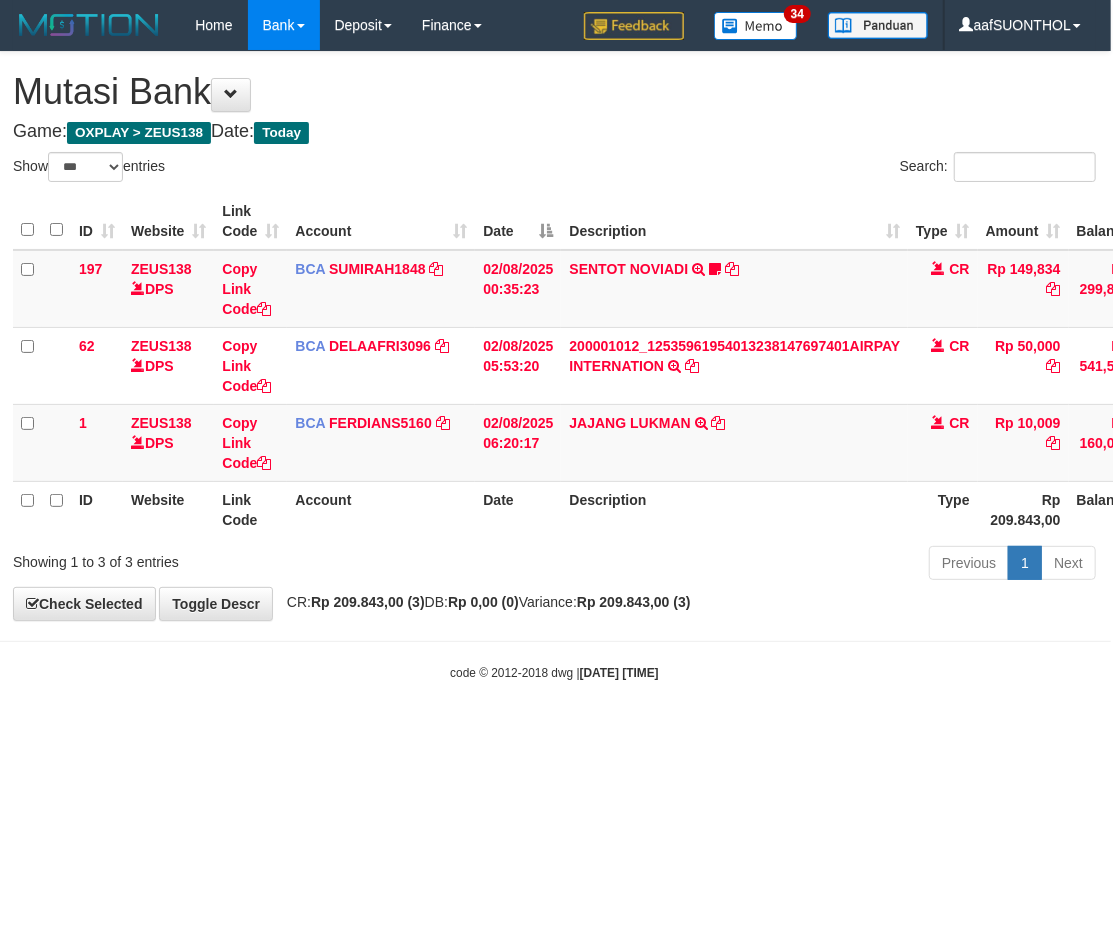 drag, startPoint x: 792, startPoint y: 693, endPoint x: 781, endPoint y: 690, distance: 11.401754 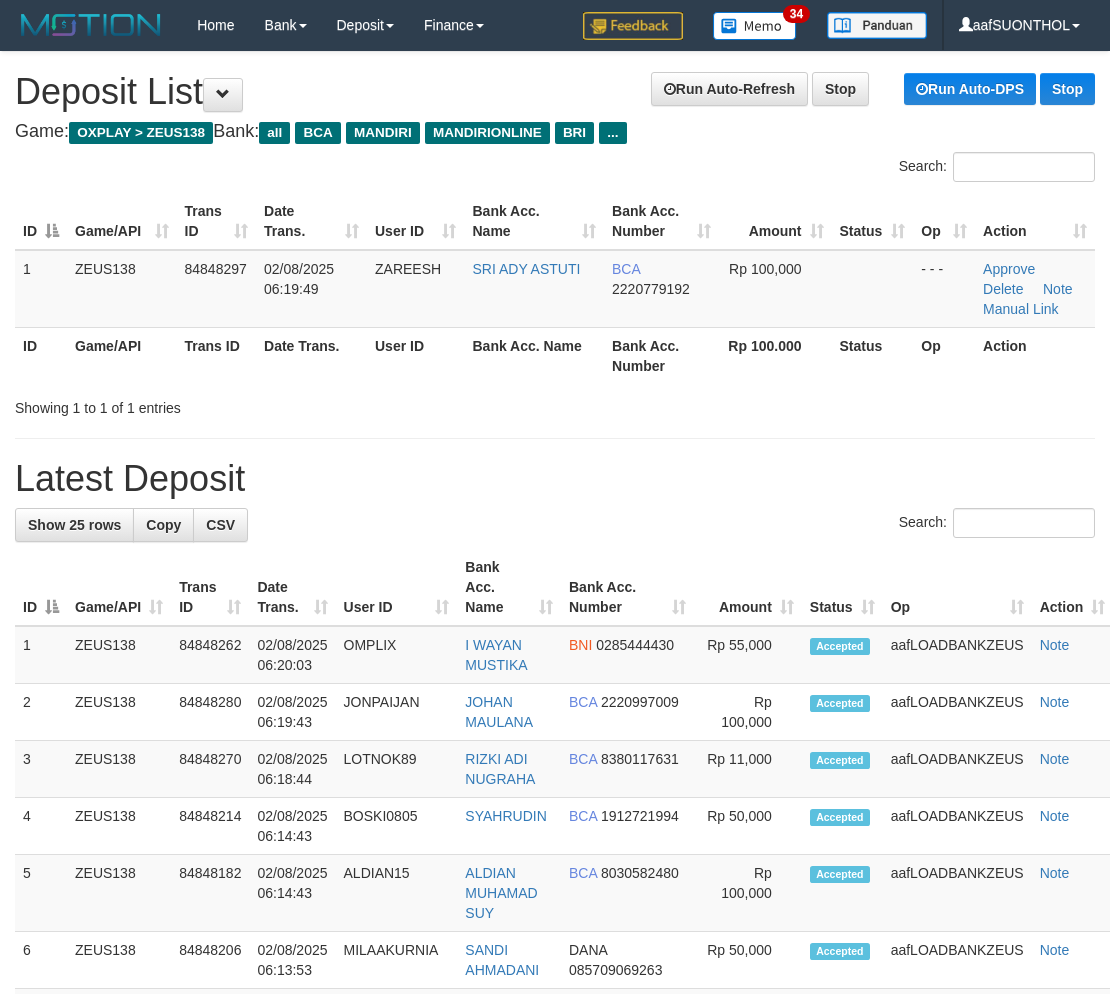 scroll, scrollTop: 0, scrollLeft: 0, axis: both 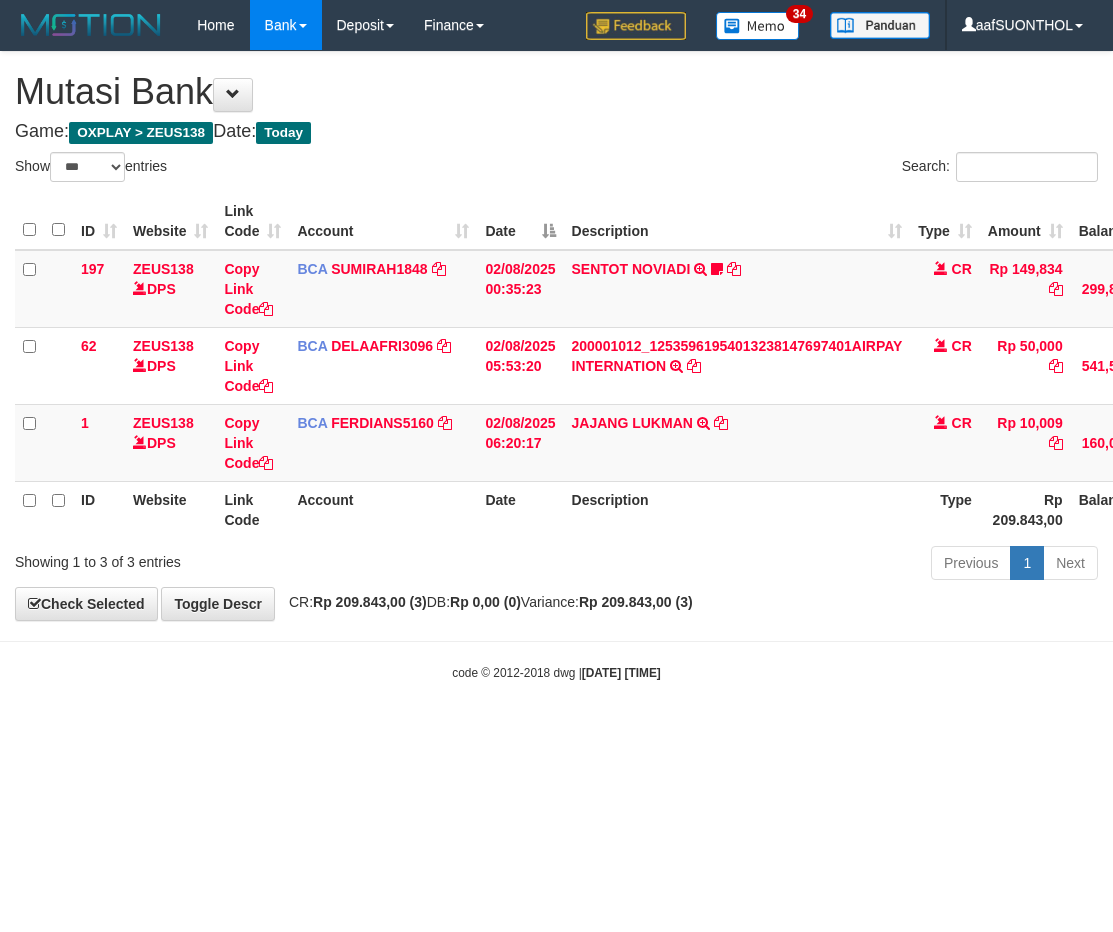 select on "***" 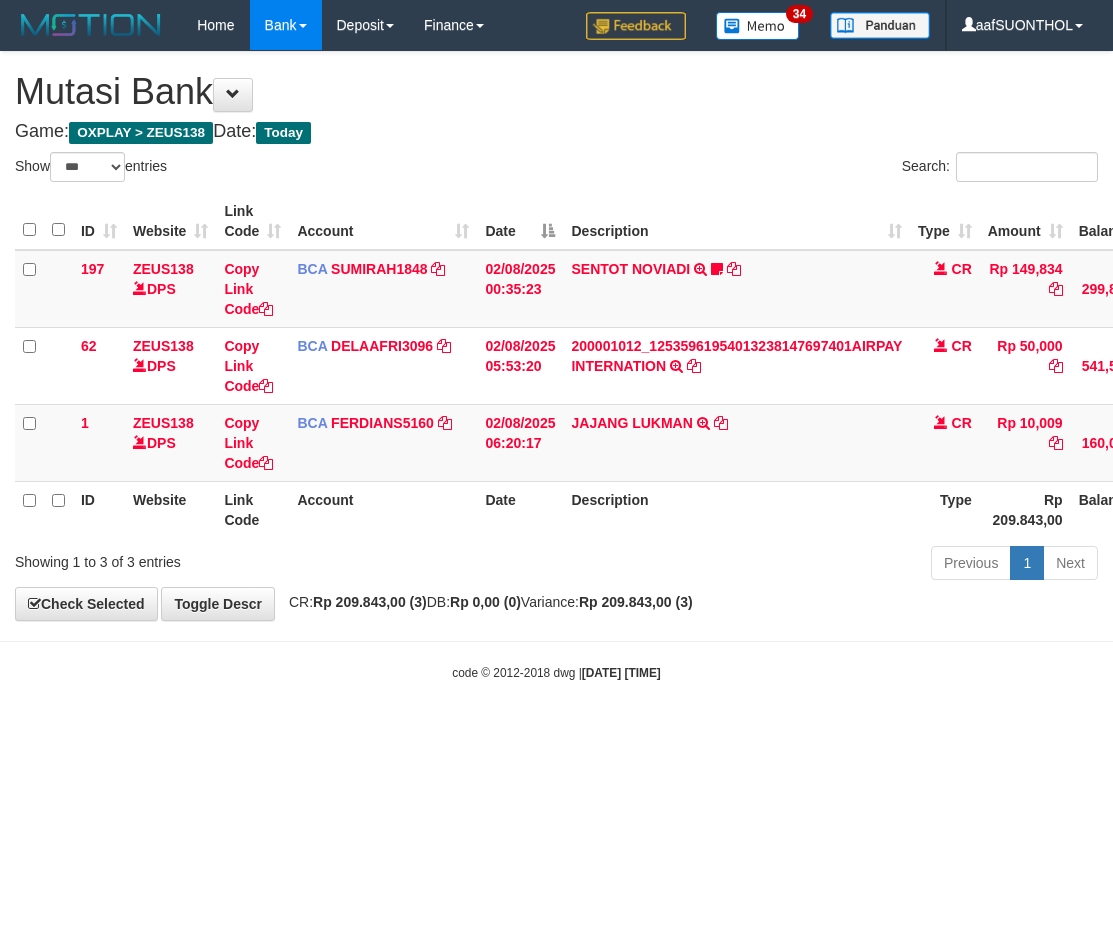 scroll, scrollTop: 0, scrollLeft: 2, axis: horizontal 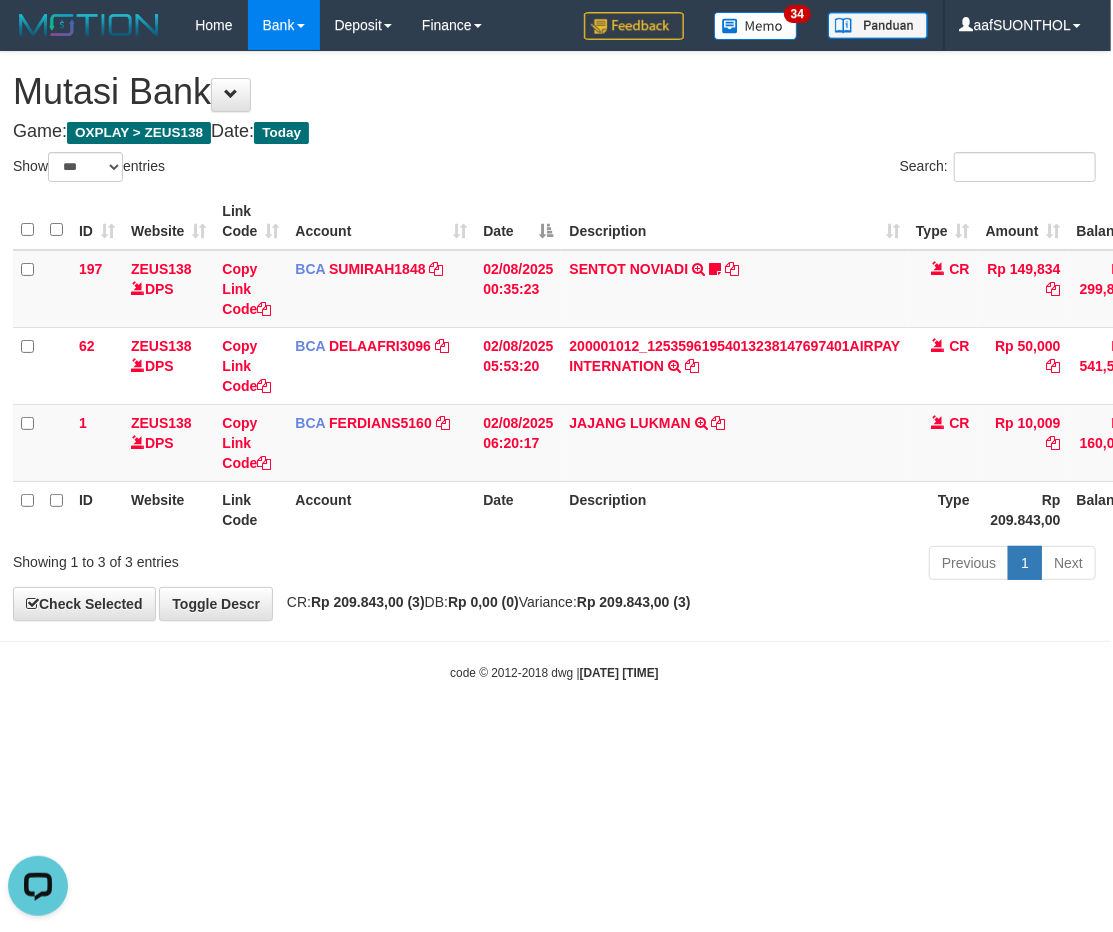 click on "Toggle navigation
Home
Bank
Account List
Load
By Website
Group
[OXPLAY]													ZEUS138
By Load Group (DPS)
Sync" at bounding box center [554, 366] 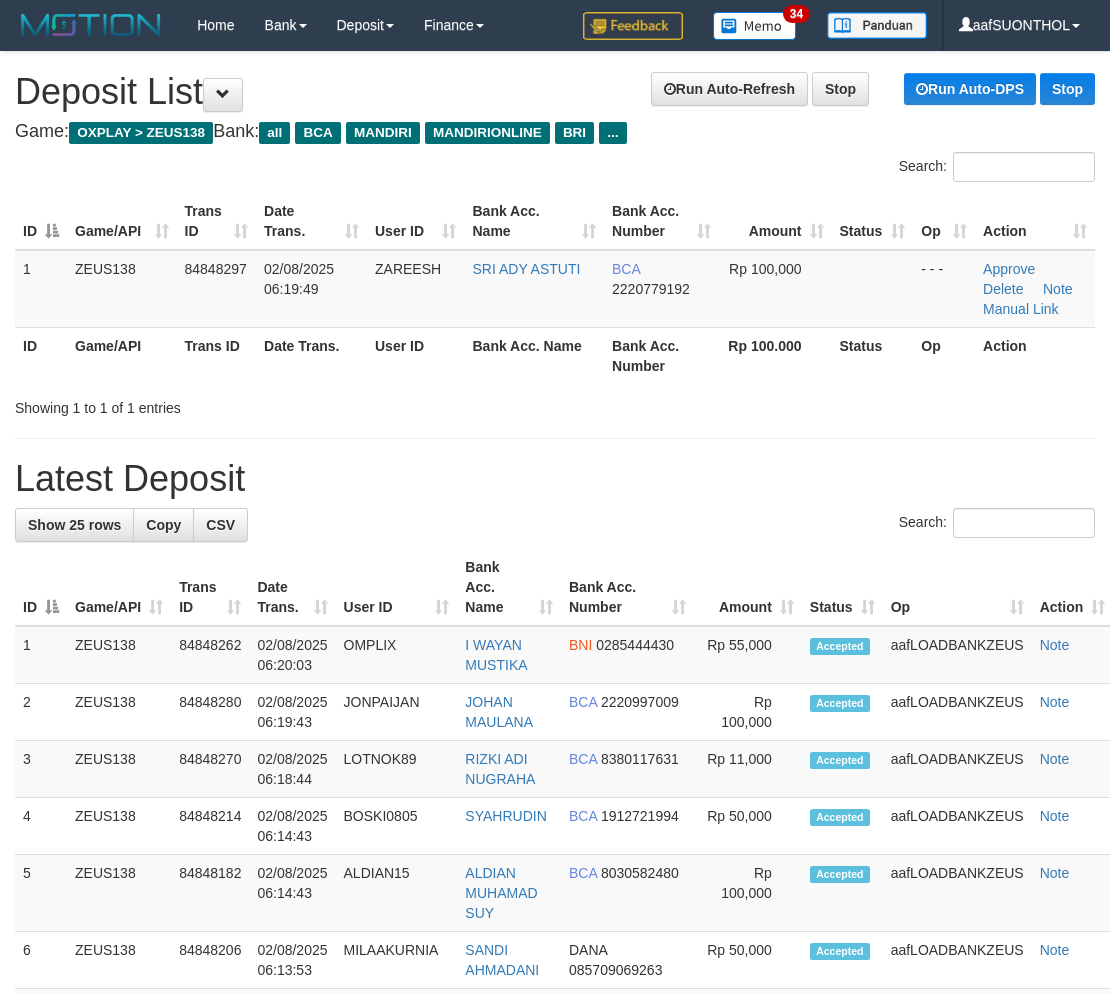 scroll, scrollTop: 0, scrollLeft: 0, axis: both 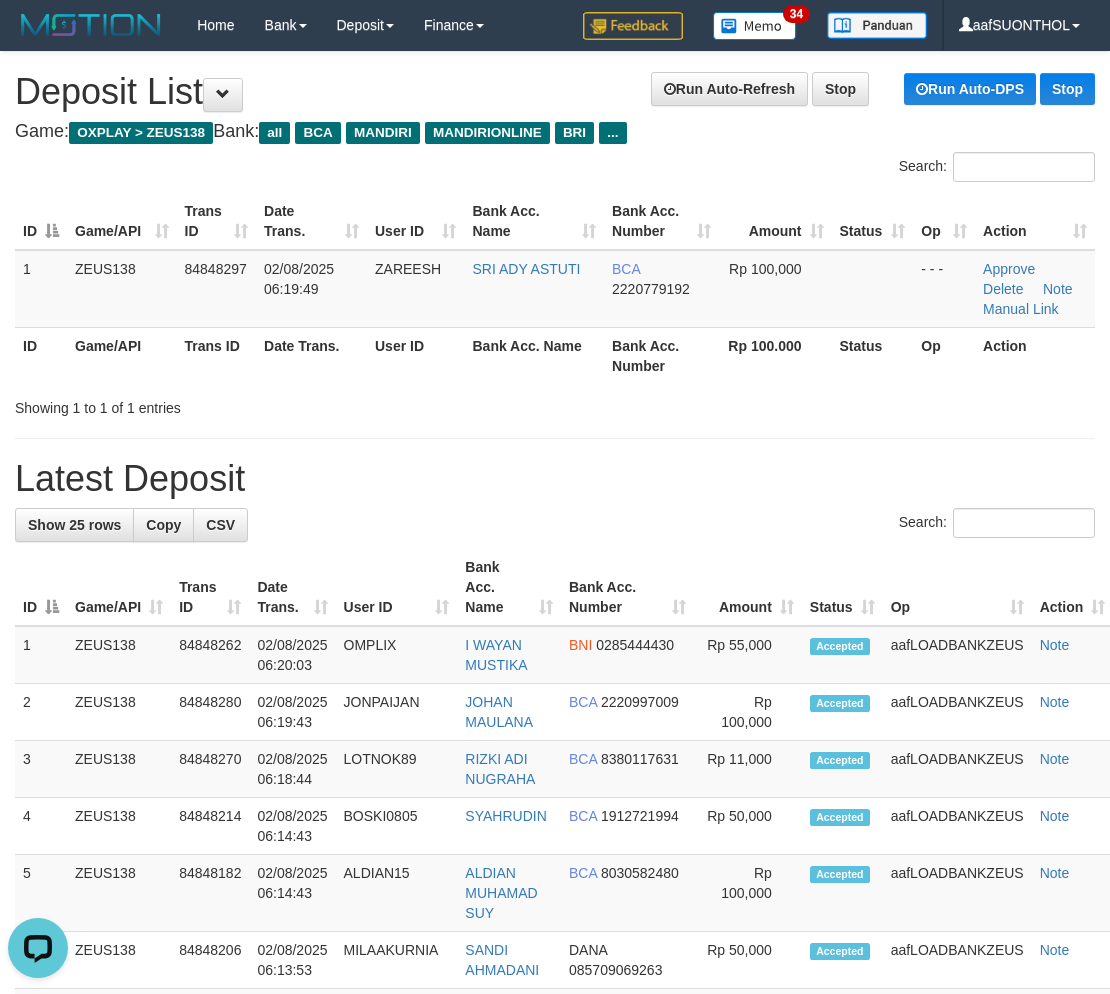 drag, startPoint x: 690, startPoint y: 504, endPoint x: 666, endPoint y: 512, distance: 25.298222 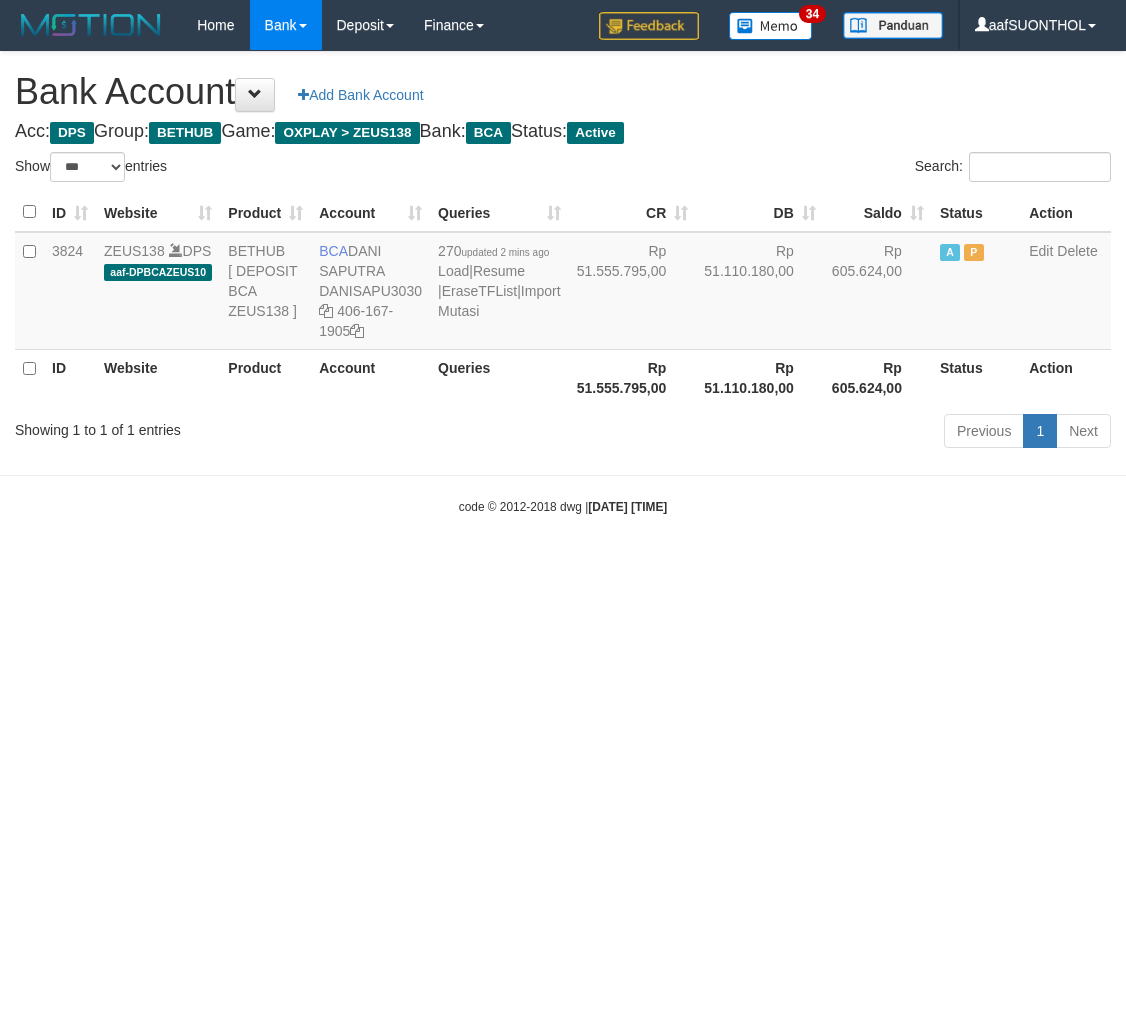 select on "***" 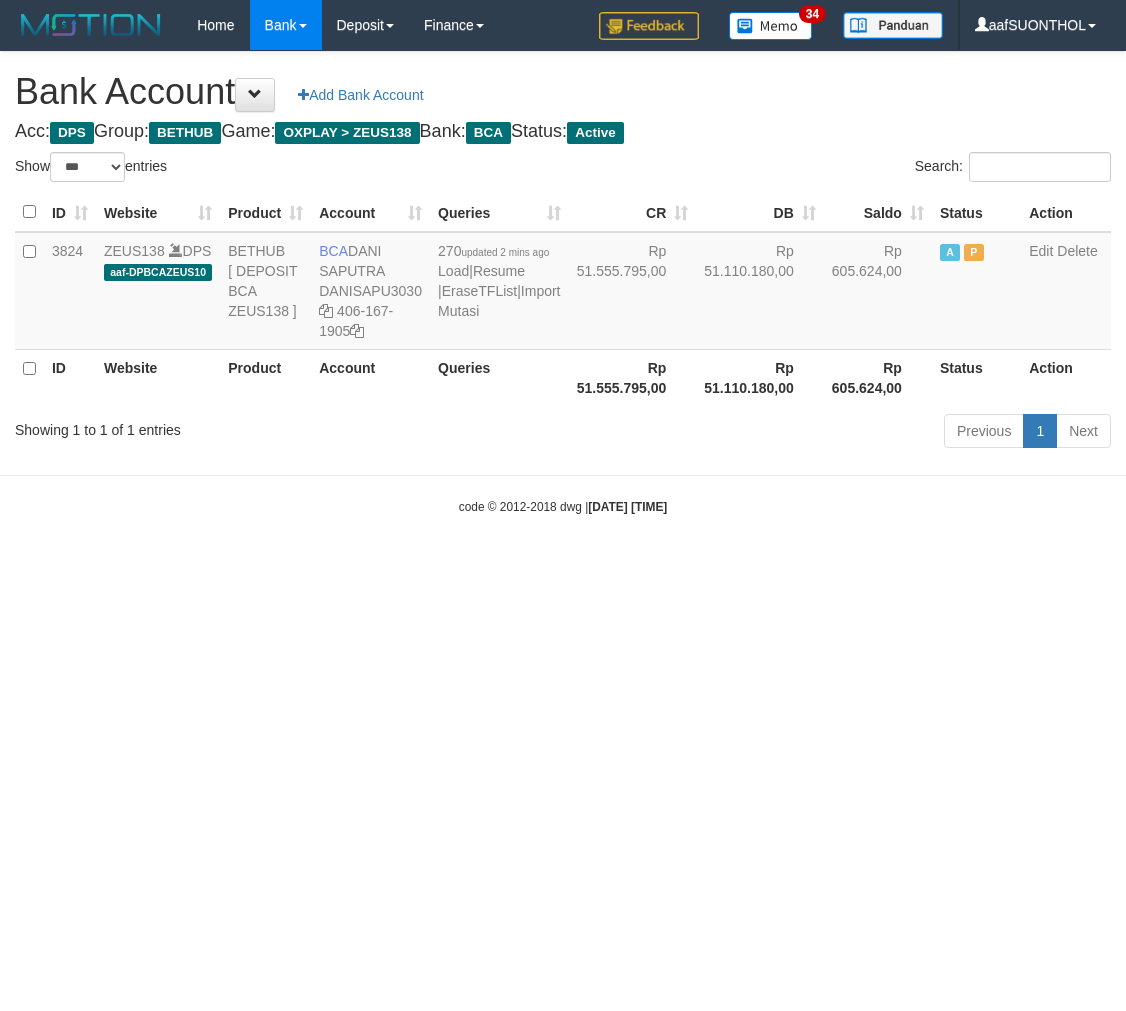 scroll, scrollTop: 0, scrollLeft: 0, axis: both 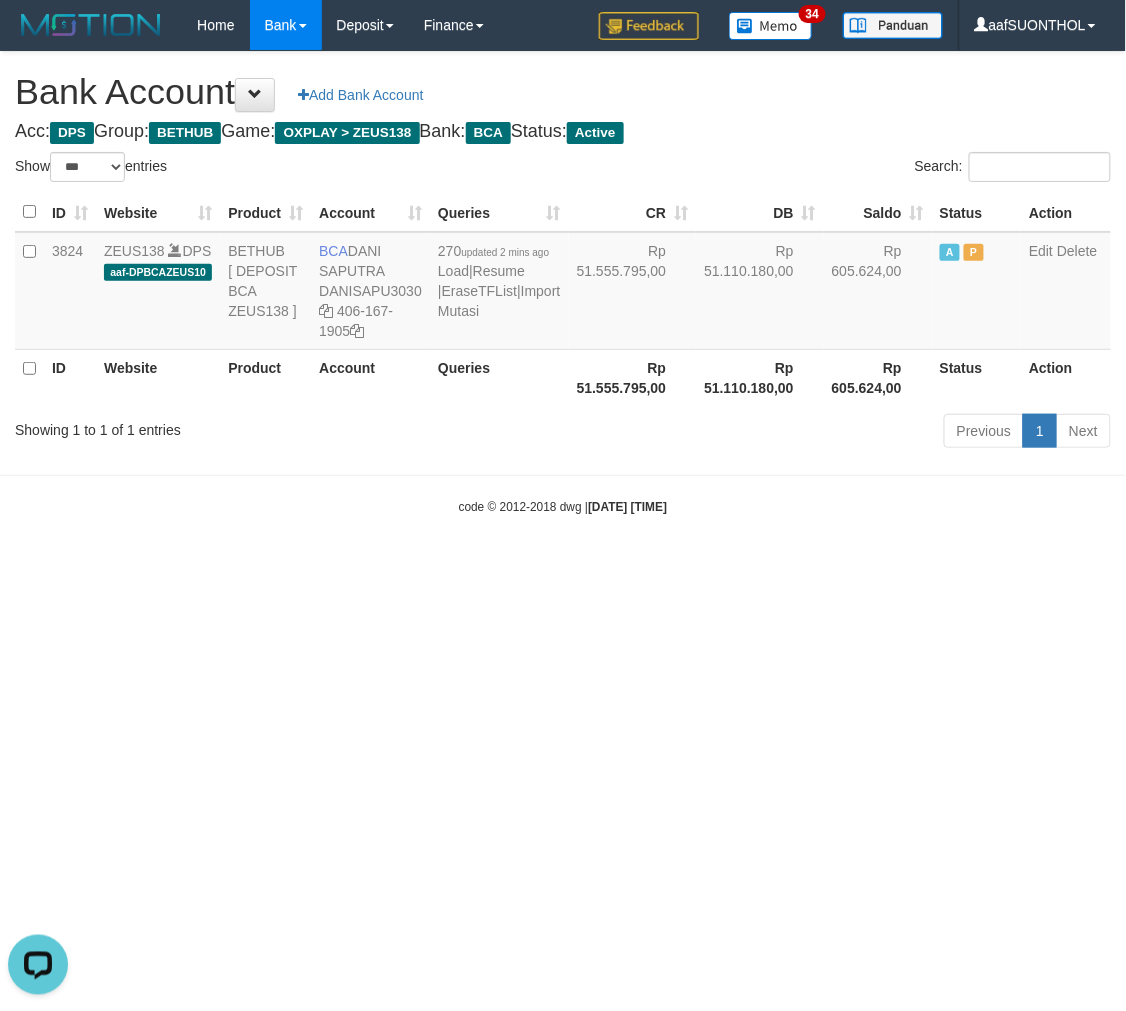 drag, startPoint x: 284, startPoint y: 624, endPoint x: 266, endPoint y: 614, distance: 20.59126 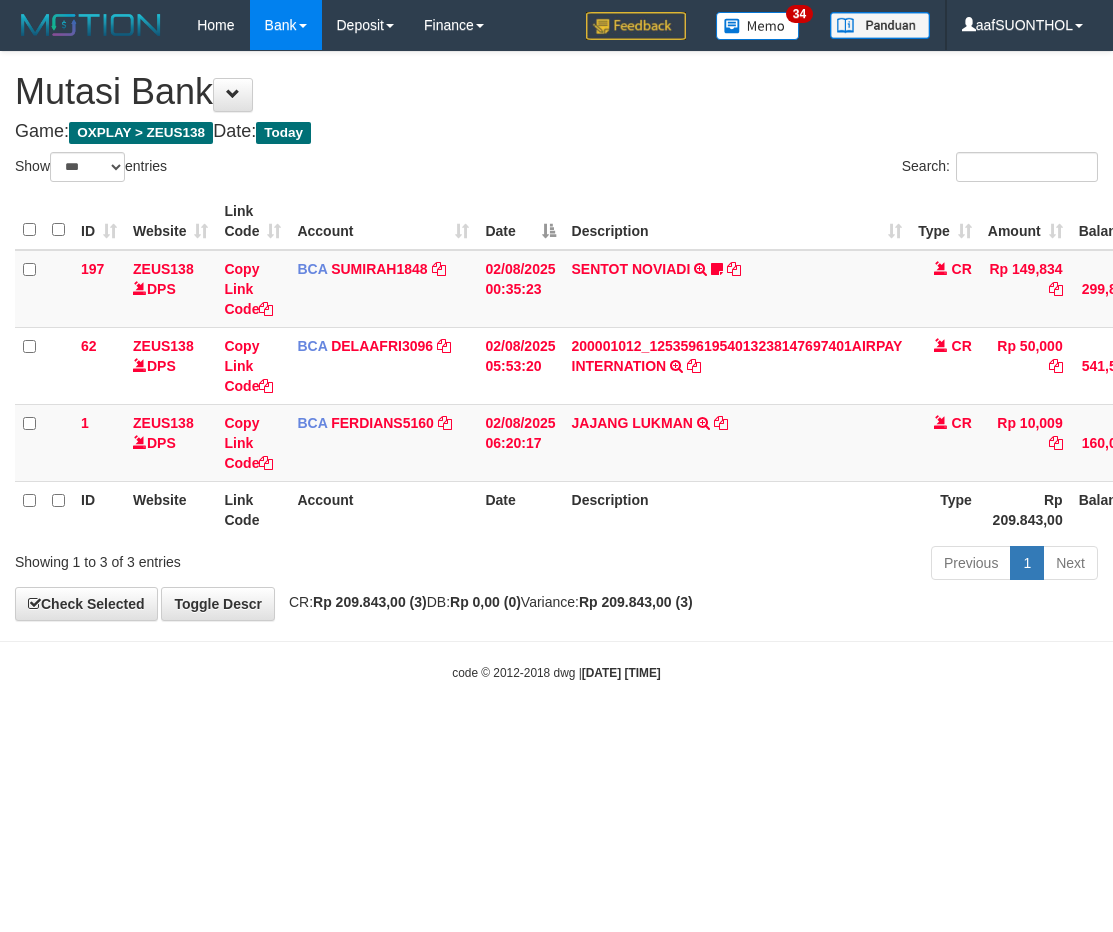 select on "***" 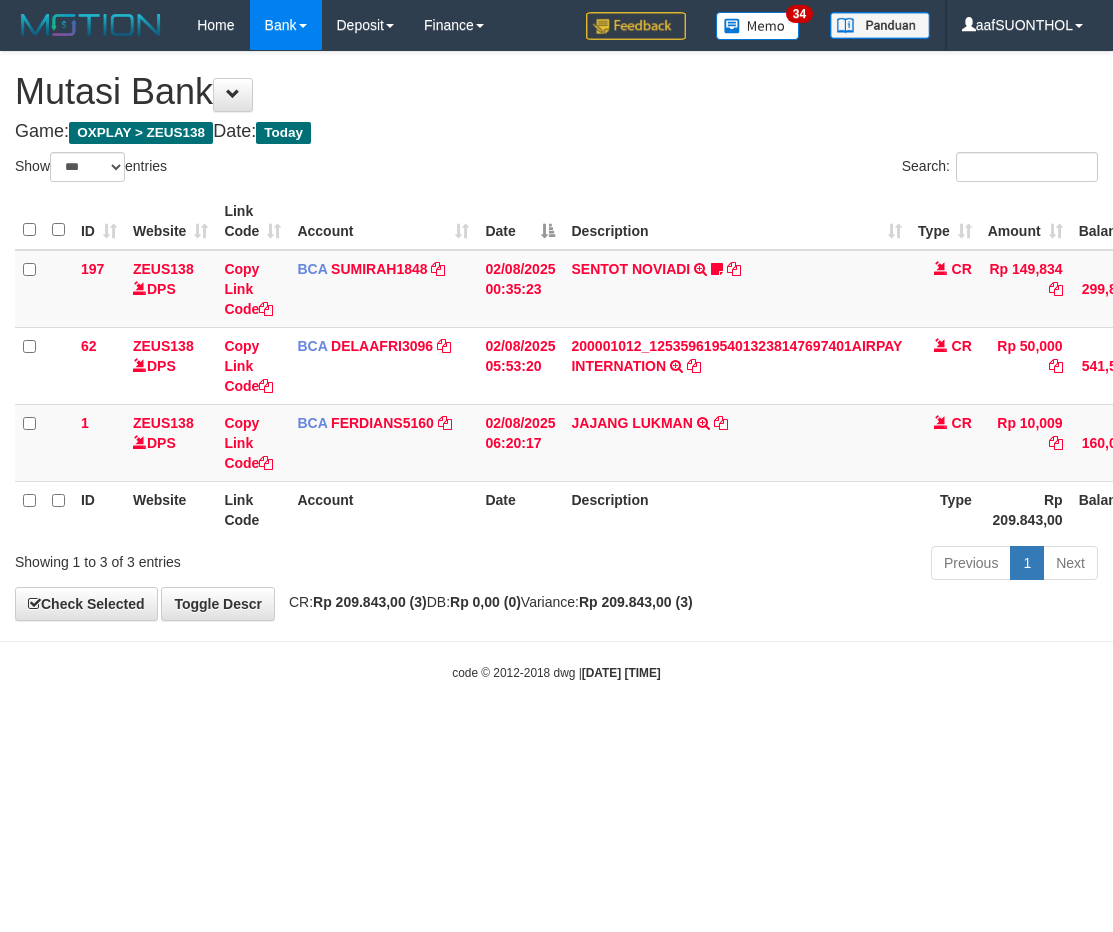 scroll, scrollTop: 0, scrollLeft: 2, axis: horizontal 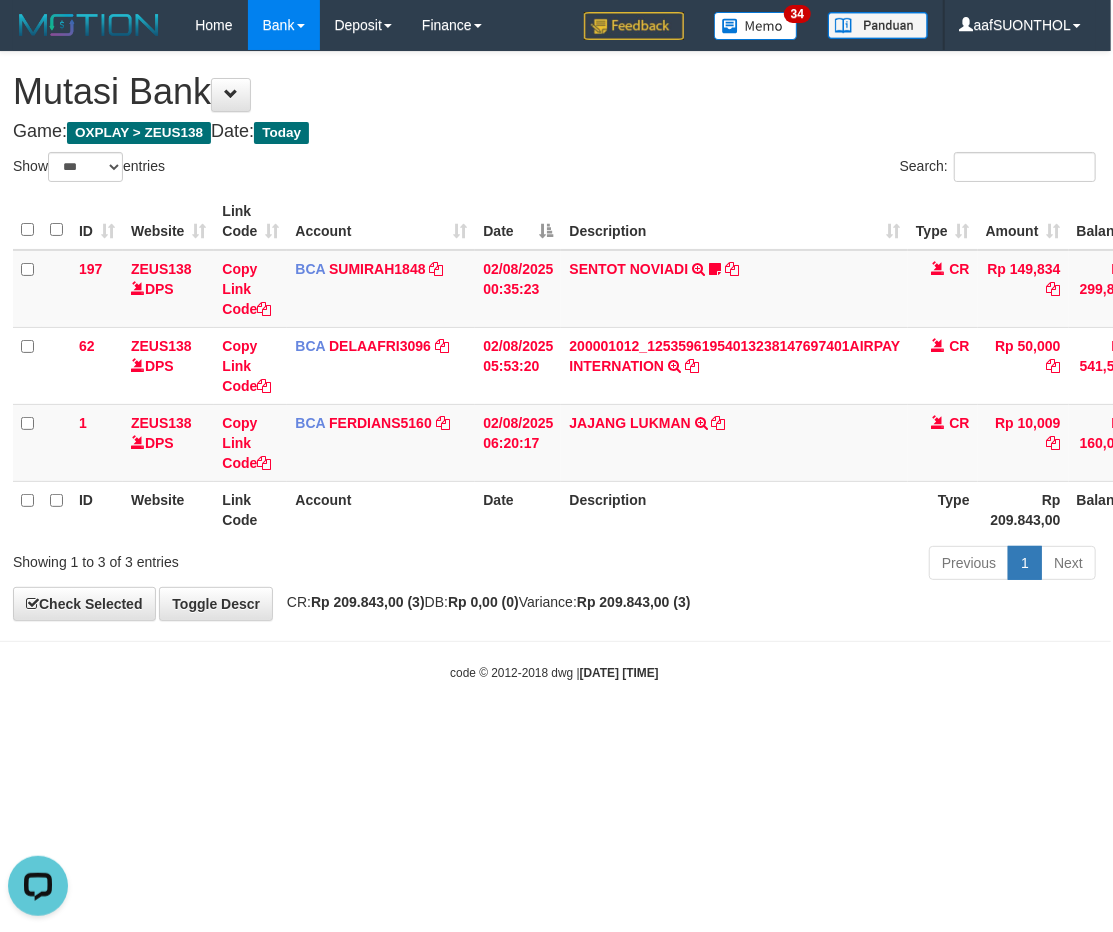 click on "Toggle navigation
Home
Bank
Account List
Load
By Website
Group
[OXPLAY]													ZEUS138
By Load Group (DPS)" at bounding box center [554, 366] 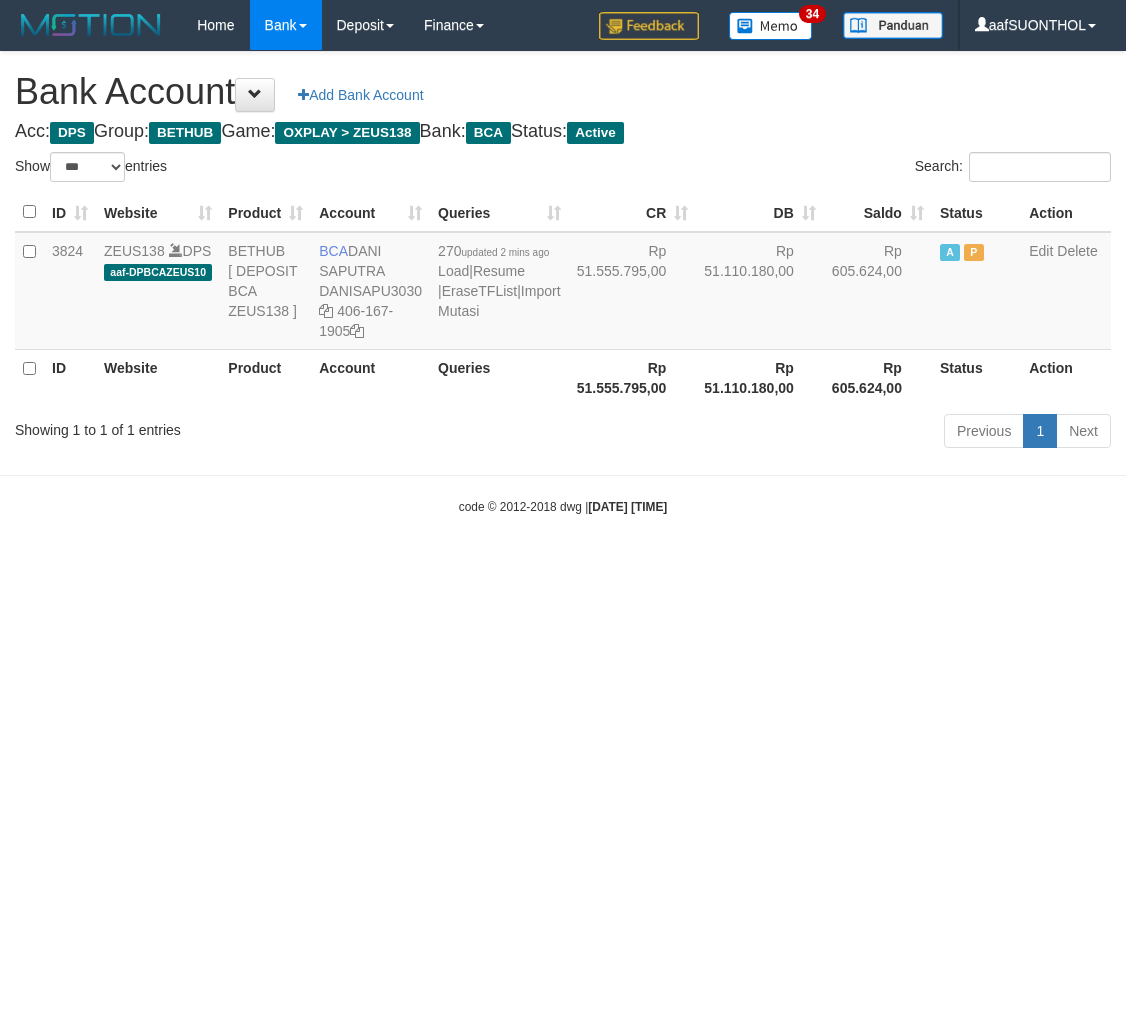select on "***" 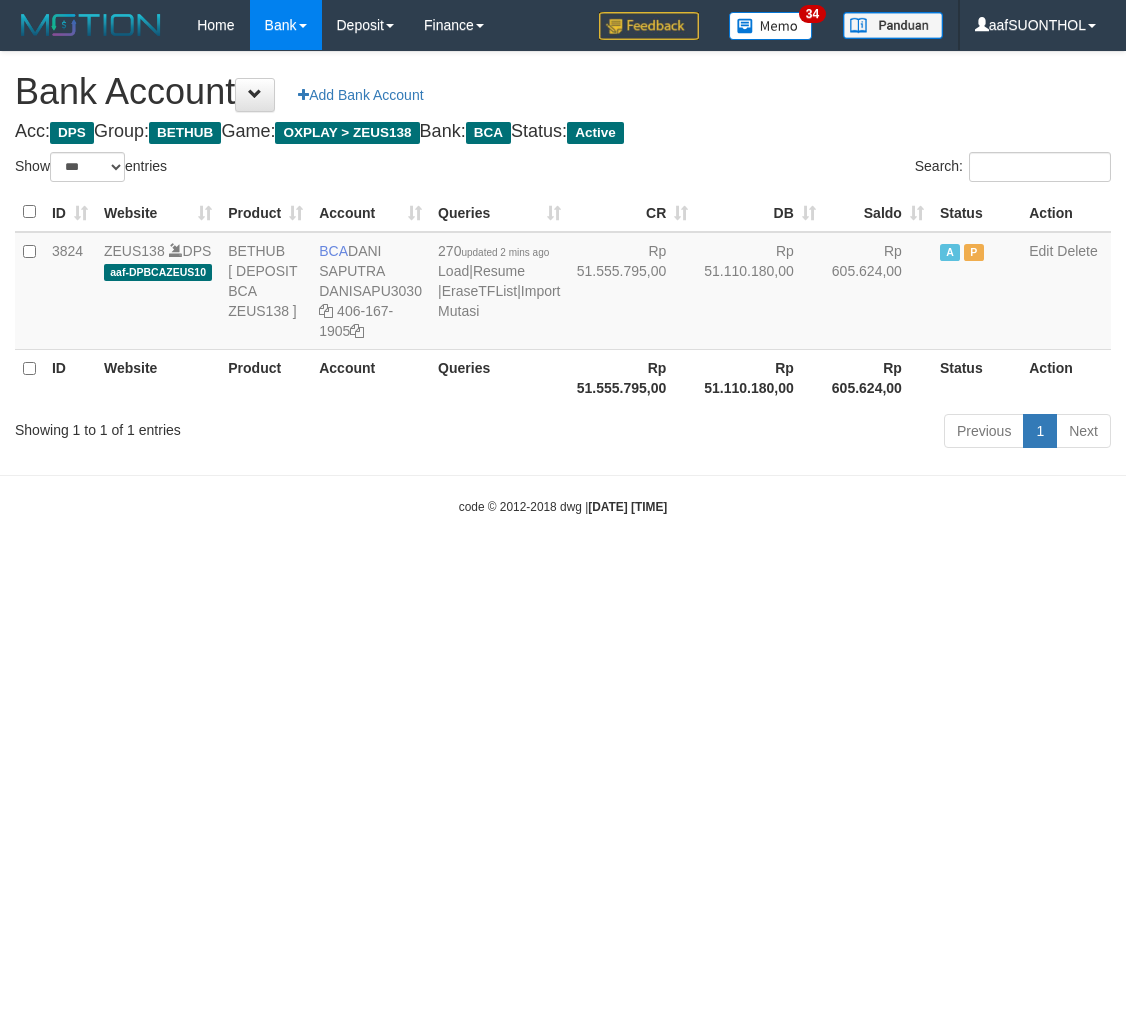 scroll, scrollTop: 0, scrollLeft: 0, axis: both 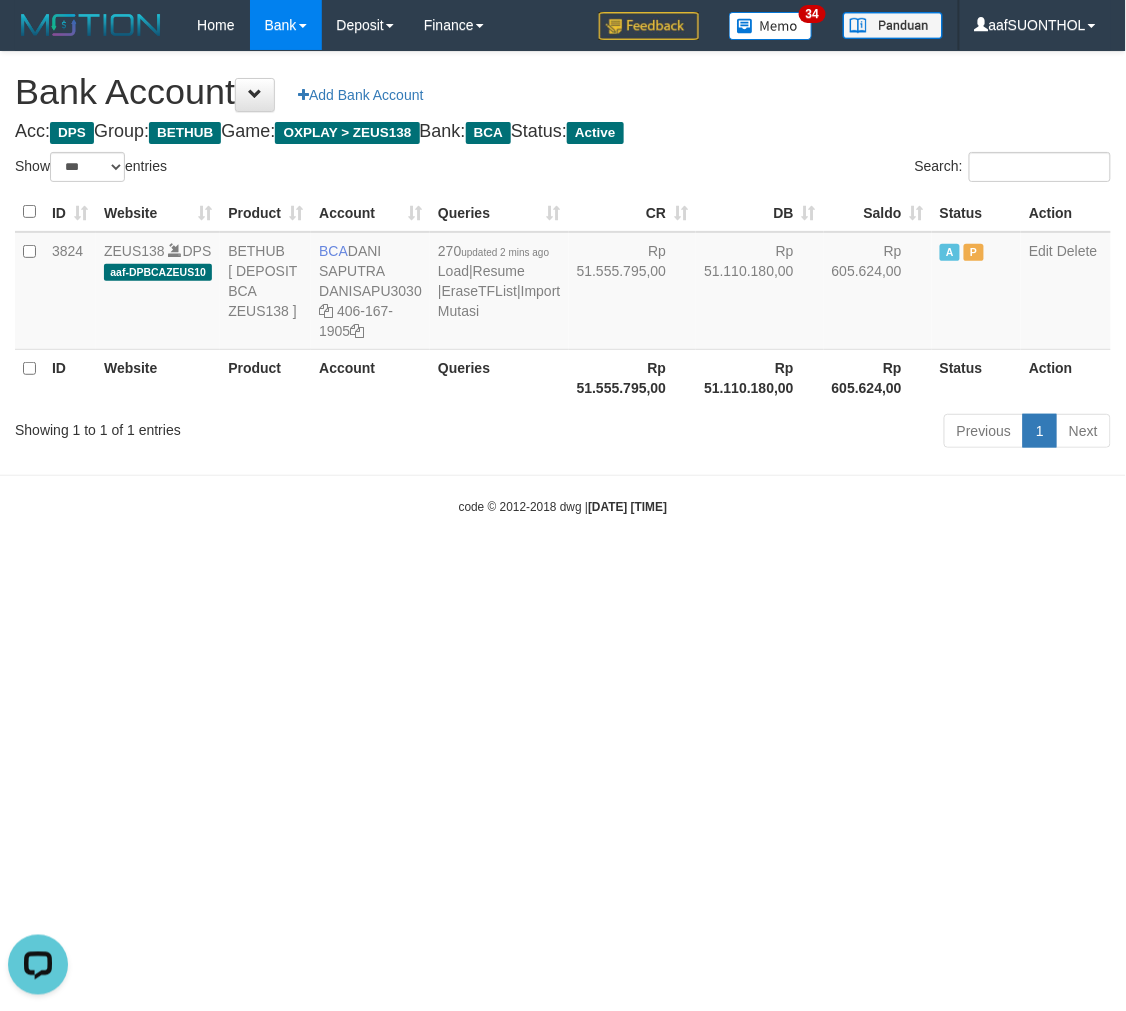 click on "Toggle navigation
Home
Bank
Account List
Load
By Website
Group
[OXPLAY]													ZEUS138
By Load Group (DPS)
Sync" at bounding box center (563, 283) 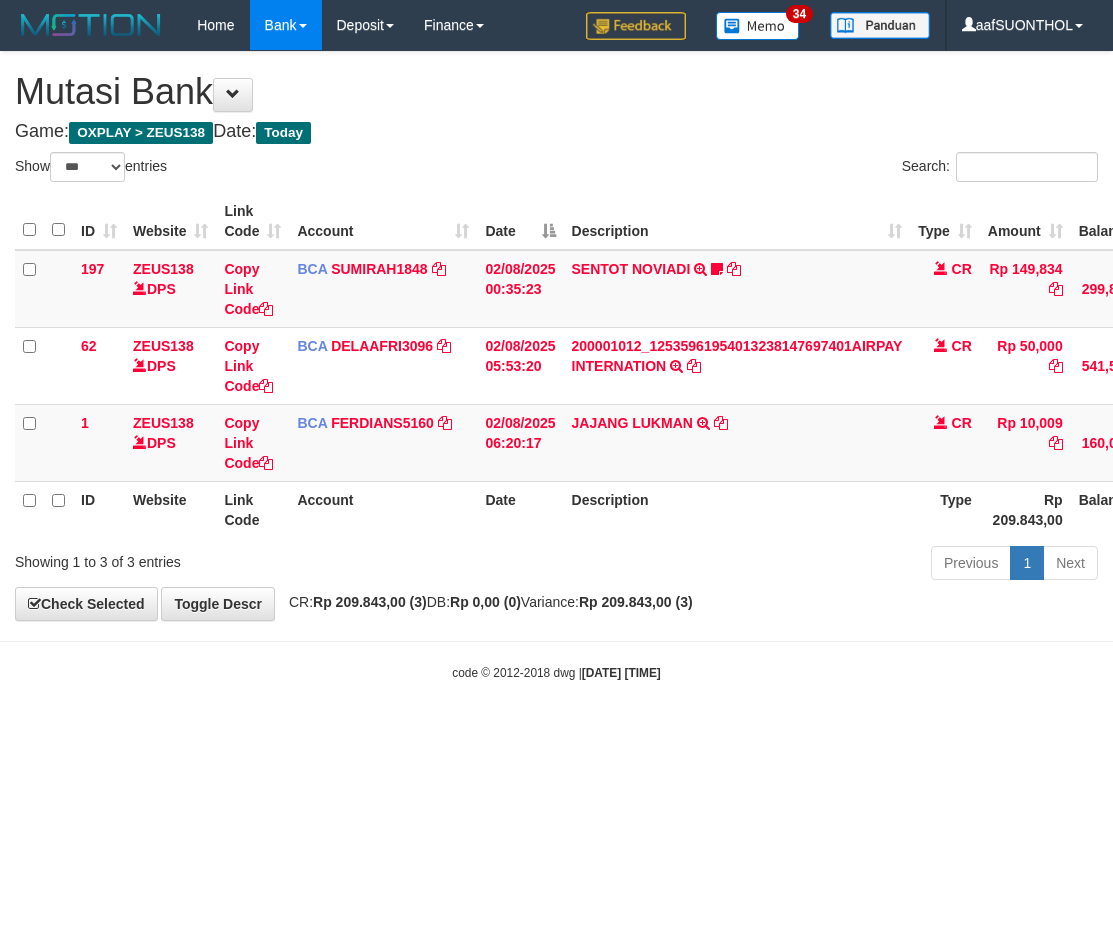 select on "***" 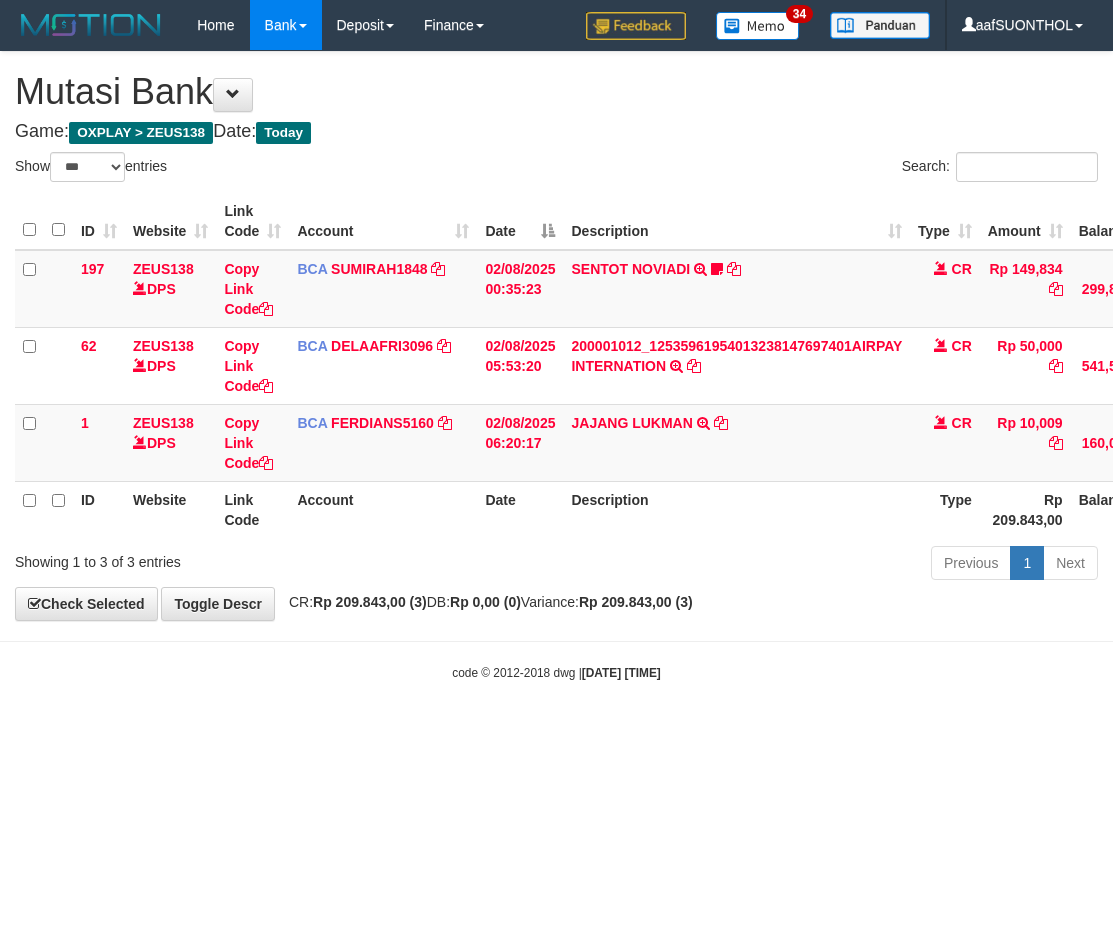 scroll, scrollTop: 0, scrollLeft: 2, axis: horizontal 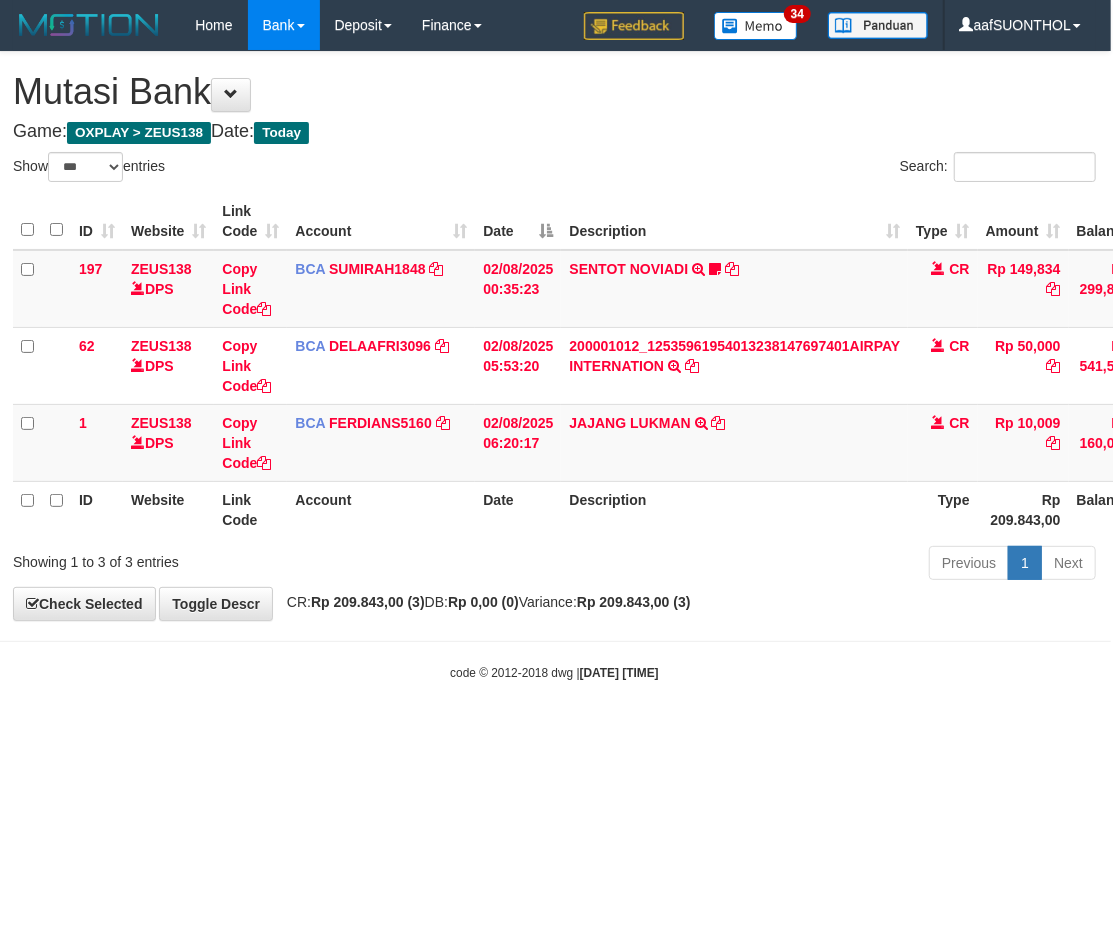 drag, startPoint x: 723, startPoint y: 558, endPoint x: 8, endPoint y: 565, distance: 715.03424 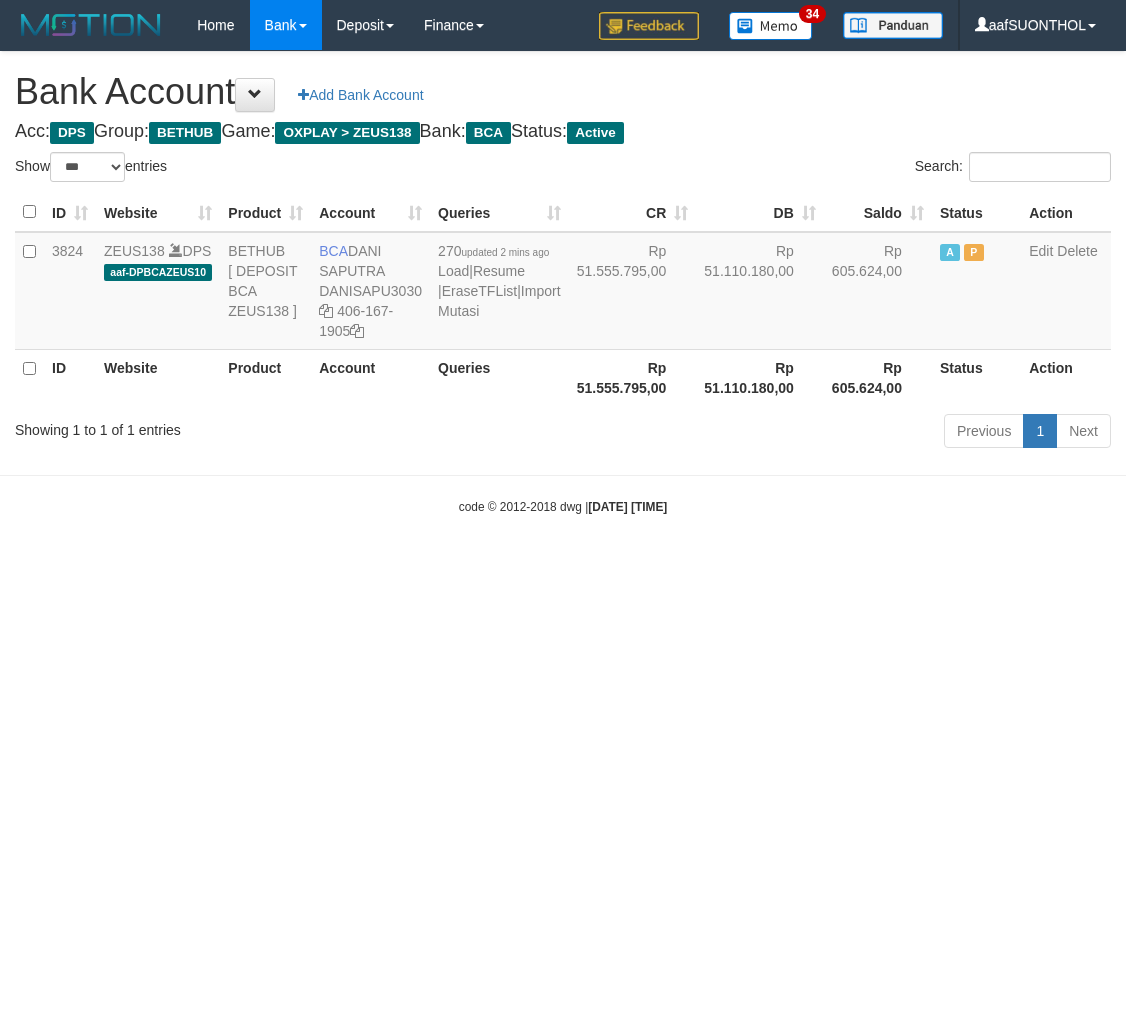 select on "***" 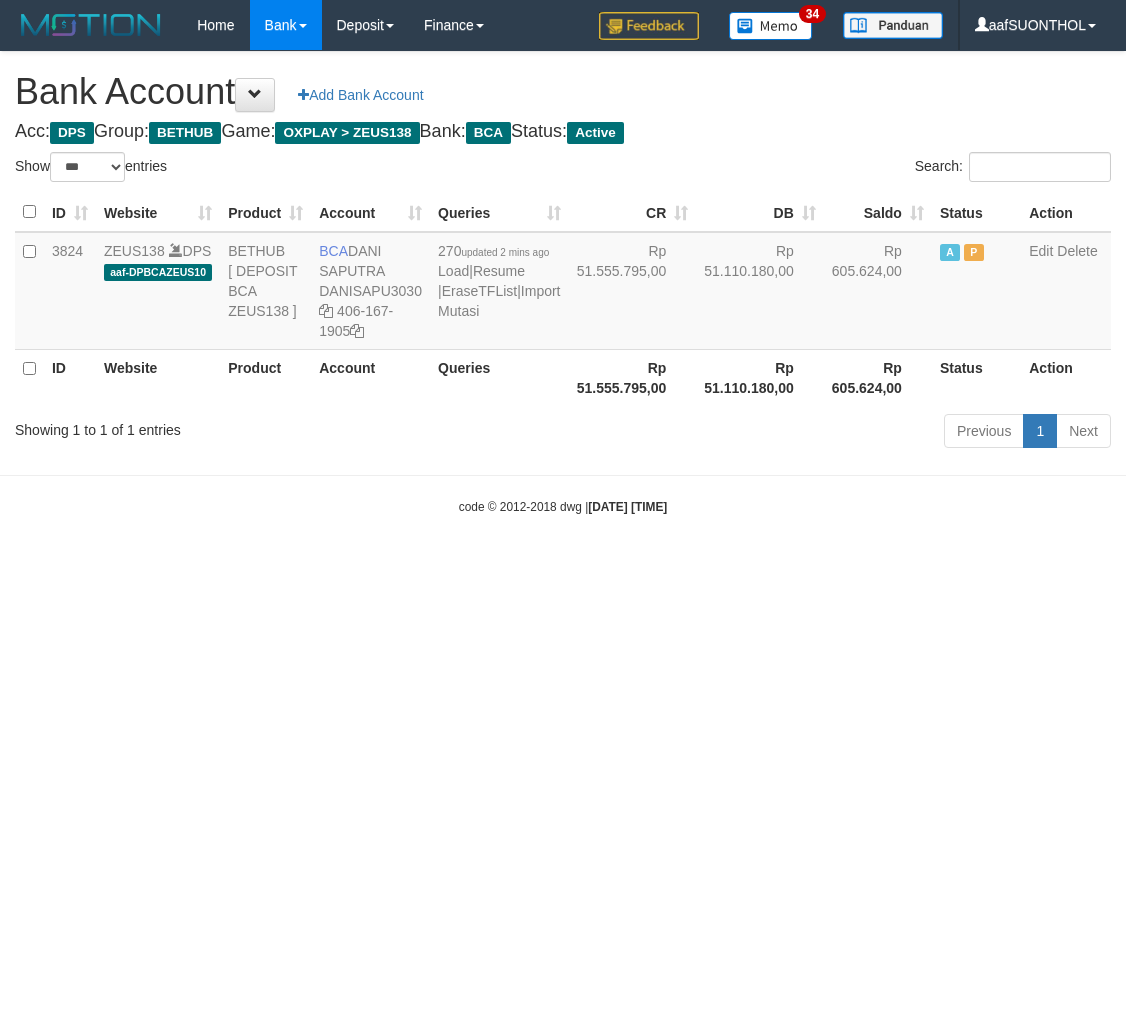 scroll, scrollTop: 0, scrollLeft: 0, axis: both 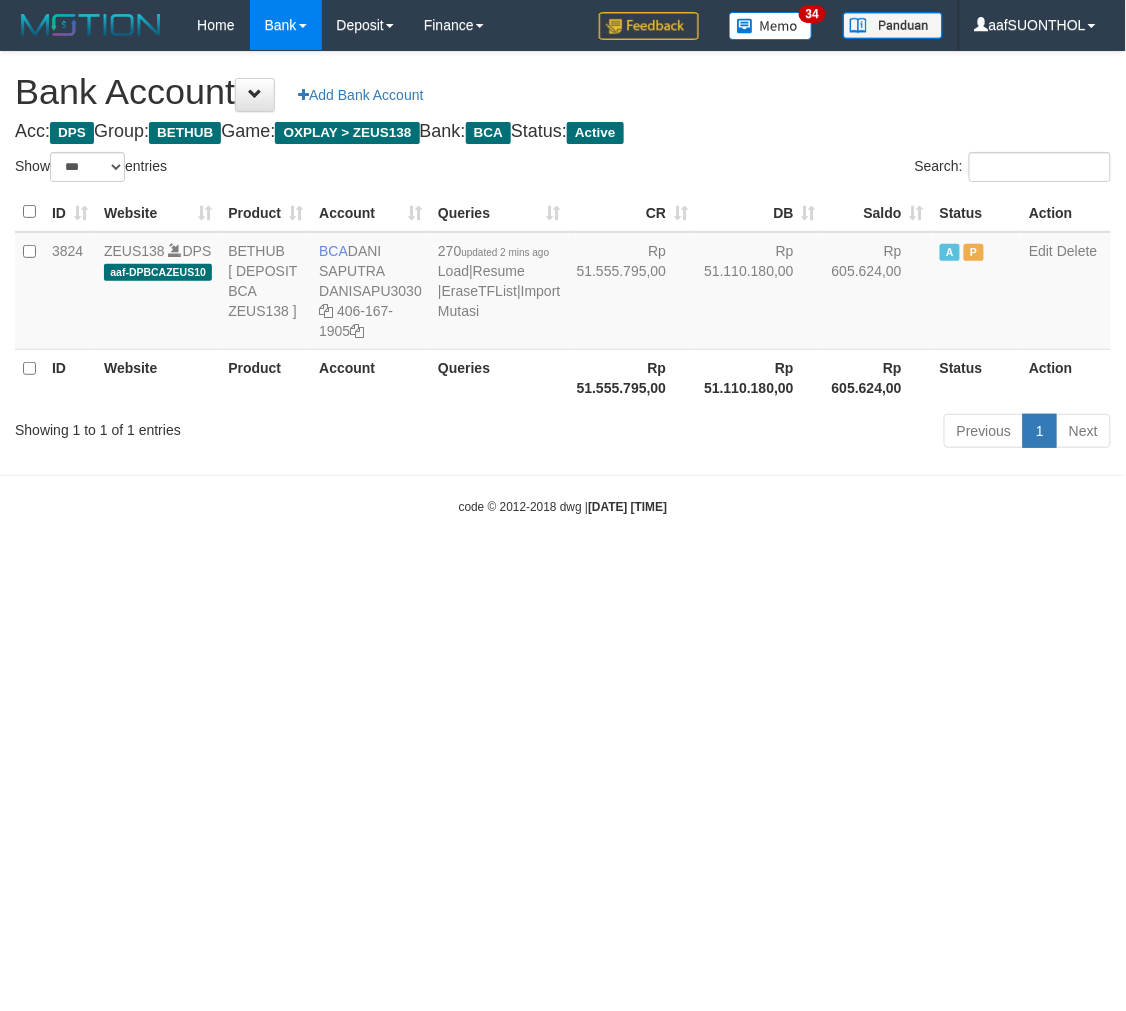 click on "Toggle navigation
Home
Bank
Account List
Load
By Website
Group
[OXPLAY]													ZEUS138
By Load Group (DPS)" at bounding box center (563, 283) 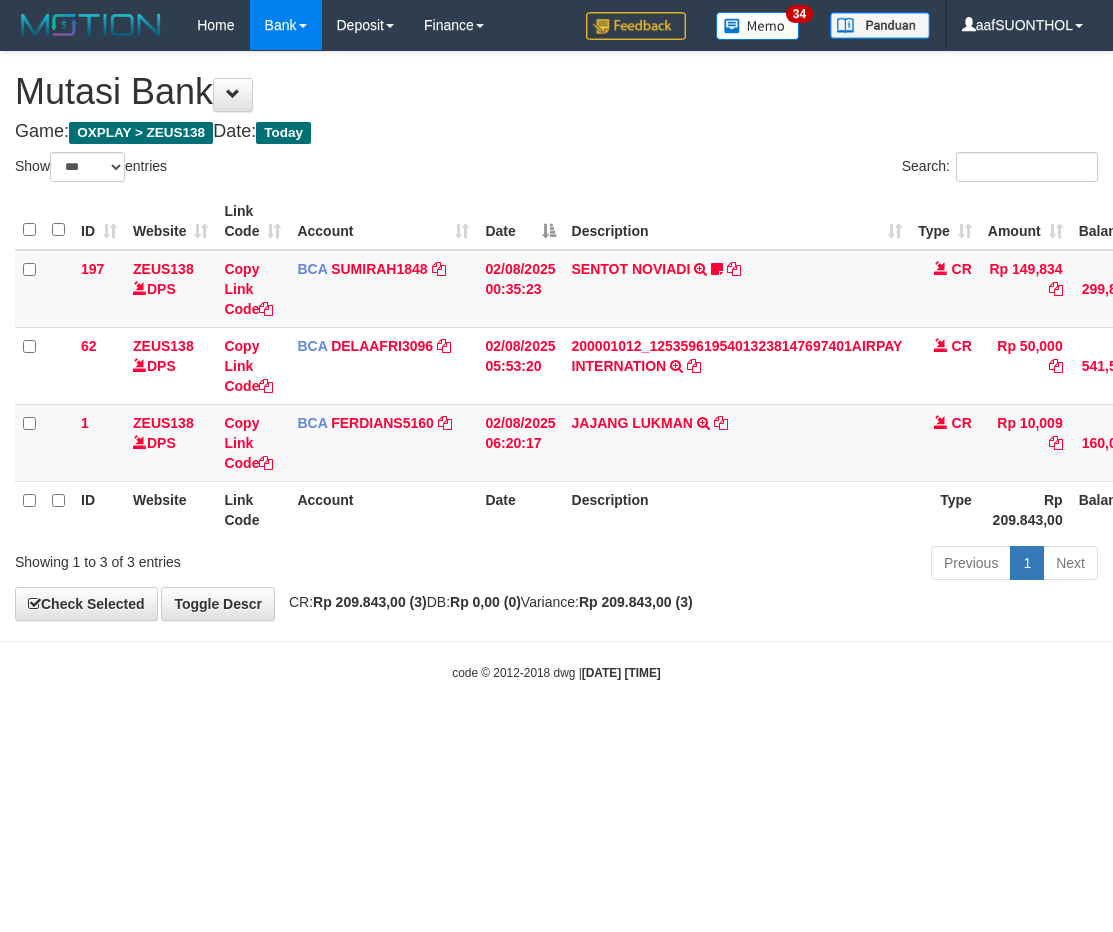 select on "***" 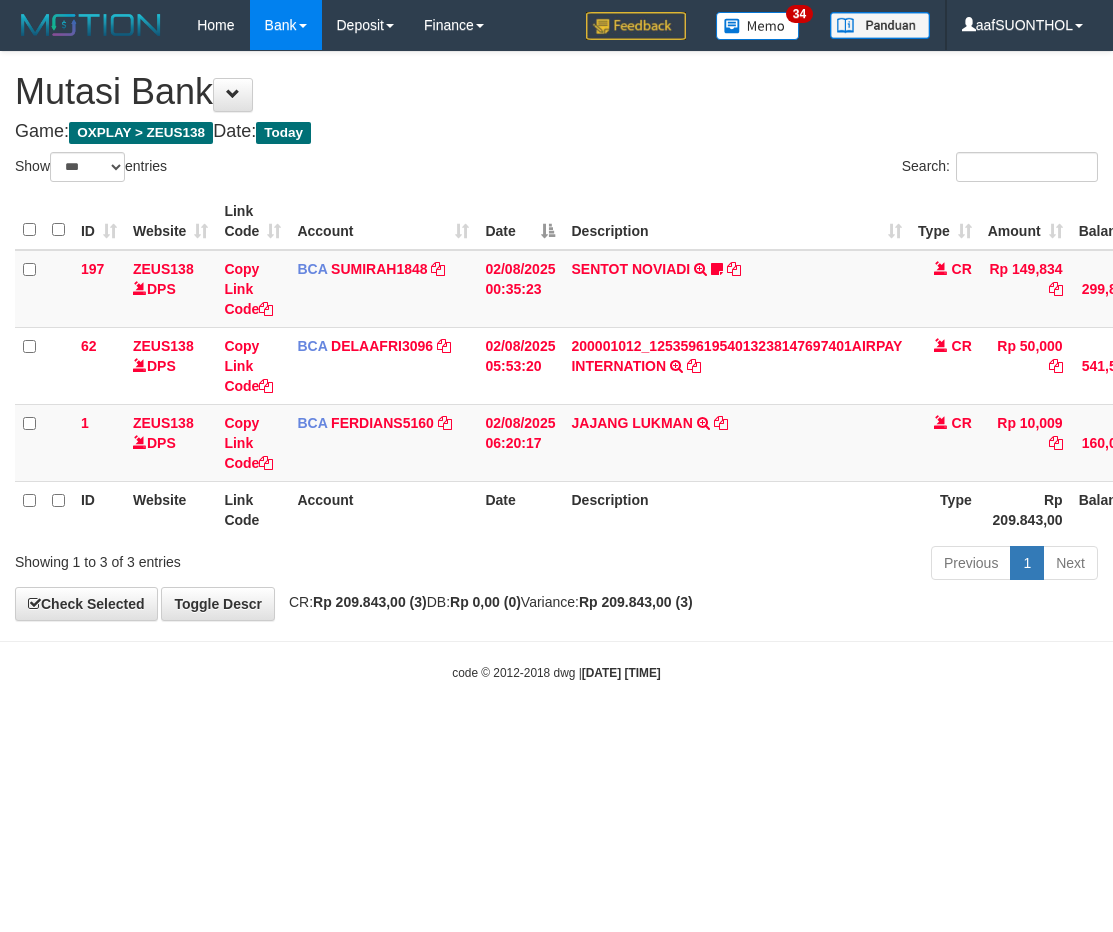 scroll, scrollTop: 0, scrollLeft: 2, axis: horizontal 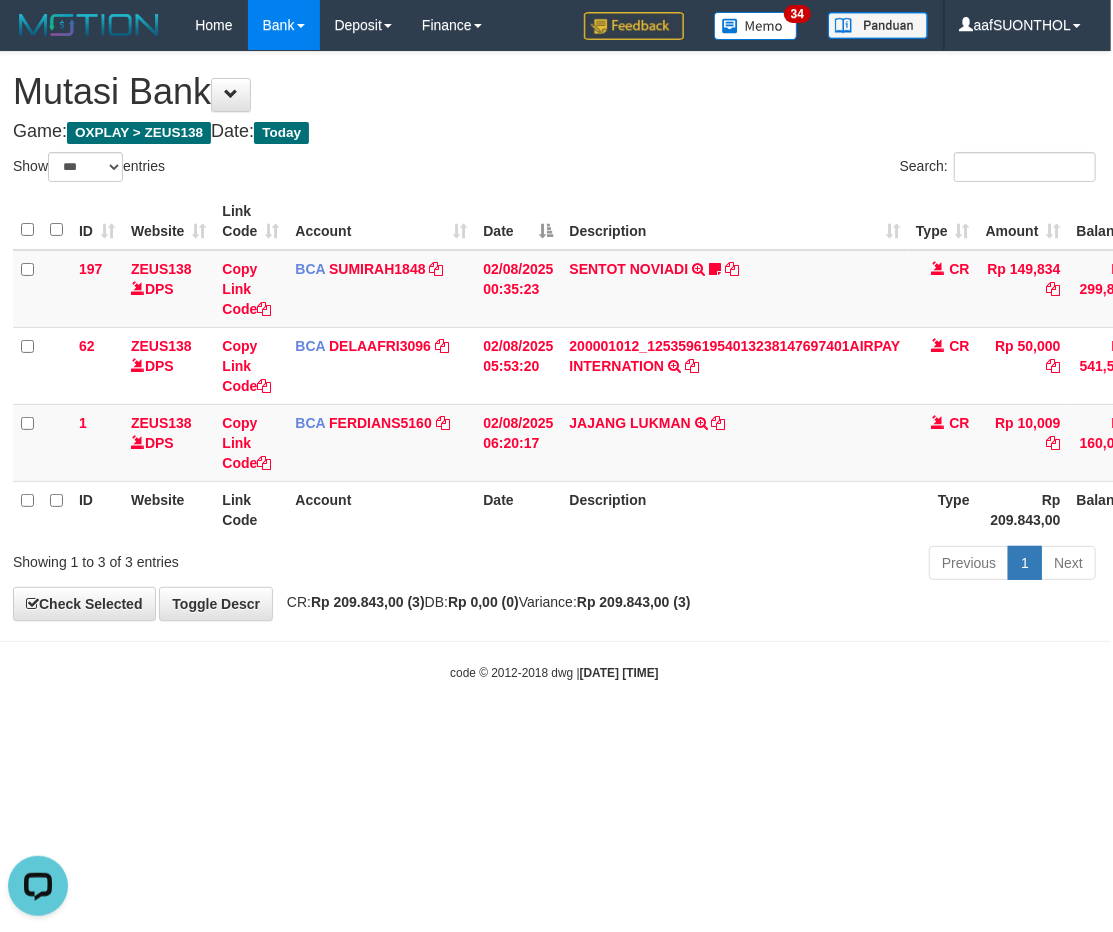 drag, startPoint x: 992, startPoint y: 711, endPoint x: 976, endPoint y: 717, distance: 17.088007 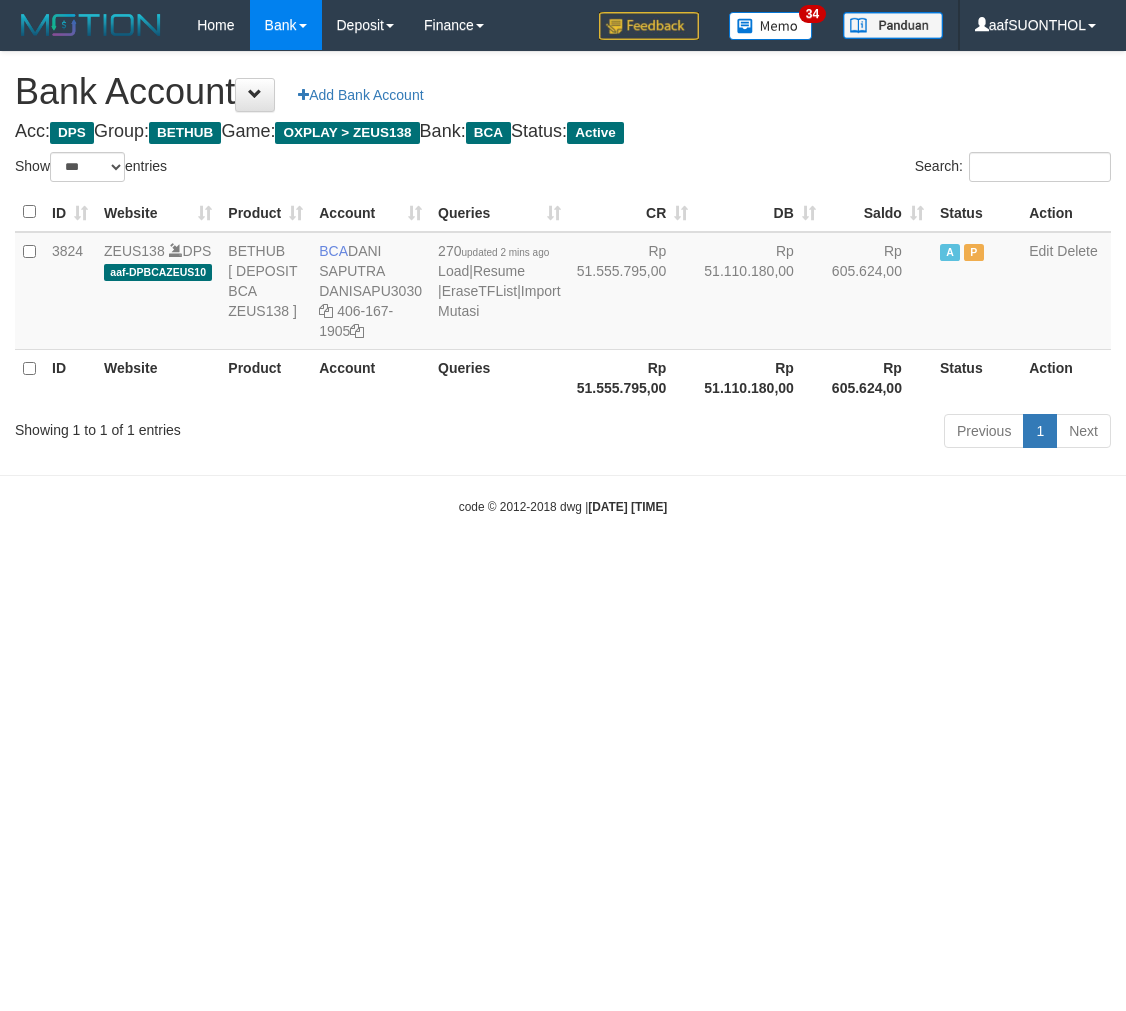 select on "***" 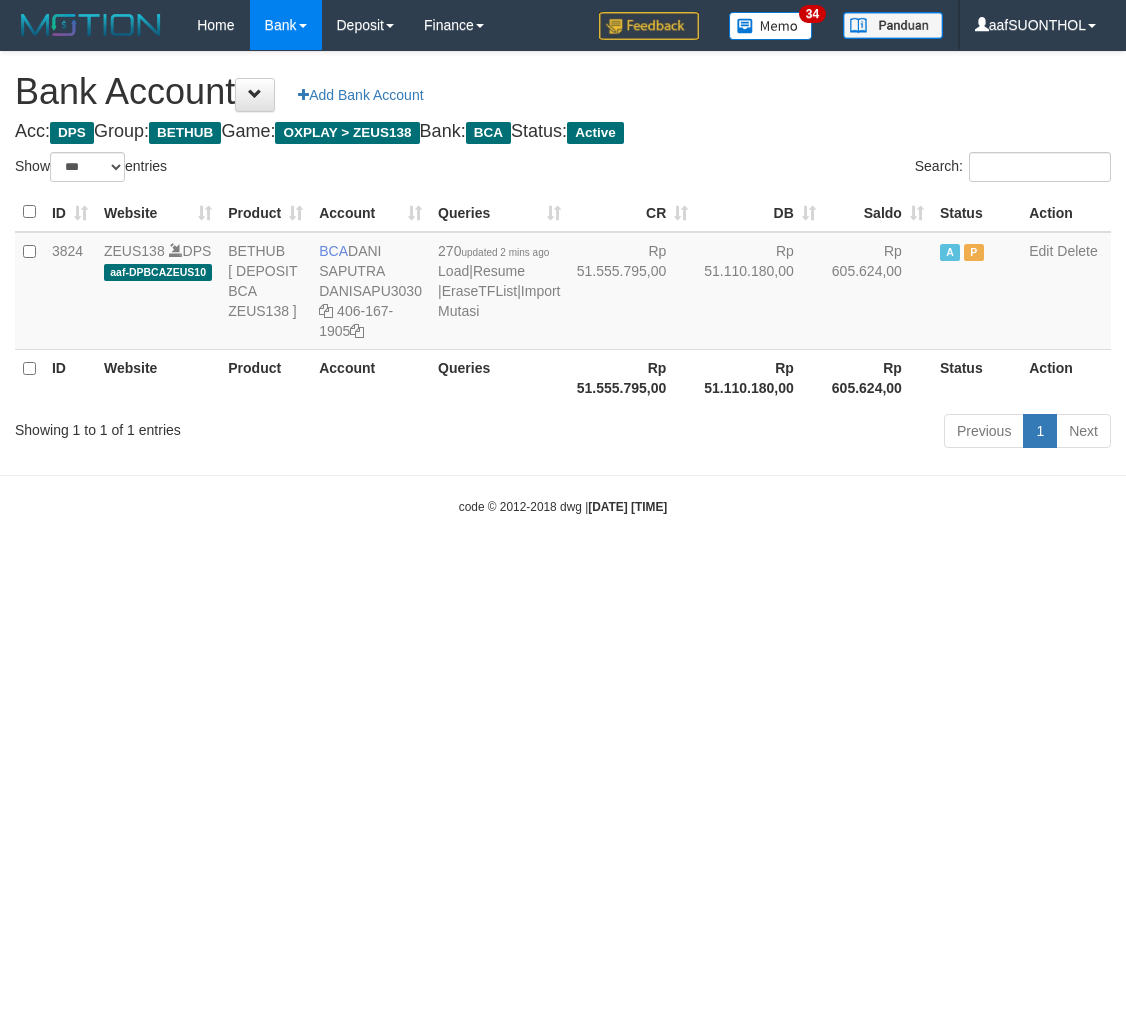 scroll, scrollTop: 0, scrollLeft: 0, axis: both 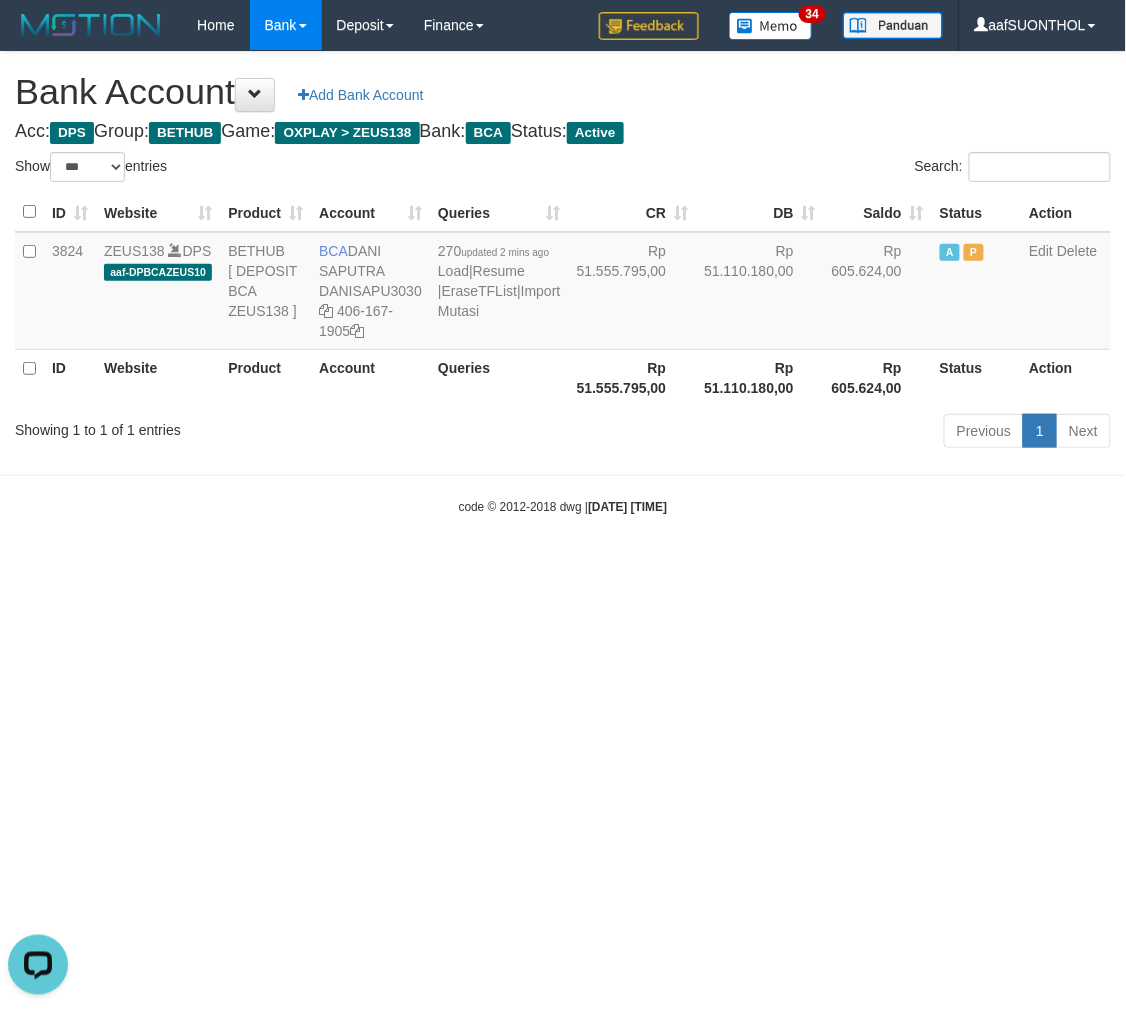 click on "Toggle navigation
Home
Bank
Account List
Load
By Website
Group
[OXPLAY]													ZEUS138
By Load Group (DPS)
Sync" at bounding box center (563, 283) 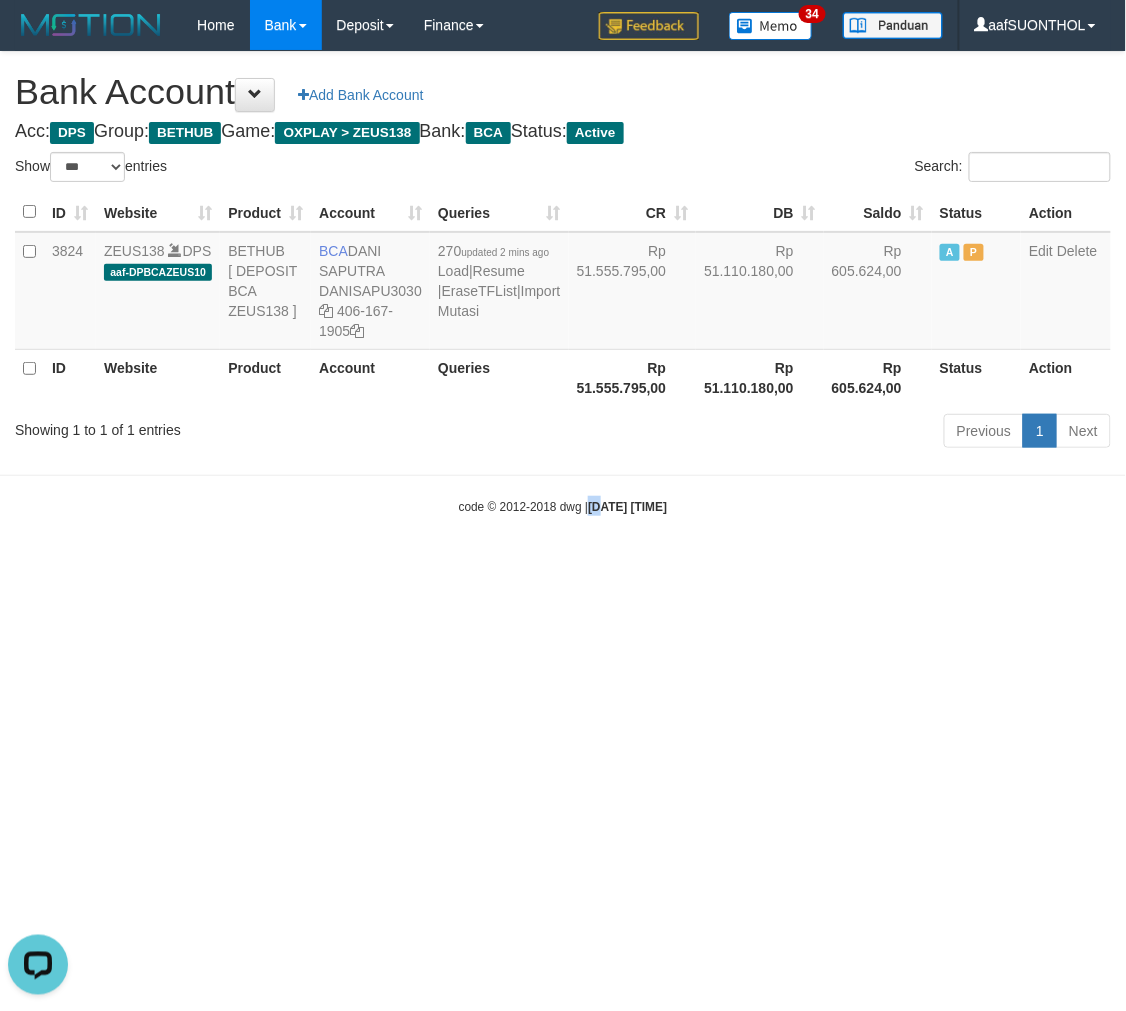 drag, startPoint x: 570, startPoint y: 717, endPoint x: 590, endPoint y: 757, distance: 44.72136 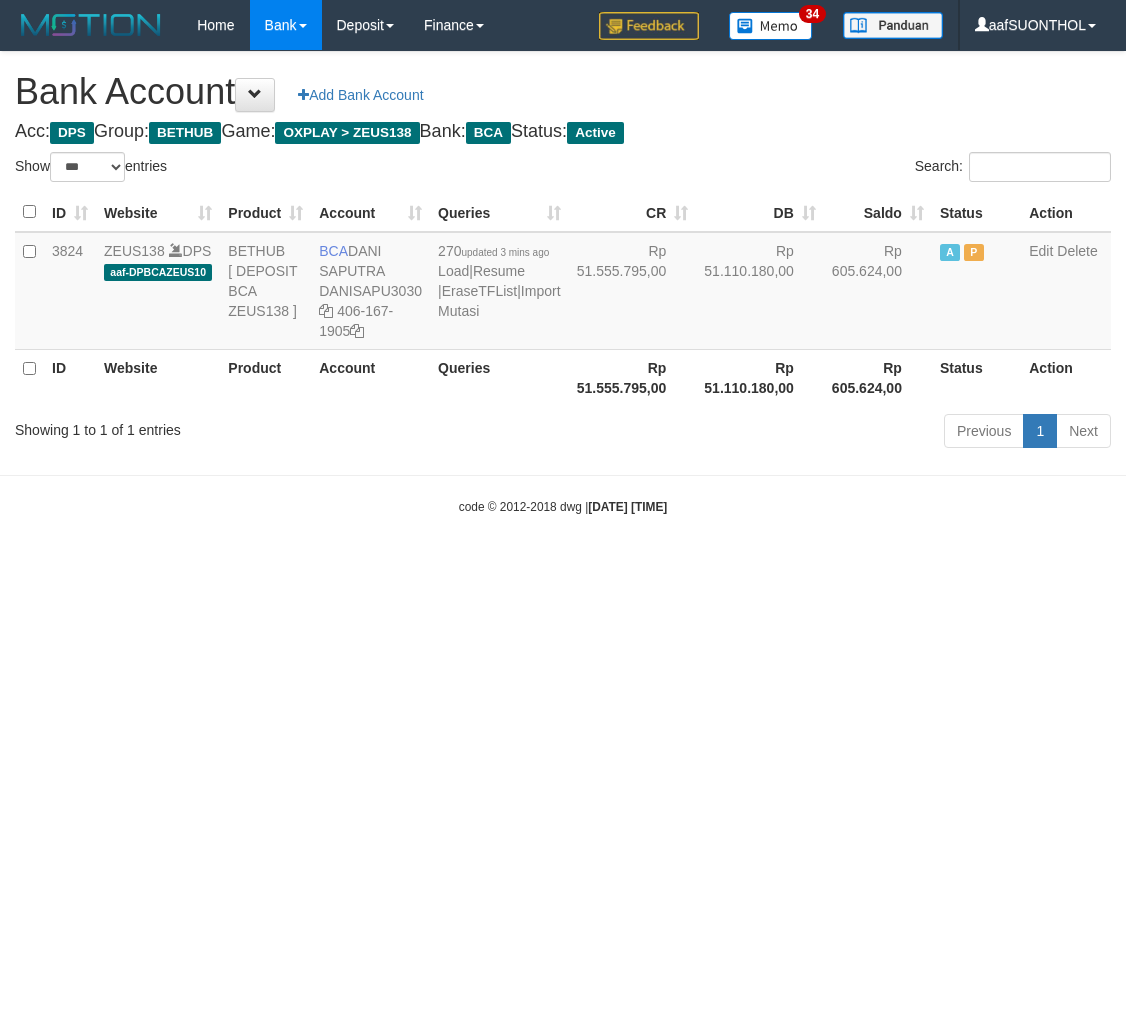 select on "***" 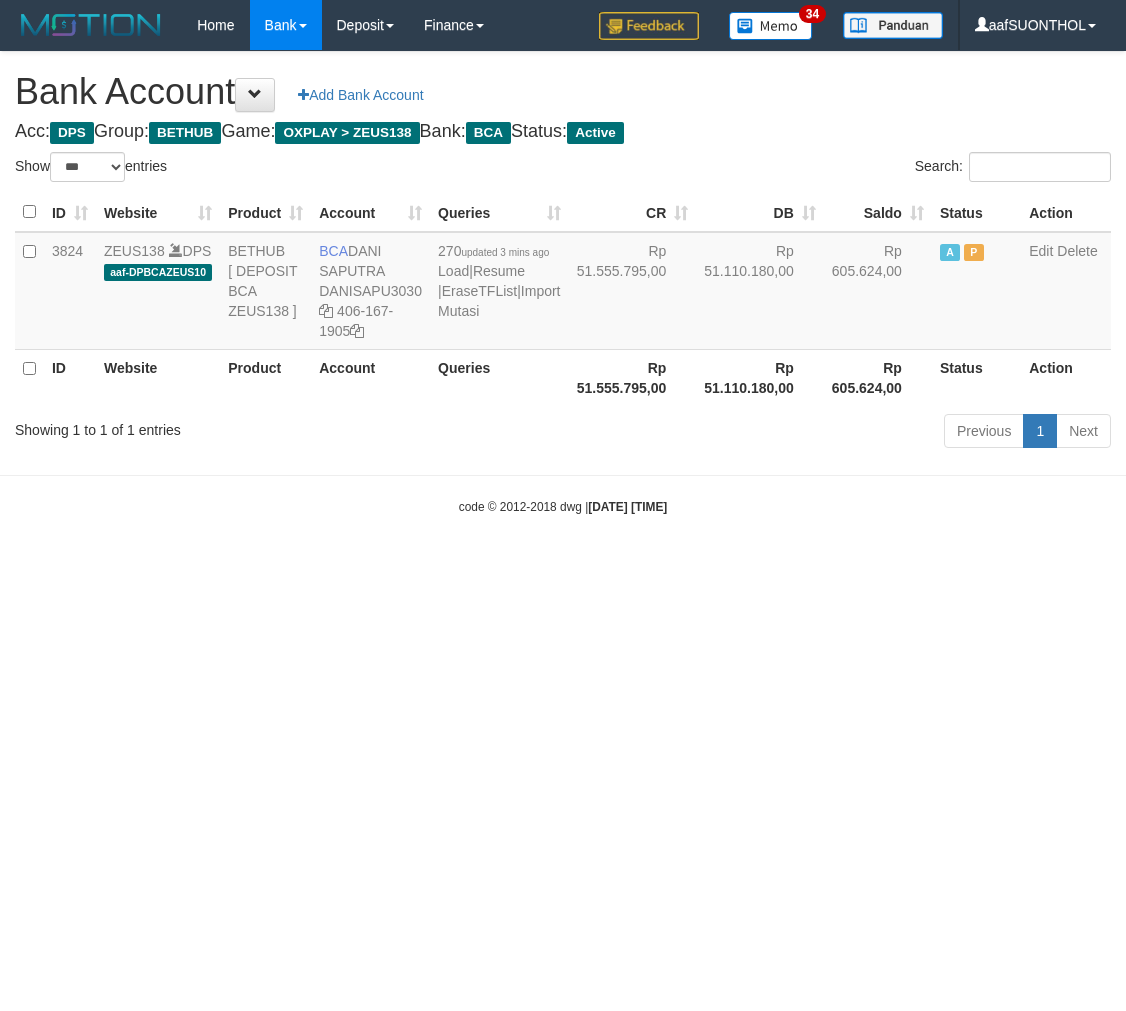 scroll, scrollTop: 0, scrollLeft: 0, axis: both 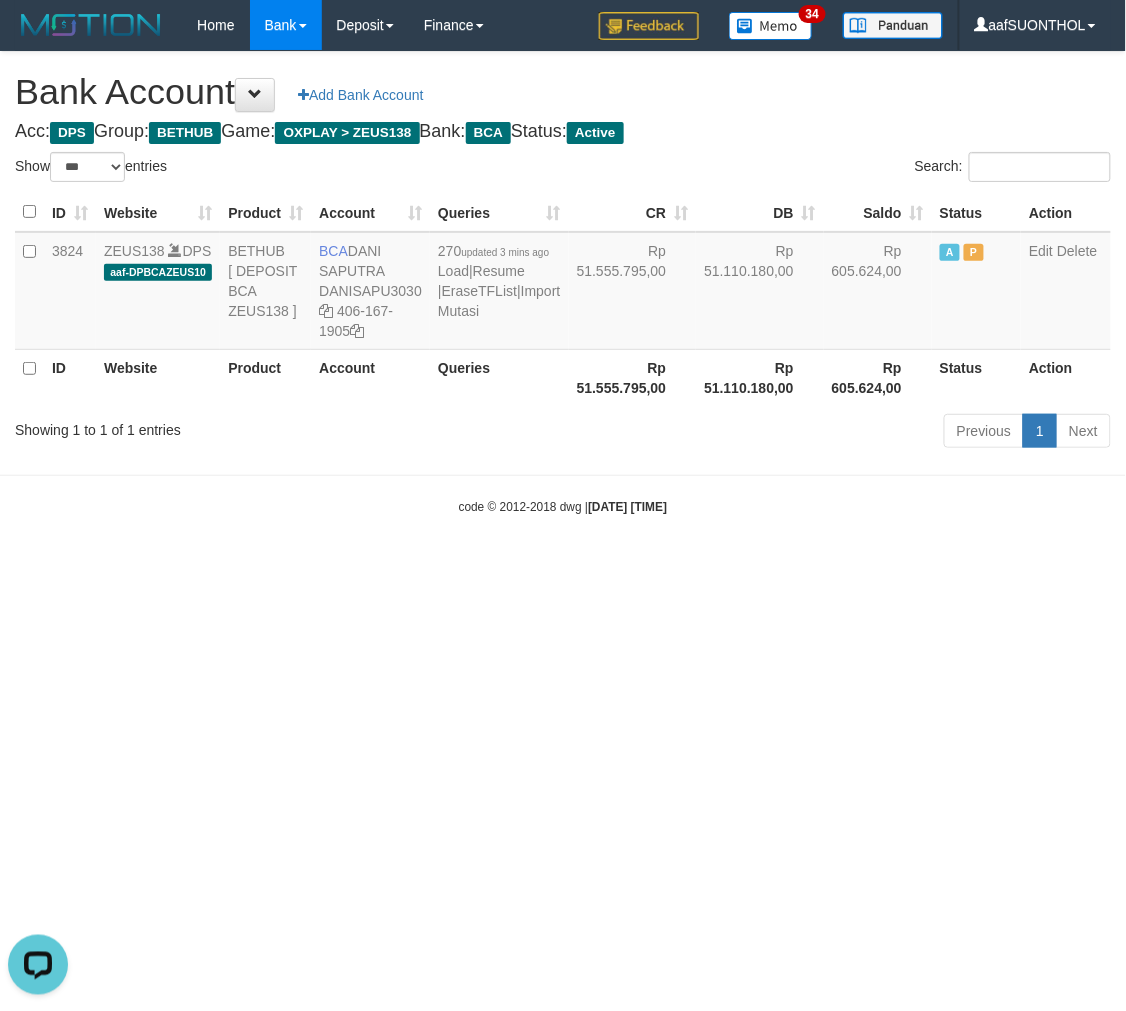 click on "Toggle navigation
Home
Bank
Account List
Load
By Website
Group
[OXPLAY]													ZEUS138
By Load Group (DPS)
Sync" at bounding box center (563, 283) 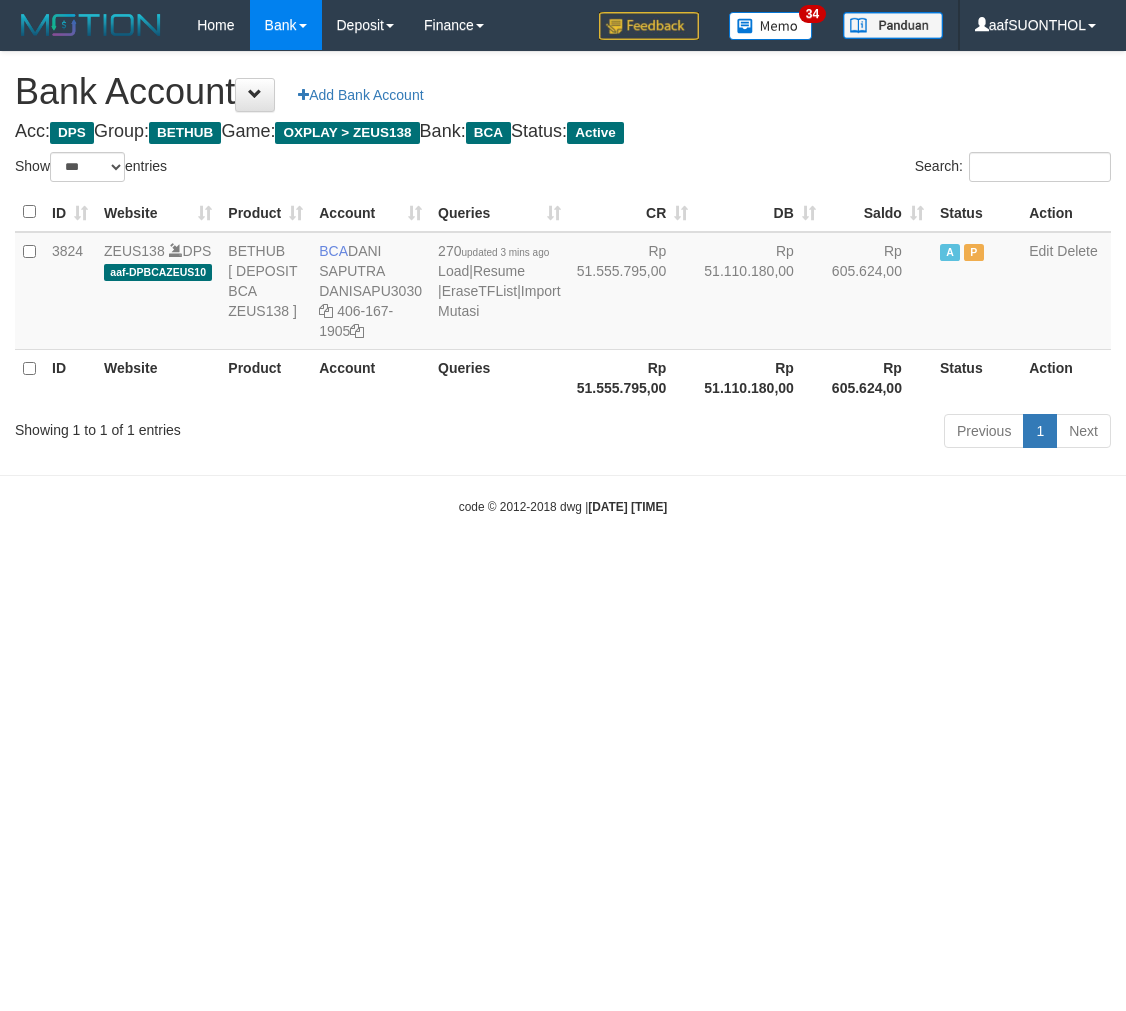 select on "***" 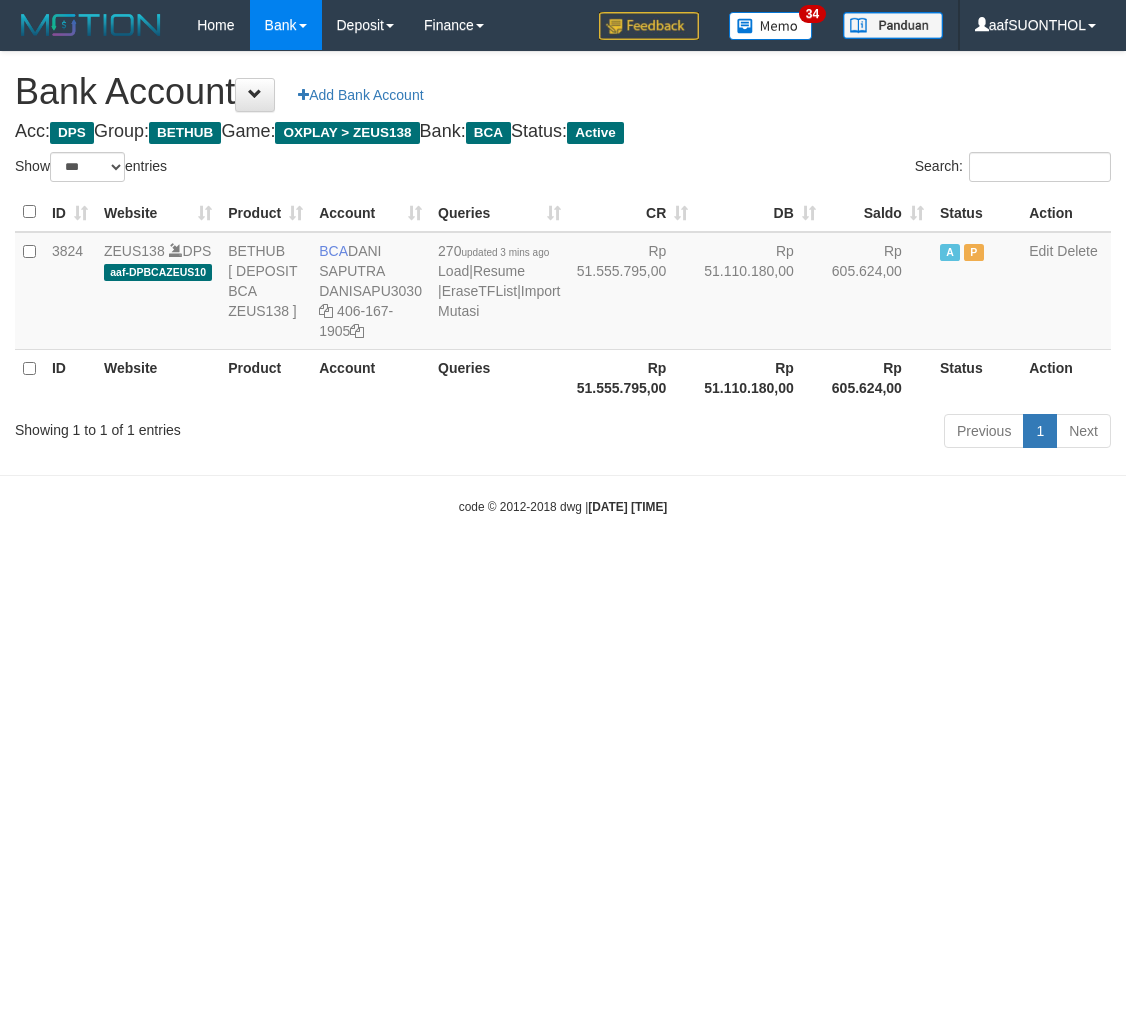 scroll, scrollTop: 0, scrollLeft: 0, axis: both 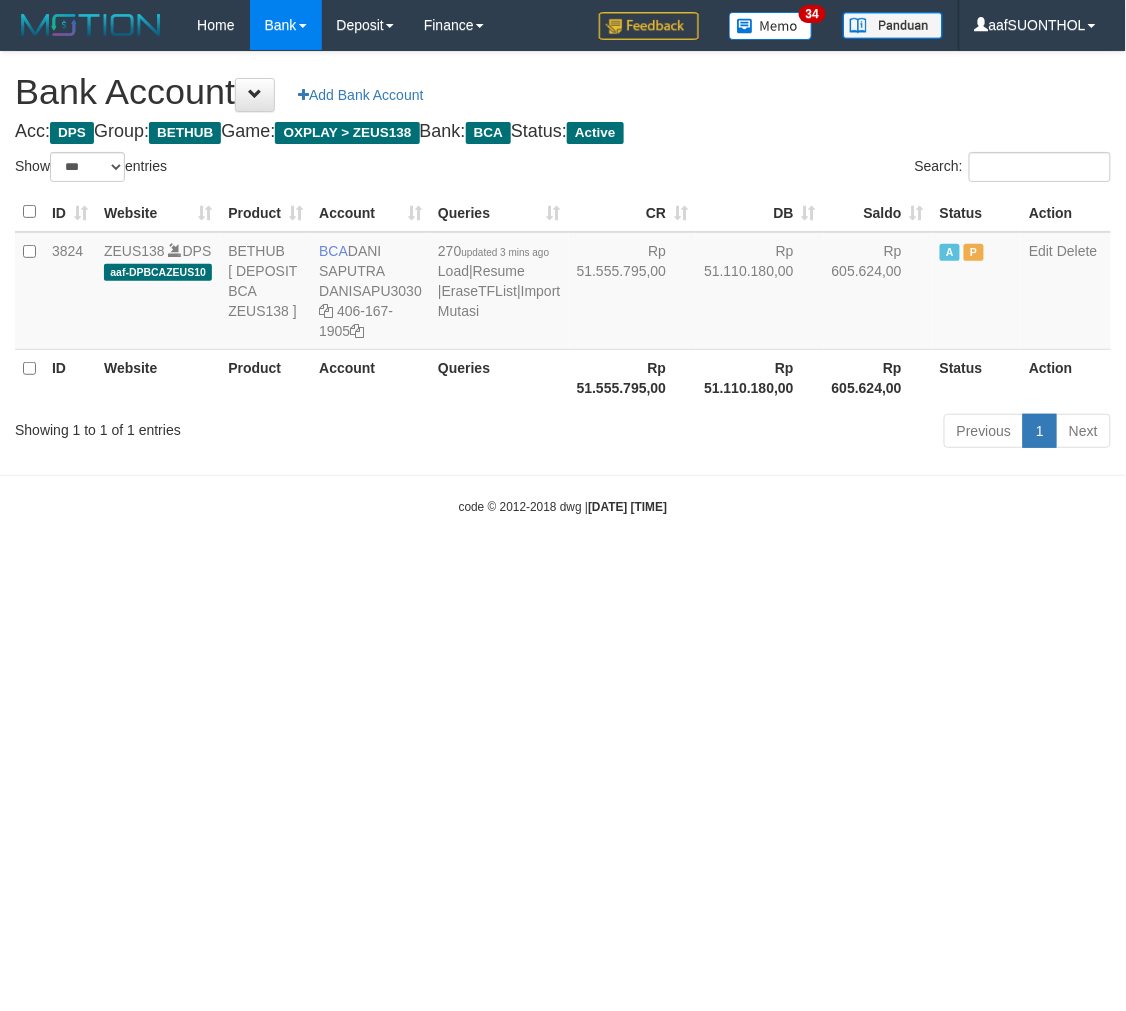 click on "Toggle navigation
Home
Bank
Account List
Load
By Website
Group
[OXPLAY]													ZEUS138
By Load Group (DPS)" at bounding box center [563, 283] 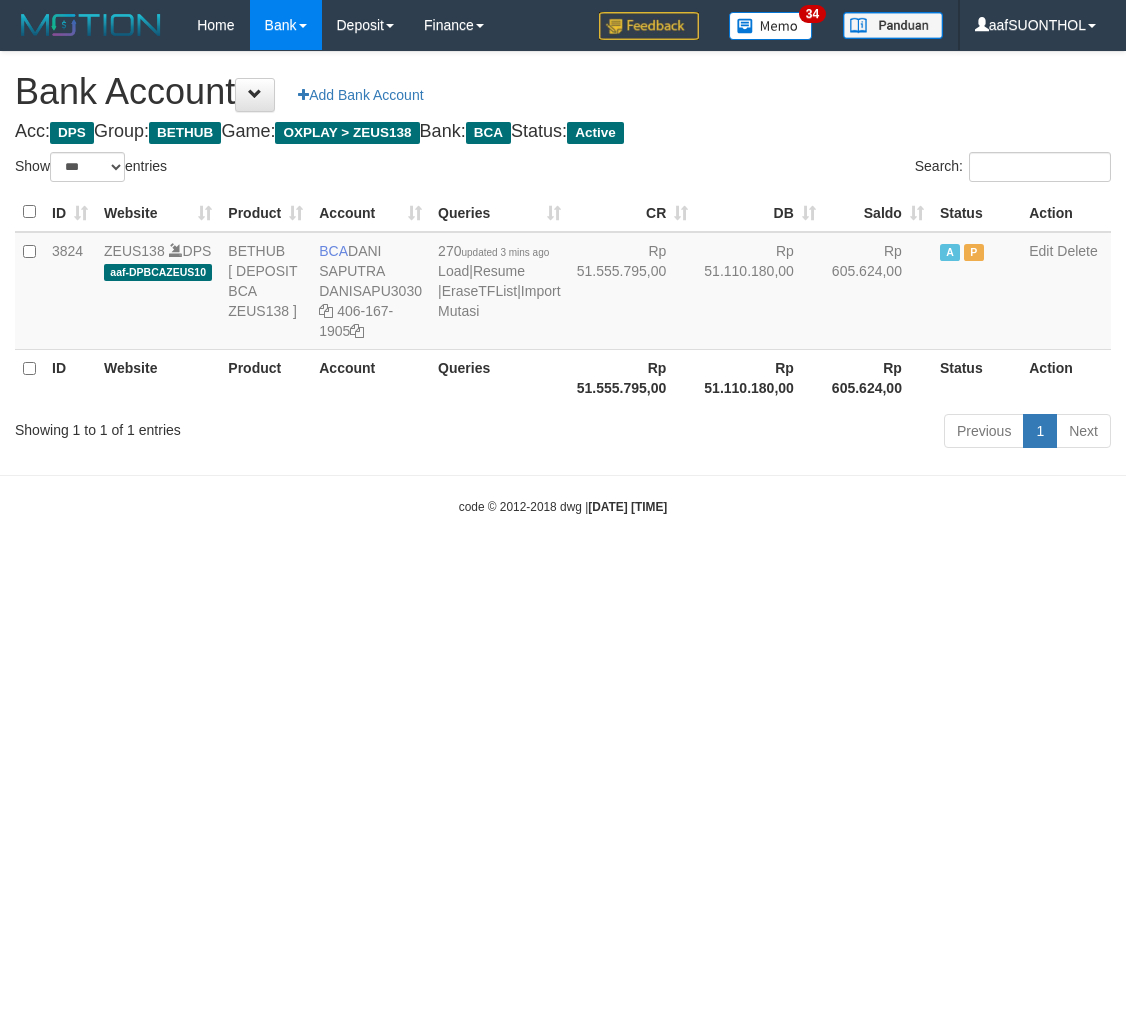 select on "***" 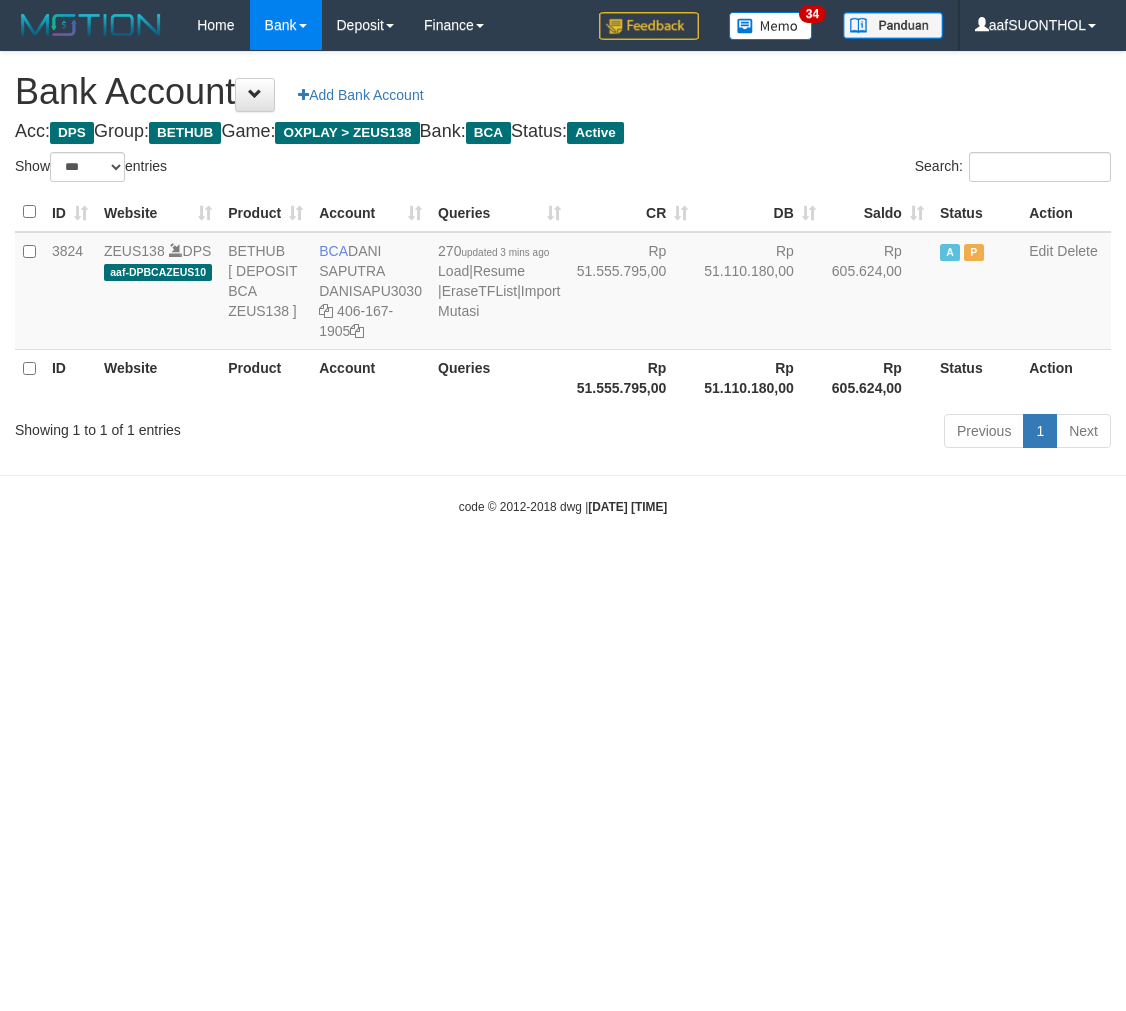 scroll, scrollTop: 0, scrollLeft: 0, axis: both 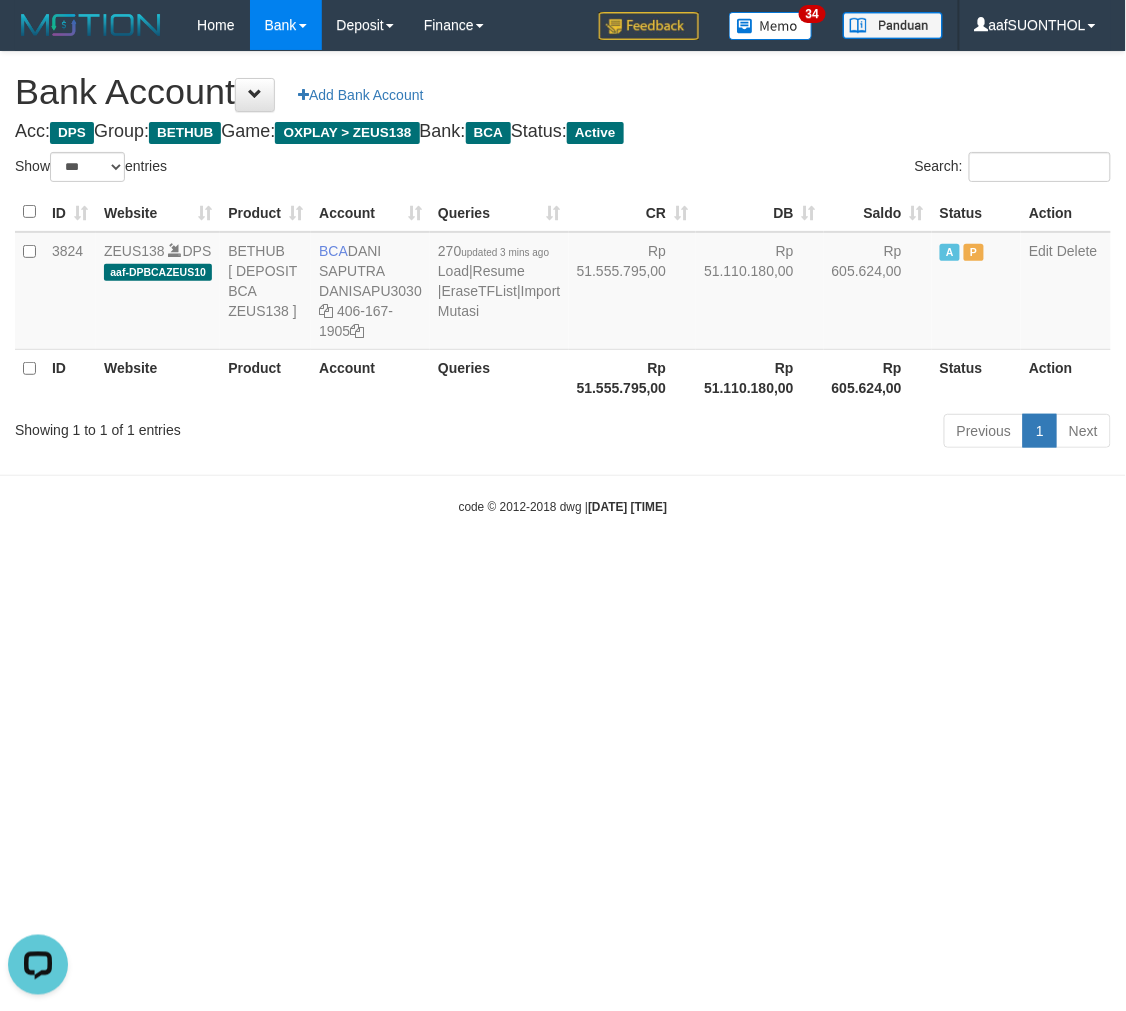 click on "Toggle navigation
Home
Bank
Account List
Load
By Website
Group
[OXPLAY]													ZEUS138
By Load Group (DPS)
Sync" at bounding box center [563, 283] 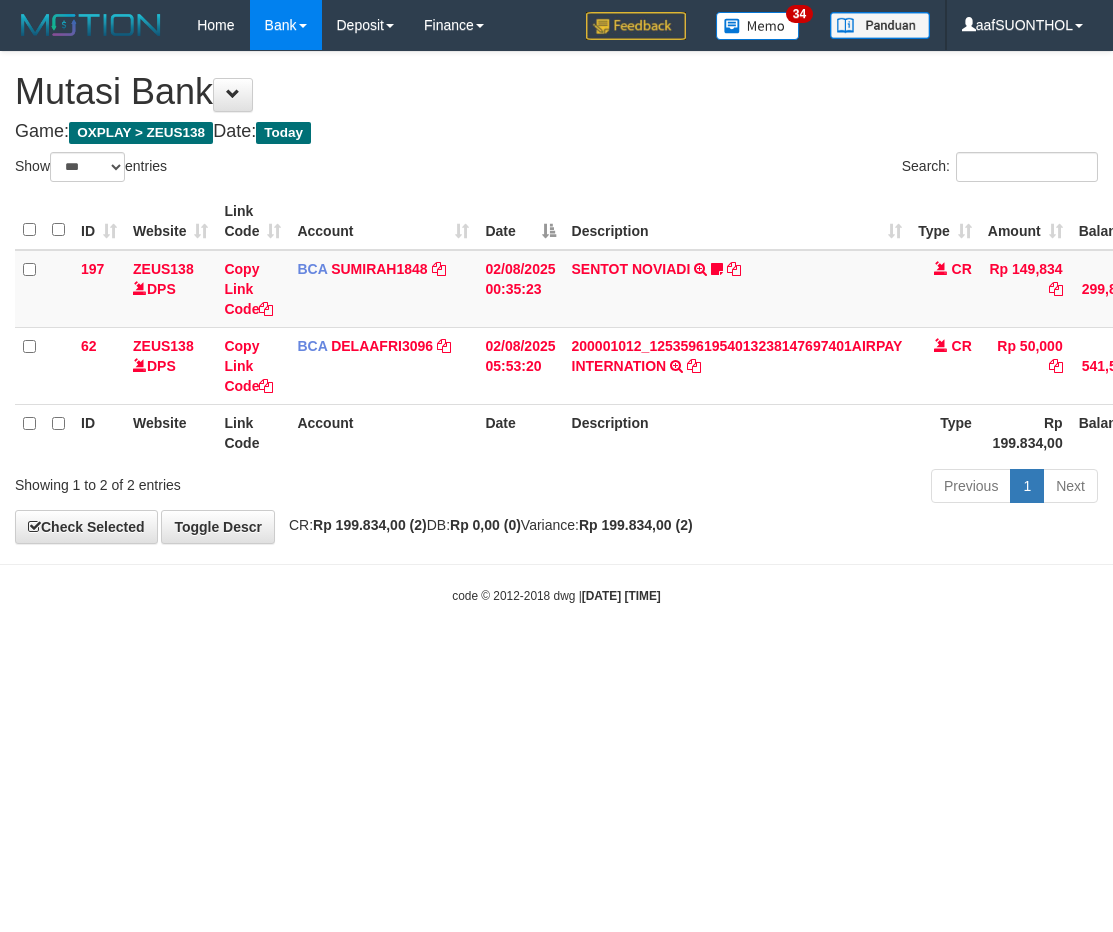 select on "***" 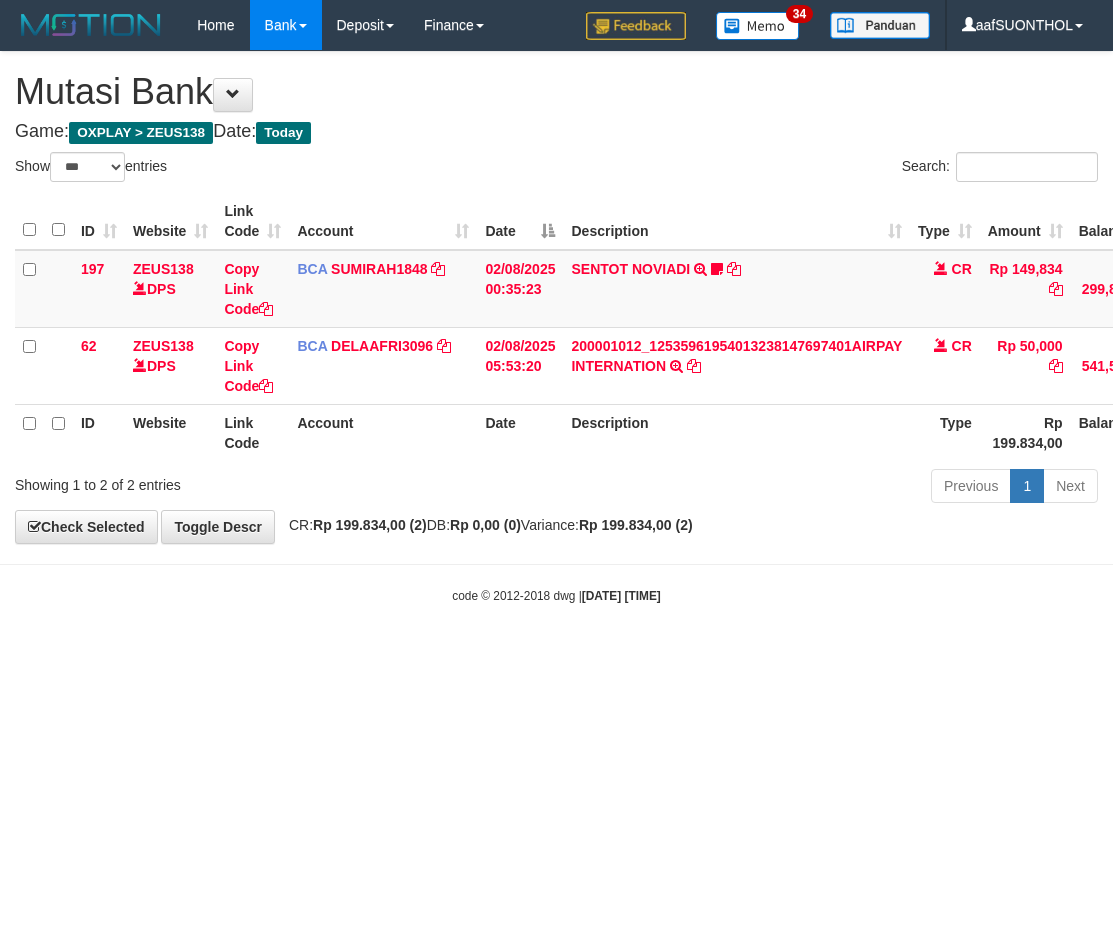 scroll, scrollTop: 0, scrollLeft: 2, axis: horizontal 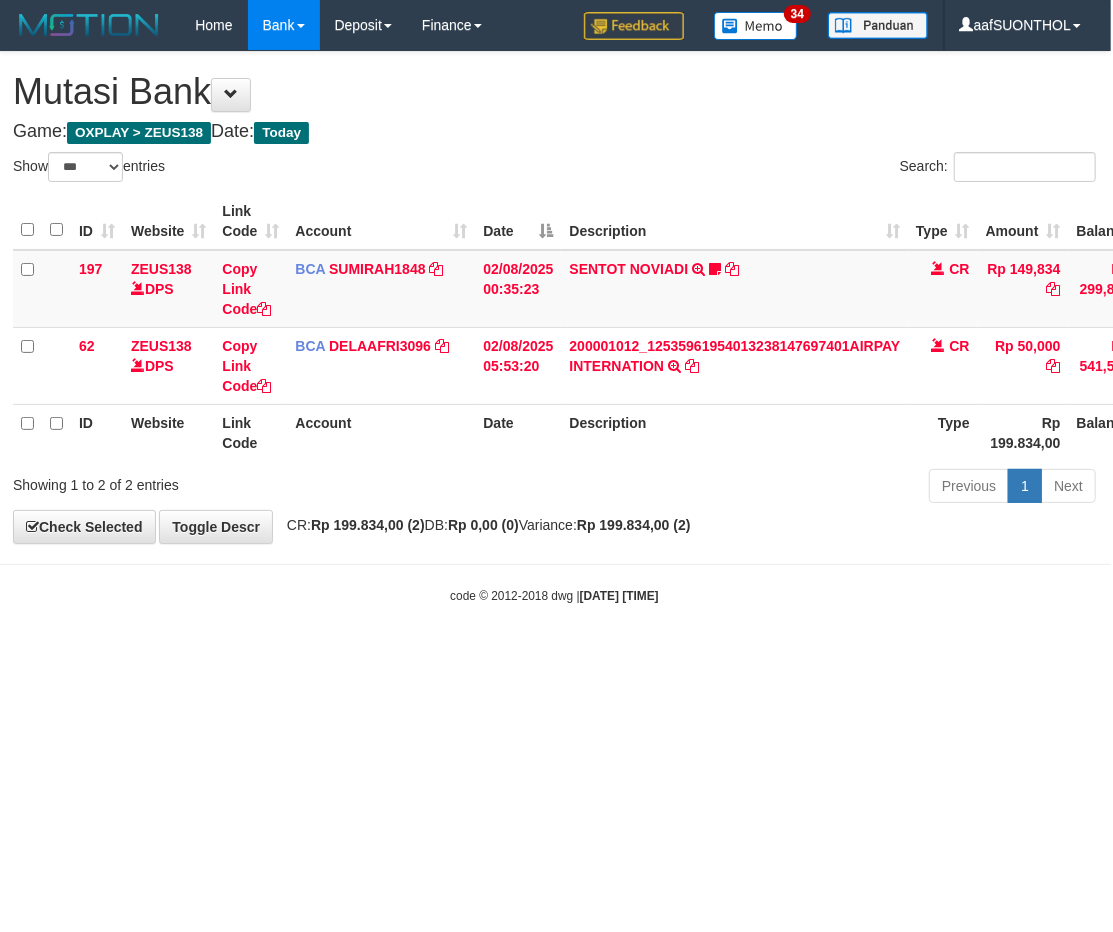 click on "Toggle navigation
Home
Bank
Account List
Load
By Website
Group
[OXPLAY]													ZEUS138
By Load Group (DPS)" at bounding box center (554, 327) 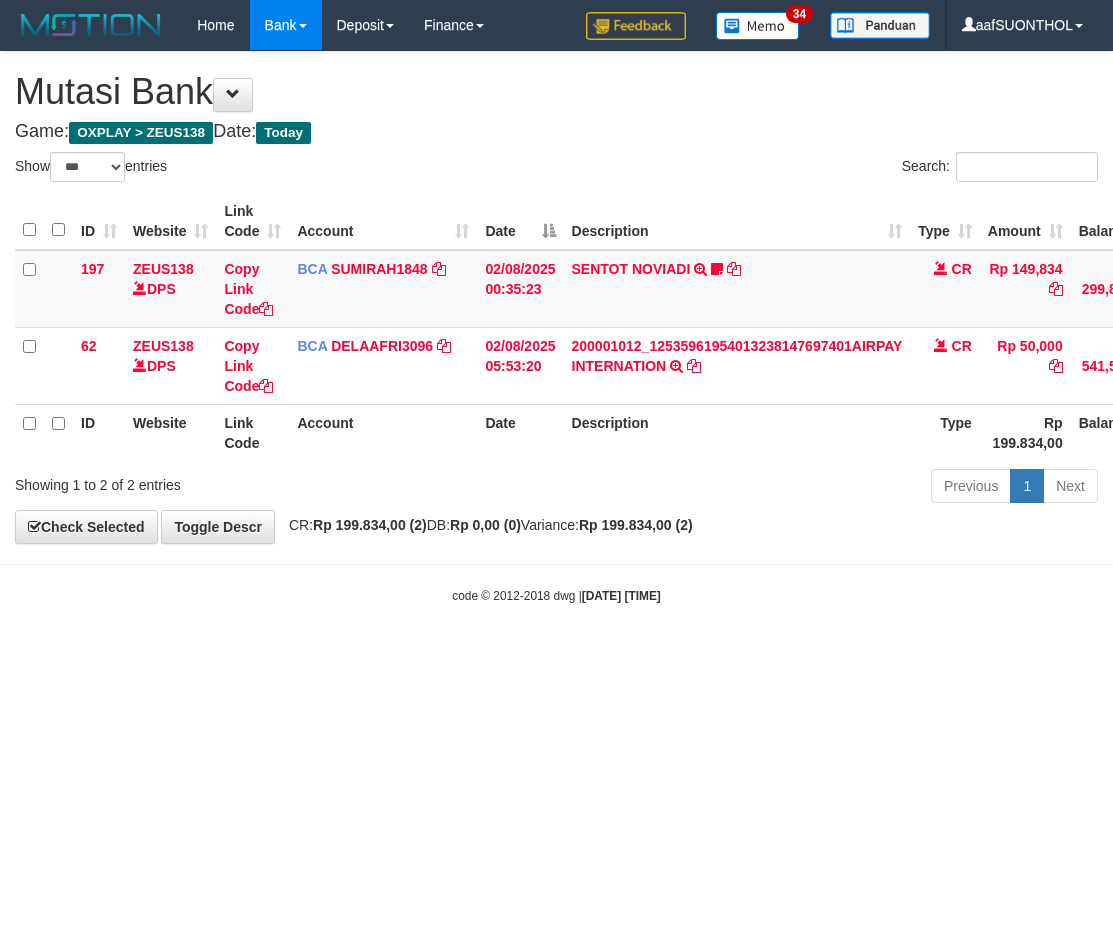 select on "***" 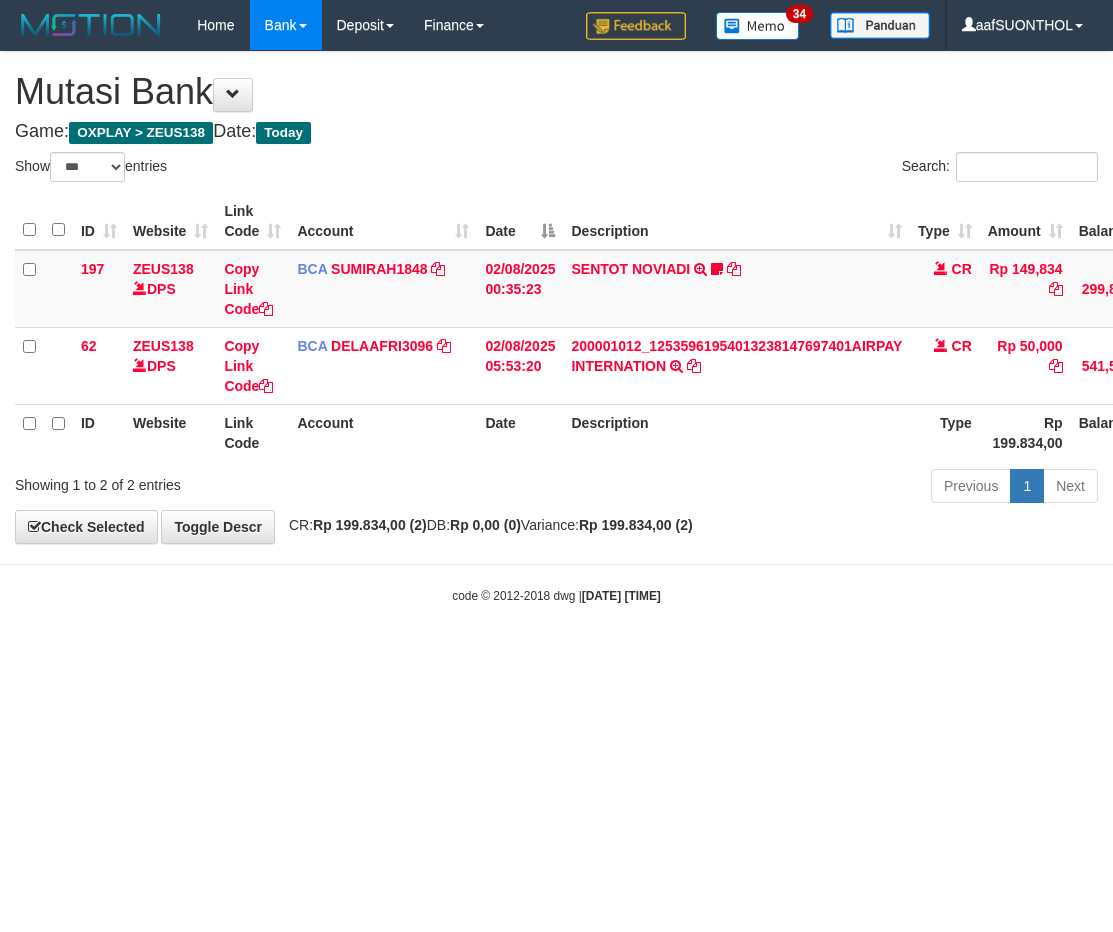 scroll, scrollTop: 0, scrollLeft: 2, axis: horizontal 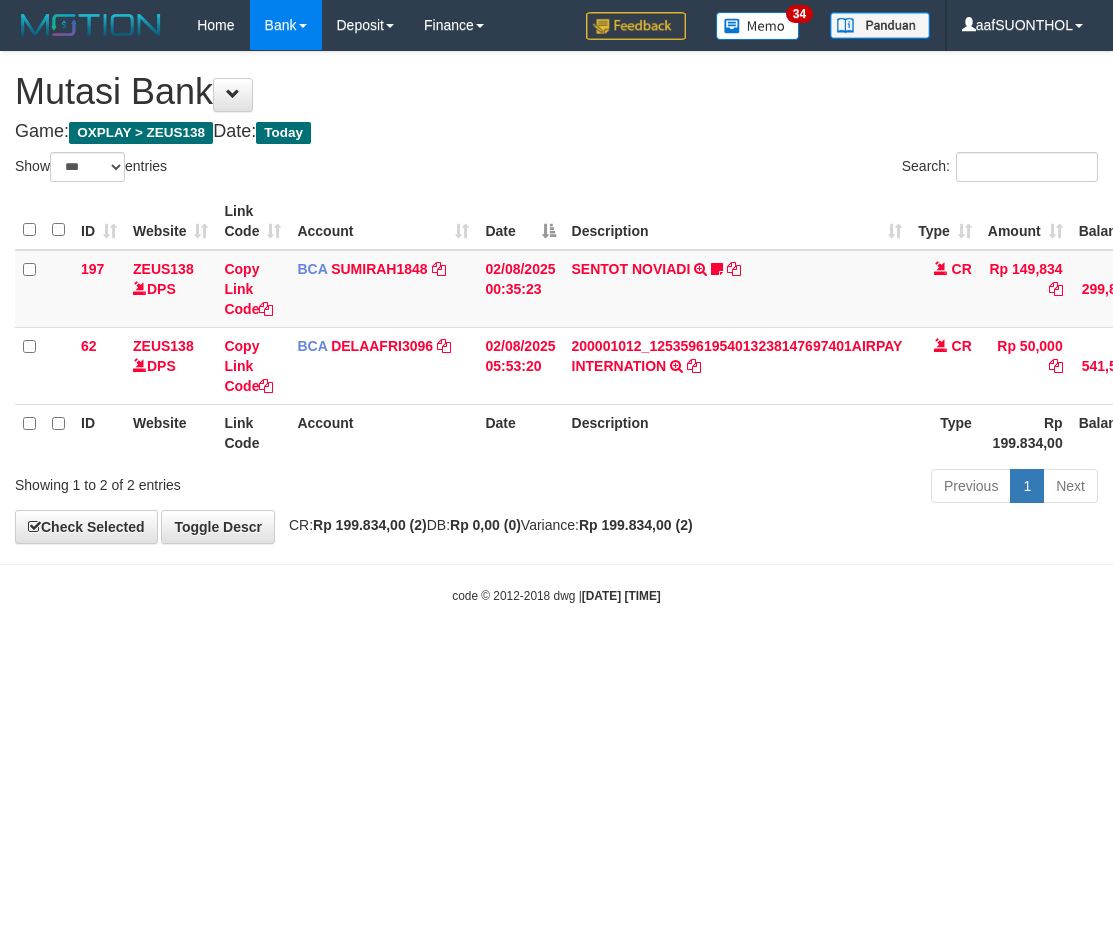 select on "***" 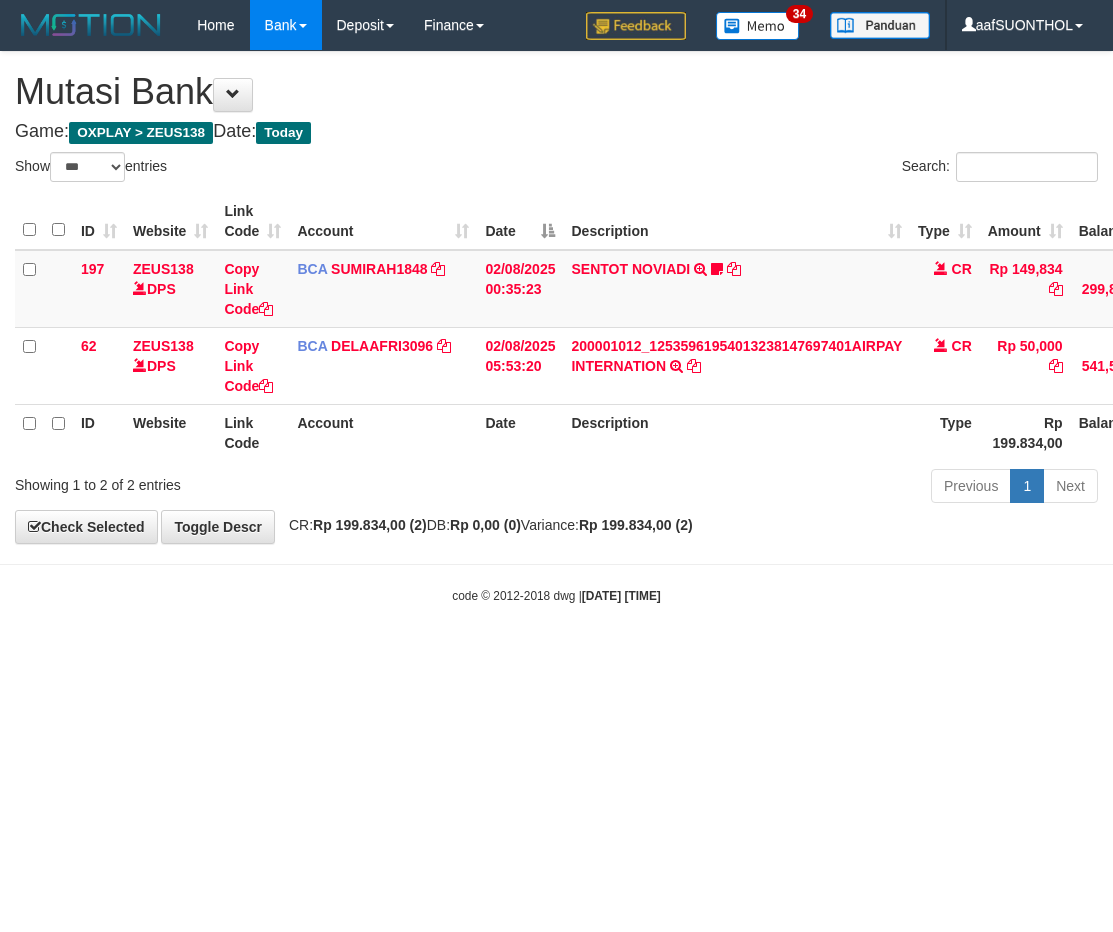 scroll, scrollTop: 0, scrollLeft: 2, axis: horizontal 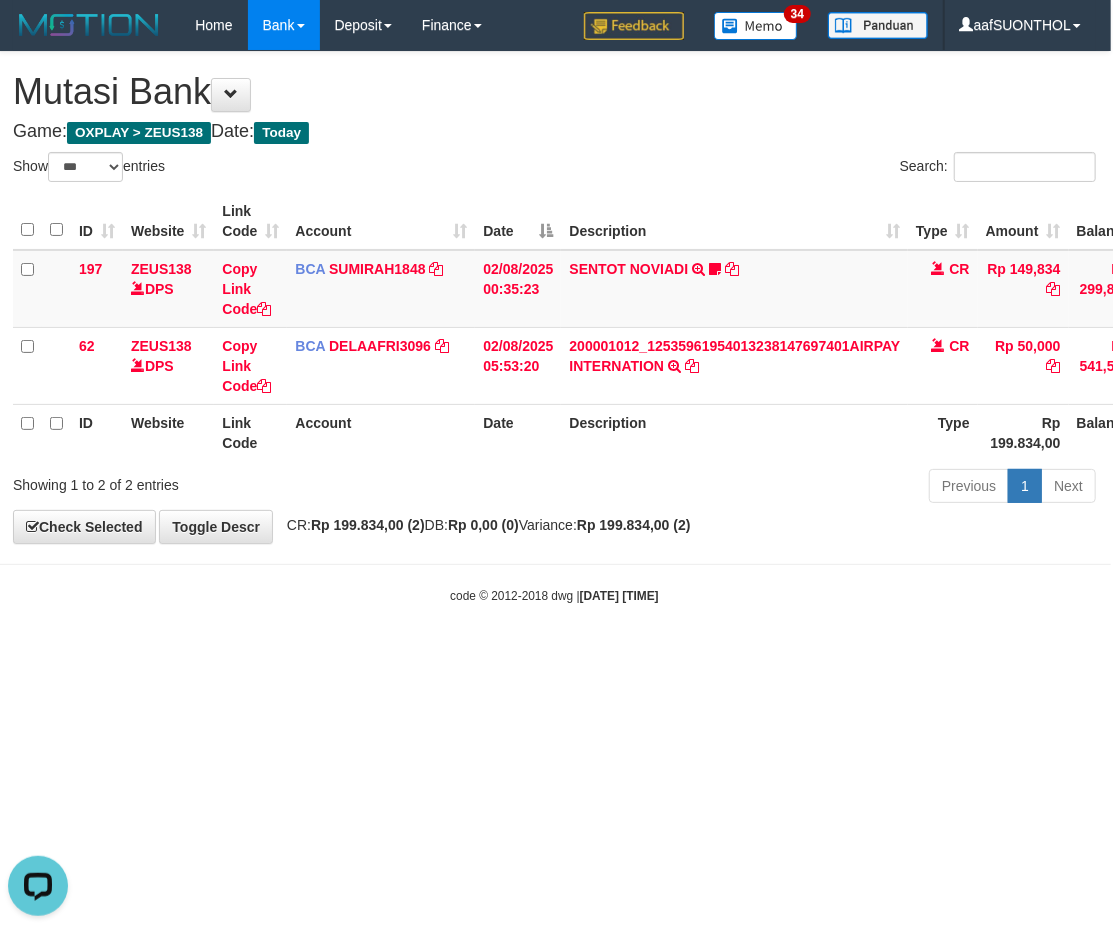 click on "Toggle navigation
Home
Bank
Account List
Load
By Website
Group
[OXPLAY]													ZEUS138
By Load Group (DPS)" at bounding box center (554, 327) 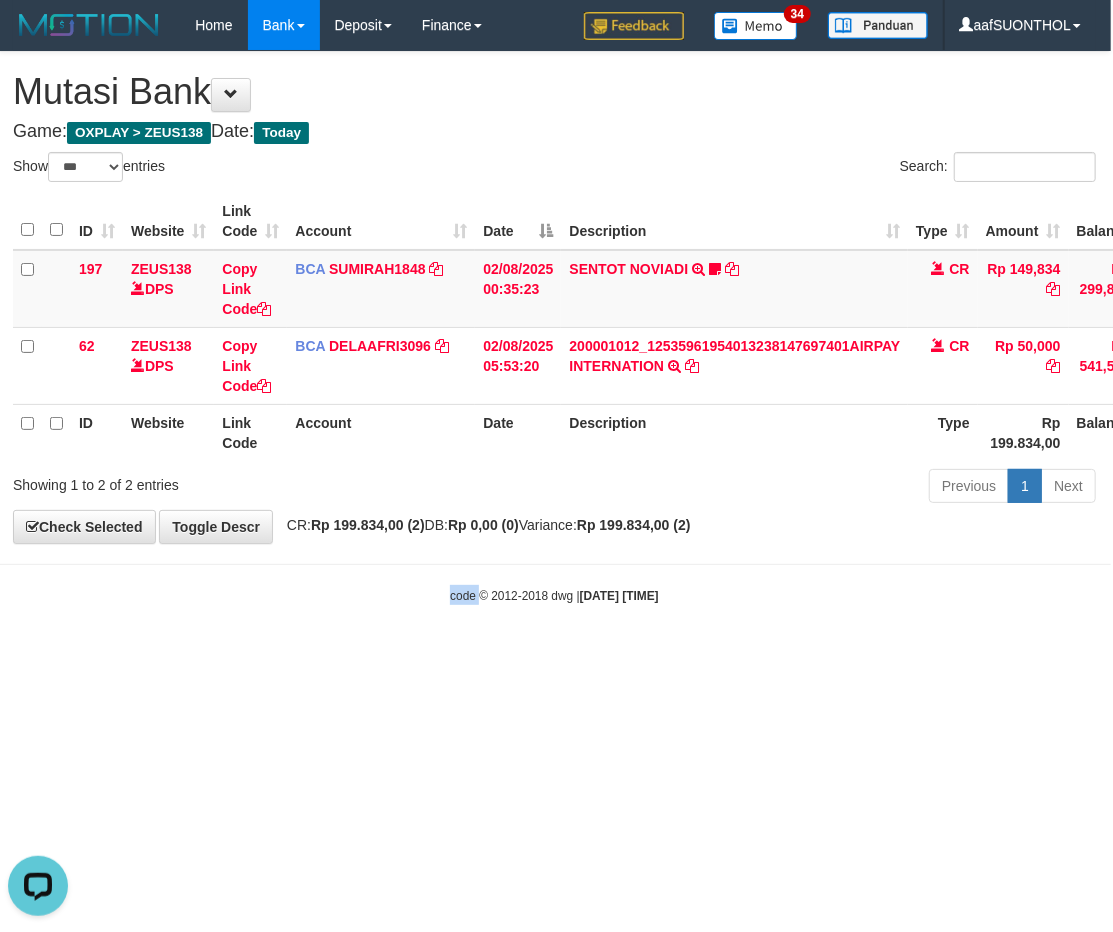 click on "Toggle navigation
Home
Bank
Account List
Load
By Website
Group
[OXPLAY]													ZEUS138
By Load Group (DPS)" at bounding box center (554, 327) 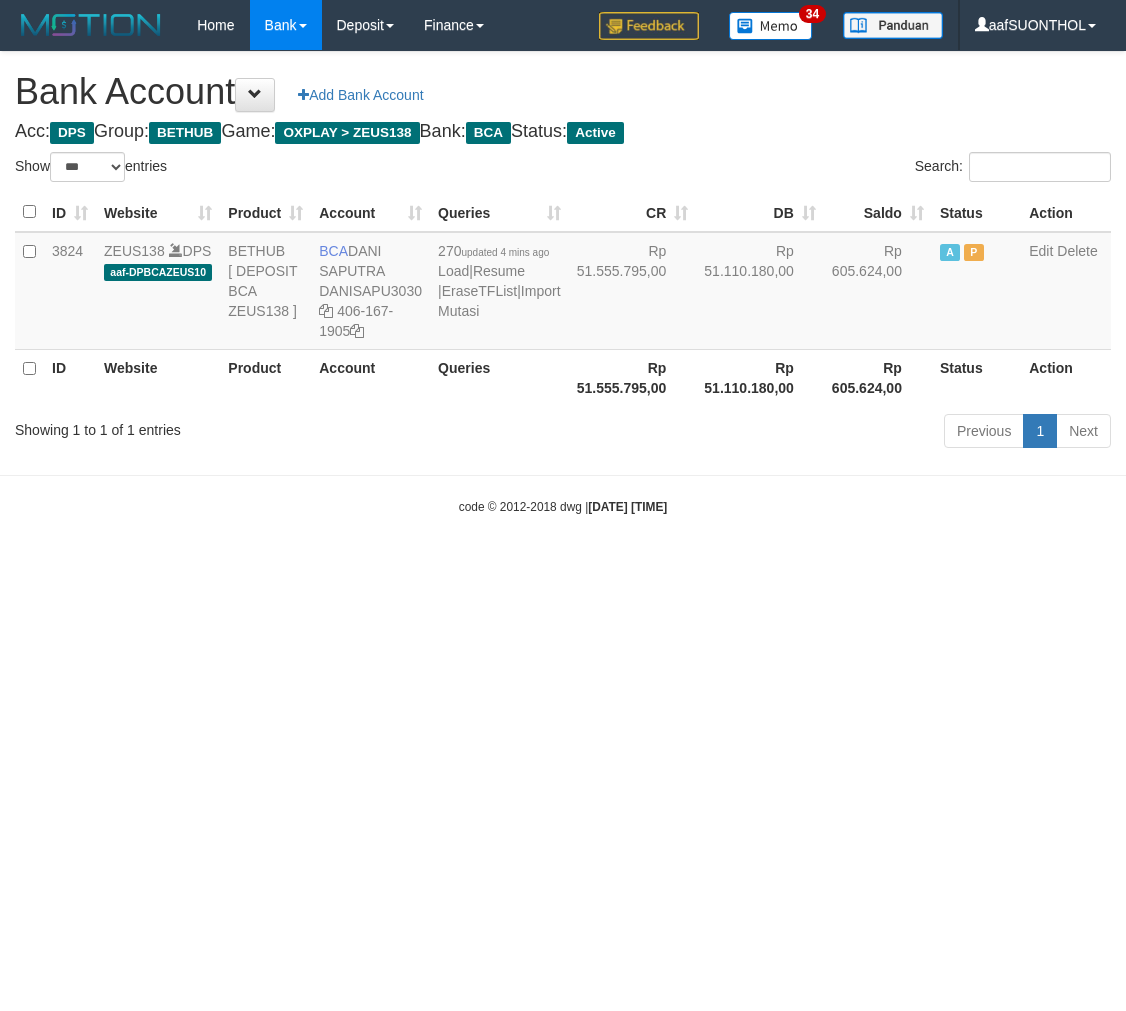select on "***" 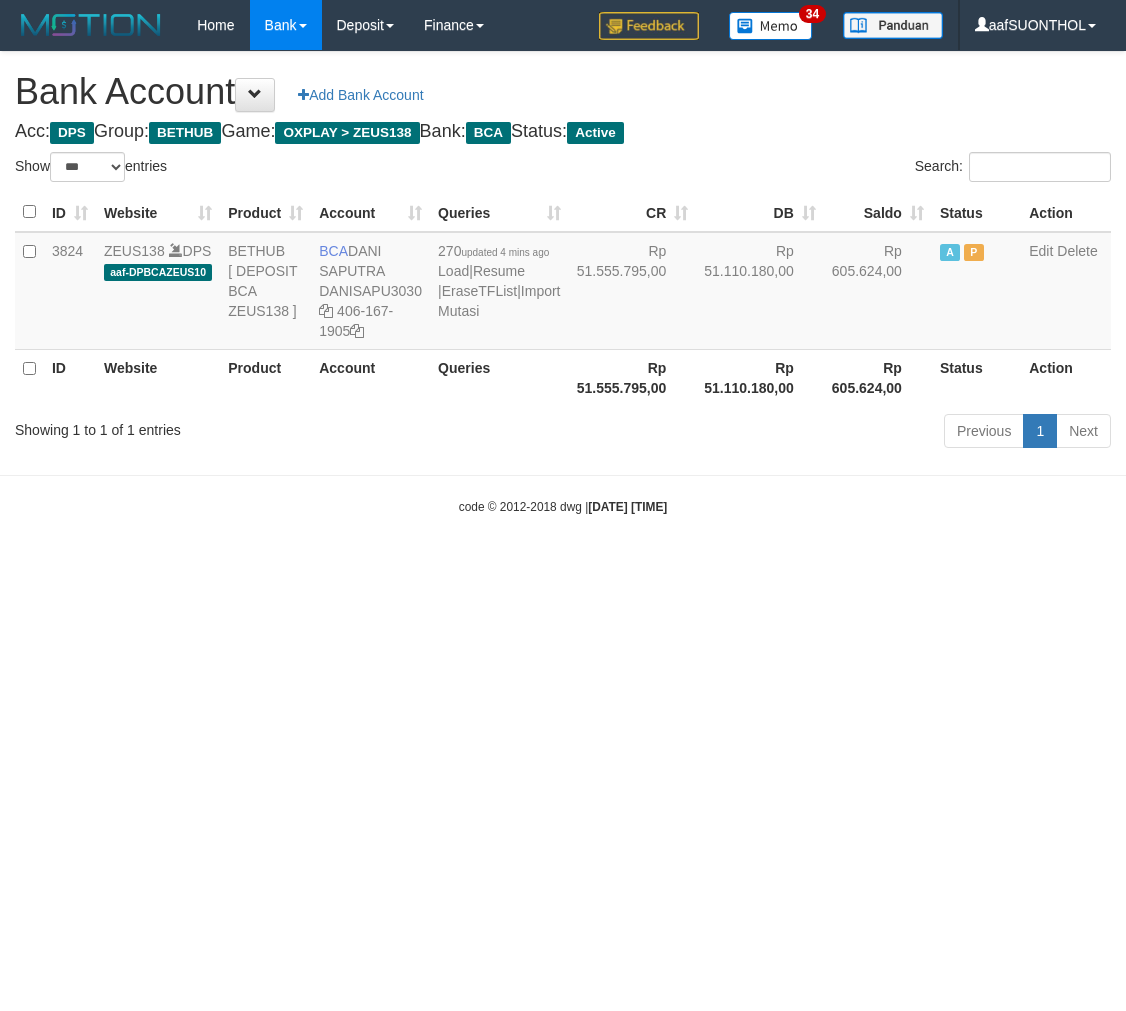 scroll, scrollTop: 0, scrollLeft: 0, axis: both 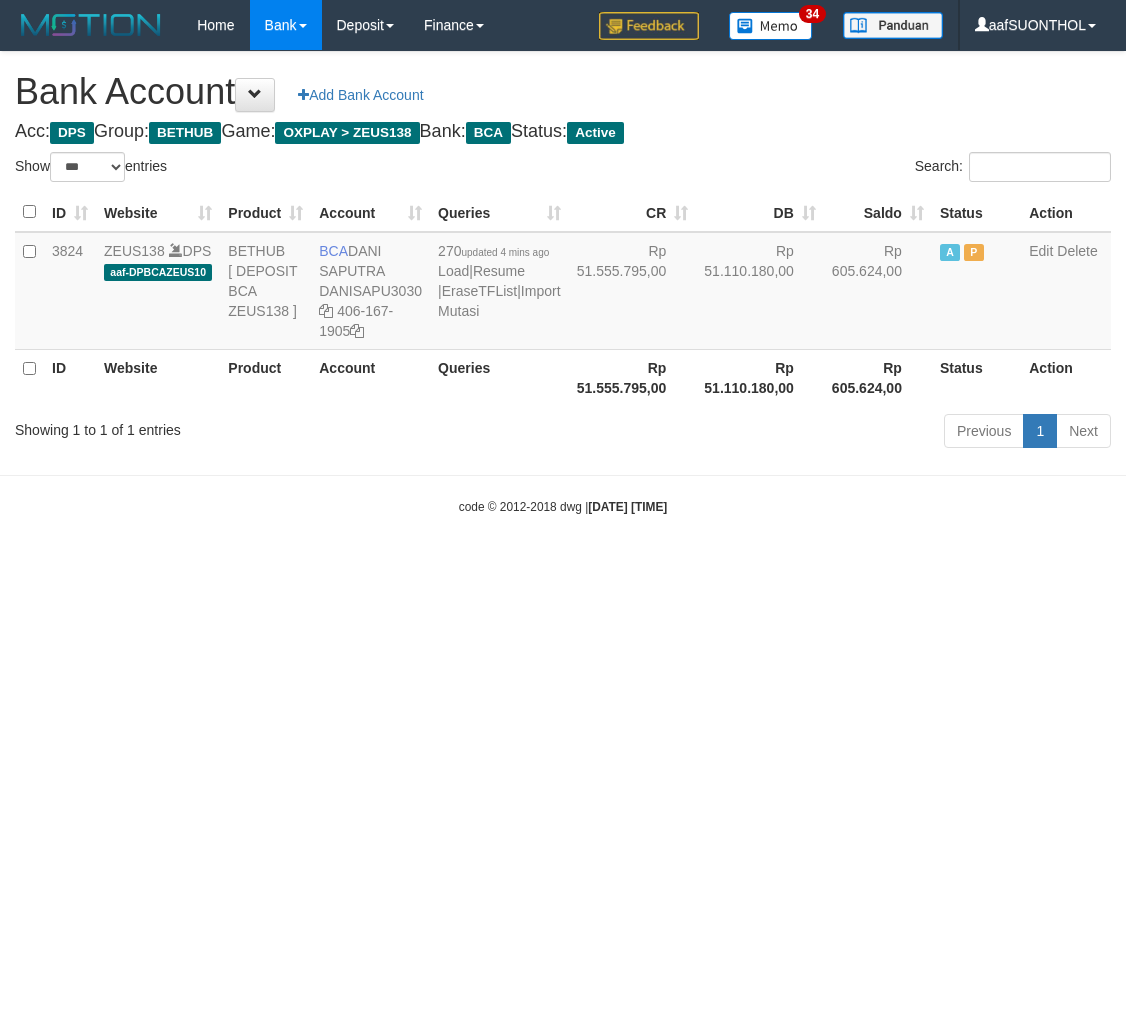 select on "***" 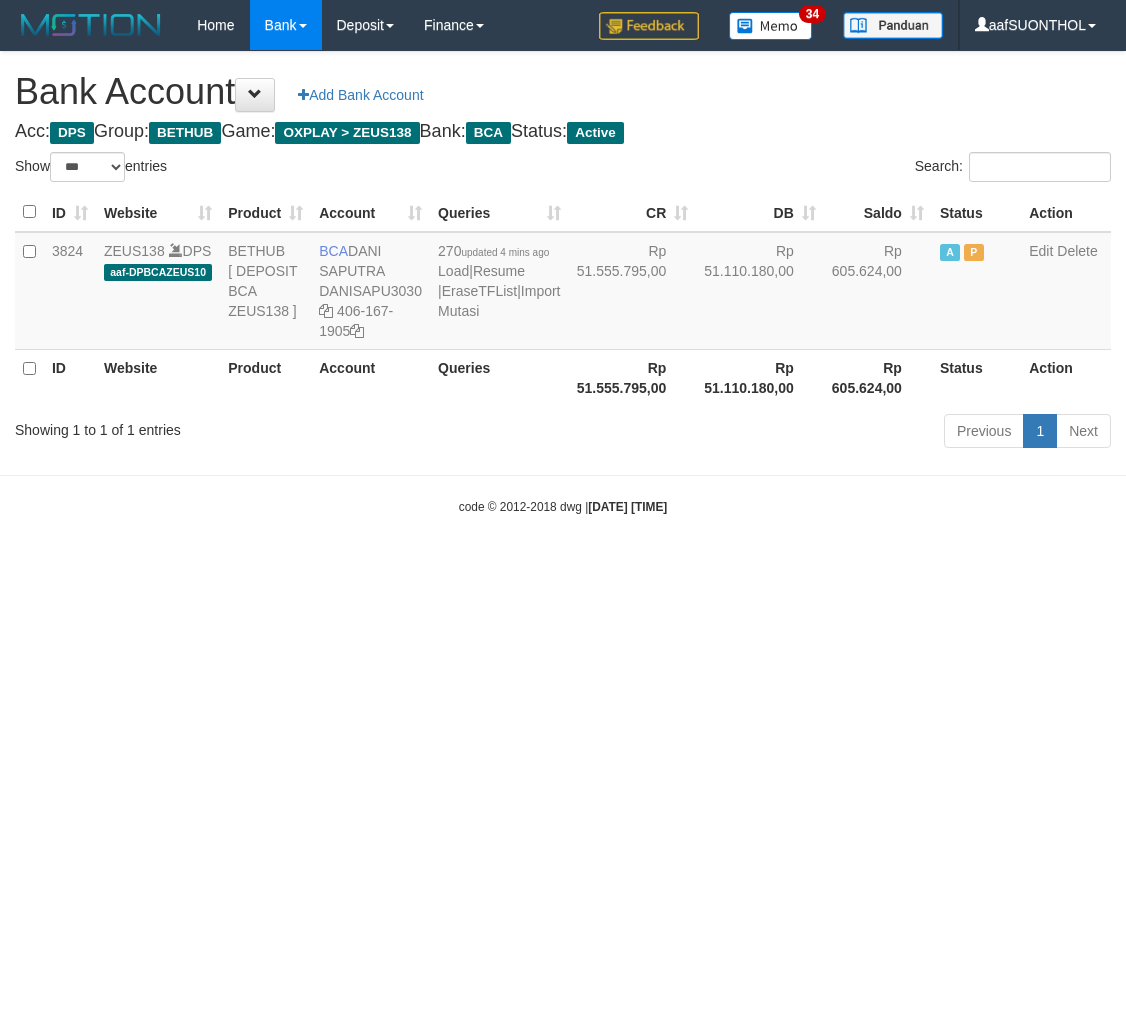 scroll, scrollTop: 0, scrollLeft: 0, axis: both 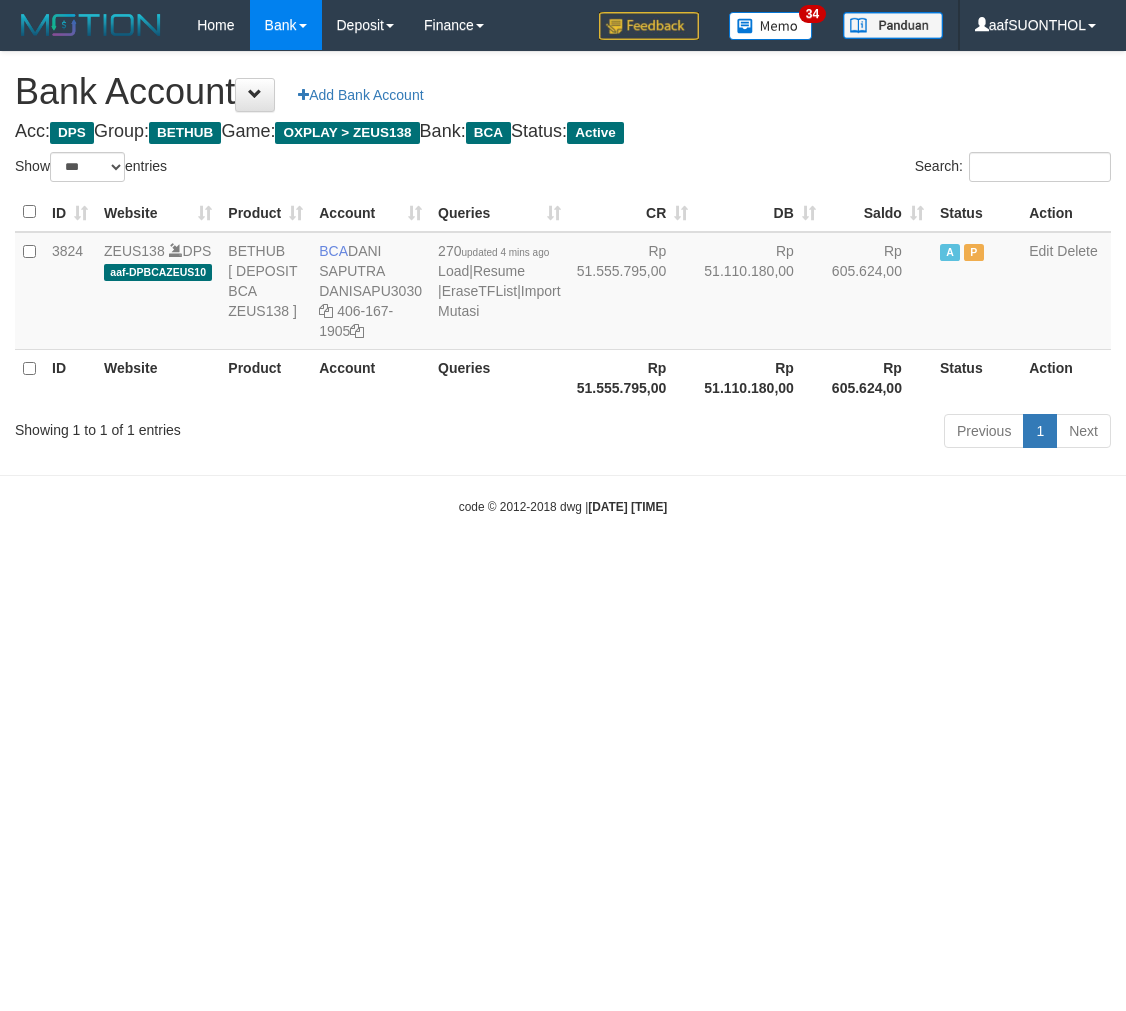 select on "***" 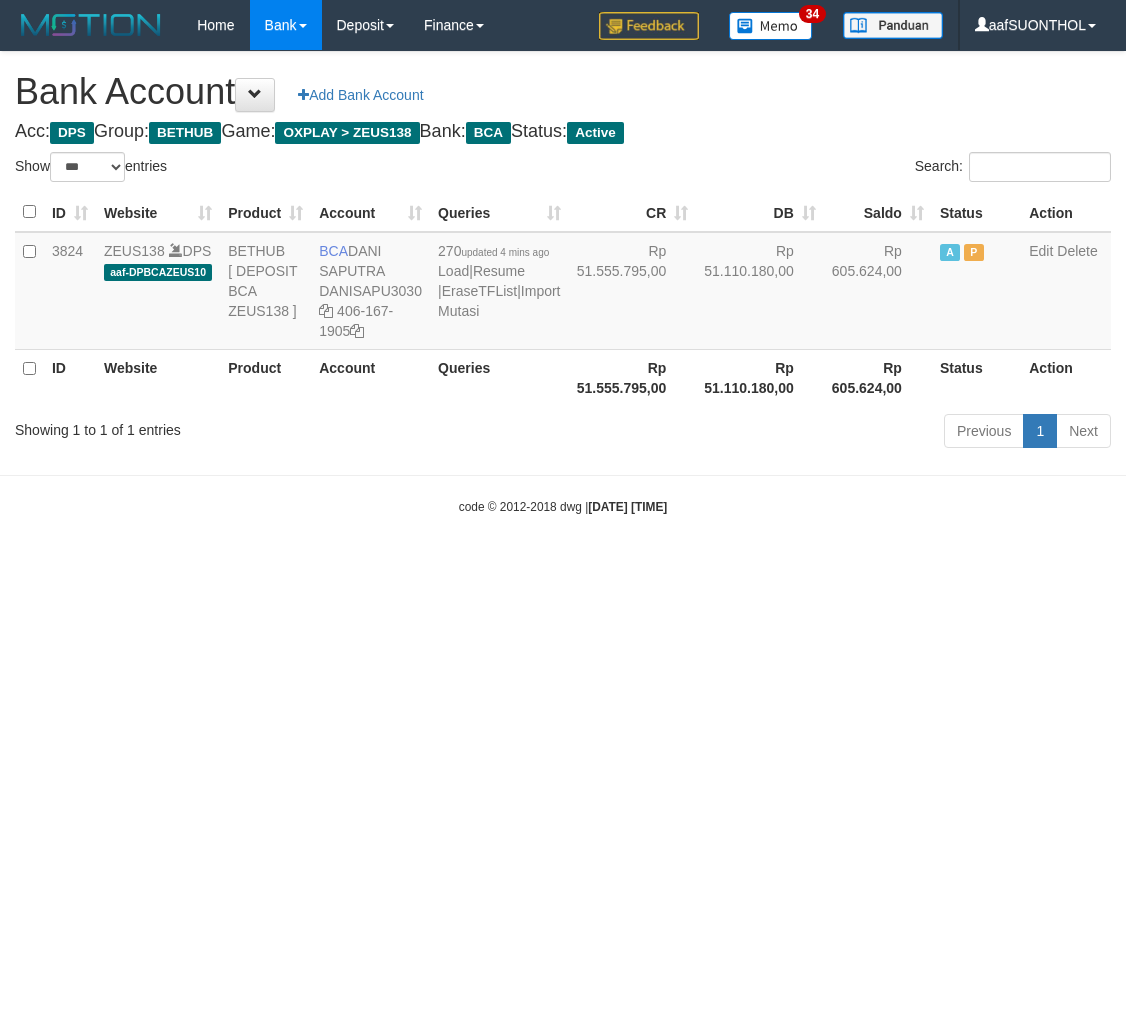 scroll, scrollTop: 0, scrollLeft: 0, axis: both 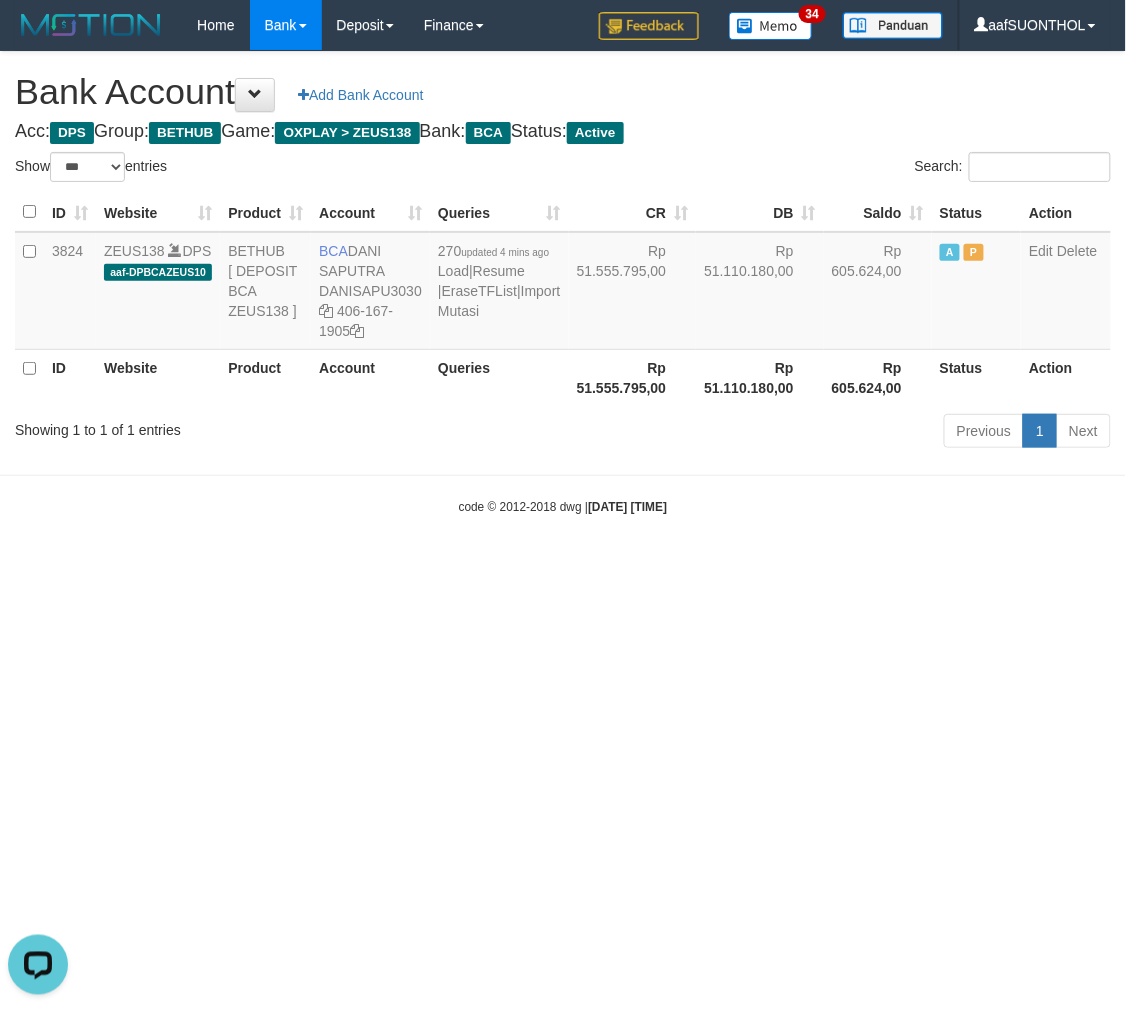 click on "Toggle navigation
Home
Bank
Account List
Load
By Website
Group
[OXPLAY]													ZEUS138
By Load Group (DPS)
Sync" at bounding box center [563, 283] 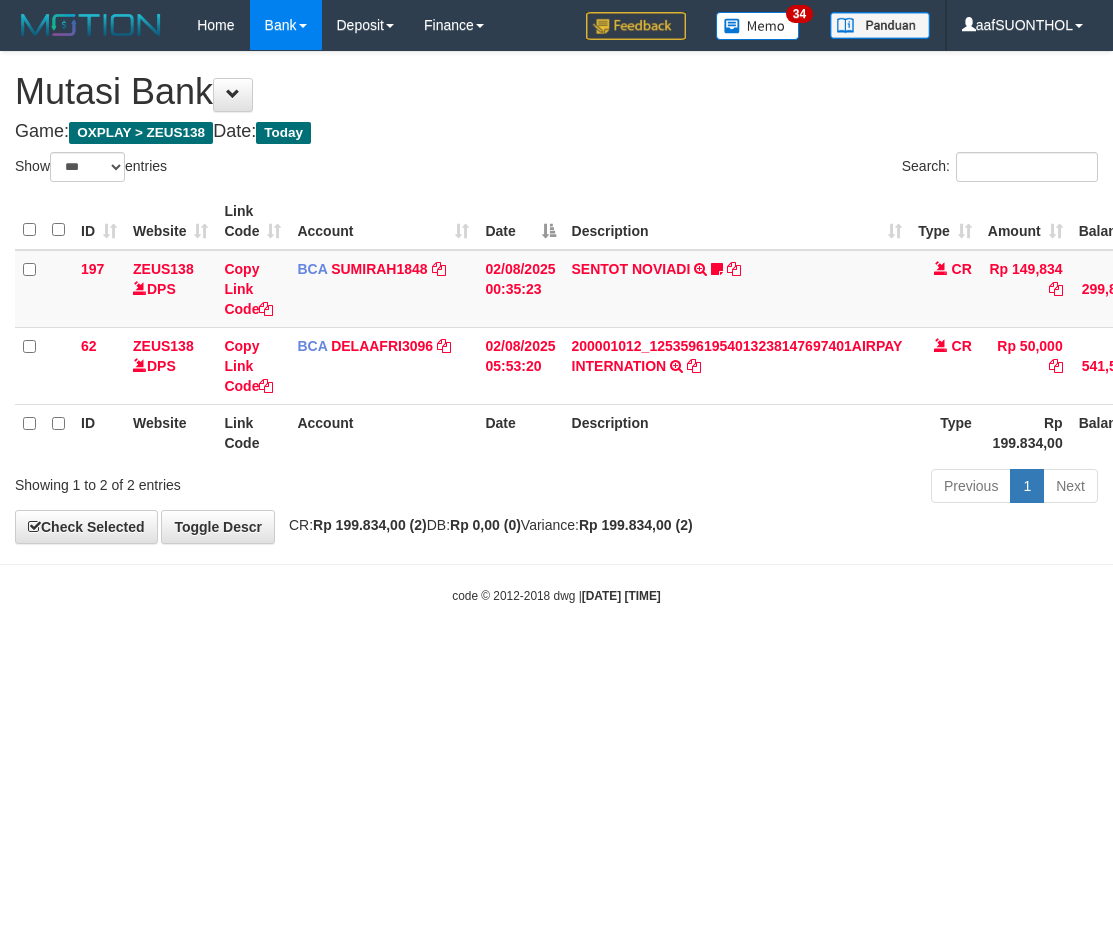 select on "***" 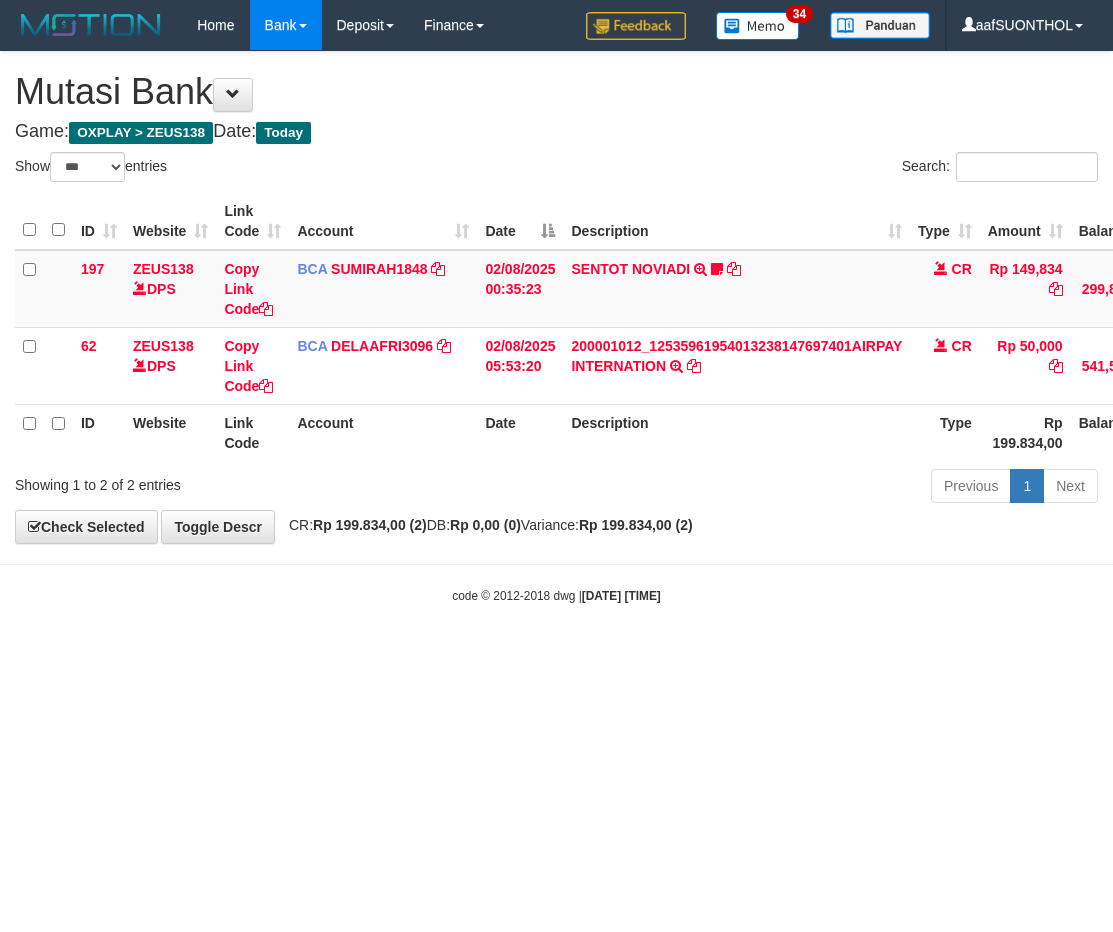 scroll, scrollTop: 0, scrollLeft: 2, axis: horizontal 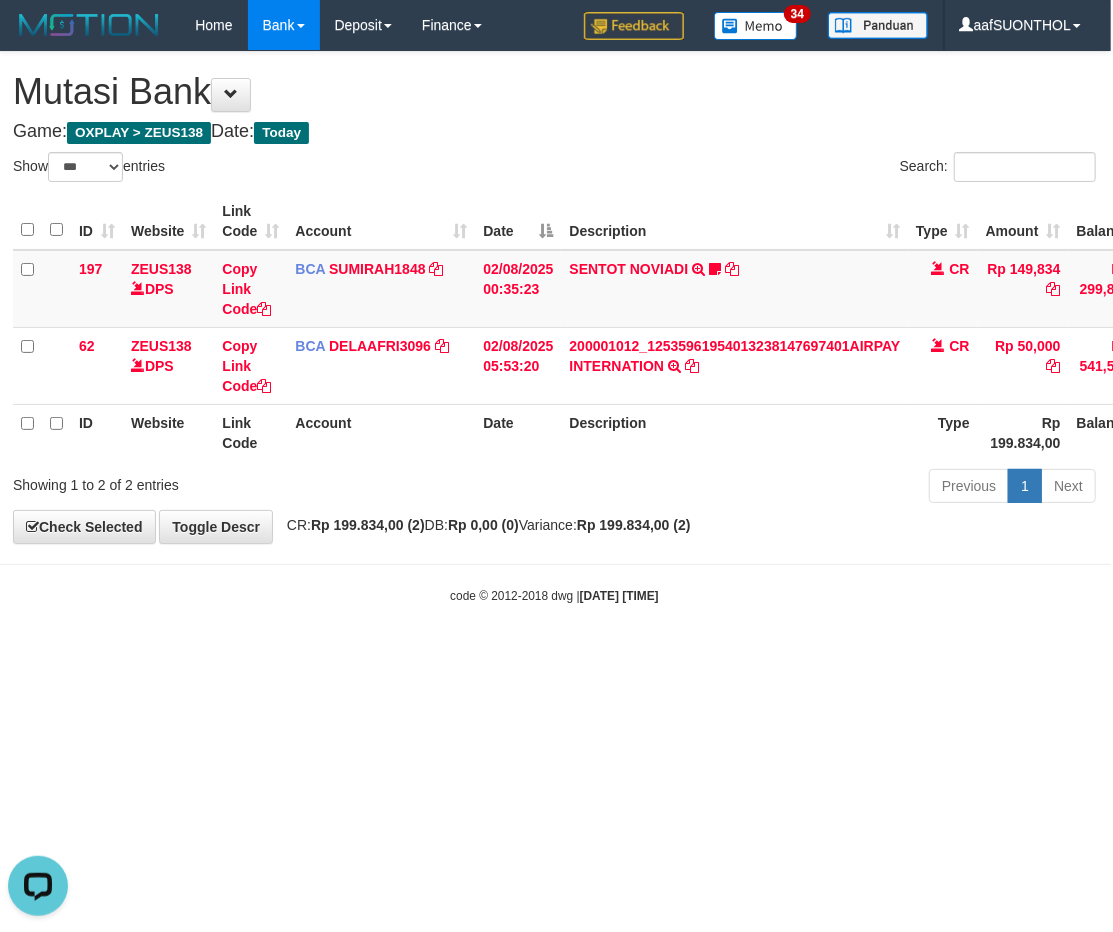 drag, startPoint x: 371, startPoint y: 676, endPoint x: 342, endPoint y: 675, distance: 29.017237 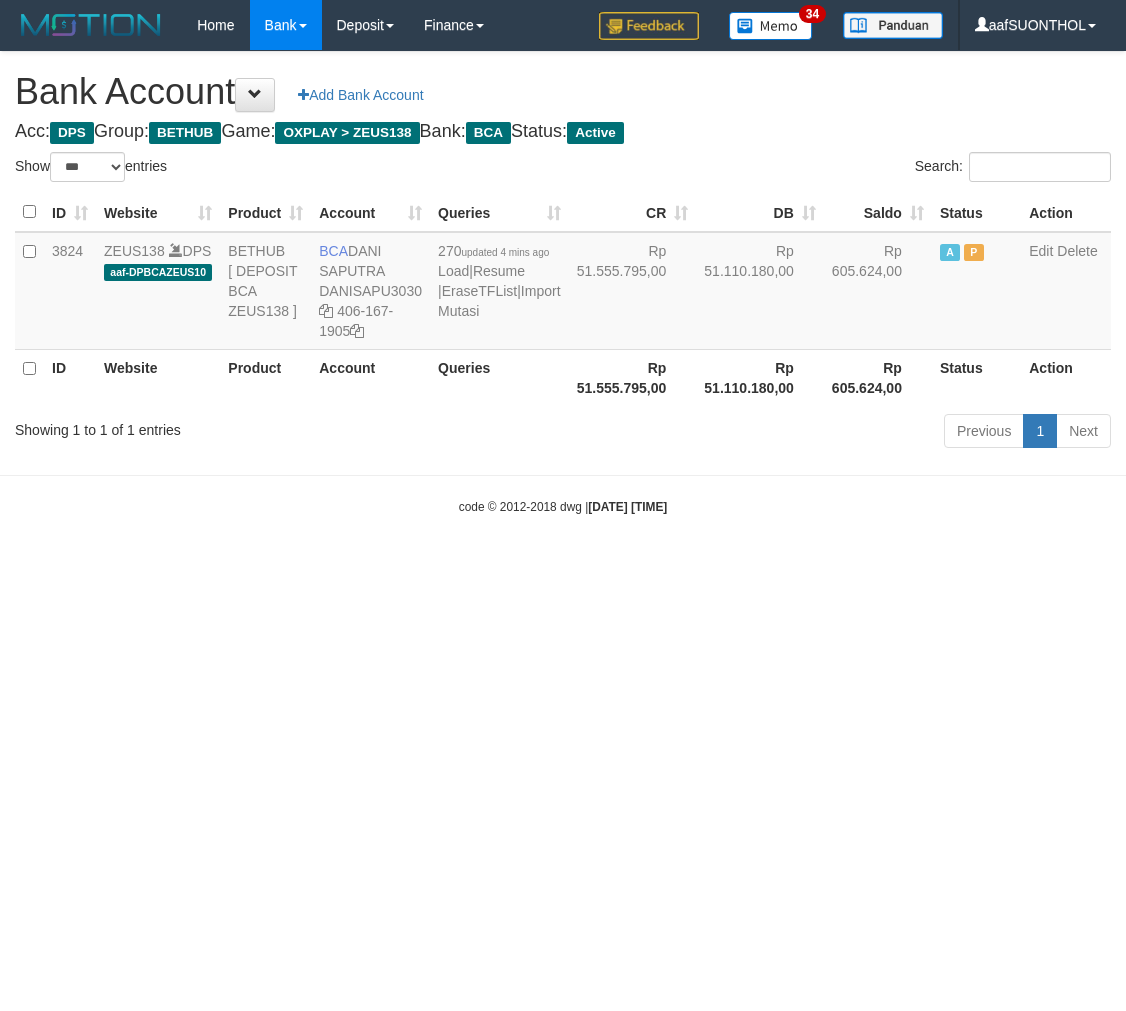 select on "***" 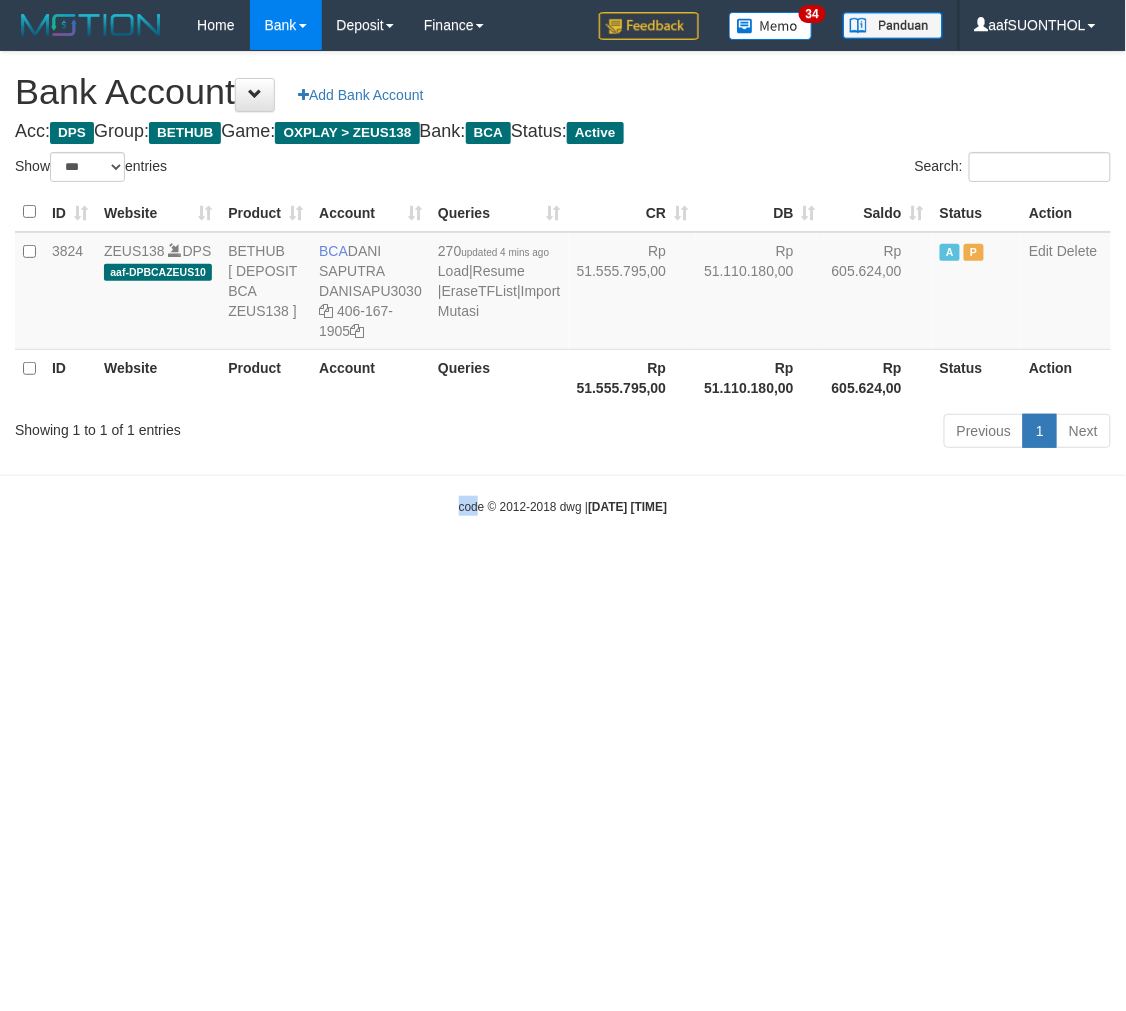 drag, startPoint x: 434, startPoint y: 623, endPoint x: 483, endPoint y: 643, distance: 52.924473 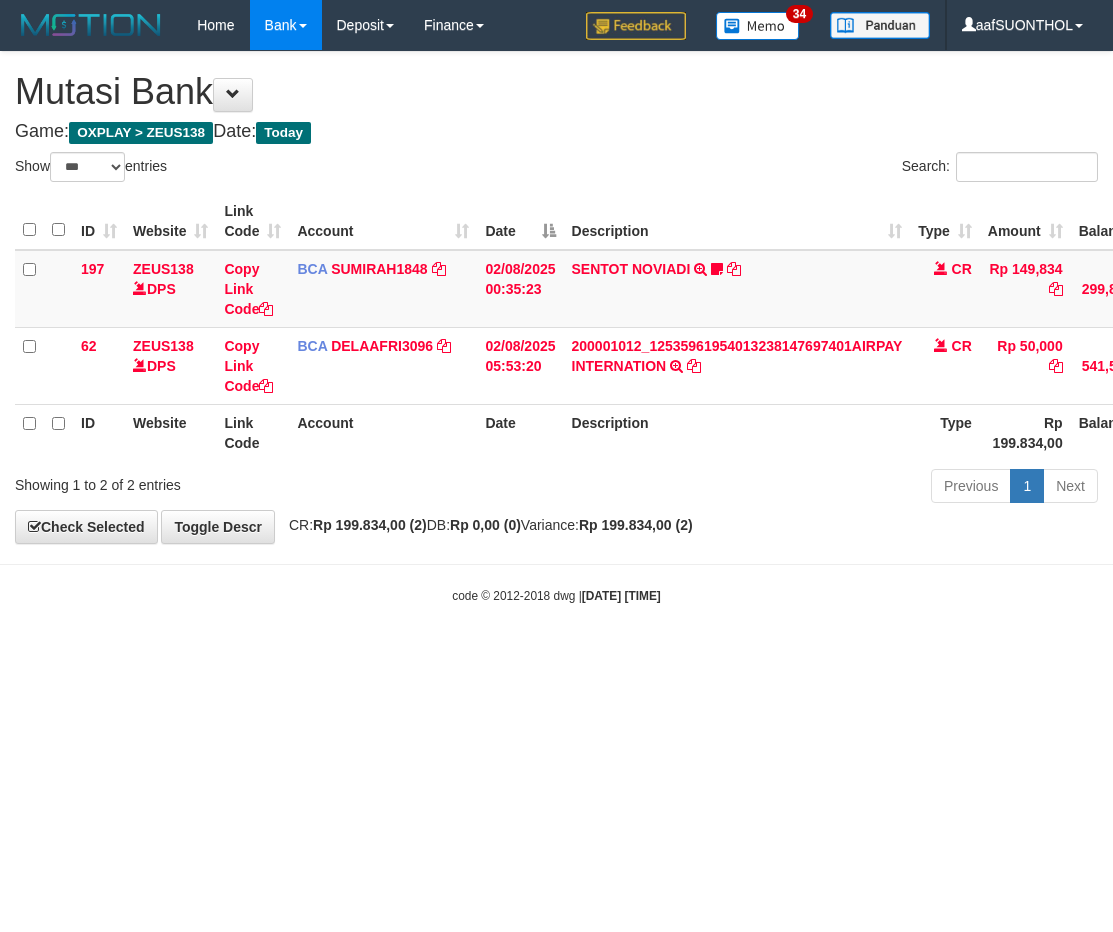 select on "***" 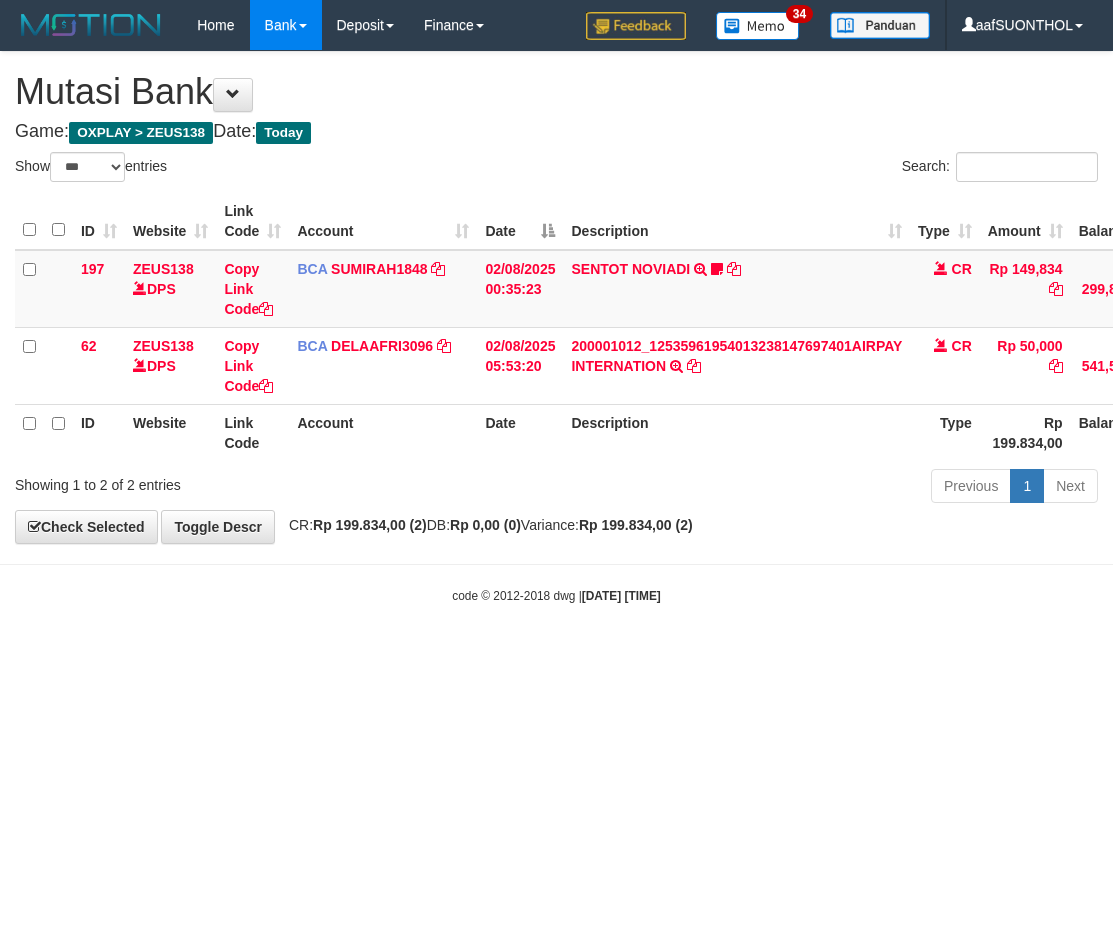 scroll, scrollTop: 0, scrollLeft: 2, axis: horizontal 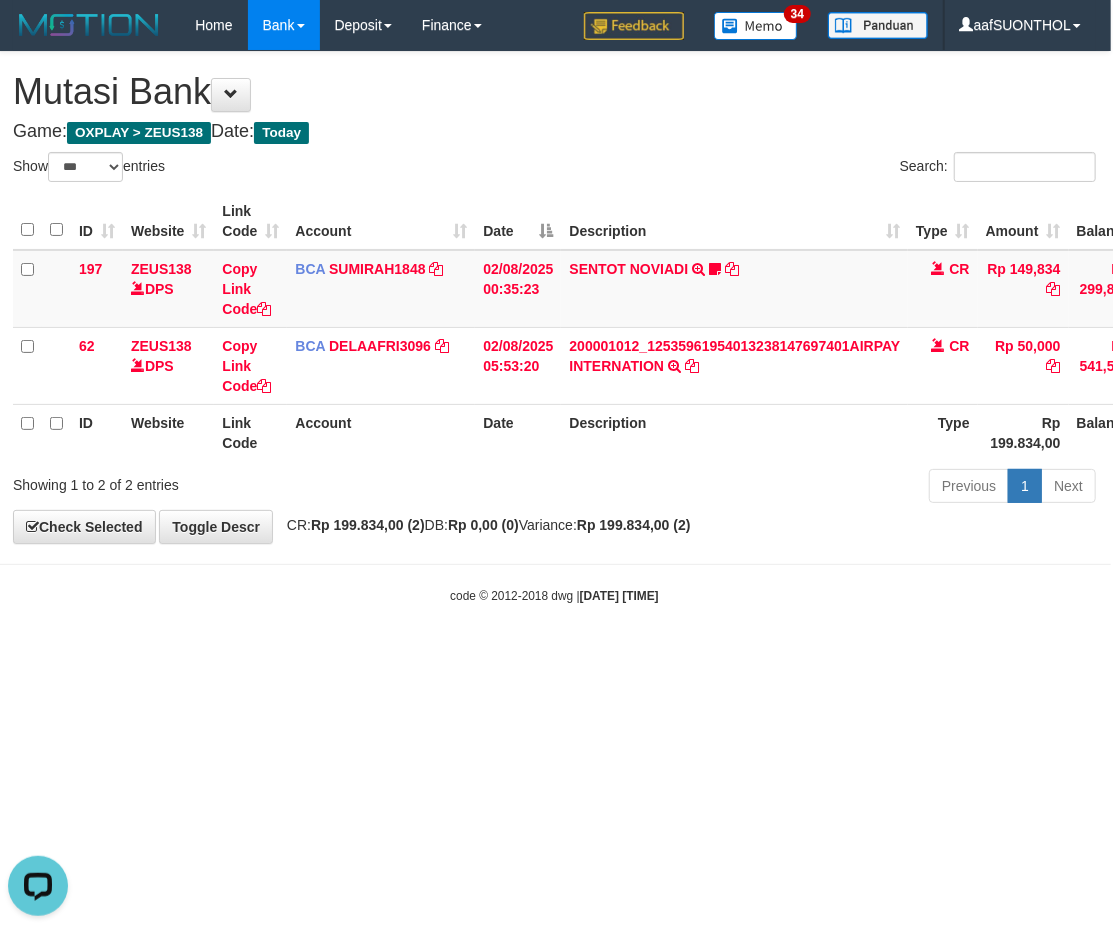 click on "Toggle navigation
Home
Bank
Account List
Load
By Website
Group
[OXPLAY]													ZEUS138
By Load Group (DPS)
Sync" at bounding box center [554, 327] 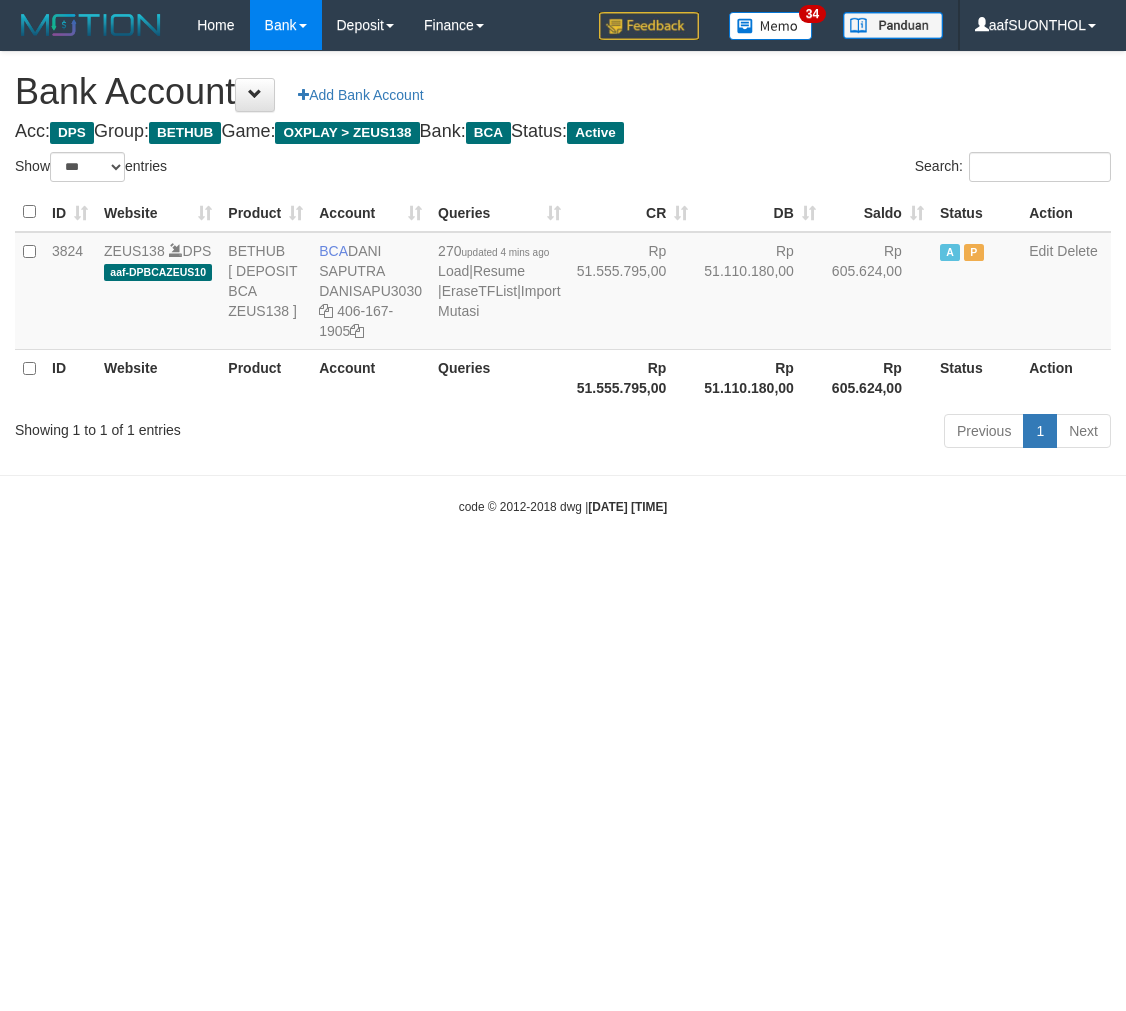 select on "***" 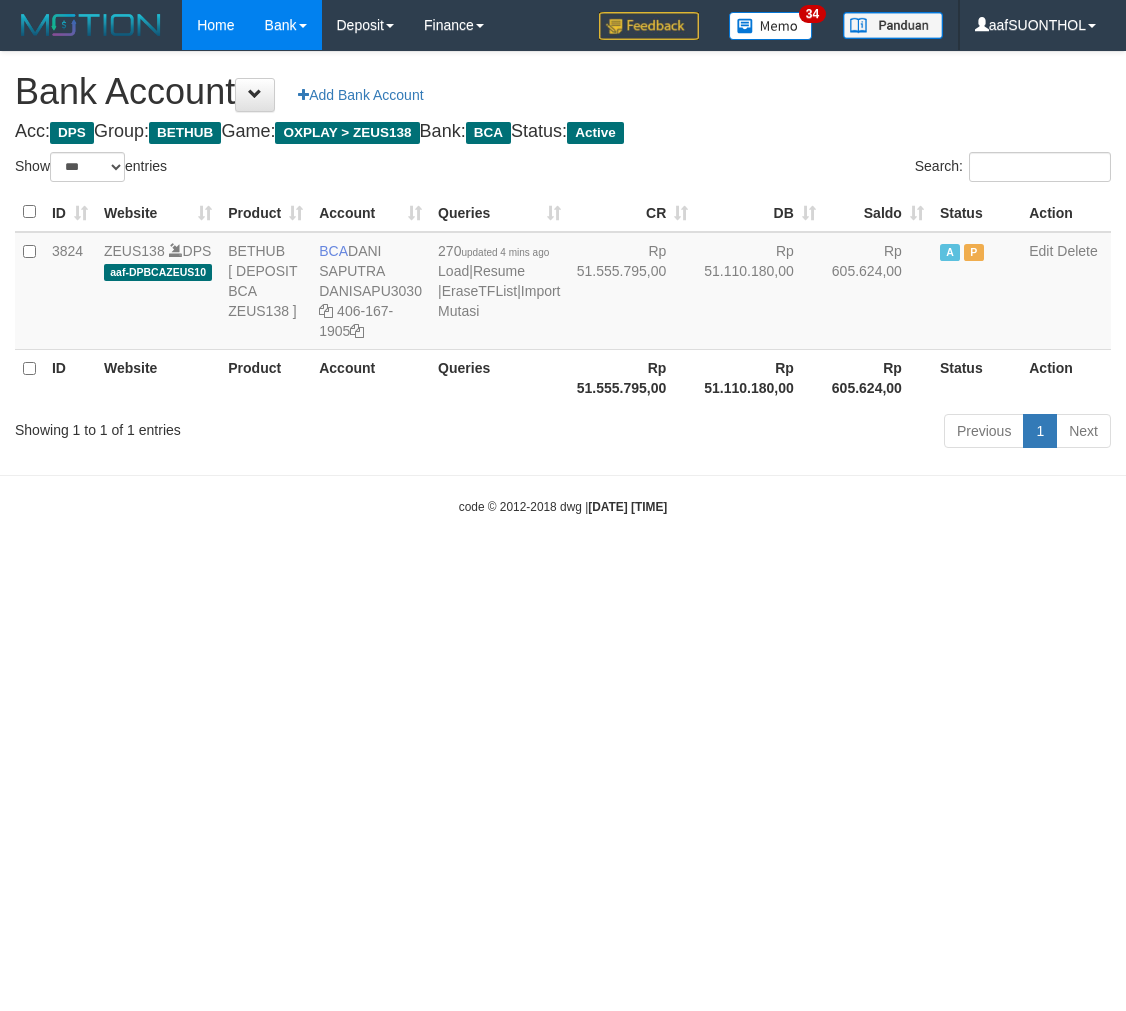 scroll, scrollTop: 0, scrollLeft: 0, axis: both 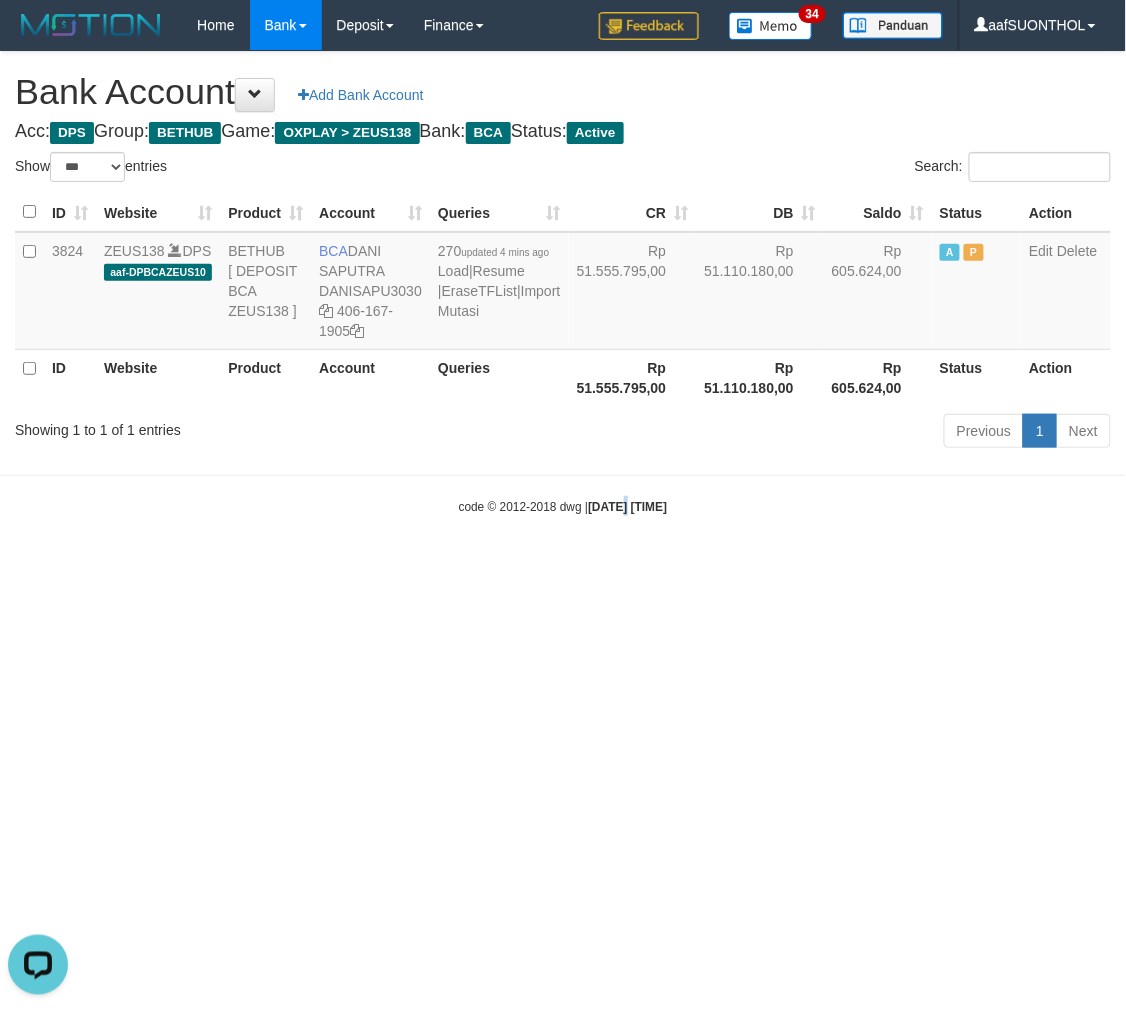 click on "Toggle navigation
Home
Bank
Account List
Load
By Website
Group
[OXPLAY]													ZEUS138
By Load Group (DPS)
Sync" at bounding box center [563, 283] 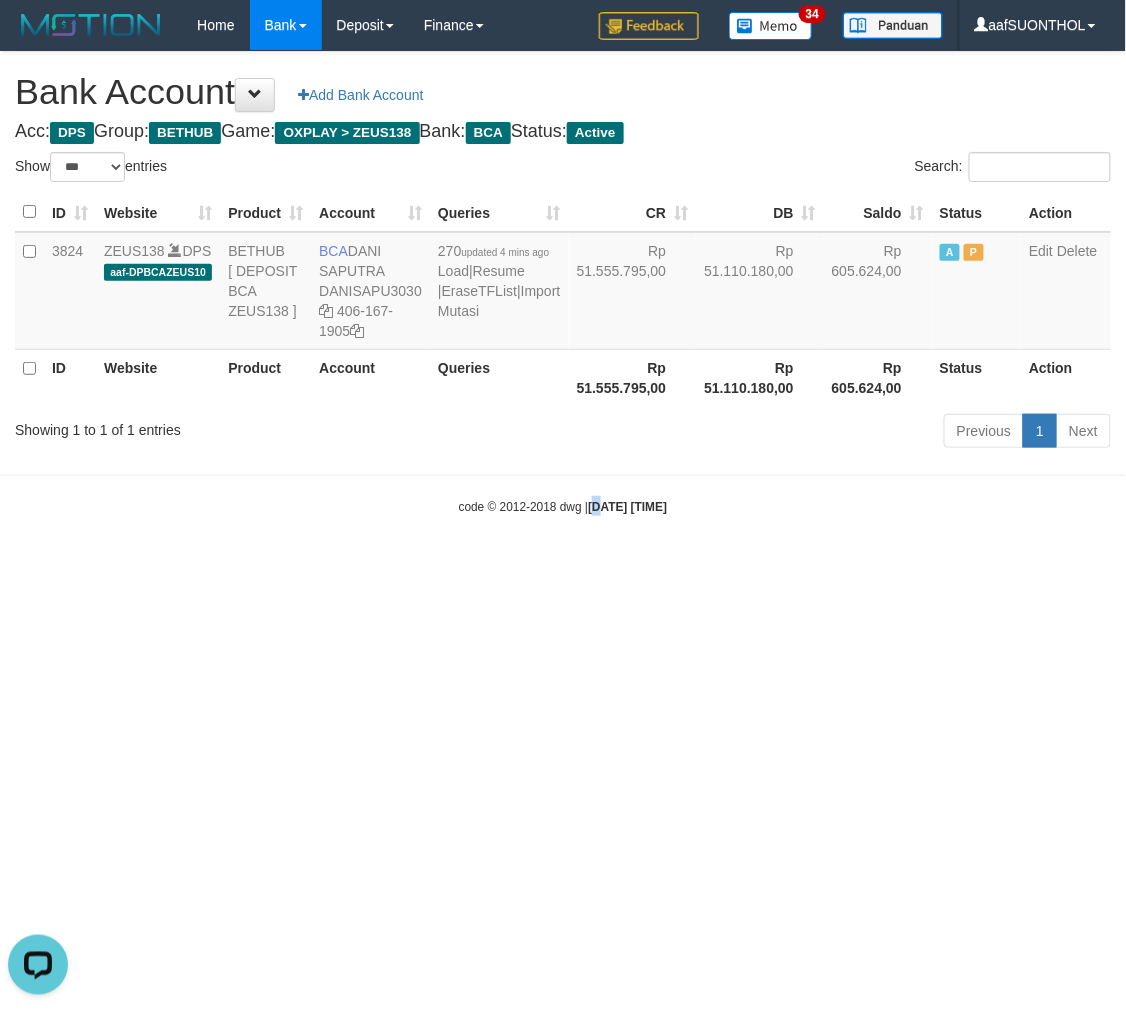 drag, startPoint x: 584, startPoint y: 670, endPoint x: 965, endPoint y: 635, distance: 382.60425 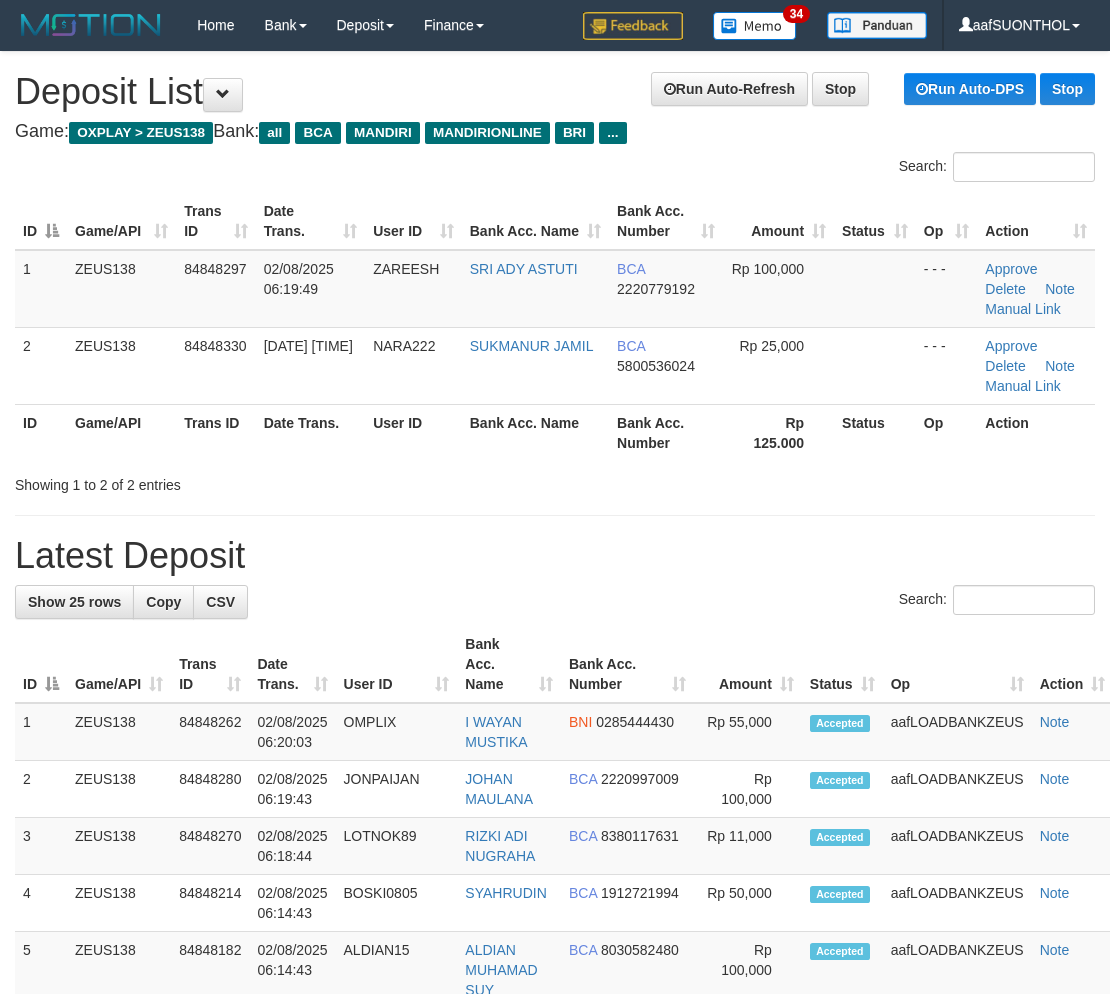 scroll, scrollTop: 0, scrollLeft: 0, axis: both 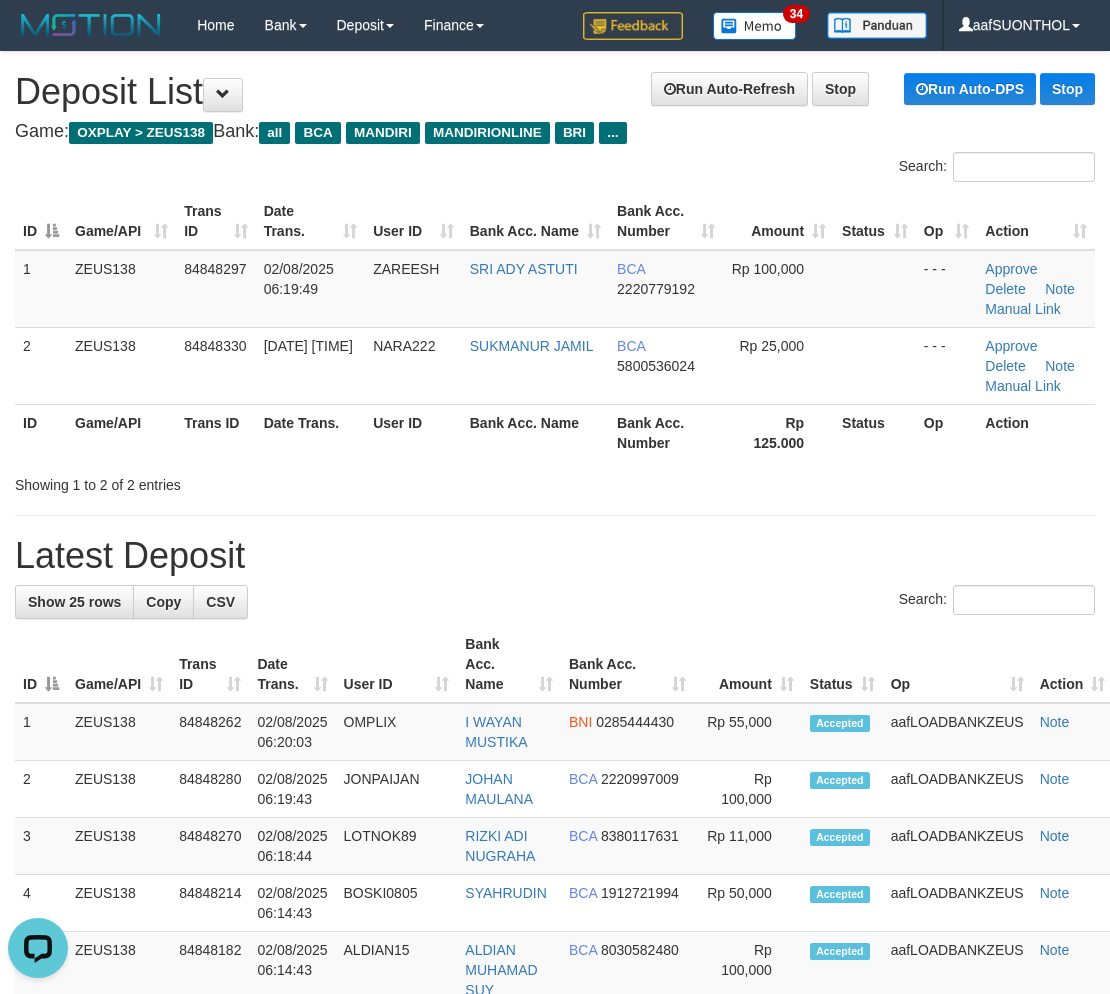 click on "Bank Acc. Number" at bounding box center (627, 664) 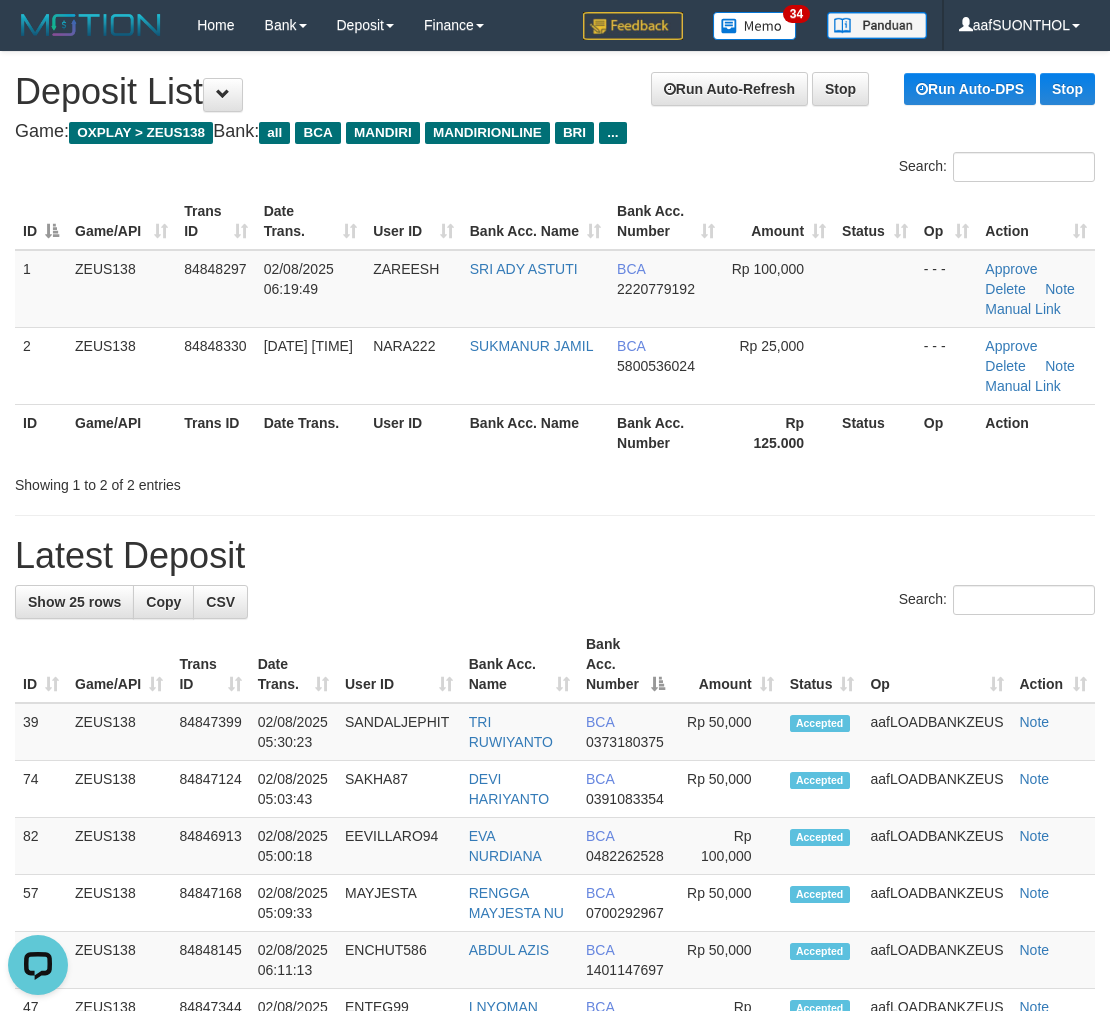 drag, startPoint x: 612, startPoint y: 638, endPoint x: 915, endPoint y: 620, distance: 303.53418 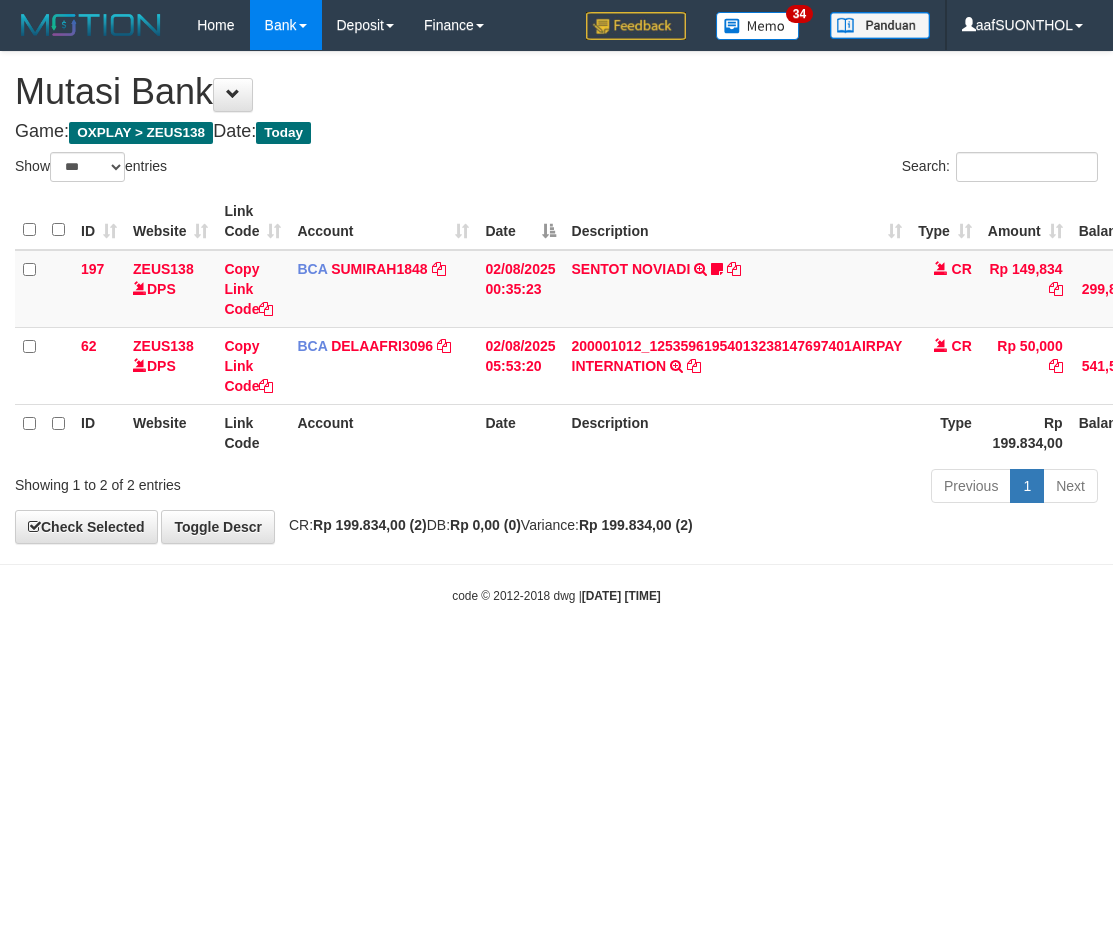 select on "***" 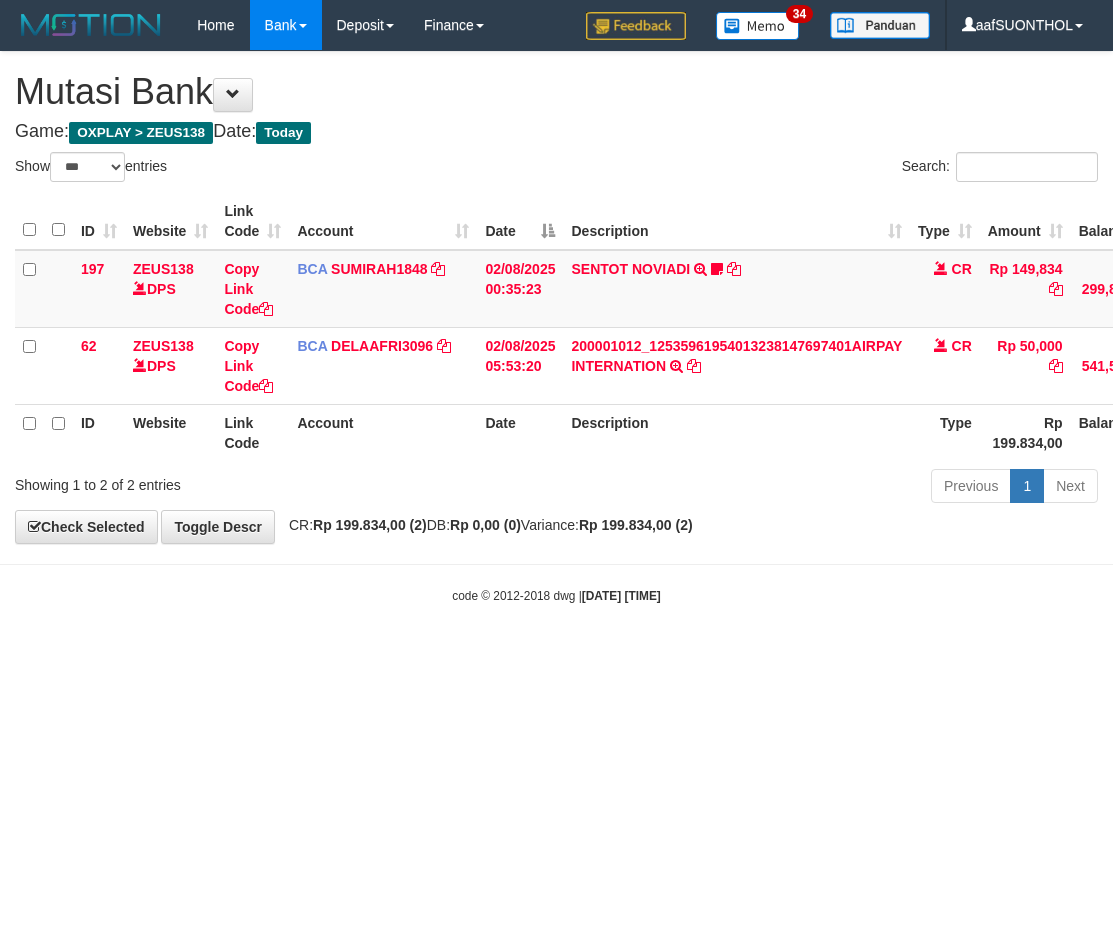 scroll, scrollTop: 0, scrollLeft: 2, axis: horizontal 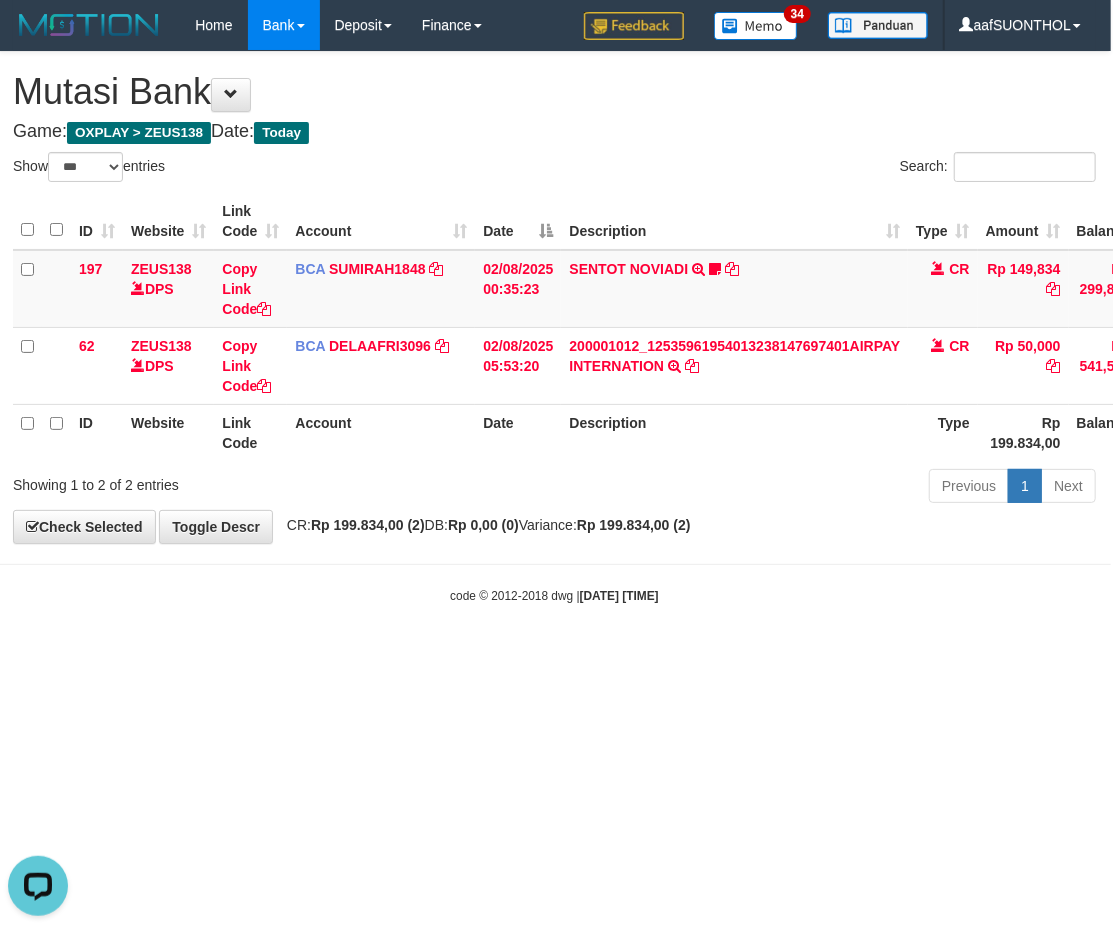 click on "Toggle navigation
Home
Bank
Account List
Load
By Website
Group
[OXPLAY]													ZEUS138
By Load Group (DPS)" at bounding box center (554, 327) 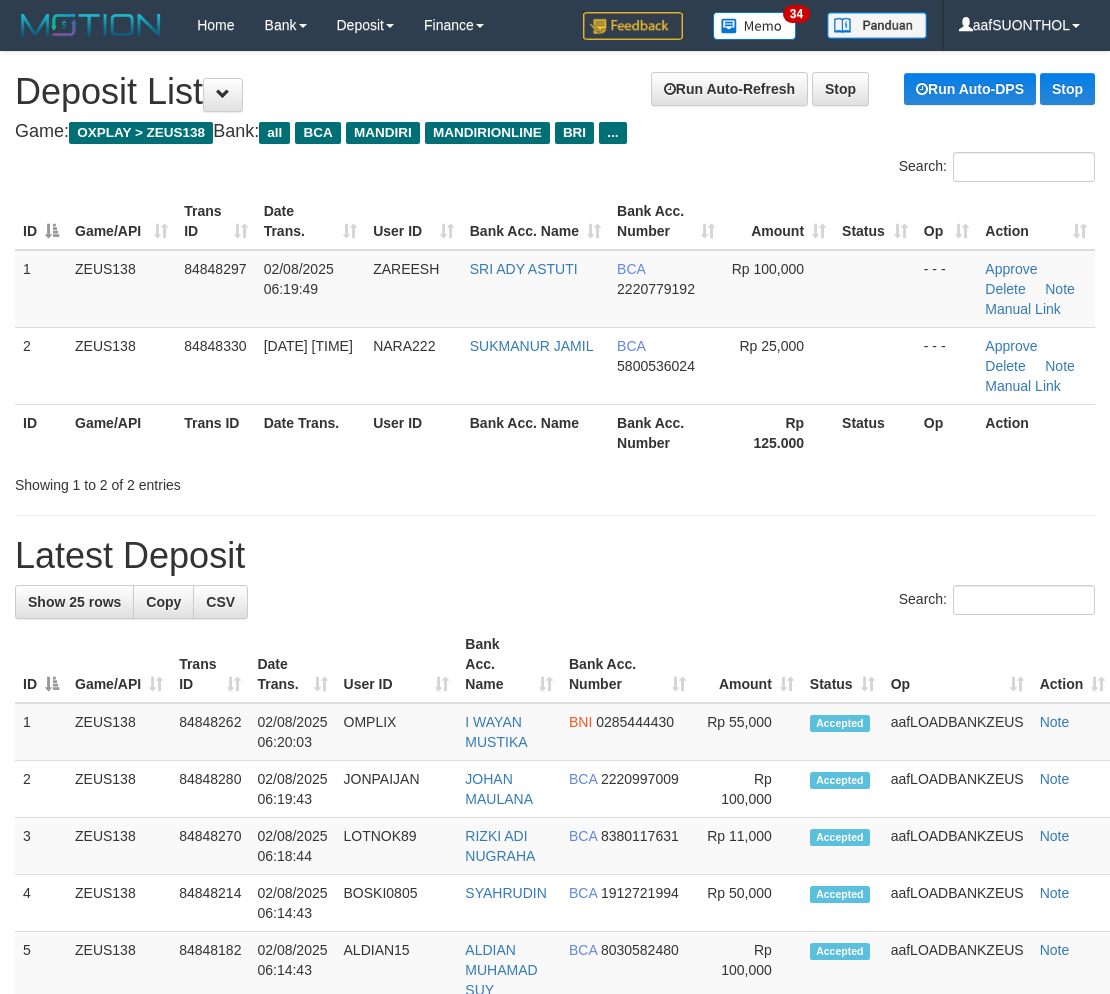 scroll, scrollTop: 0, scrollLeft: 0, axis: both 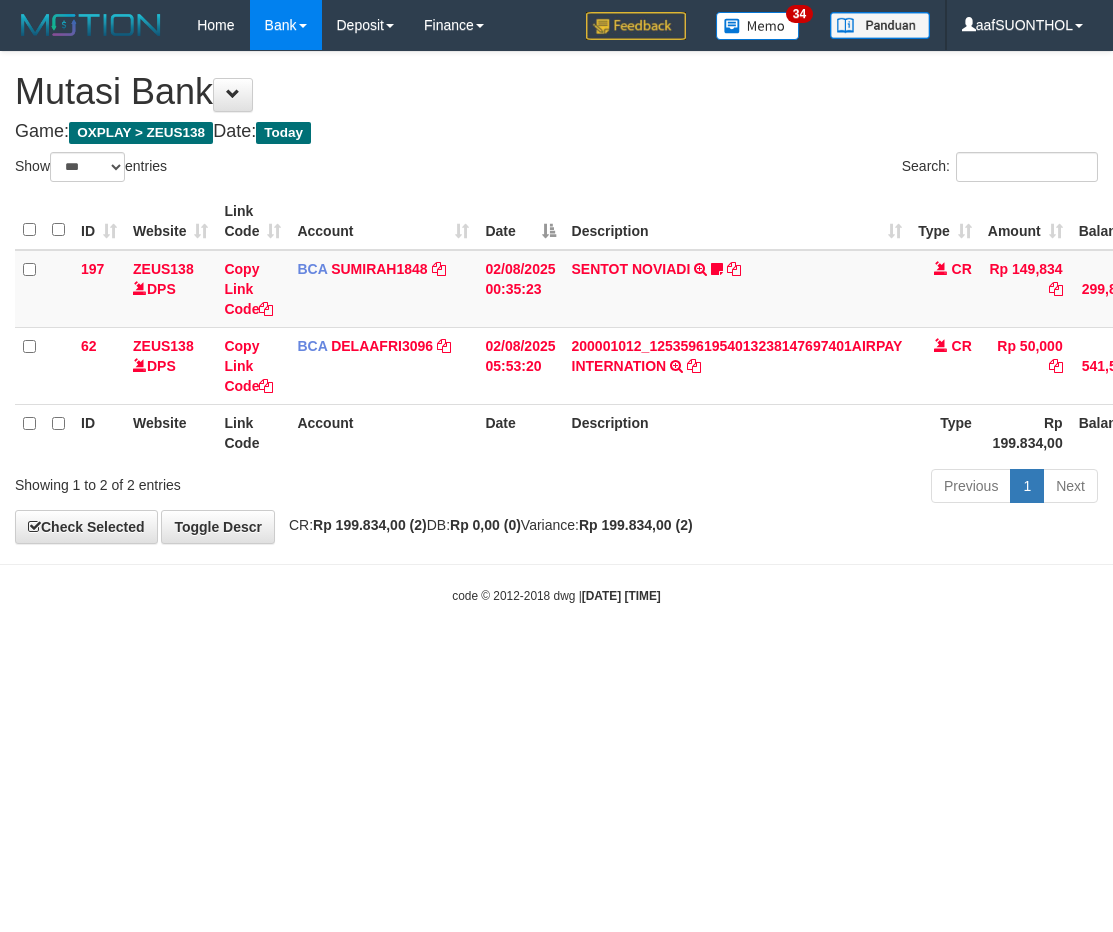select on "***" 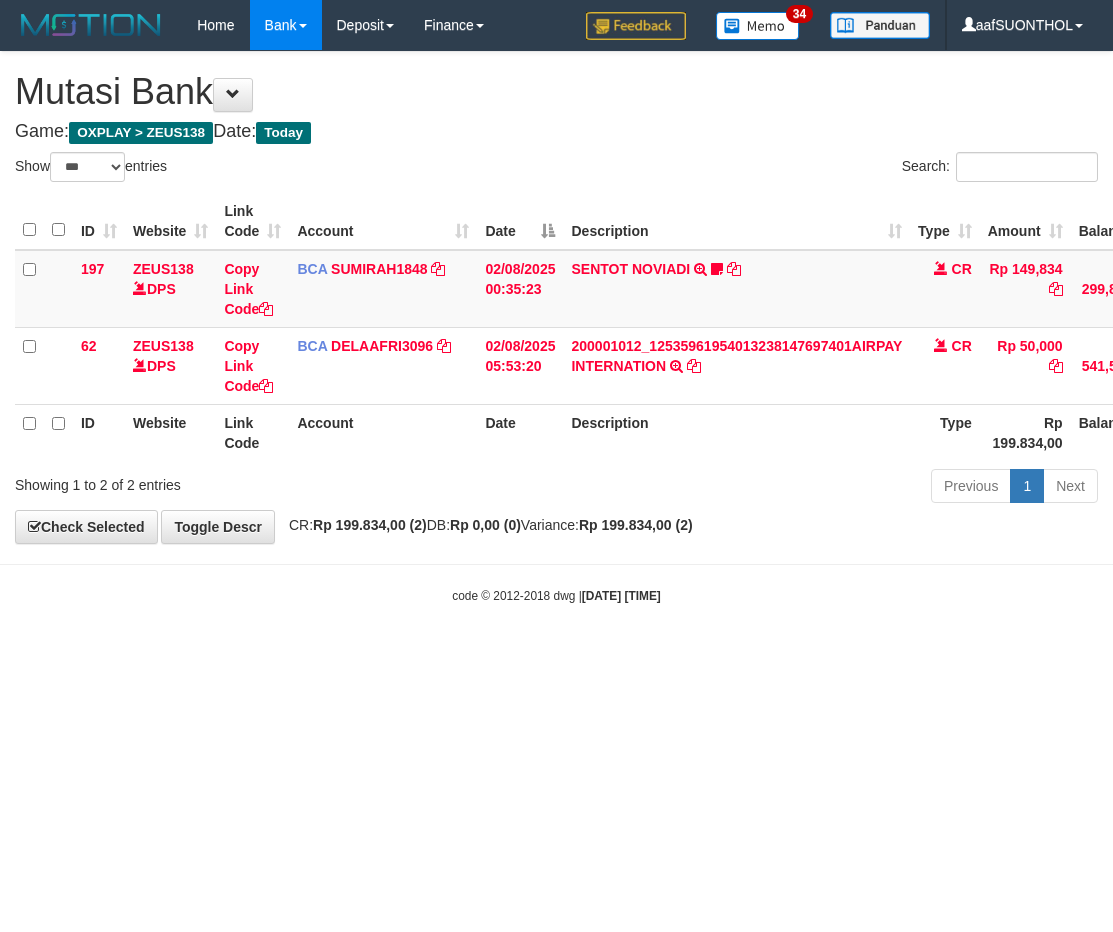 scroll, scrollTop: 0, scrollLeft: 2, axis: horizontal 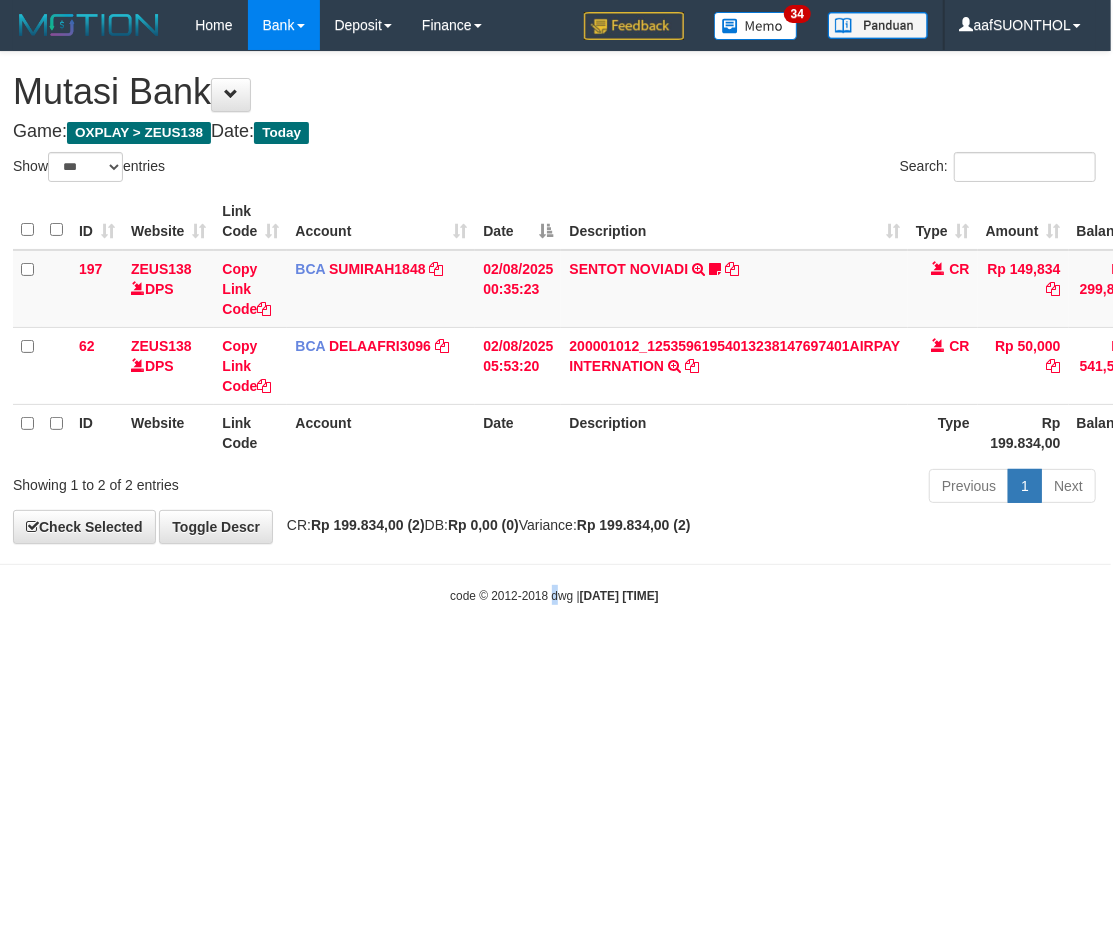 drag, startPoint x: 537, startPoint y: 617, endPoint x: 492, endPoint y: 621, distance: 45.17743 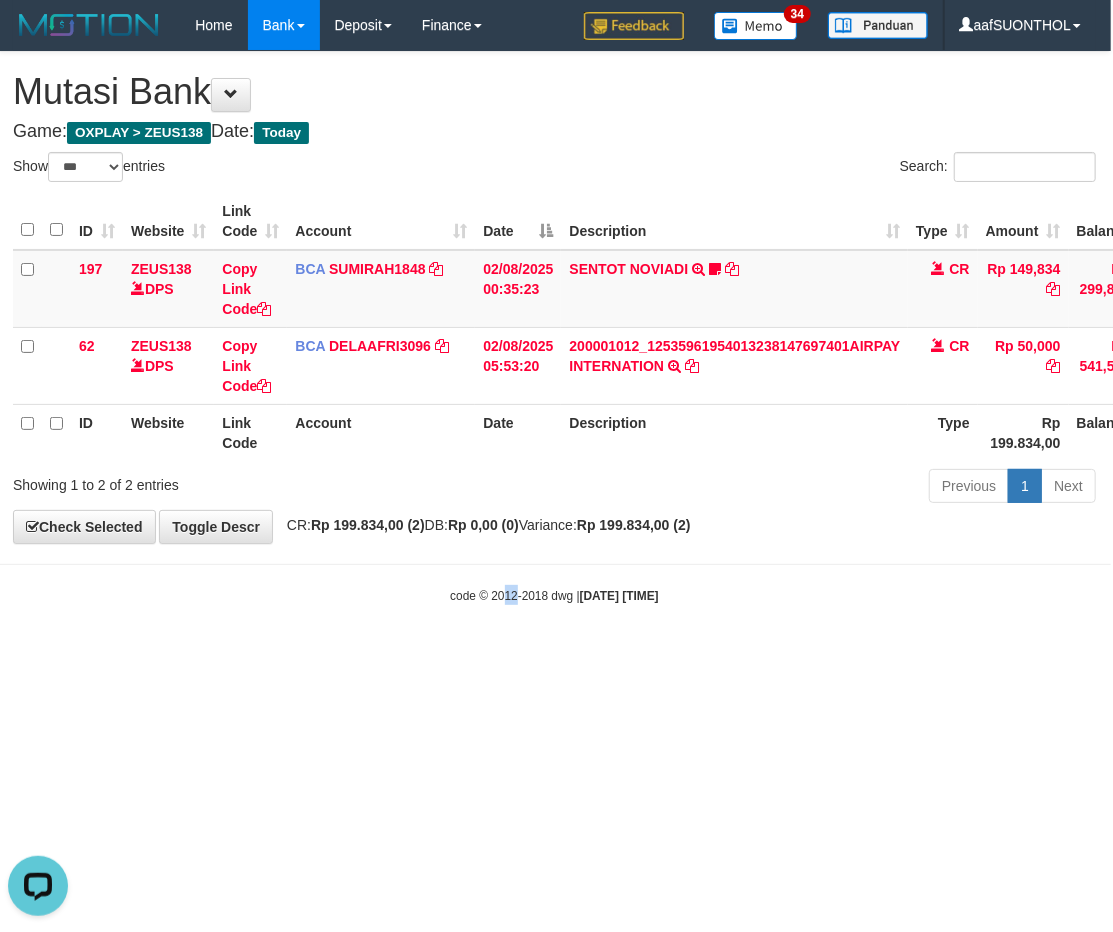 scroll, scrollTop: 0, scrollLeft: 0, axis: both 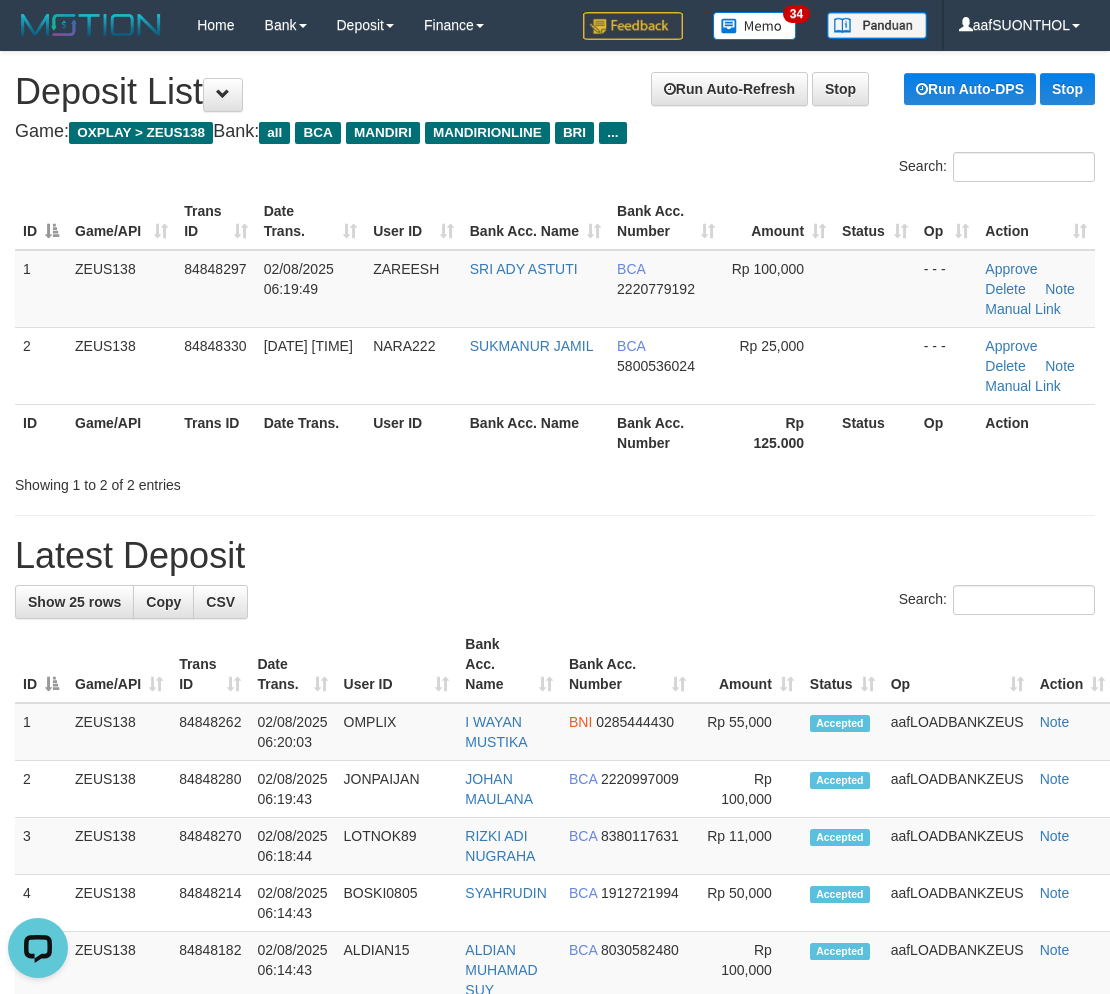 click on "**********" at bounding box center (555, 1227) 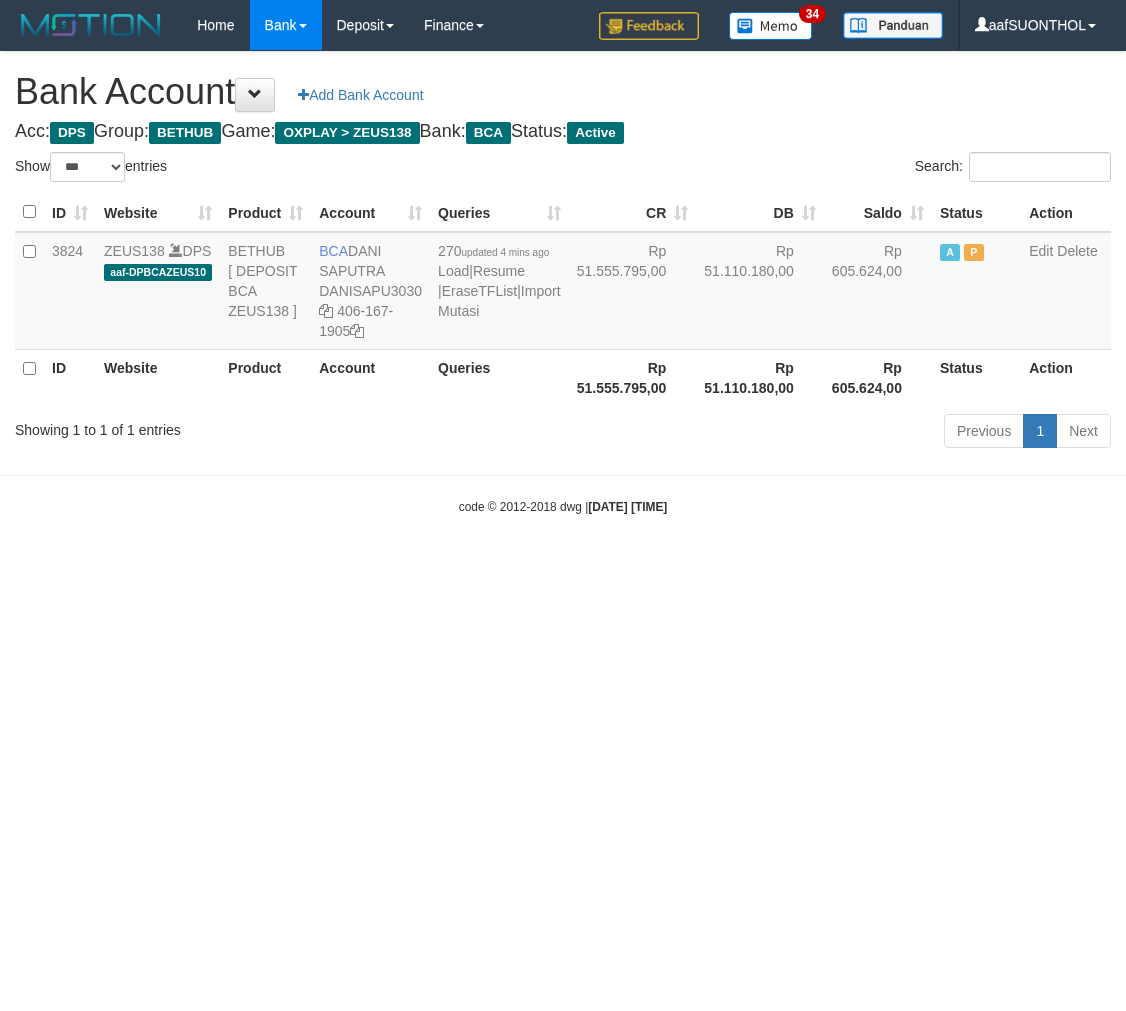 select on "***" 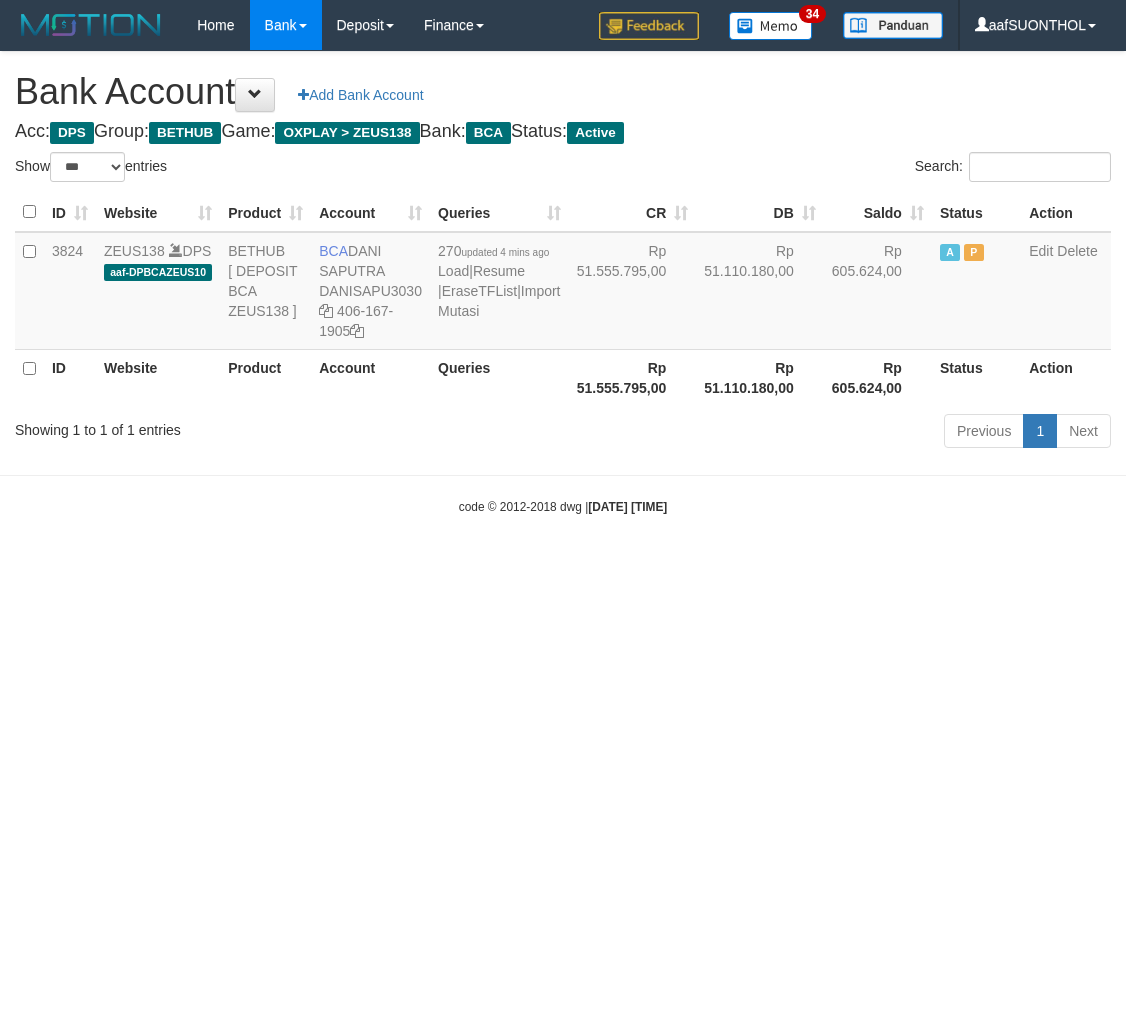 scroll, scrollTop: 0, scrollLeft: 0, axis: both 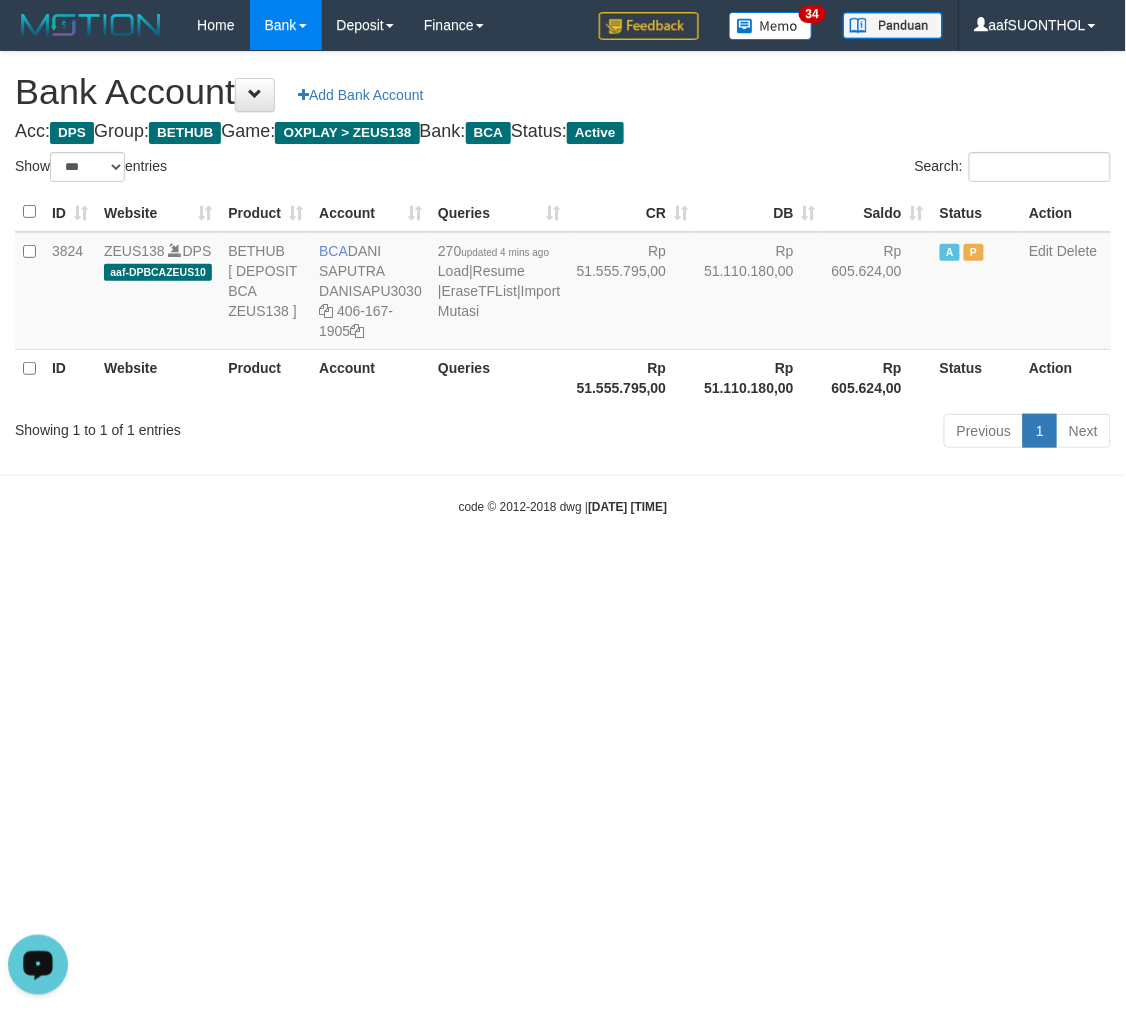 click on "Toggle navigation
Home
Bank
Account List
Load
By Website
Group
[OXPLAY]													ZEUS138
By Load Group (DPS)
Sync" at bounding box center (563, 283) 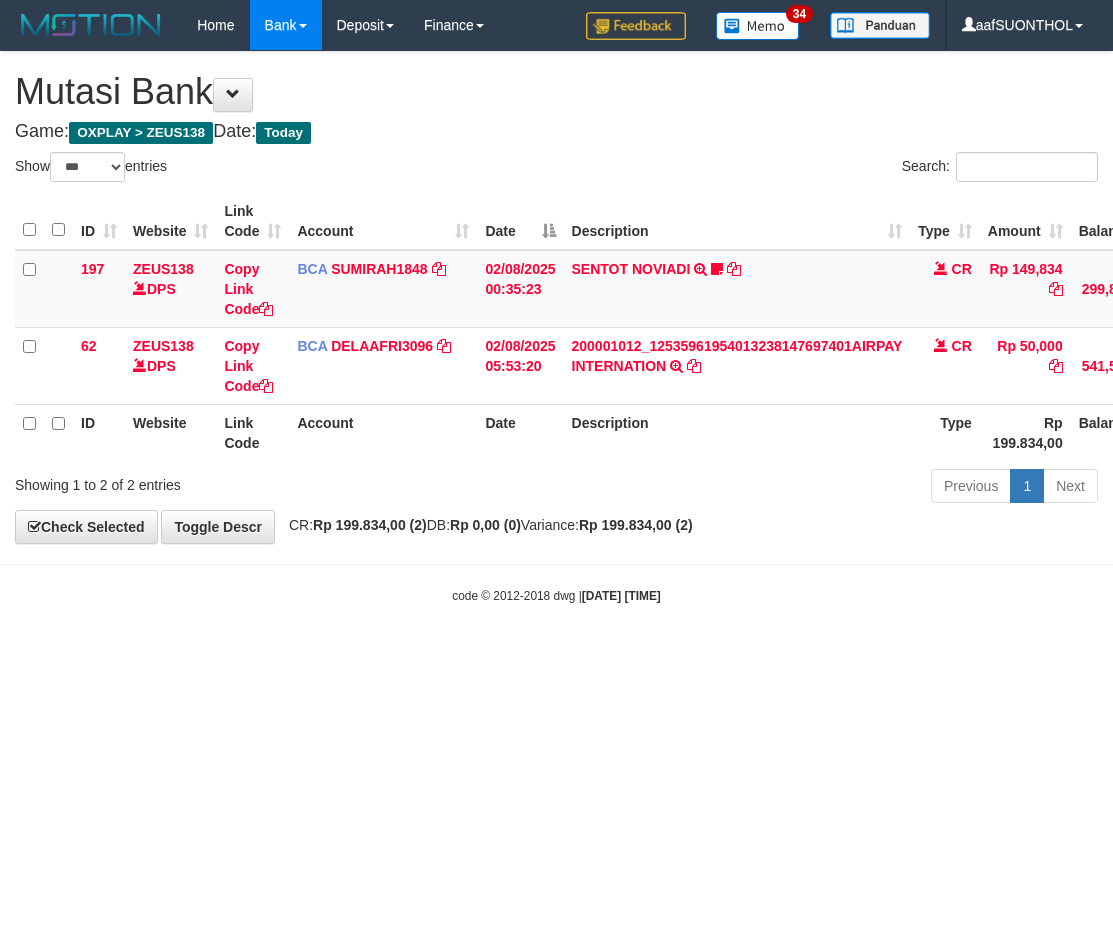 select on "***" 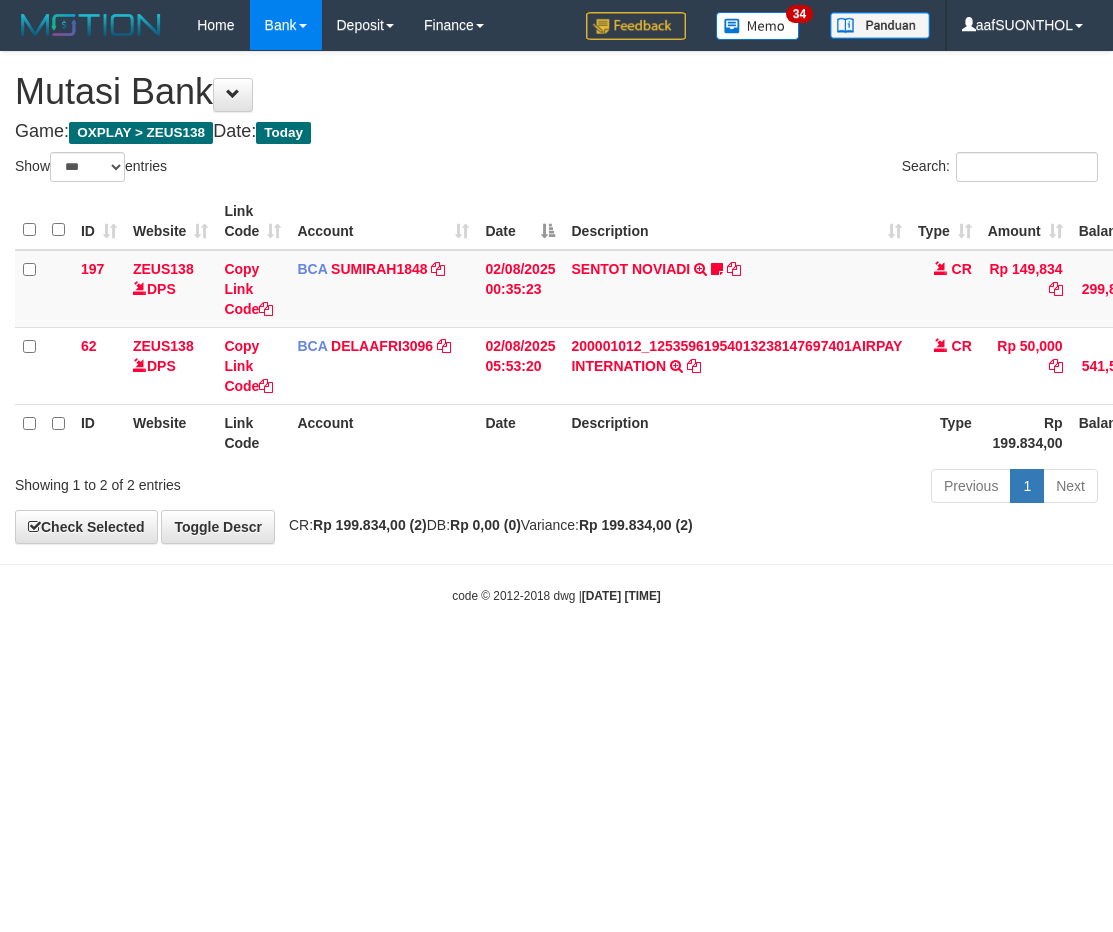 scroll, scrollTop: 0, scrollLeft: 2, axis: horizontal 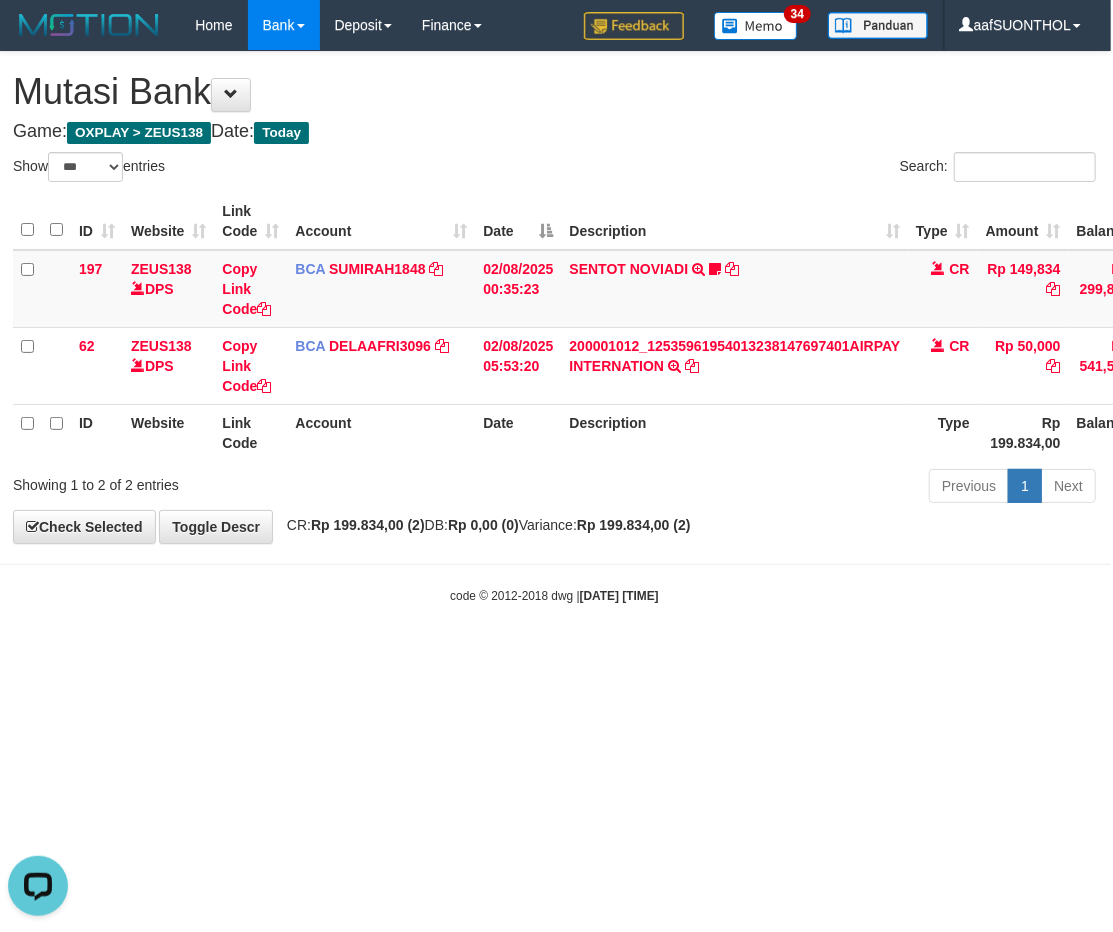 click on "Toggle navigation
Home
Bank
Account List
Load
By Website
Group
[OXPLAY]													ZEUS138
By Load Group (DPS)
Sync" at bounding box center [554, 327] 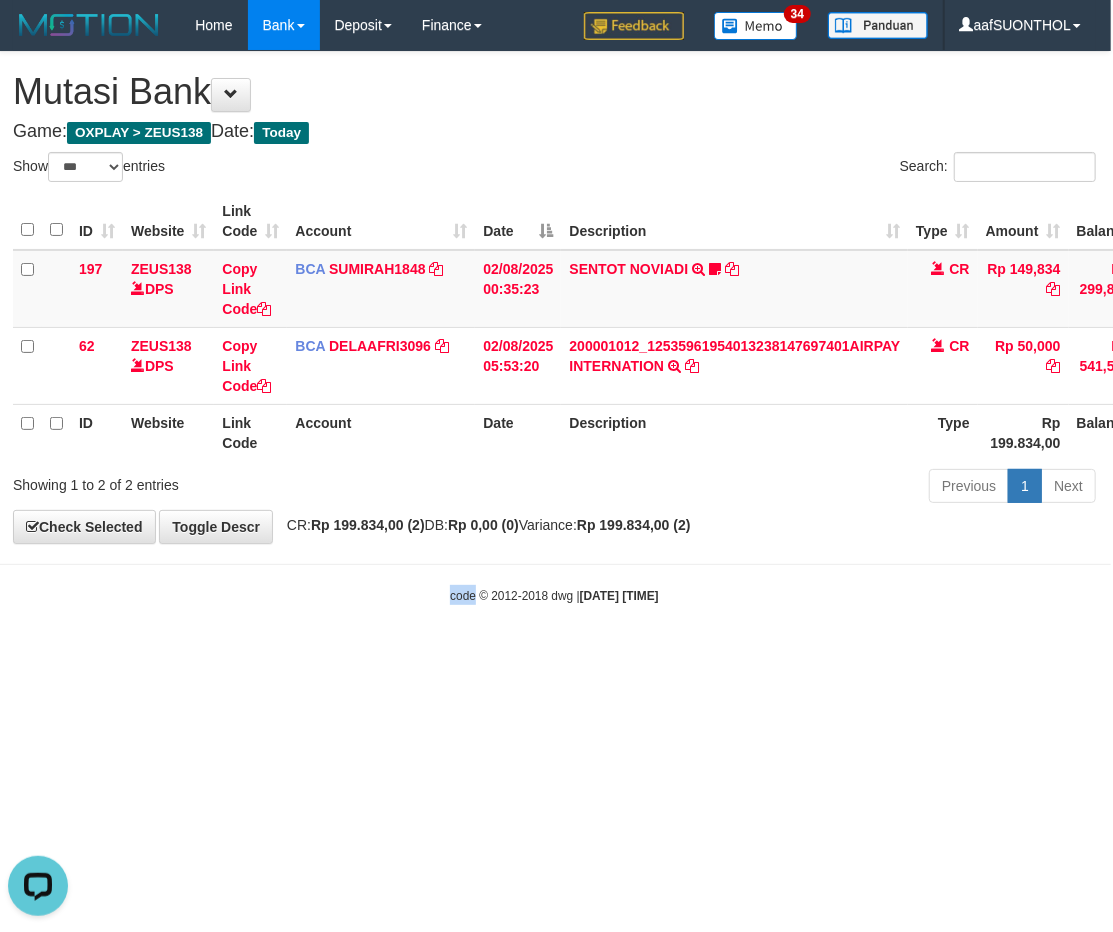 click on "Toggle navigation
Home
Bank
Account List
Load
By Website
Group
[OXPLAY]													ZEUS138
By Load Group (DPS)
Sync" at bounding box center [554, 327] 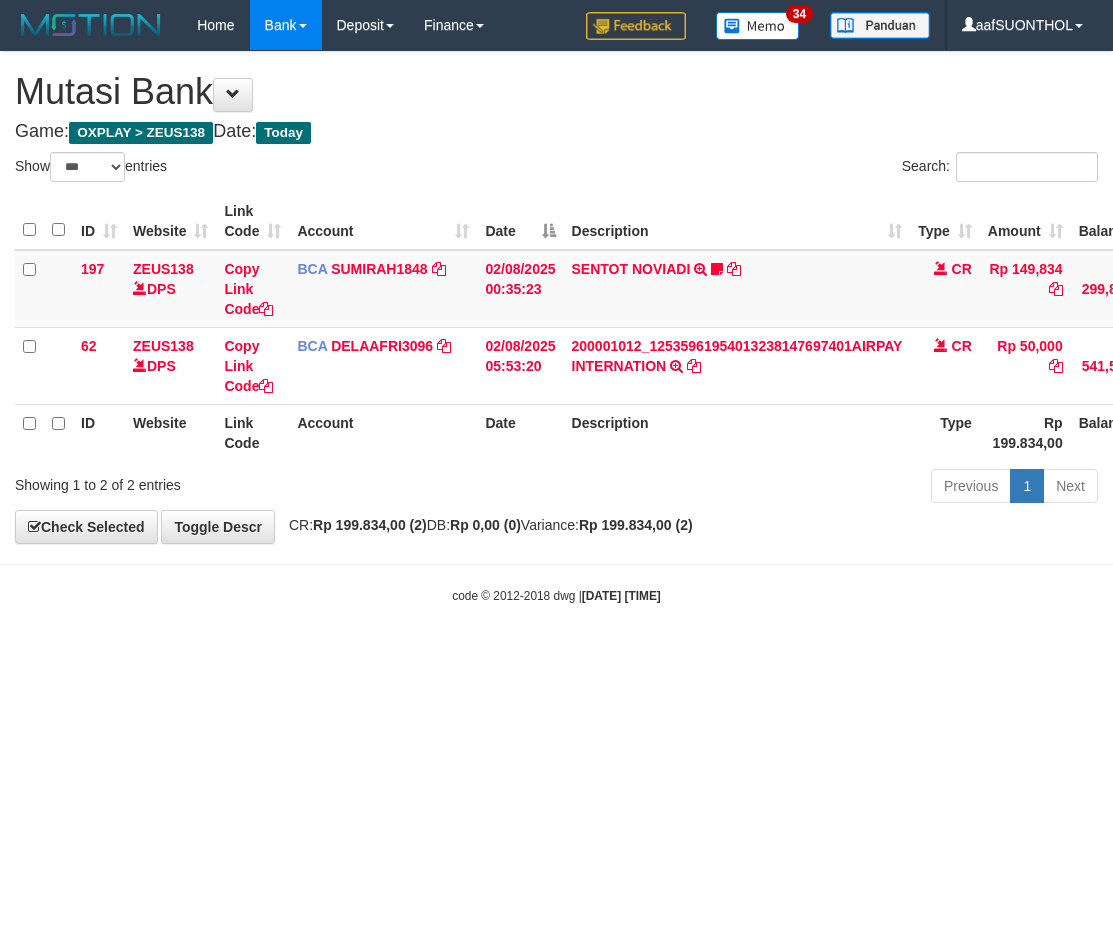 select on "***" 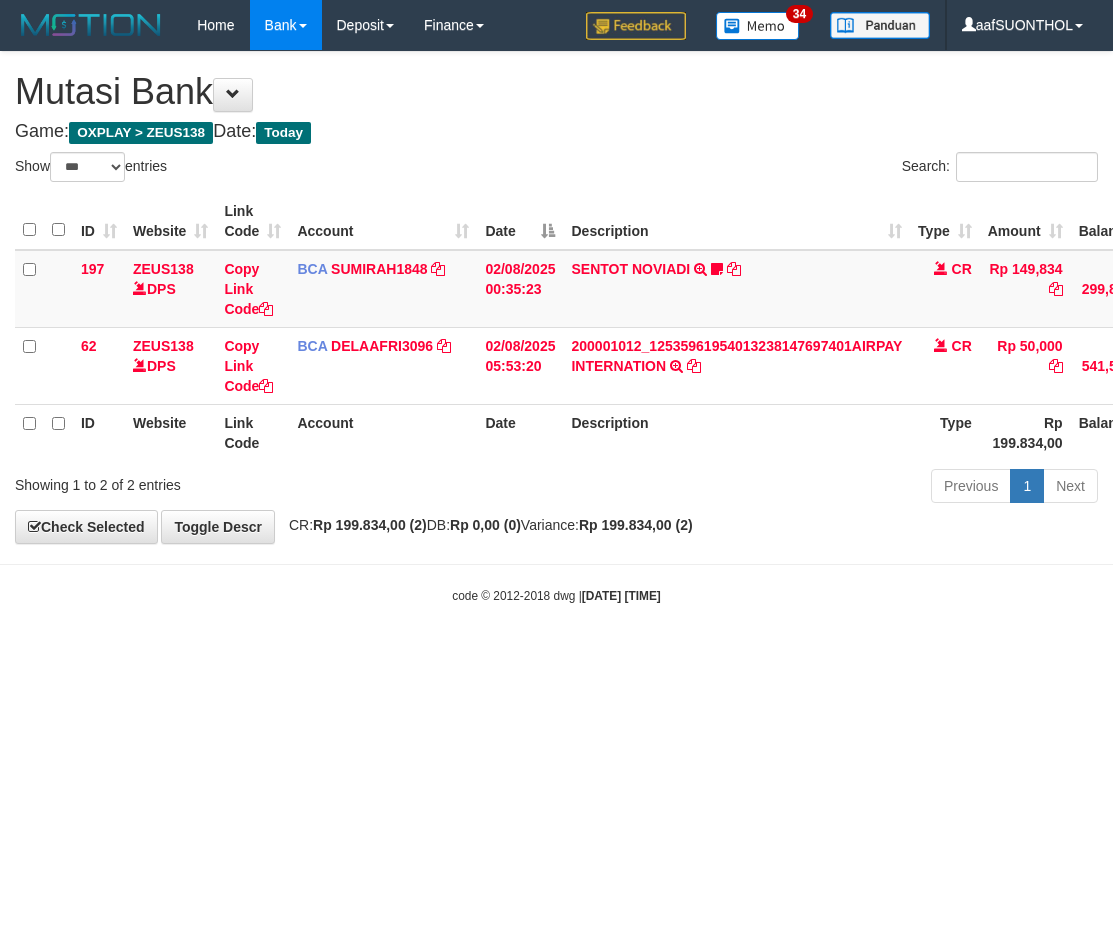 scroll, scrollTop: 0, scrollLeft: 2, axis: horizontal 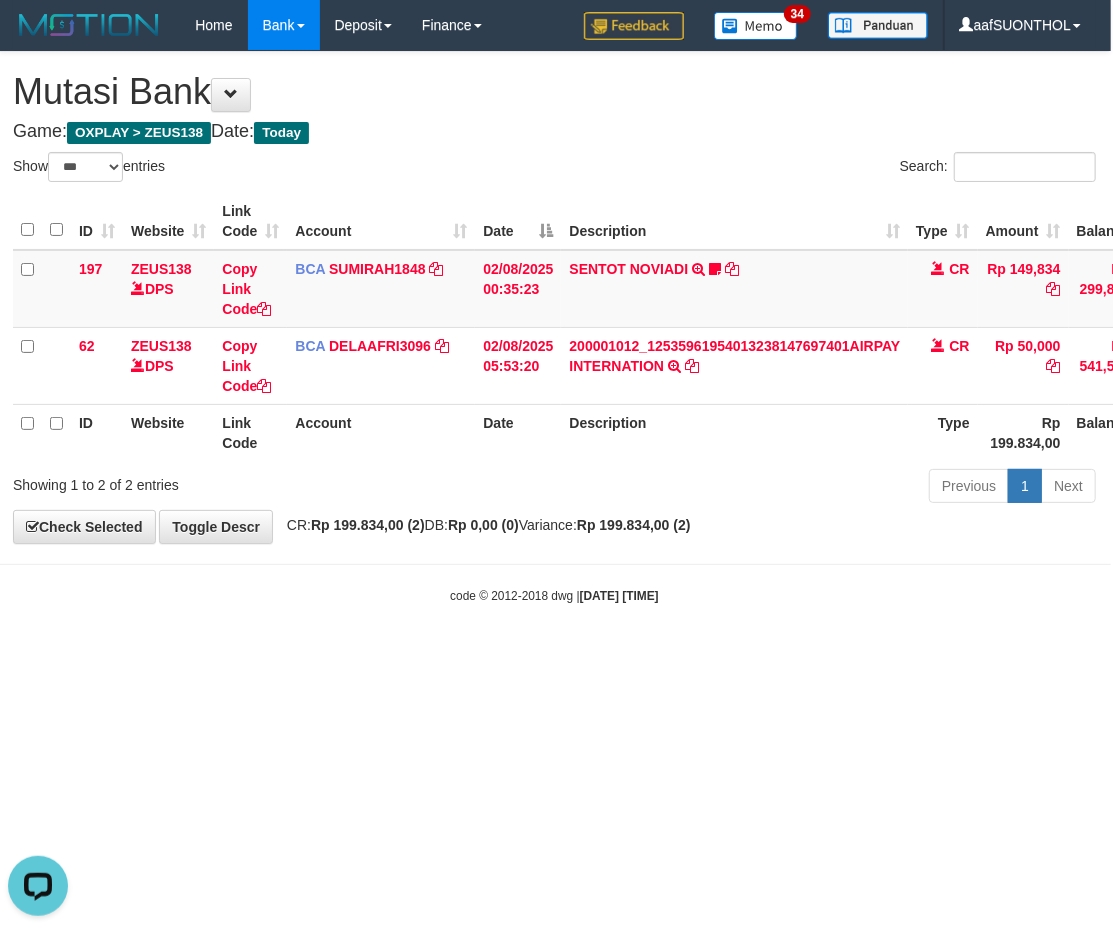 click on "Toggle navigation
Home
Bank
Account List
Load
By Website
Group
[OXPLAY]													ZEUS138
By Load Group (DPS)
Sync" at bounding box center [554, 327] 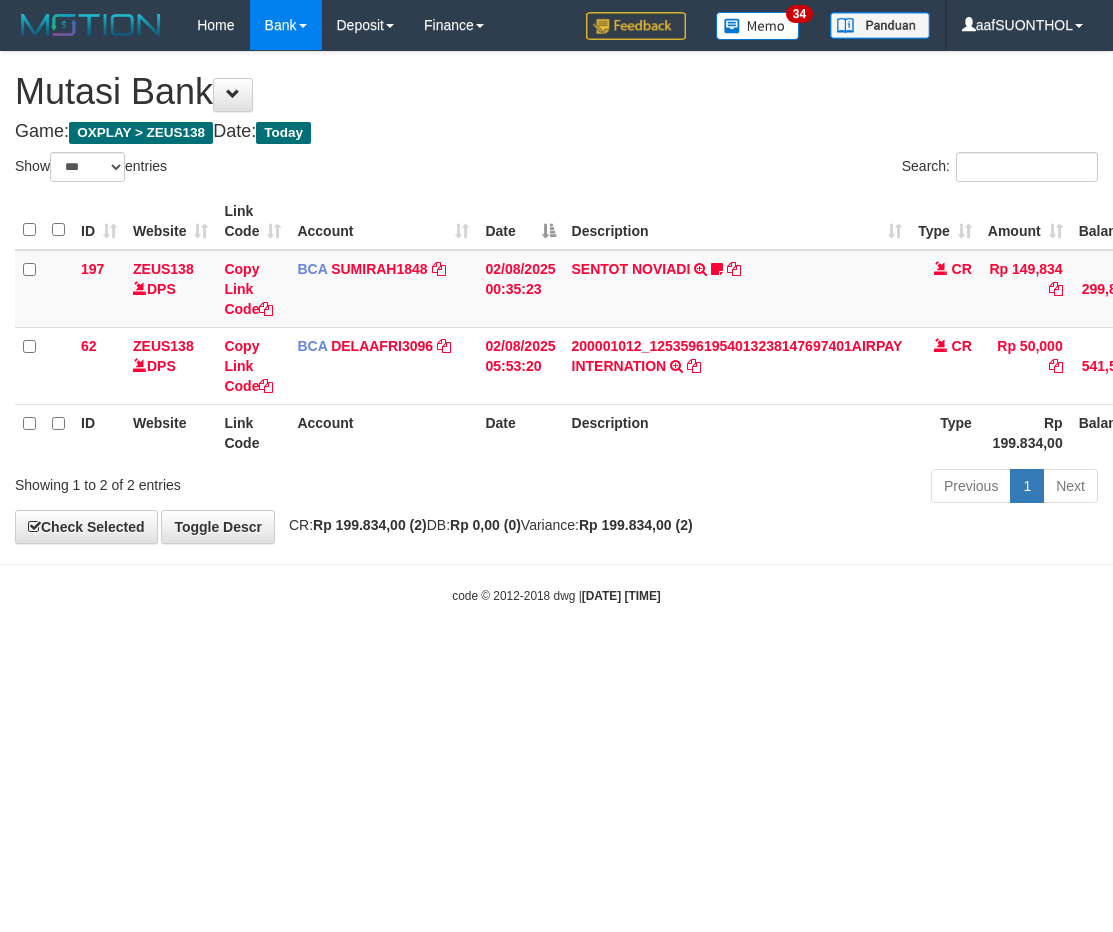 select on "***" 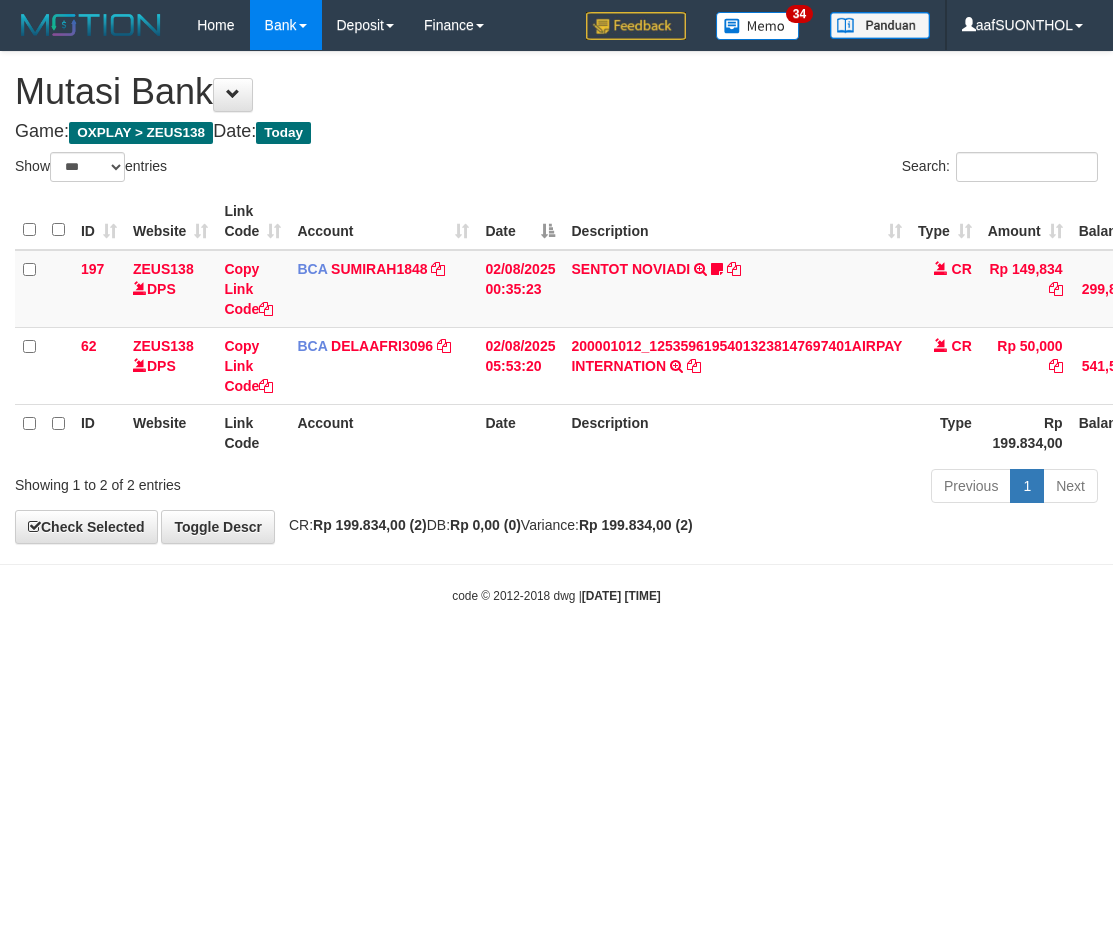 scroll, scrollTop: 0, scrollLeft: 2, axis: horizontal 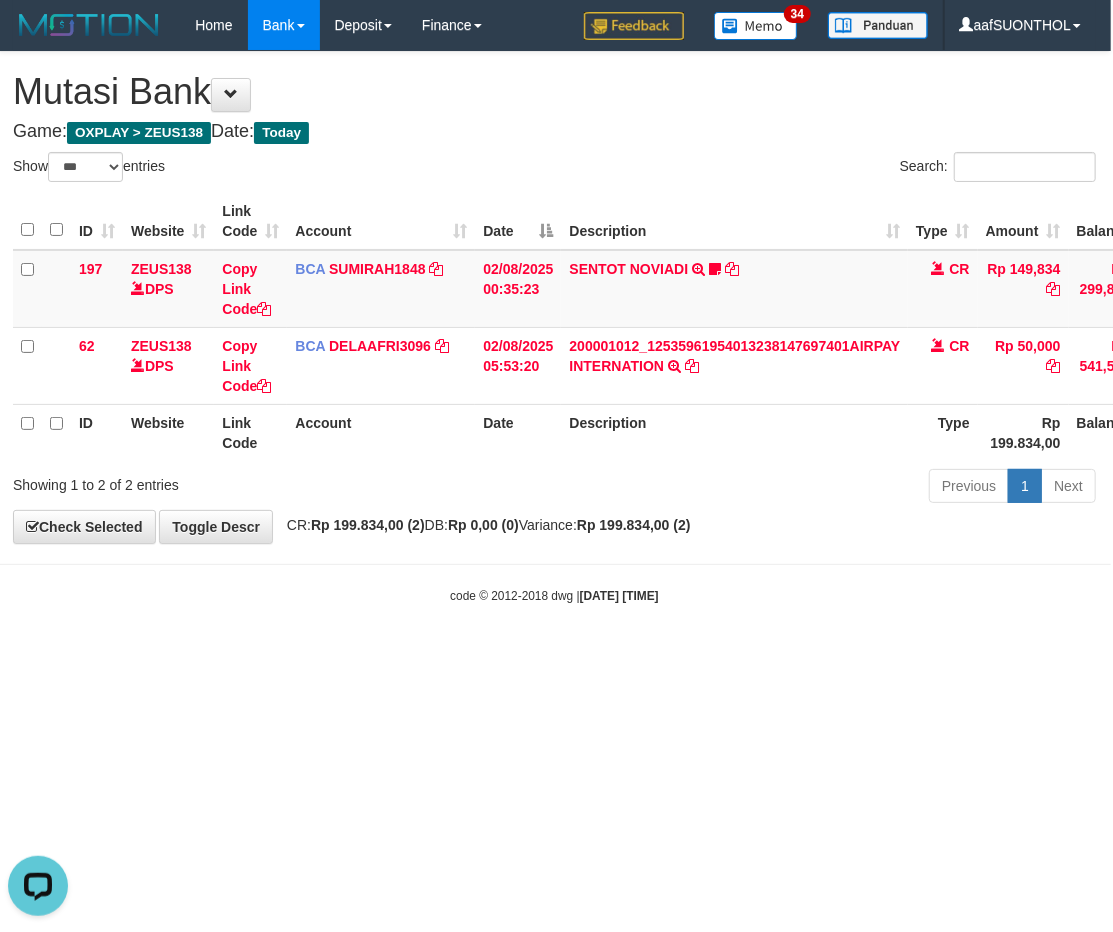 click on "Toggle navigation
Home
Bank
Account List
Load
By Website
Group
[OXPLAY]													ZEUS138
By Load Group (DPS)
Sync" at bounding box center (554, 327) 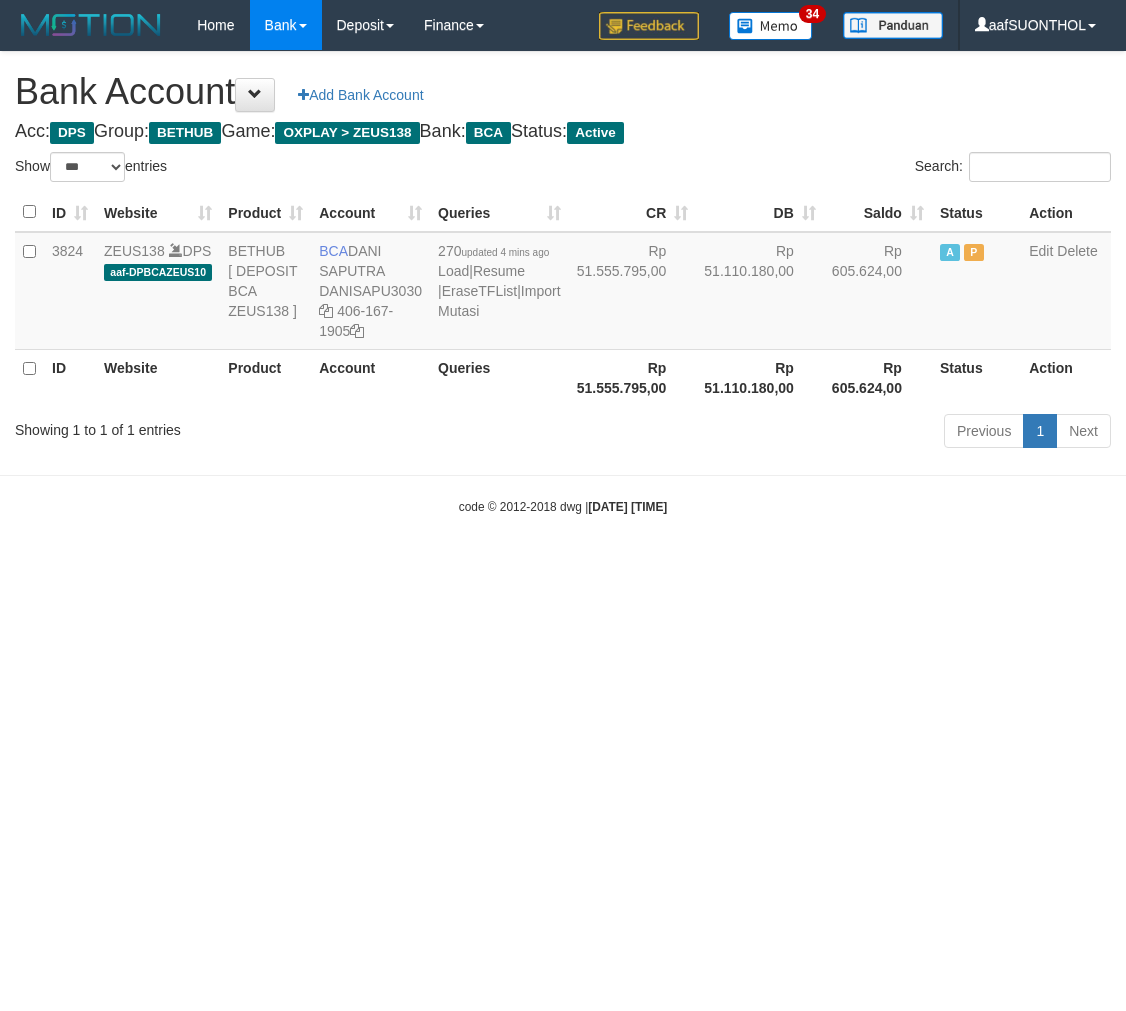 select on "***" 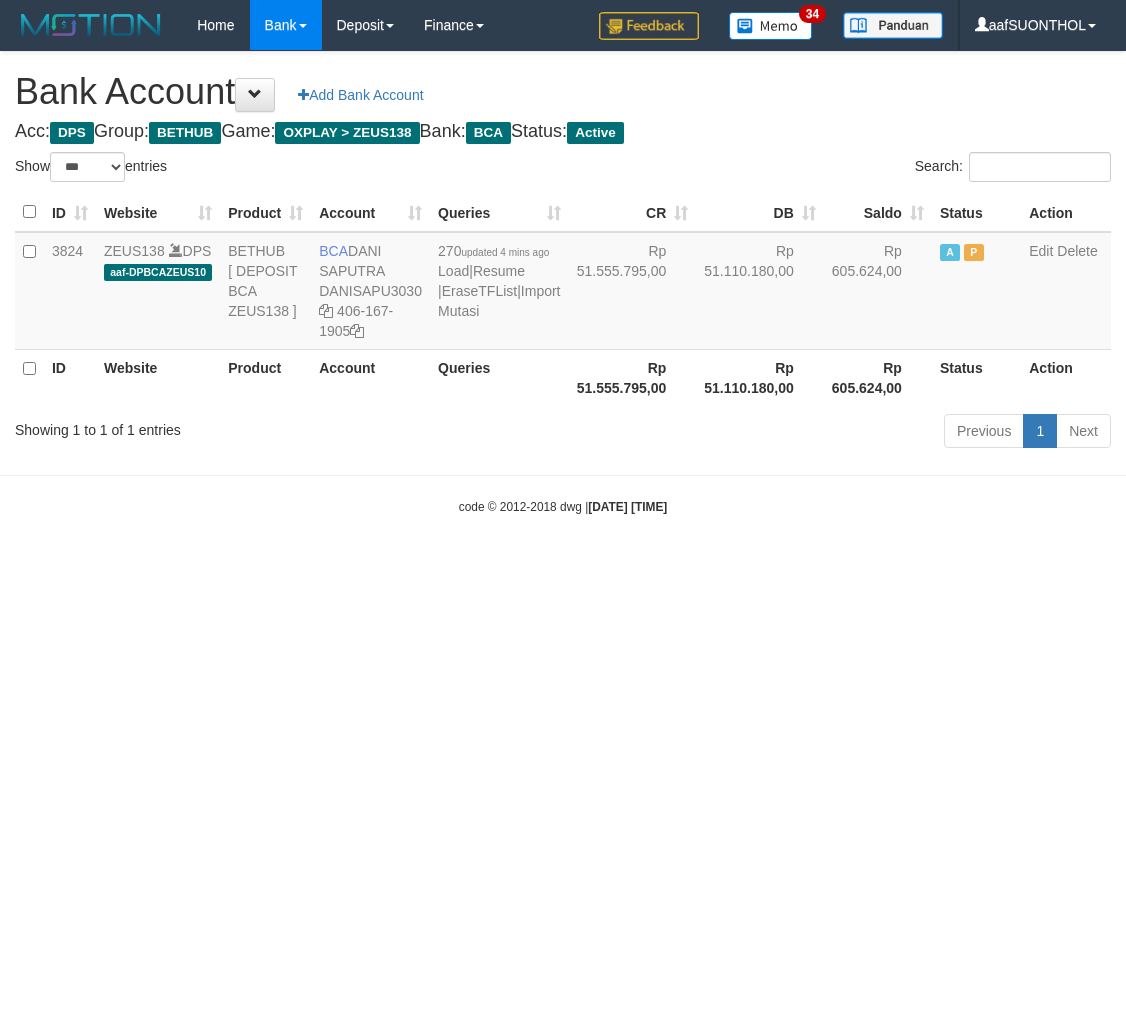 scroll, scrollTop: 0, scrollLeft: 0, axis: both 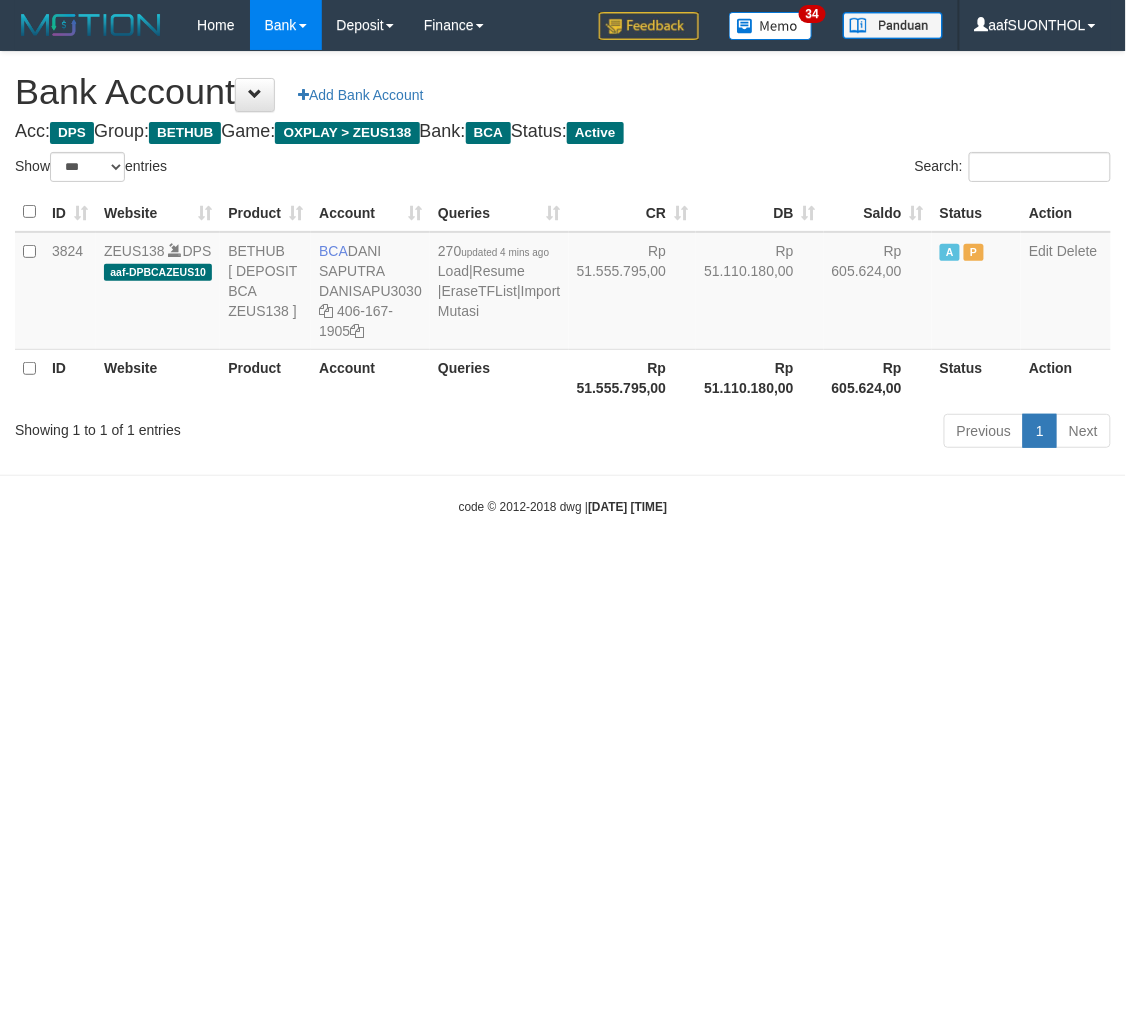 click on "Toggle navigation
Home
Bank
Account List
Load
By Website
Group
[OXPLAY]													ZEUS138
By Load Group (DPS)
Sync" at bounding box center (563, 283) 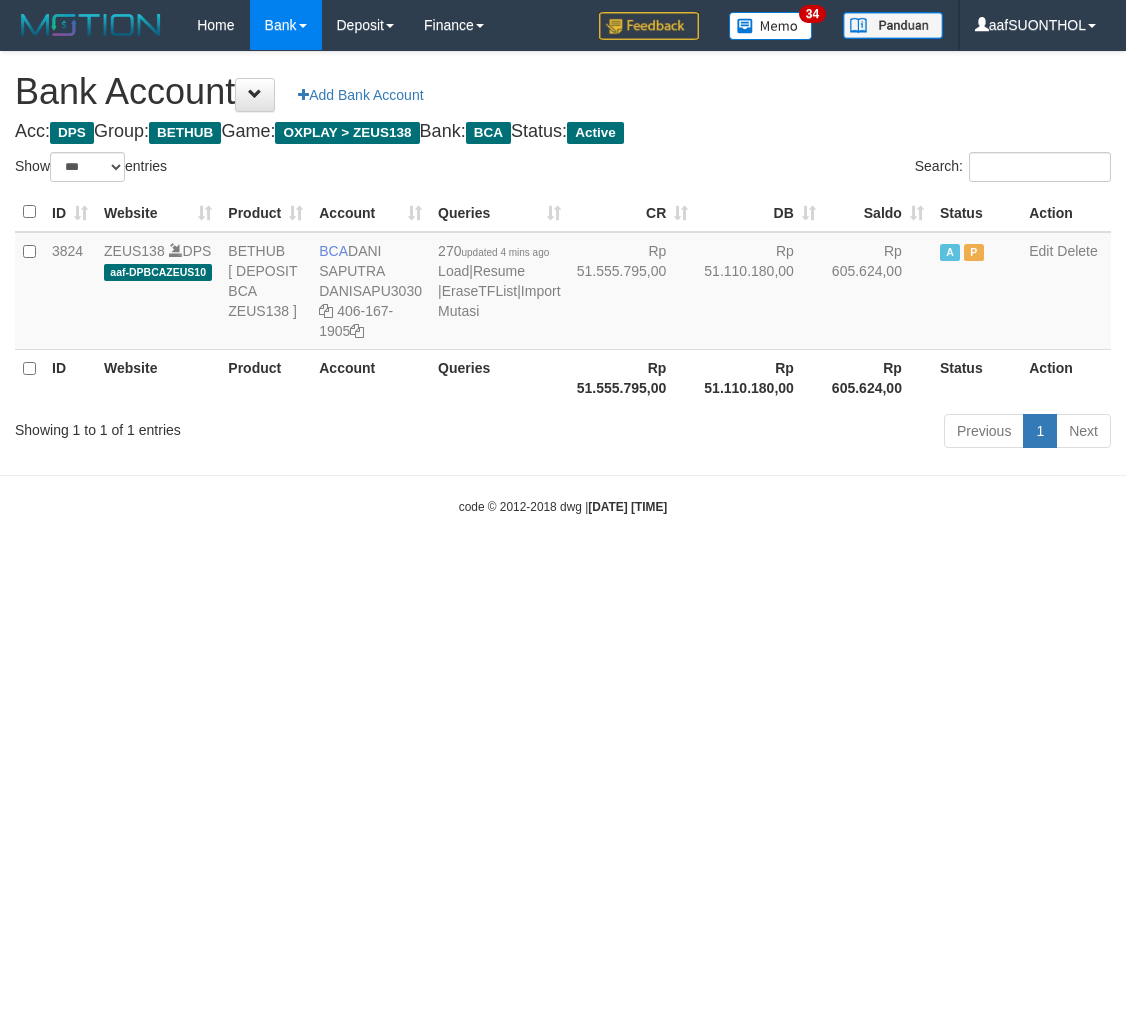 select on "***" 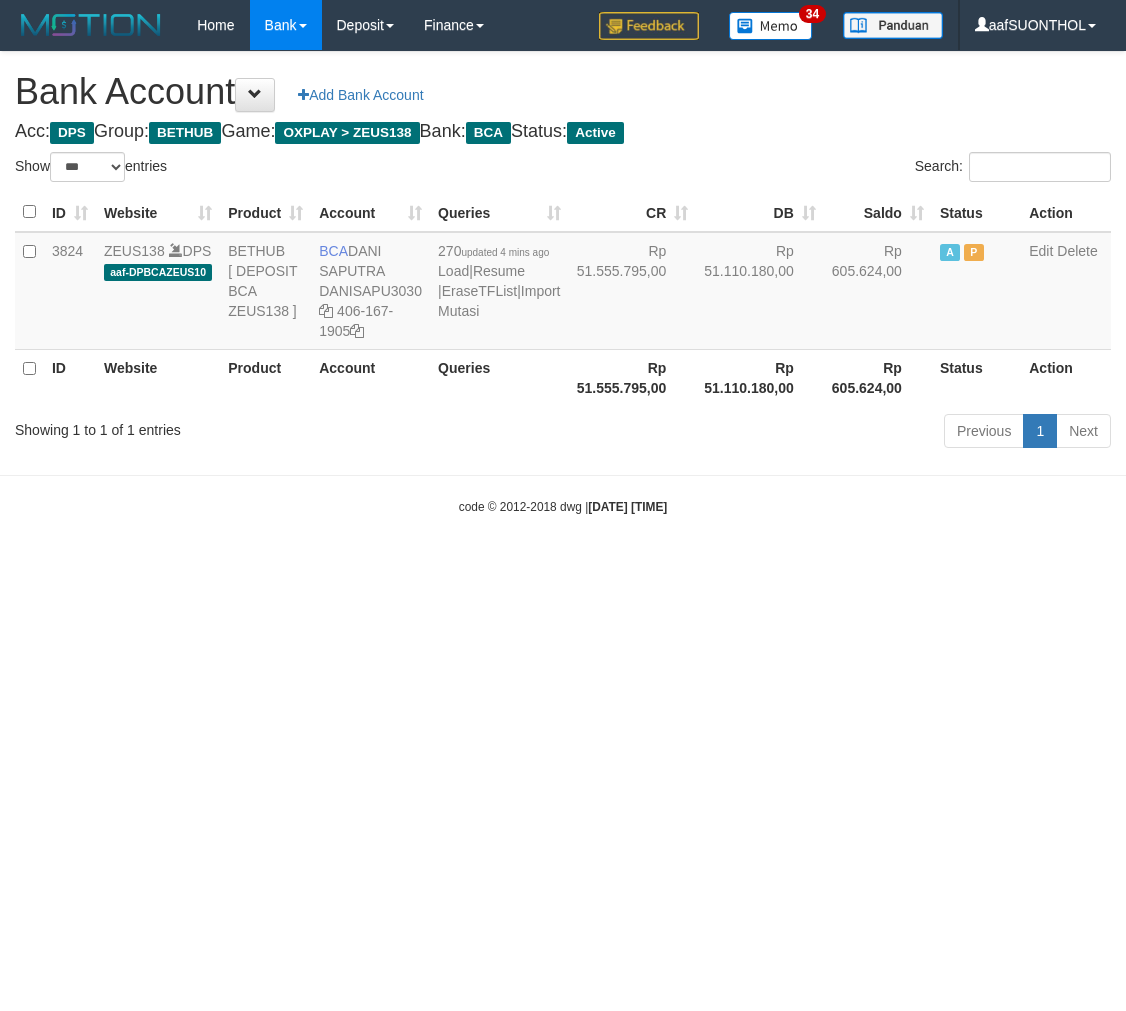 scroll, scrollTop: 0, scrollLeft: 0, axis: both 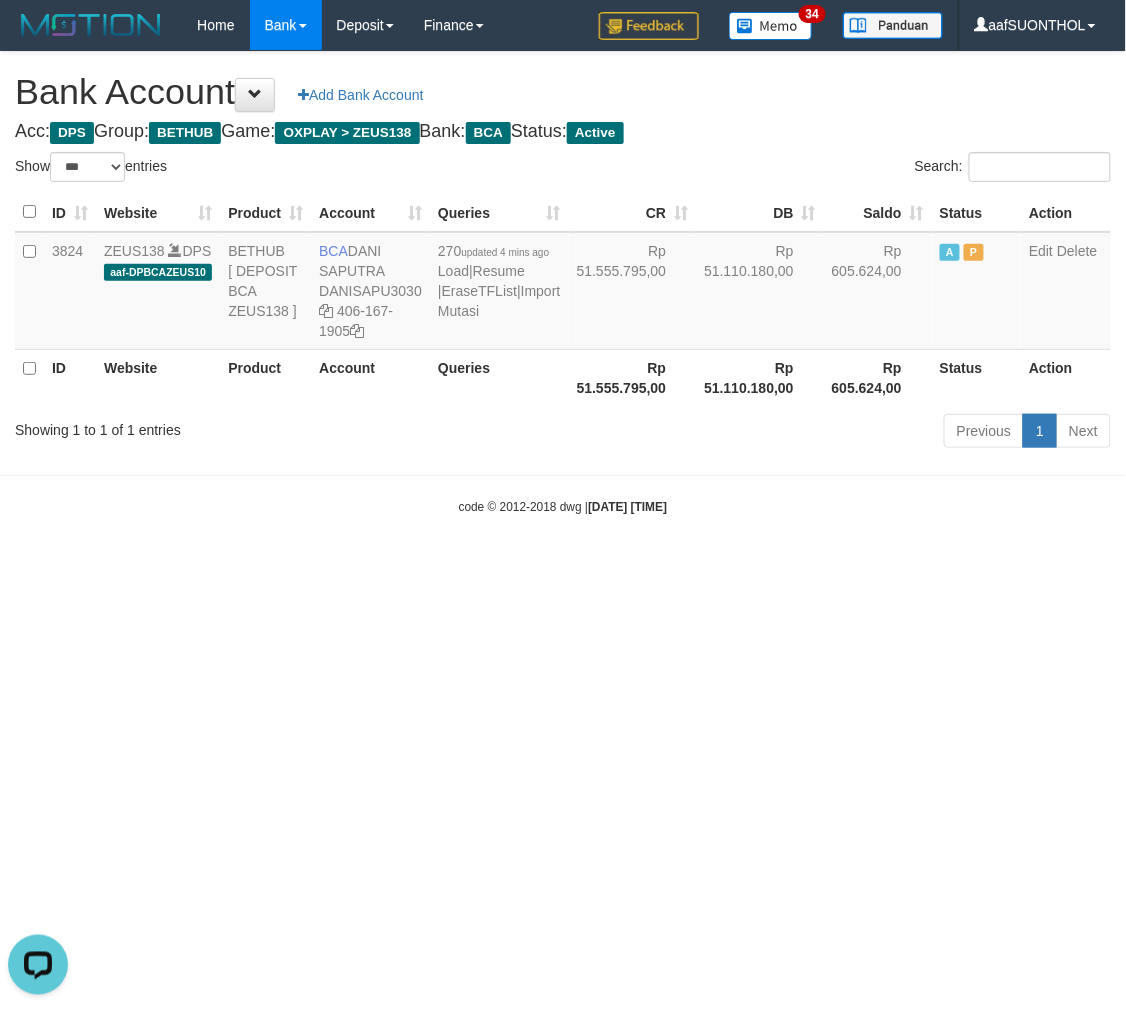 click on "Toggle navigation
Home
Bank
Account List
Load
By Website
Group
[OXPLAY]													ZEUS138
By Load Group (DPS)
Sync" at bounding box center [563, 283] 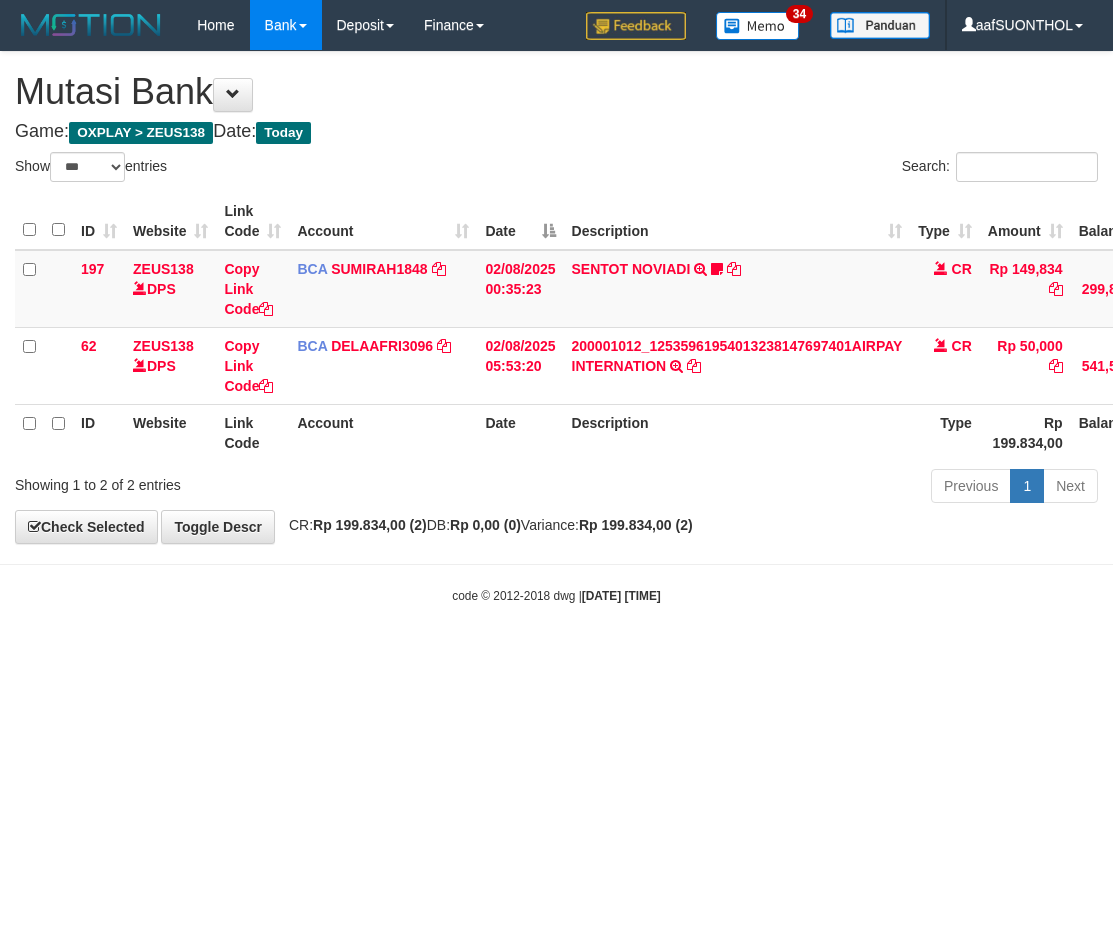 select on "***" 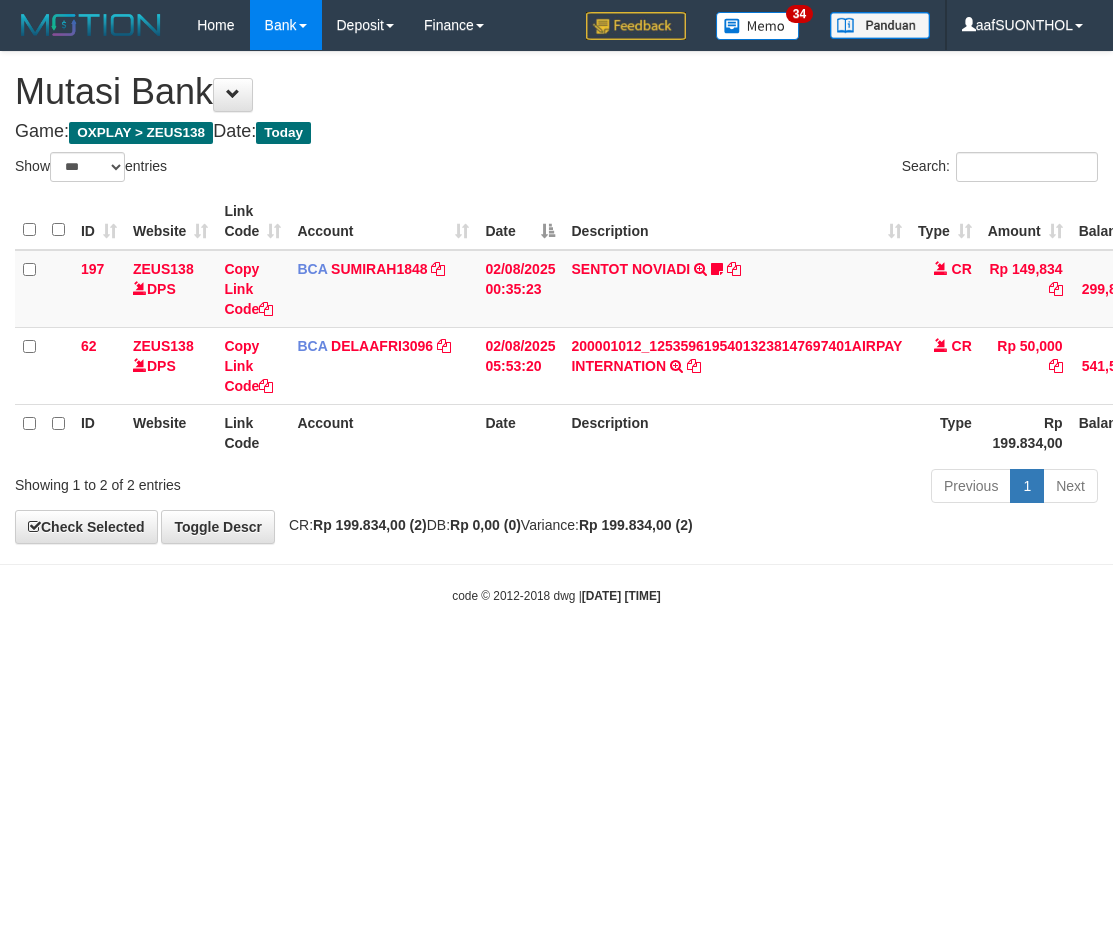 scroll, scrollTop: 0, scrollLeft: 2, axis: horizontal 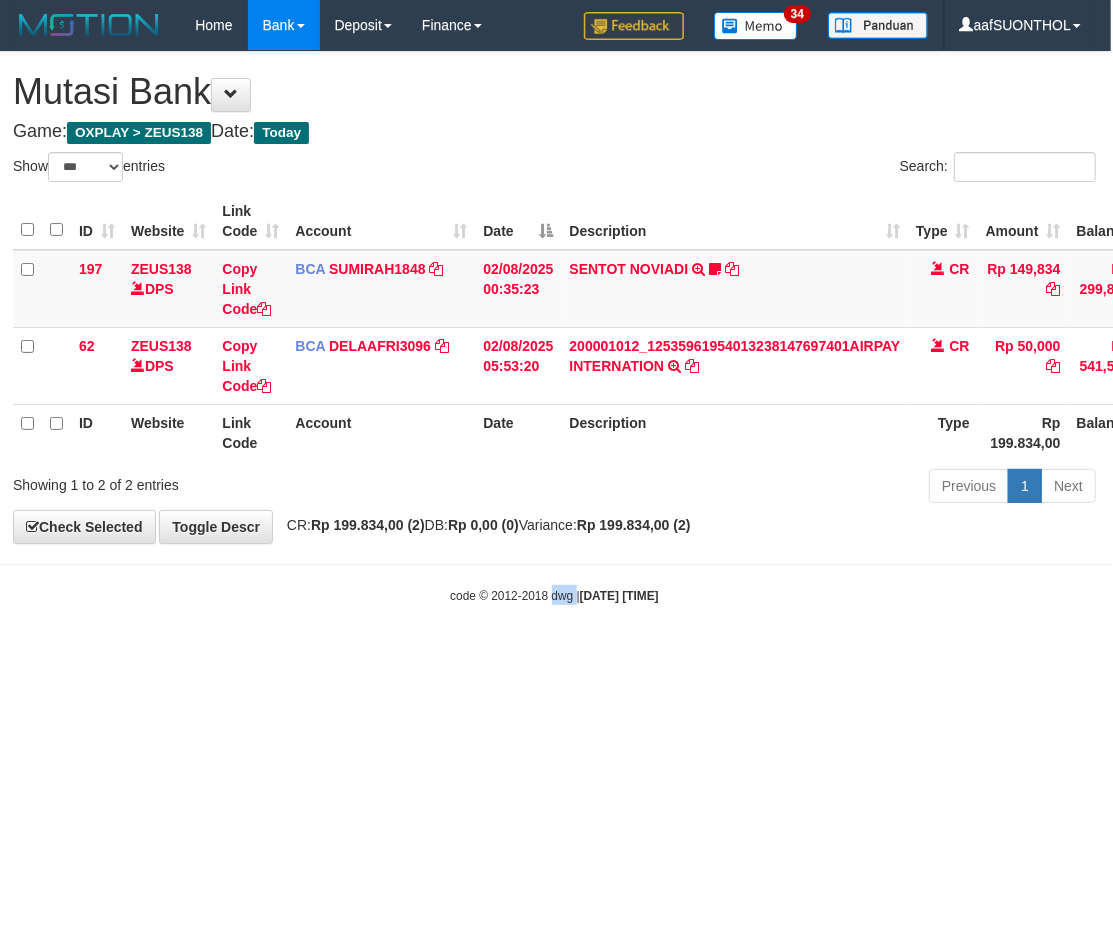 click on "Toggle navigation
Home
Bank
Account List
Load
By Website
Group
[OXPLAY]													ZEUS138
By Load Group (DPS)
Sync" at bounding box center (554, 327) 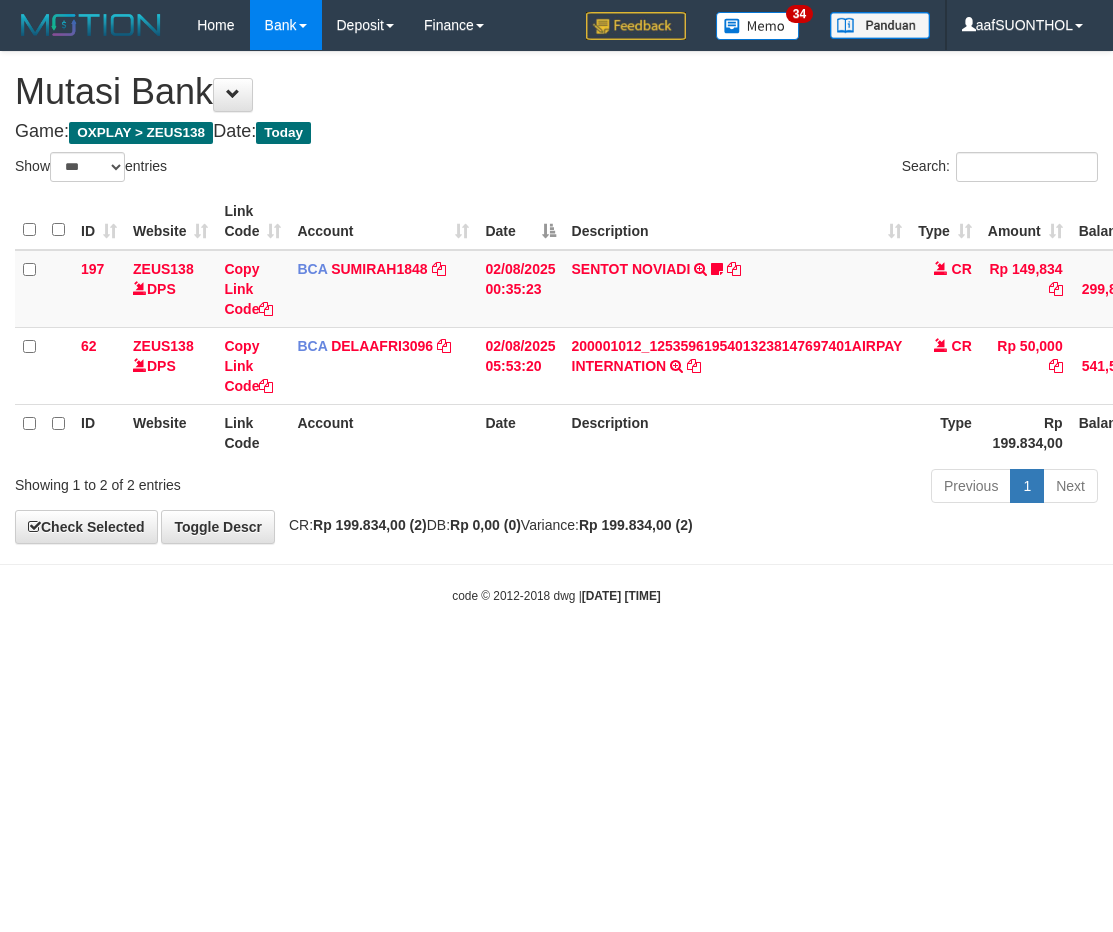 select on "***" 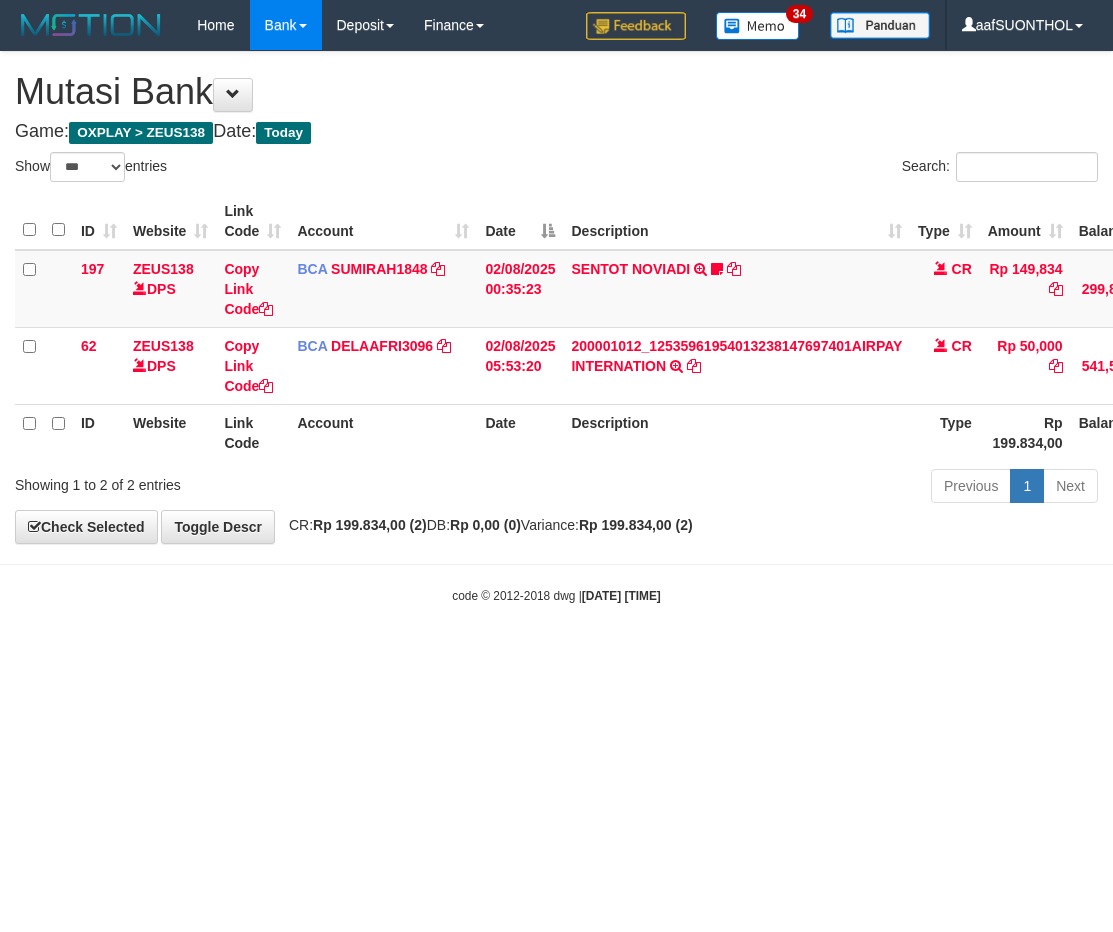 scroll, scrollTop: 0, scrollLeft: 2, axis: horizontal 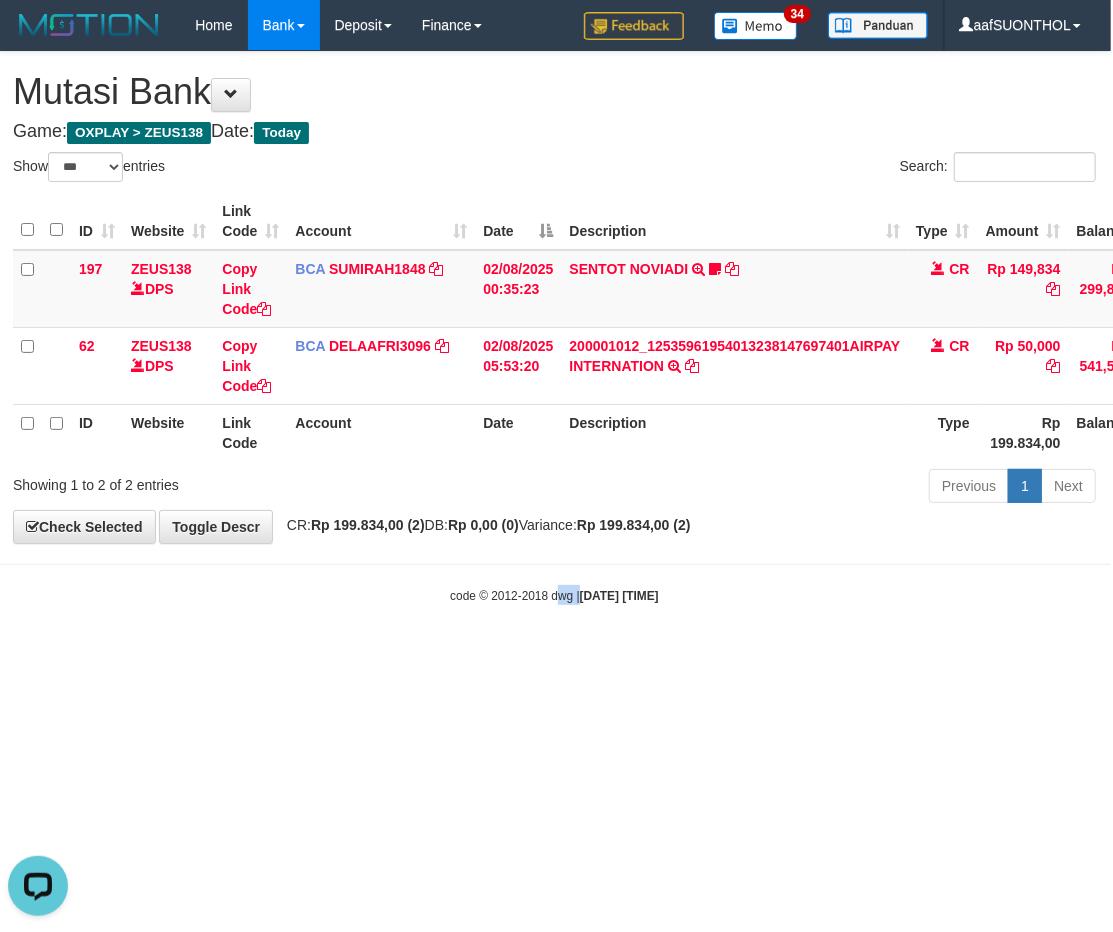 drag, startPoint x: 552, startPoint y: 727, endPoint x: 538, endPoint y: 721, distance: 15.231546 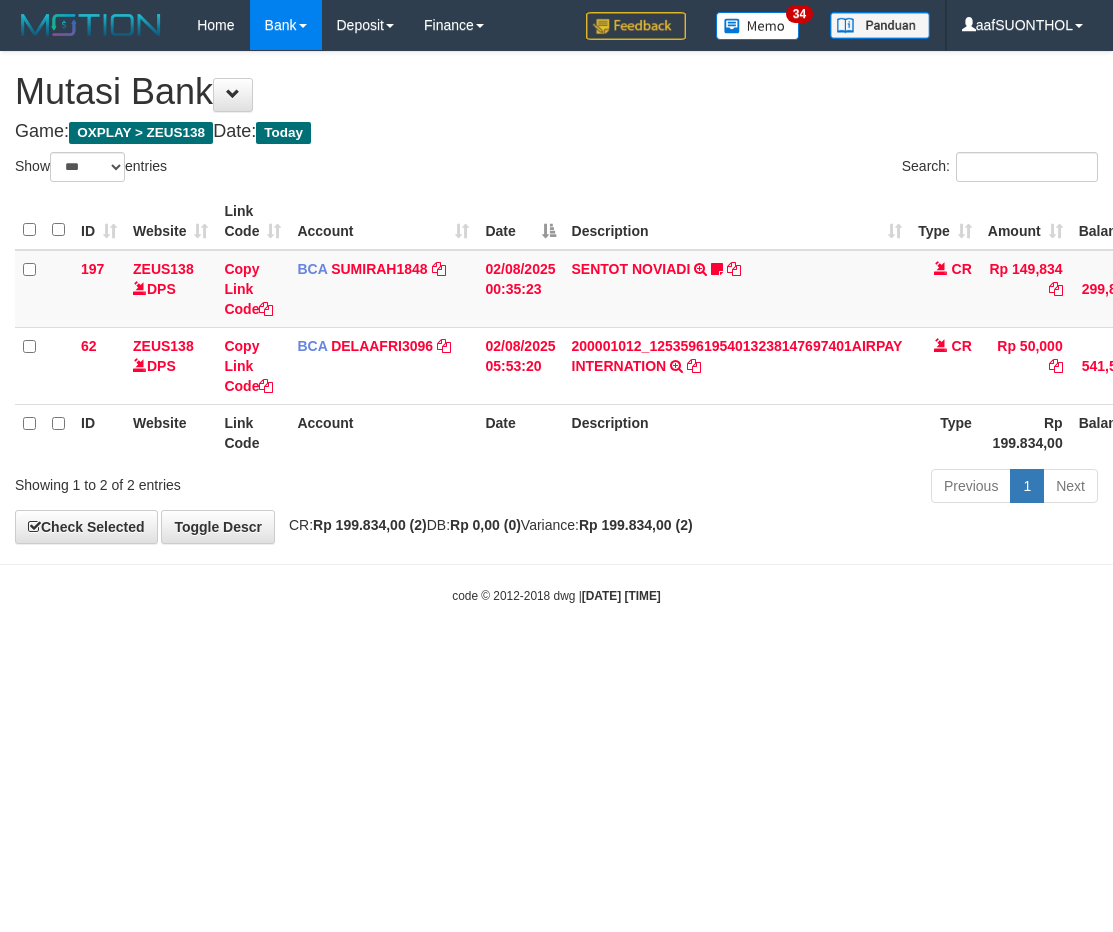select on "***" 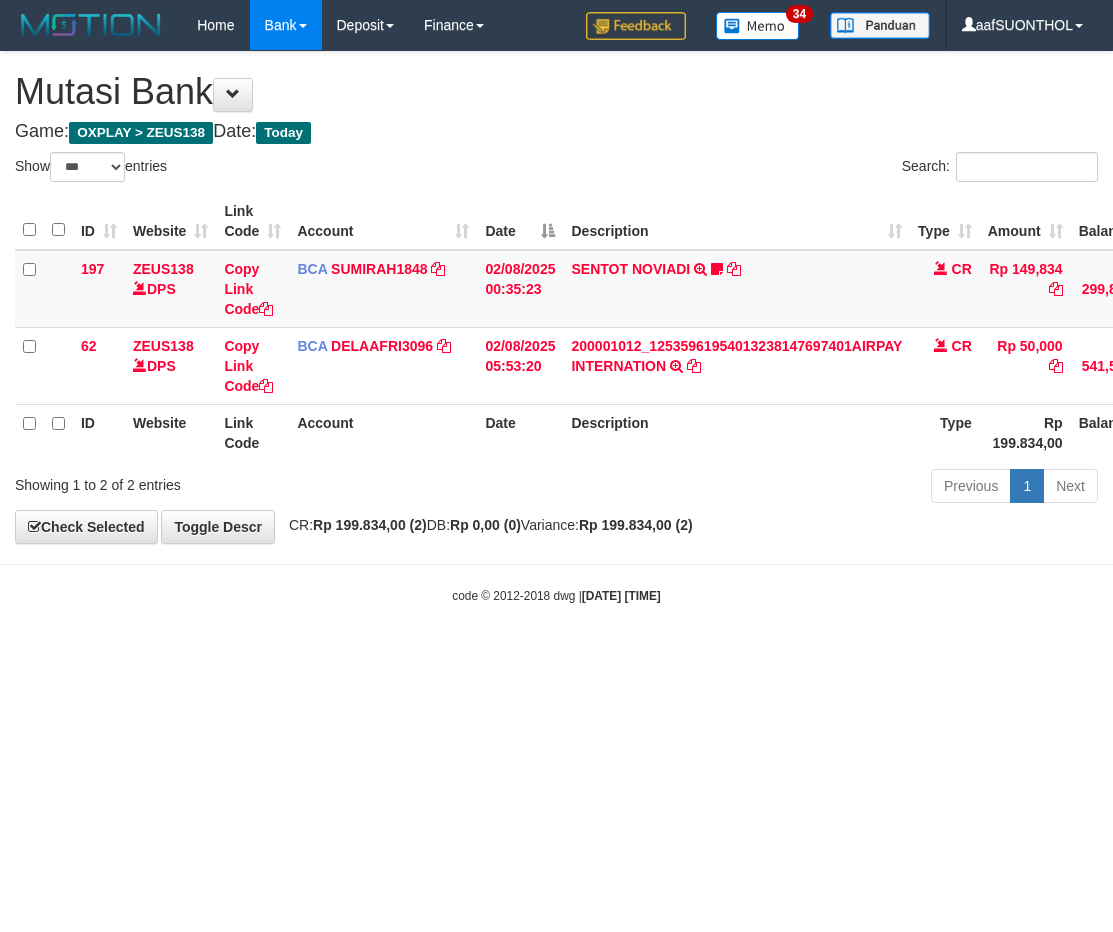 scroll, scrollTop: 0, scrollLeft: 2, axis: horizontal 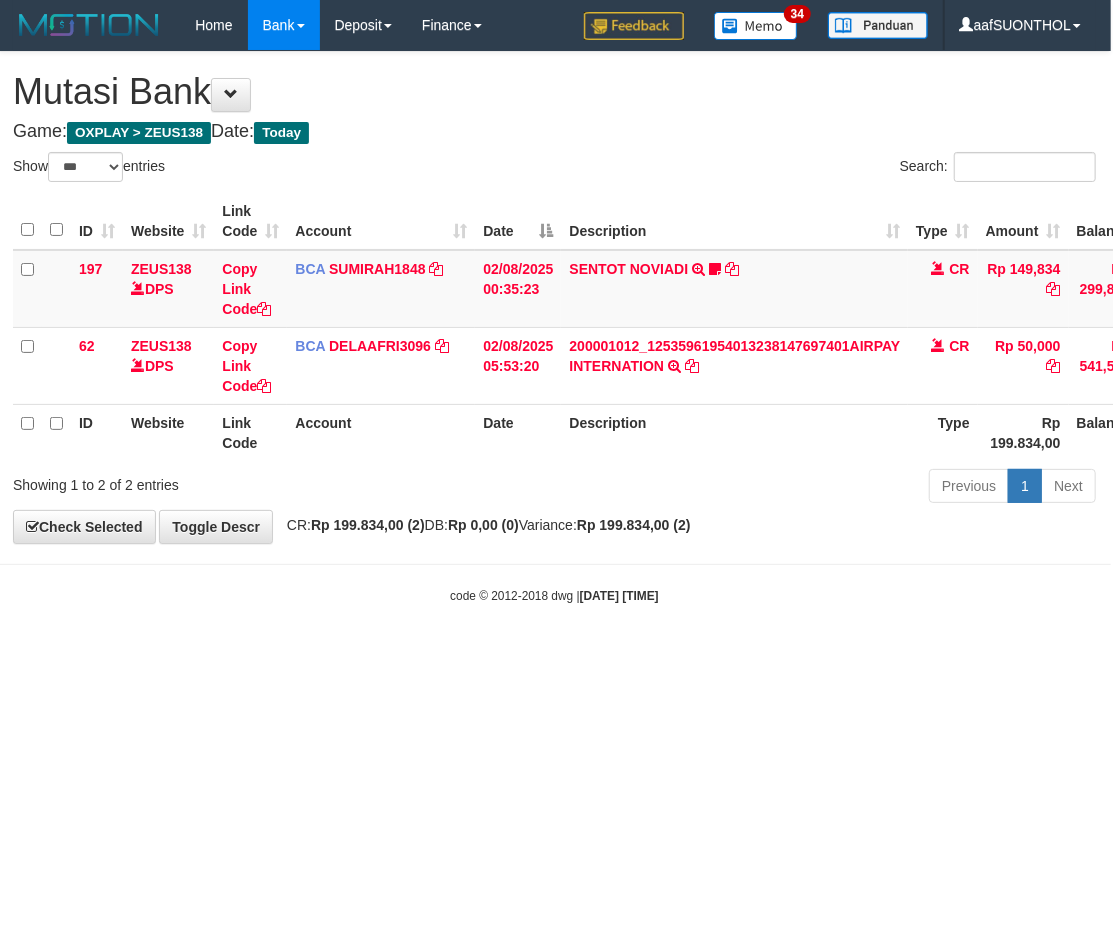 drag, startPoint x: 394, startPoint y: 732, endPoint x: 355, endPoint y: 727, distance: 39.319206 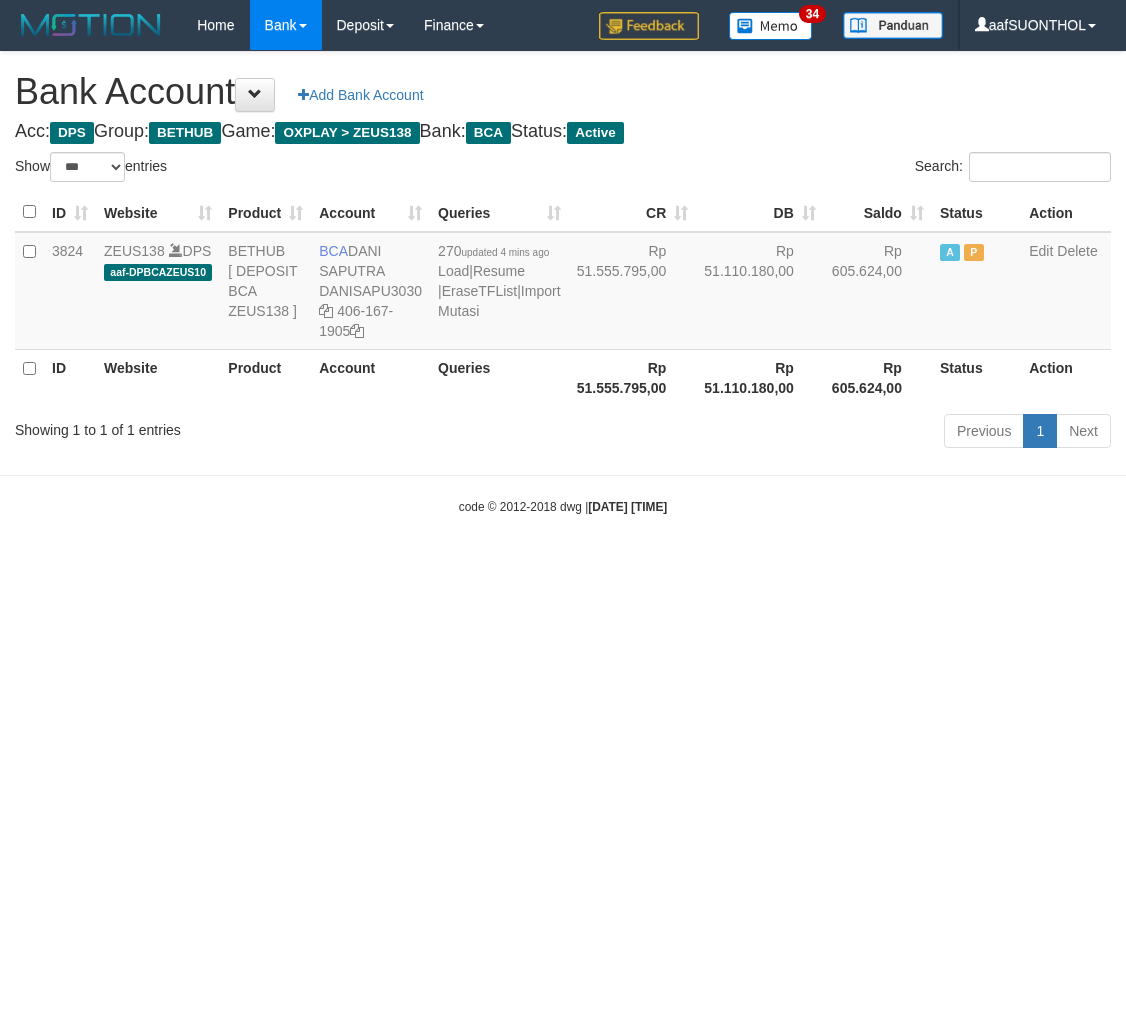 select on "***" 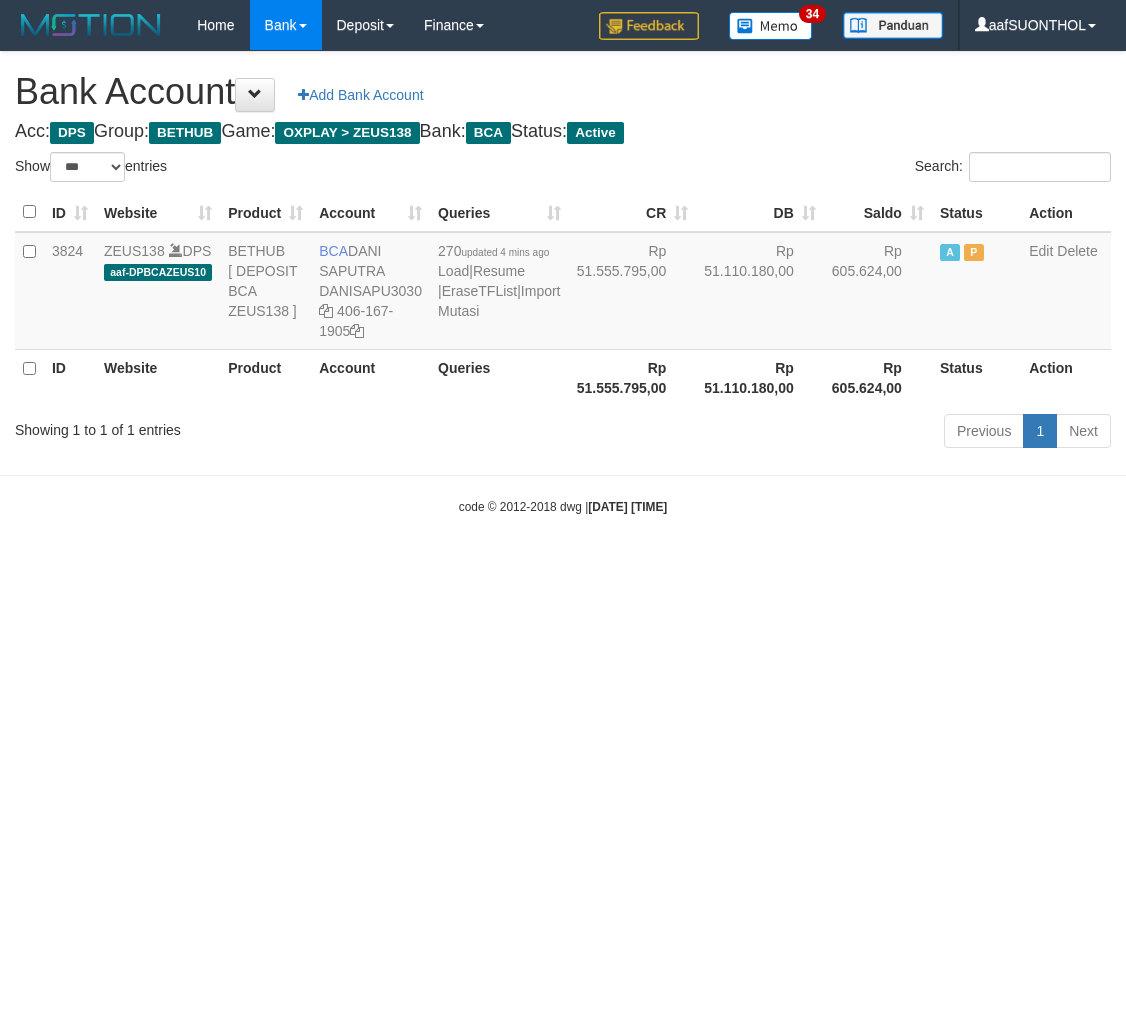 scroll, scrollTop: 0, scrollLeft: 0, axis: both 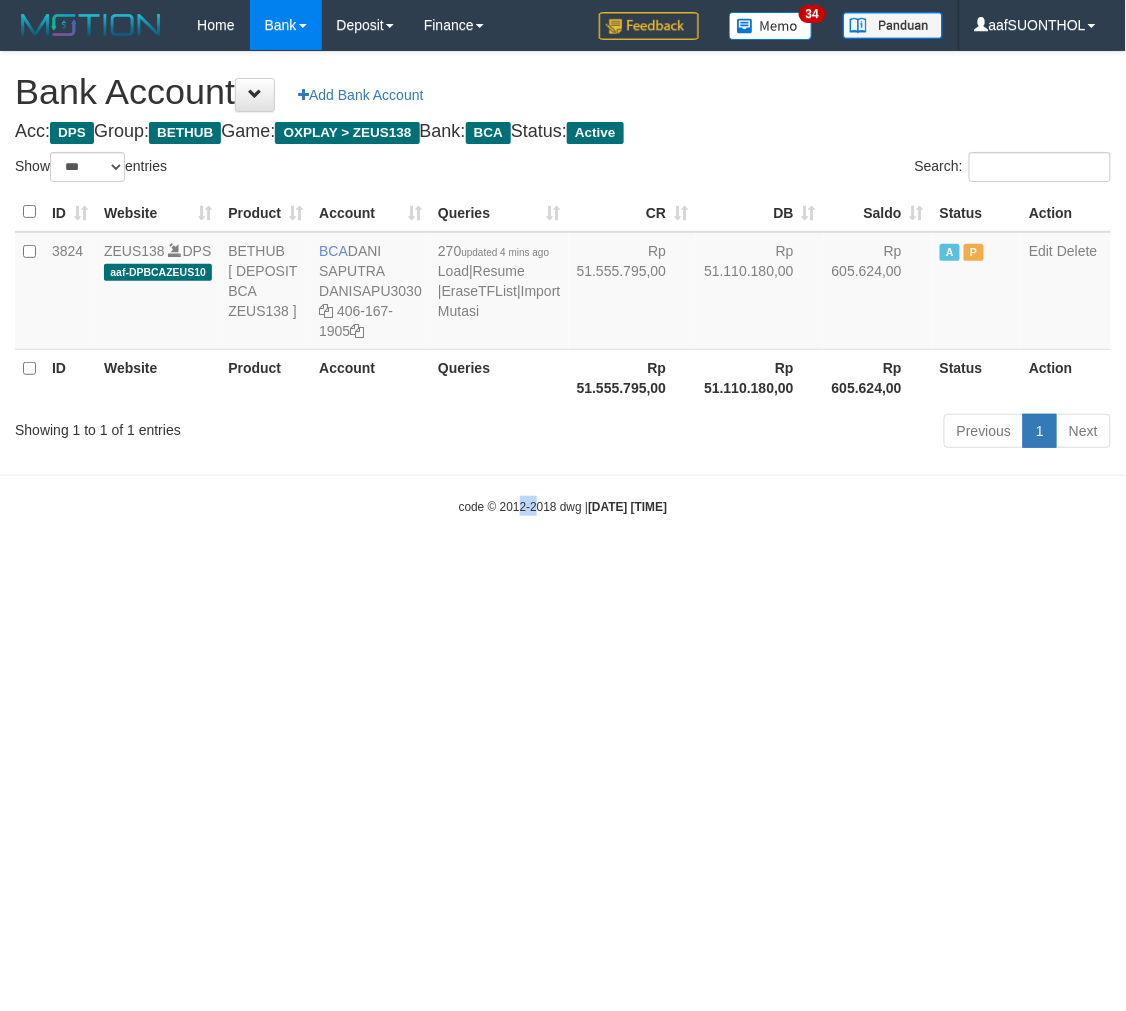 drag, startPoint x: 505, startPoint y: 714, endPoint x: 495, endPoint y: 713, distance: 10.049875 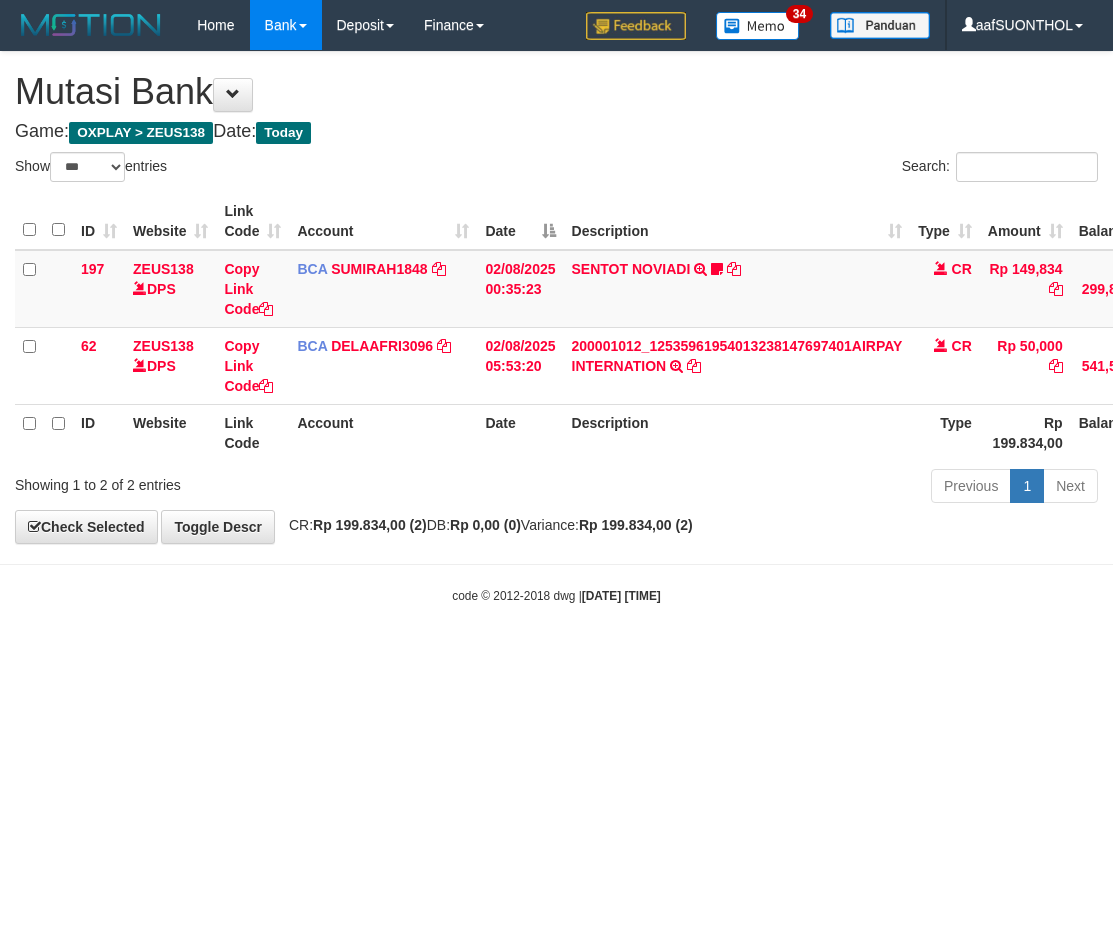 select on "***" 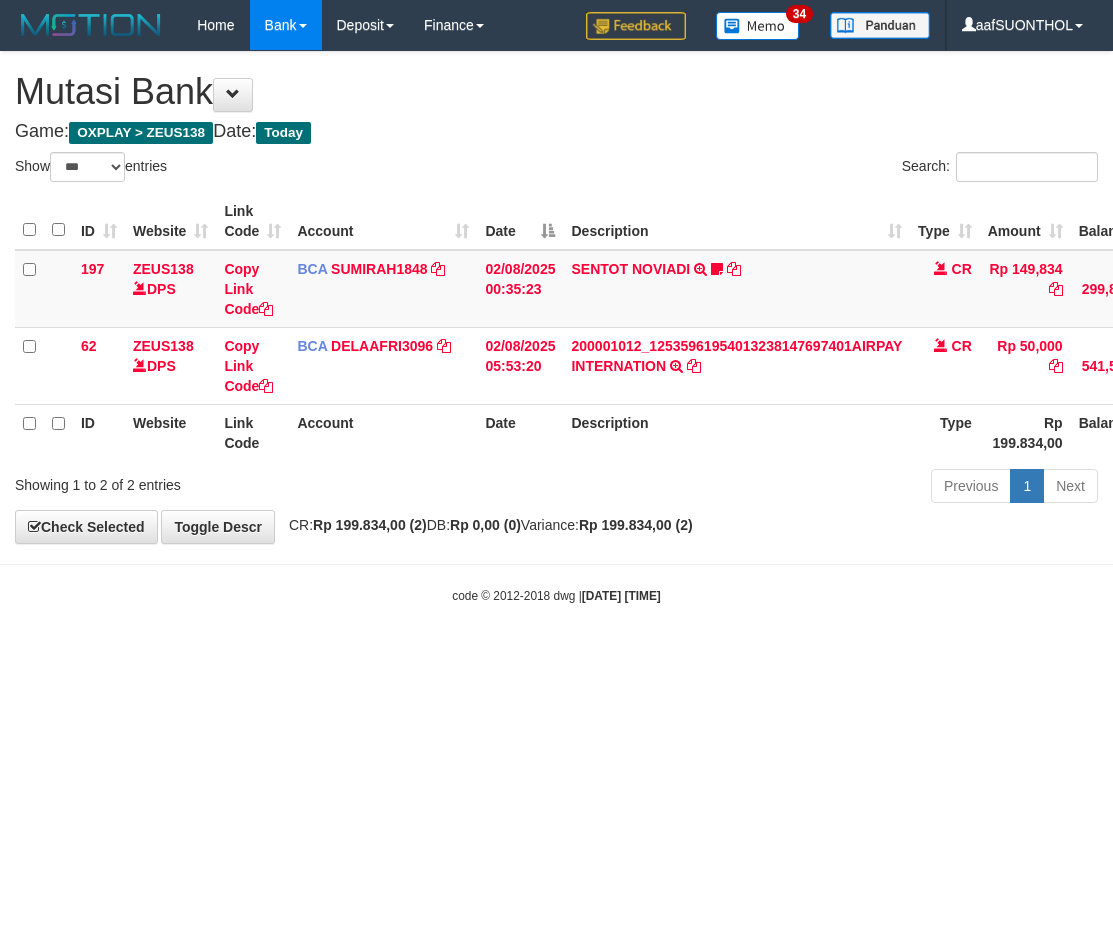 scroll, scrollTop: 0, scrollLeft: 2, axis: horizontal 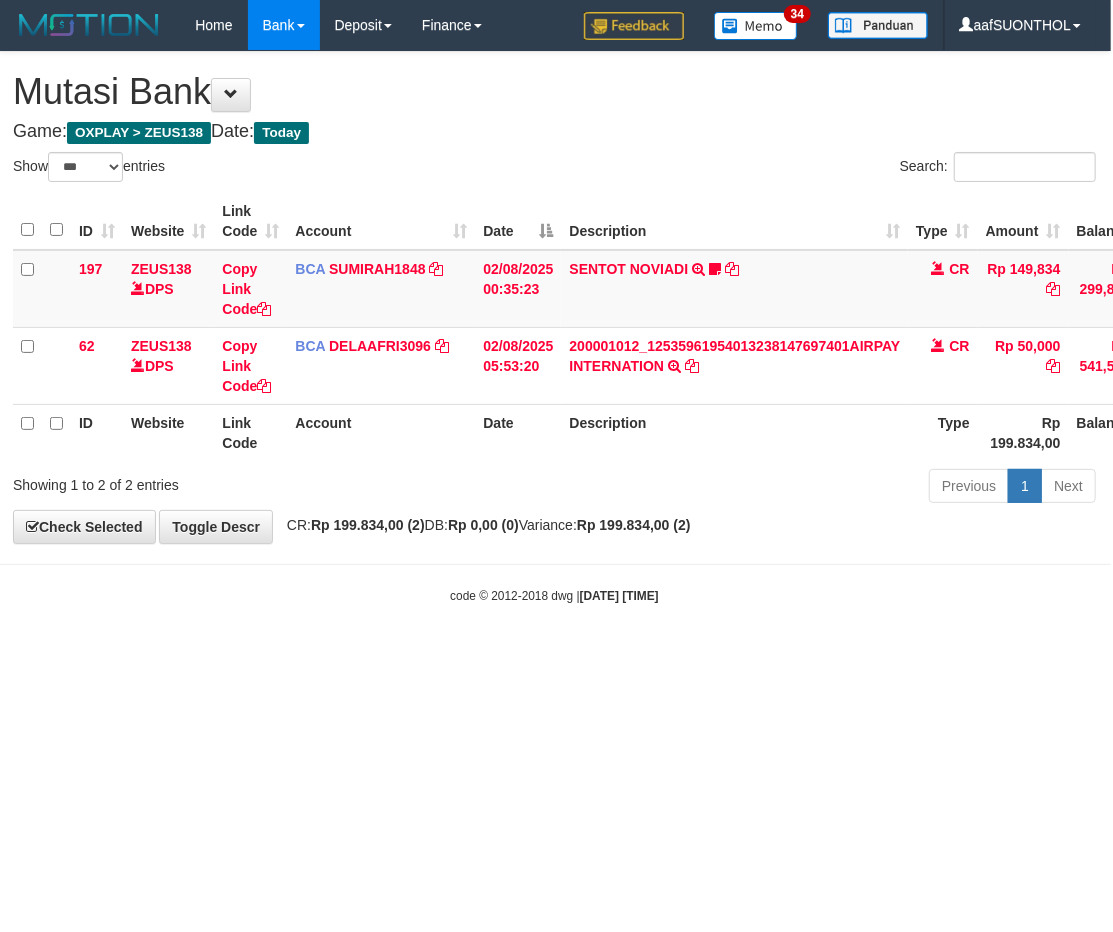 drag, startPoint x: 527, startPoint y: 658, endPoint x: 98, endPoint y: 633, distance: 429.7278 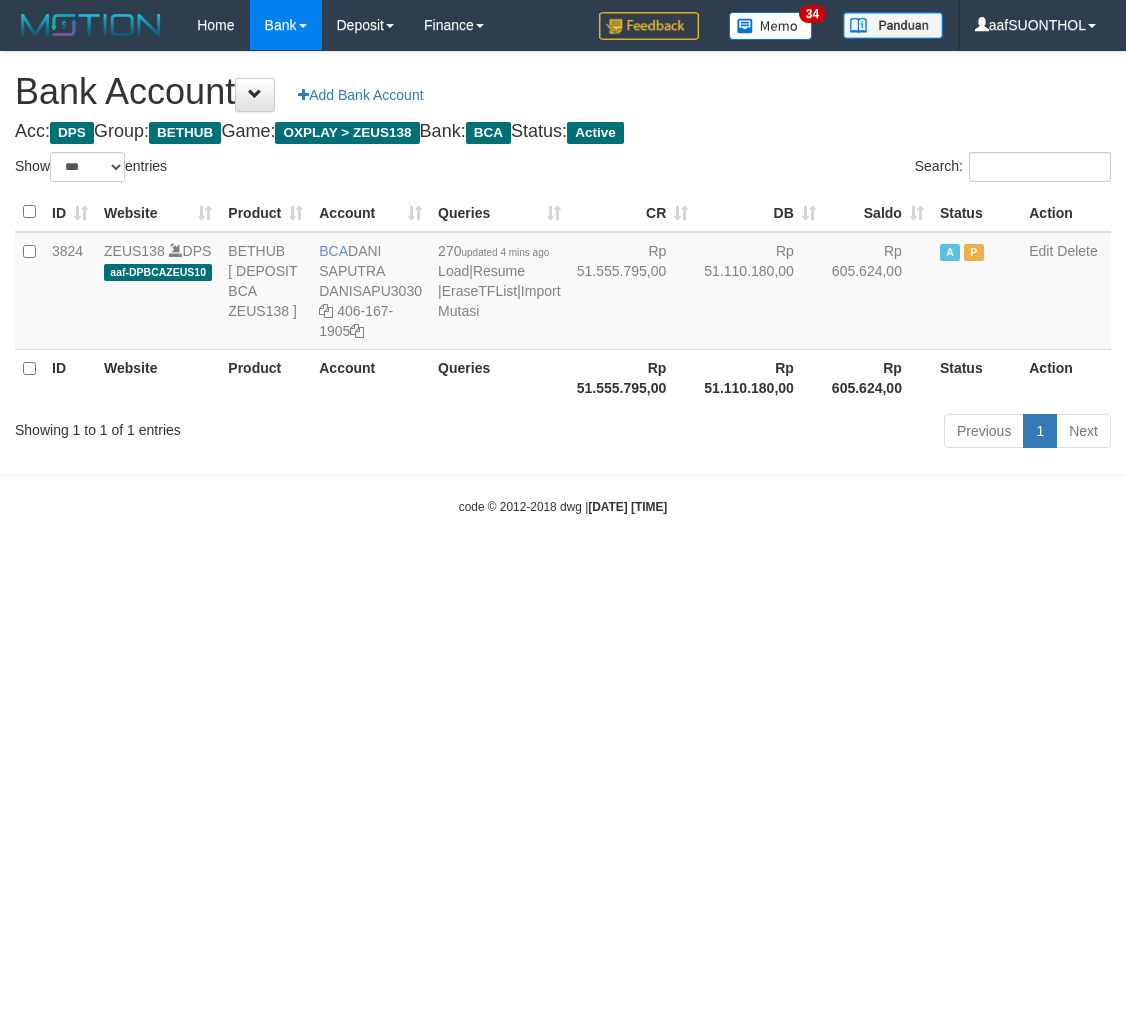 select on "***" 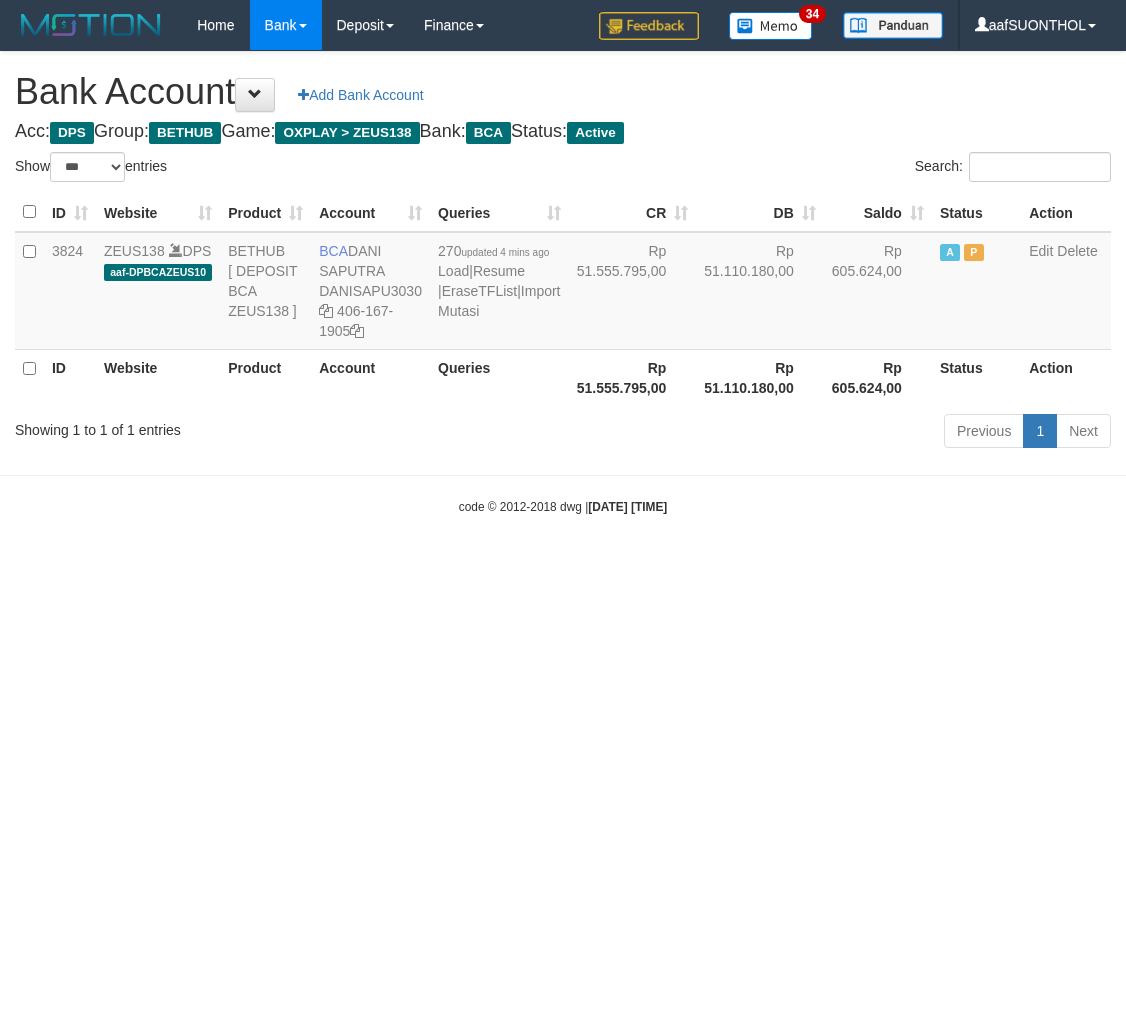 scroll, scrollTop: 0, scrollLeft: 0, axis: both 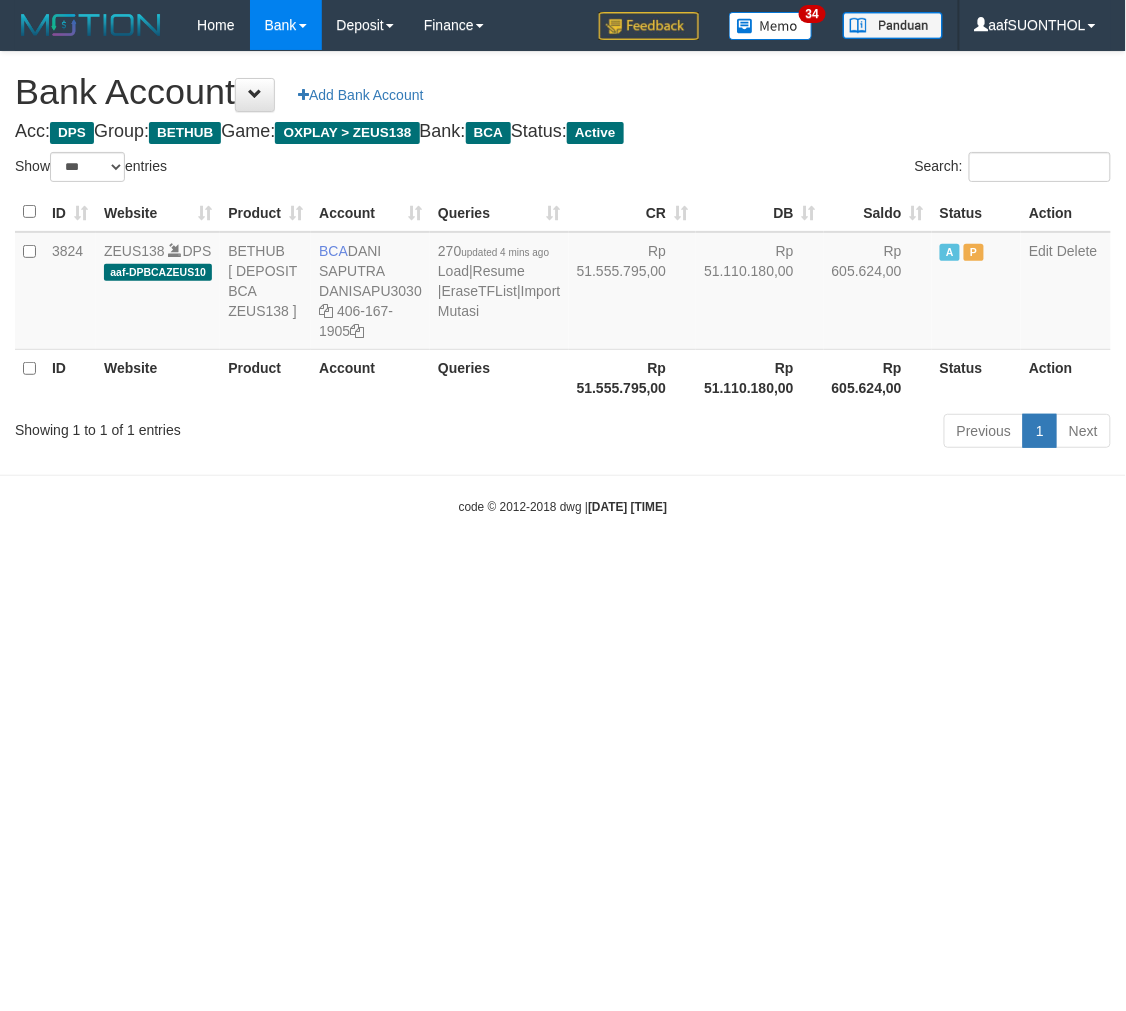 click on "Toggle navigation
Home
Bank
Account List
Load
By Website
Group
[OXPLAY]													ZEUS138
By Load Group (DPS)
Sync" at bounding box center [563, 283] 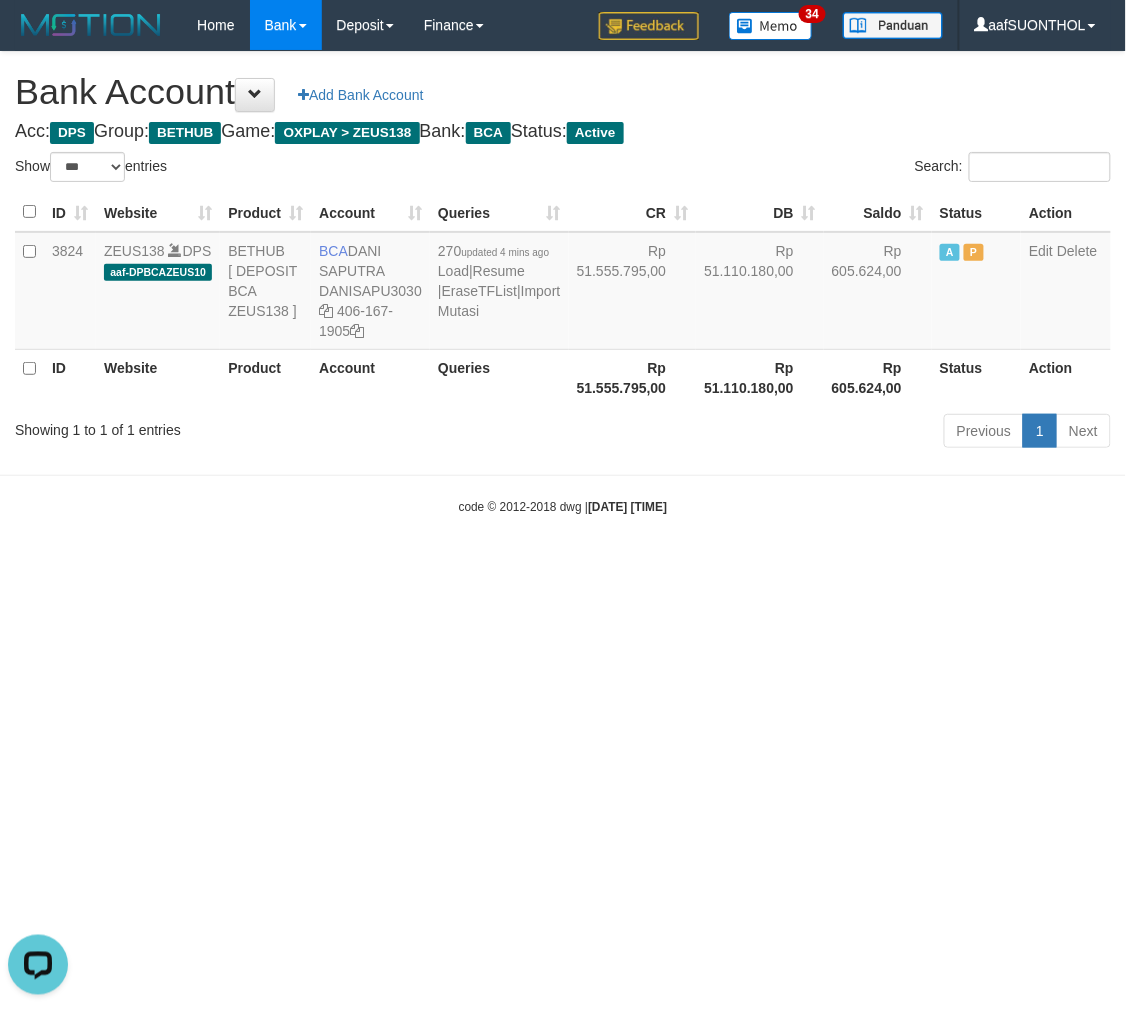 scroll, scrollTop: 0, scrollLeft: 0, axis: both 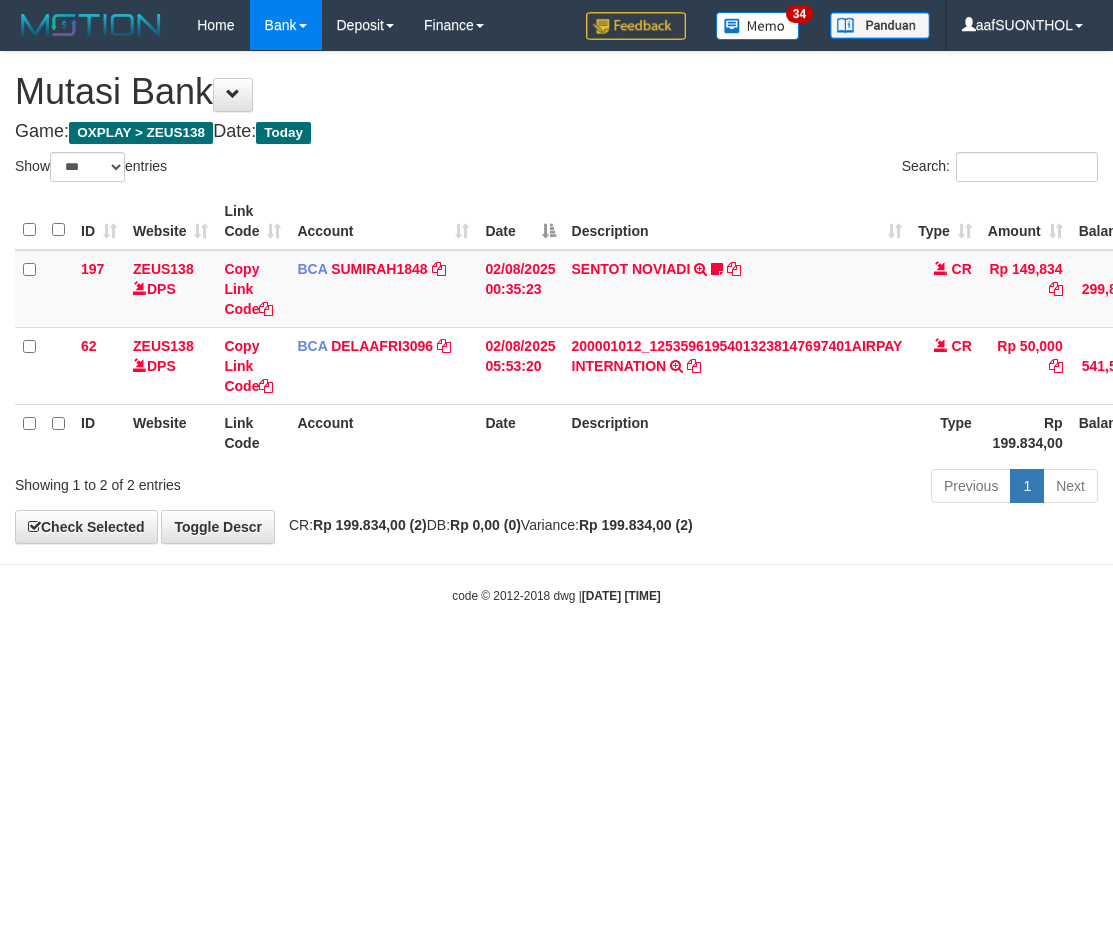 select on "***" 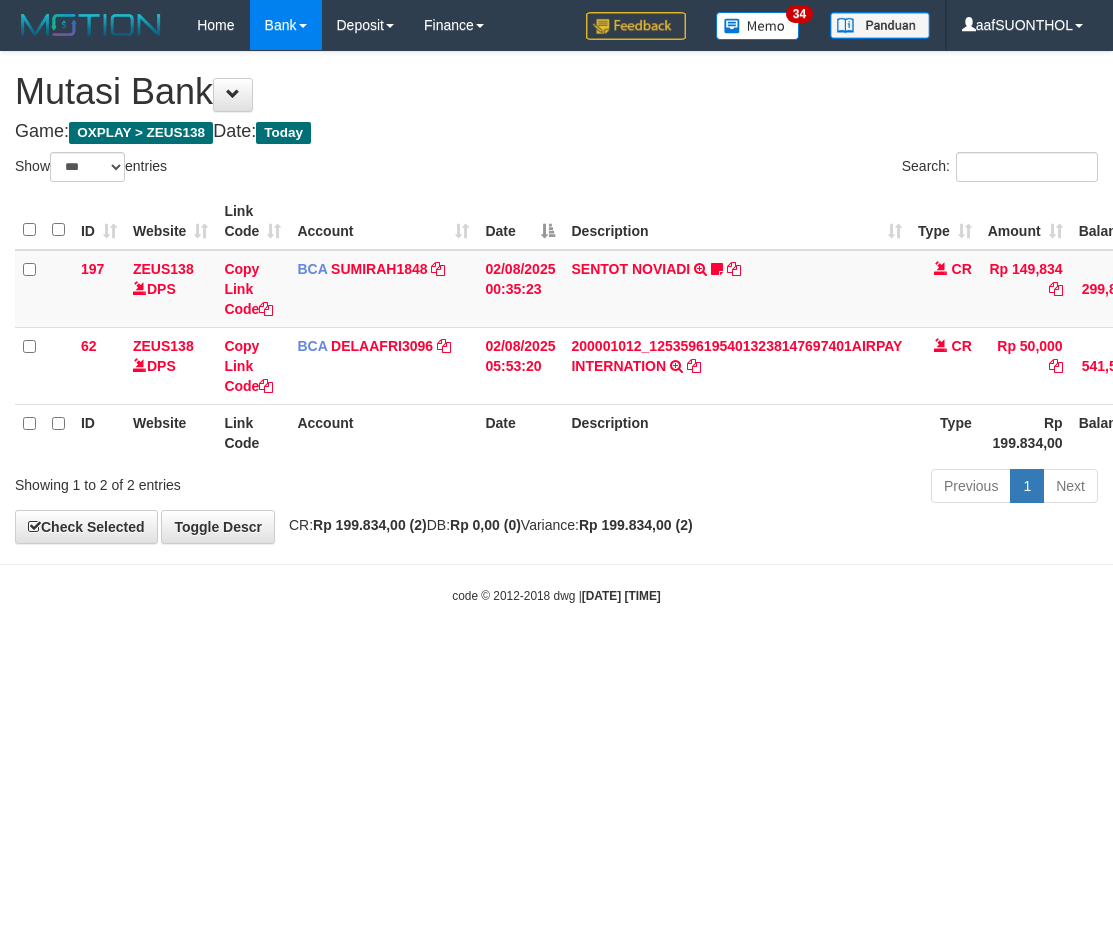 scroll, scrollTop: 0, scrollLeft: 2, axis: horizontal 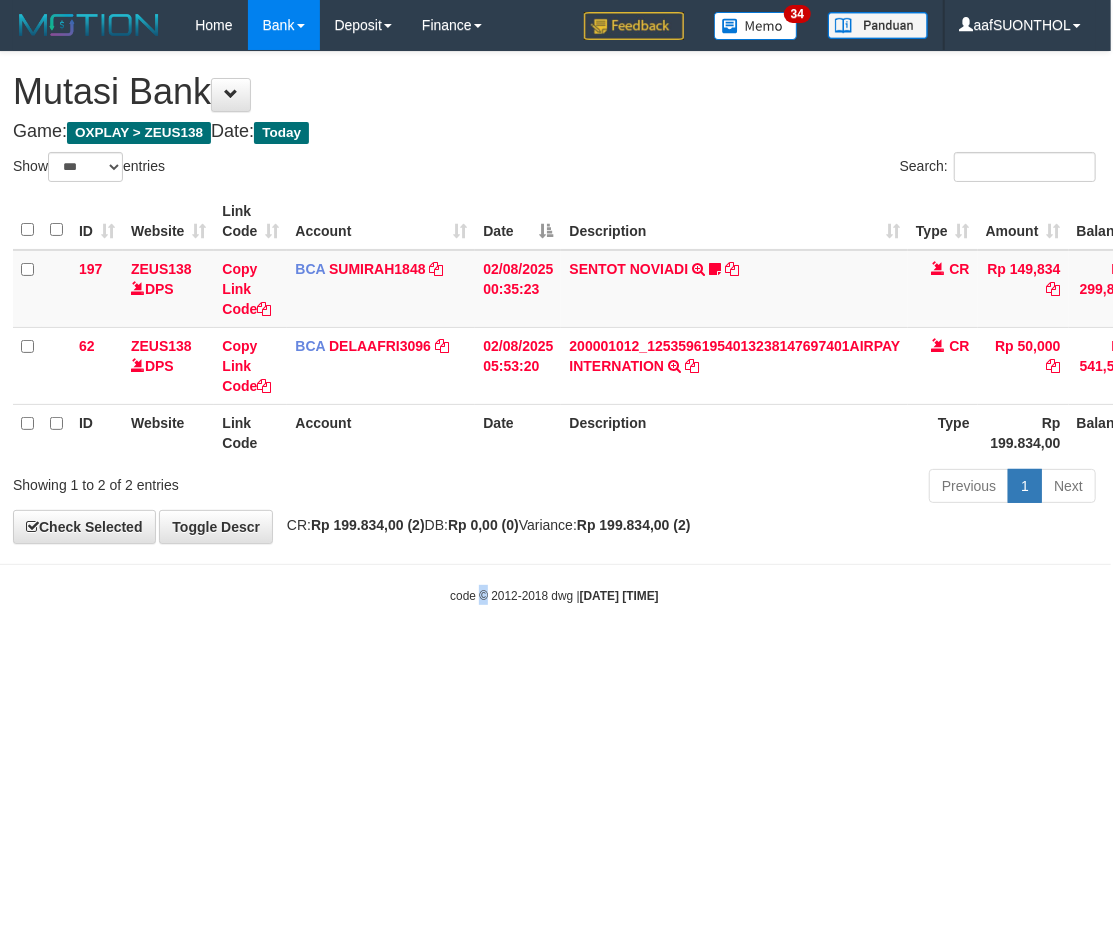 click on "Toggle navigation
Home
Bank
Account List
Load
By Website
Group
[OXPLAY]													ZEUS138
By Load Group (DPS)
Sync" at bounding box center [554, 327] 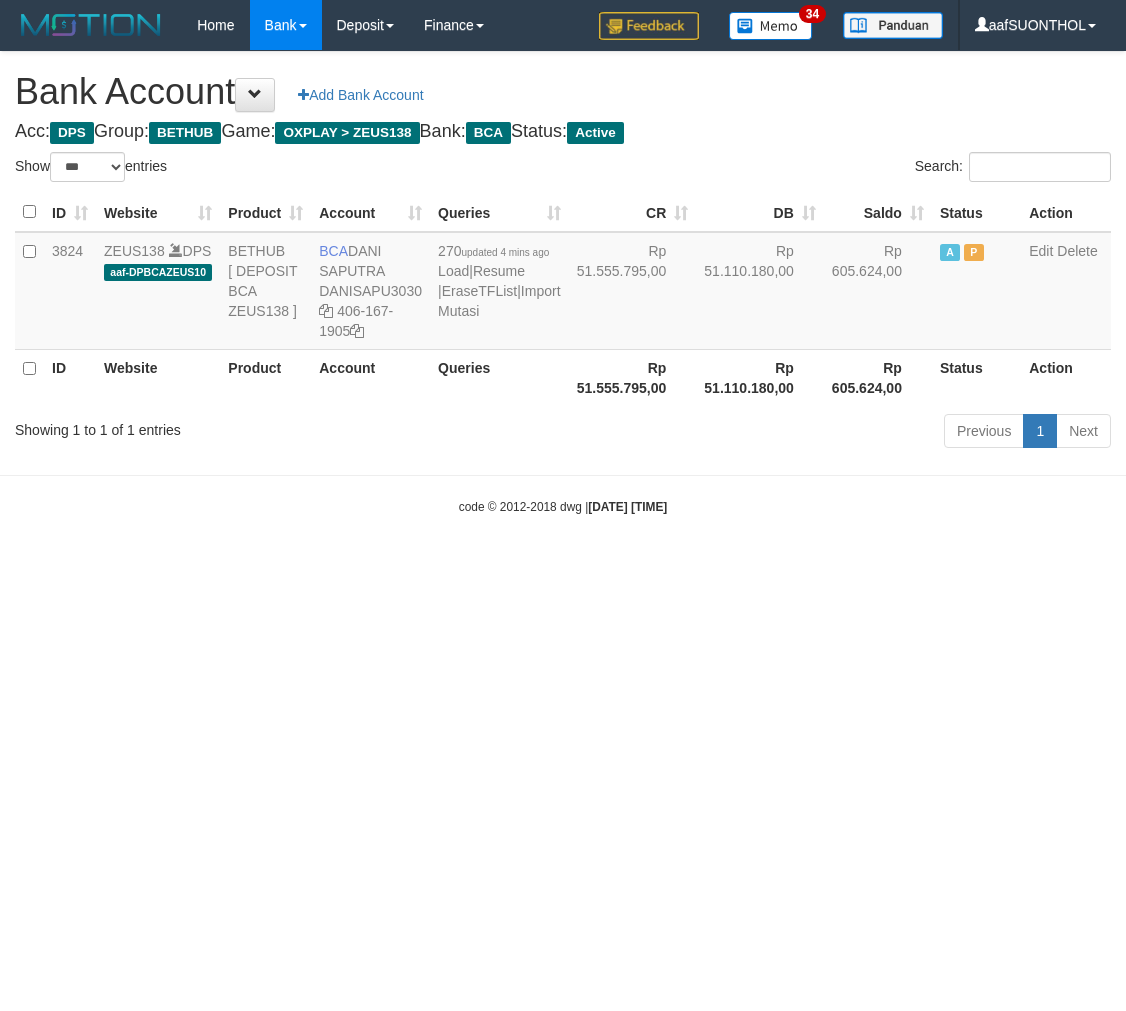 select on "***" 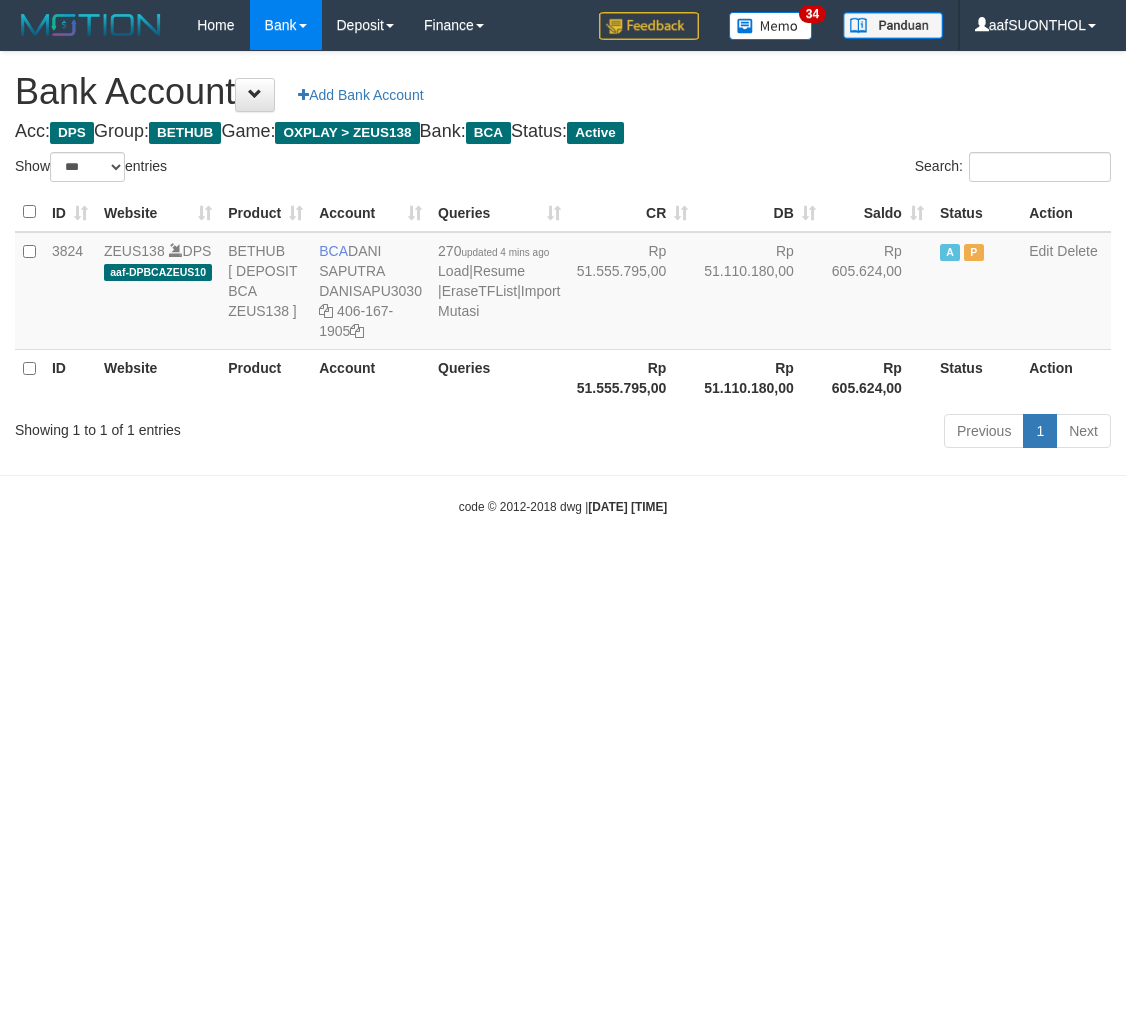 scroll, scrollTop: 0, scrollLeft: 0, axis: both 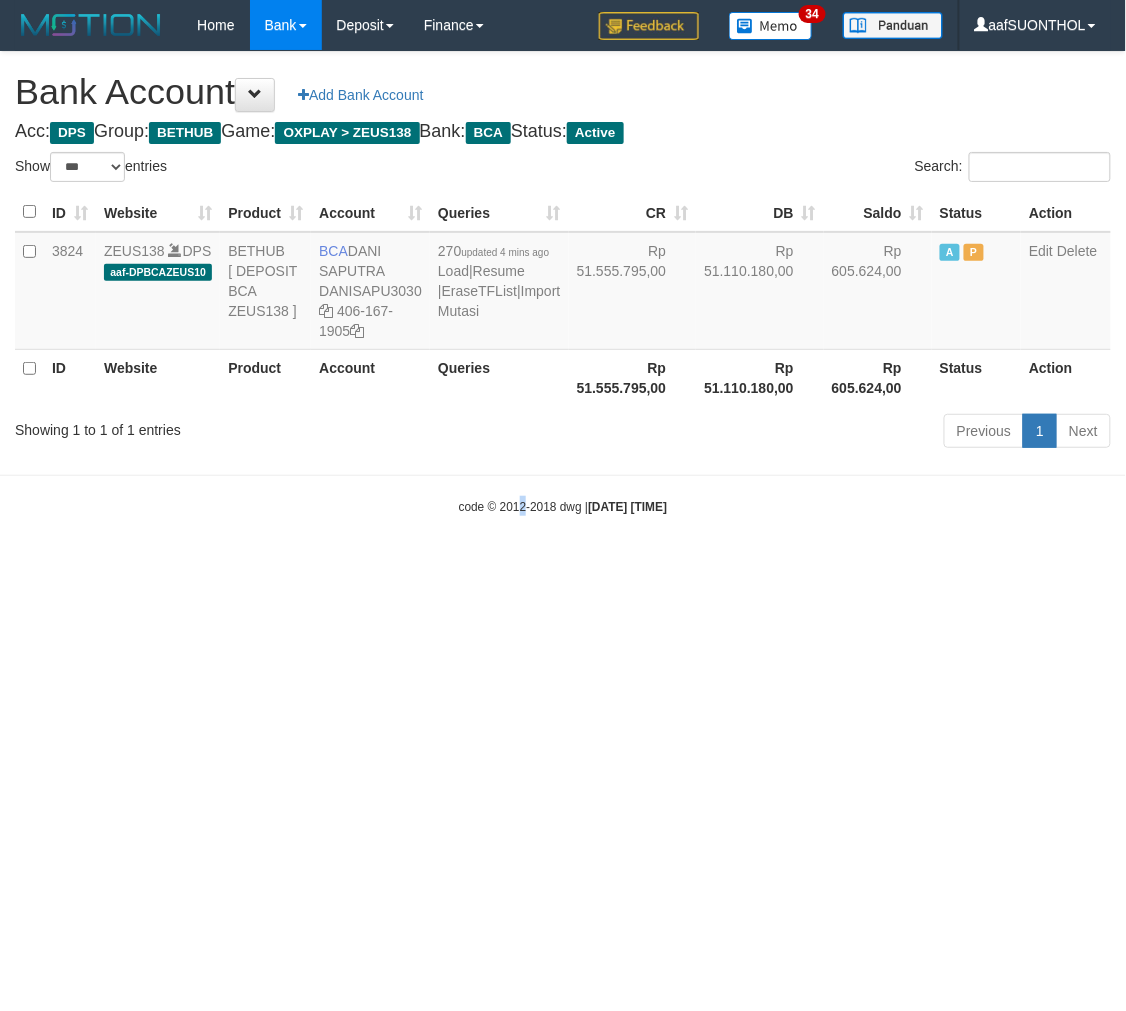 click on "Toggle navigation
Home
Bank
Account List
Load
By Website
Group
[OXPLAY]													ZEUS138
By Load Group (DPS)
Sync" at bounding box center [563, 283] 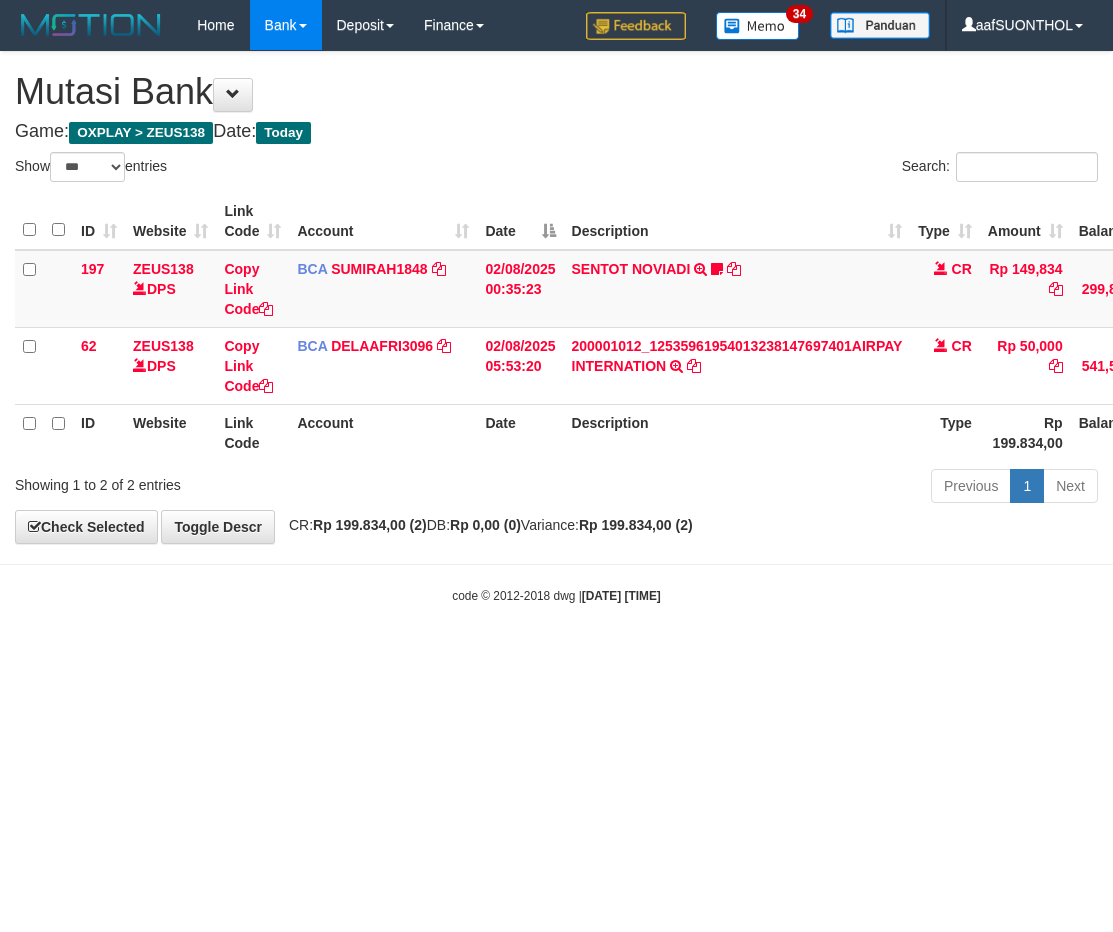 select on "***" 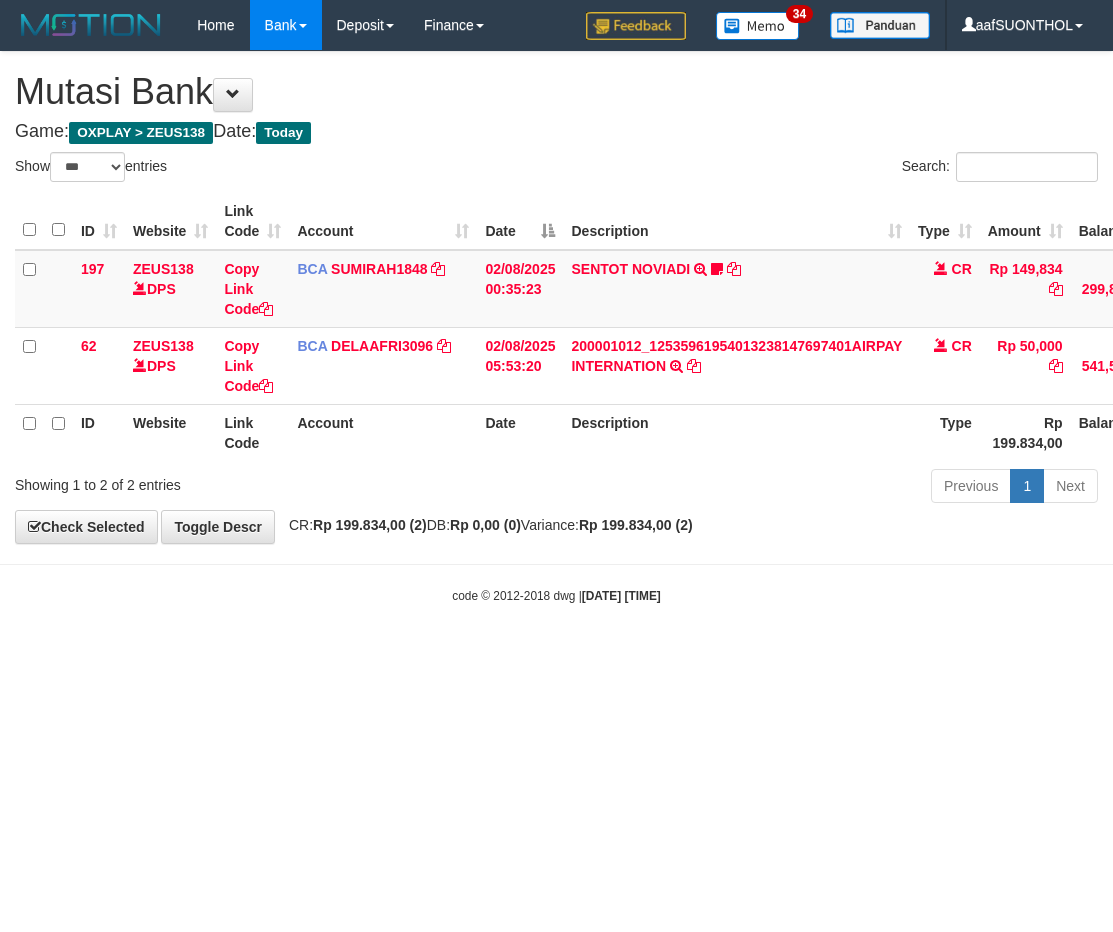 scroll, scrollTop: 0, scrollLeft: 2, axis: horizontal 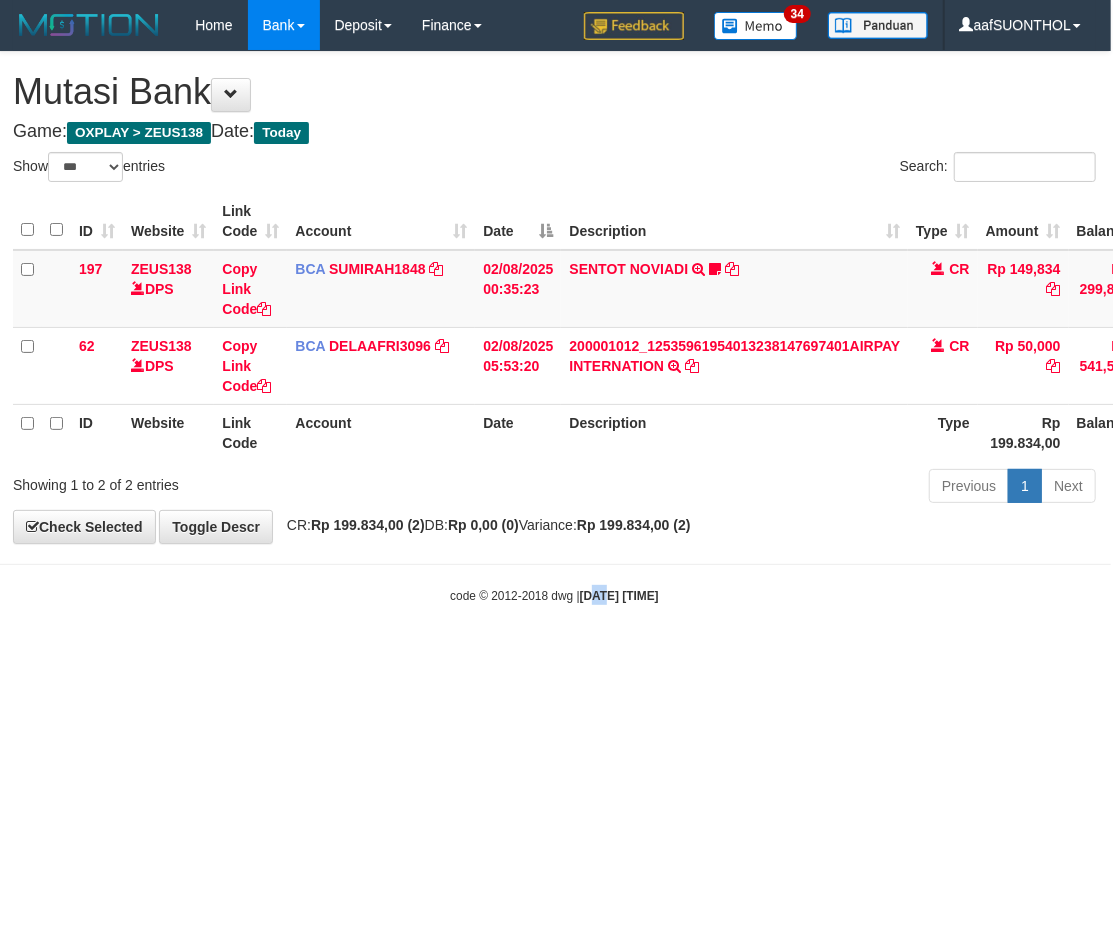 drag, startPoint x: 593, startPoint y: 683, endPoint x: 567, endPoint y: 682, distance: 26.019224 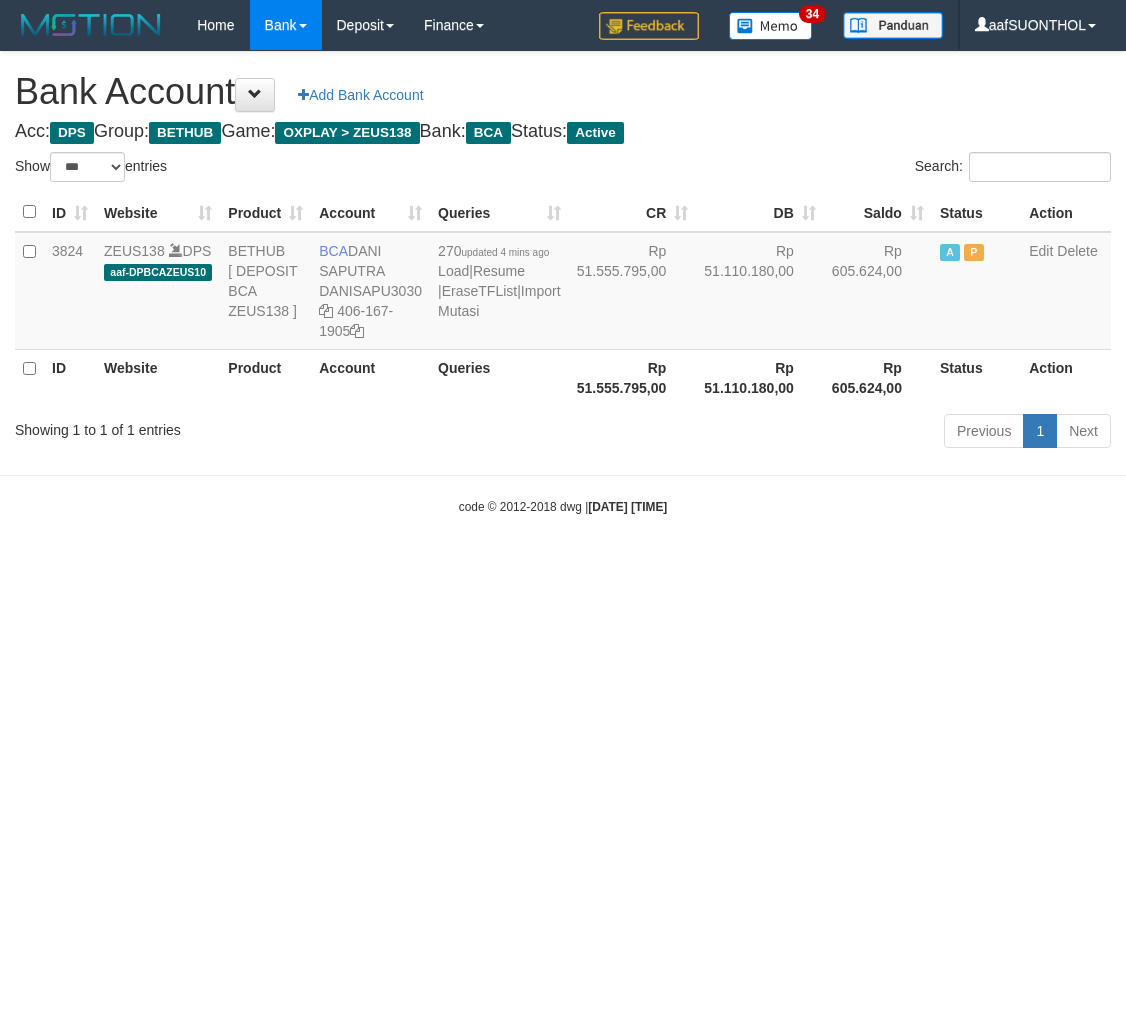 select on "***" 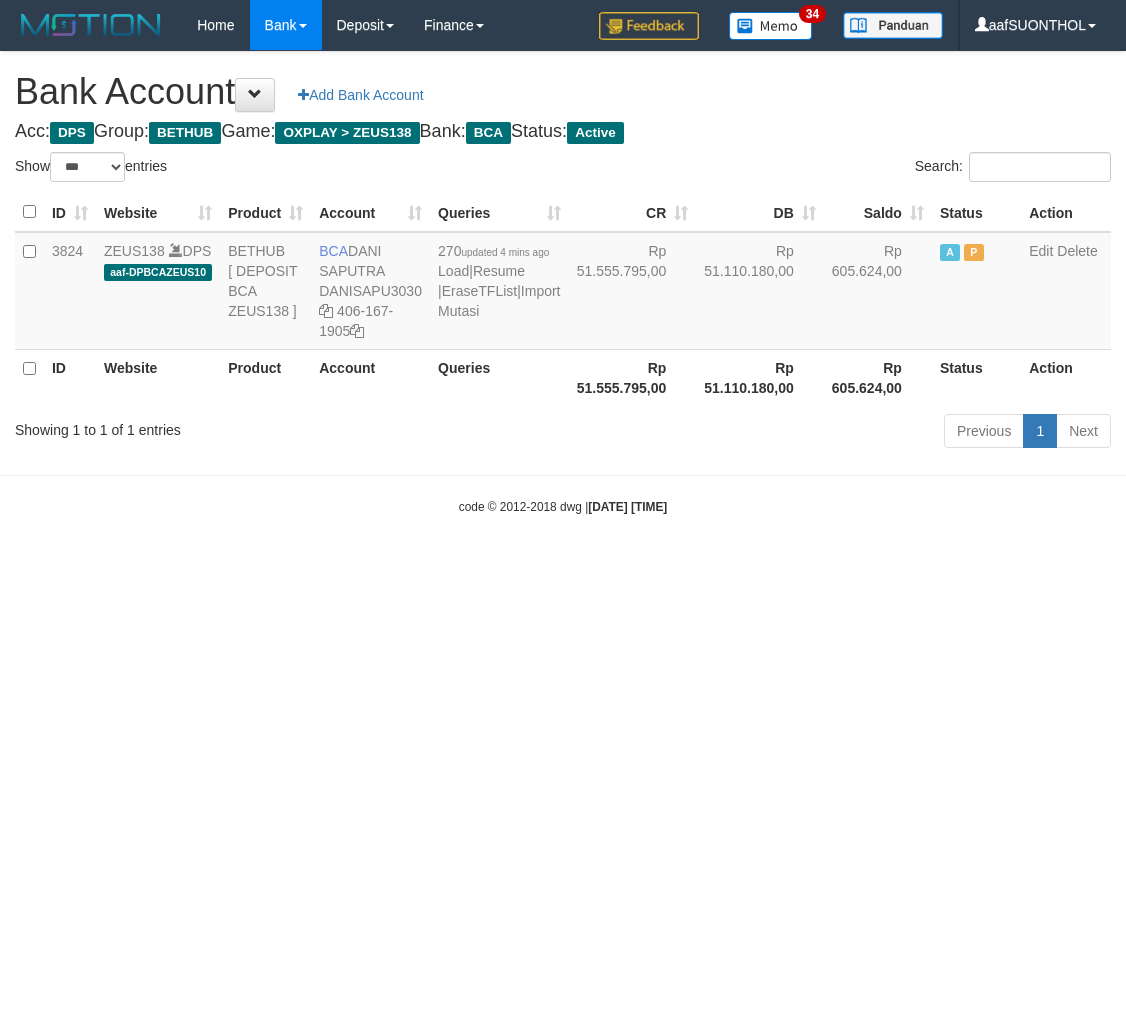 scroll, scrollTop: 0, scrollLeft: 0, axis: both 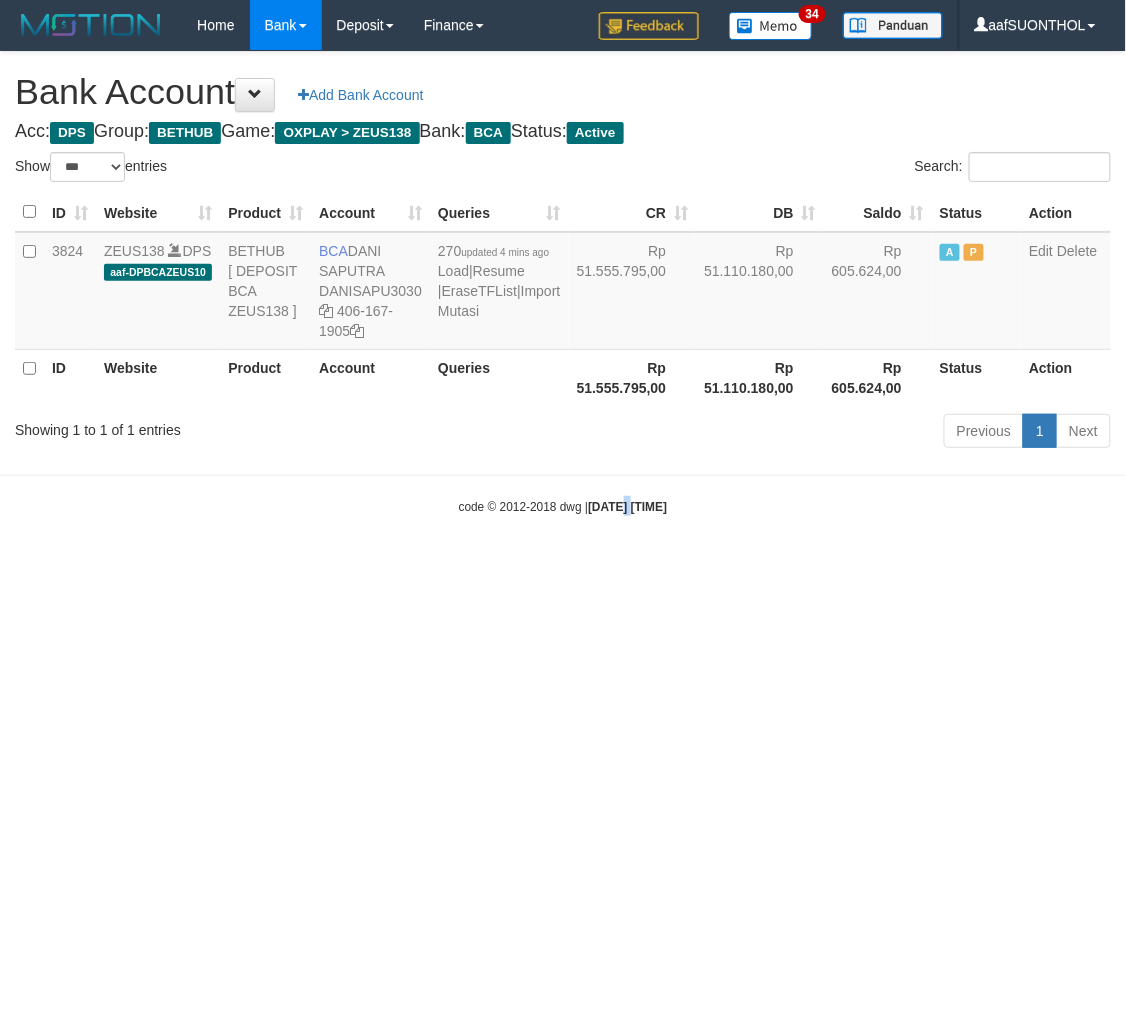 click on "Toggle navigation
Home
Bank
Account List
Load
By Website
Group
[OXPLAY]													ZEUS138
By Load Group (DPS)
Sync" at bounding box center [563, 283] 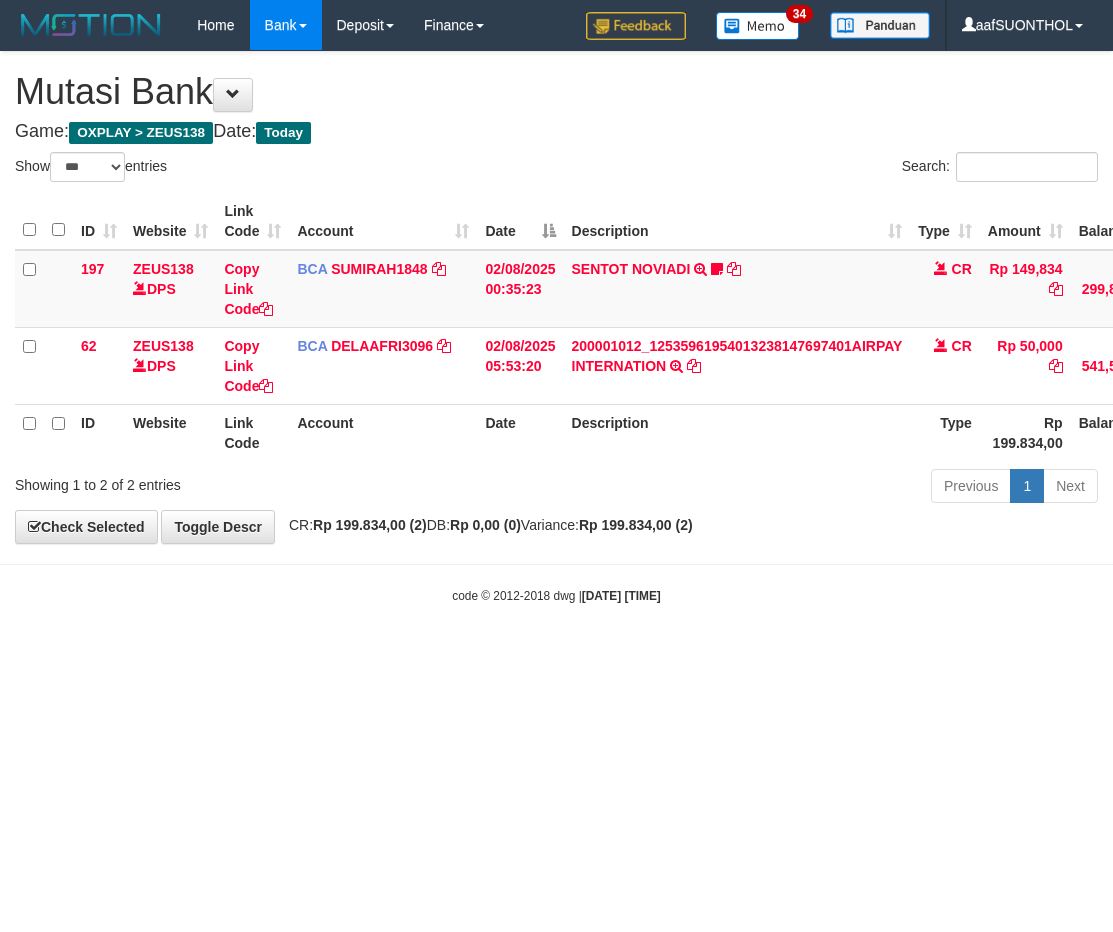 select on "***" 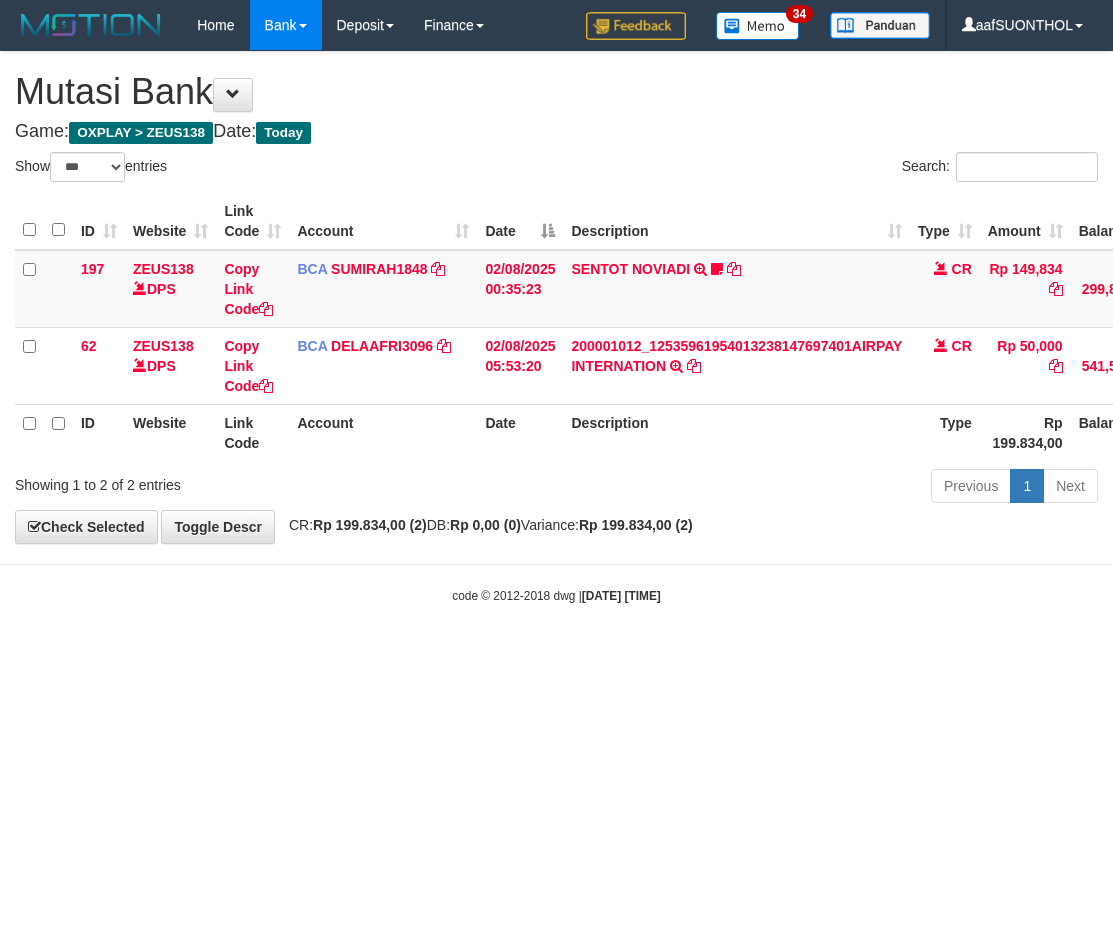 scroll, scrollTop: 0, scrollLeft: 2, axis: horizontal 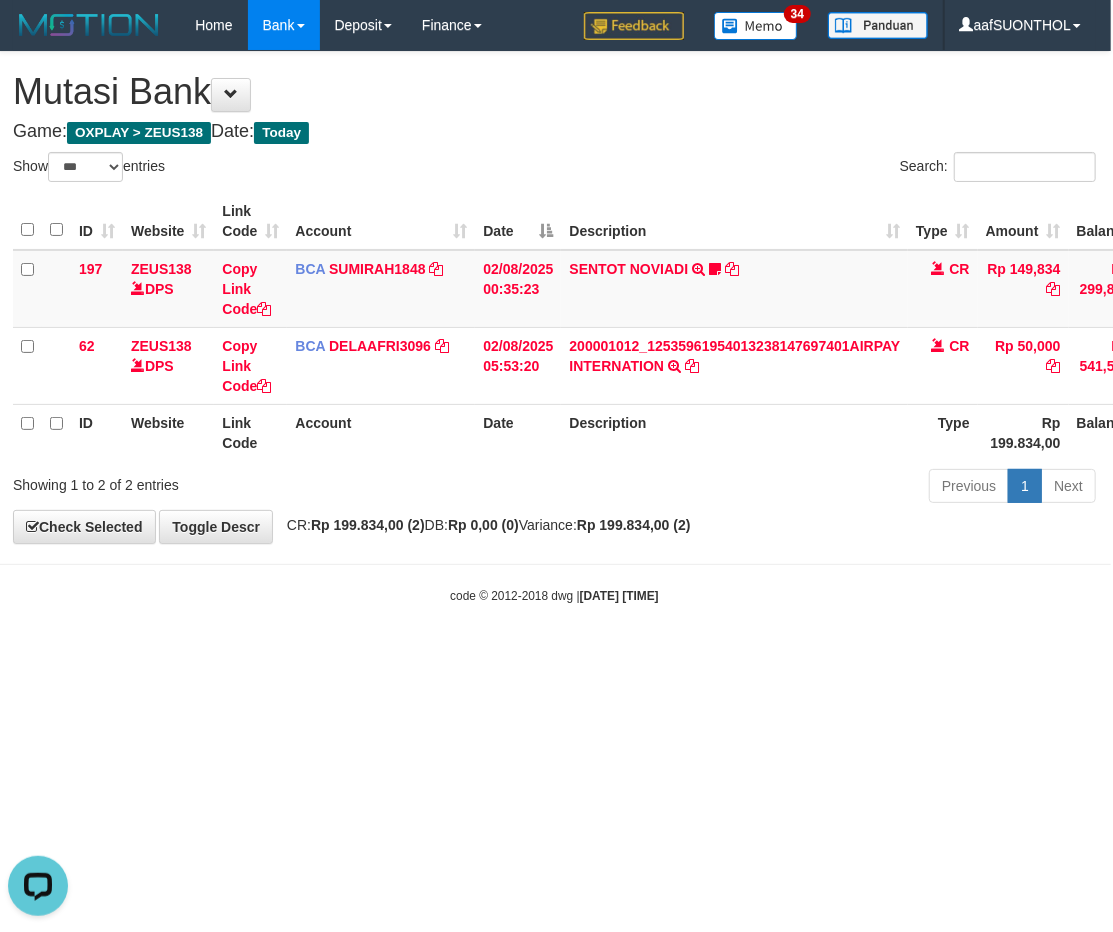 click on "Toggle navigation
Home
Bank
Account List
Load
By Website
Group
[OXPLAY]													ZEUS138
By Load Group (DPS)
Sync" at bounding box center [554, 327] 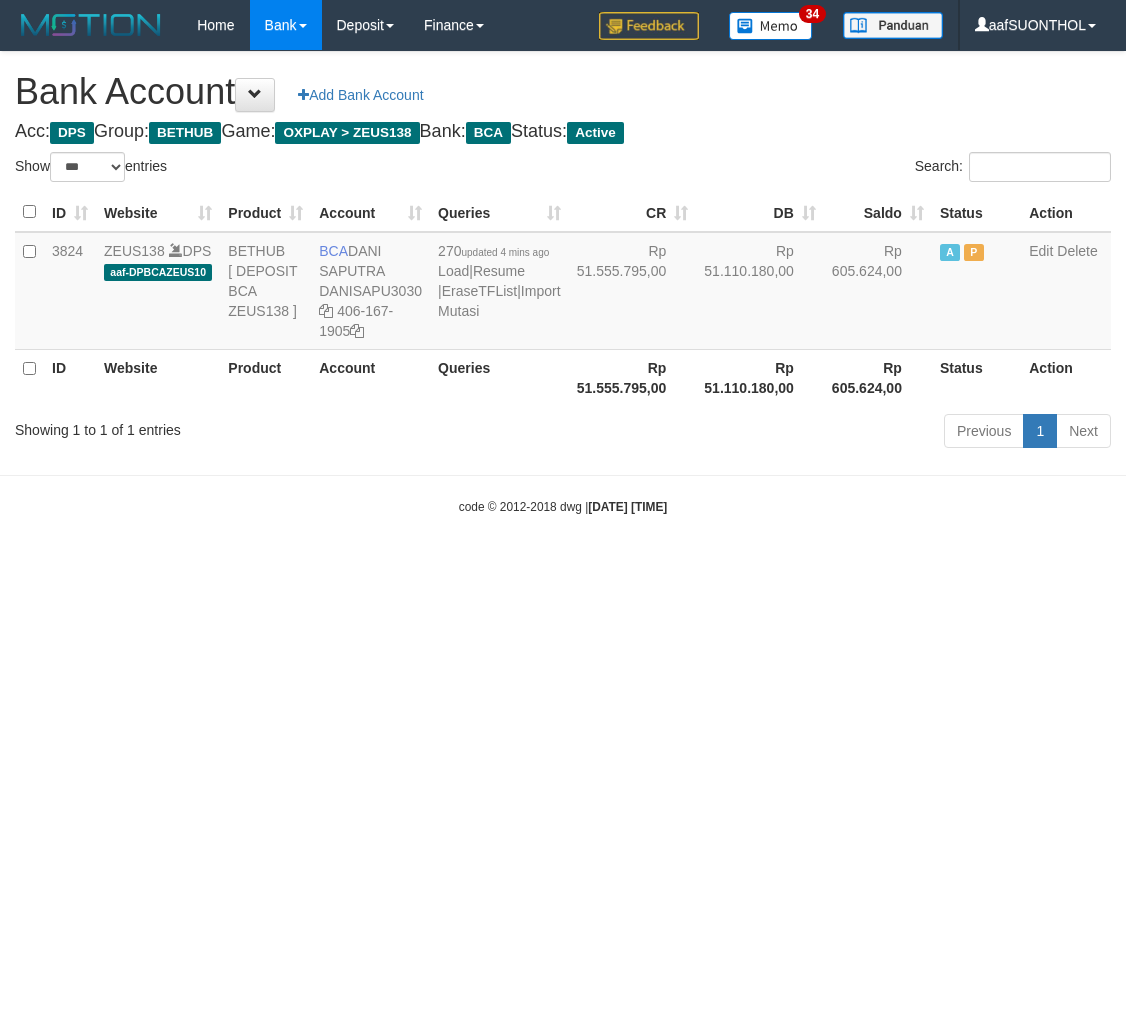 select on "***" 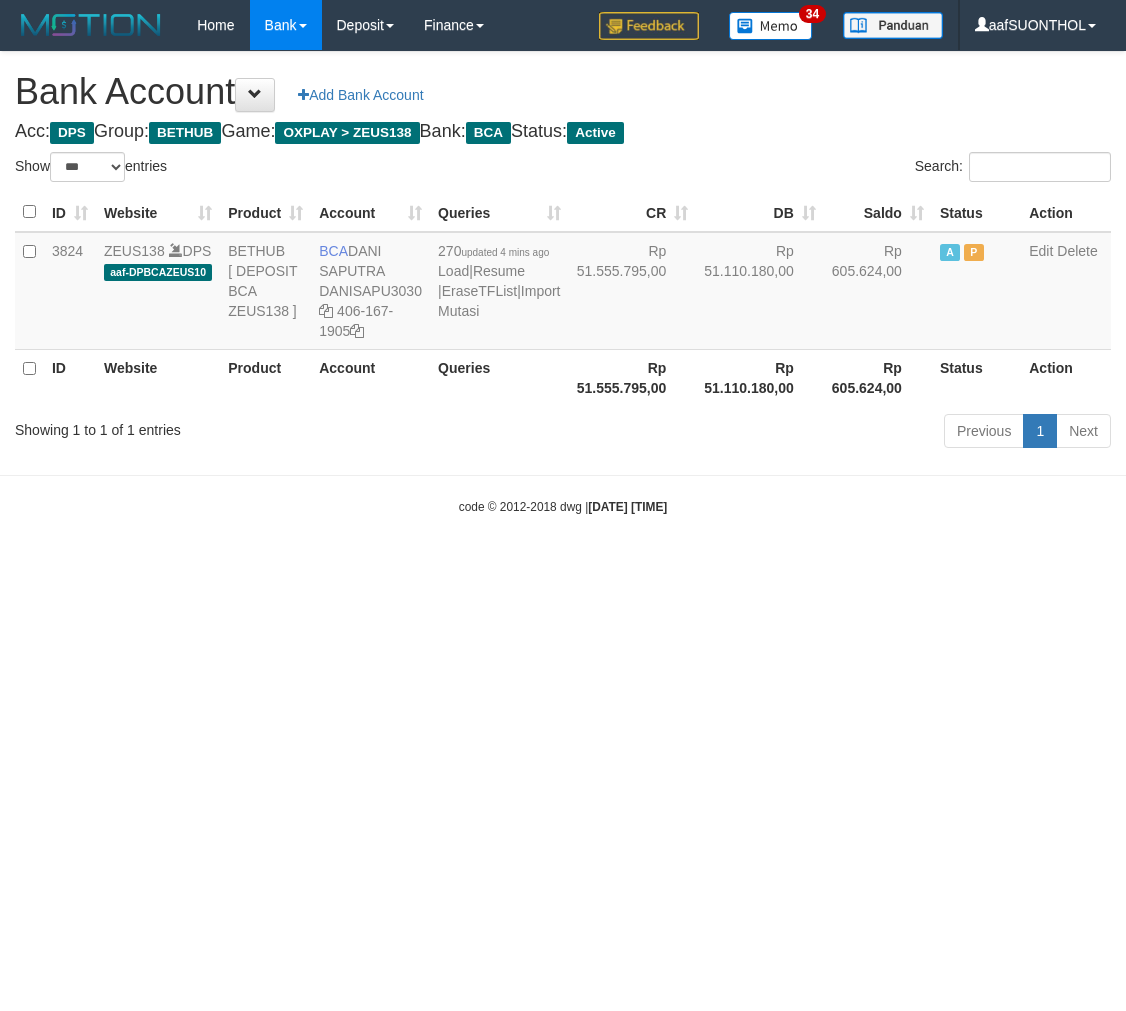 scroll, scrollTop: 0, scrollLeft: 0, axis: both 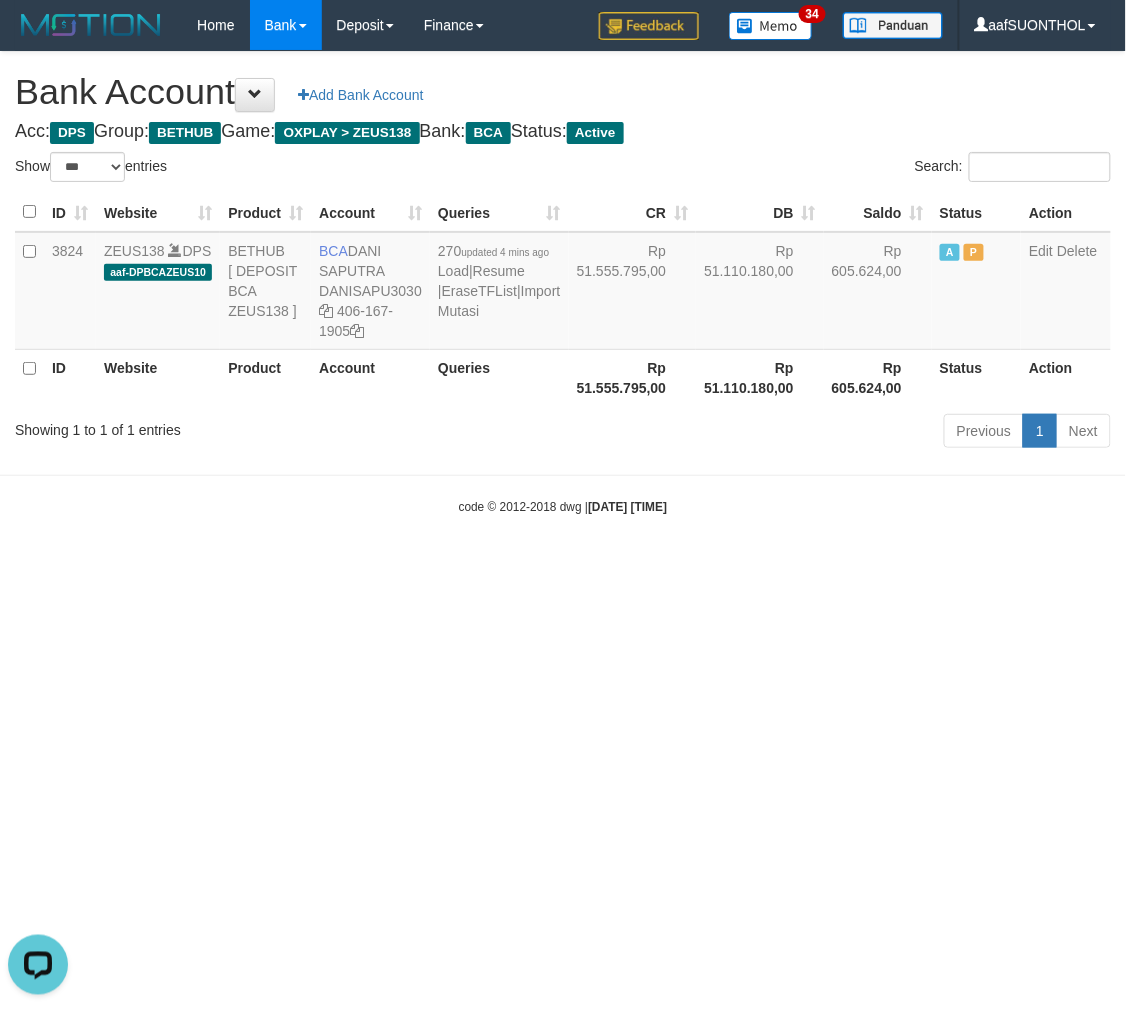 click on "Toggle navigation
Home
Bank
Account List
Load
By Website
Group
[OXPLAY]													ZEUS138
By Load Group (DPS)
Sync" at bounding box center (563, 283) 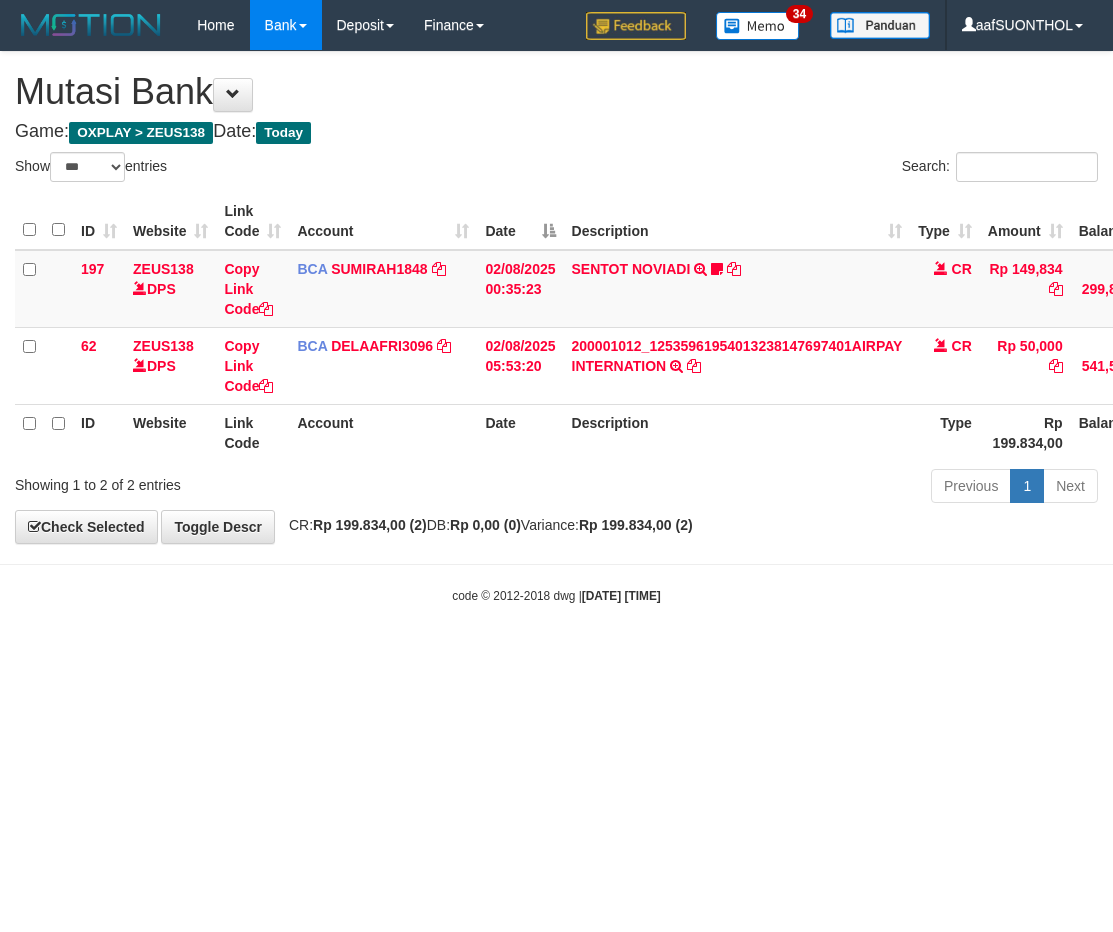 select on "***" 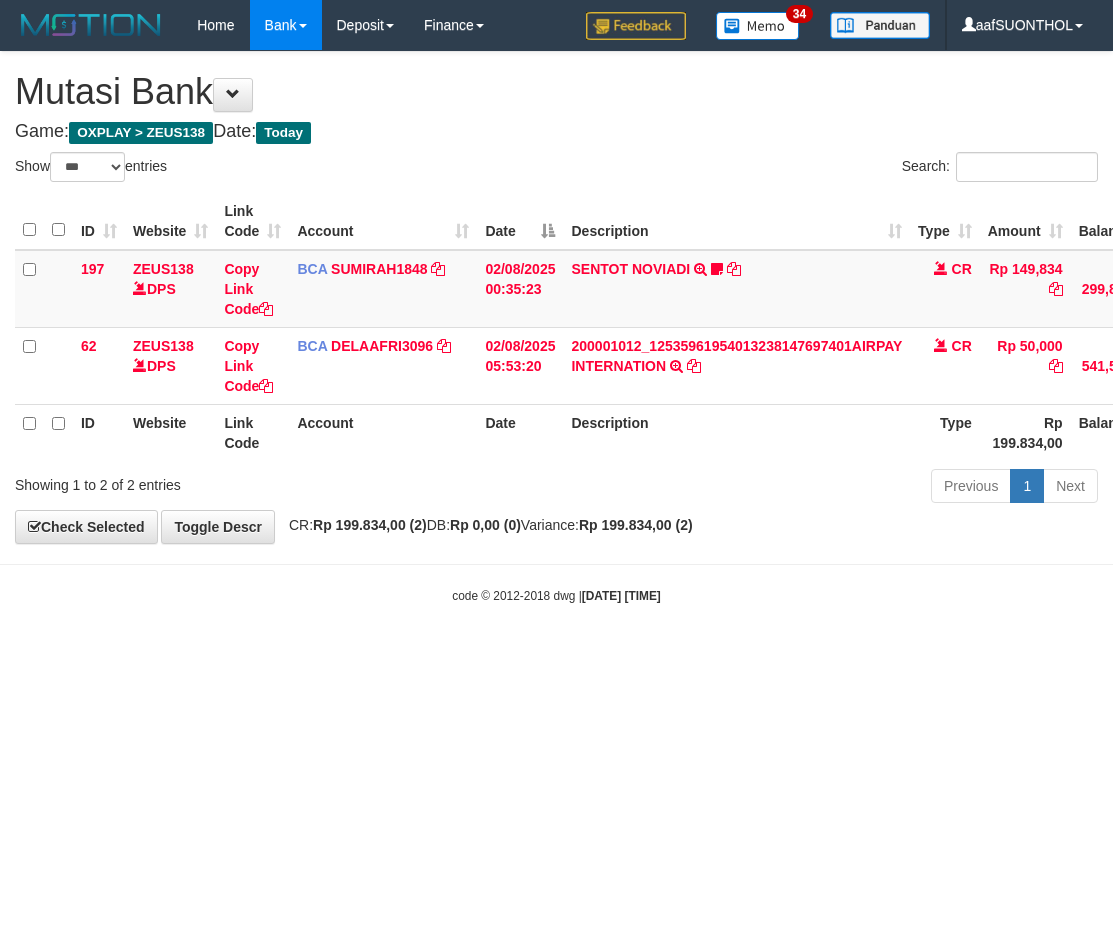 scroll, scrollTop: 0, scrollLeft: 2, axis: horizontal 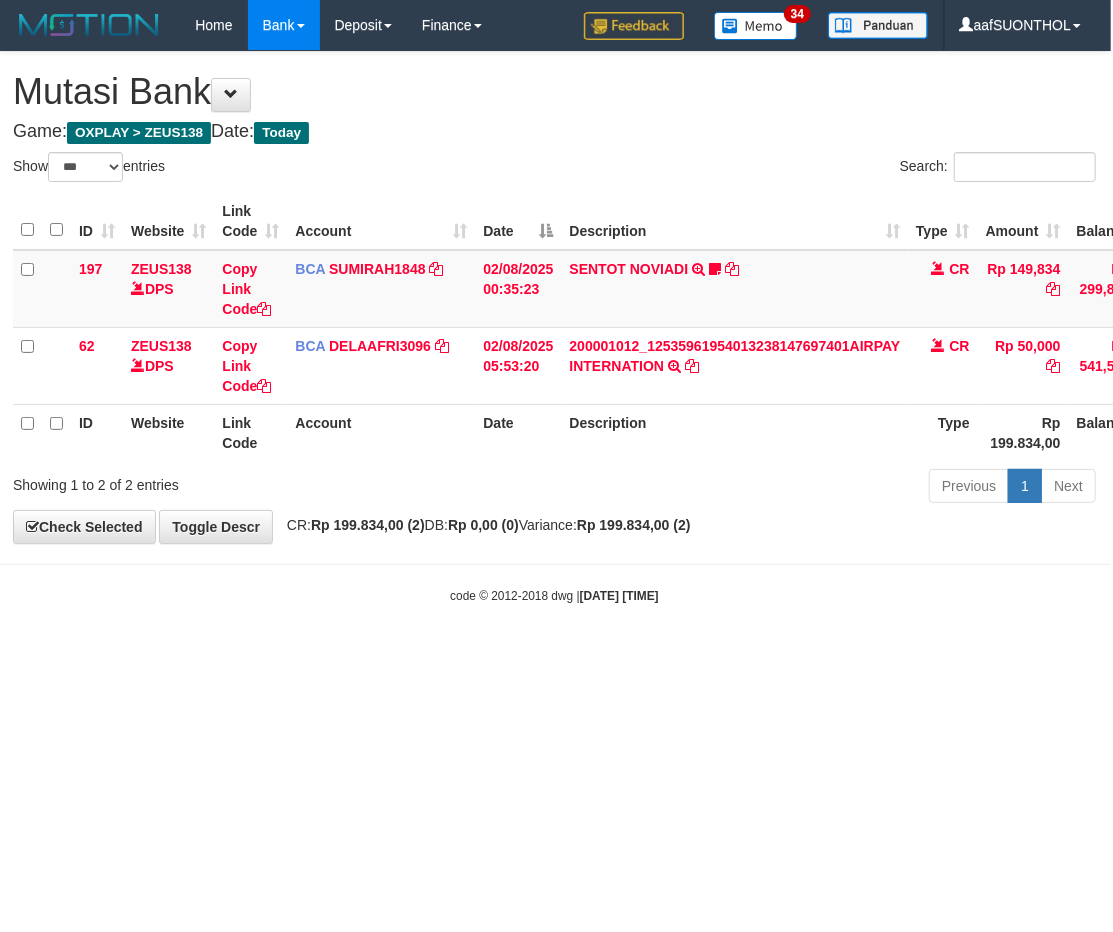drag, startPoint x: 667, startPoint y: 813, endPoint x: 646, endPoint y: 812, distance: 21.023796 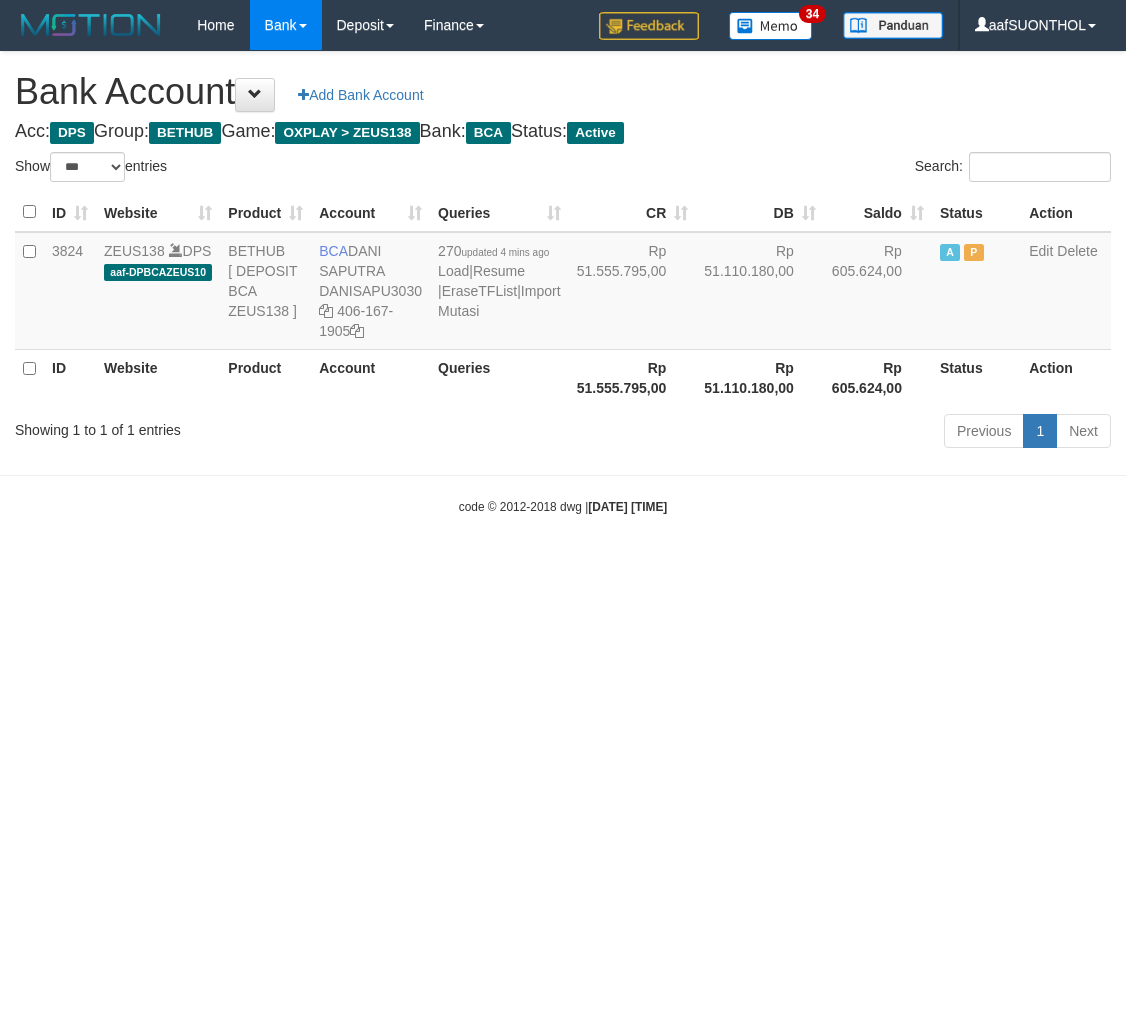 select on "***" 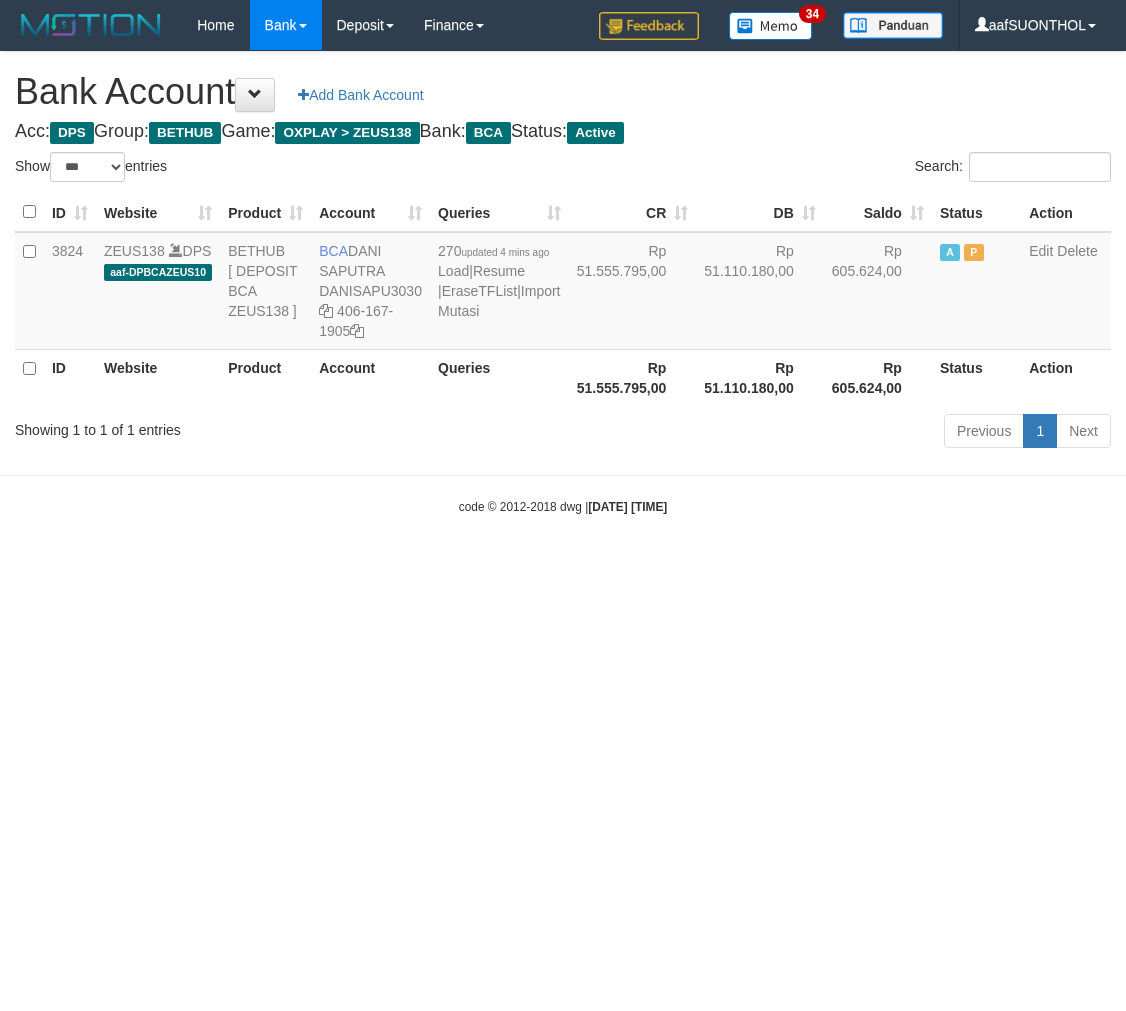 scroll, scrollTop: 0, scrollLeft: 0, axis: both 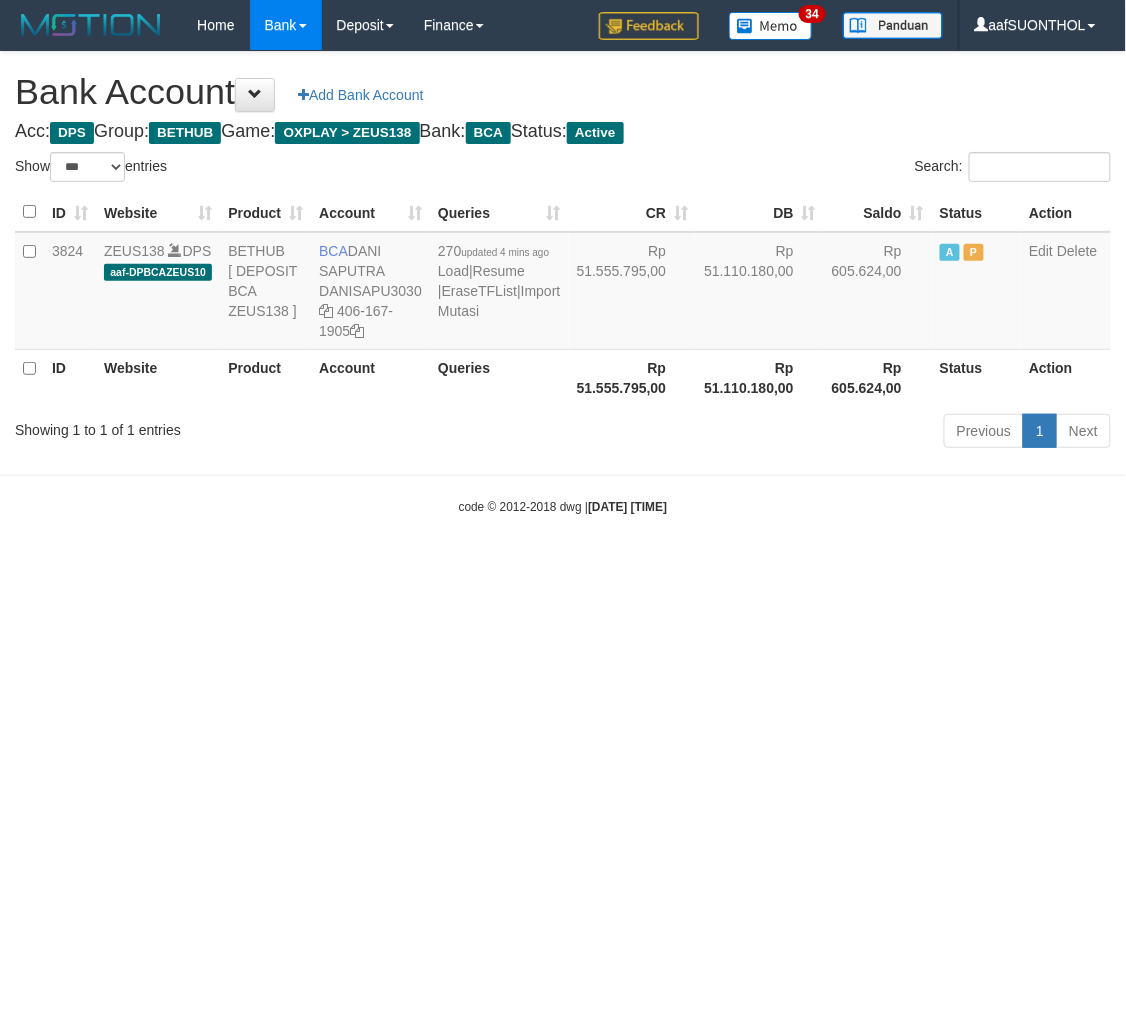 click on "Toggle navigation
Home
Bank
Account List
Load
By Website
Group
[OXPLAY]													ZEUS138
By Load Group (DPS)
Sync" at bounding box center (563, 283) 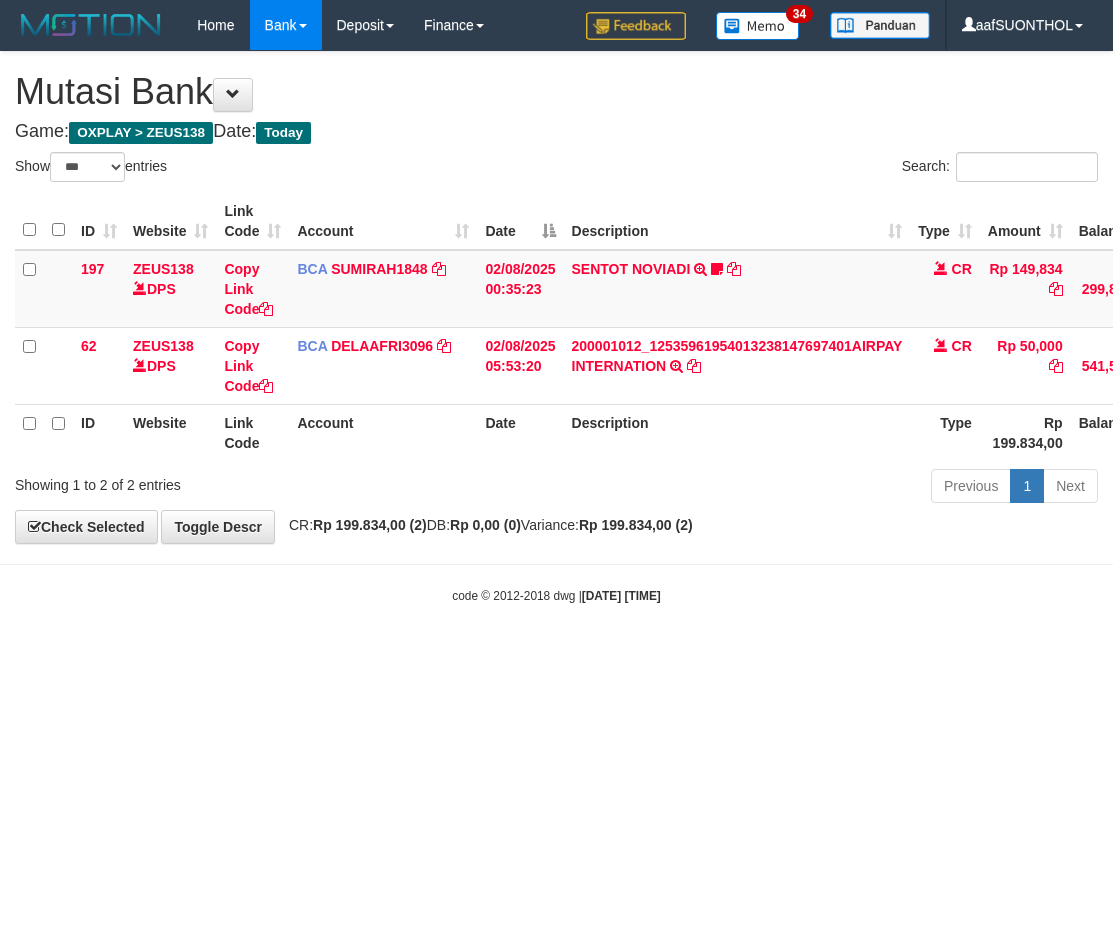 select on "***" 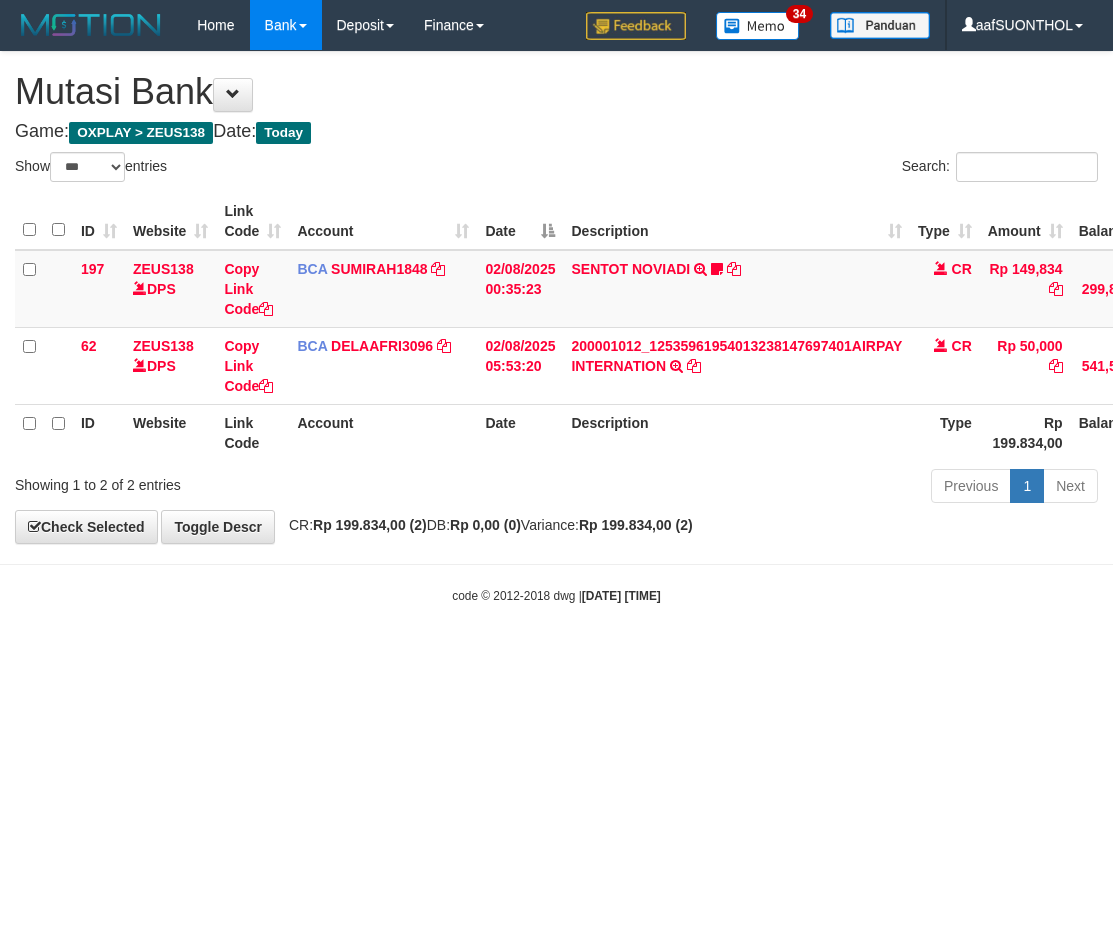 scroll, scrollTop: 0, scrollLeft: 2, axis: horizontal 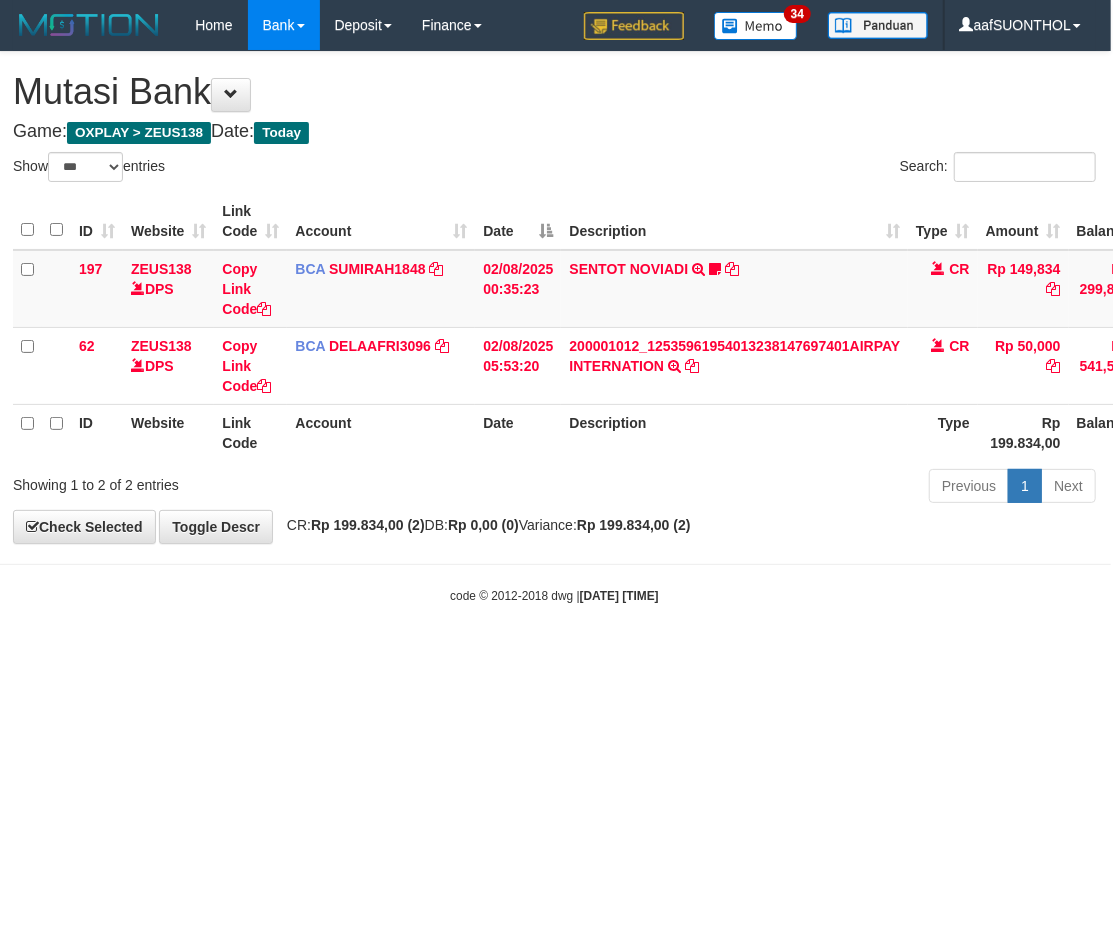 drag, startPoint x: 455, startPoint y: 701, endPoint x: 413, endPoint y: 692, distance: 42.953465 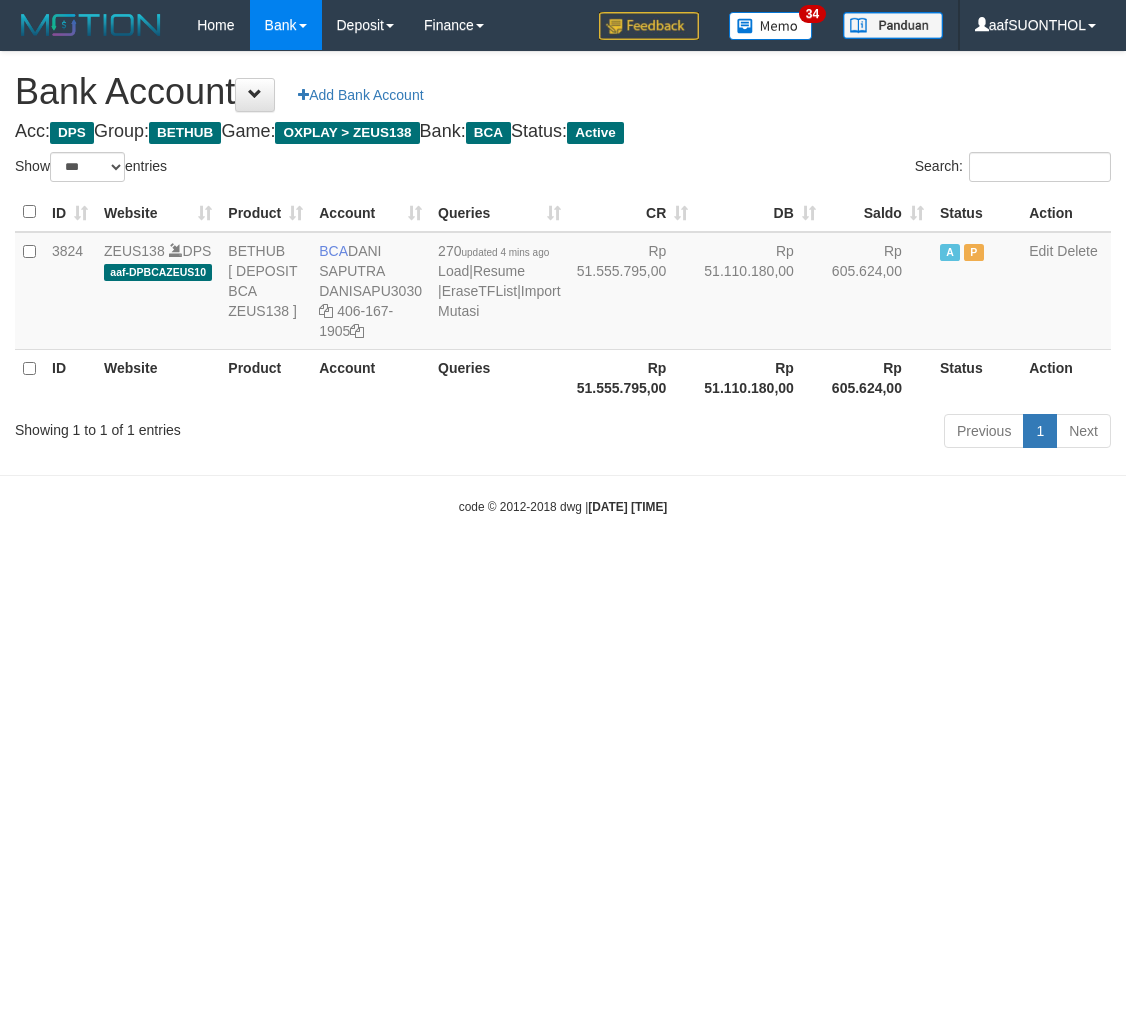 select on "***" 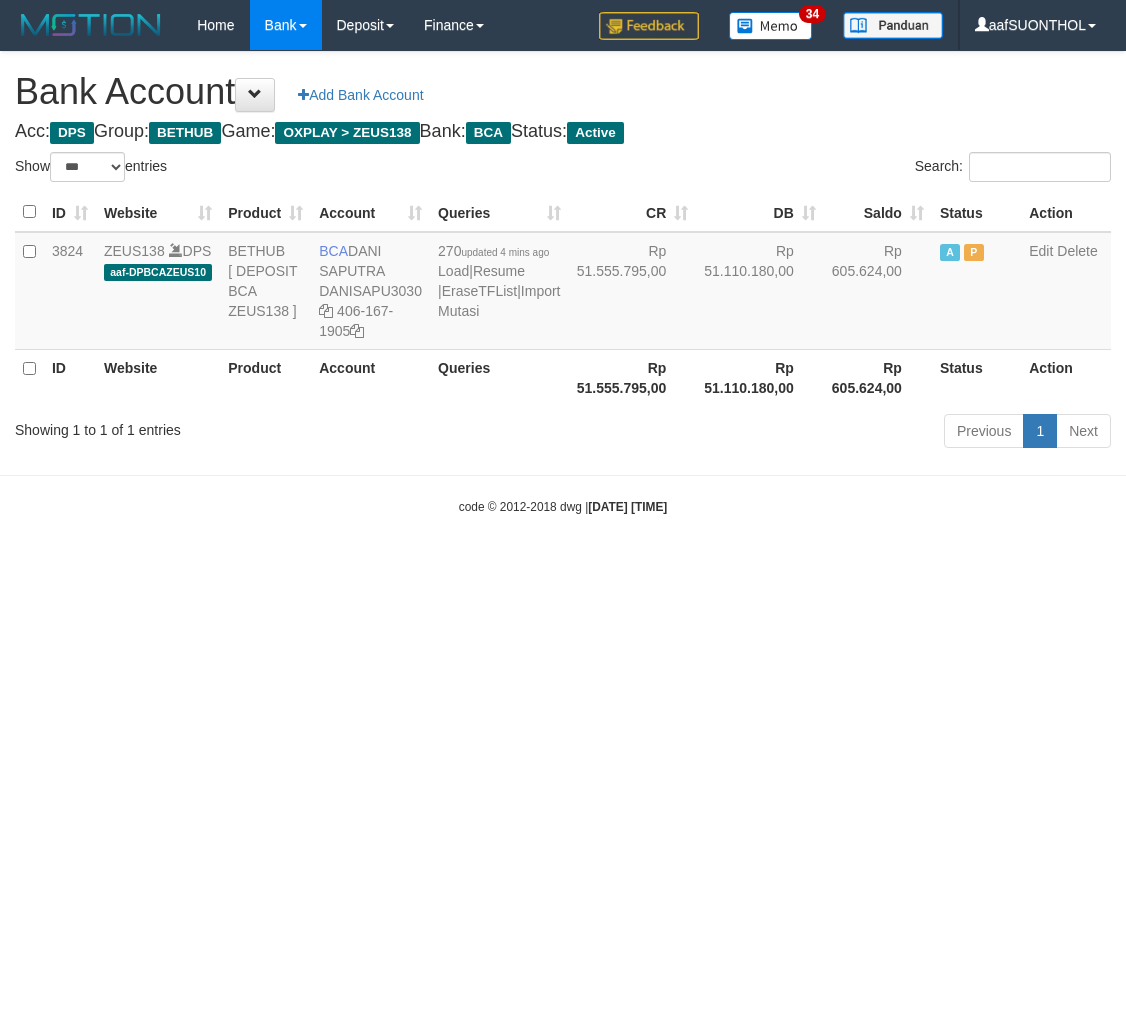 scroll, scrollTop: 0, scrollLeft: 0, axis: both 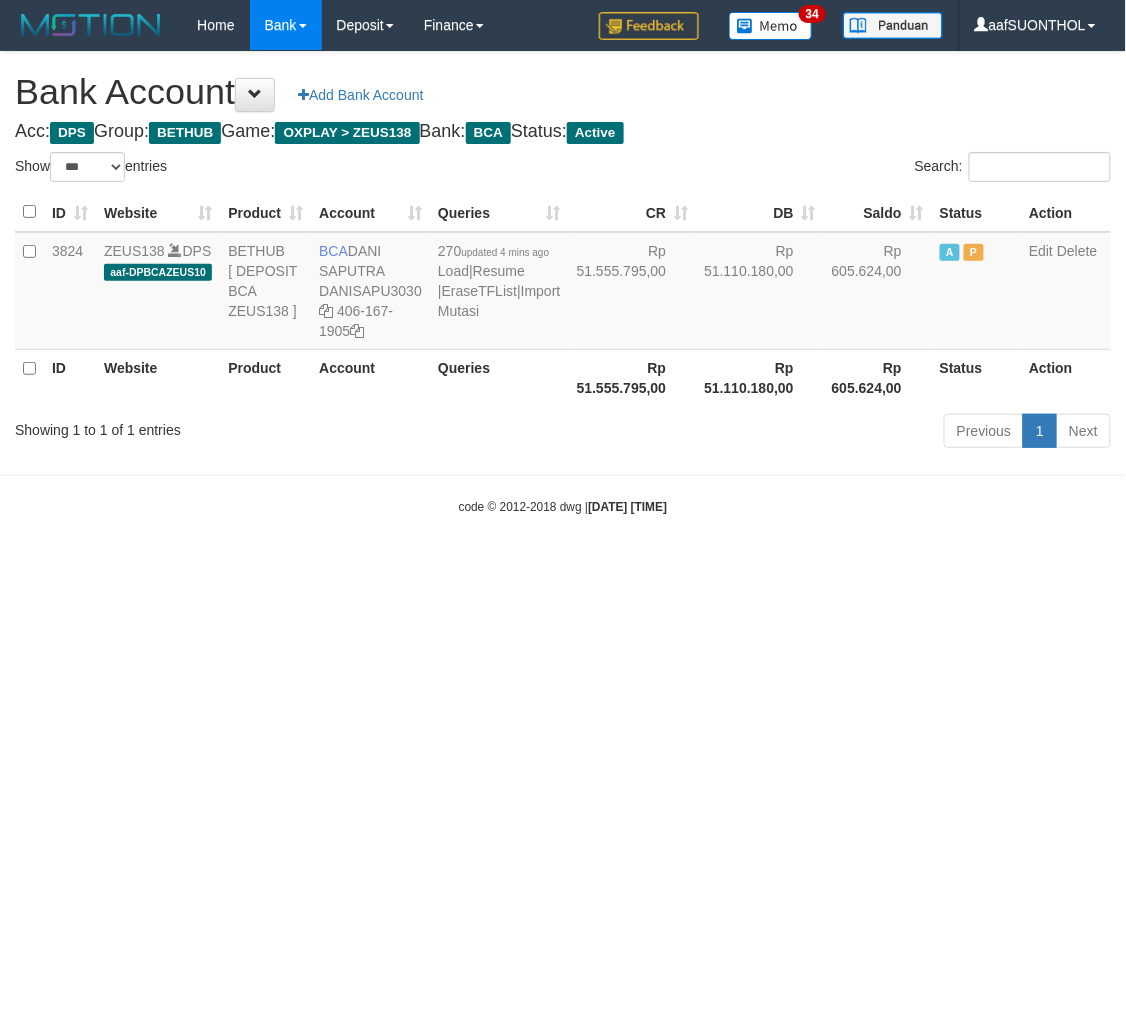 click on "Toggle navigation
Home
Bank
Account List
Load
By Website
Group
[OXPLAY]													ZEUS138
By Load Group (DPS)
Sync" at bounding box center (563, 283) 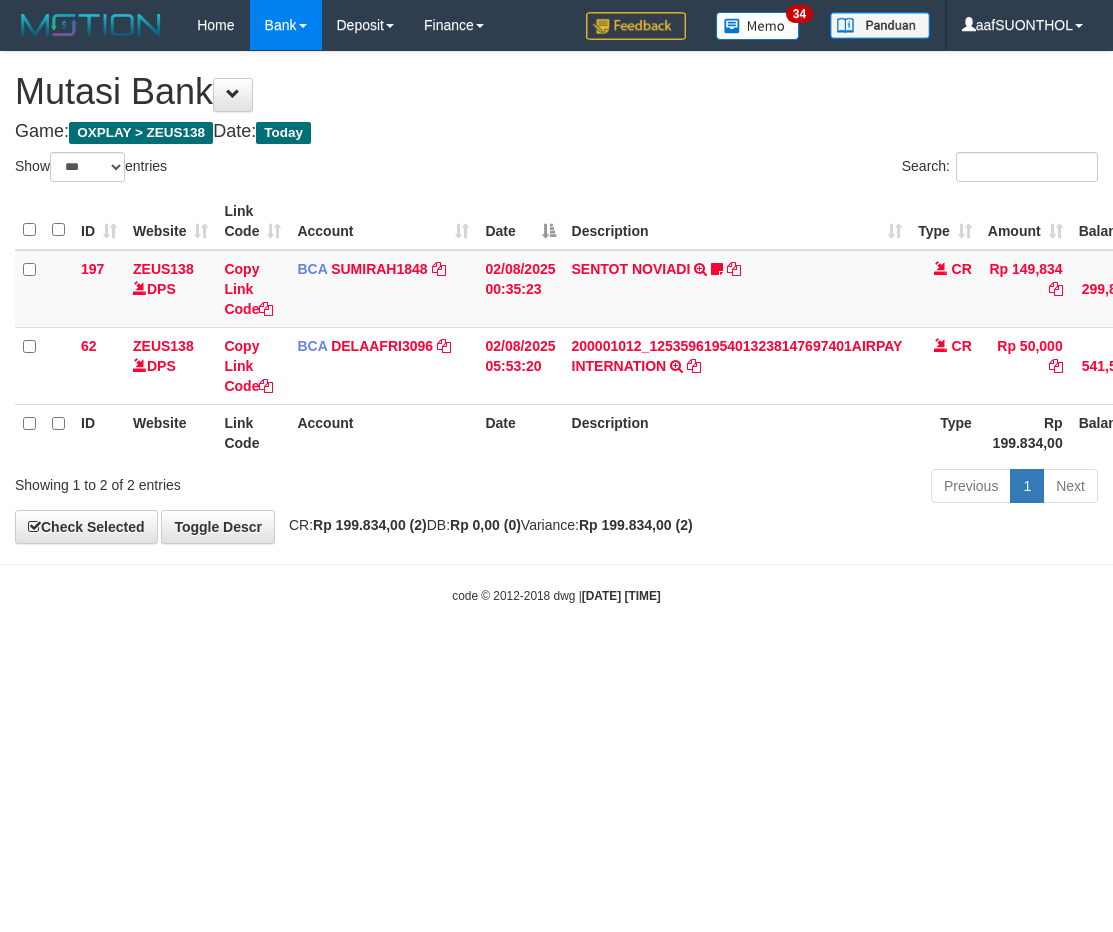 select on "***" 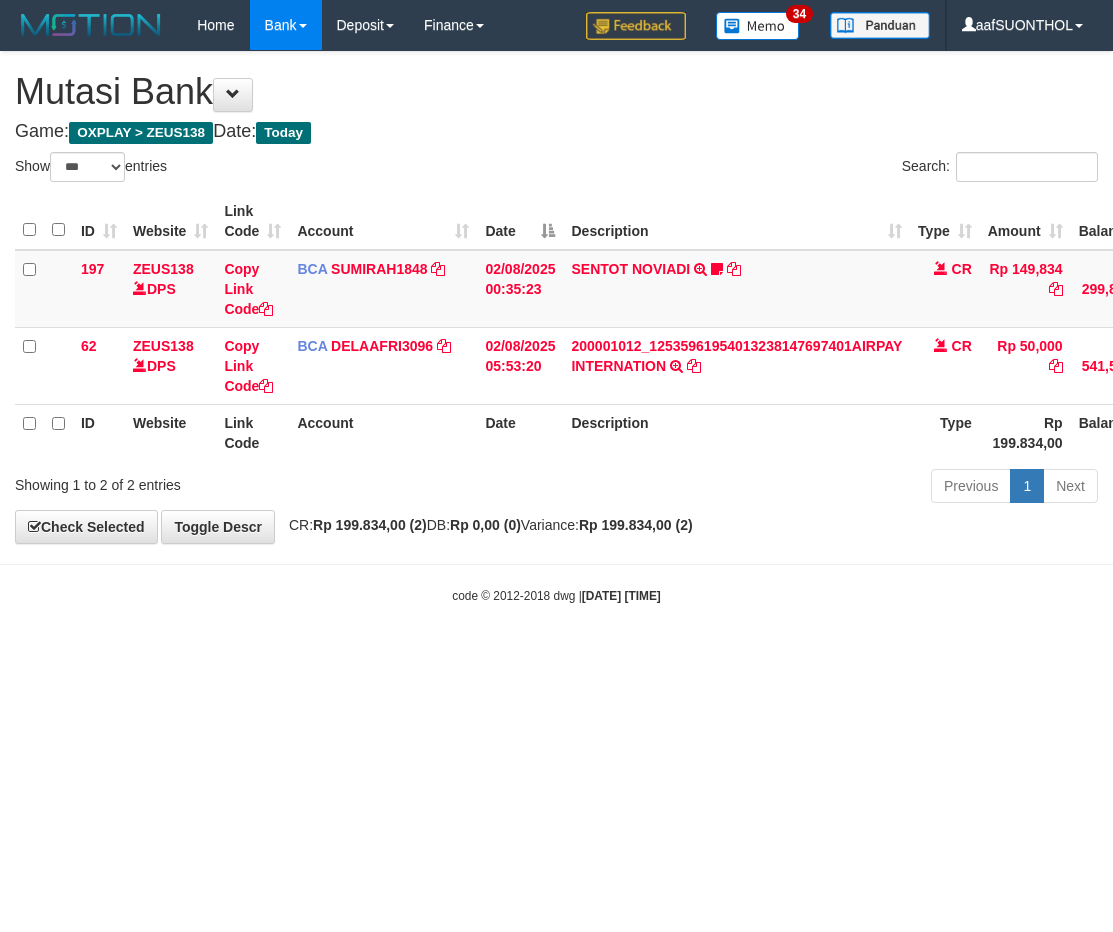 scroll, scrollTop: 0, scrollLeft: 2, axis: horizontal 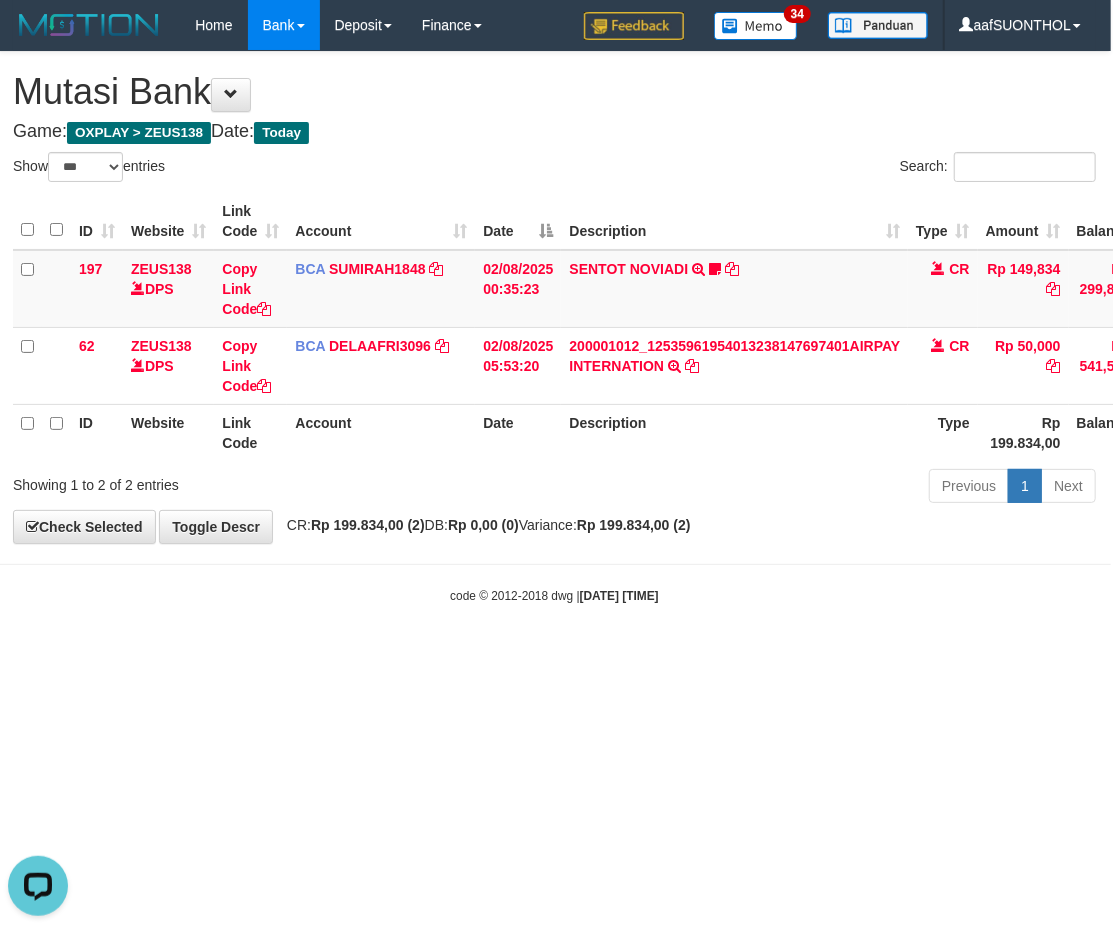 click on "Toggle navigation
Home
Bank
Account List
Load
By Website
Group
[OXPLAY]													ZEUS138
By Load Group (DPS)
Sync" at bounding box center (554, 327) 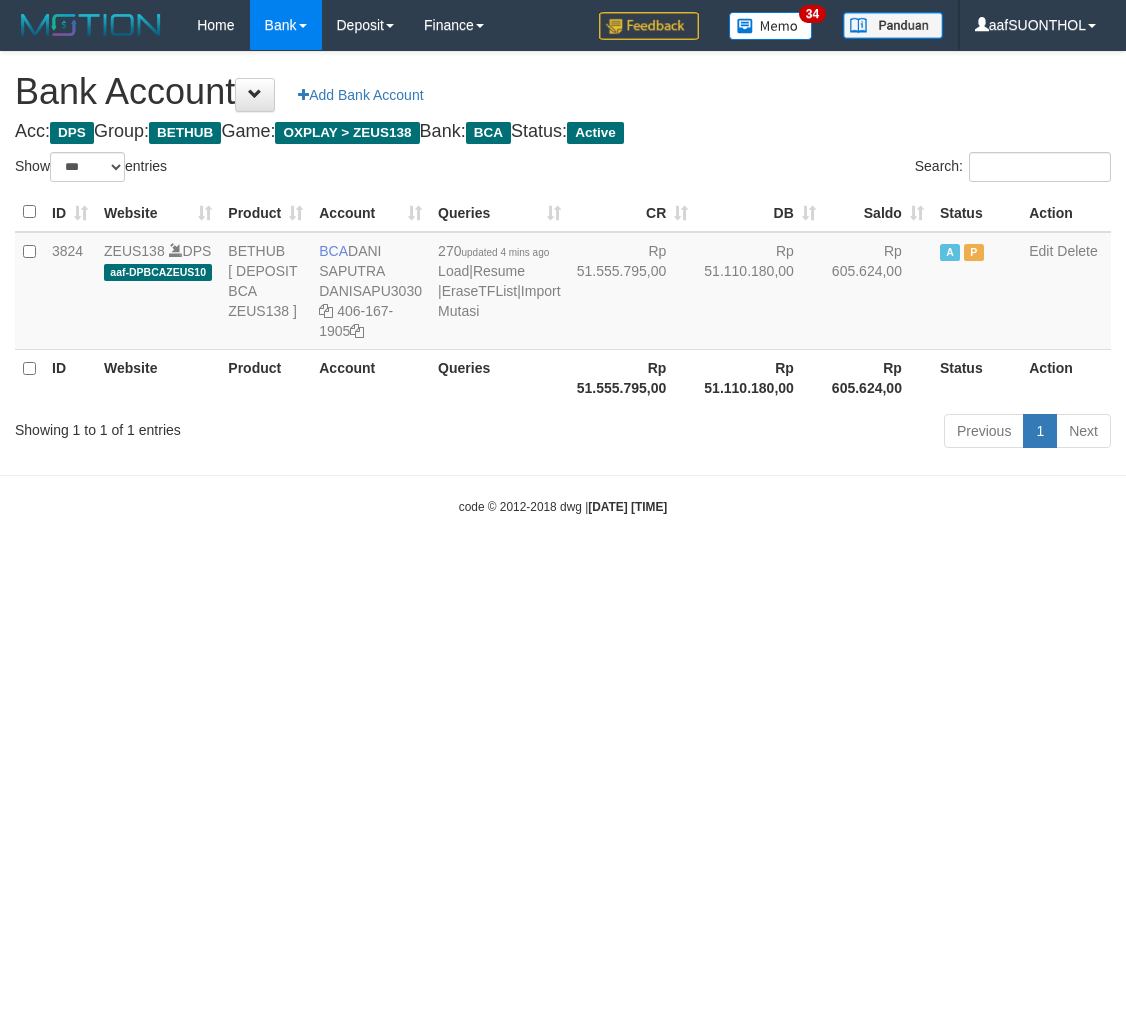 select on "***" 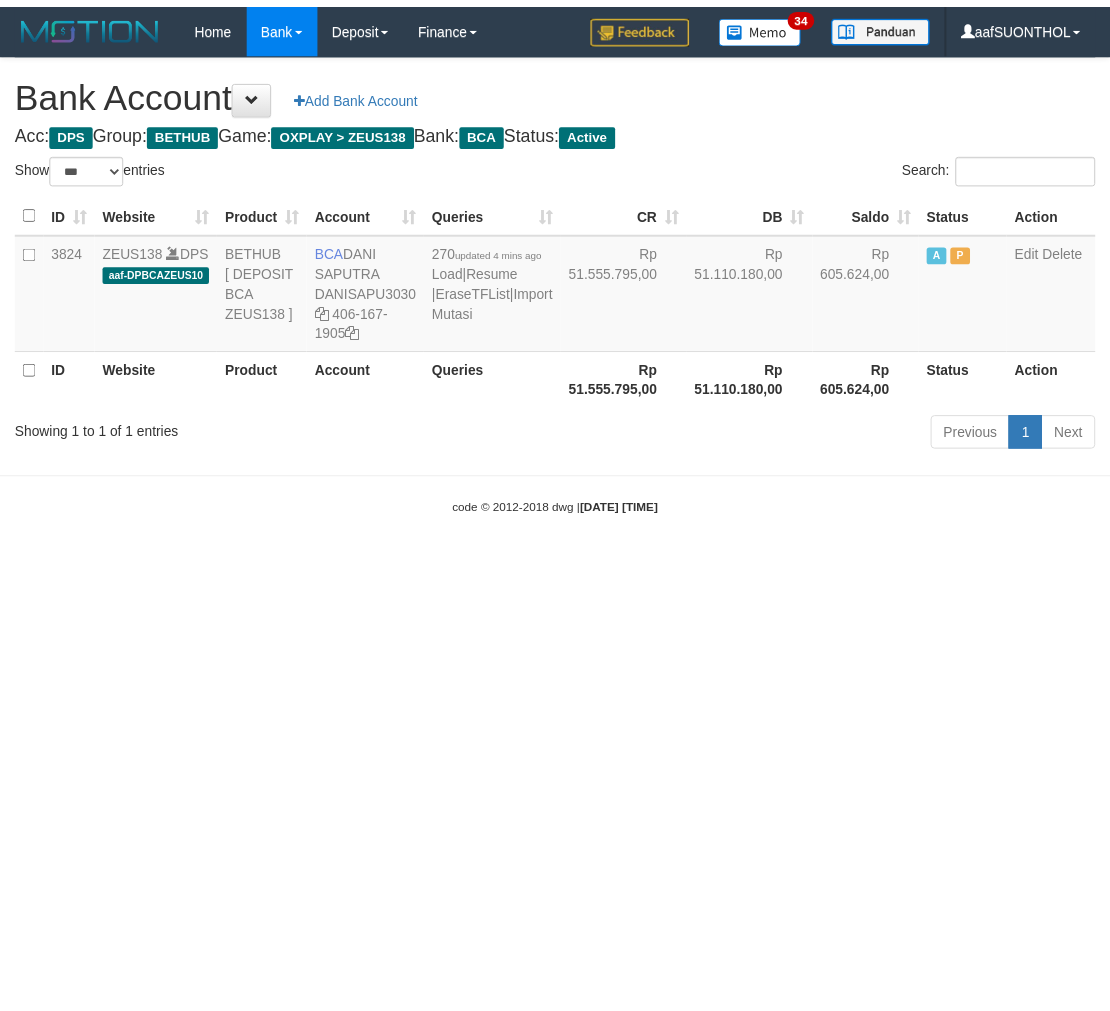 scroll, scrollTop: 0, scrollLeft: 0, axis: both 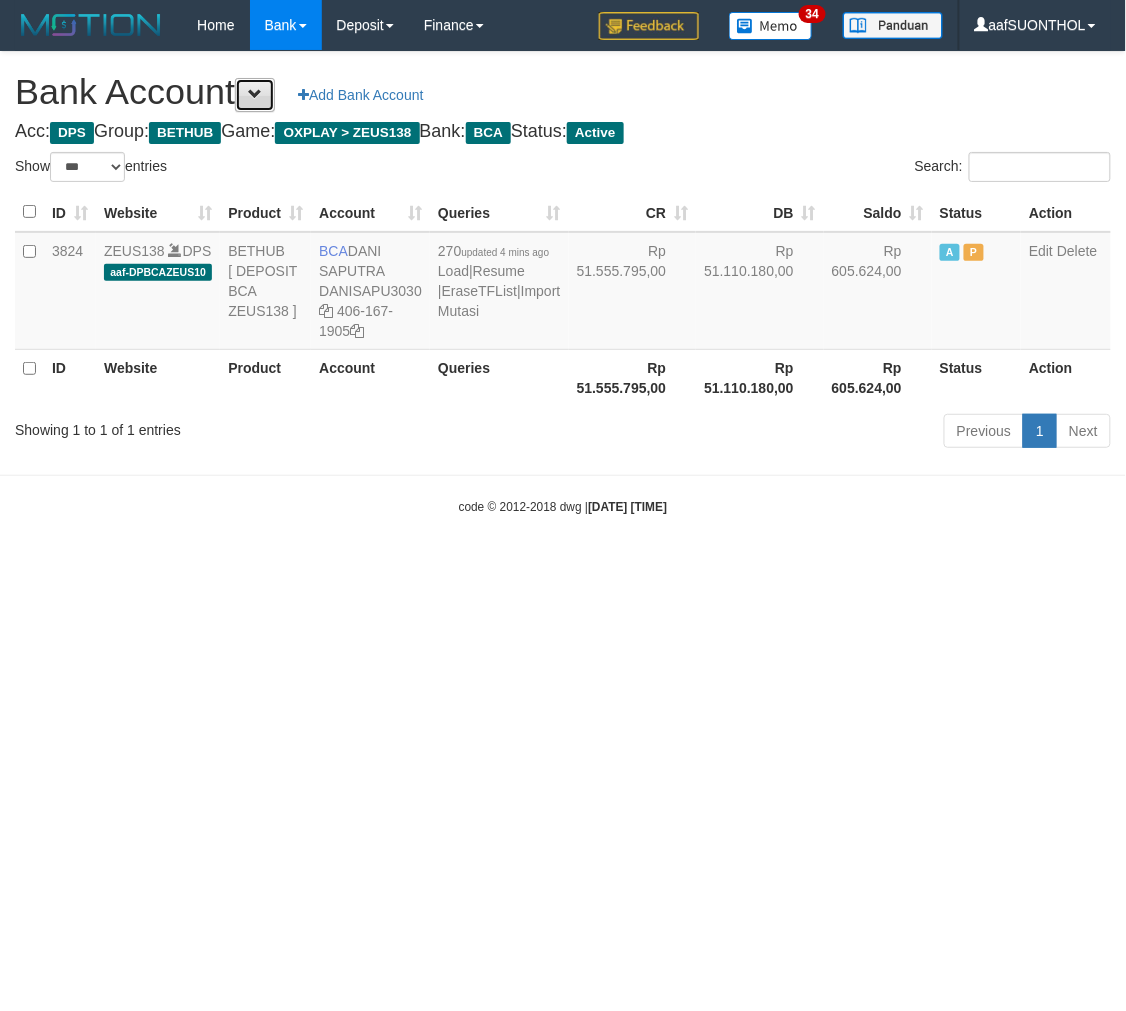 click at bounding box center [255, 95] 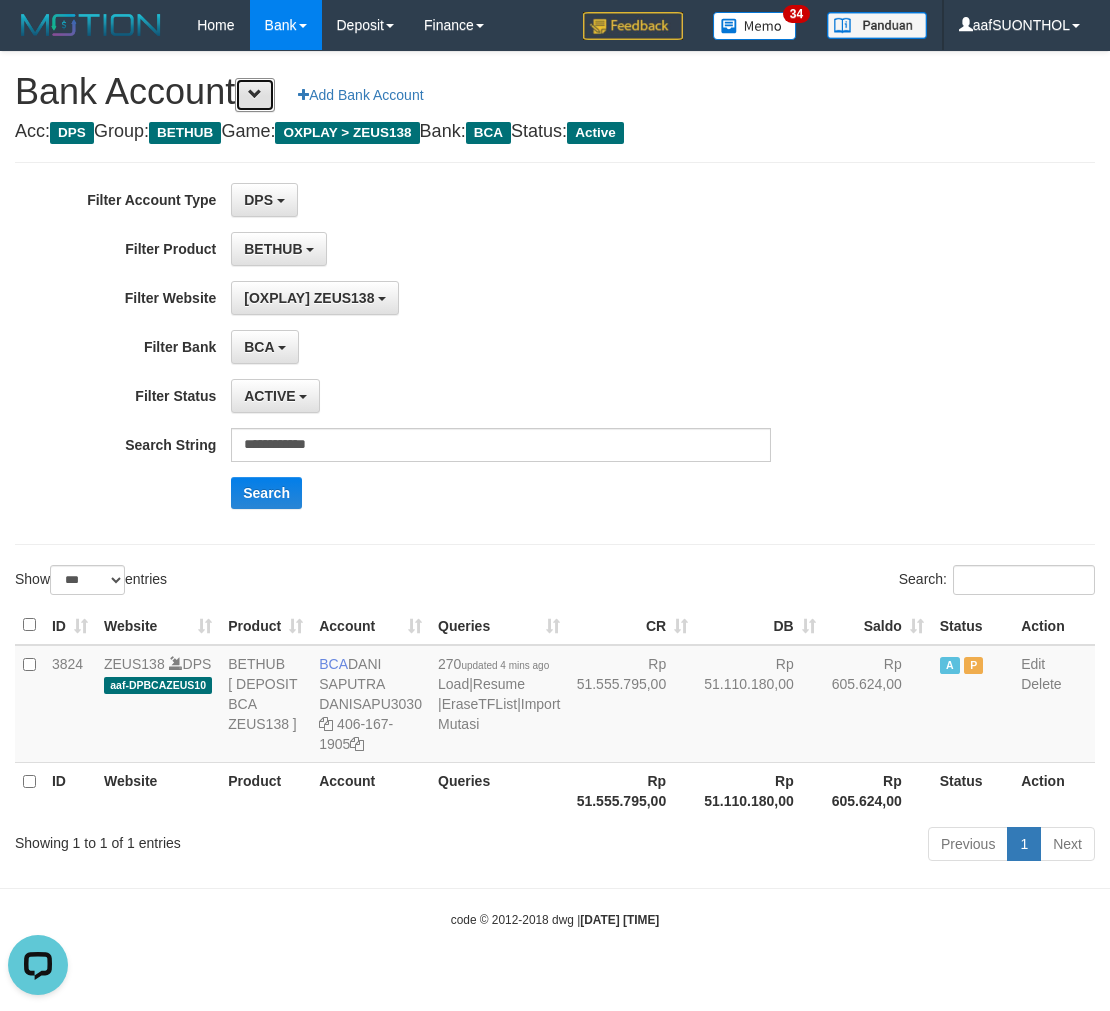 scroll, scrollTop: 0, scrollLeft: 0, axis: both 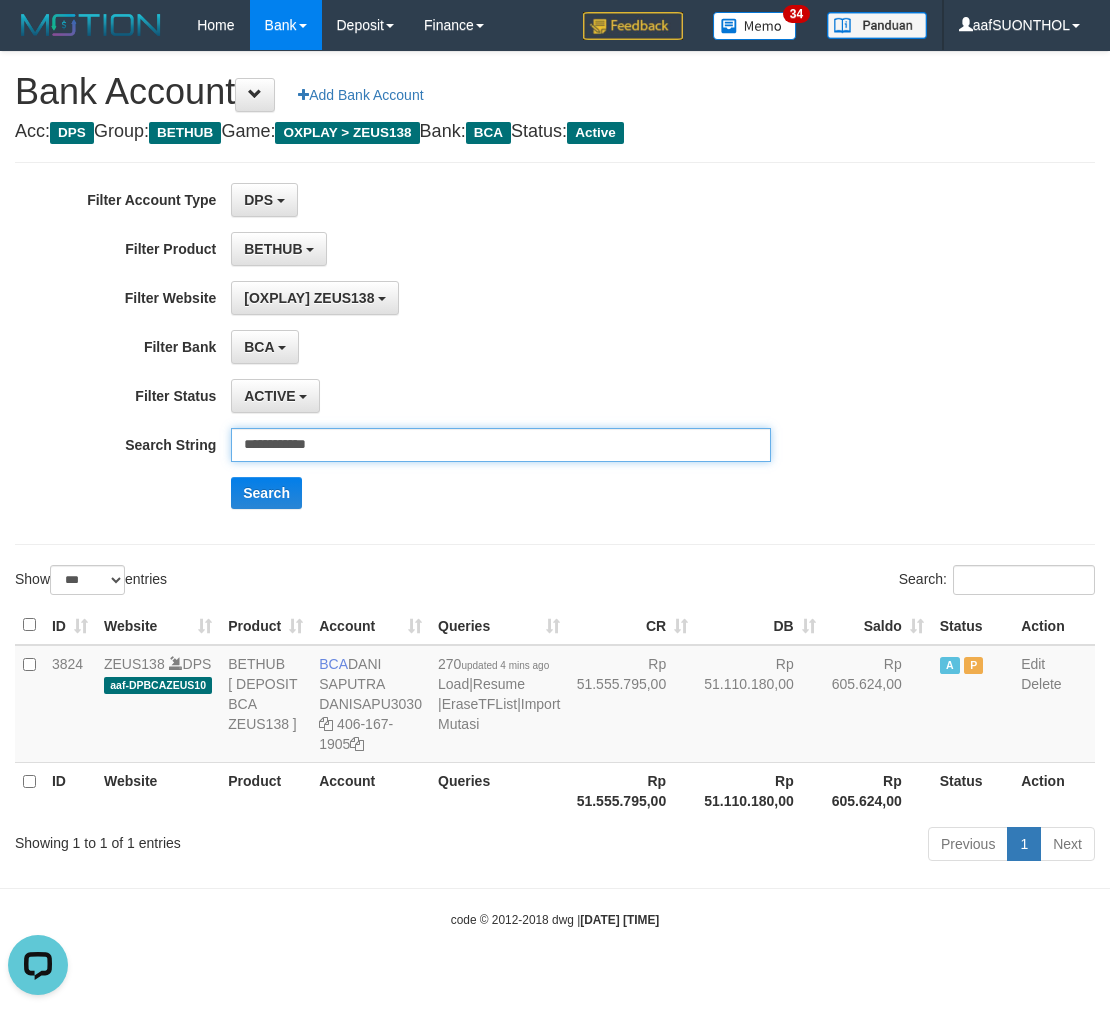 click on "**********" at bounding box center [501, 445] 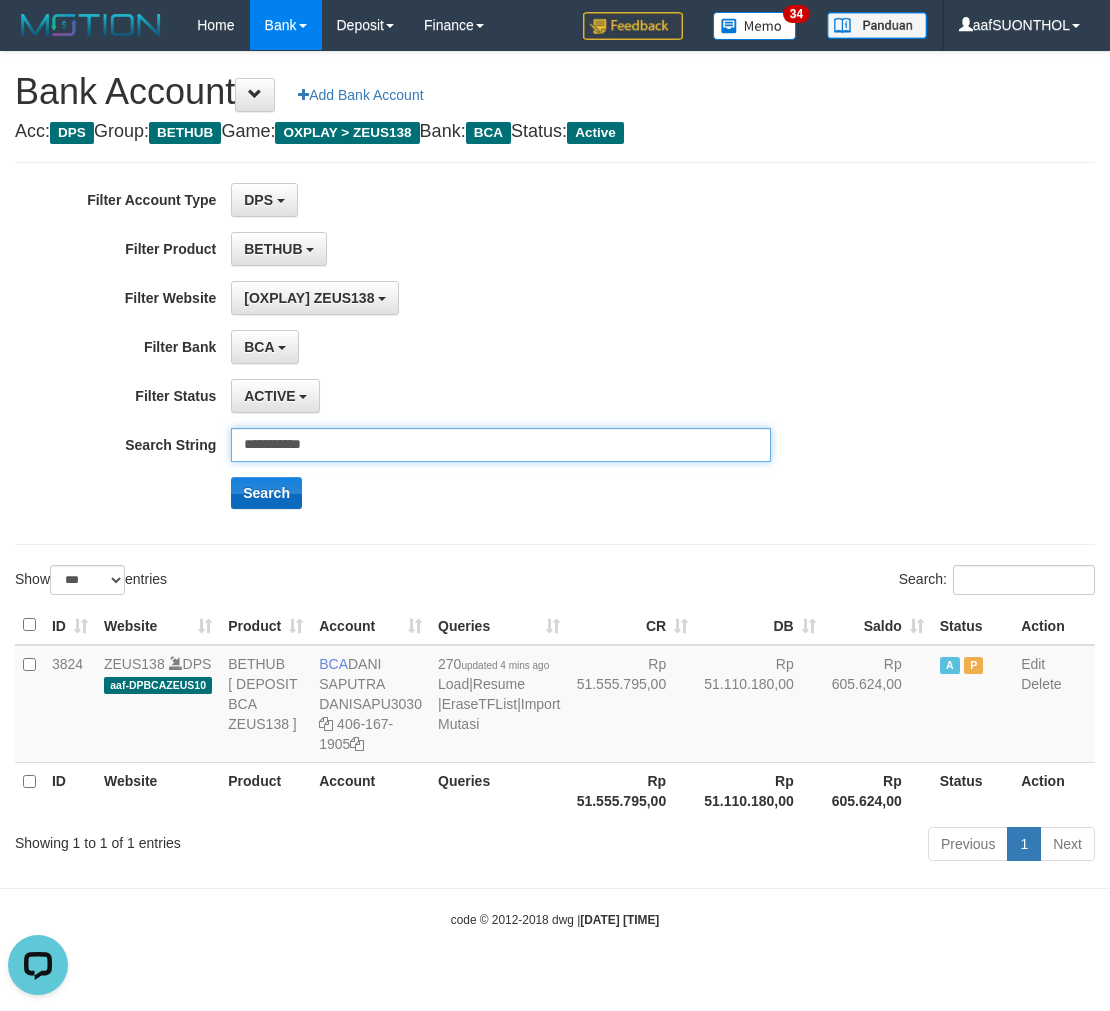 type on "**********" 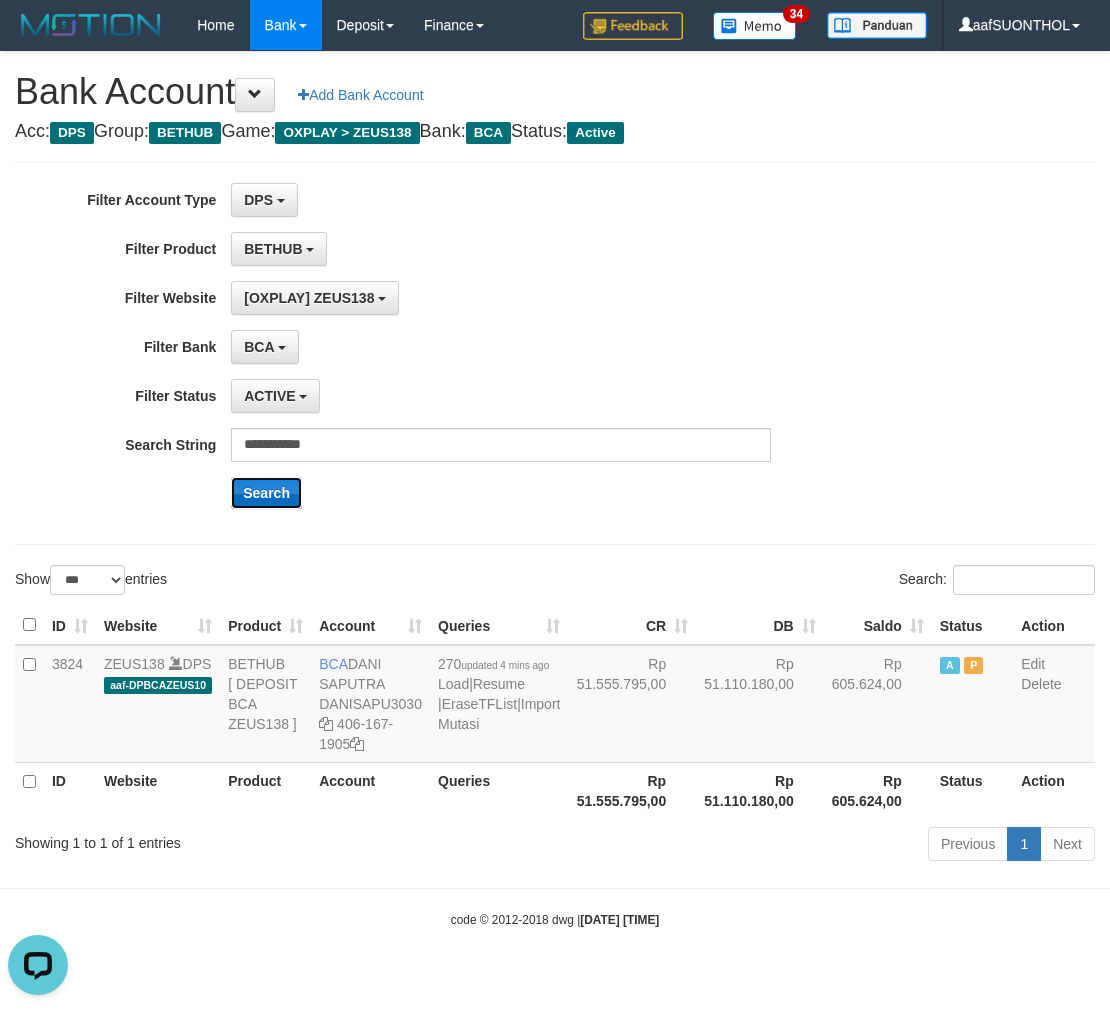 click on "Search" at bounding box center [266, 493] 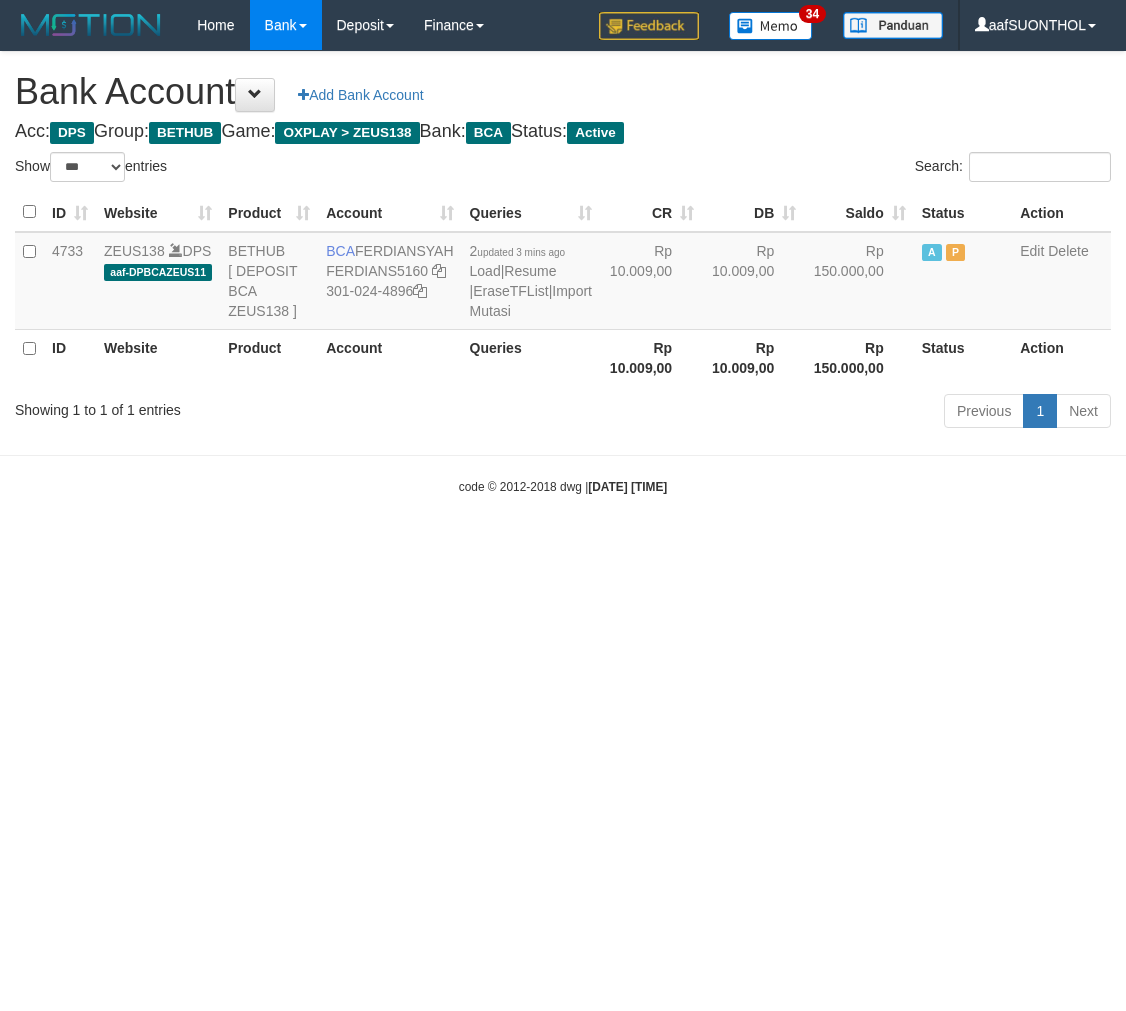 select on "***" 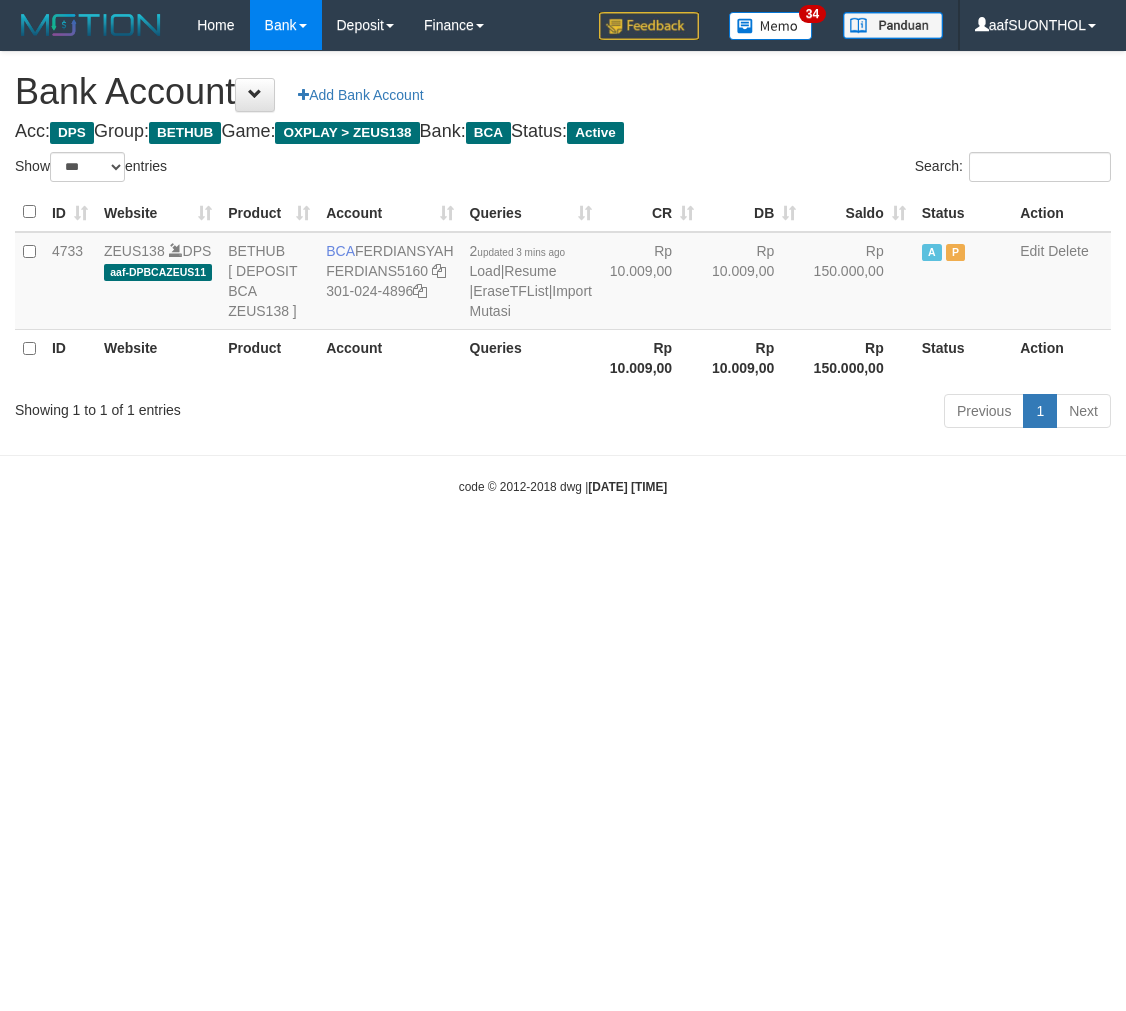 scroll, scrollTop: 0, scrollLeft: 0, axis: both 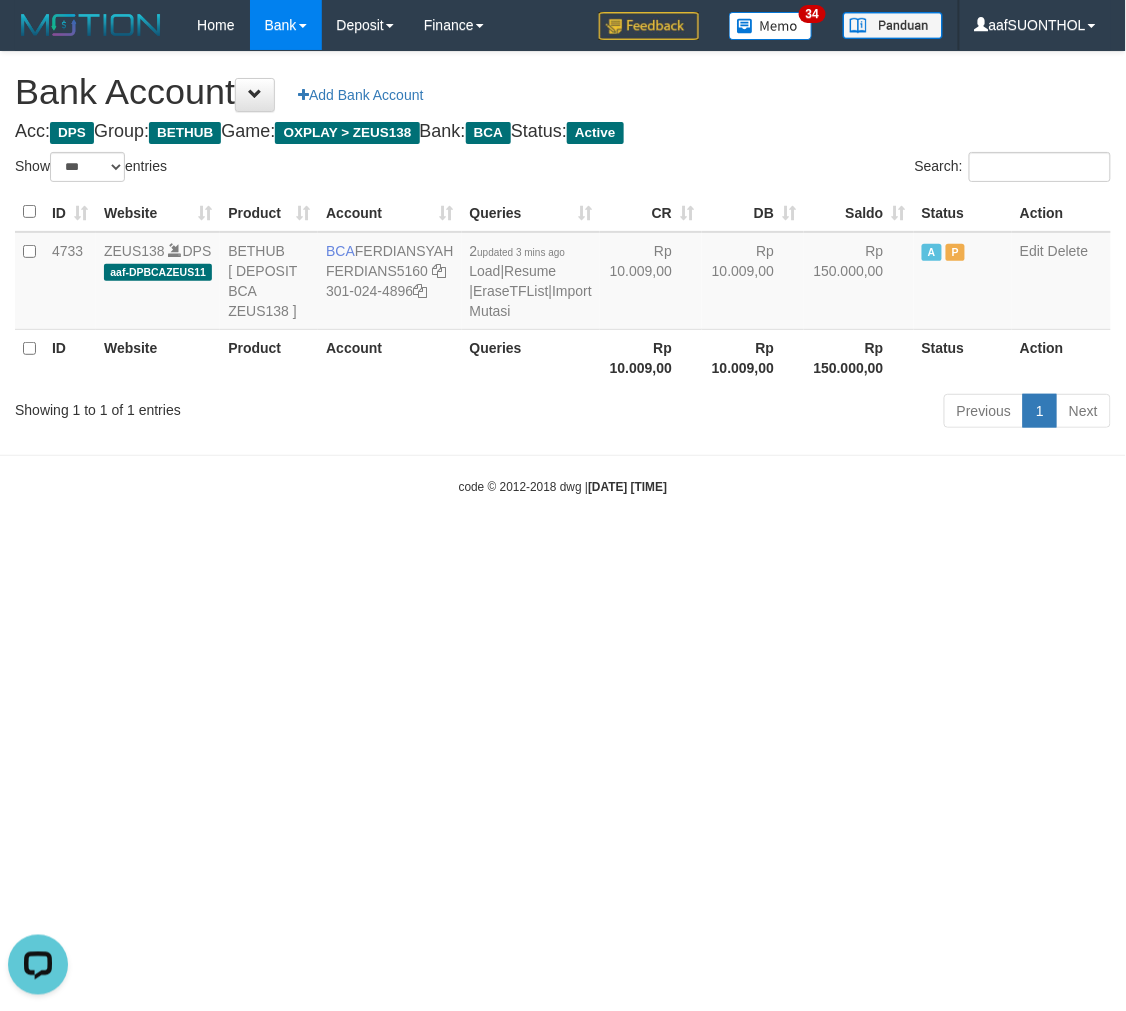 drag, startPoint x: 653, startPoint y: 766, endPoint x: 622, endPoint y: 742, distance: 39.20459 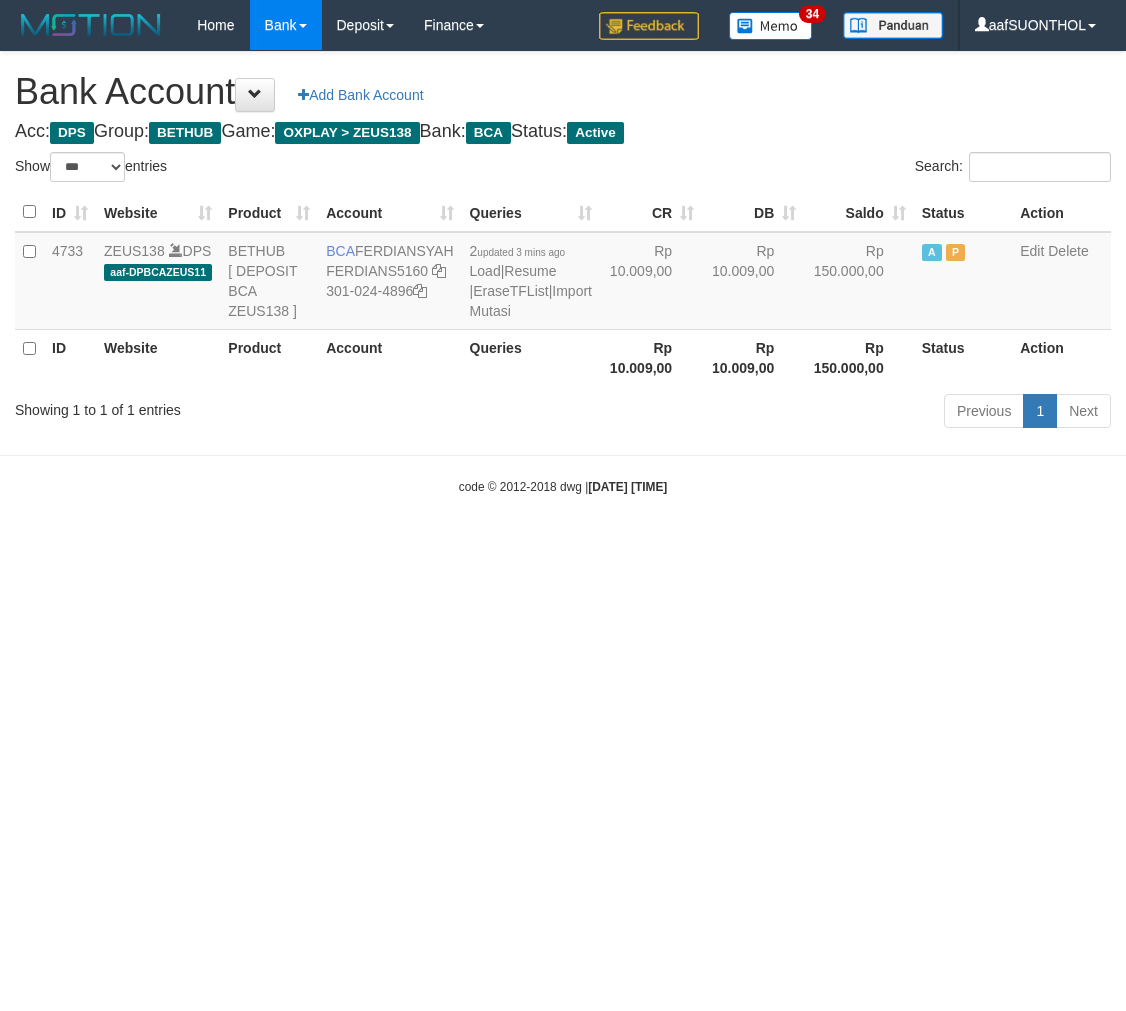 select on "***" 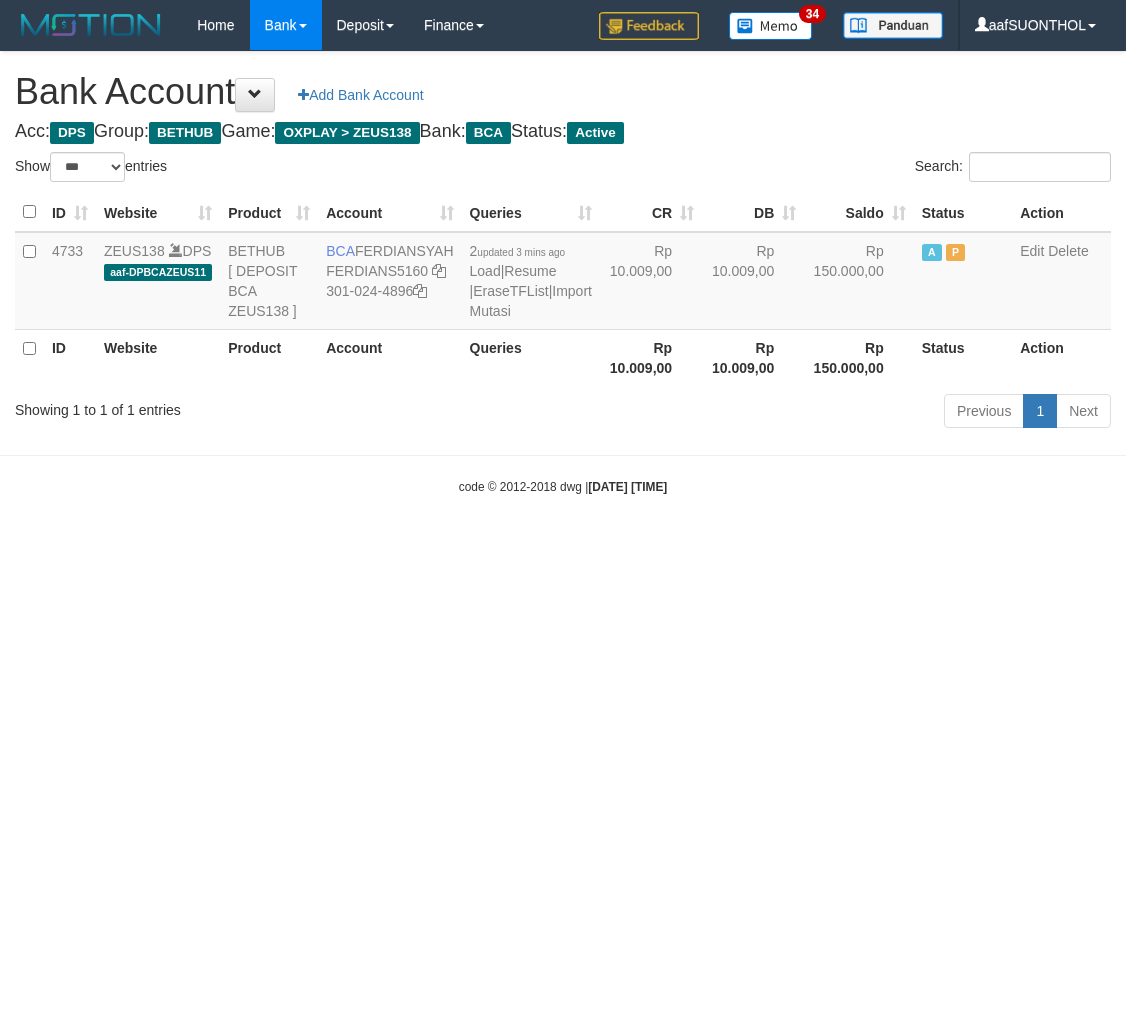 scroll, scrollTop: 0, scrollLeft: 0, axis: both 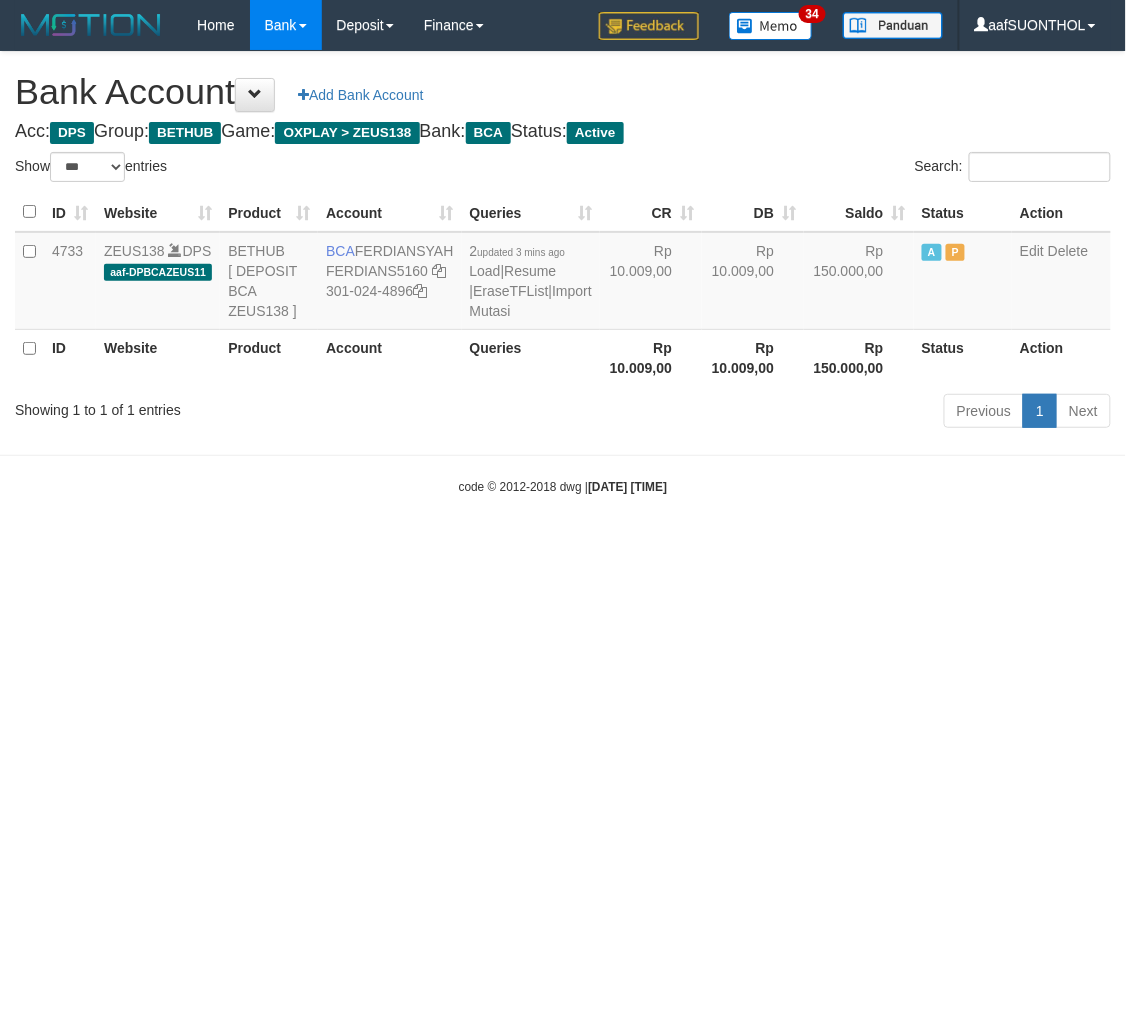 click on "Toggle navigation
Home
Bank
Account List
Load
By Website
Group
[OXPLAY]													ZEUS138
By Load Group (DPS)
Sync" at bounding box center (563, 273) 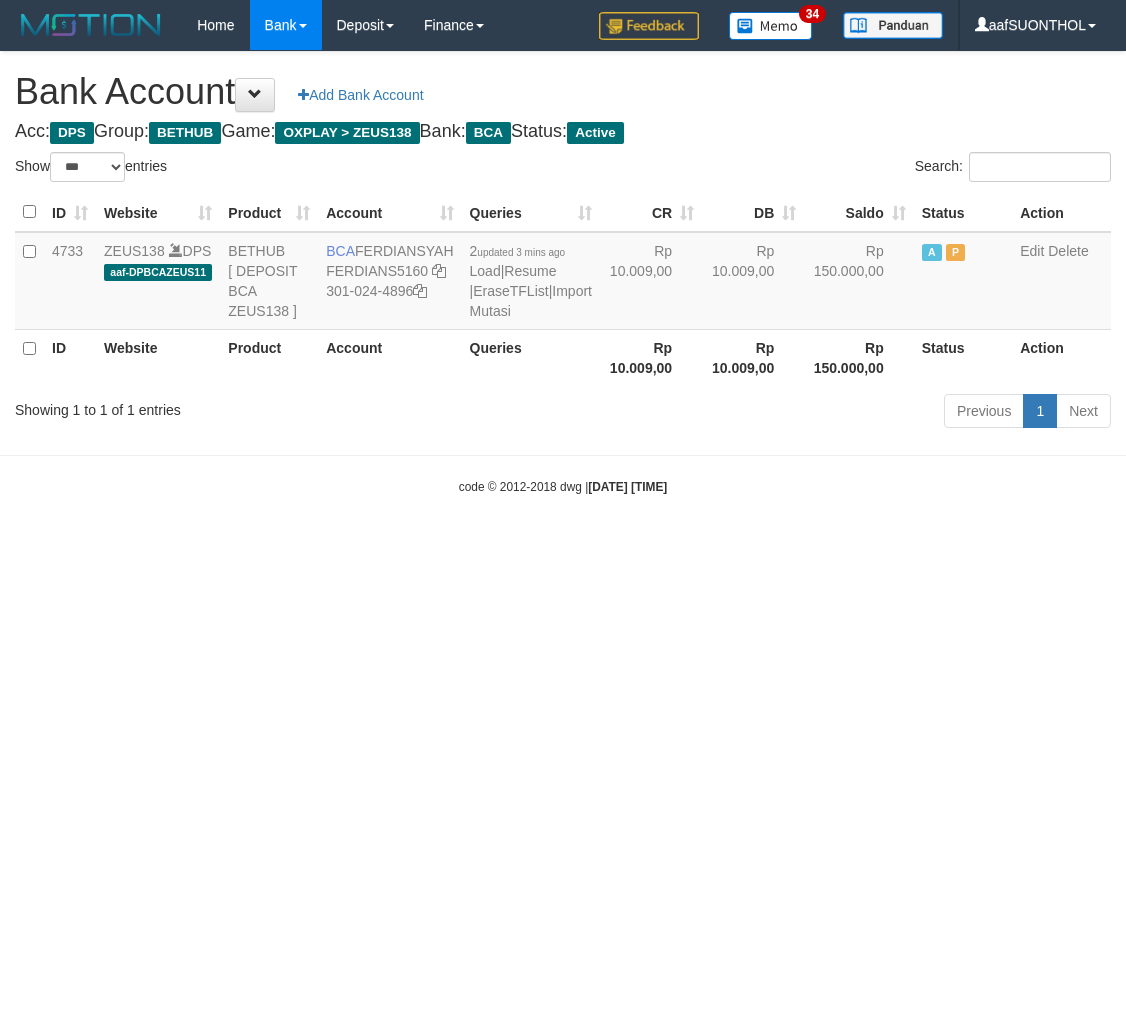 select on "***" 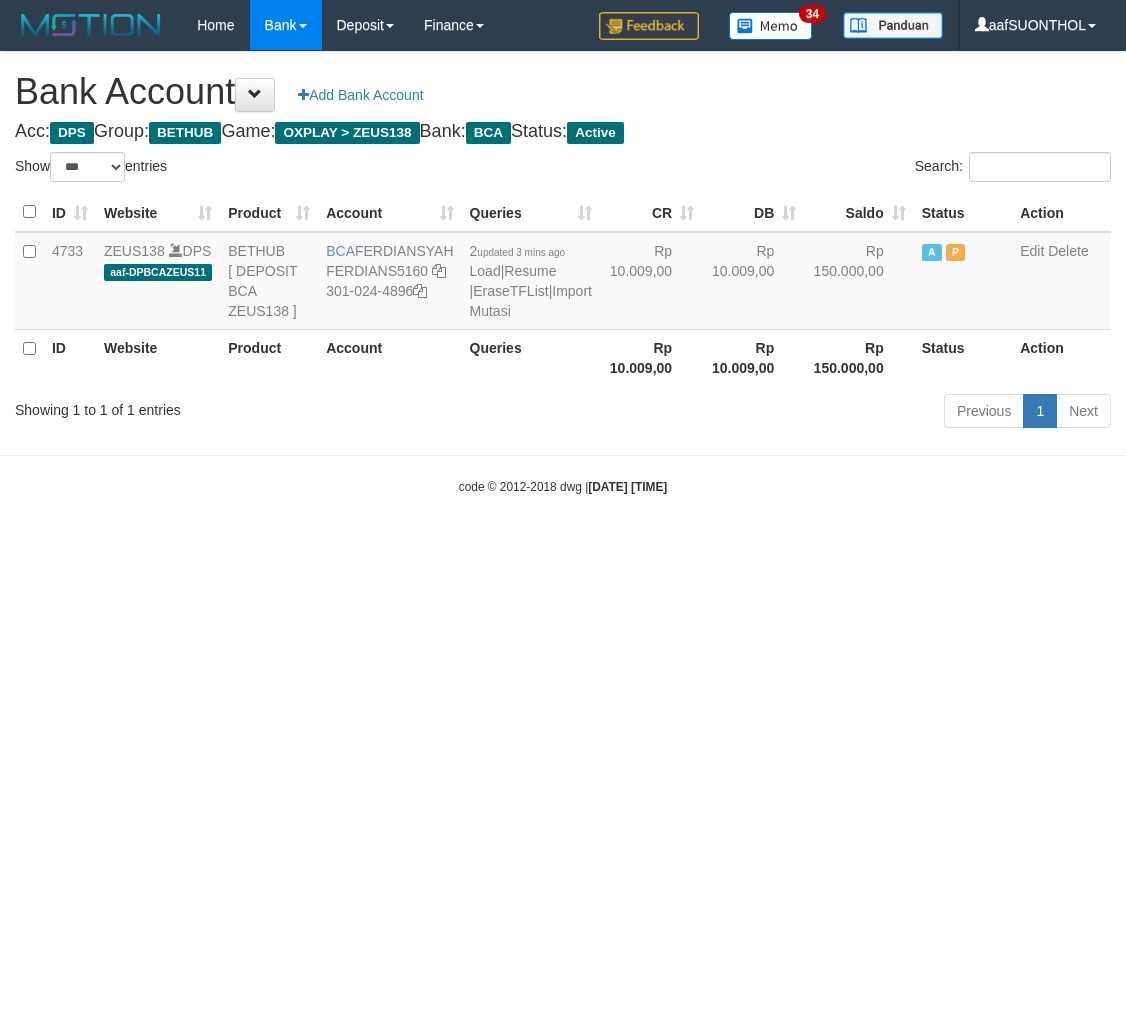 scroll, scrollTop: 0, scrollLeft: 0, axis: both 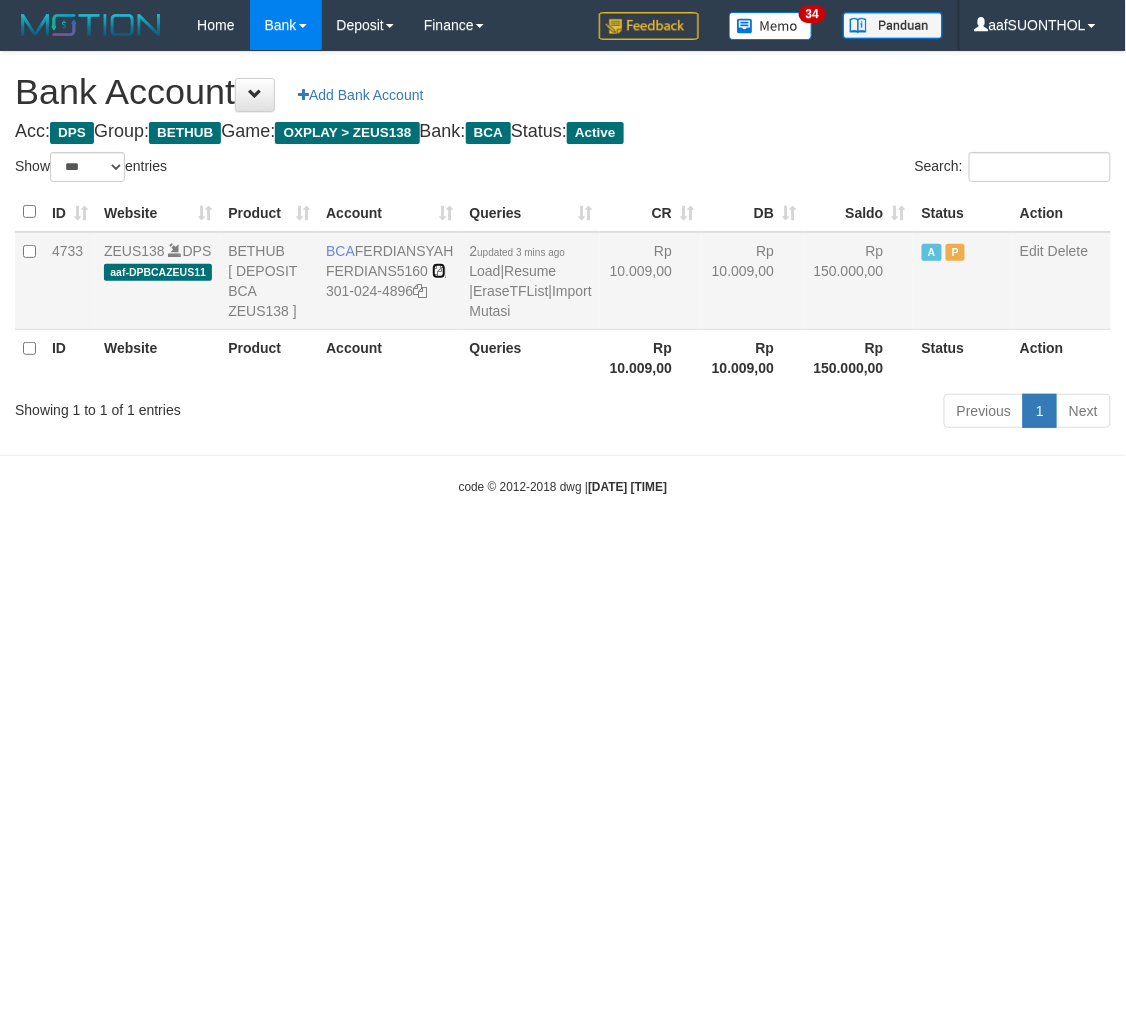 click at bounding box center [439, 271] 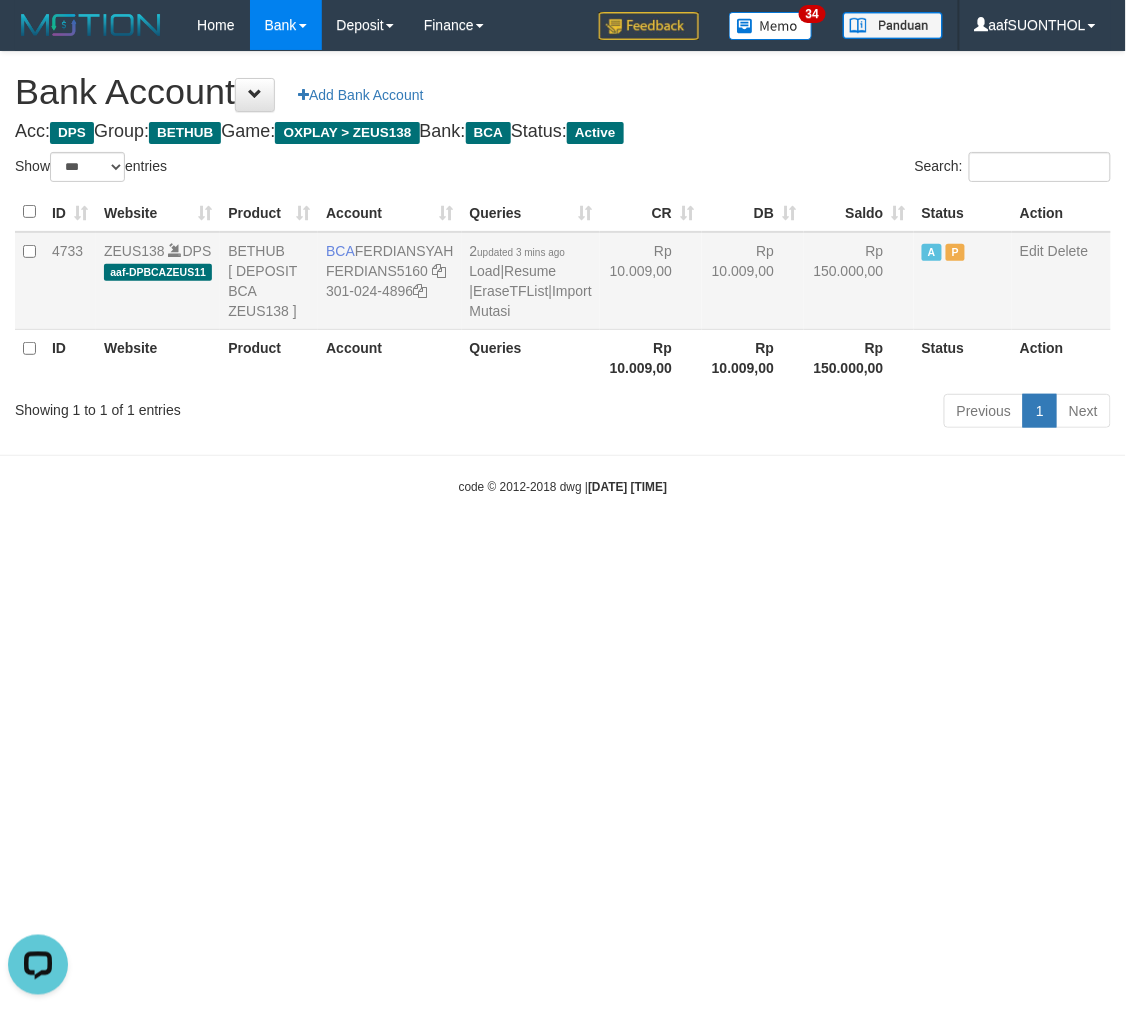 scroll, scrollTop: 0, scrollLeft: 0, axis: both 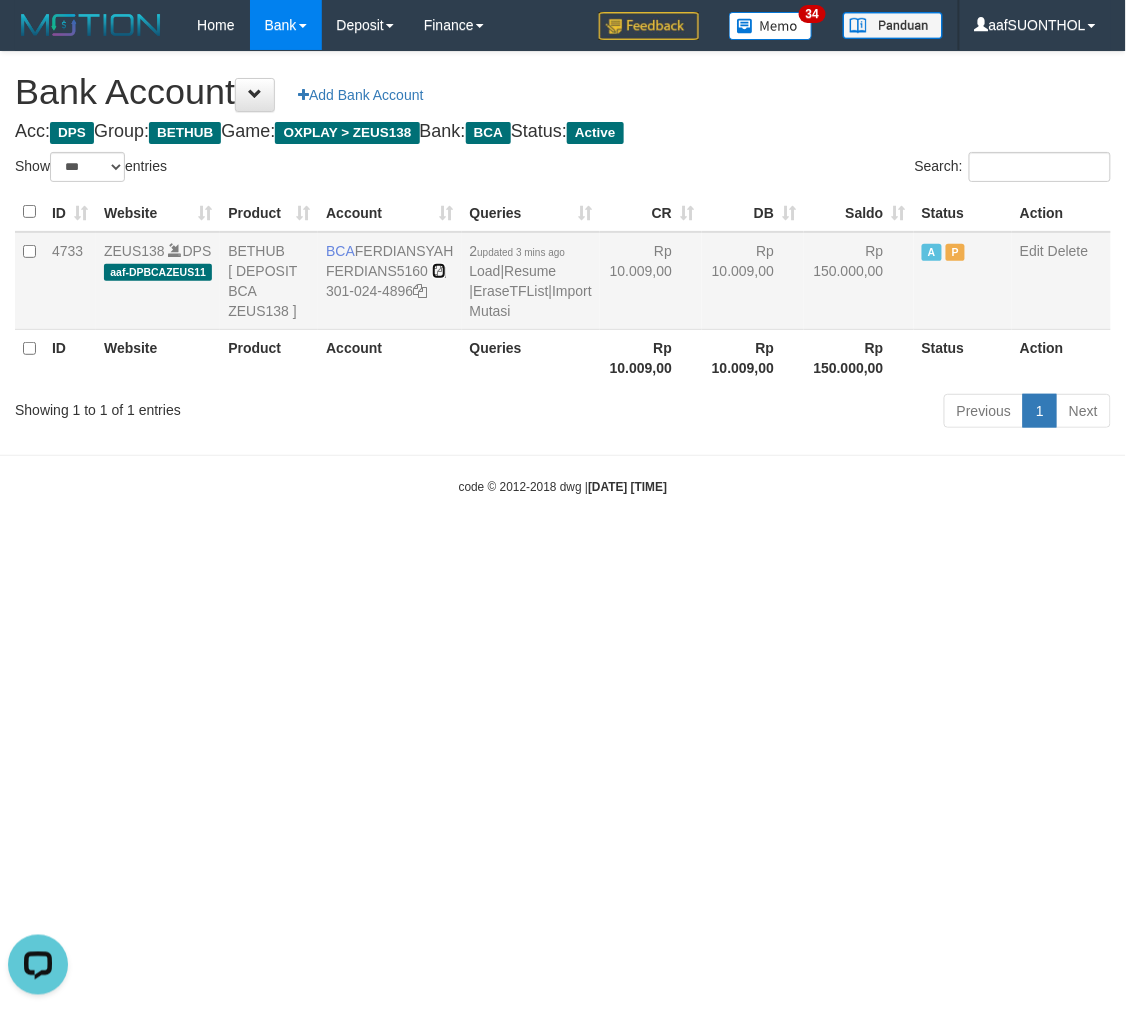 click at bounding box center (439, 271) 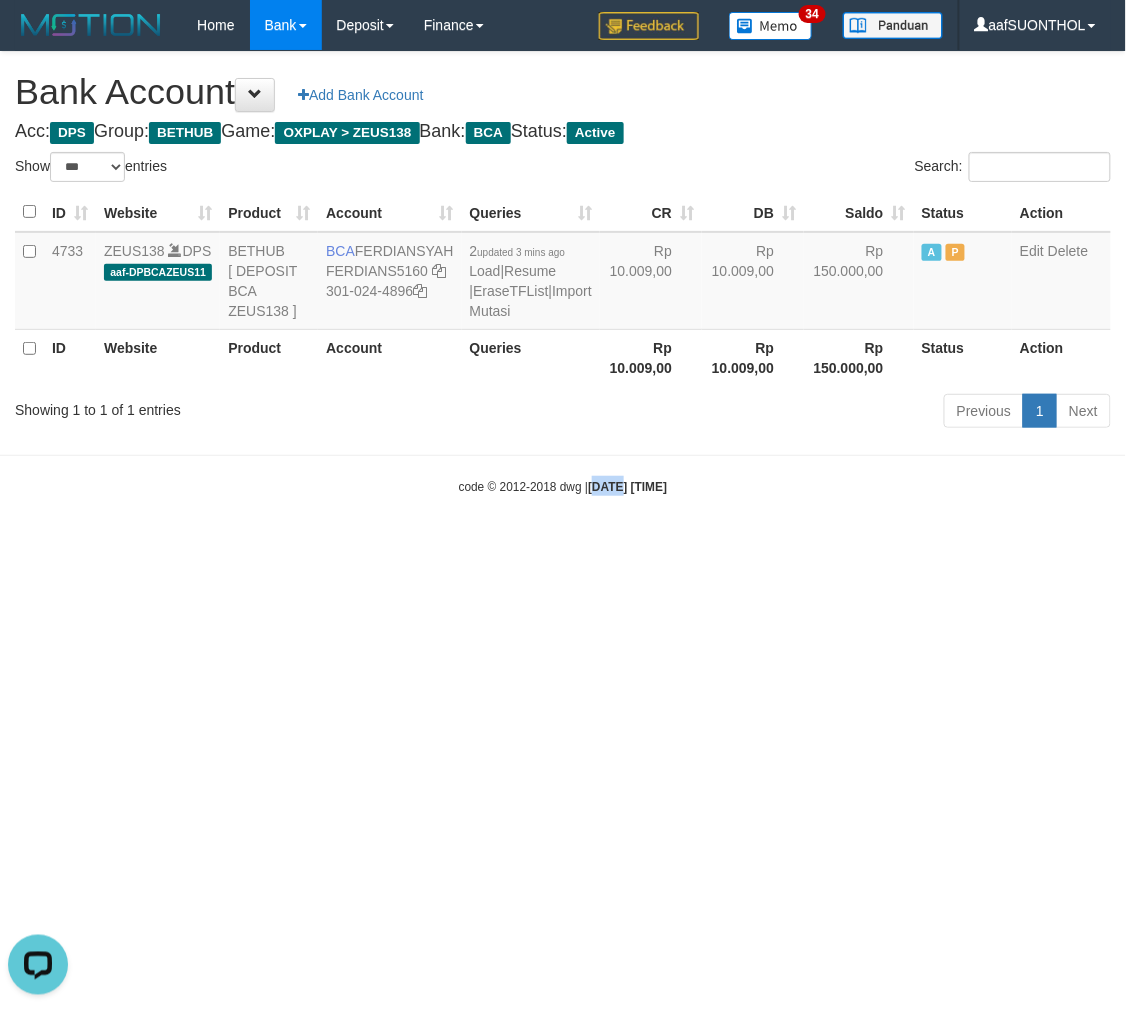 drag, startPoint x: 603, startPoint y: 703, endPoint x: 574, endPoint y: 703, distance: 29 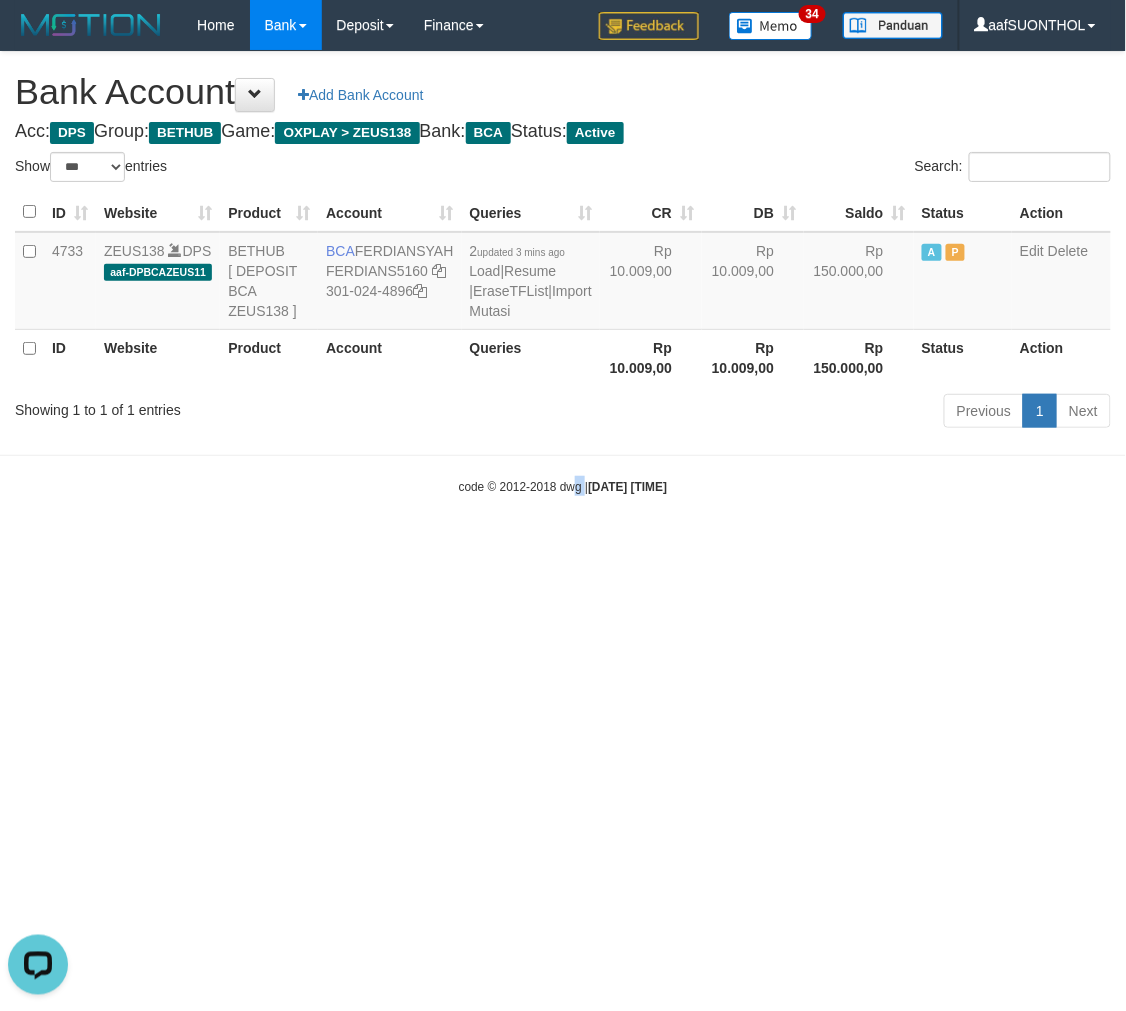 drag, startPoint x: 556, startPoint y: 698, endPoint x: 555, endPoint y: 684, distance: 14.035668 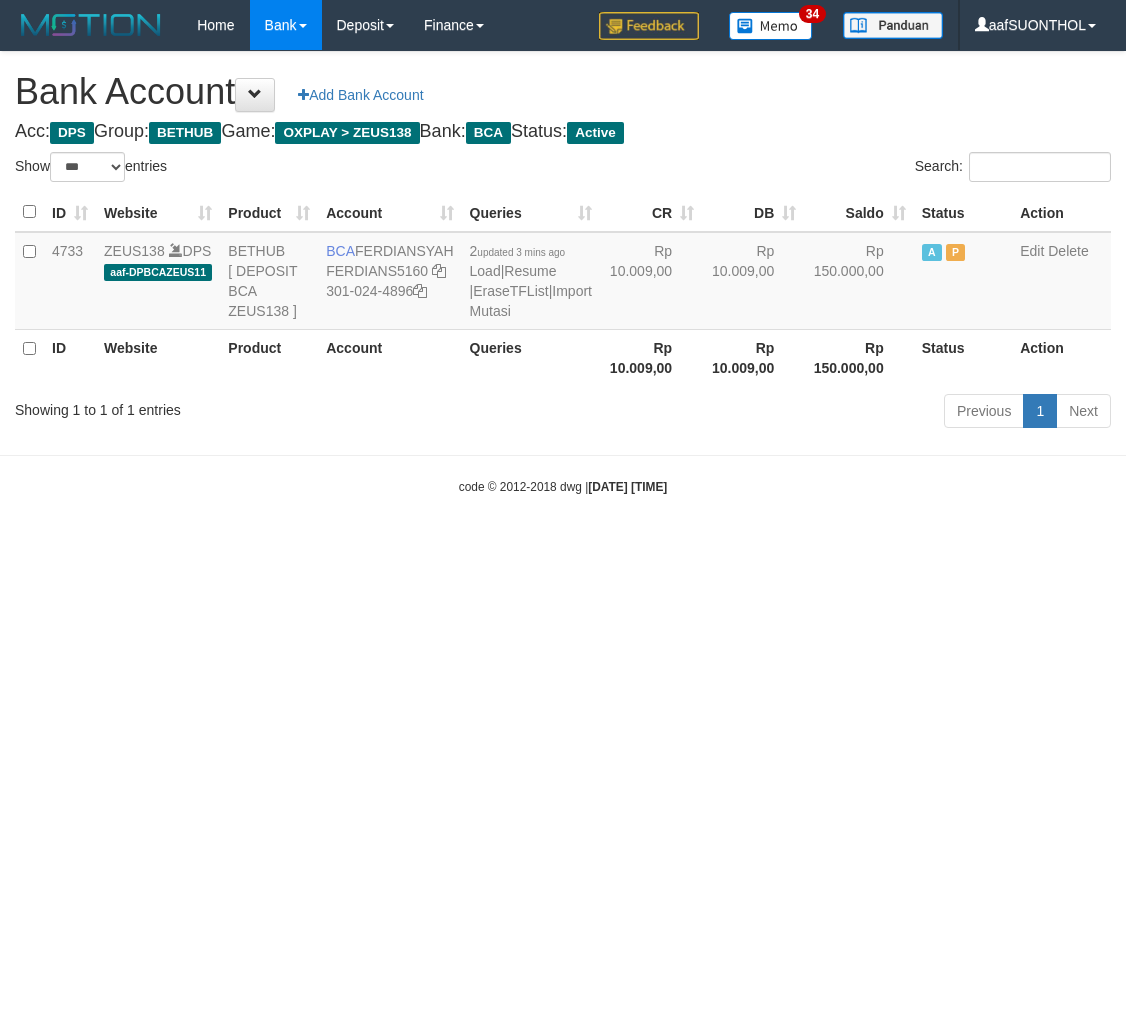select on "***" 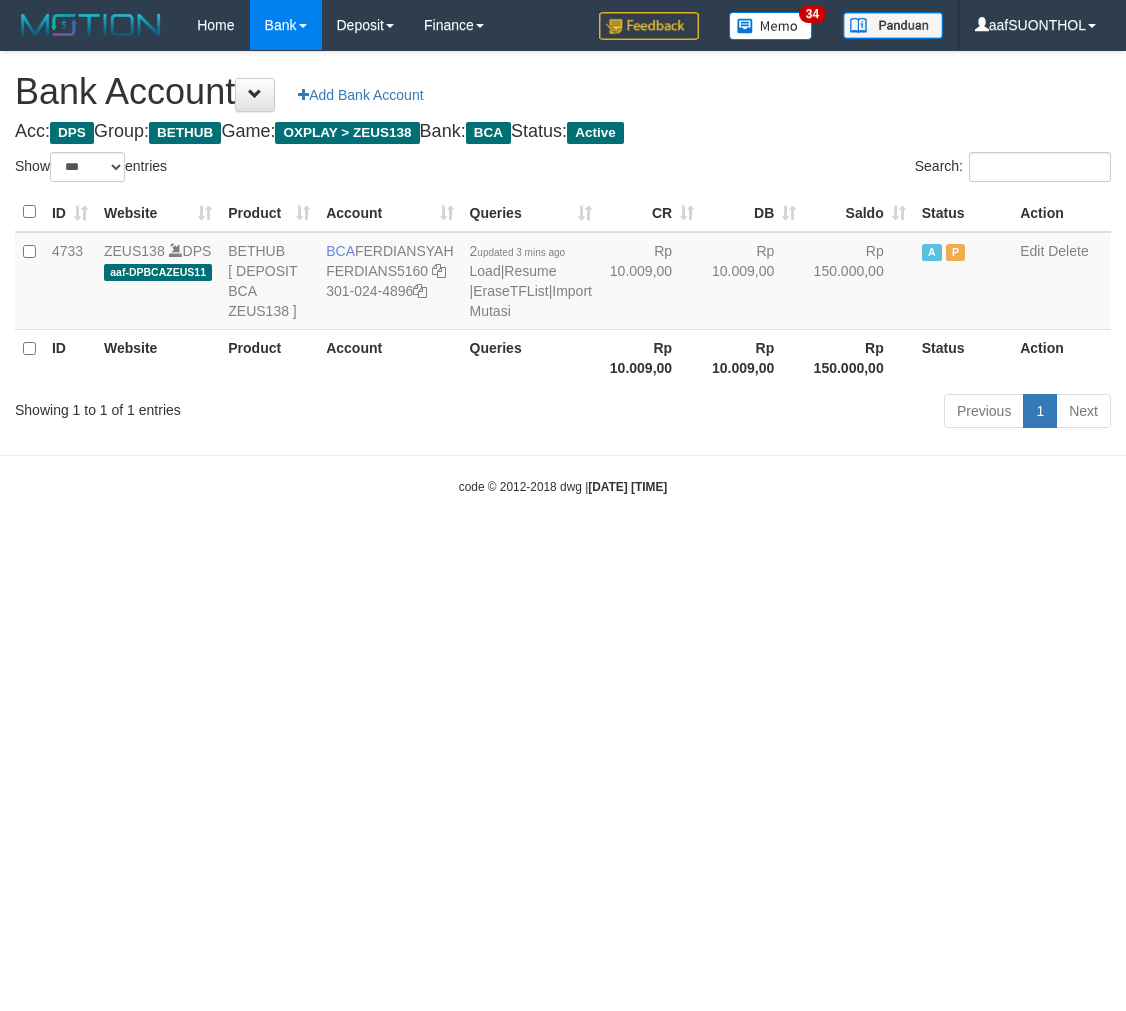 scroll, scrollTop: 0, scrollLeft: 0, axis: both 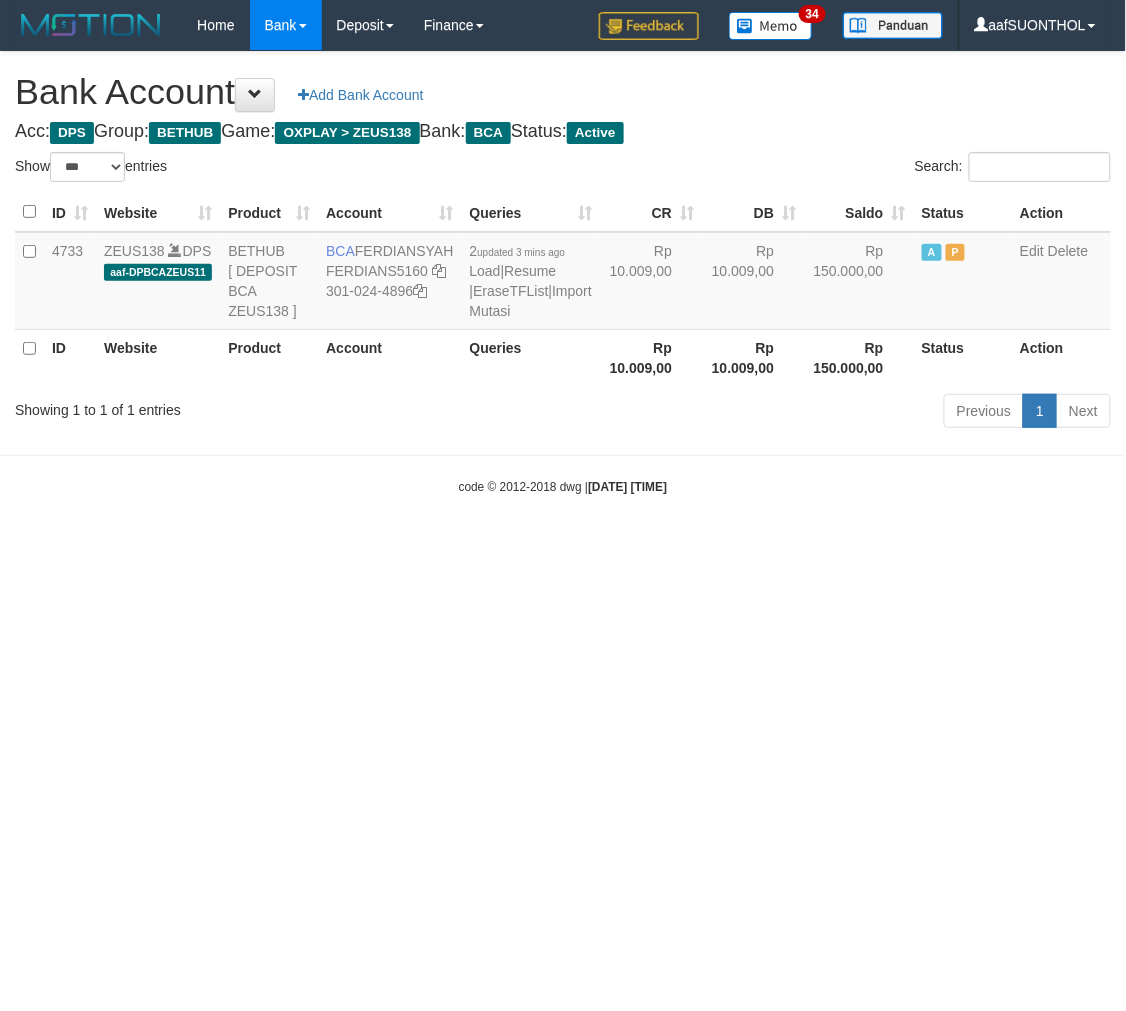 drag, startPoint x: 548, startPoint y: 667, endPoint x: 553, endPoint y: 653, distance: 14.866069 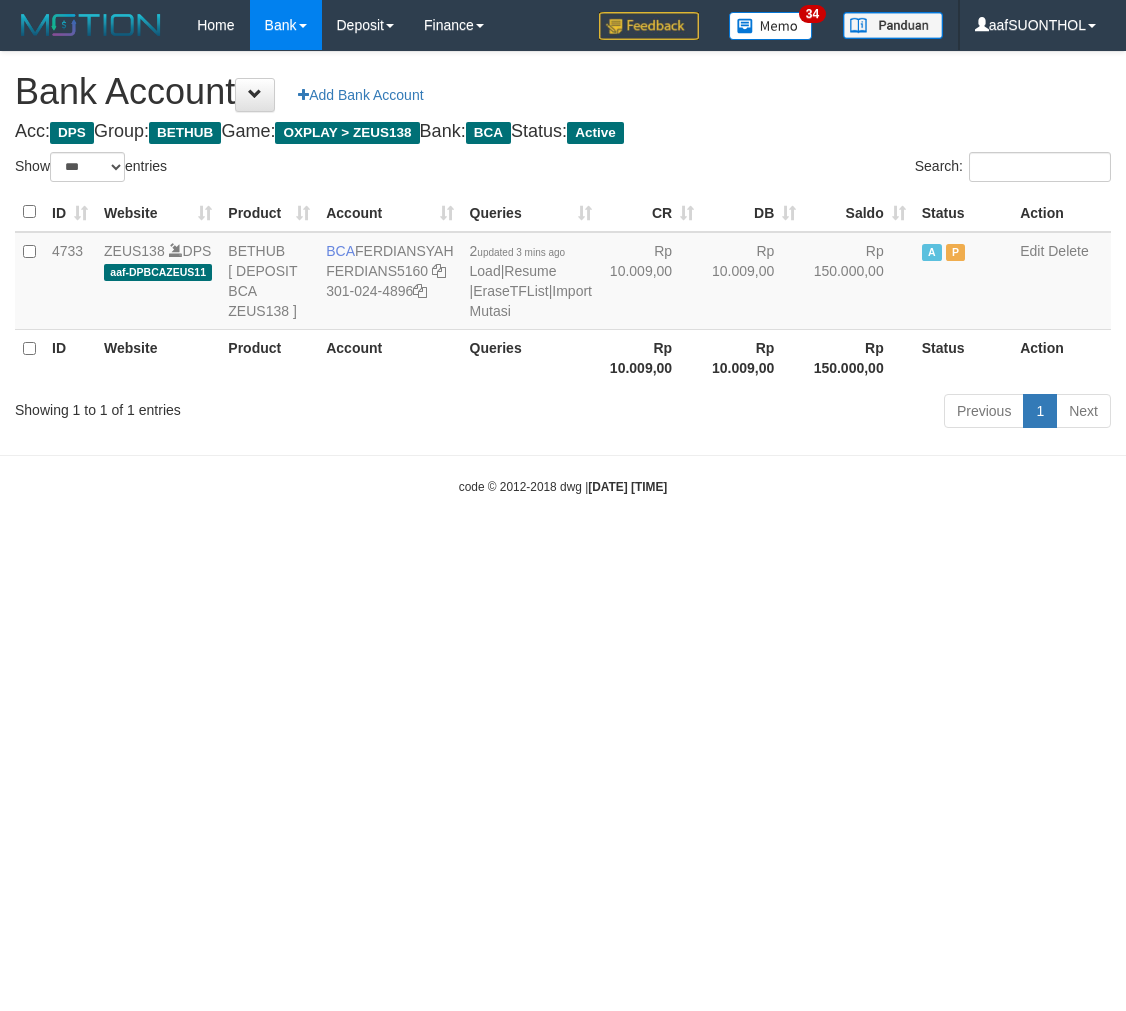 select on "***" 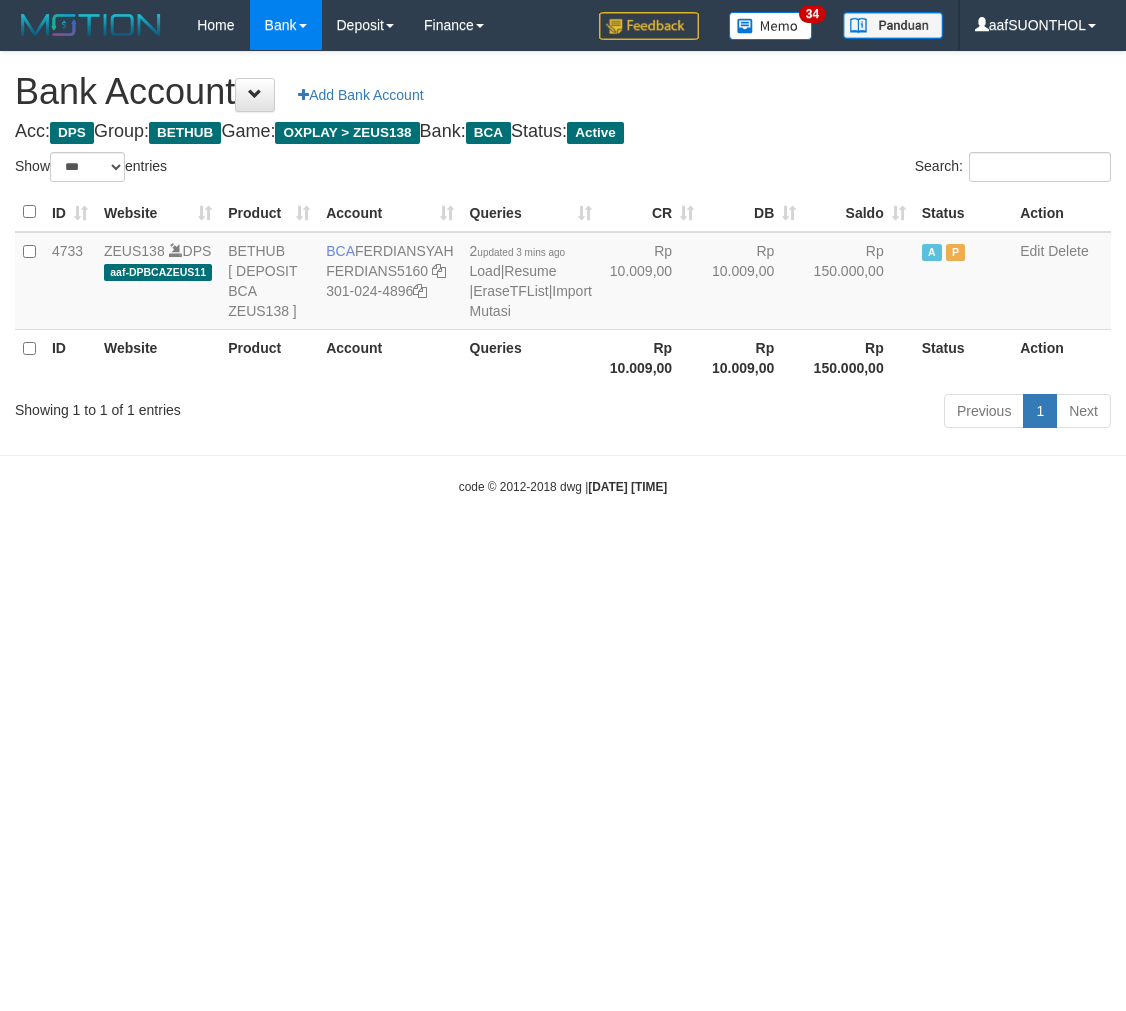 scroll, scrollTop: 0, scrollLeft: 0, axis: both 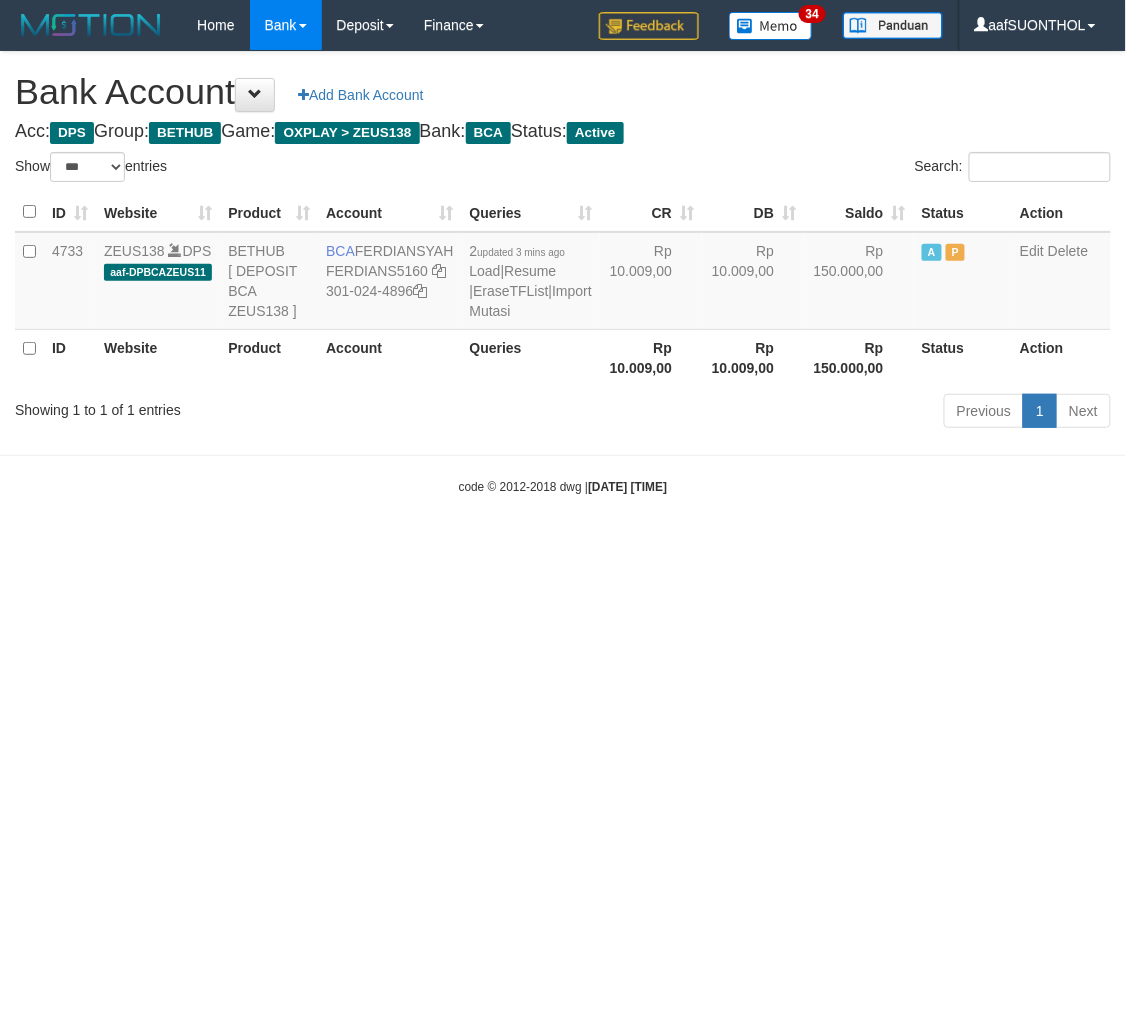 click on "Toggle navigation
Home
Bank
Account List
Load
By Website
Group
[OXPLAY]													ZEUS138
By Load Group (DPS)
Sync" at bounding box center [563, 273] 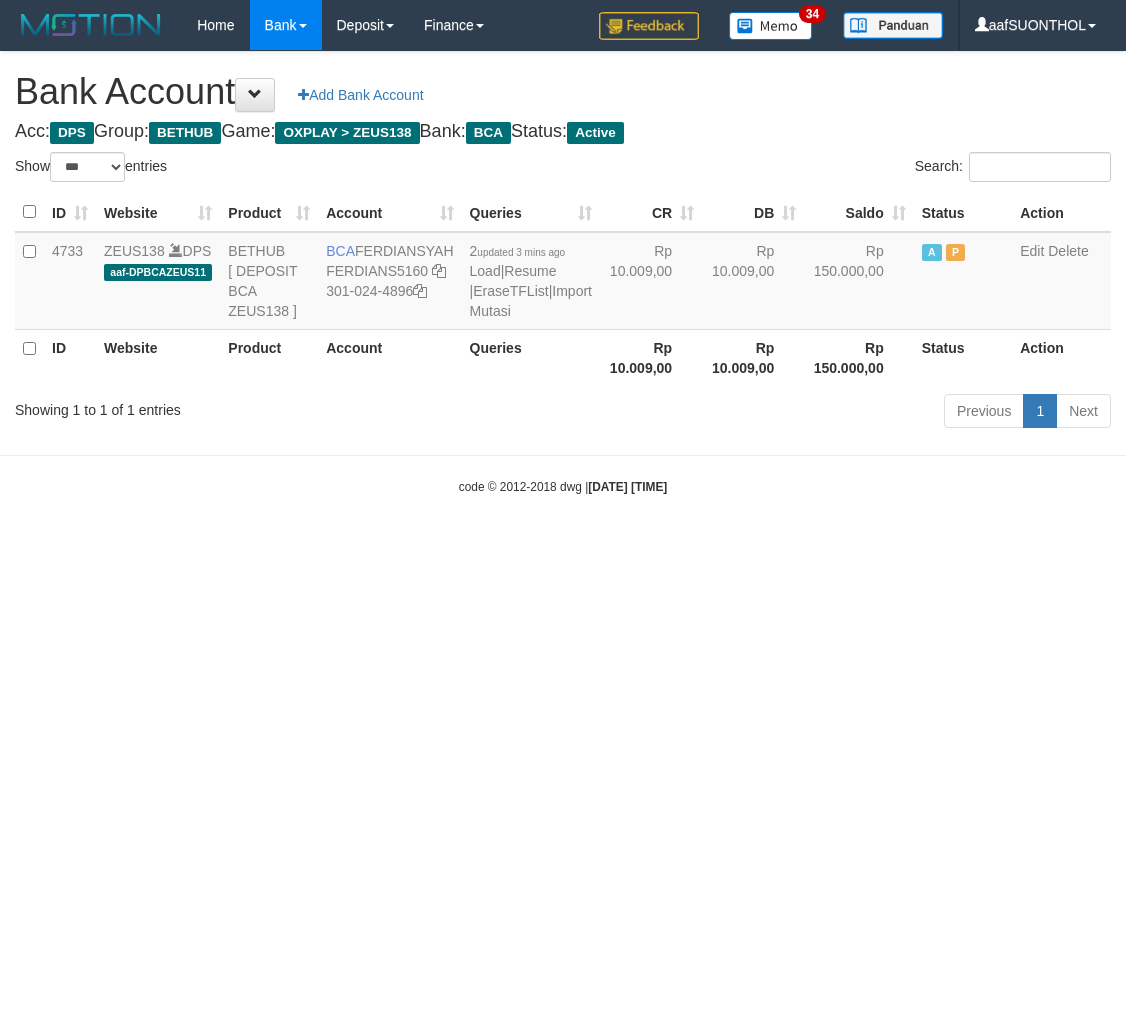 select on "***" 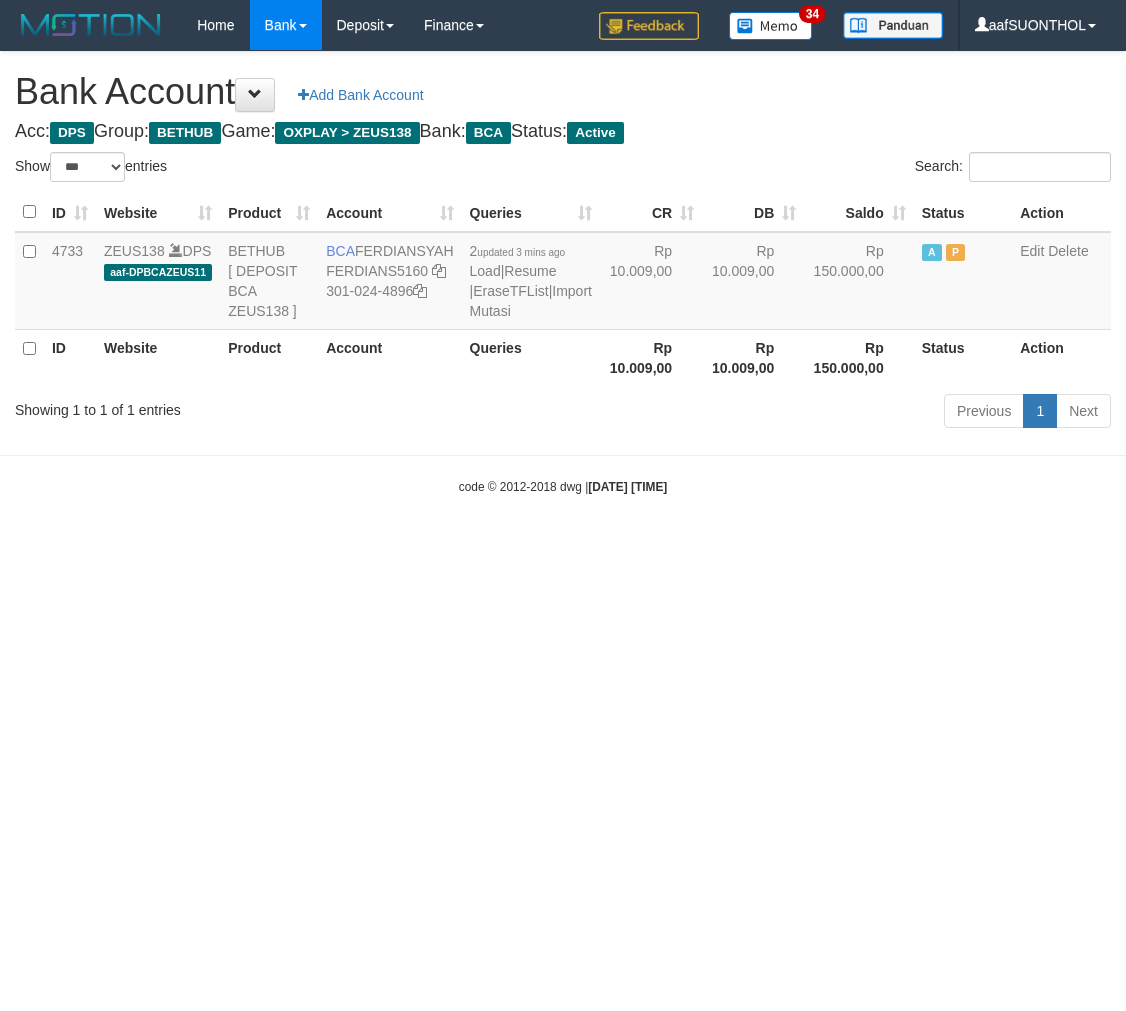 scroll, scrollTop: 0, scrollLeft: 0, axis: both 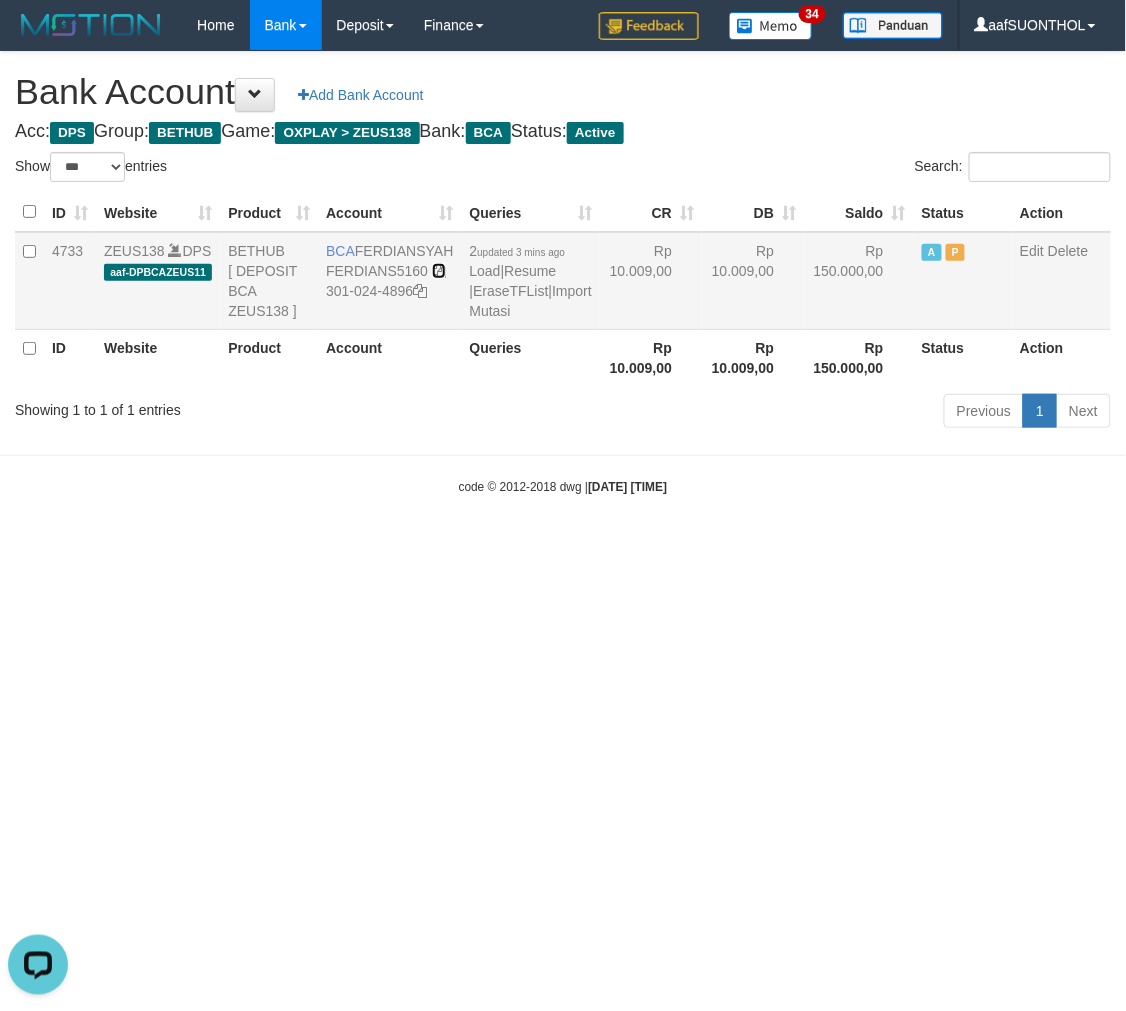 click at bounding box center (439, 271) 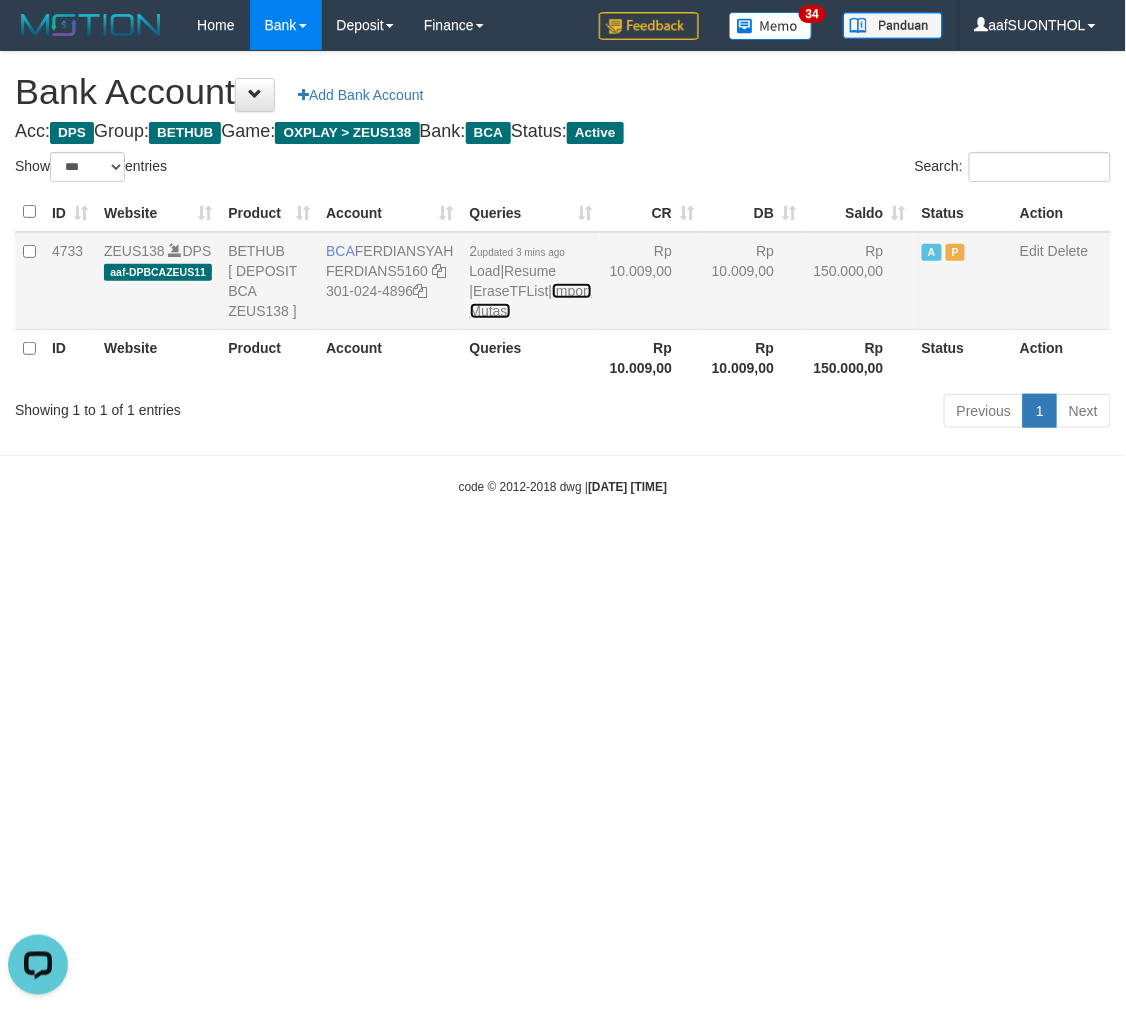 click on "Import Mutasi" at bounding box center [531, 301] 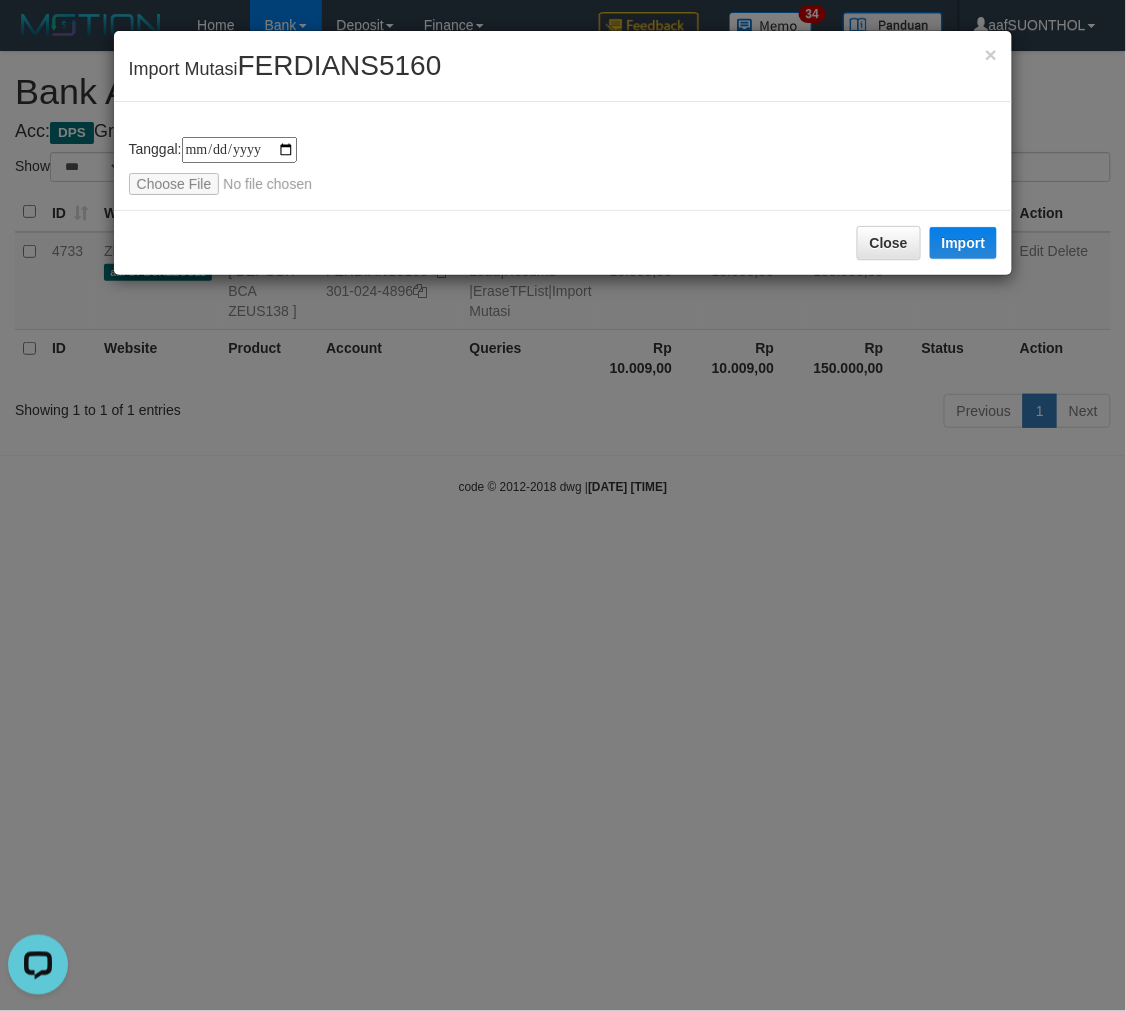 click on "**********" at bounding box center [563, 166] 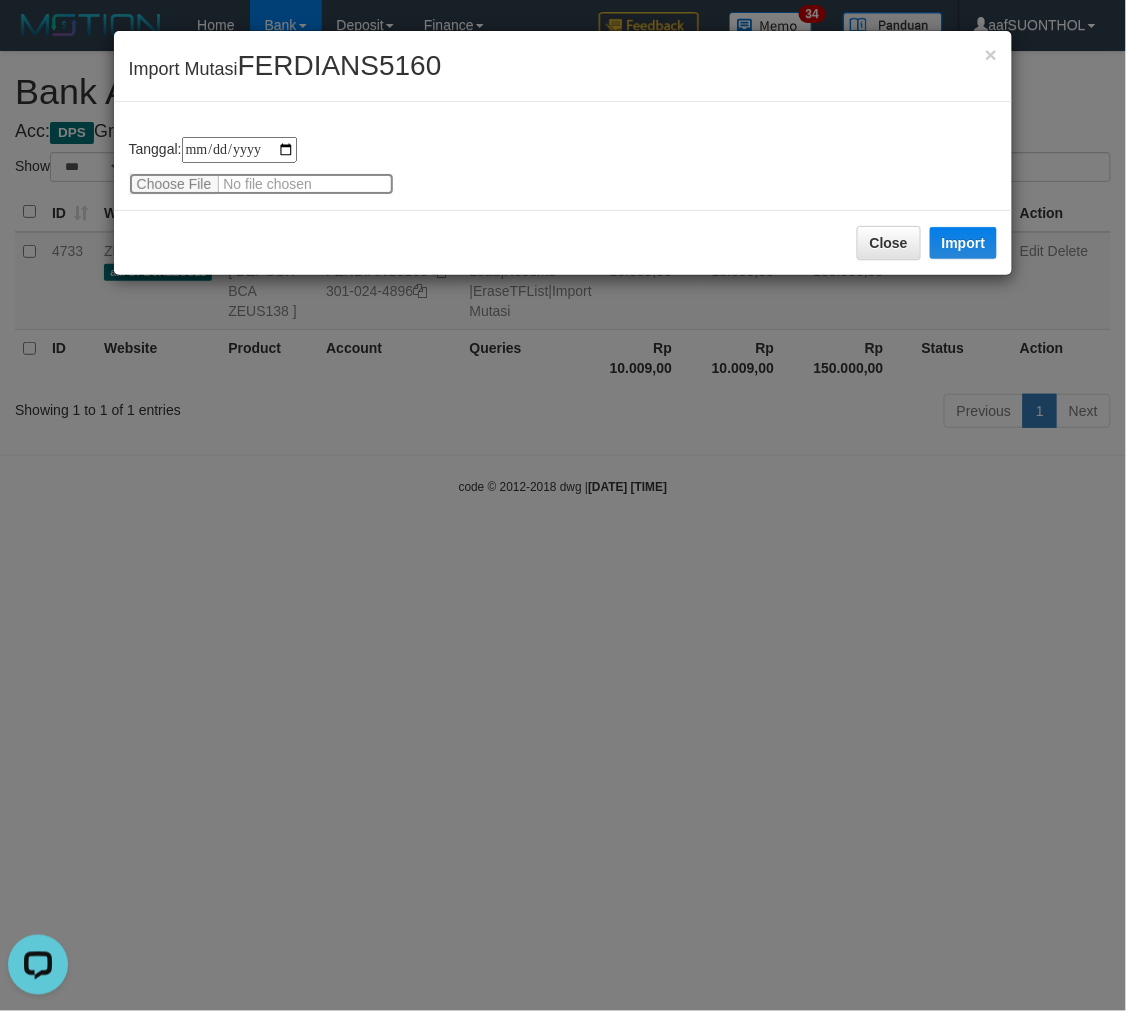 click at bounding box center [261, 184] 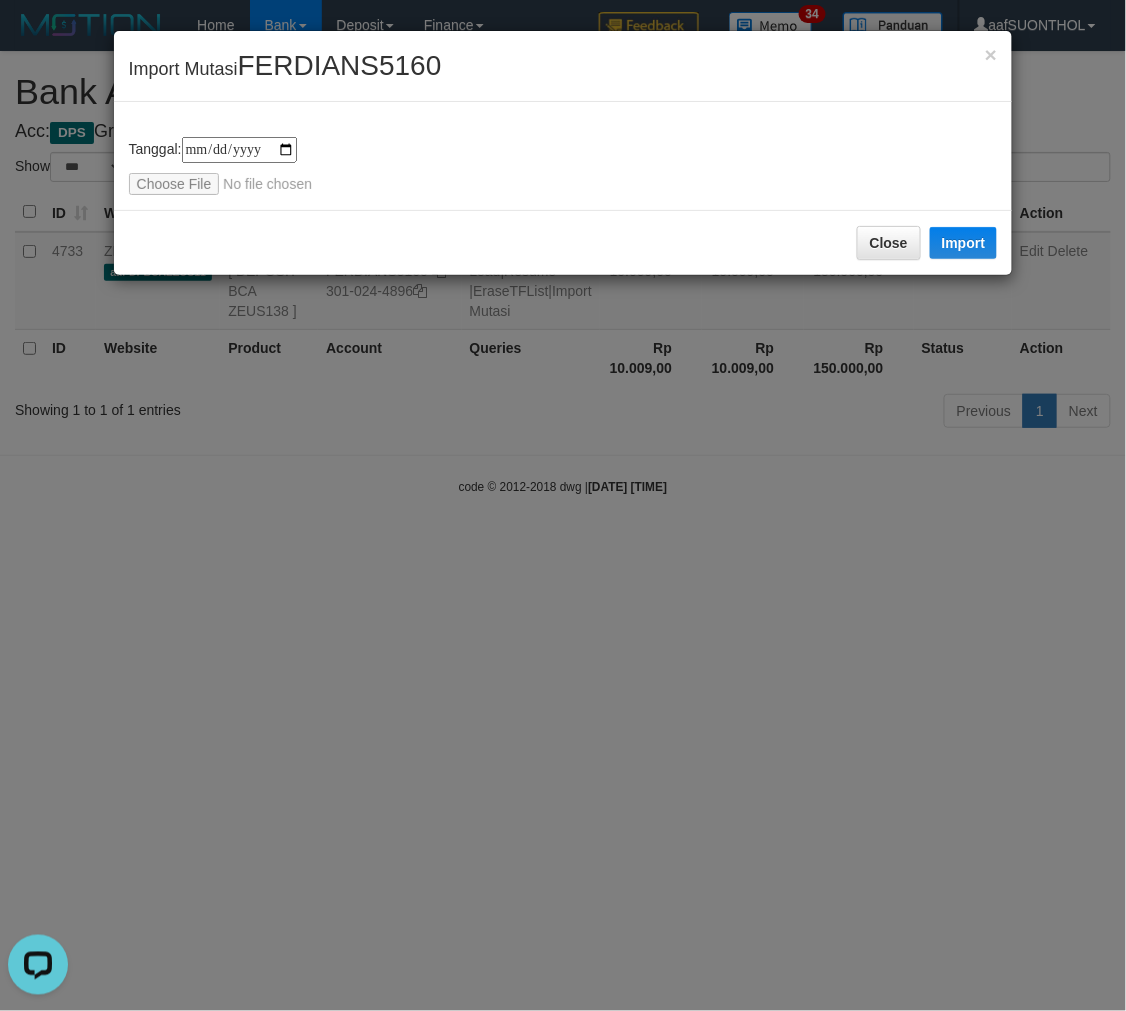 click on "**********" at bounding box center [563, 505] 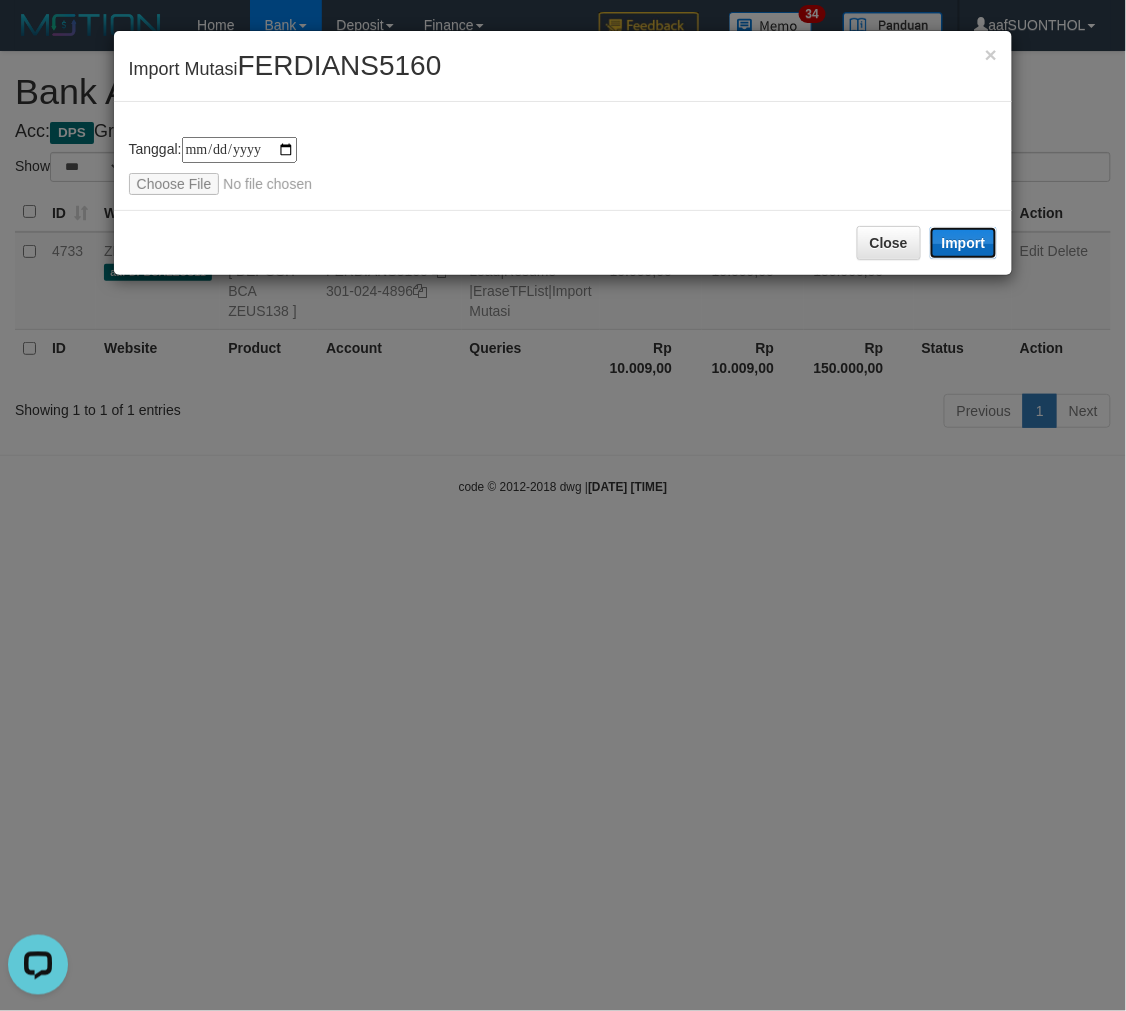 drag, startPoint x: 976, startPoint y: 245, endPoint x: 503, endPoint y: 0, distance: 532.68567 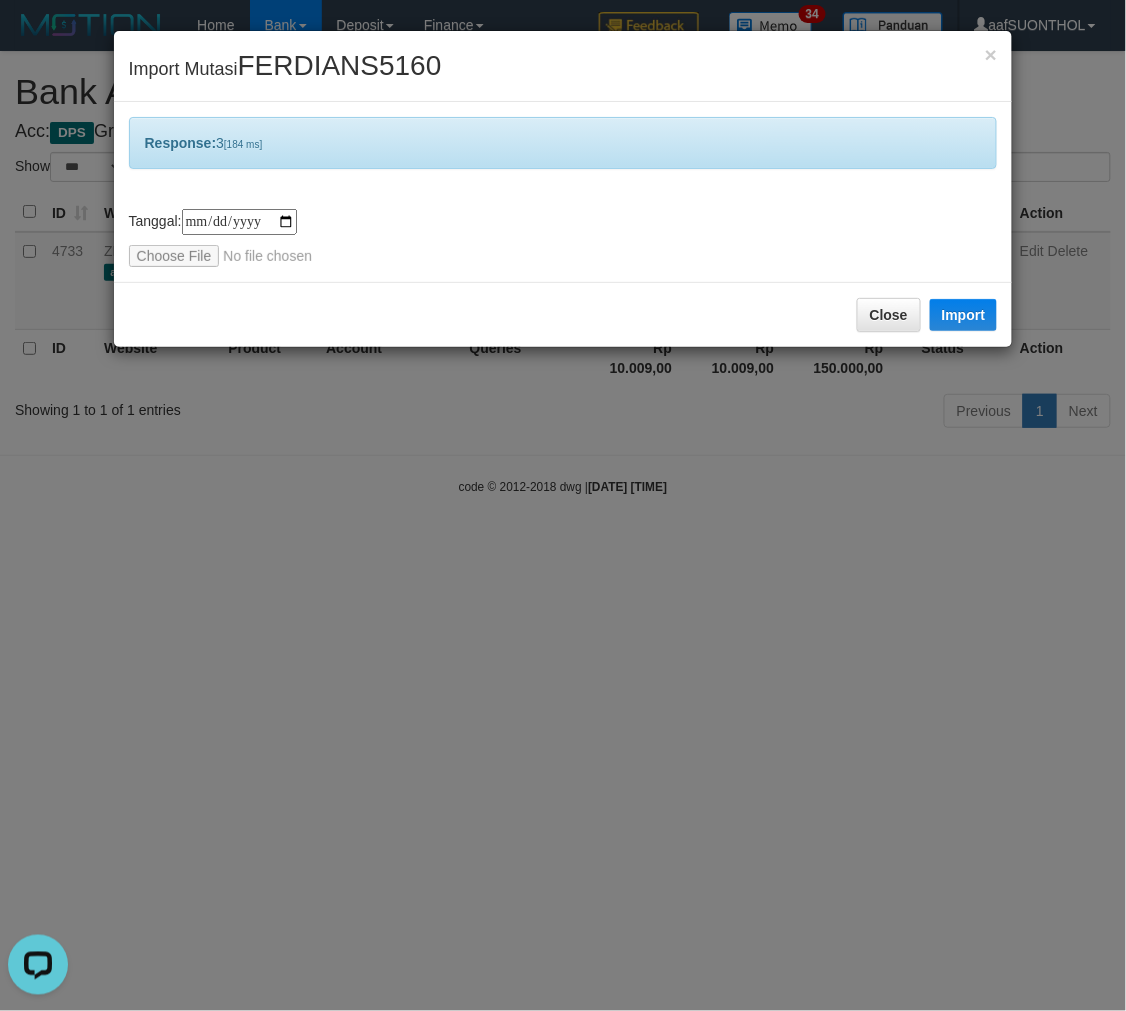 drag, startPoint x: 751, startPoint y: 682, endPoint x: 732, endPoint y: 674, distance: 20.615528 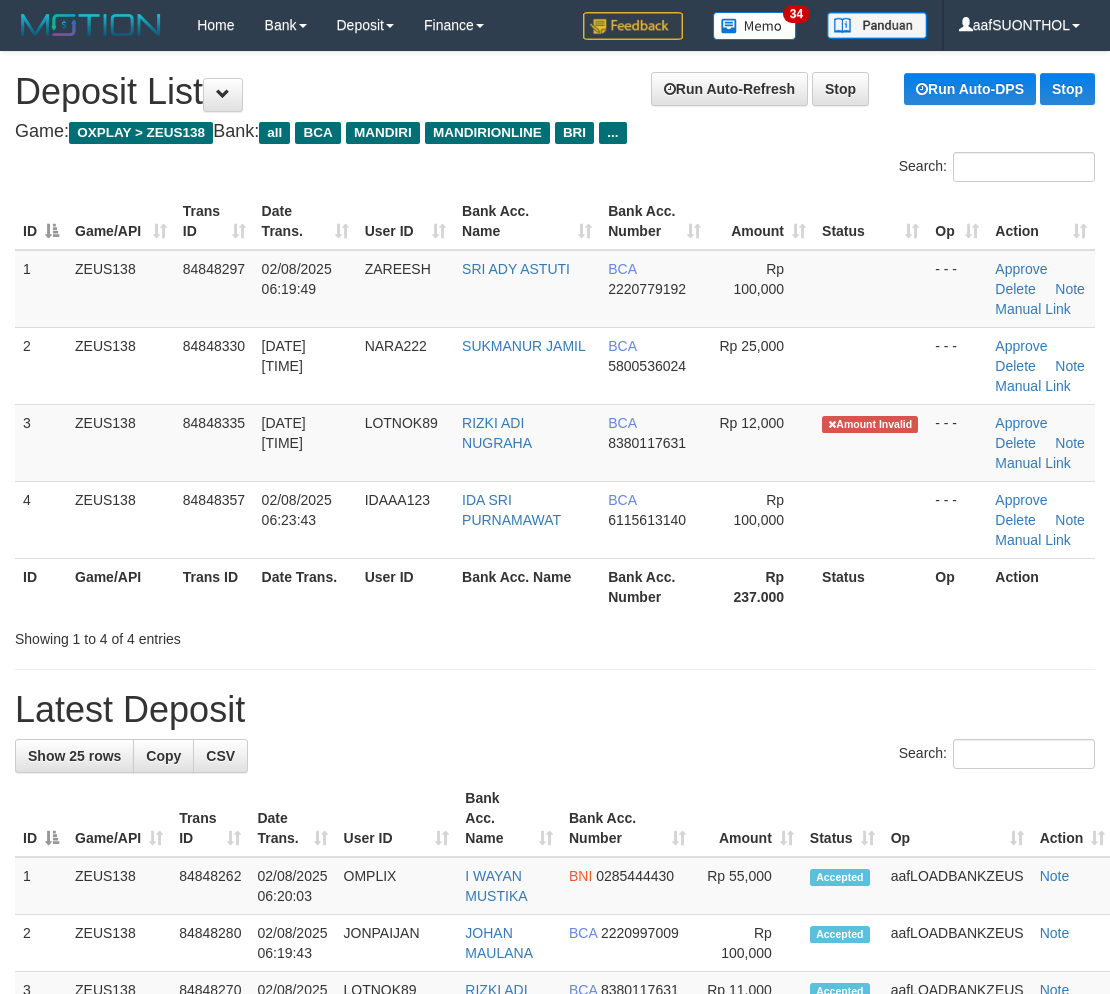 scroll, scrollTop: 0, scrollLeft: 0, axis: both 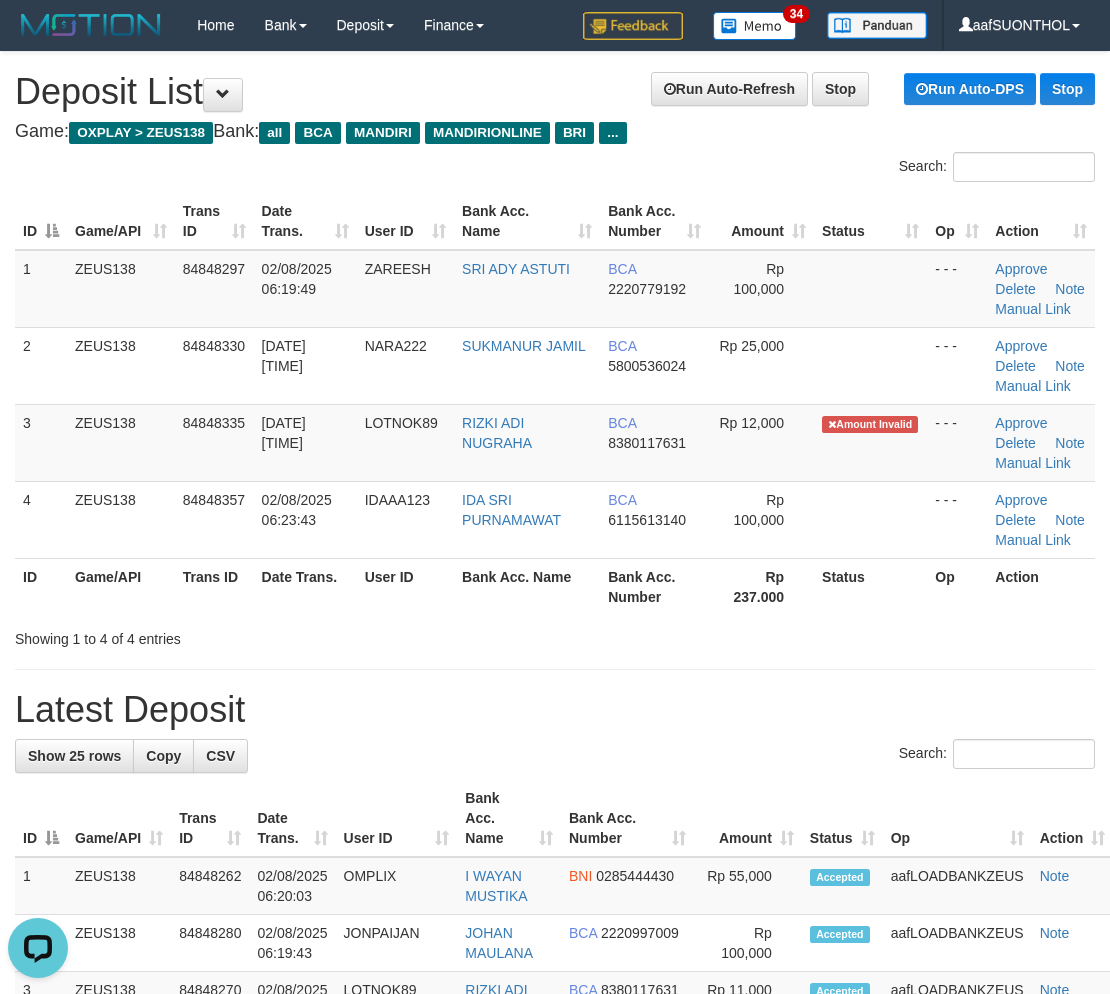 drag, startPoint x: 600, startPoint y: 716, endPoint x: 620, endPoint y: 730, distance: 24.41311 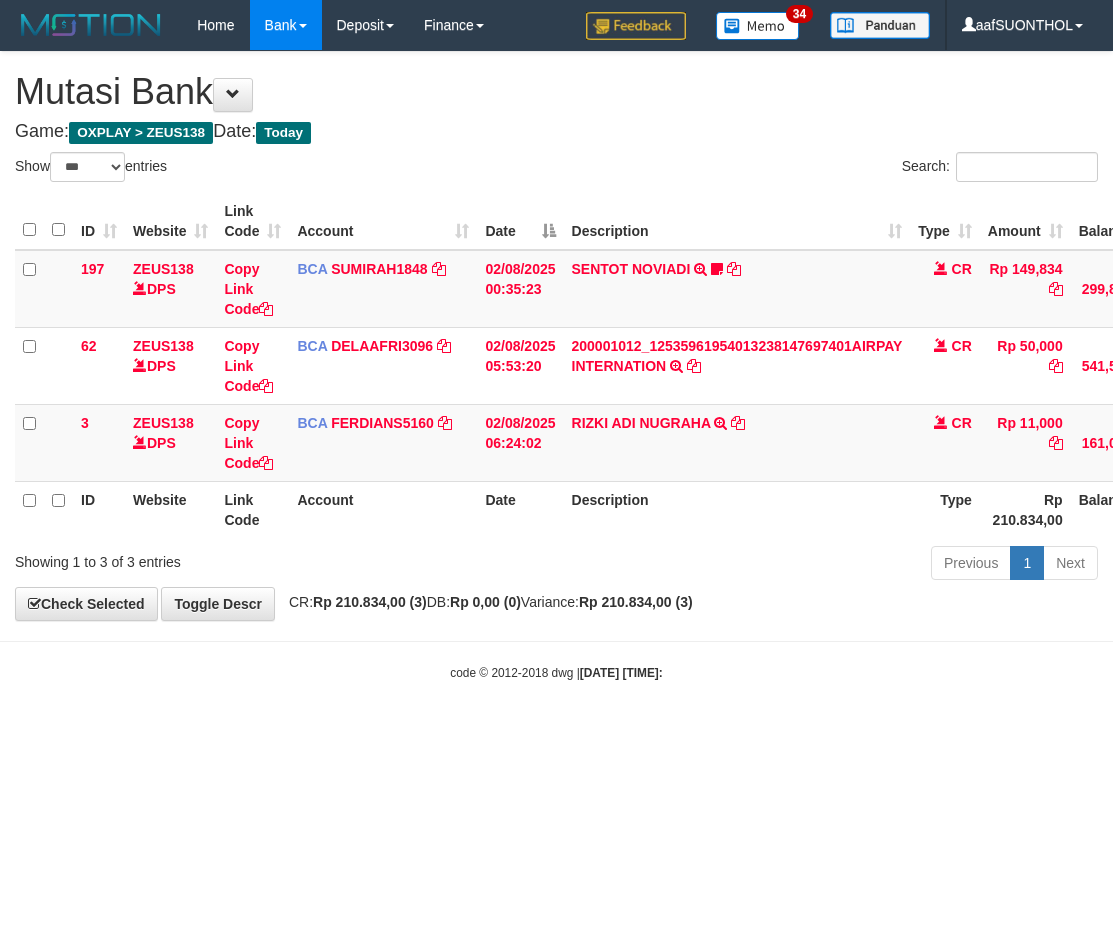 select on "***" 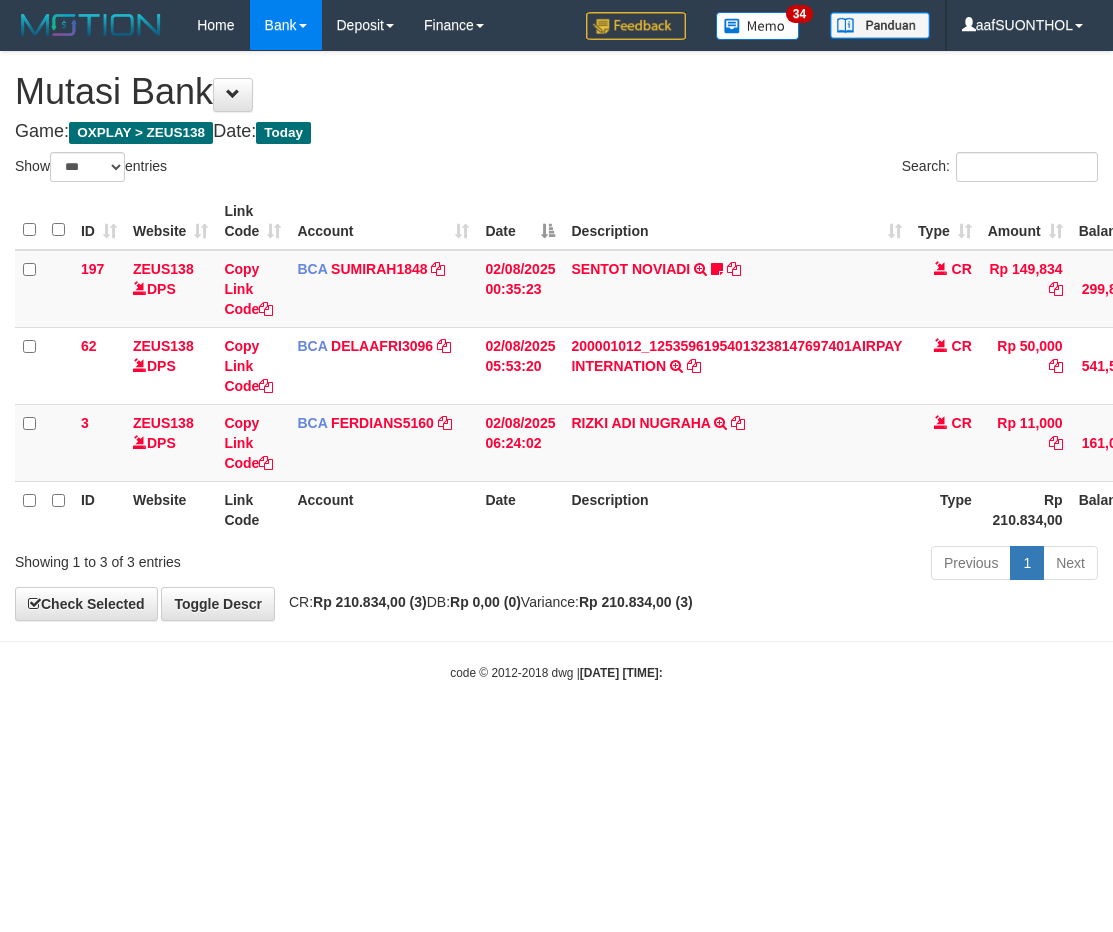 scroll, scrollTop: 0, scrollLeft: 2, axis: horizontal 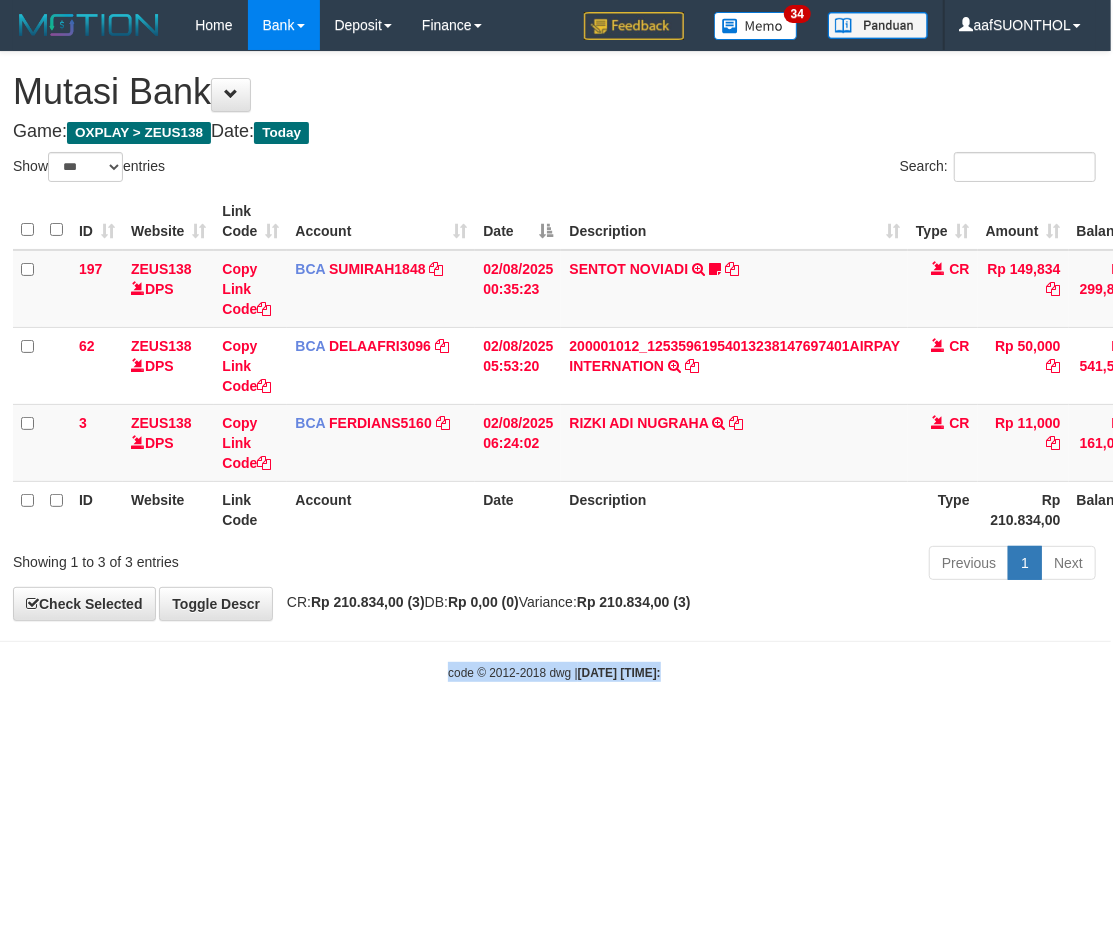 drag, startPoint x: 624, startPoint y: 635, endPoint x: 945, endPoint y: 560, distance: 329.64526 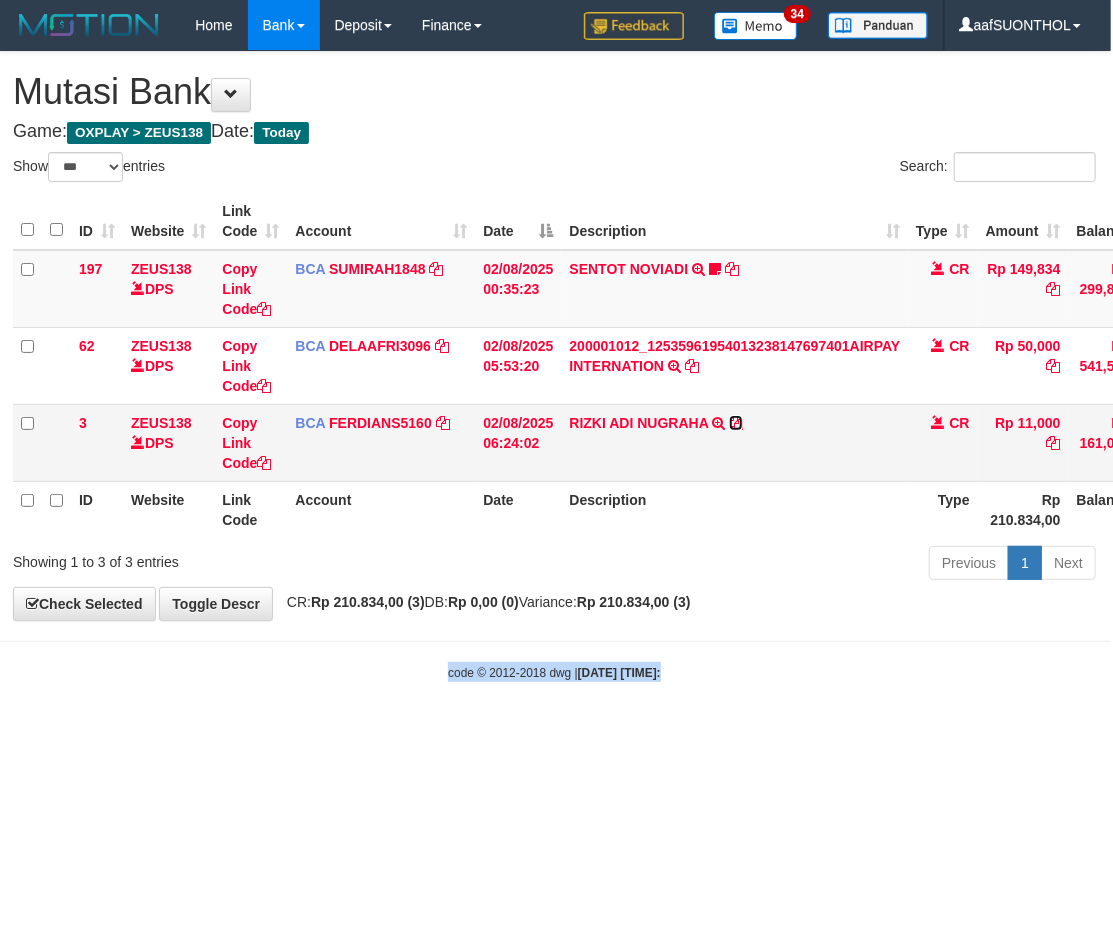 click at bounding box center (736, 423) 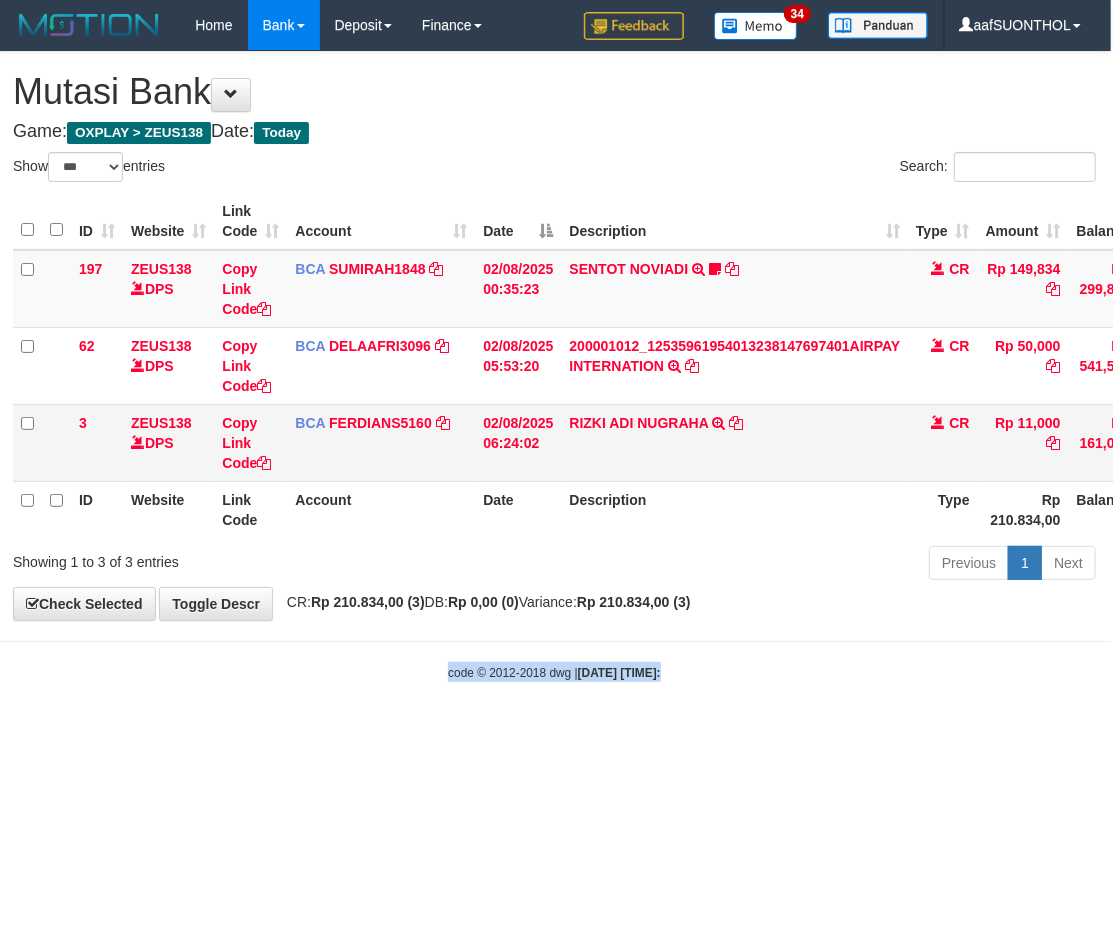 copy on "code © 2012-2018 dwg |  [DATE] [TIME]:" 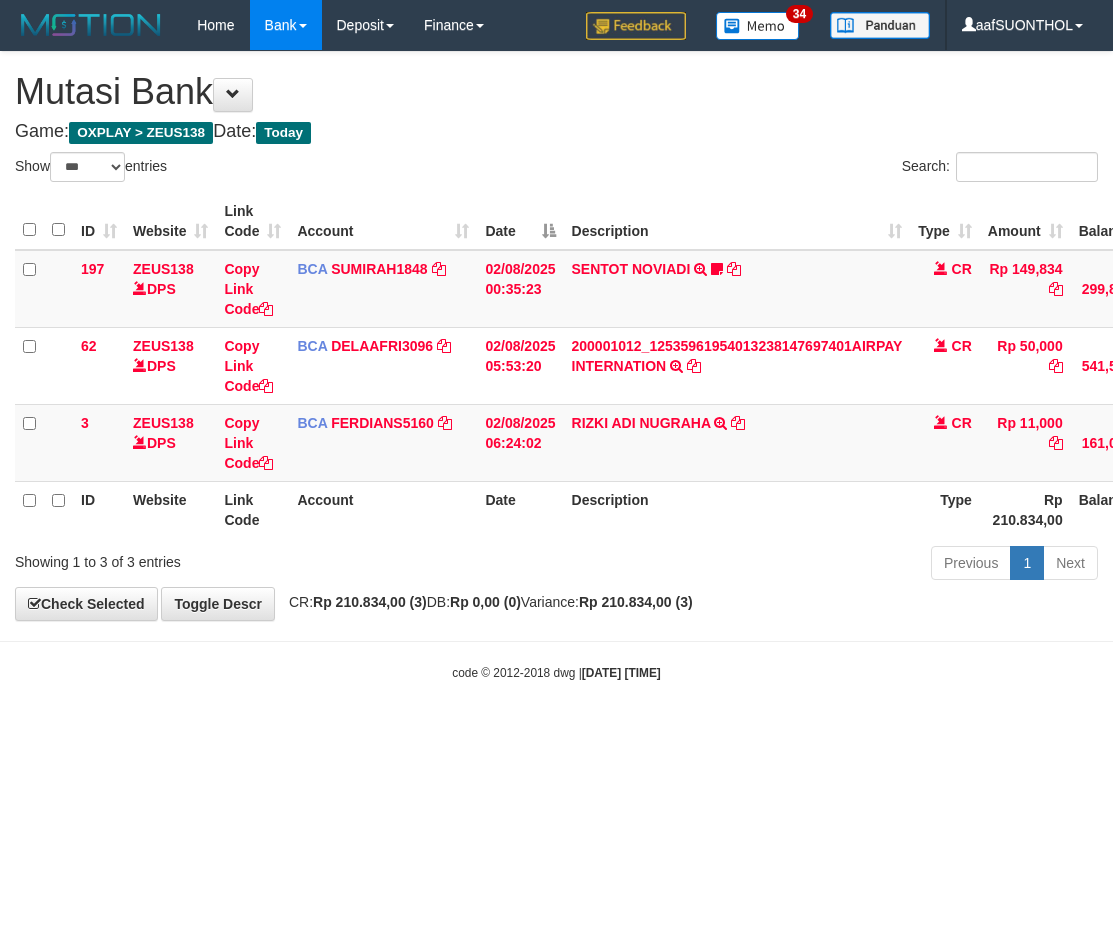 select on "***" 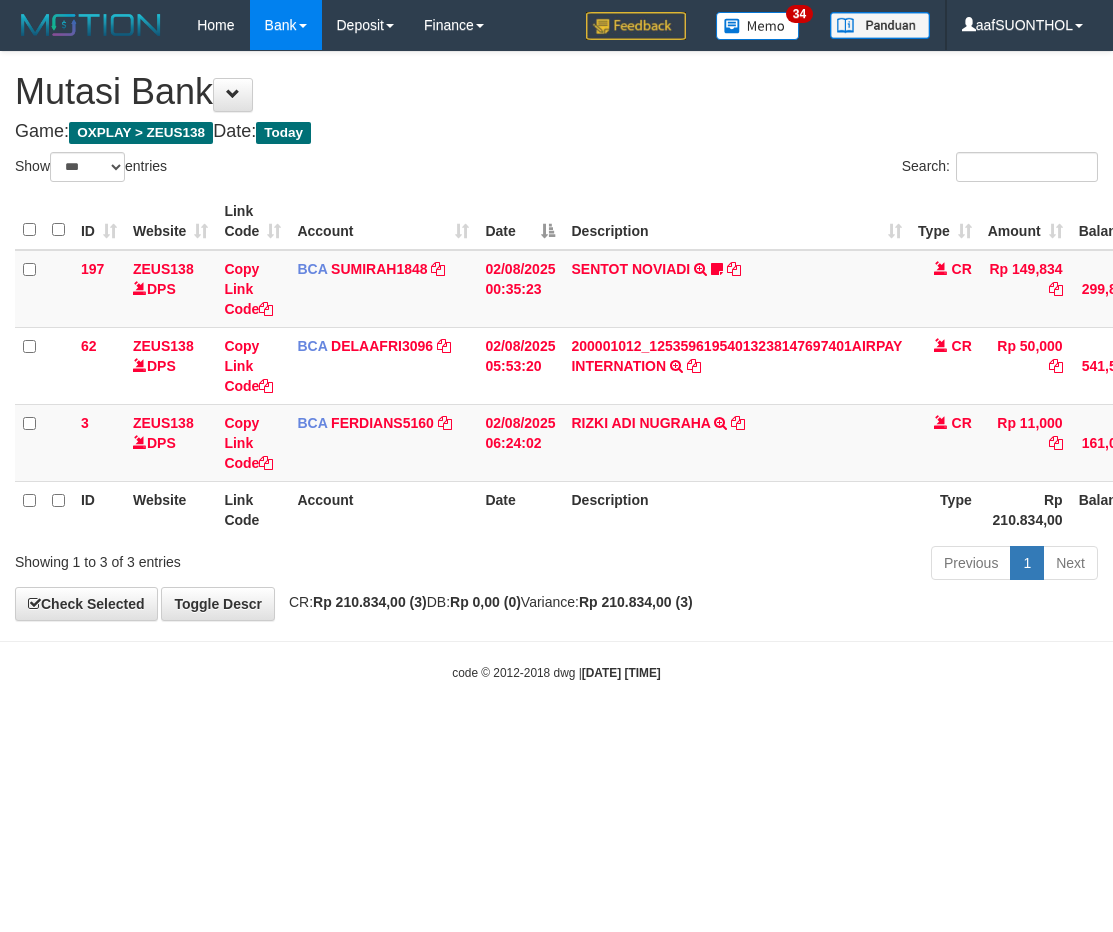 scroll, scrollTop: 0, scrollLeft: 2, axis: horizontal 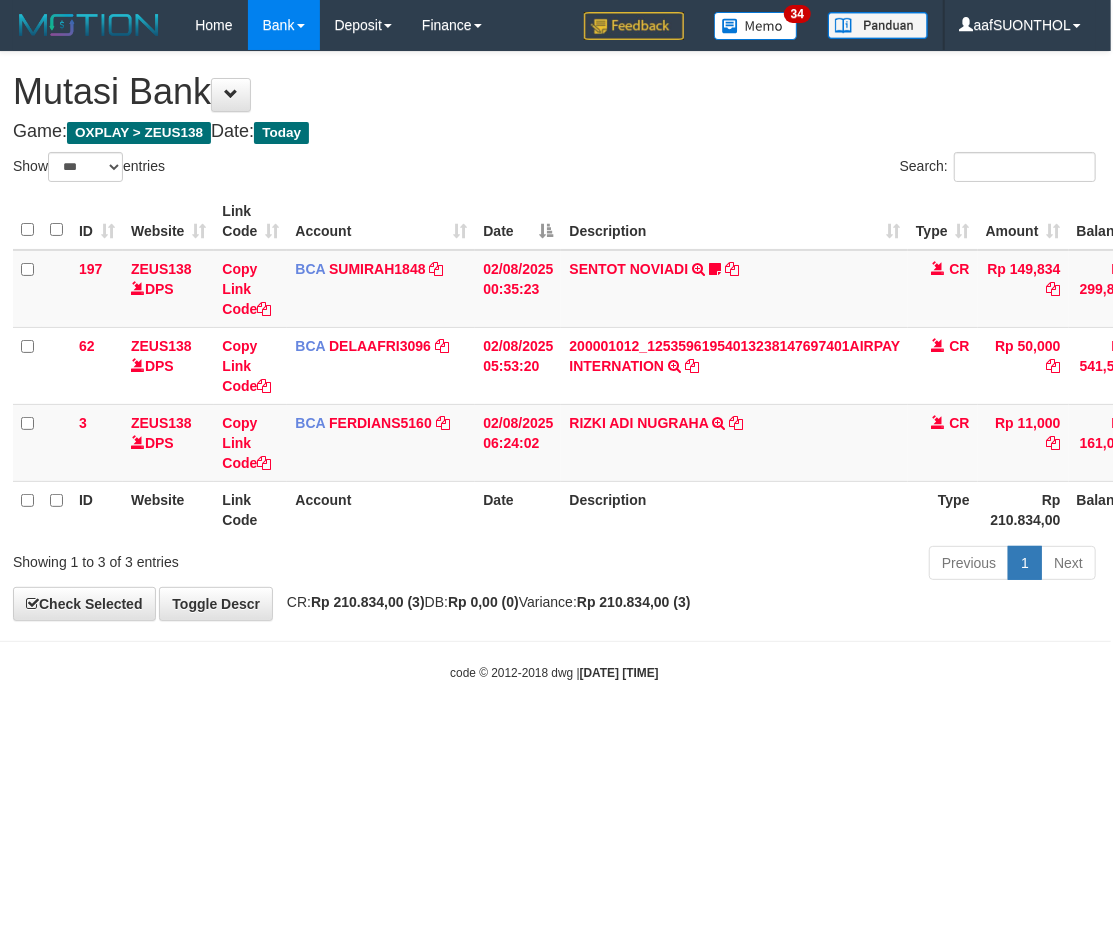 click on "Toggle navigation
Home
Bank
Account List
Load
By Website
Group
[OXPLAY]													ZEUS138
By Load Group (DPS)" at bounding box center [554, 366] 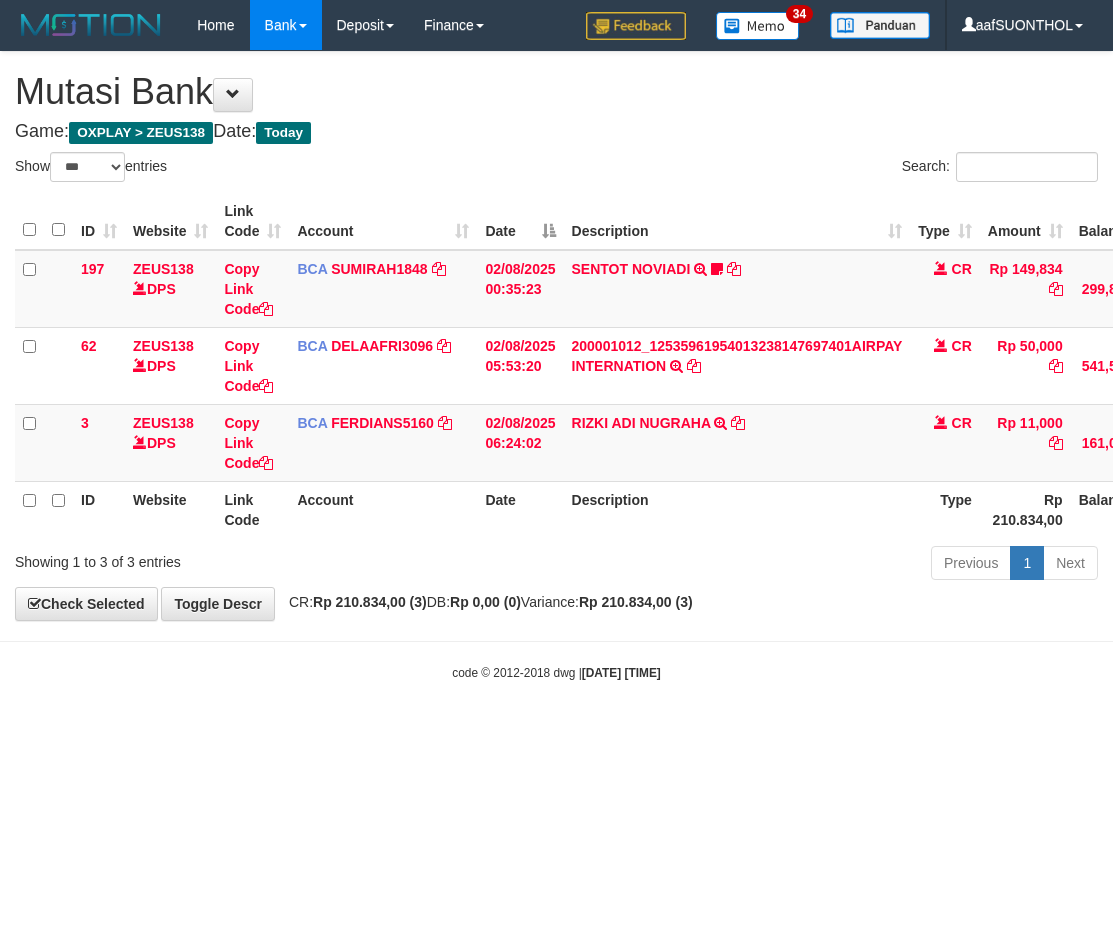 select on "***" 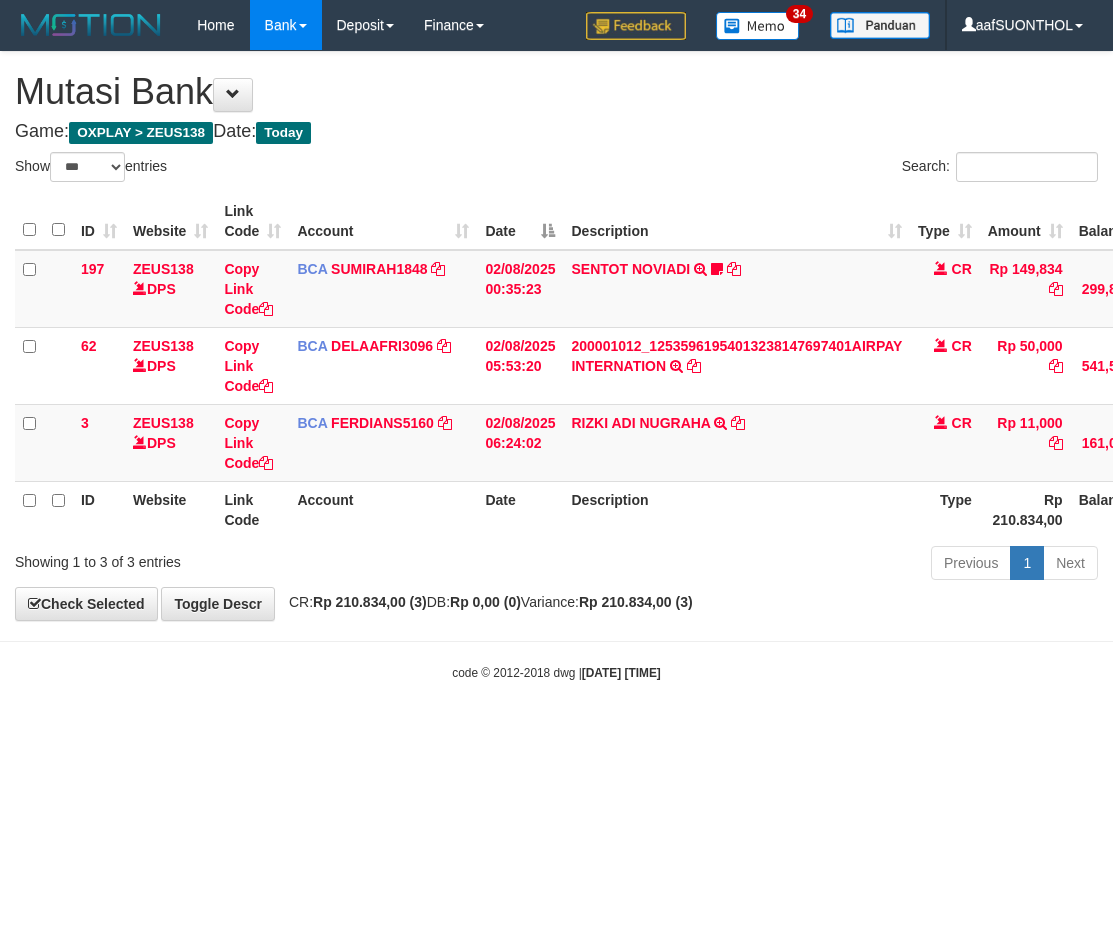 scroll, scrollTop: 0, scrollLeft: 2, axis: horizontal 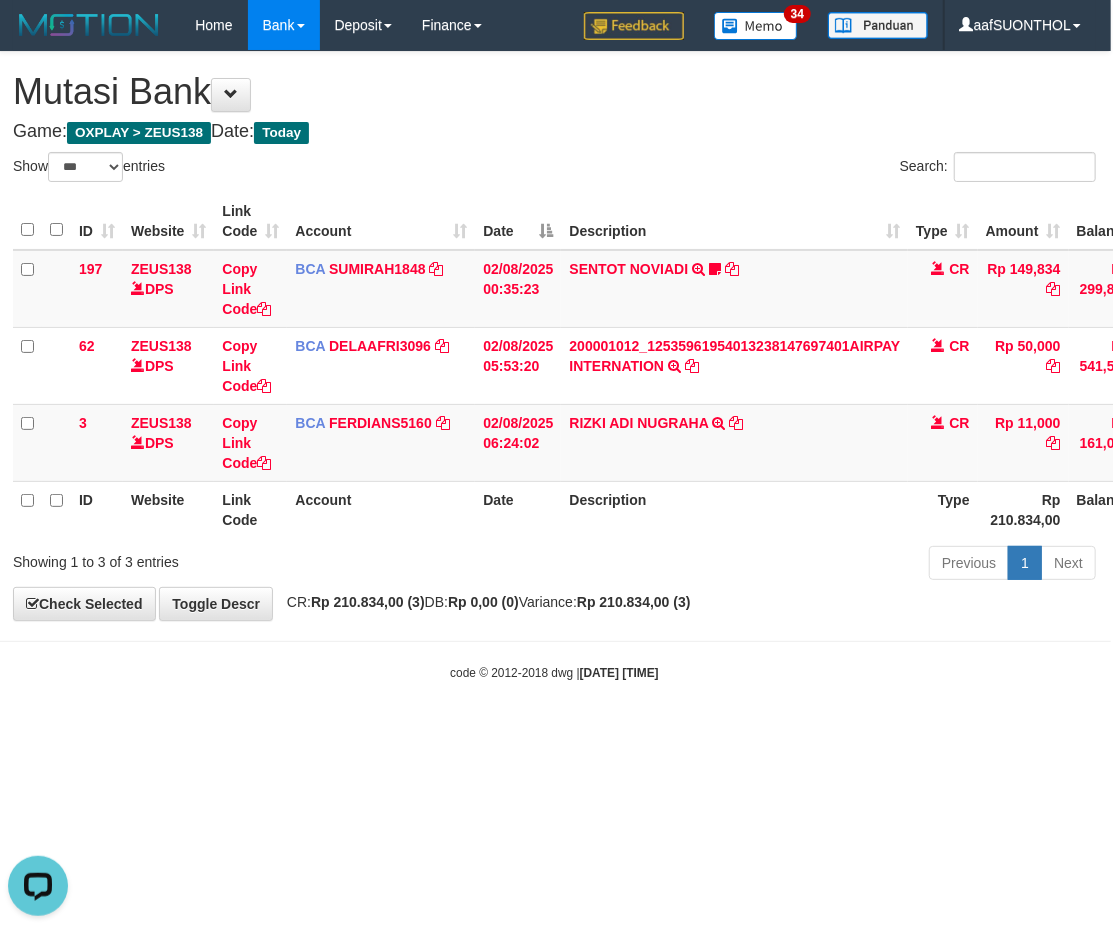 drag, startPoint x: 940, startPoint y: 724, endPoint x: 904, endPoint y: 727, distance: 36.124783 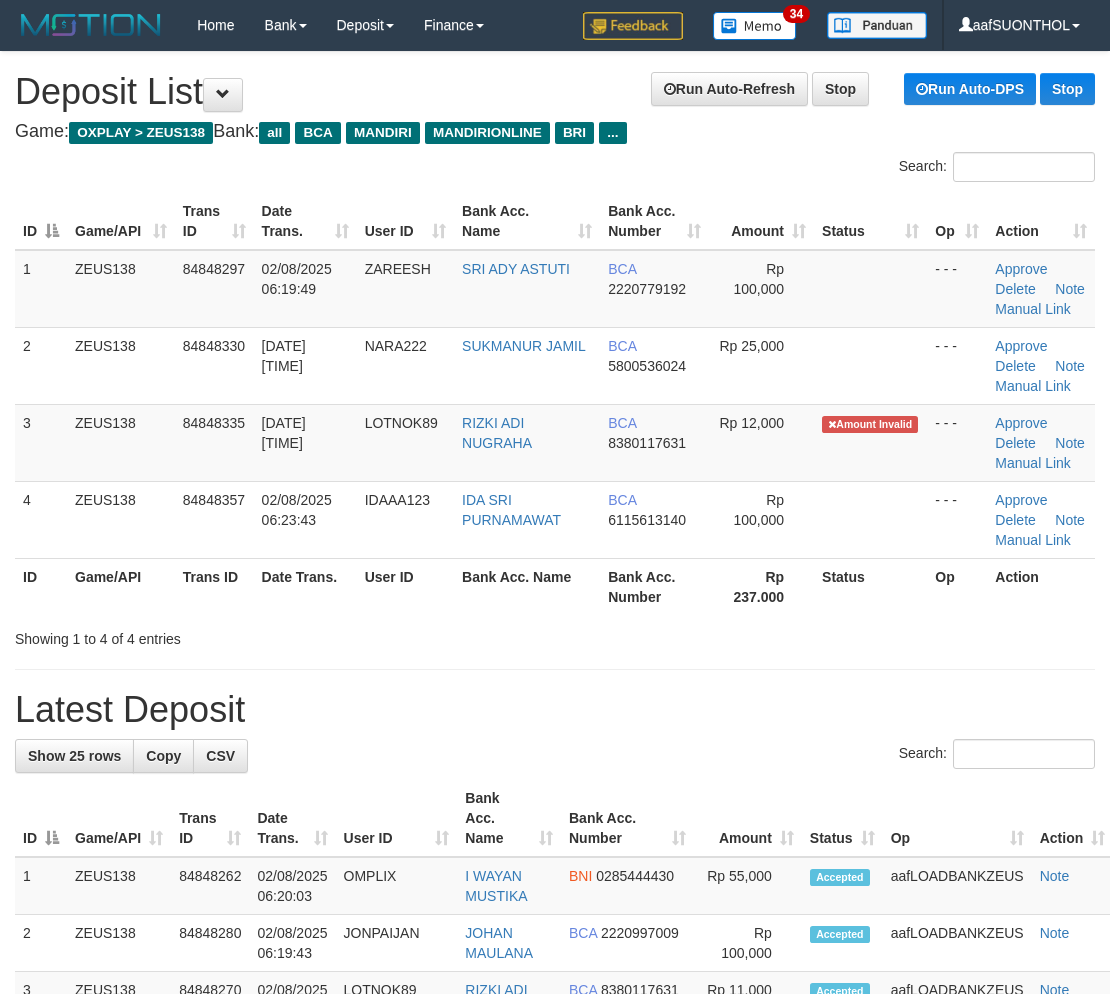 scroll, scrollTop: 0, scrollLeft: 0, axis: both 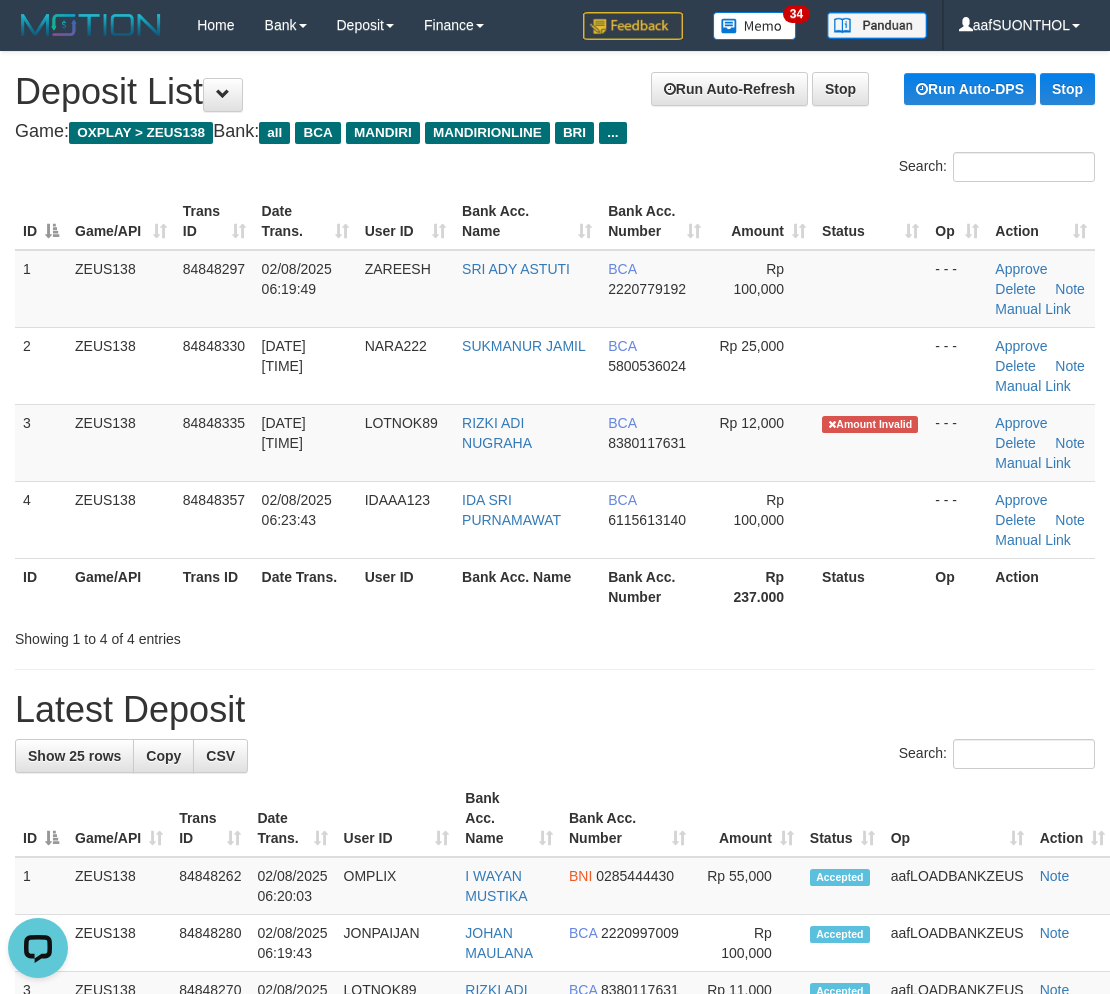 drag, startPoint x: 577, startPoint y: 735, endPoint x: 604, endPoint y: 745, distance: 28.79236 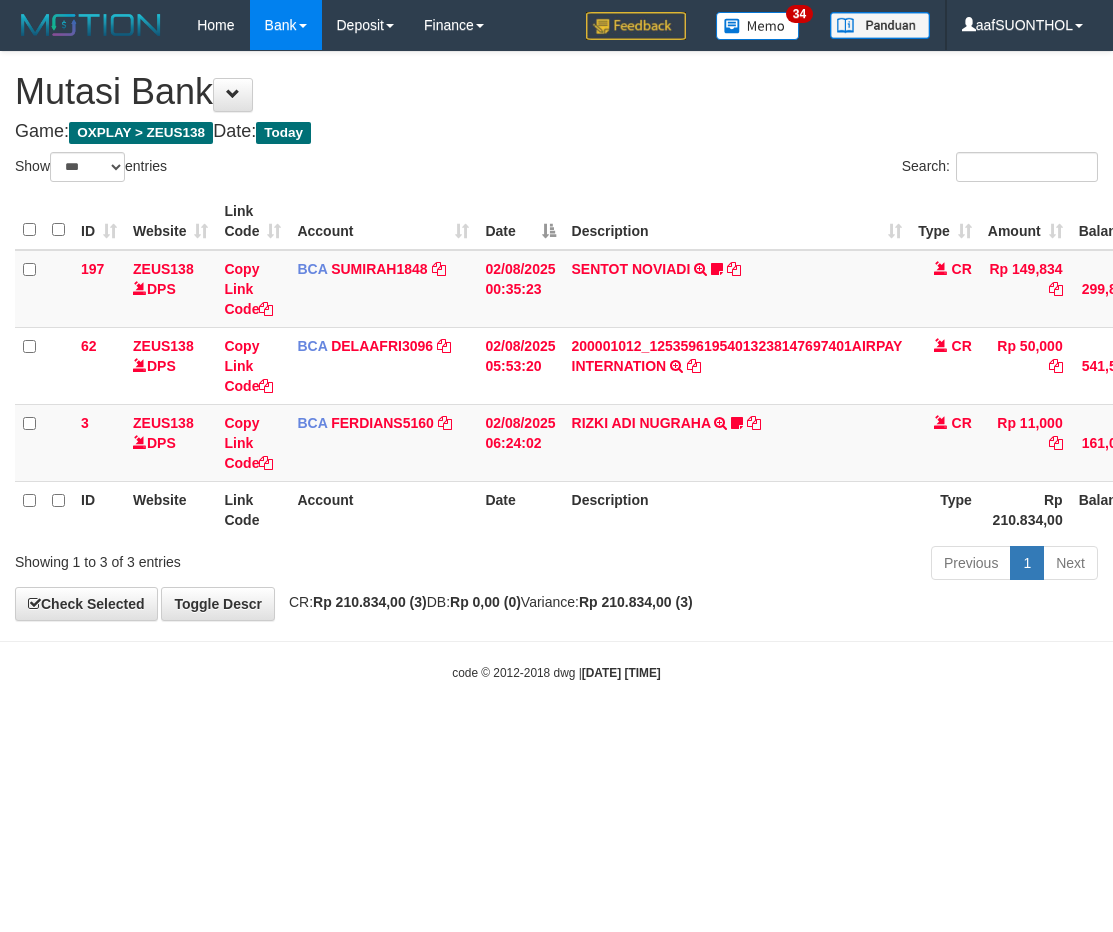 select on "***" 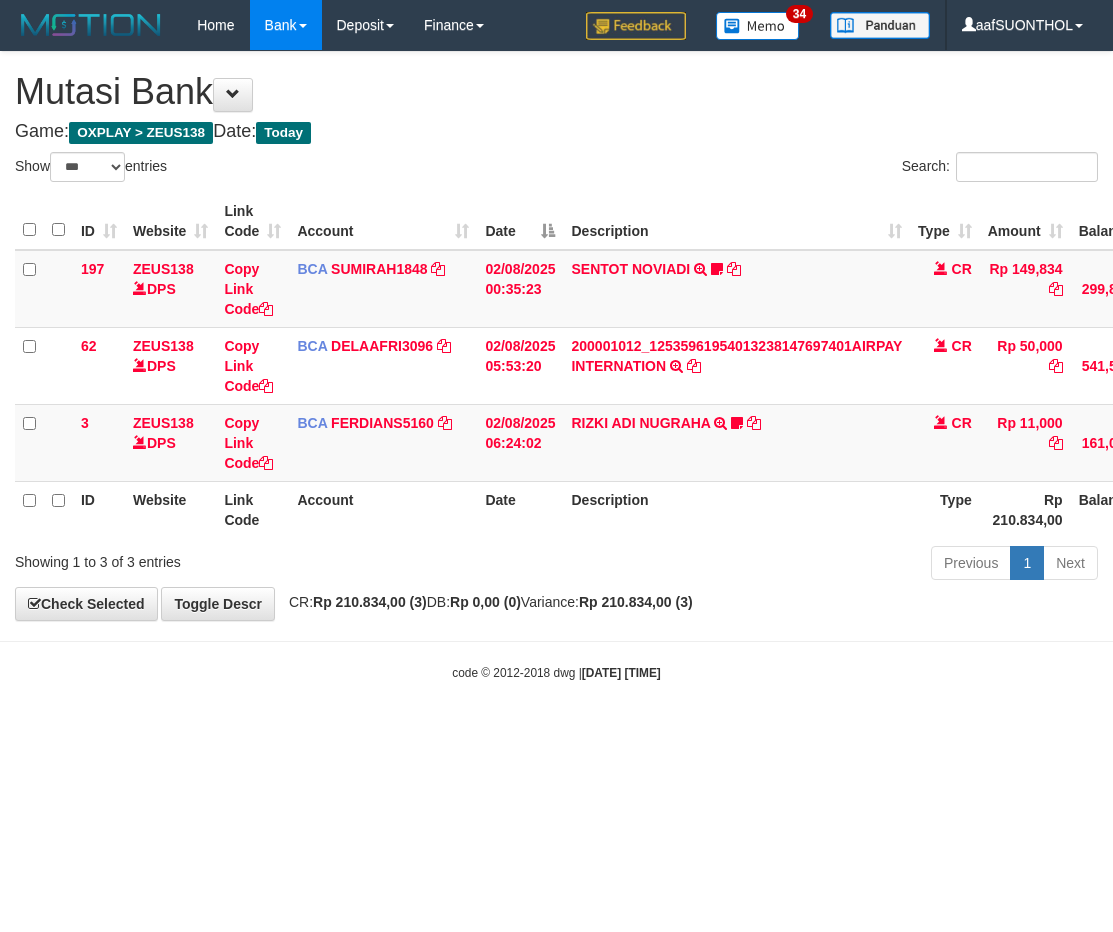 scroll, scrollTop: 0, scrollLeft: 2, axis: horizontal 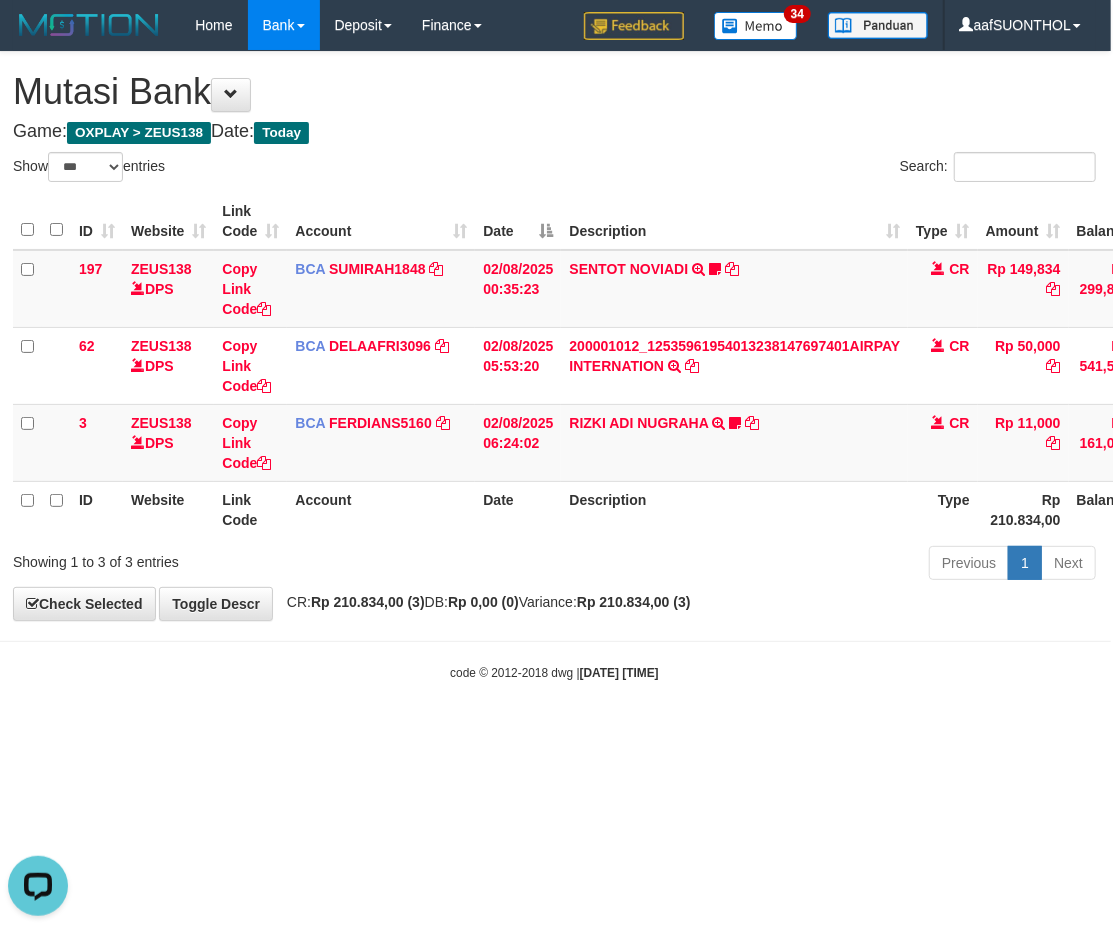 click on "Toggle navigation
Home
Bank
Account List
Load
By Website
Group
[OXPLAY]													ZEUS138
By Load Group (DPS)" at bounding box center (554, 366) 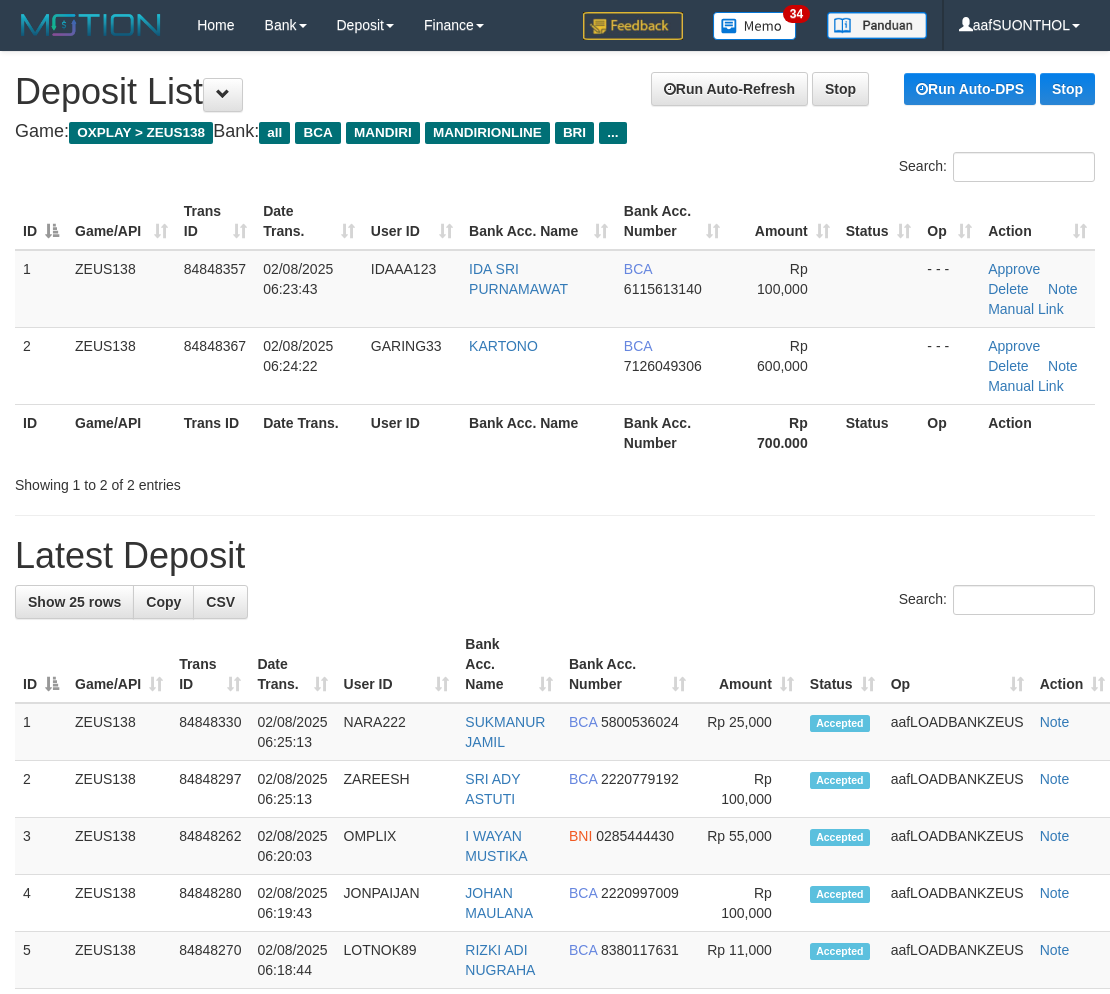 scroll, scrollTop: 0, scrollLeft: 0, axis: both 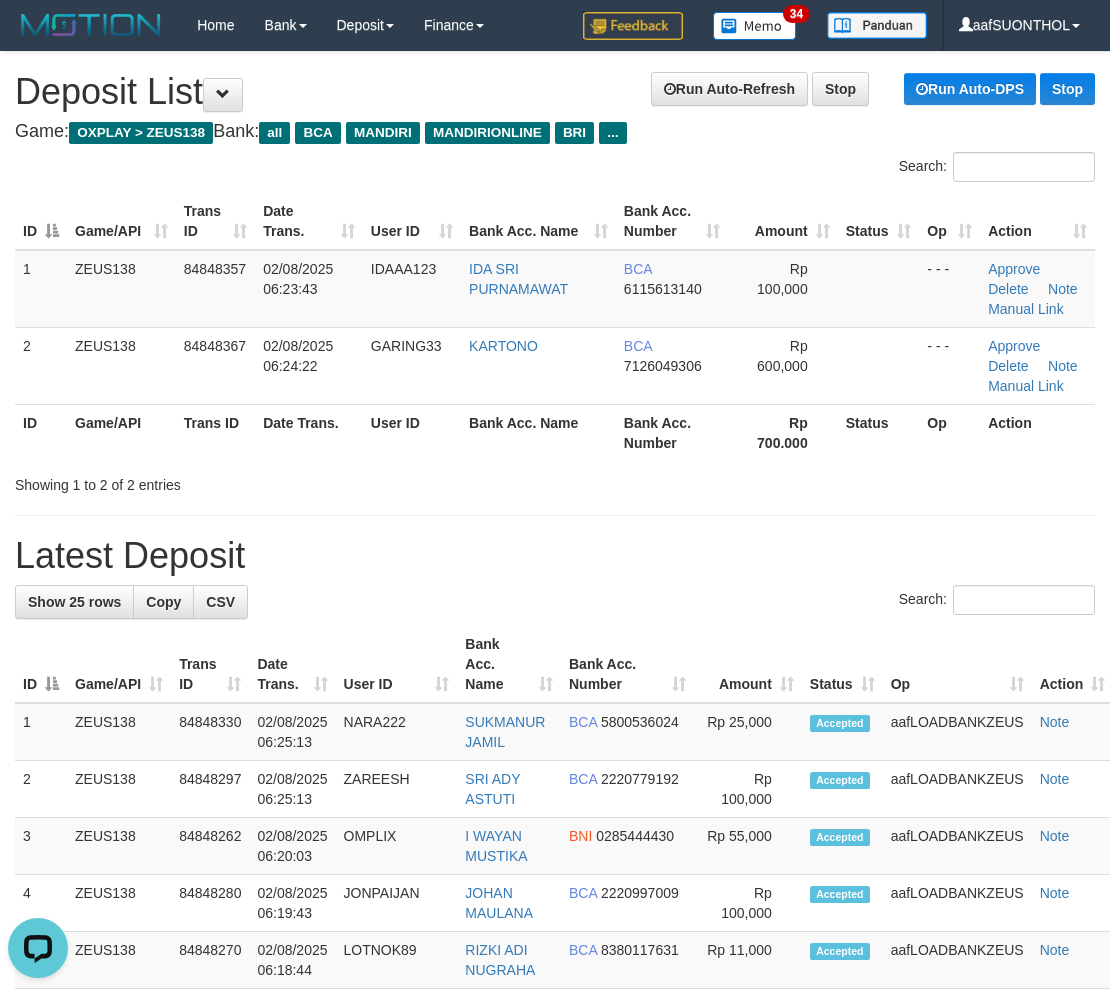 click on "Op" at bounding box center (957, 664) 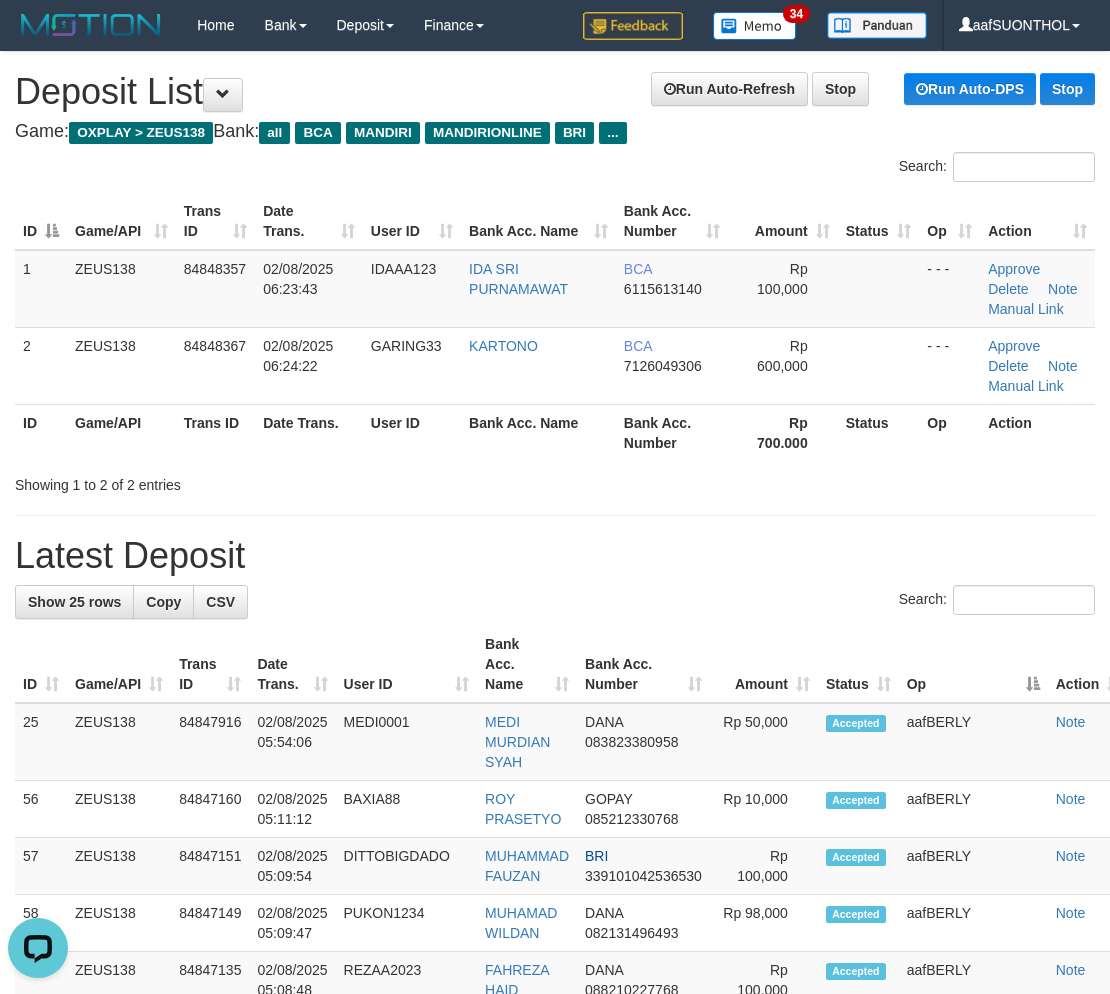drag, startPoint x: 880, startPoint y: 638, endPoint x: 1124, endPoint y: 646, distance: 244.13112 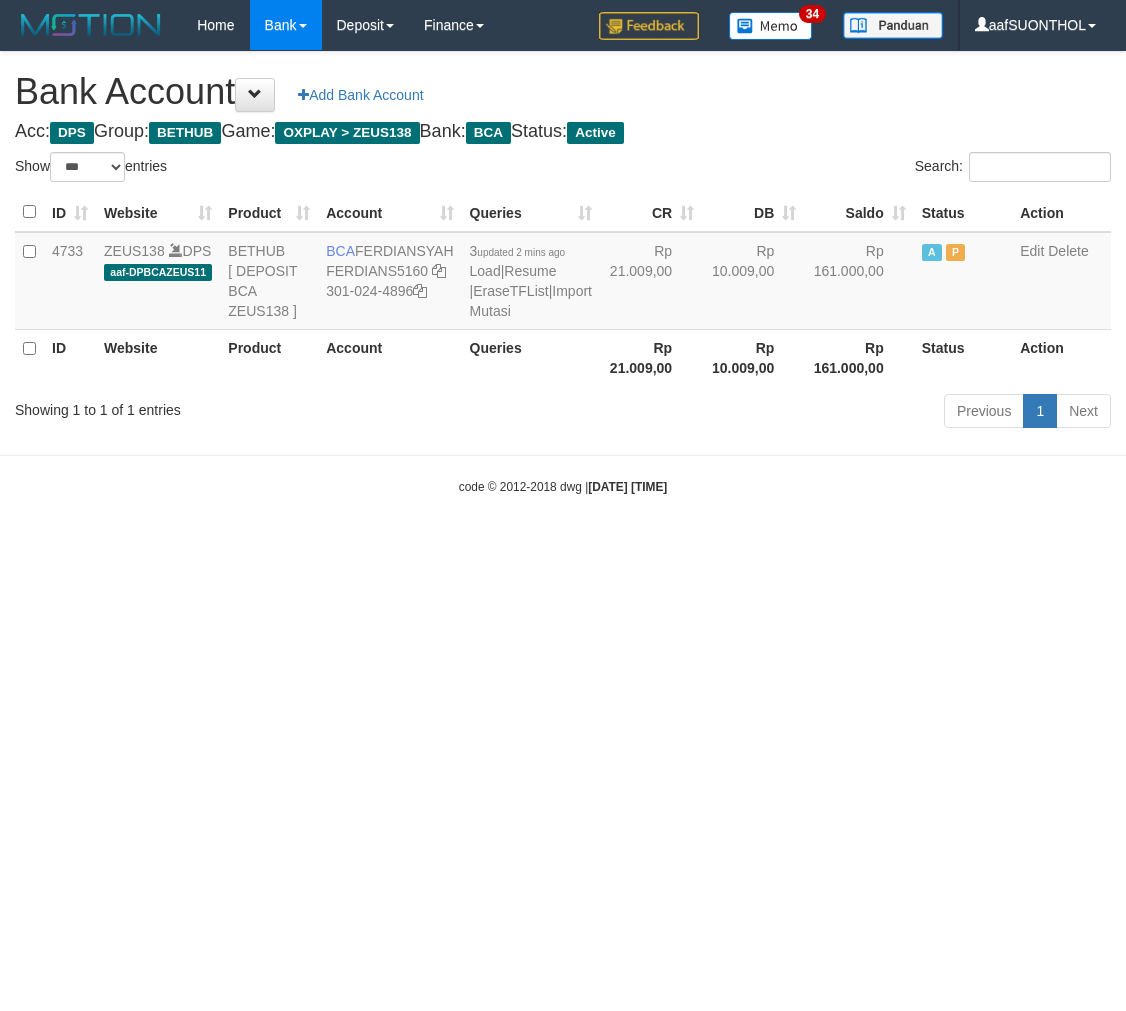 select on "***" 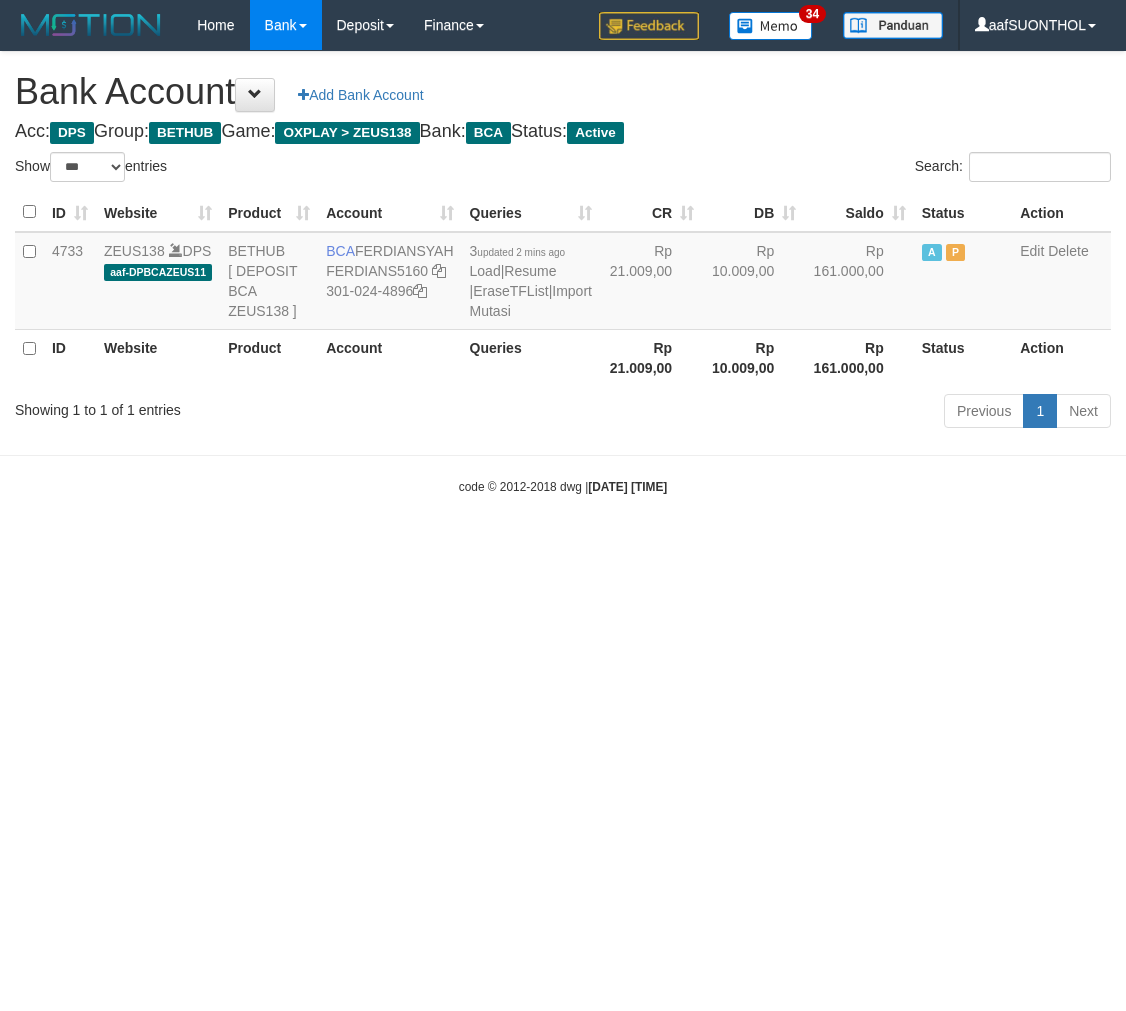 scroll, scrollTop: 0, scrollLeft: 0, axis: both 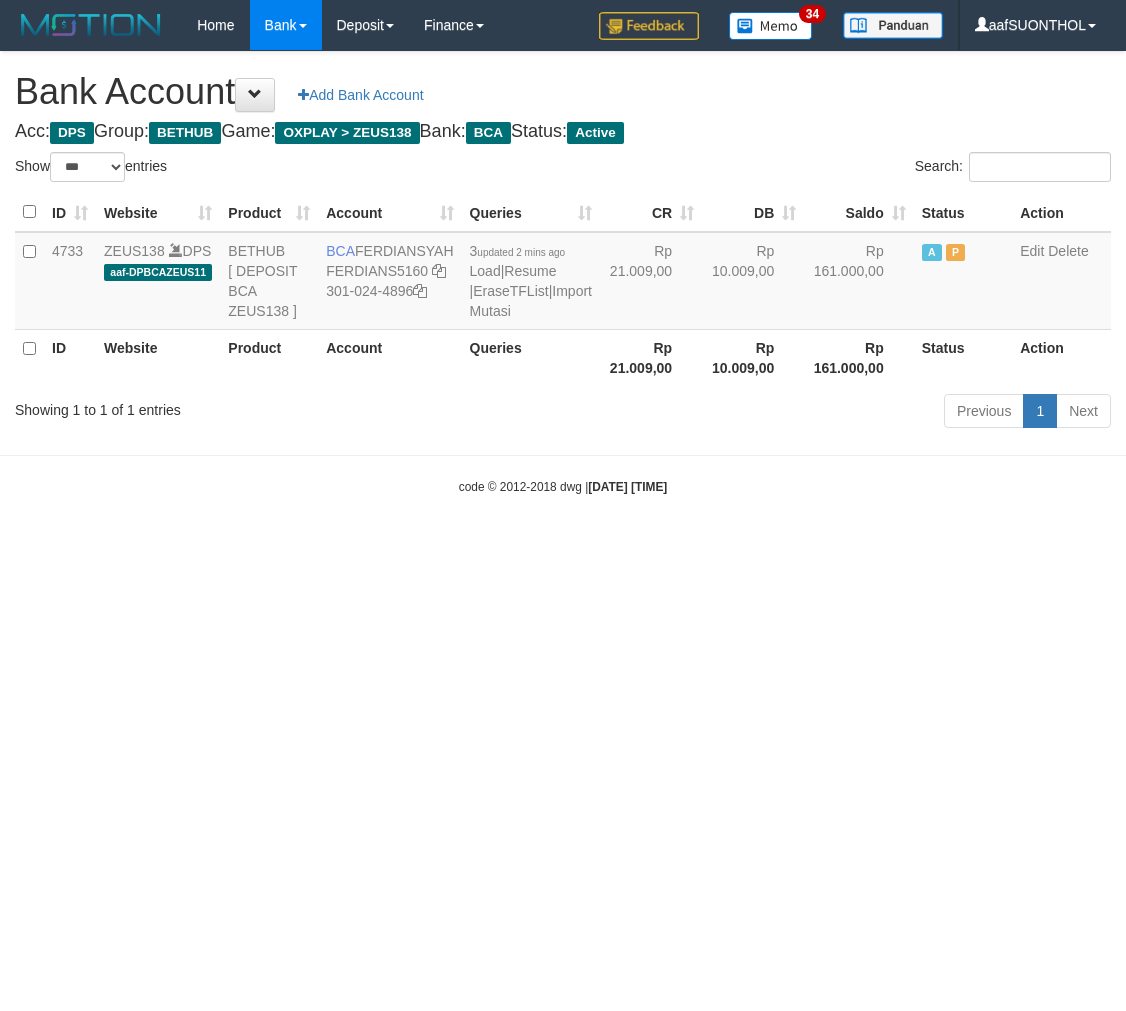 select on "***" 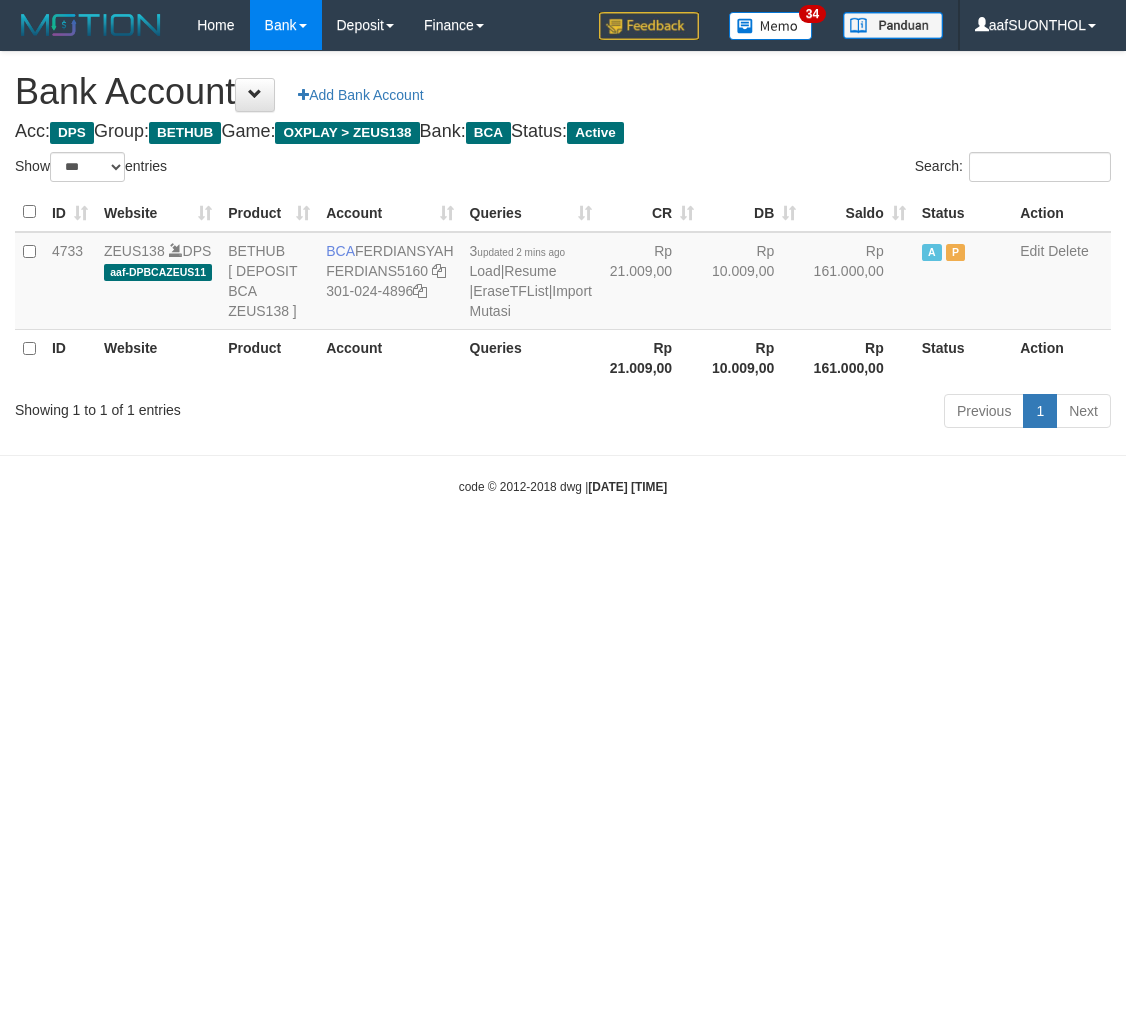scroll, scrollTop: 0, scrollLeft: 0, axis: both 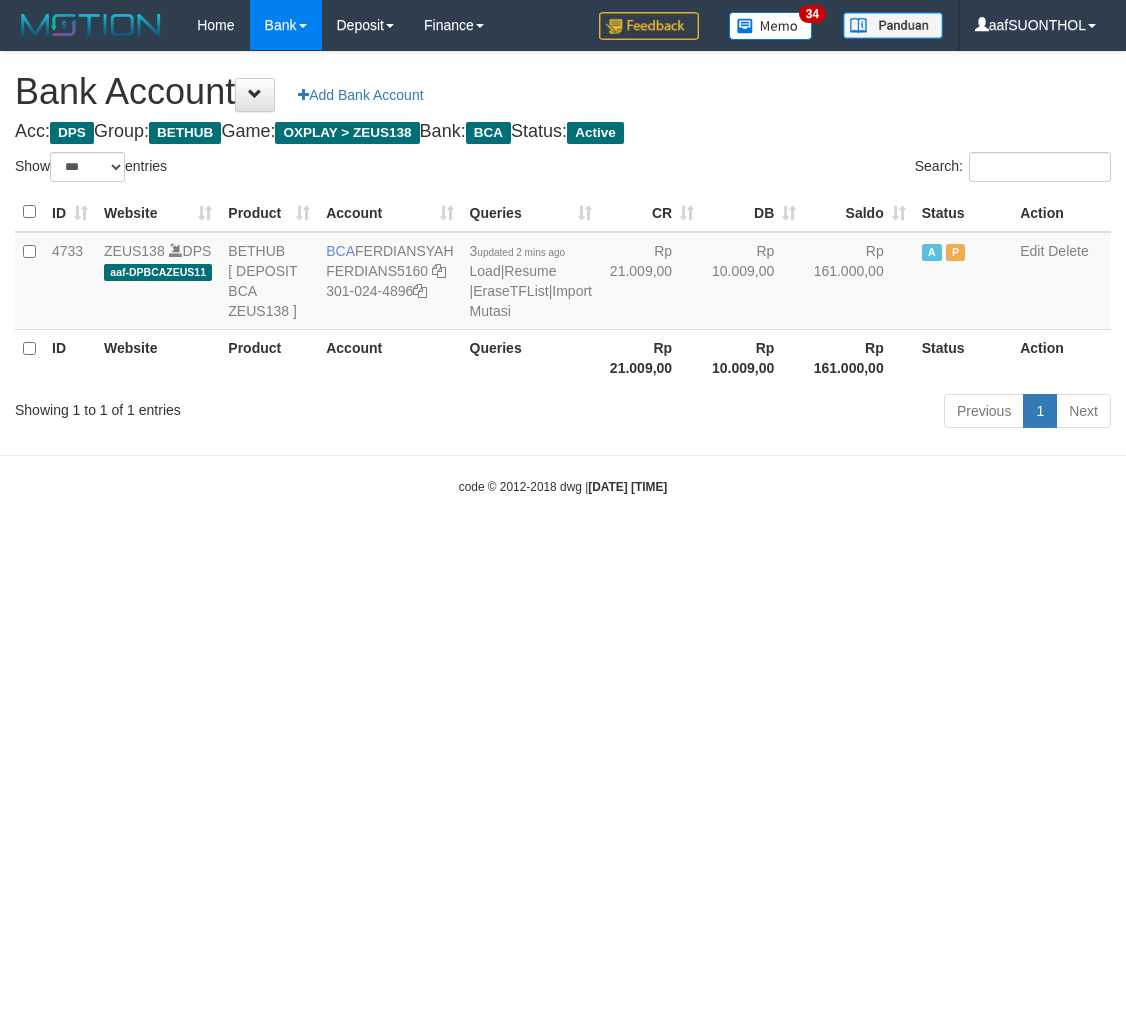 select on "***" 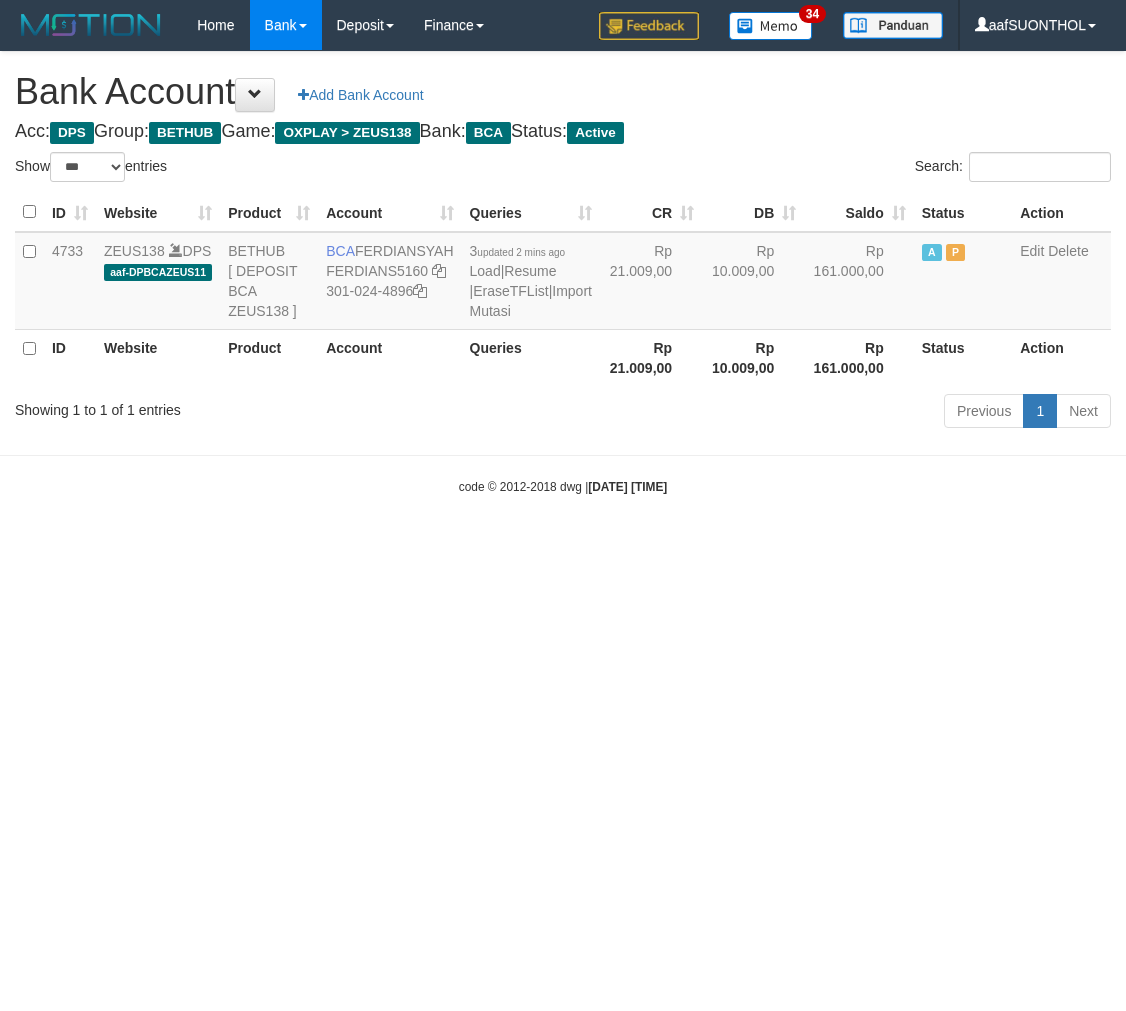 scroll, scrollTop: 0, scrollLeft: 0, axis: both 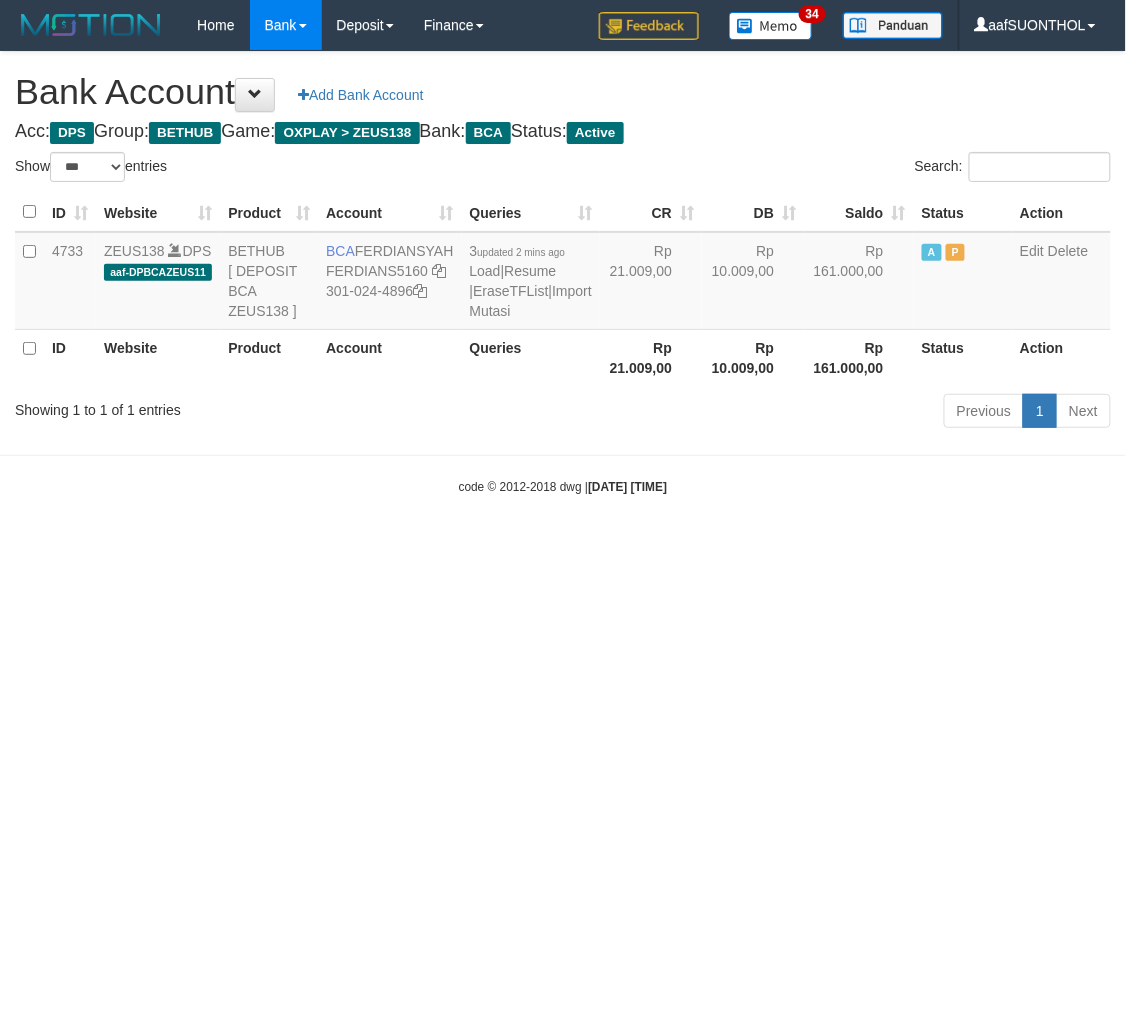 drag, startPoint x: 281, startPoint y: 820, endPoint x: 261, endPoint y: 813, distance: 21.189621 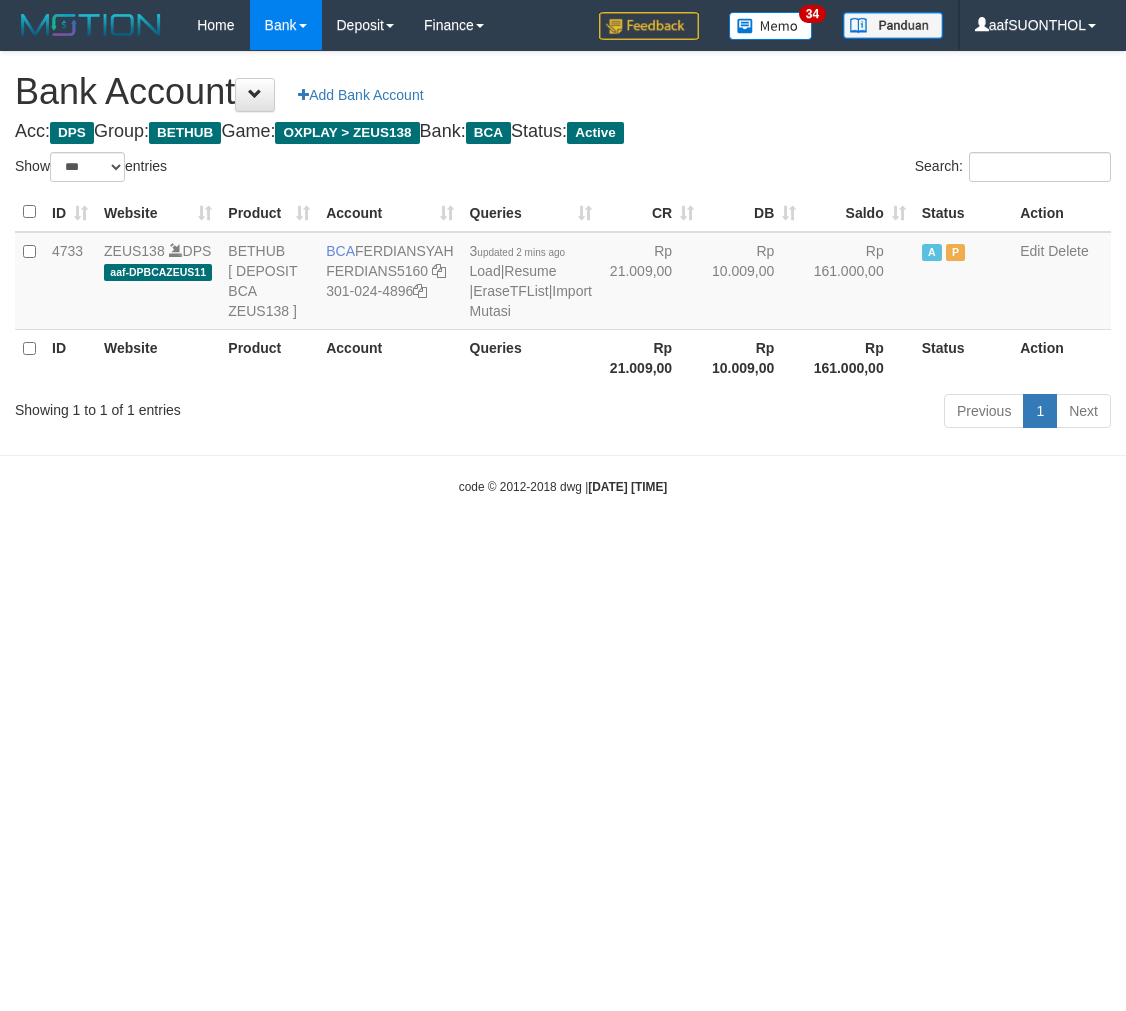 select on "***" 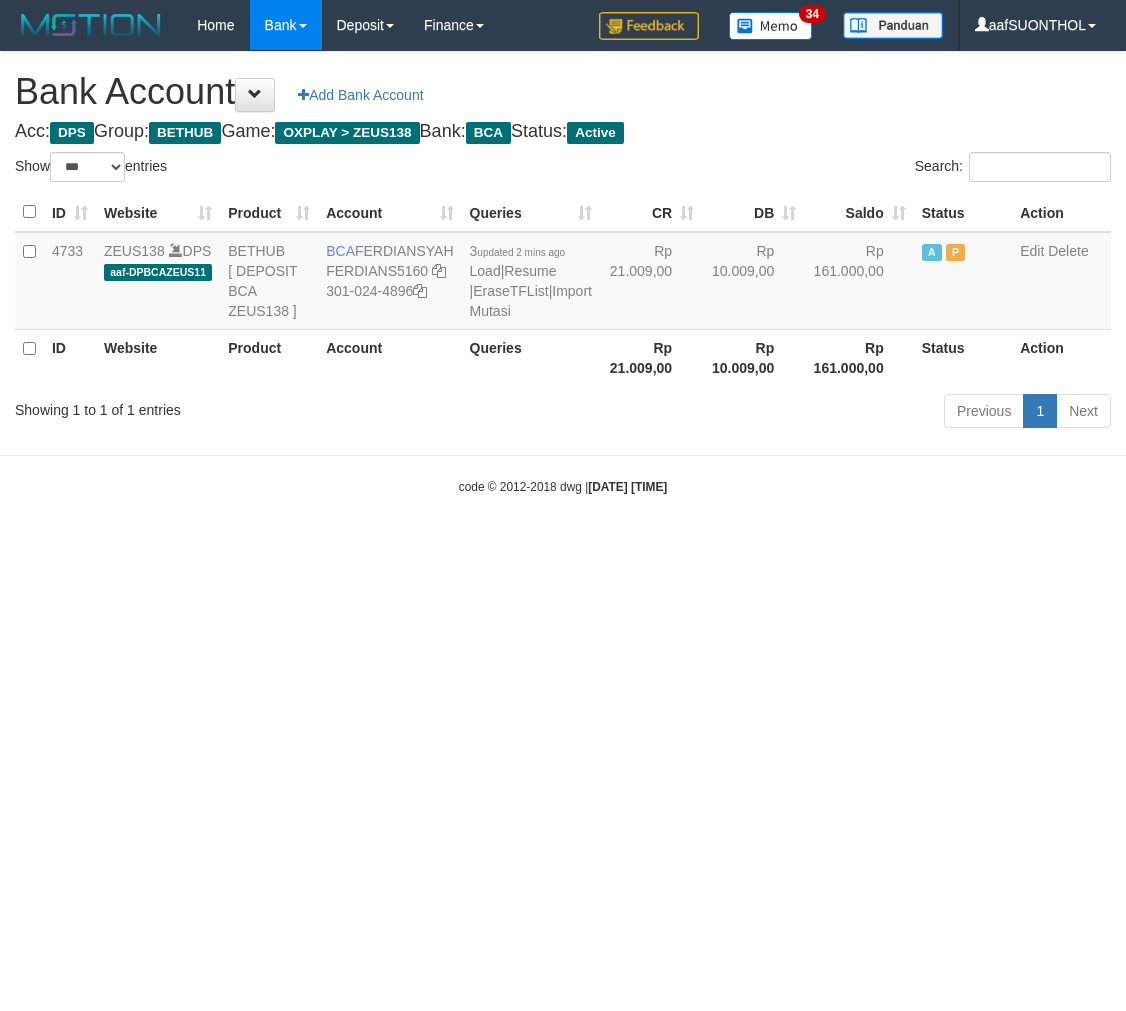 scroll, scrollTop: 0, scrollLeft: 0, axis: both 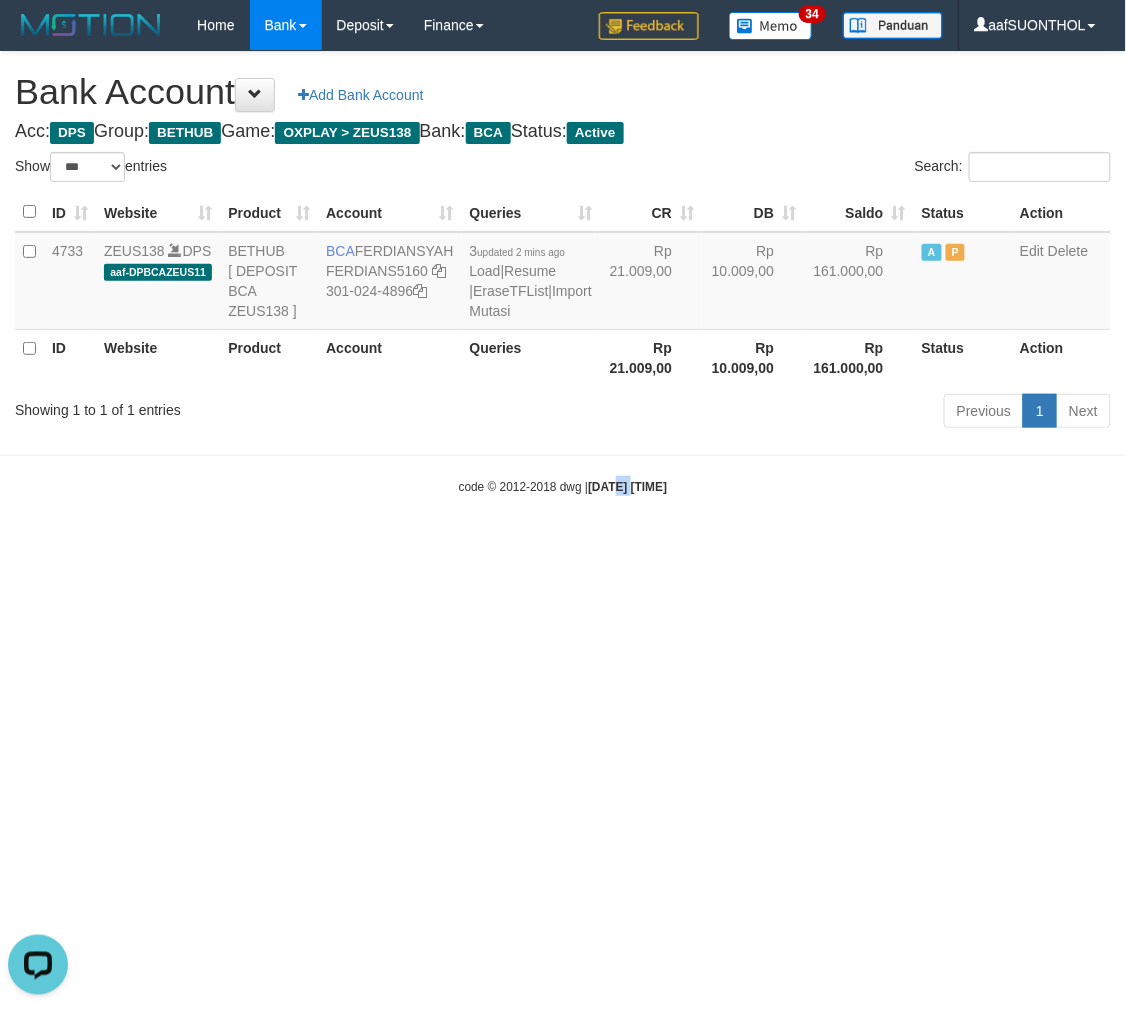 drag, startPoint x: 616, startPoint y: 756, endPoint x: 598, endPoint y: 760, distance: 18.439089 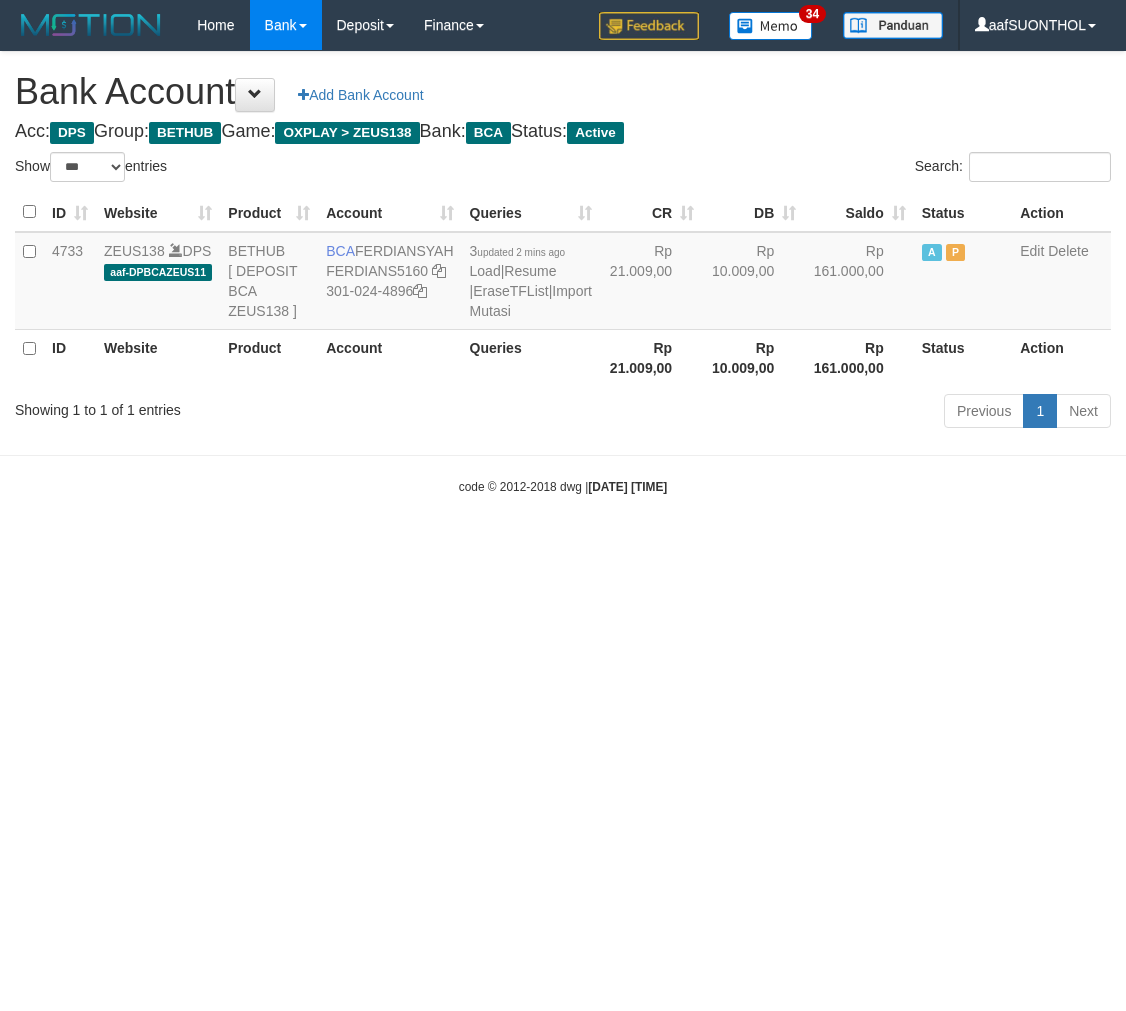 select on "***" 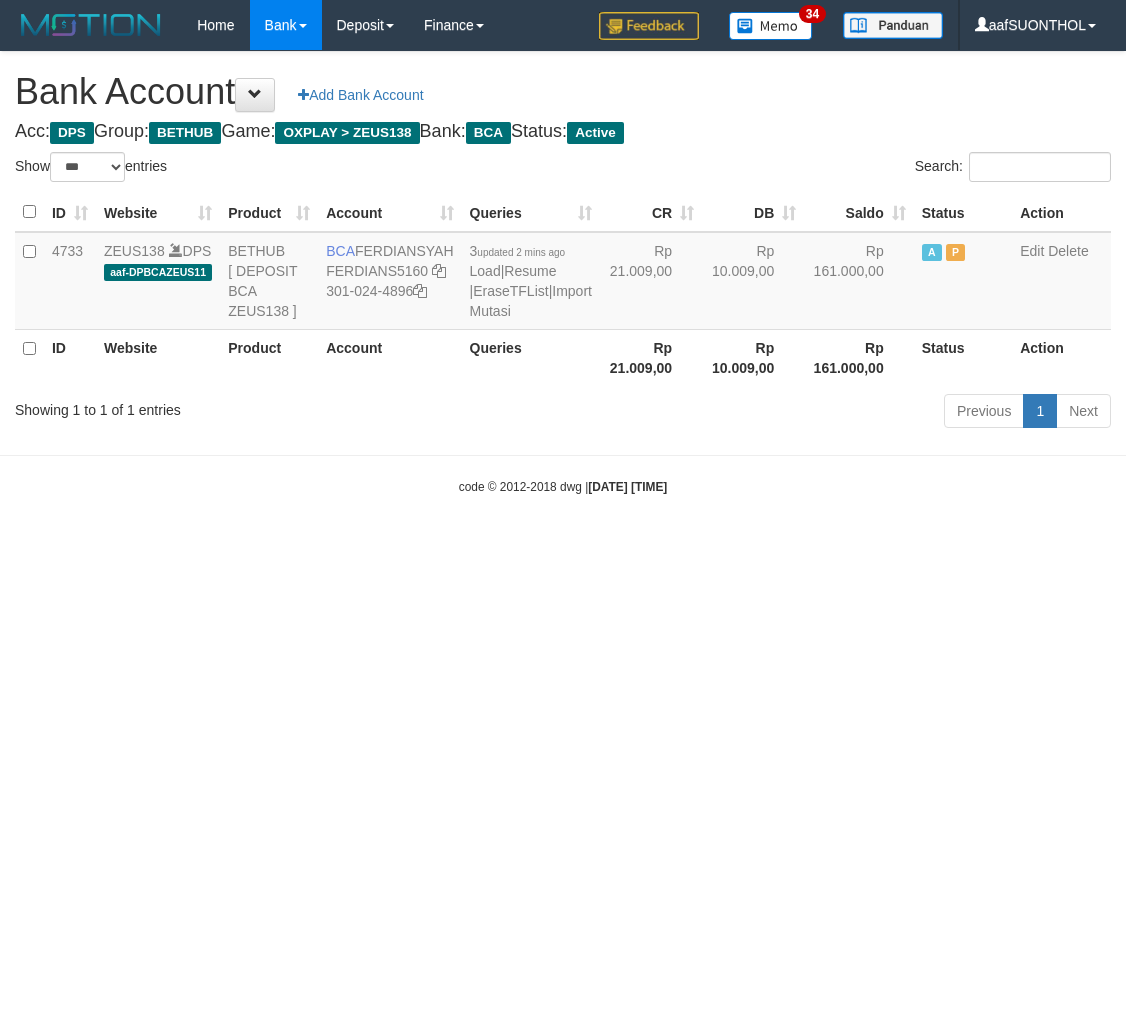 scroll, scrollTop: 0, scrollLeft: 0, axis: both 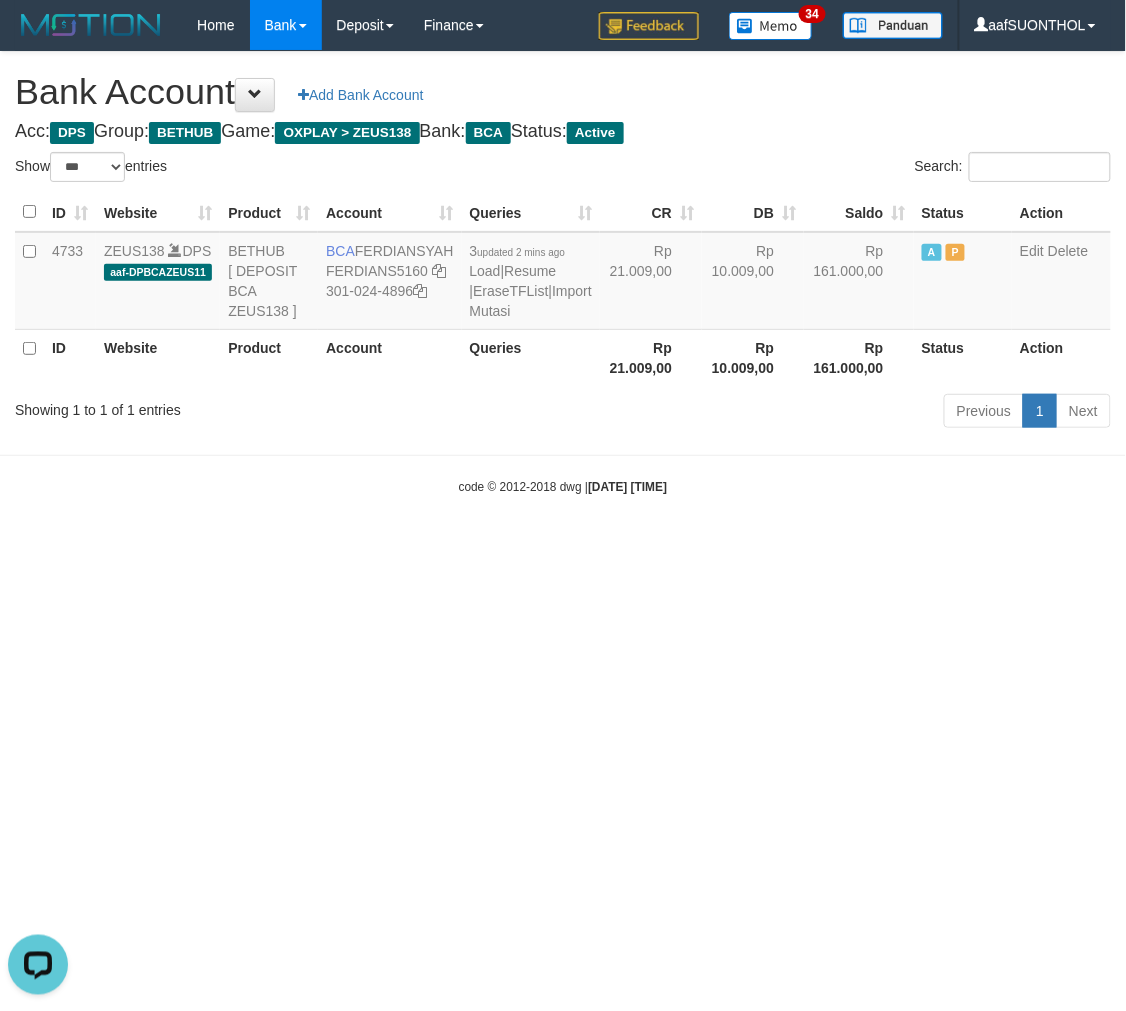 drag, startPoint x: 41, startPoint y: 810, endPoint x: 67, endPoint y: 823, distance: 29.068884 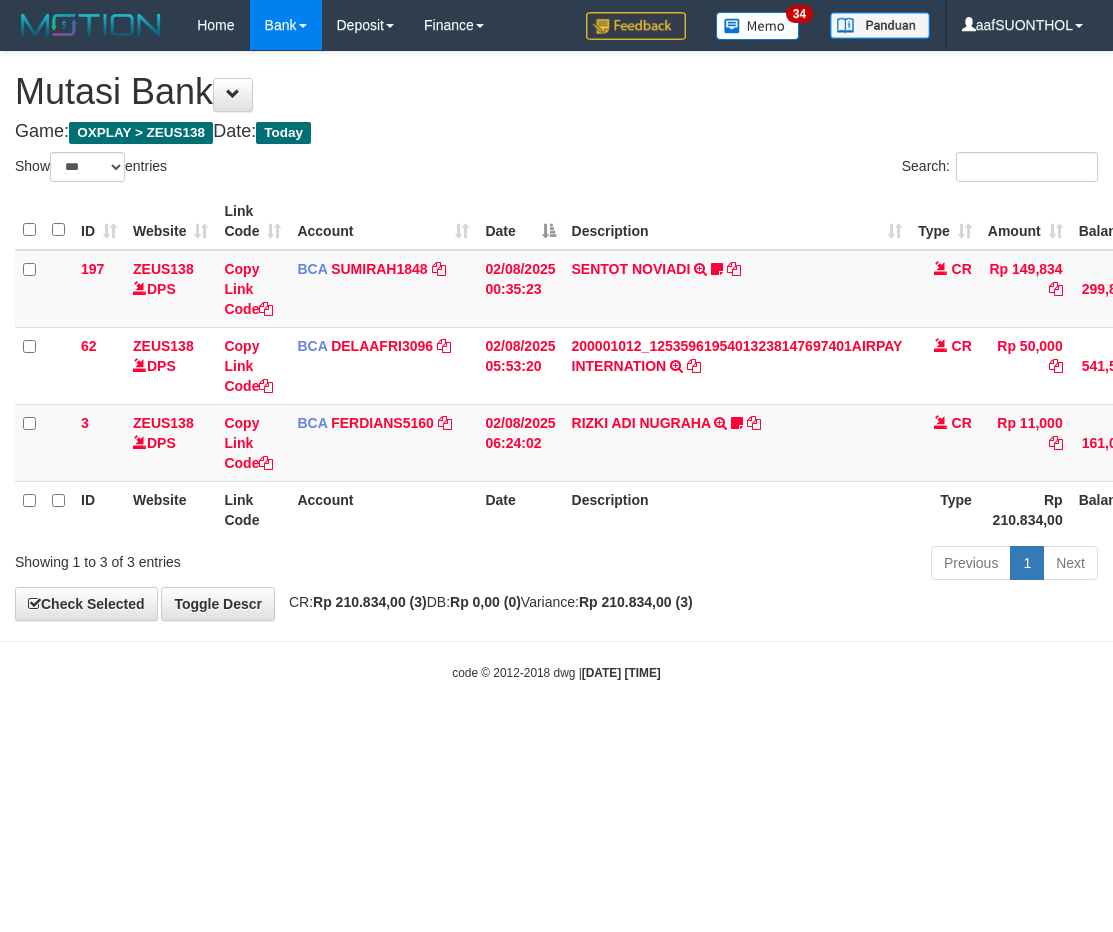select on "***" 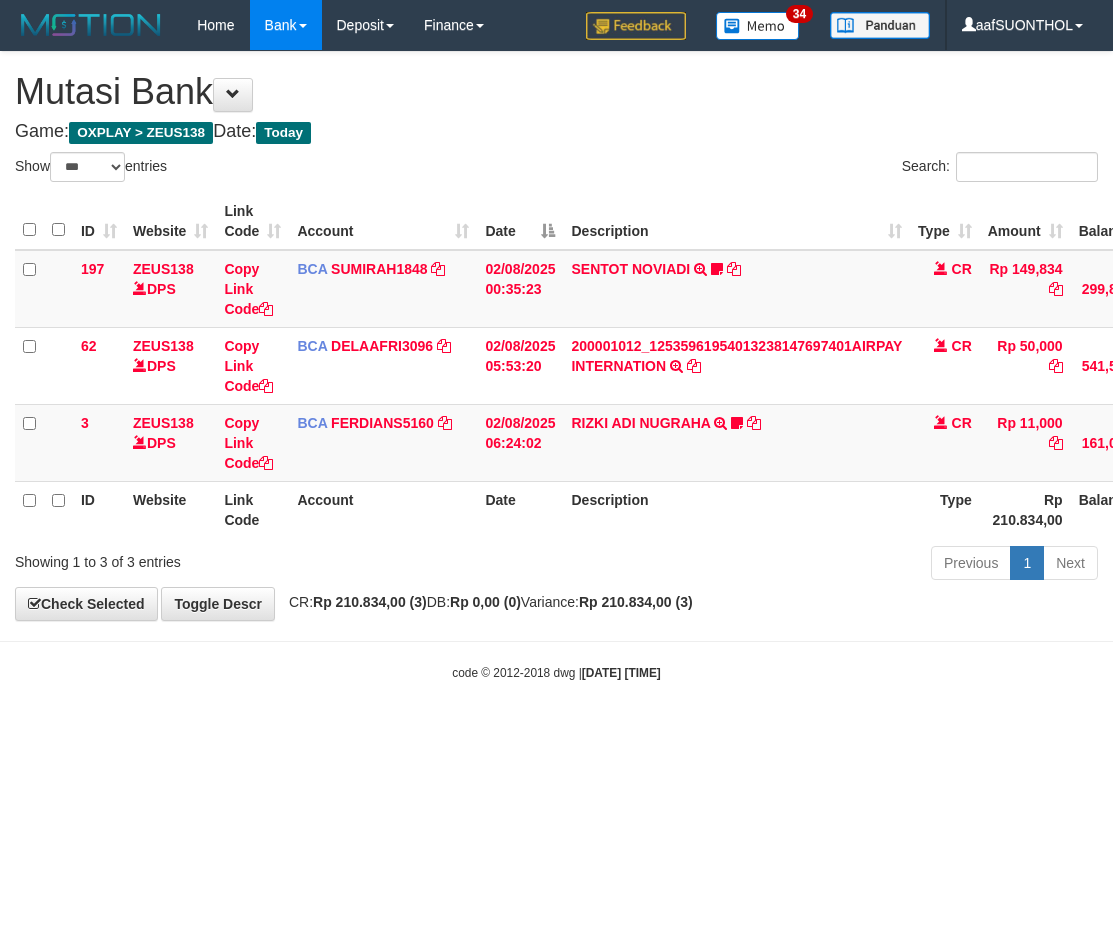scroll, scrollTop: 0, scrollLeft: 2, axis: horizontal 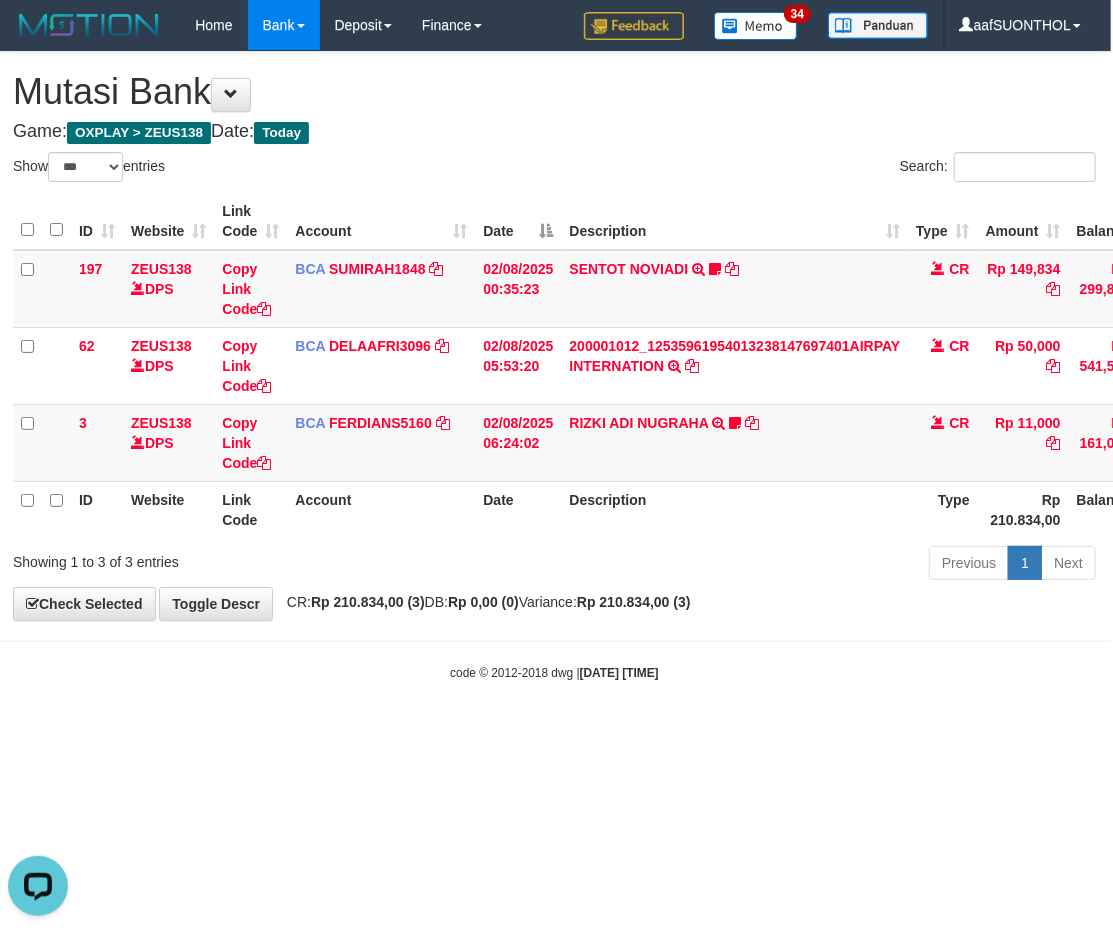 drag, startPoint x: 910, startPoint y: 801, endPoint x: 876, endPoint y: 775, distance: 42.80187 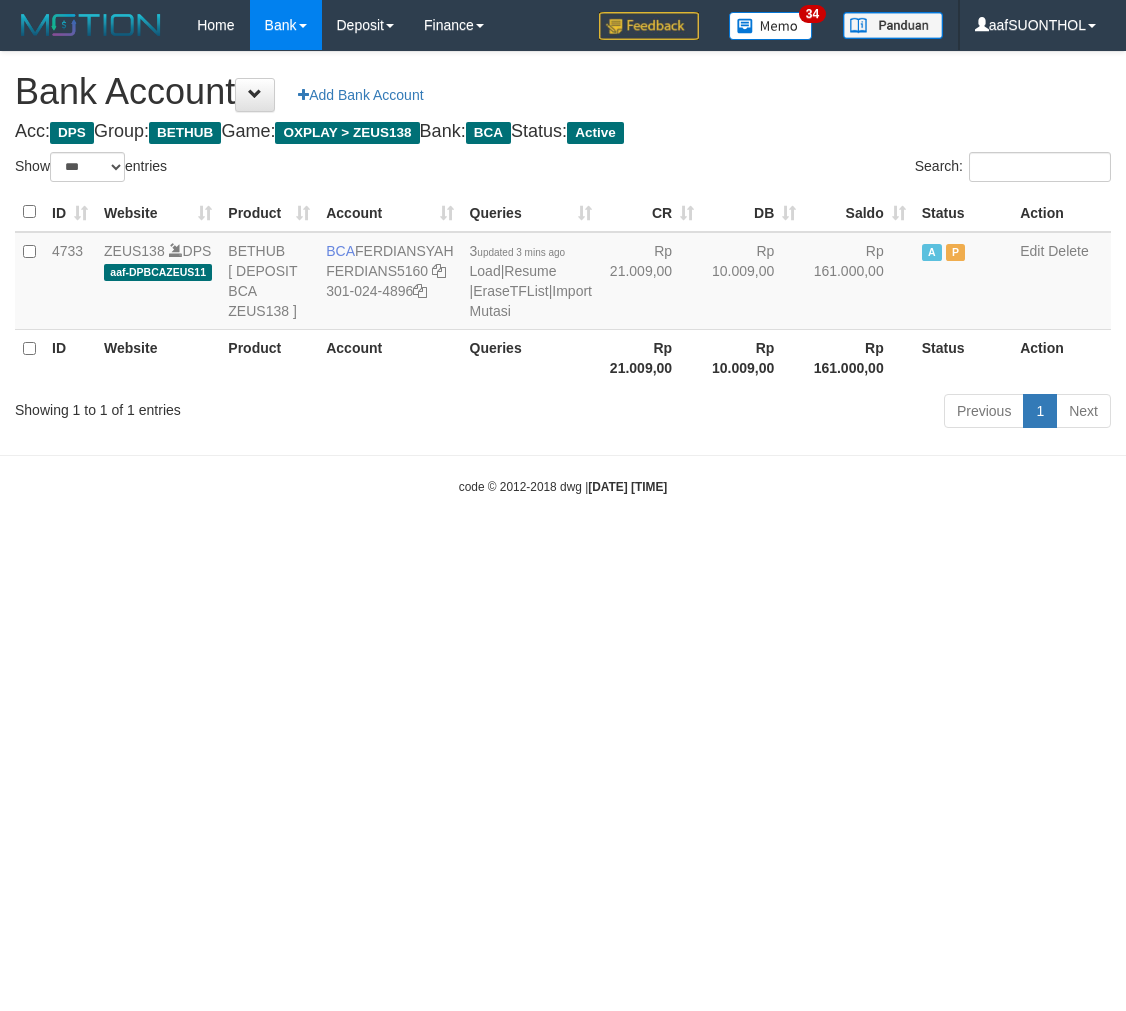 select on "***" 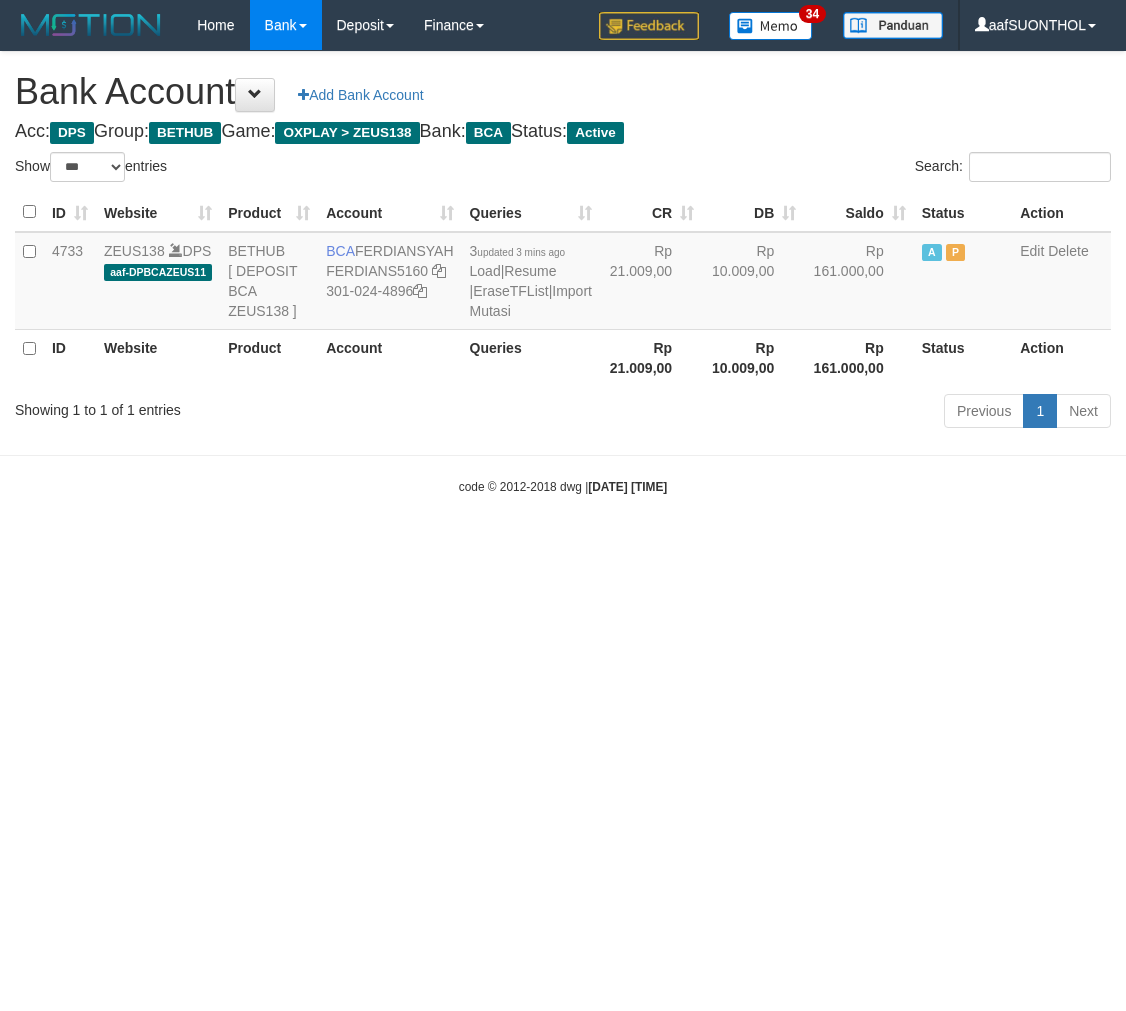 scroll, scrollTop: 0, scrollLeft: 0, axis: both 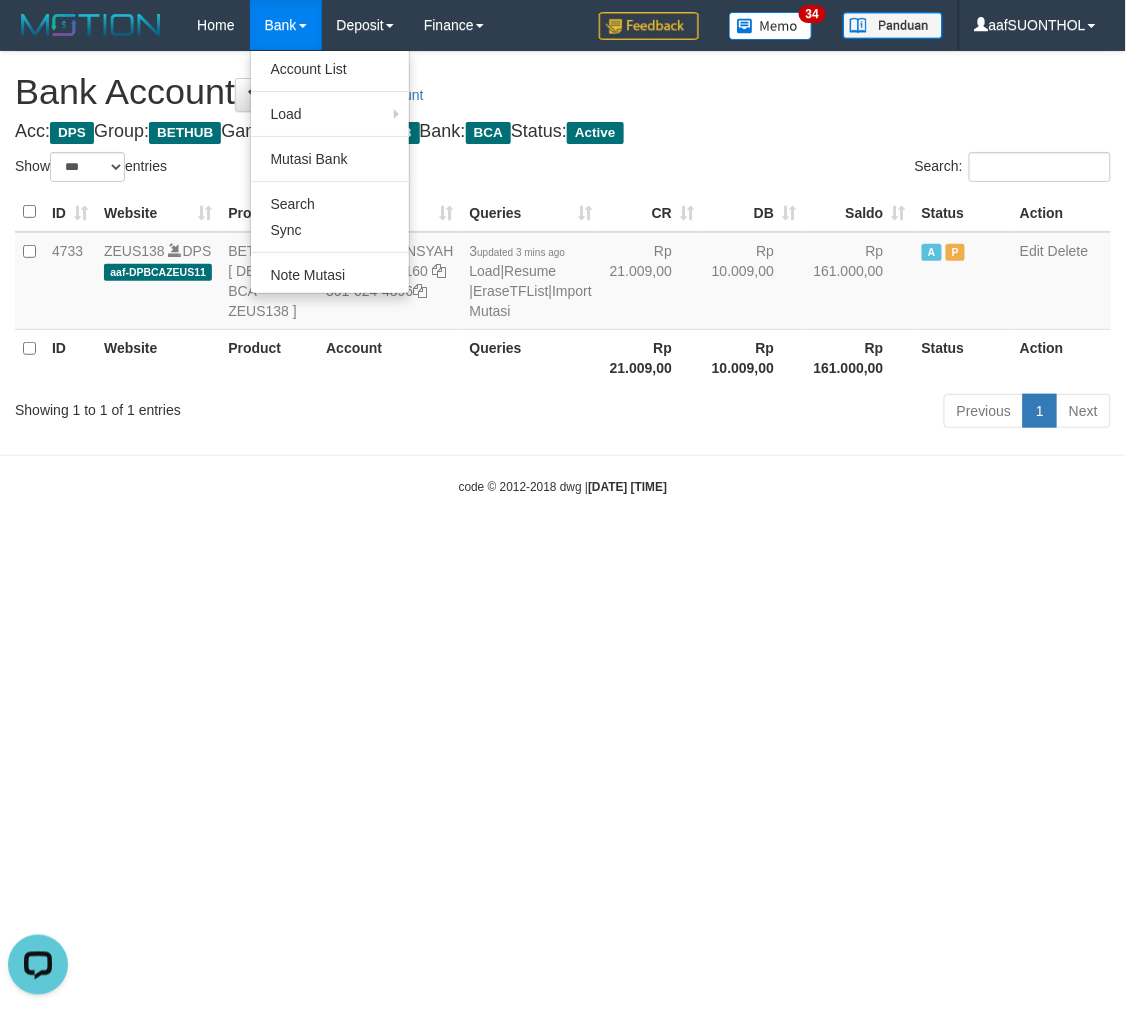 click on "Toggle navigation
Home
Bank
Account List
Load
By Website
Group
[OXPLAY]													ZEUS138
By Load Group (DPS)
Sync" at bounding box center (563, 273) 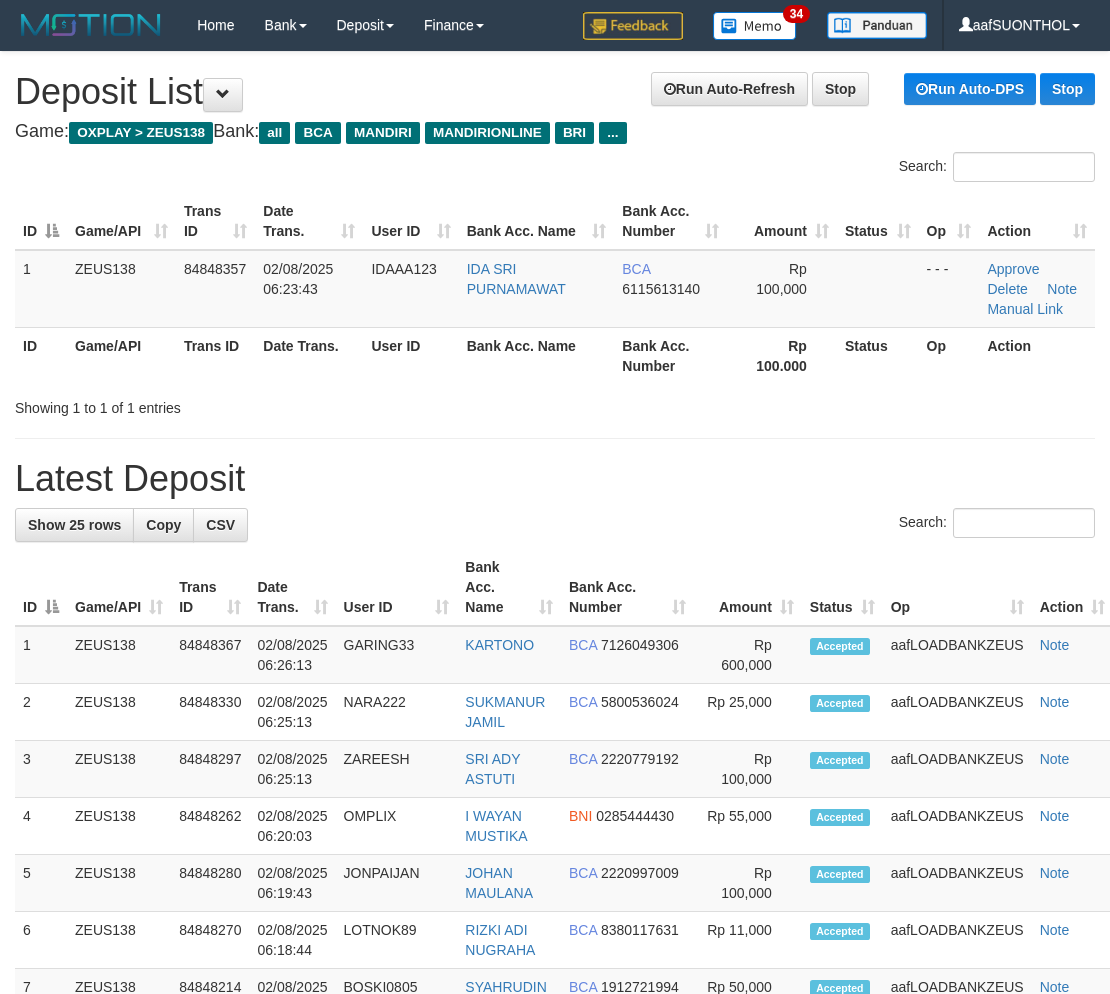 scroll, scrollTop: 0, scrollLeft: 0, axis: both 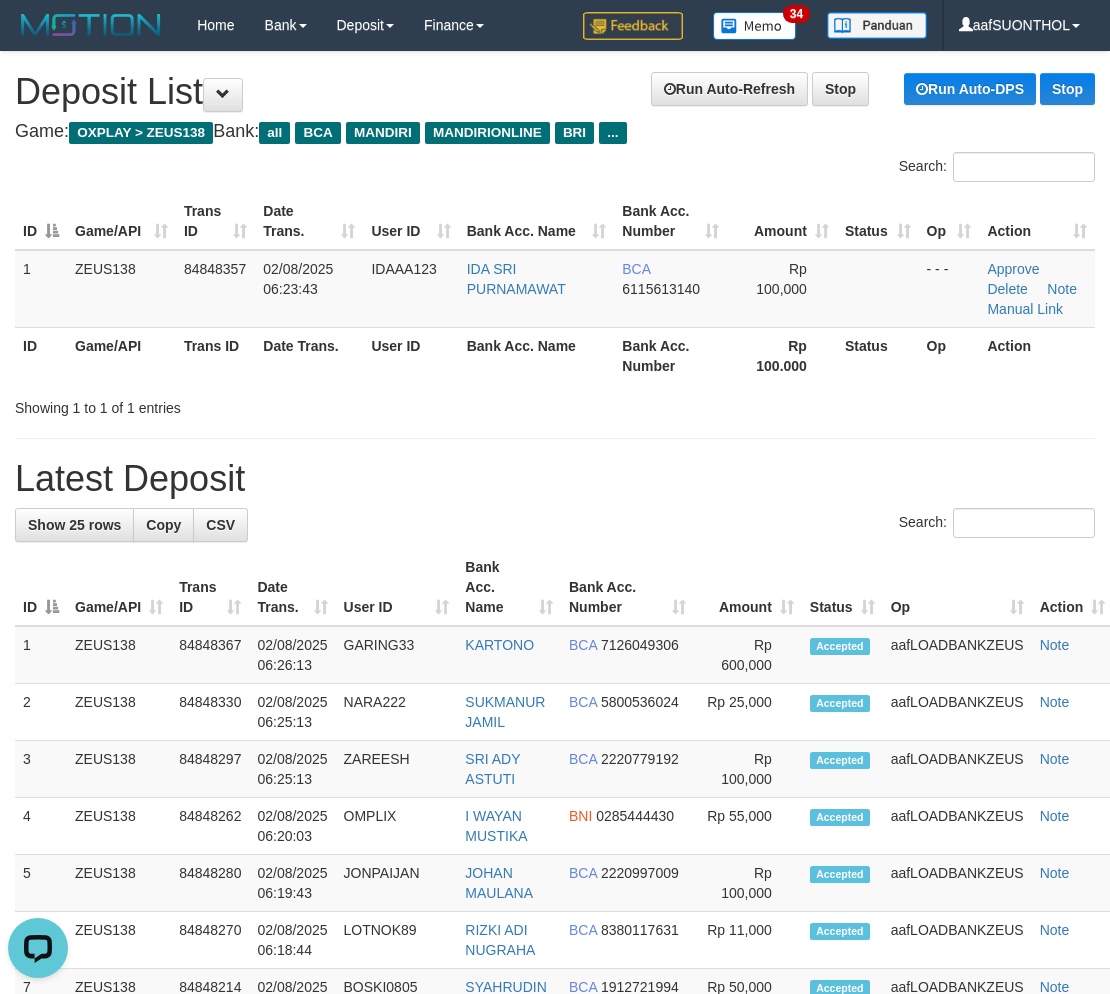 drag, startPoint x: 458, startPoint y: 447, endPoint x: 454, endPoint y: 436, distance: 11.7046995 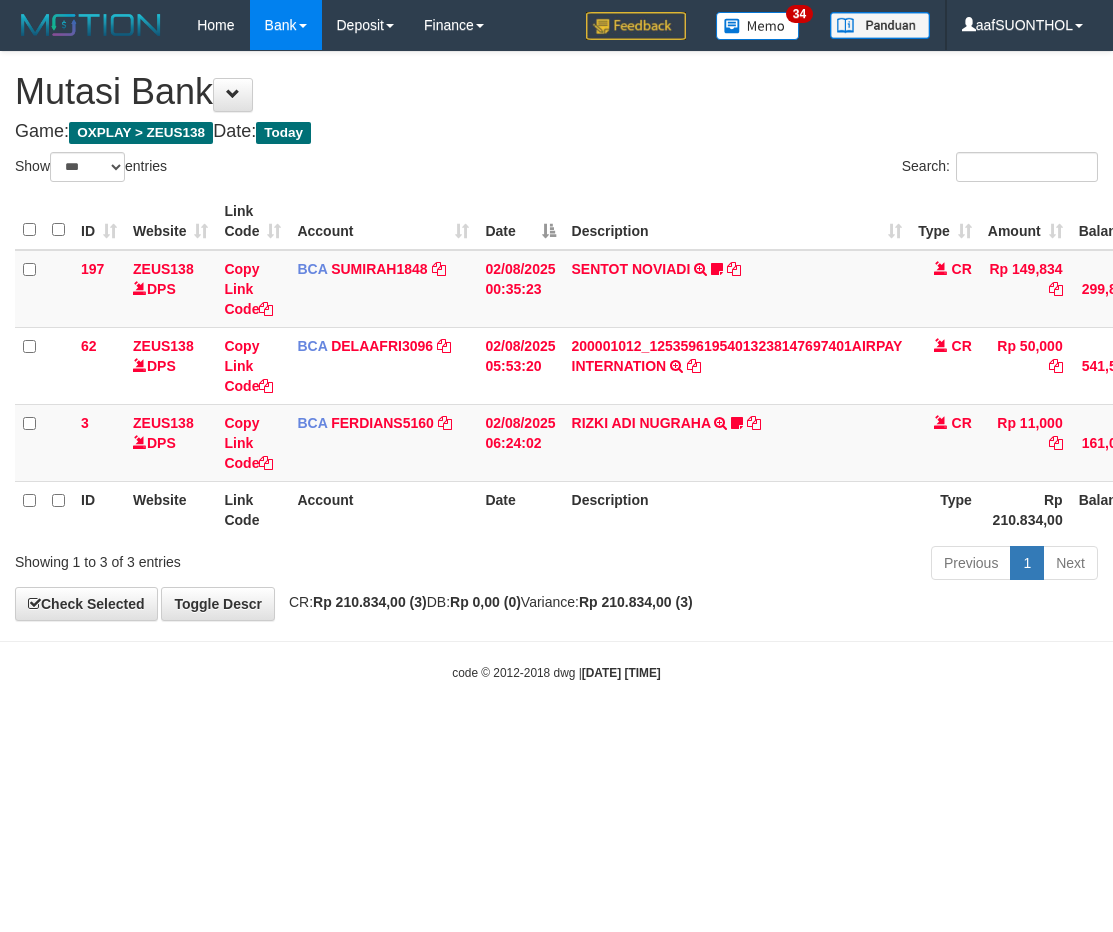 select on "***" 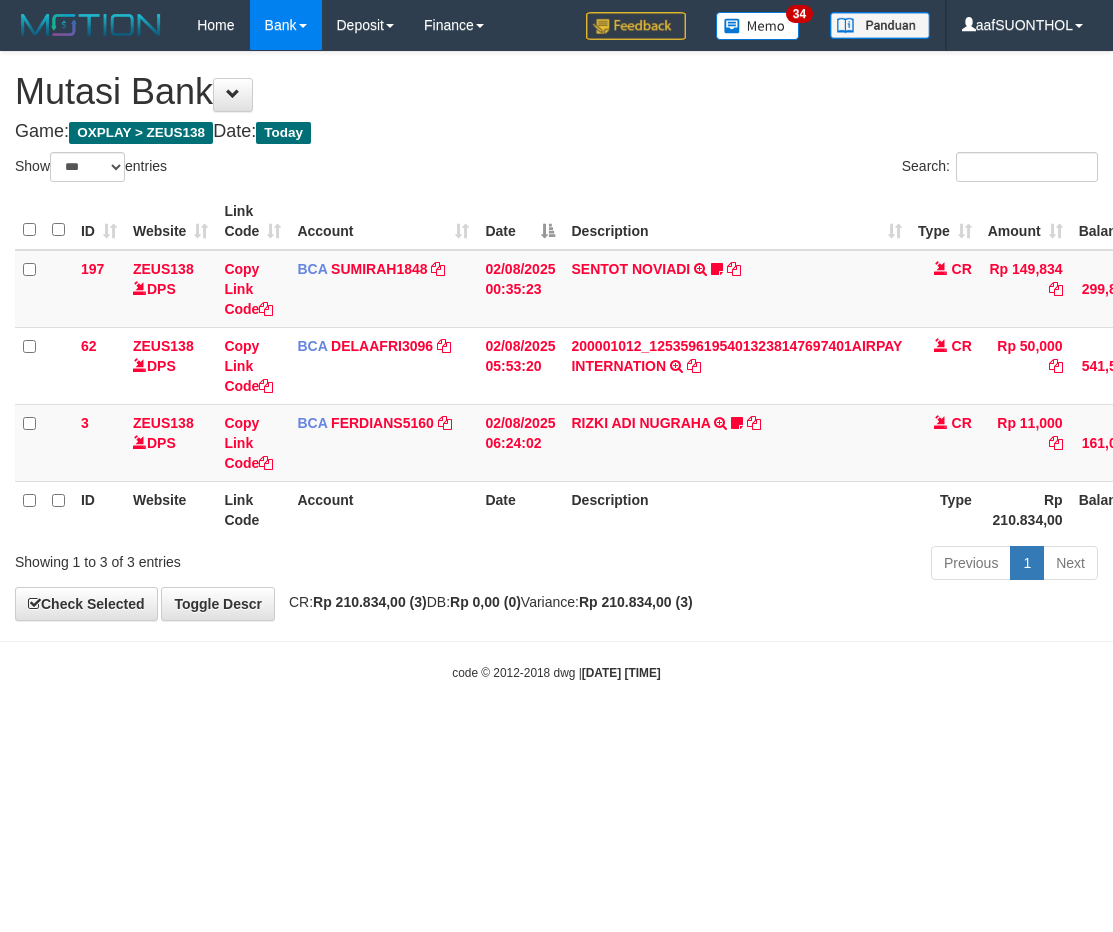 scroll, scrollTop: 0, scrollLeft: 2, axis: horizontal 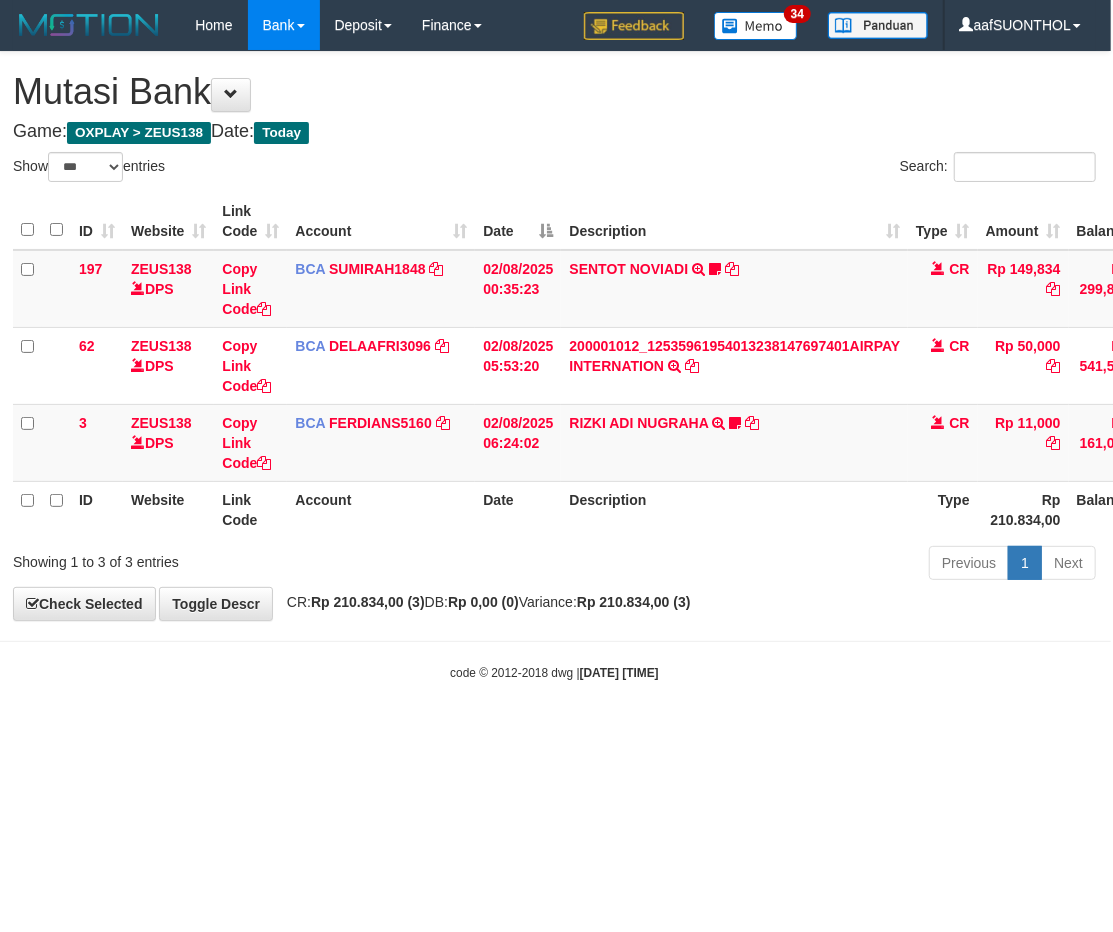 click on "Toggle navigation
Home
Bank
Account List
Load
By Website
Group
[OXPLAY]													ZEUS138
By Load Group (DPS)" at bounding box center (554, 366) 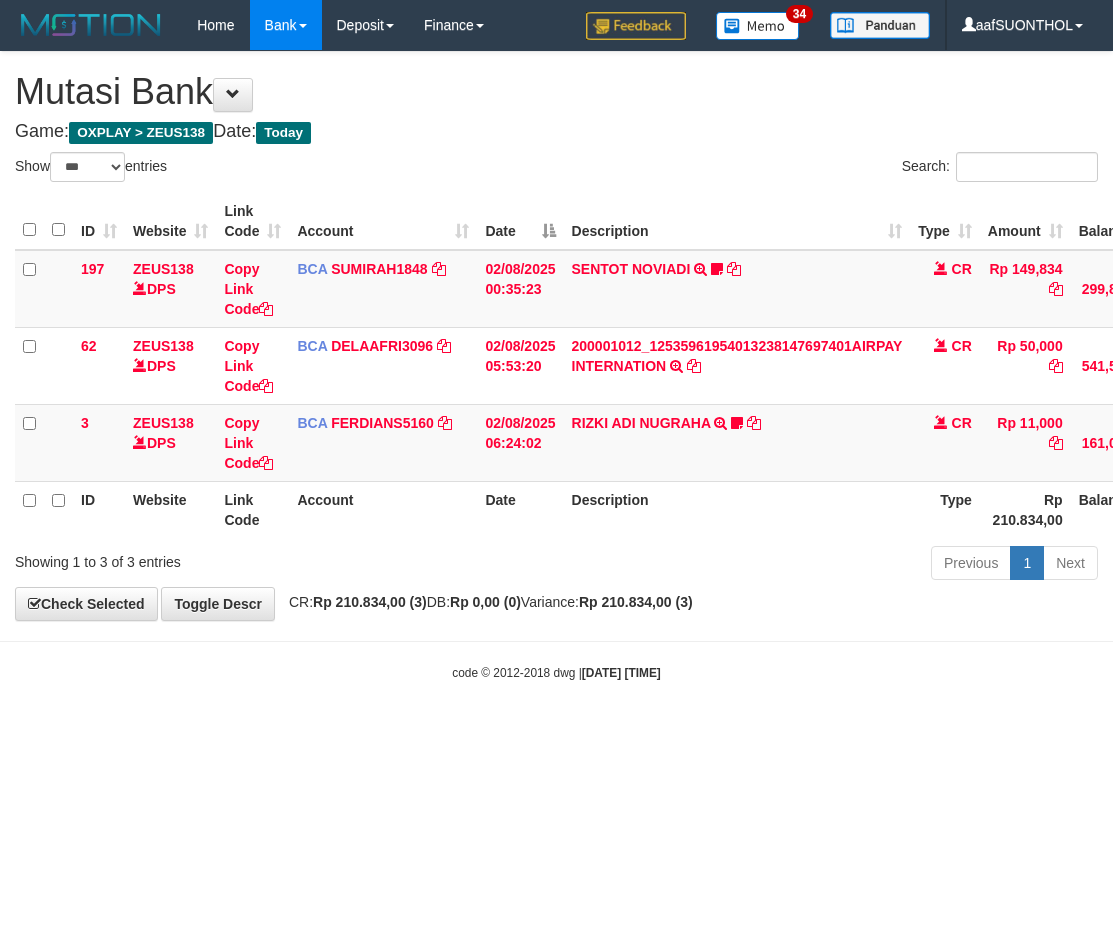 select on "***" 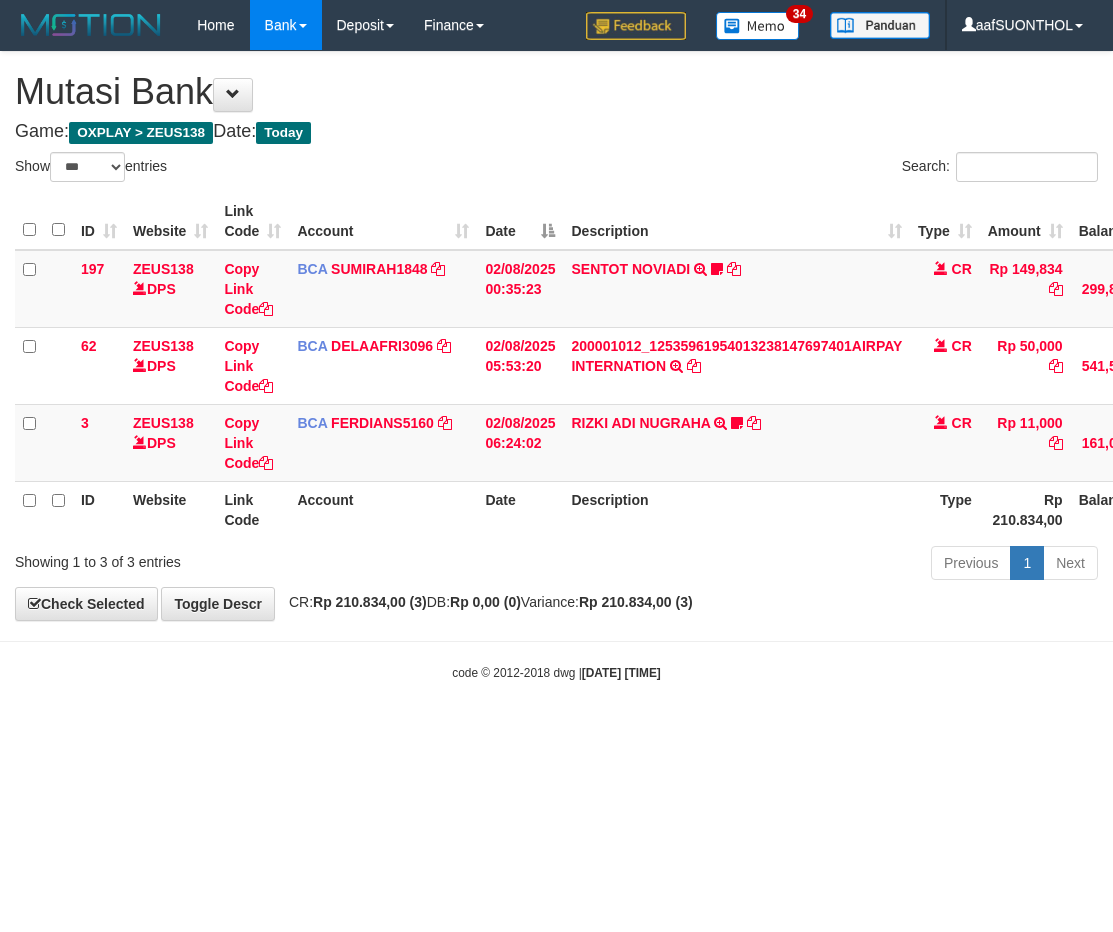 scroll, scrollTop: 0, scrollLeft: 2, axis: horizontal 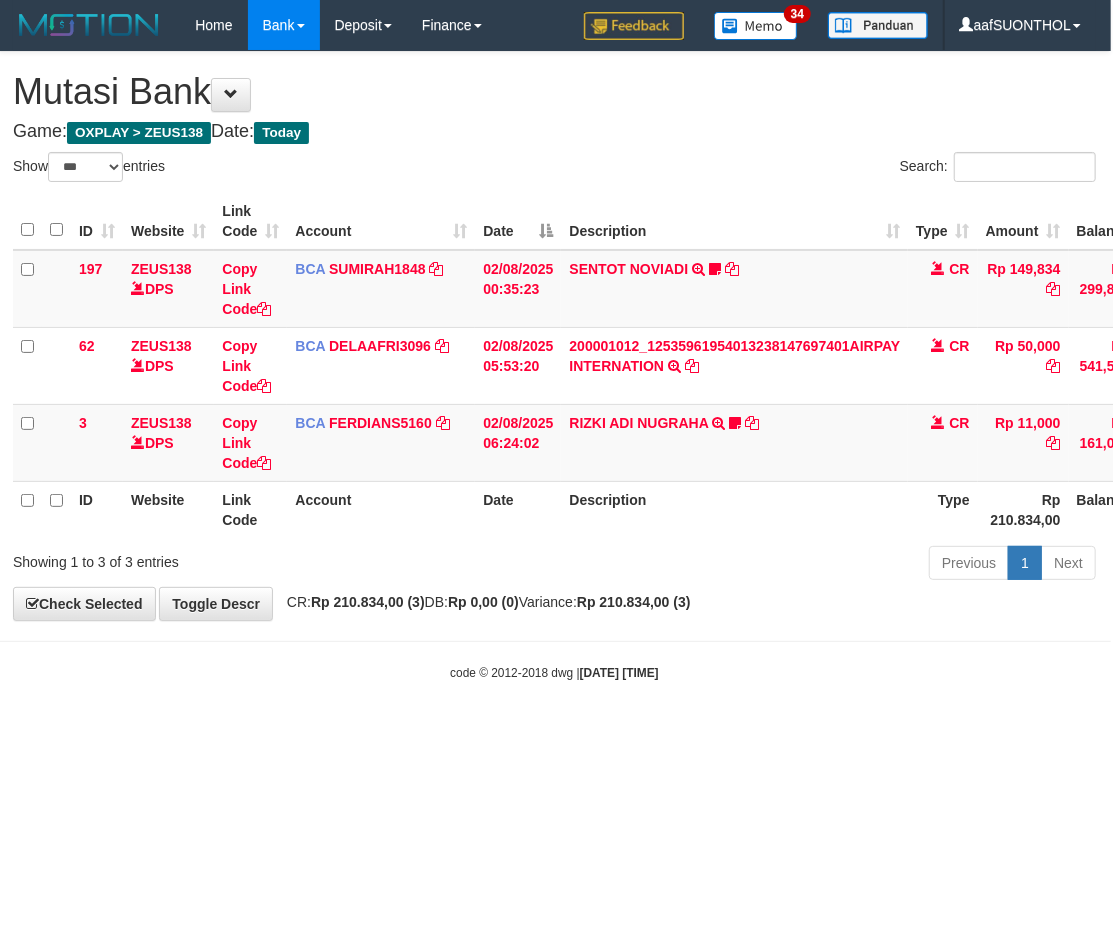 click on "Toggle navigation
Home
Bank
Account List
Load
By Website
Group
[OXPLAY]													ZEUS138
By Load Group (DPS)
Sync" at bounding box center [554, 366] 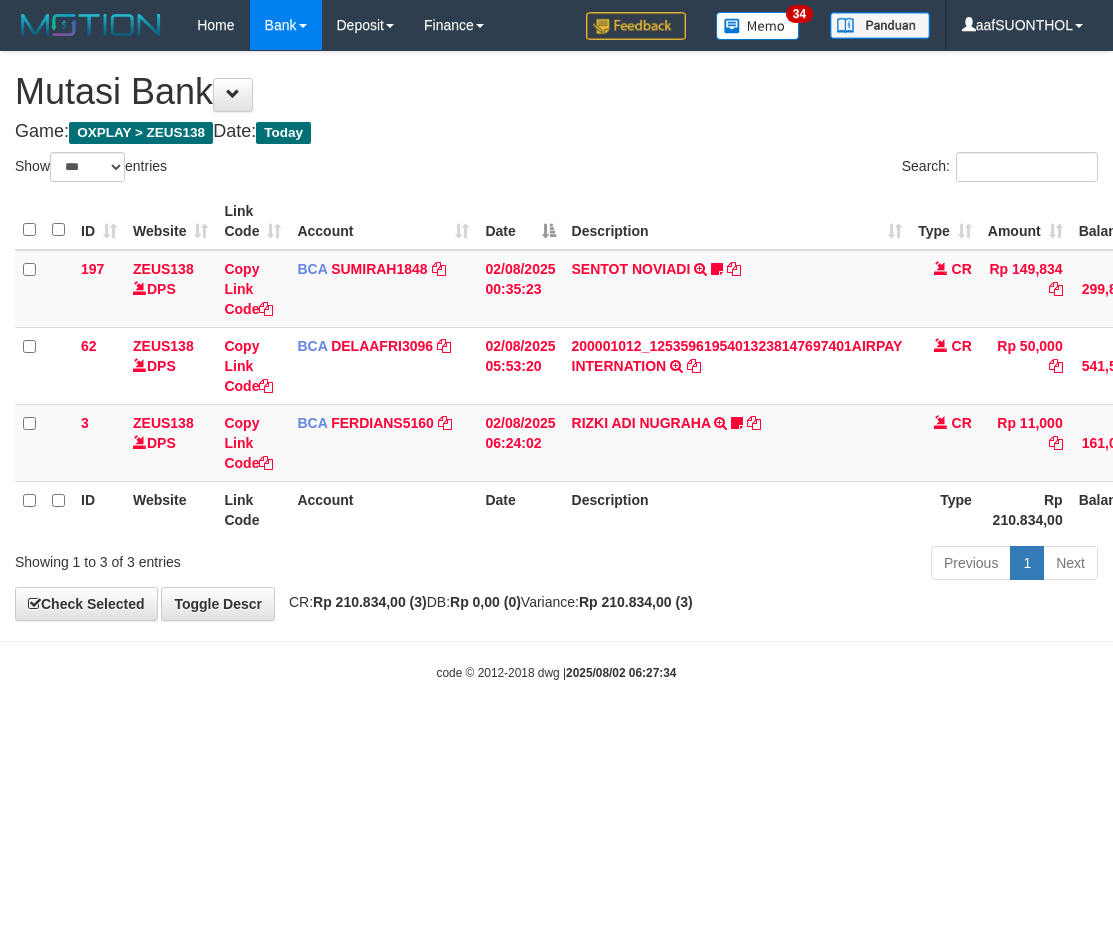 select on "***" 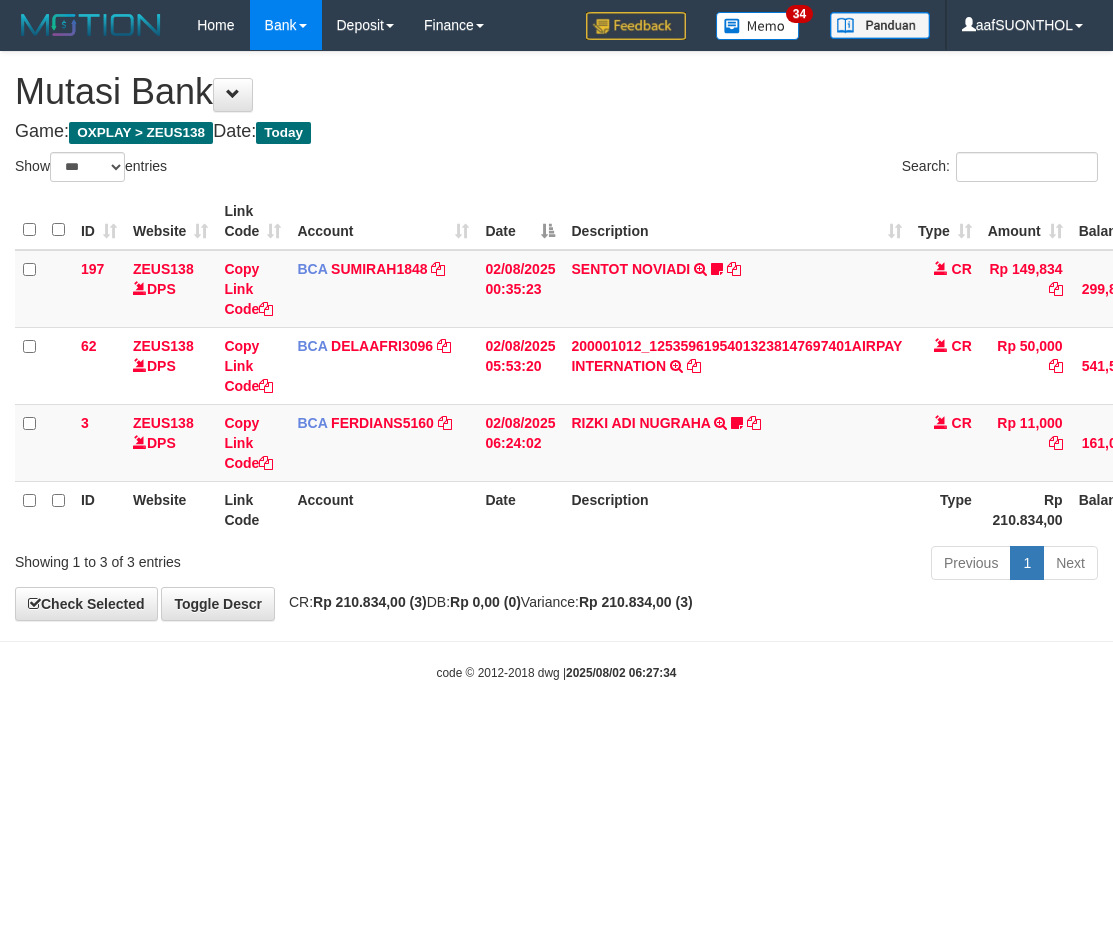 scroll, scrollTop: 0, scrollLeft: 2, axis: horizontal 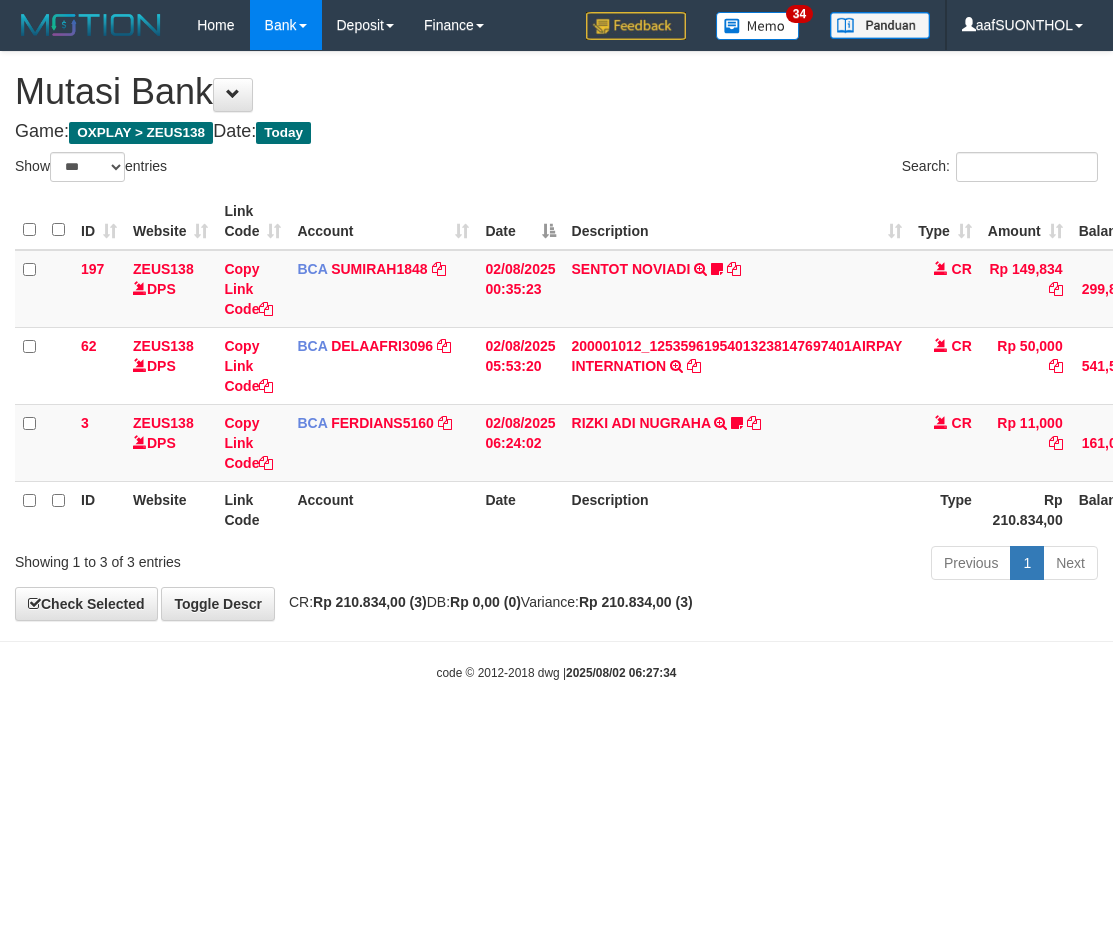 select on "***" 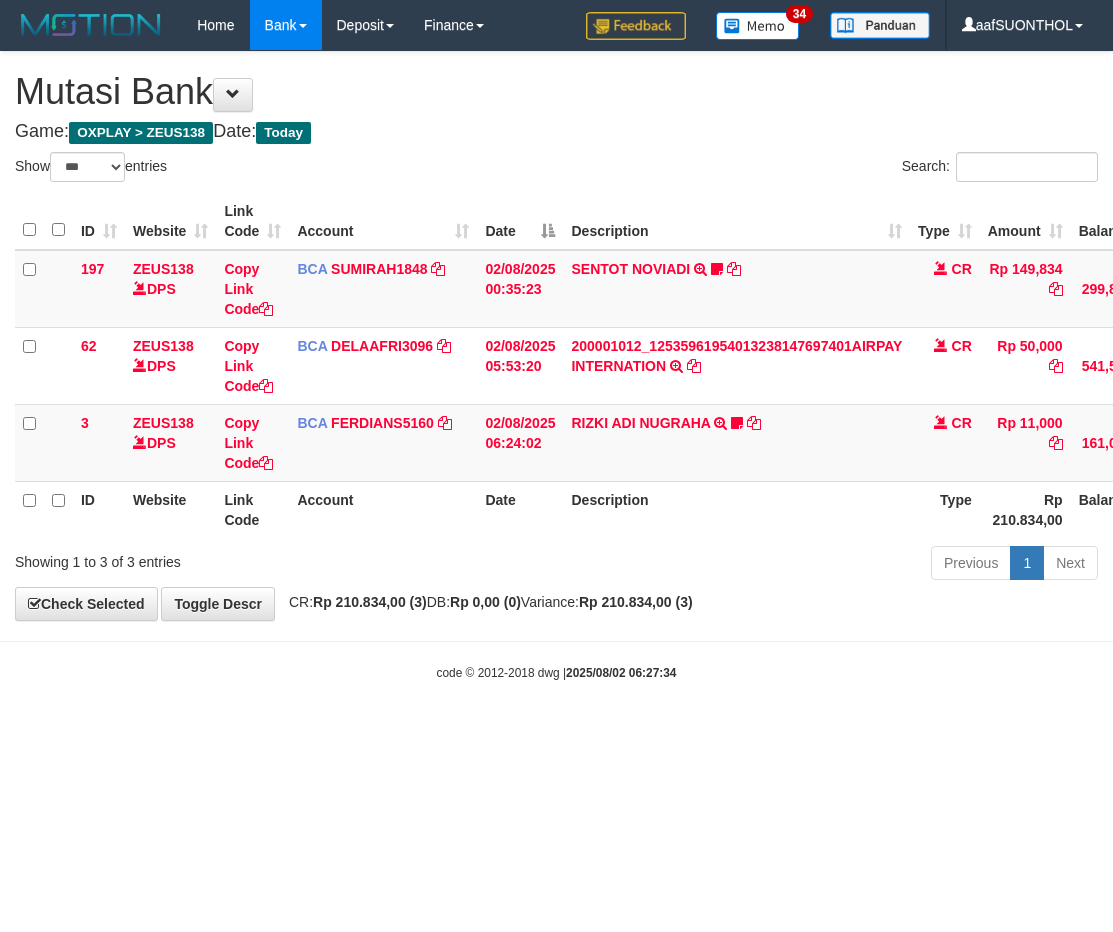 scroll, scrollTop: 0, scrollLeft: 2, axis: horizontal 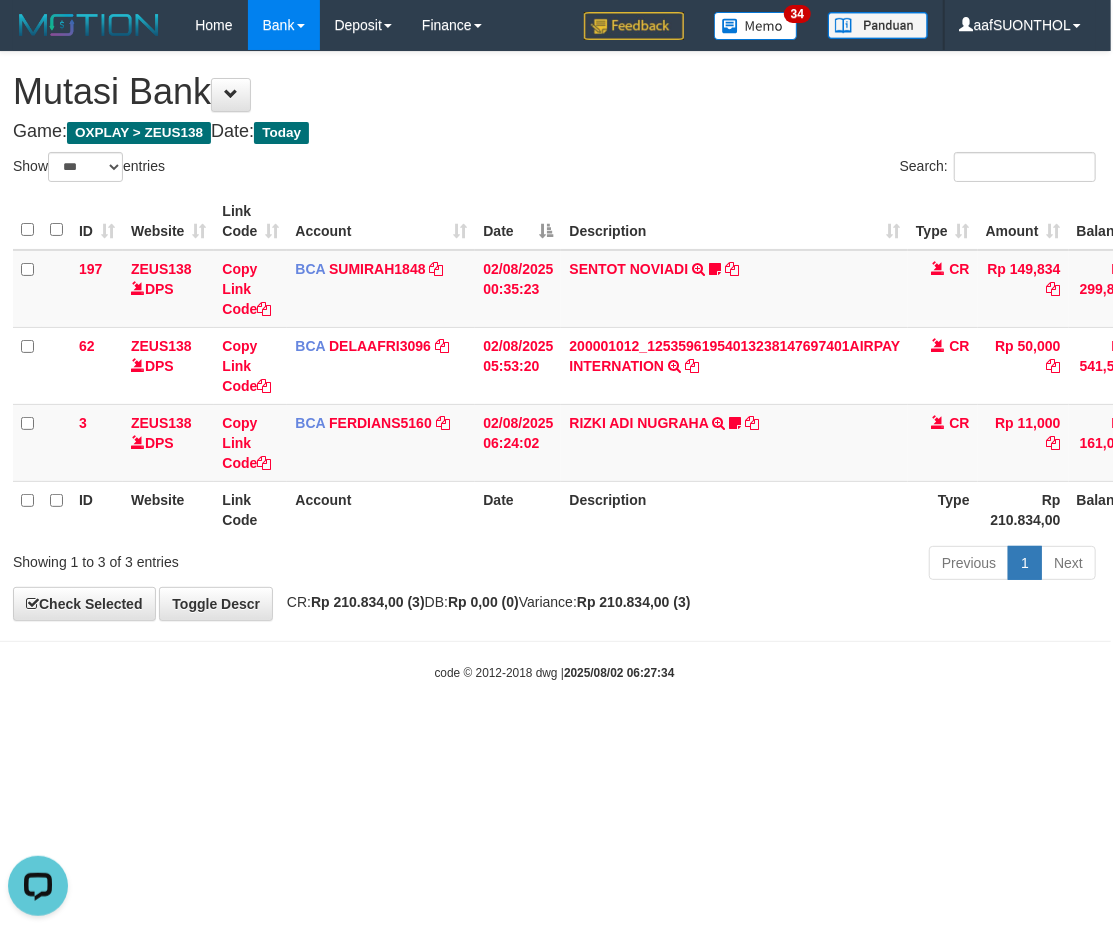 drag, startPoint x: 623, startPoint y: 792, endPoint x: 602, endPoint y: 784, distance: 22.472204 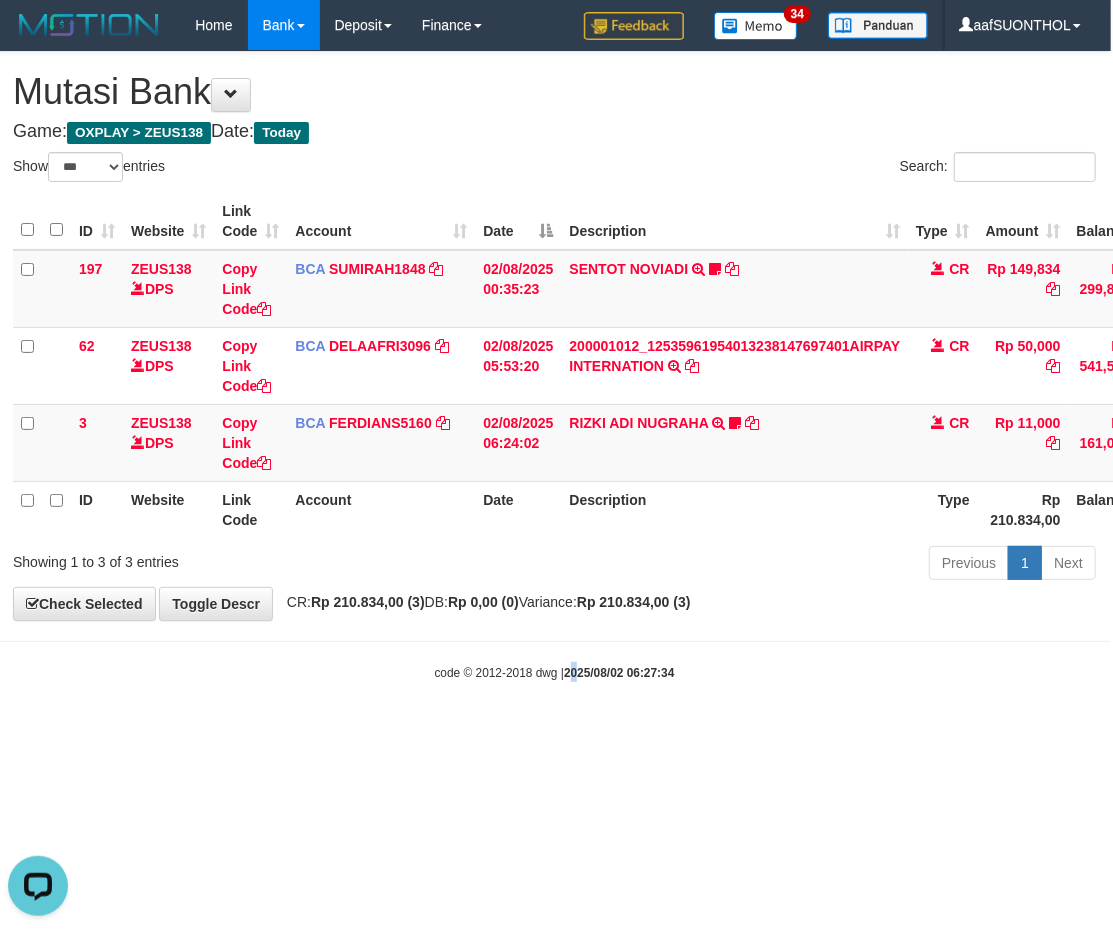 click on "Toggle navigation
Home
Bank
Account List
Load
By Website
Group
[OXPLAY]													ZEUS138
By Load Group (DPS)
Sync" at bounding box center (554, 366) 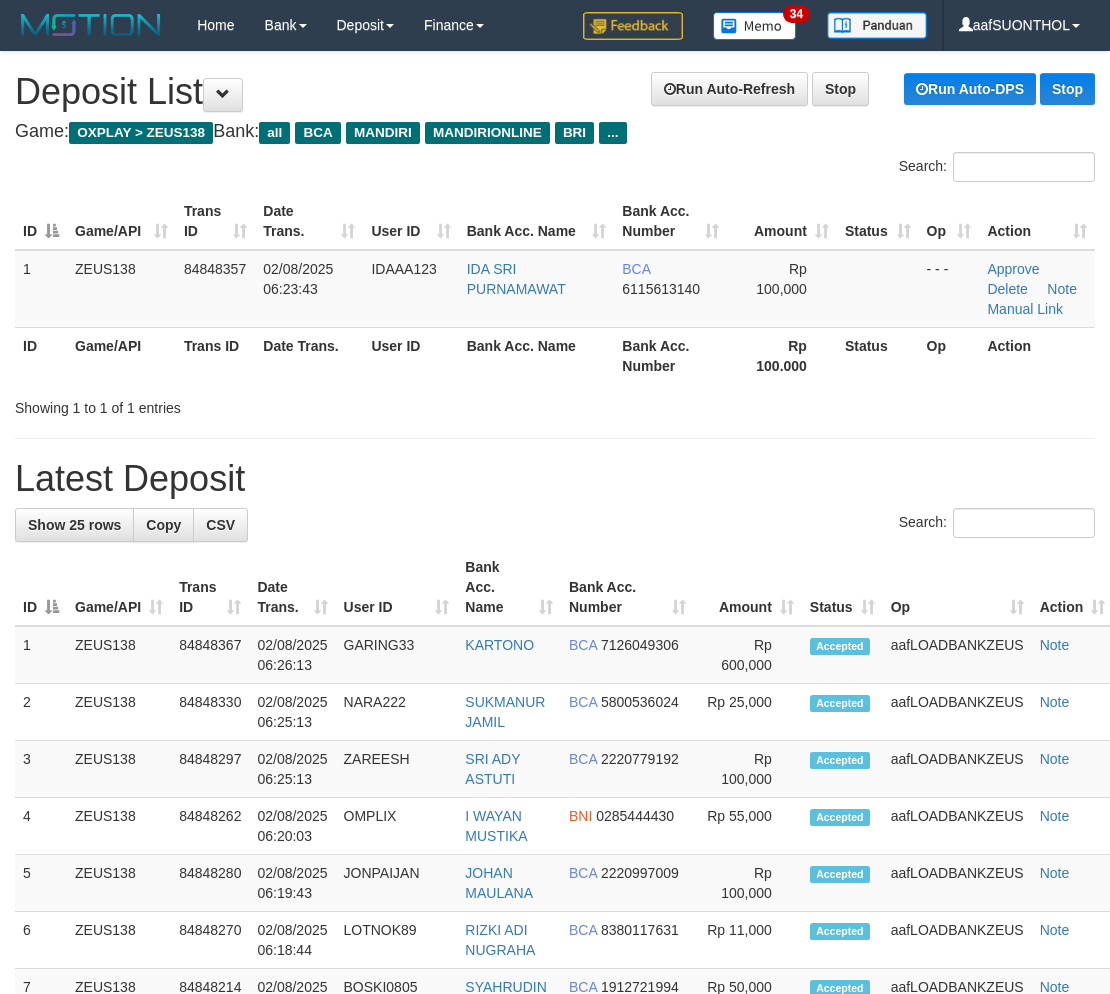 scroll, scrollTop: 0, scrollLeft: 0, axis: both 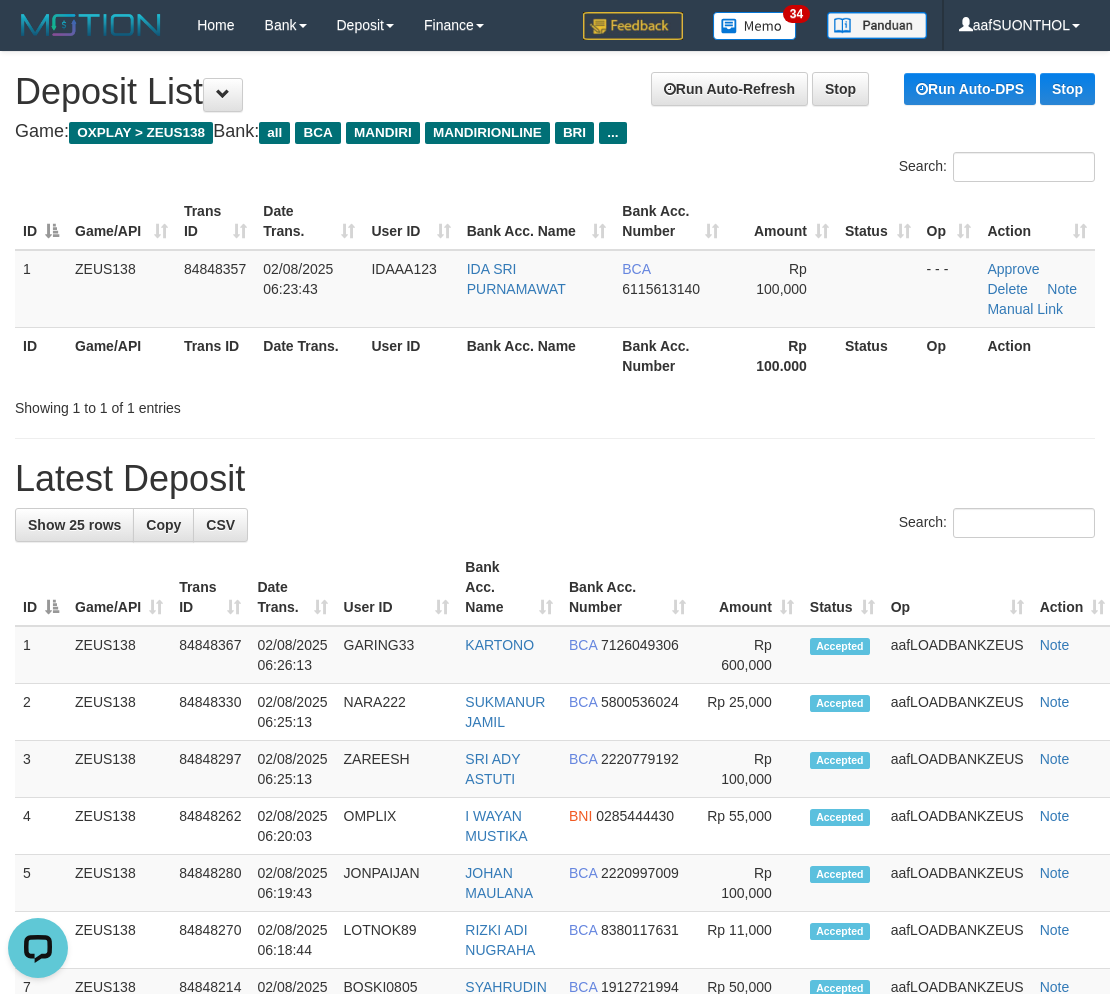 drag, startPoint x: 795, startPoint y: 443, endPoint x: 784, endPoint y: 456, distance: 17.029387 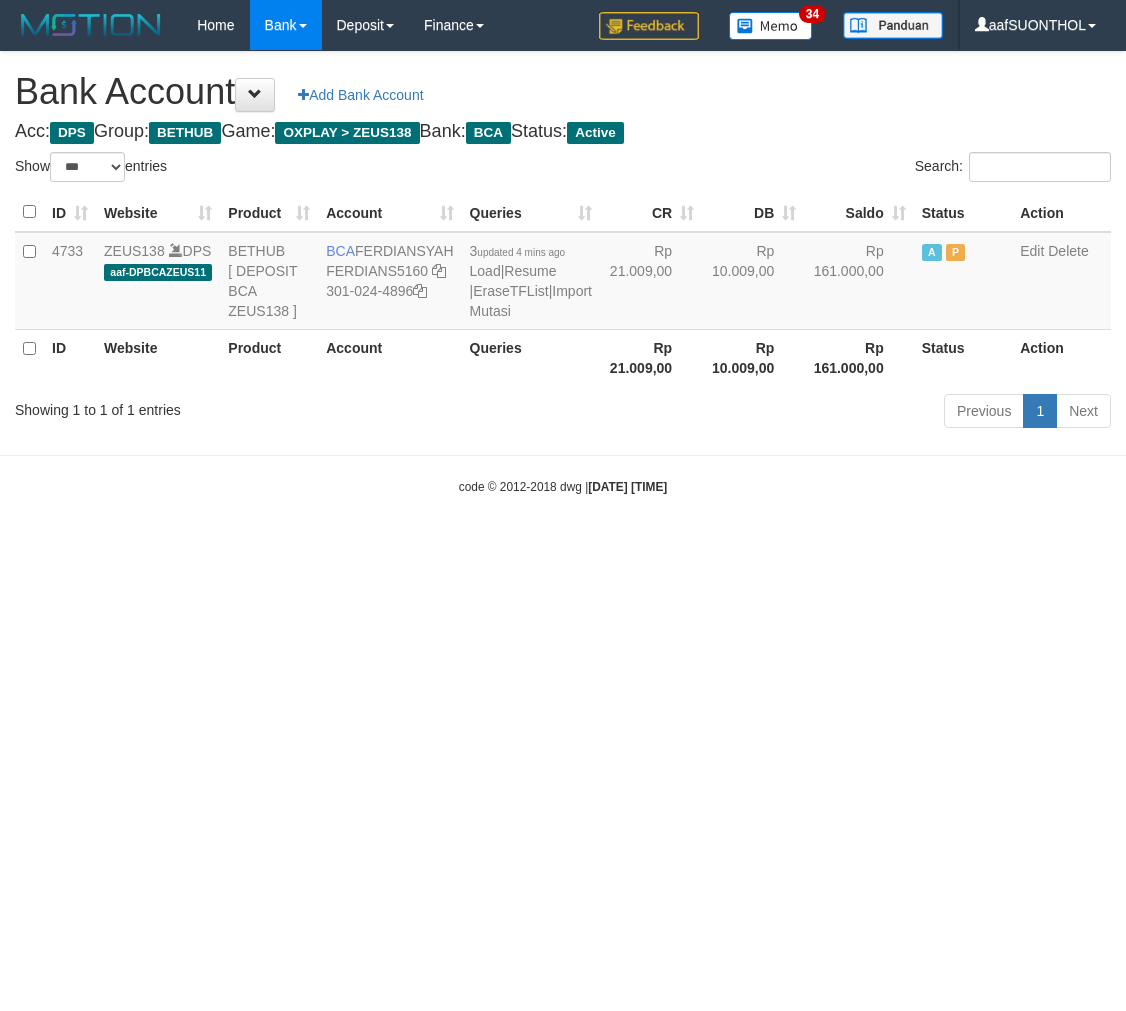 select on "***" 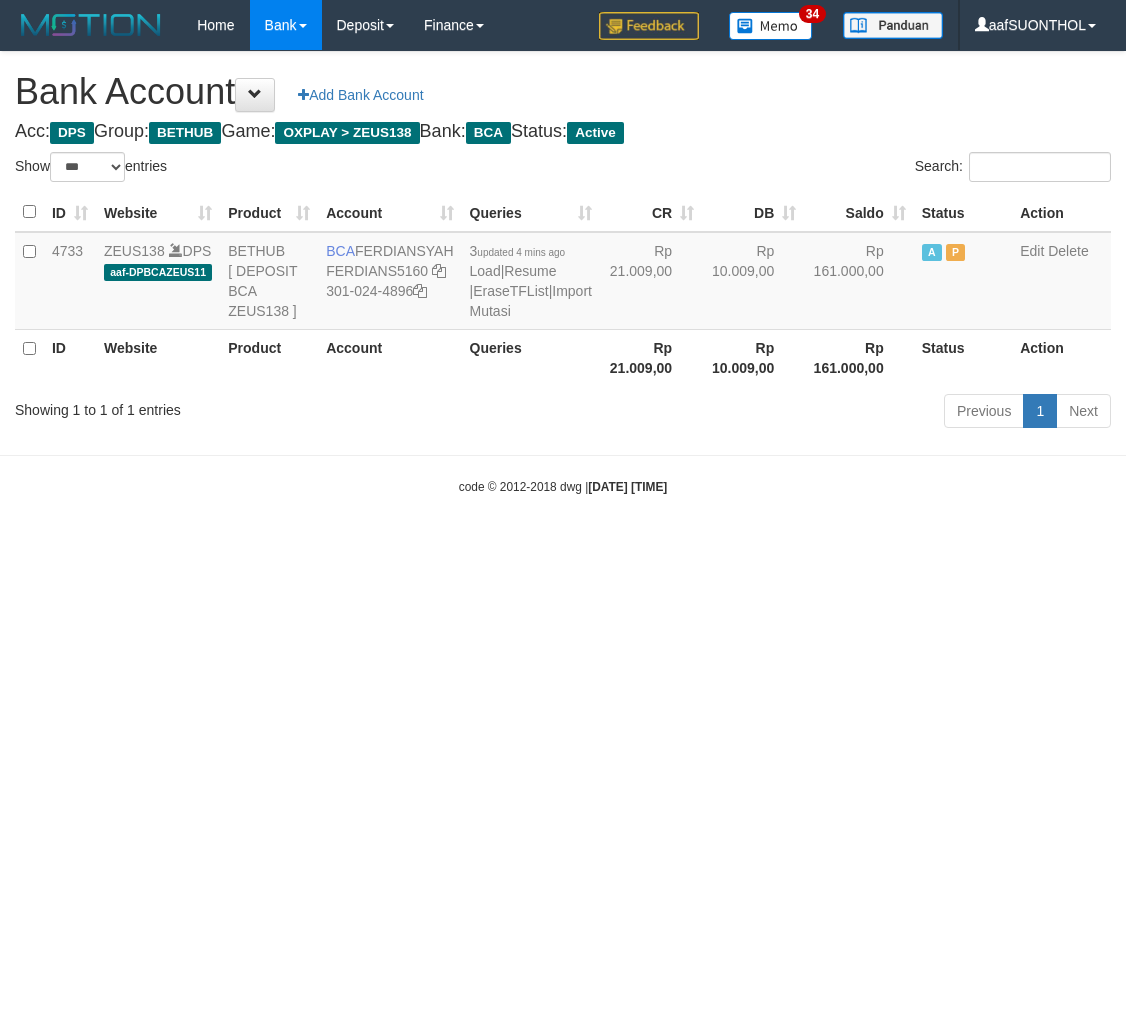 scroll, scrollTop: 0, scrollLeft: 0, axis: both 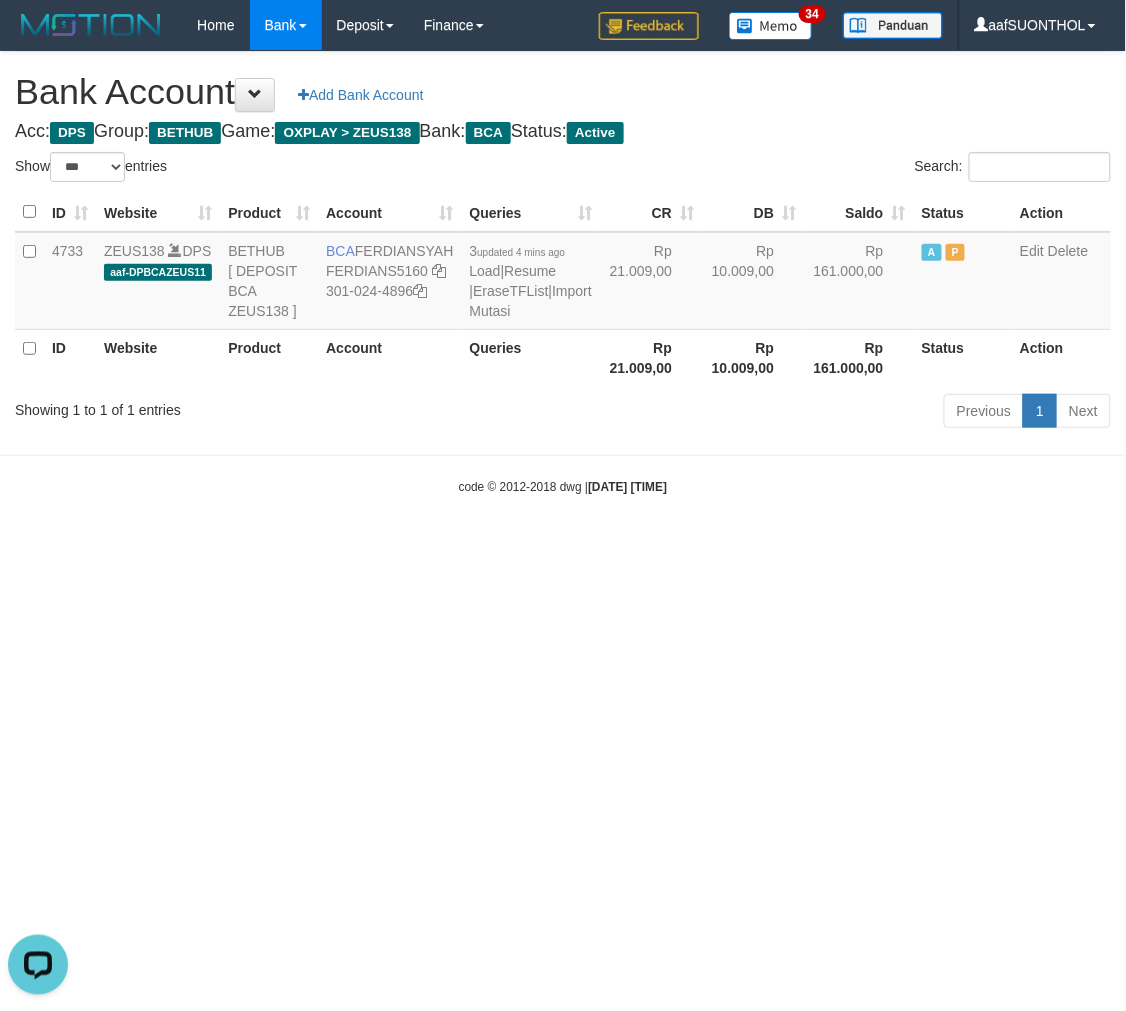 click on "Toggle navigation
Home
Bank
Account List
Load
By Website
Group
[OXPLAY]													ZEUS138
By Load Group (DPS)
Sync" at bounding box center [563, 273] 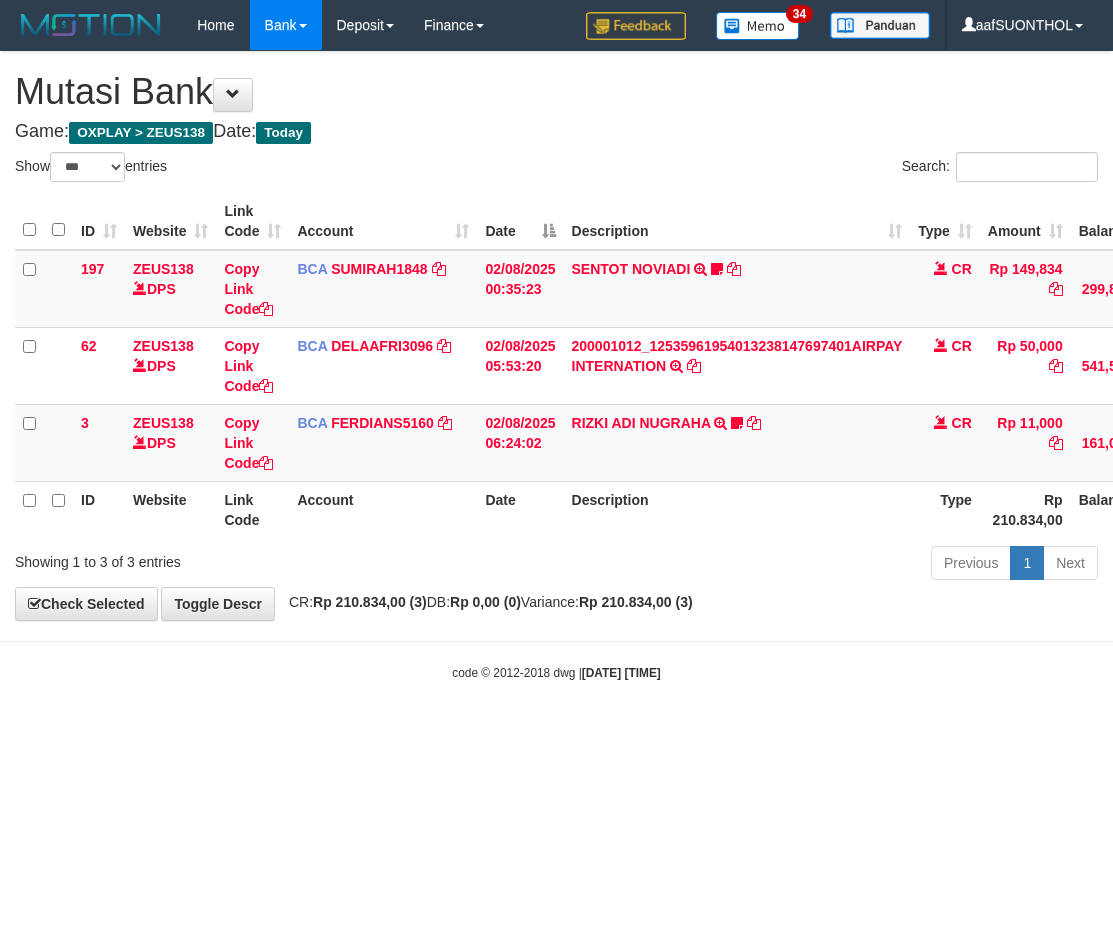 select on "***" 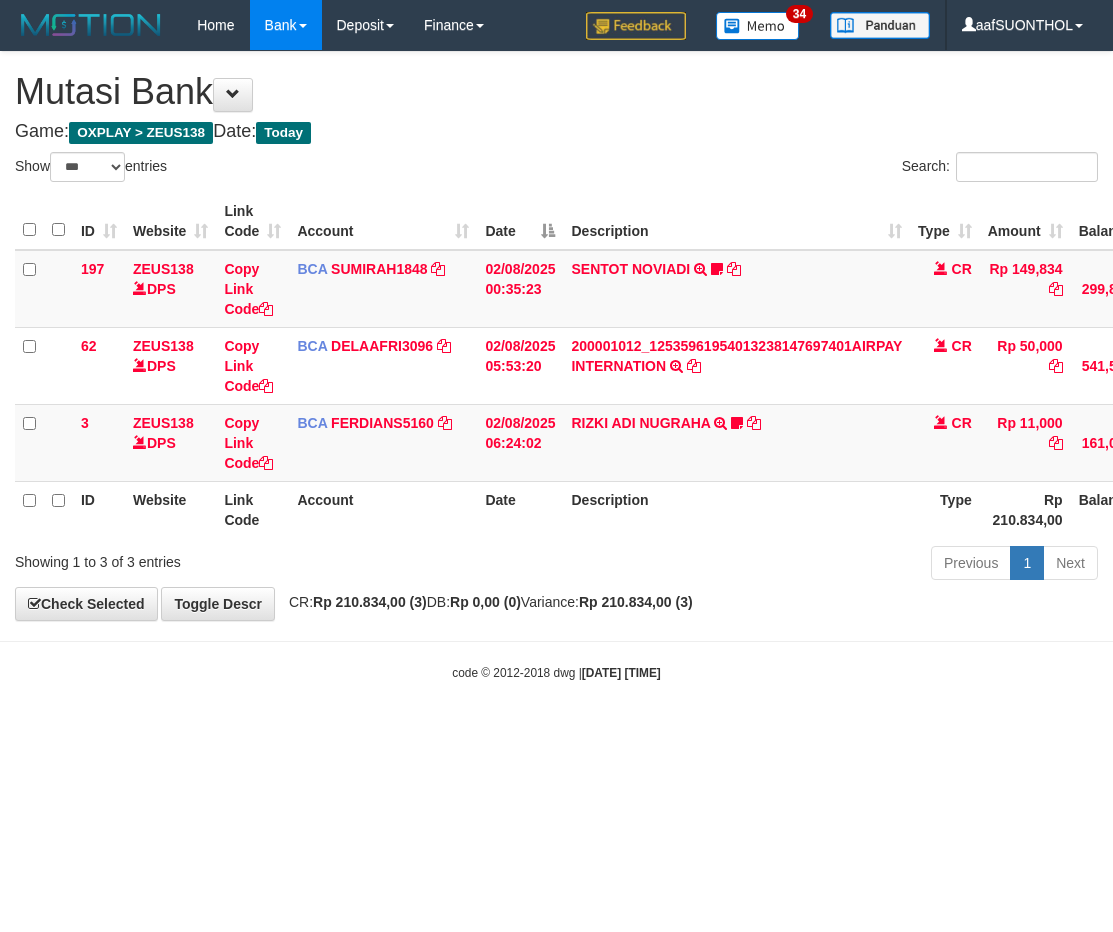 scroll, scrollTop: 0, scrollLeft: 2, axis: horizontal 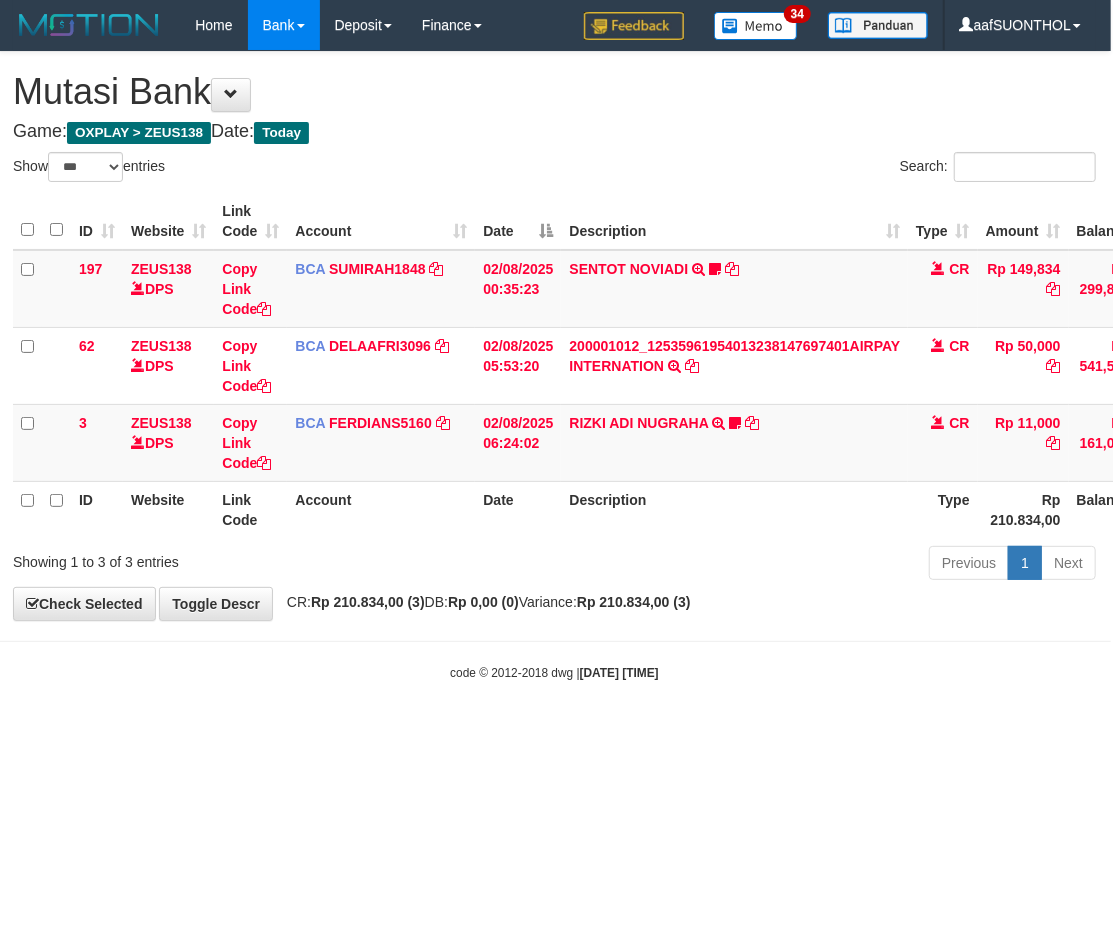 drag, startPoint x: 728, startPoint y: 721, endPoint x: 715, endPoint y: 720, distance: 13.038404 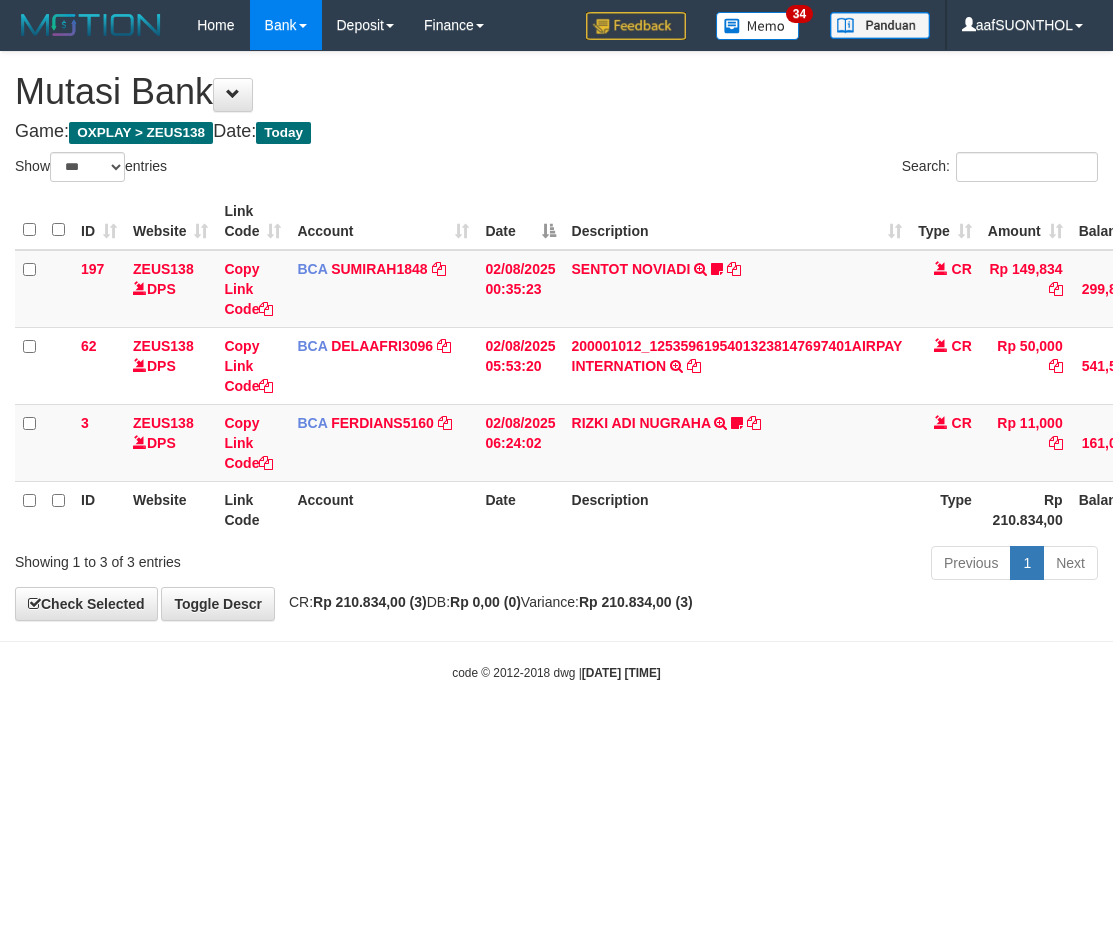 select on "***" 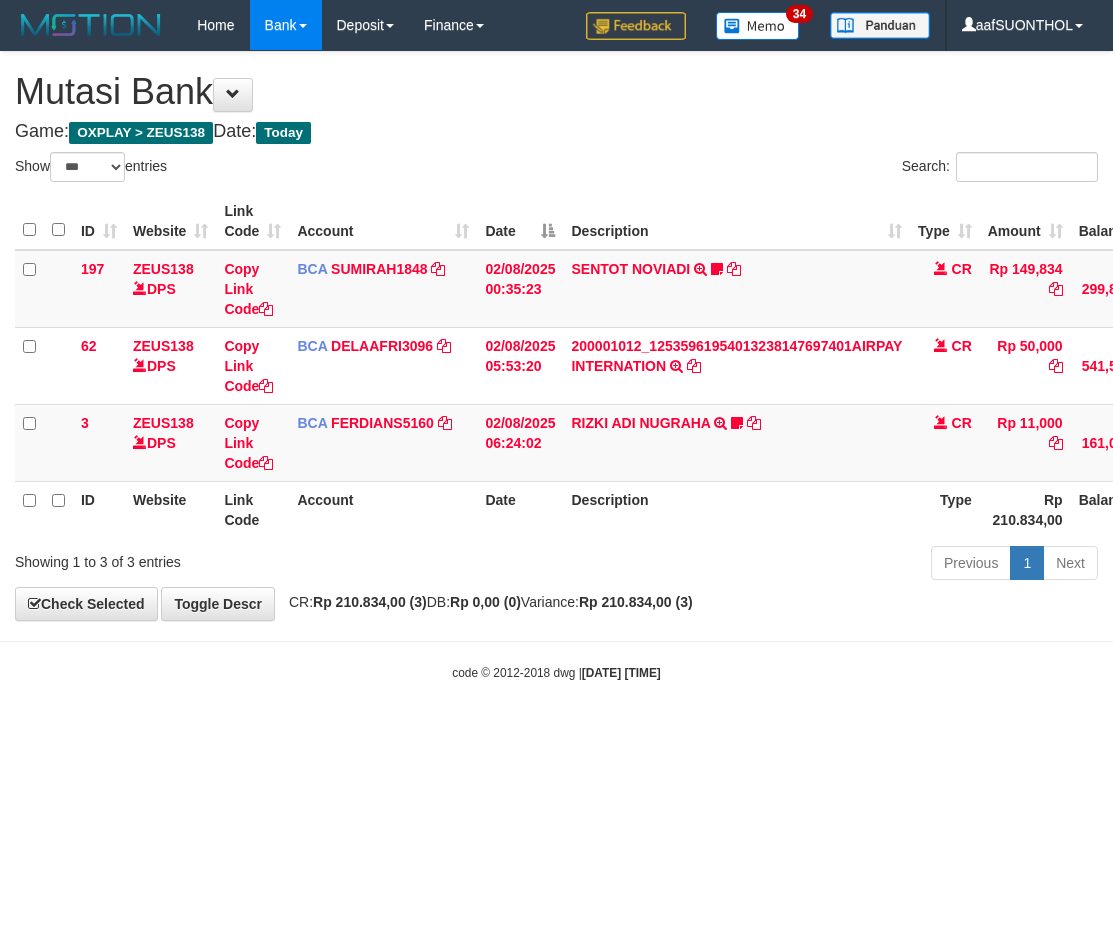 scroll, scrollTop: 0, scrollLeft: 2, axis: horizontal 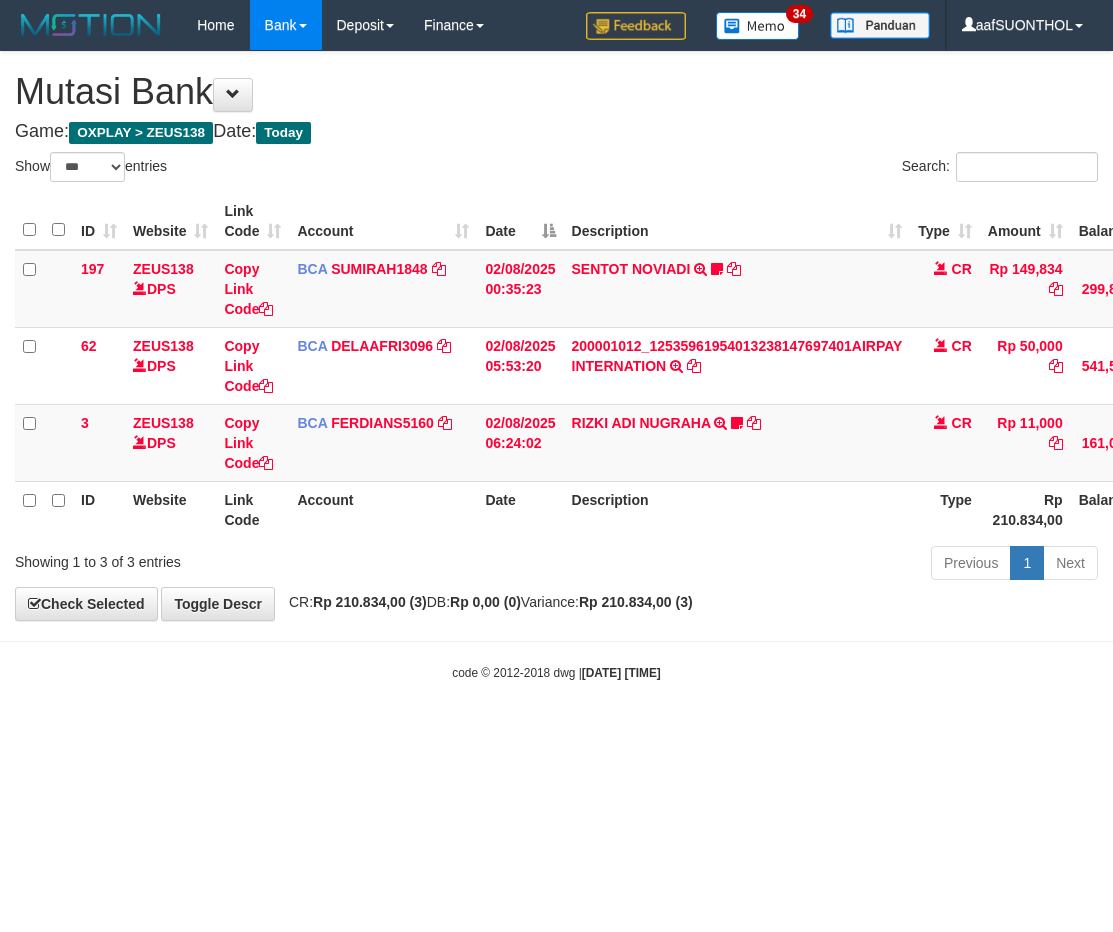 select on "***" 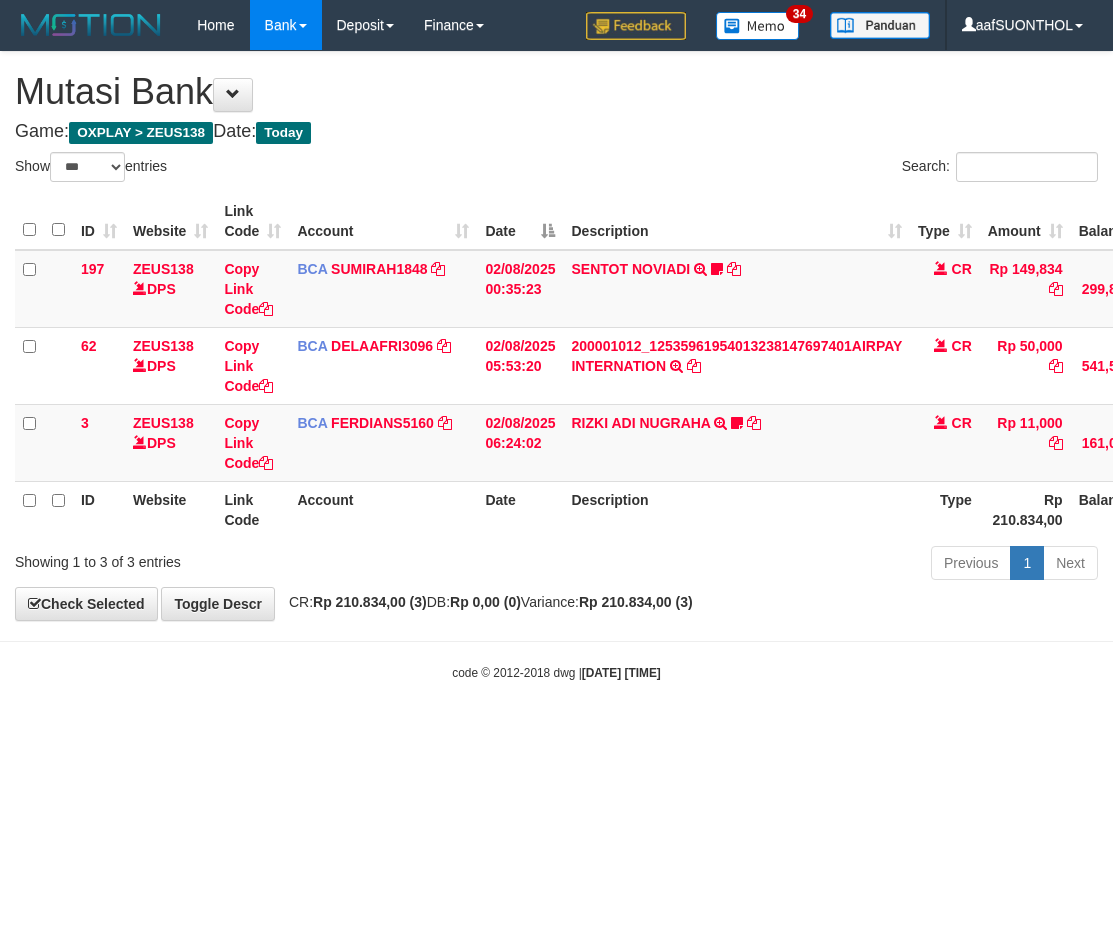 scroll, scrollTop: 0, scrollLeft: 2, axis: horizontal 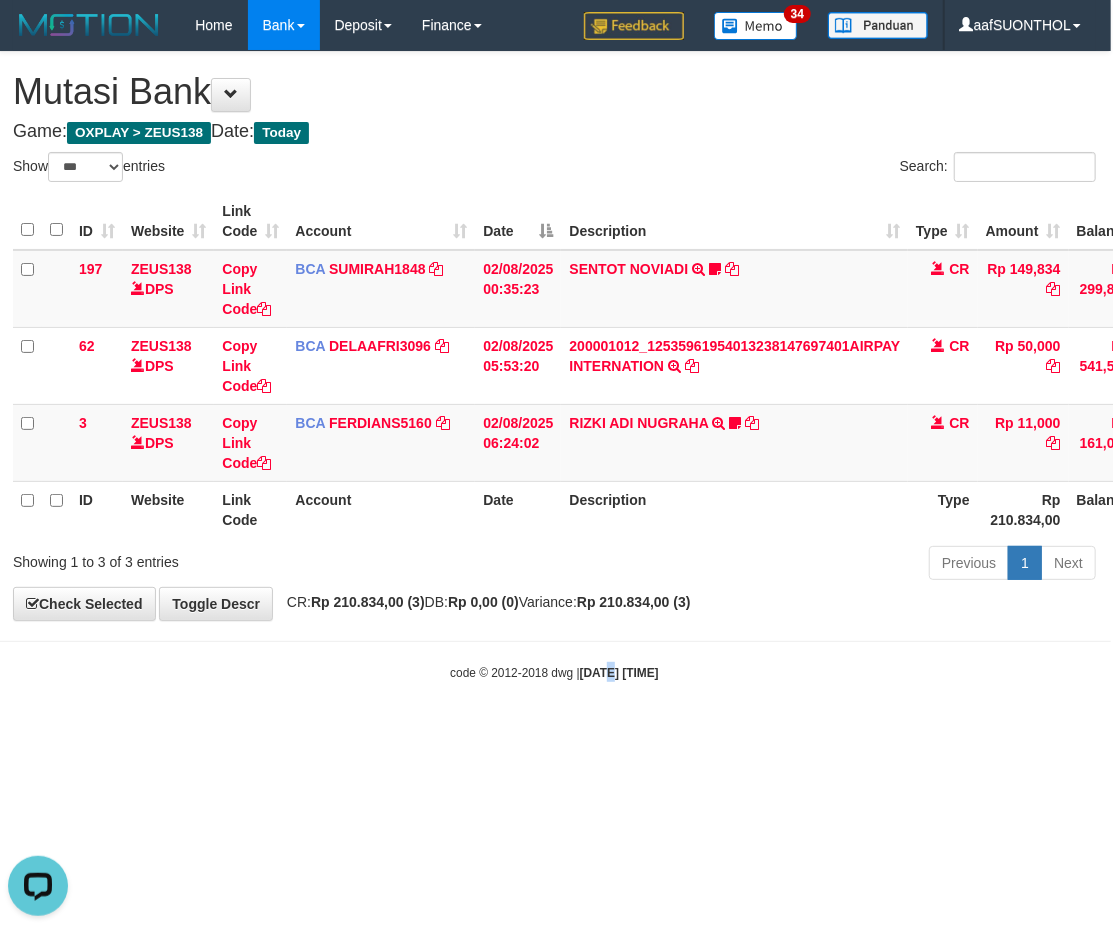 click on "Toggle navigation
Home
Bank
Account List
Load
By Website
Group
[OXPLAY]													ZEUS138
By Load Group (DPS)
Sync" at bounding box center (554, 366) 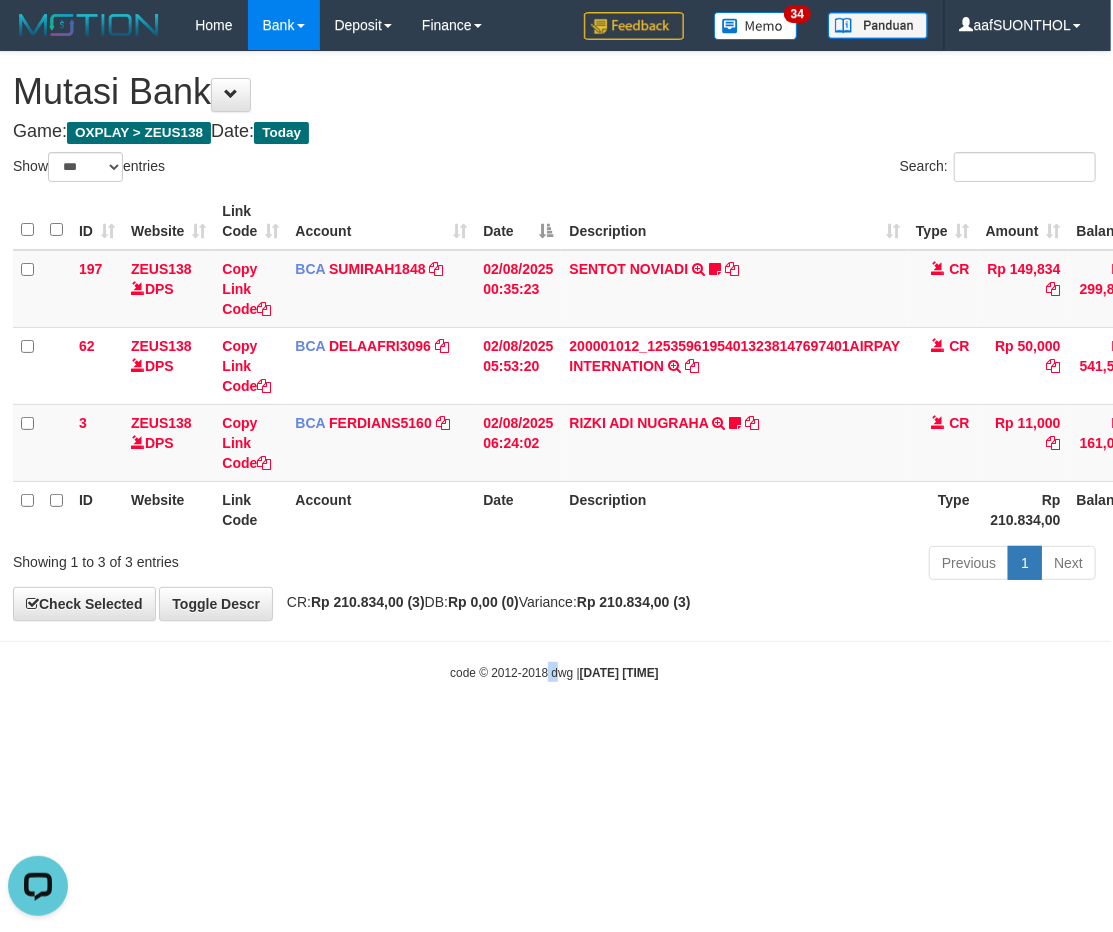 click on "Toggle navigation
Home
Bank
Account List
Load
By Website
Group
[OXPLAY]													ZEUS138
By Load Group (DPS)
Sync" at bounding box center (554, 366) 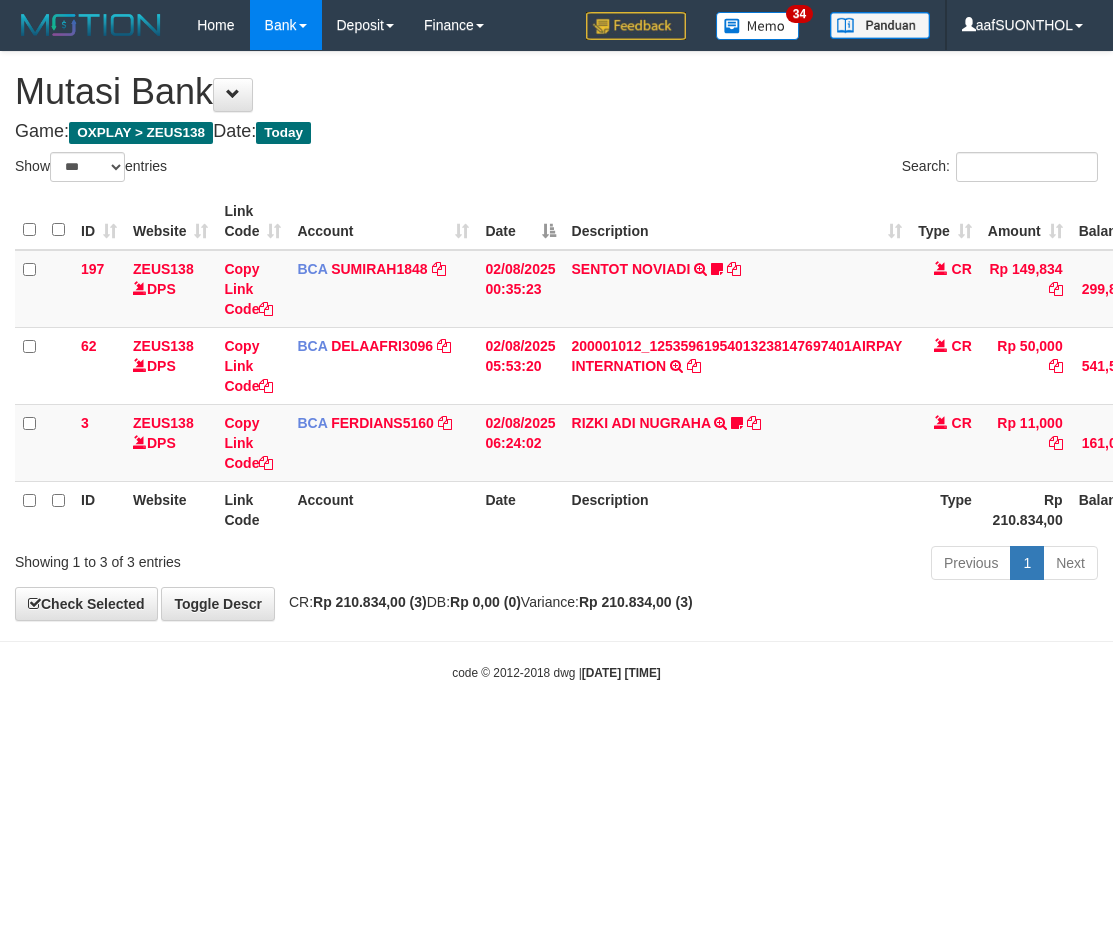 select on "***" 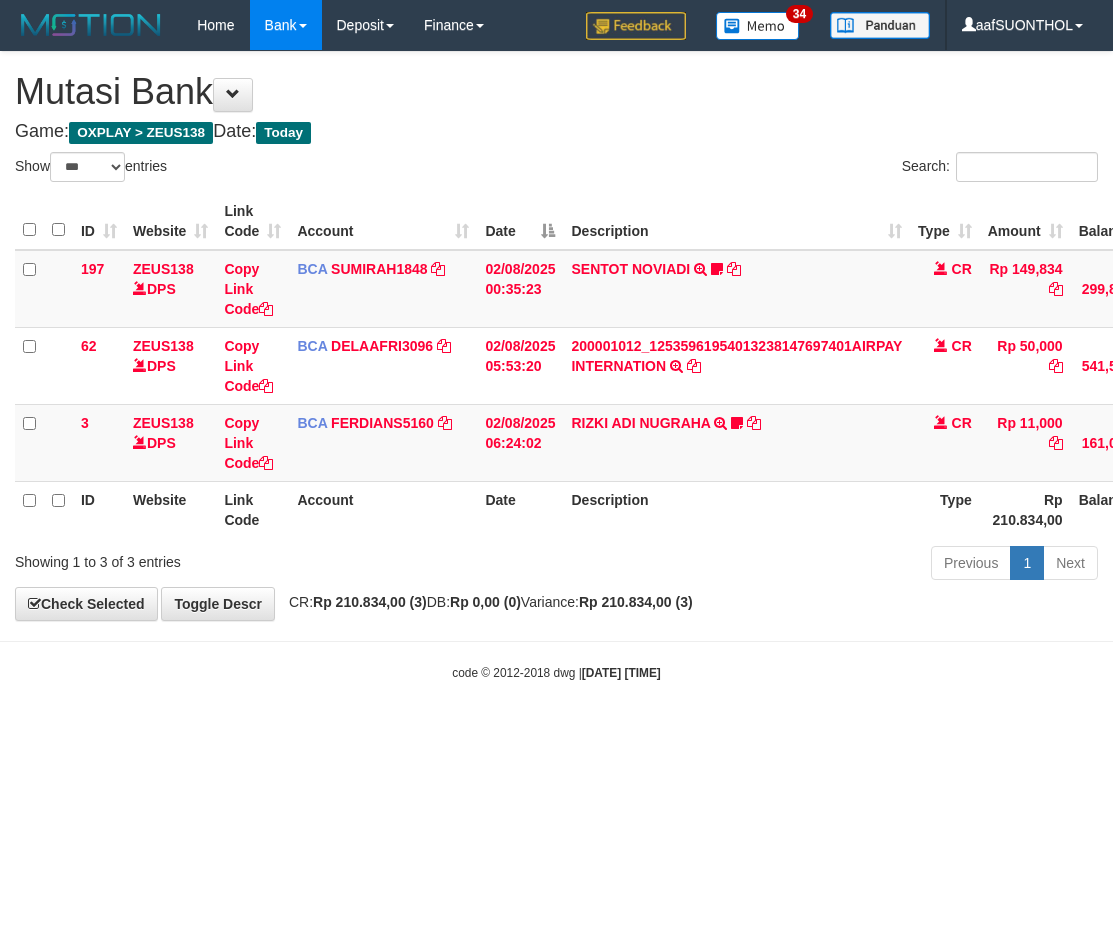 scroll, scrollTop: 0, scrollLeft: 2, axis: horizontal 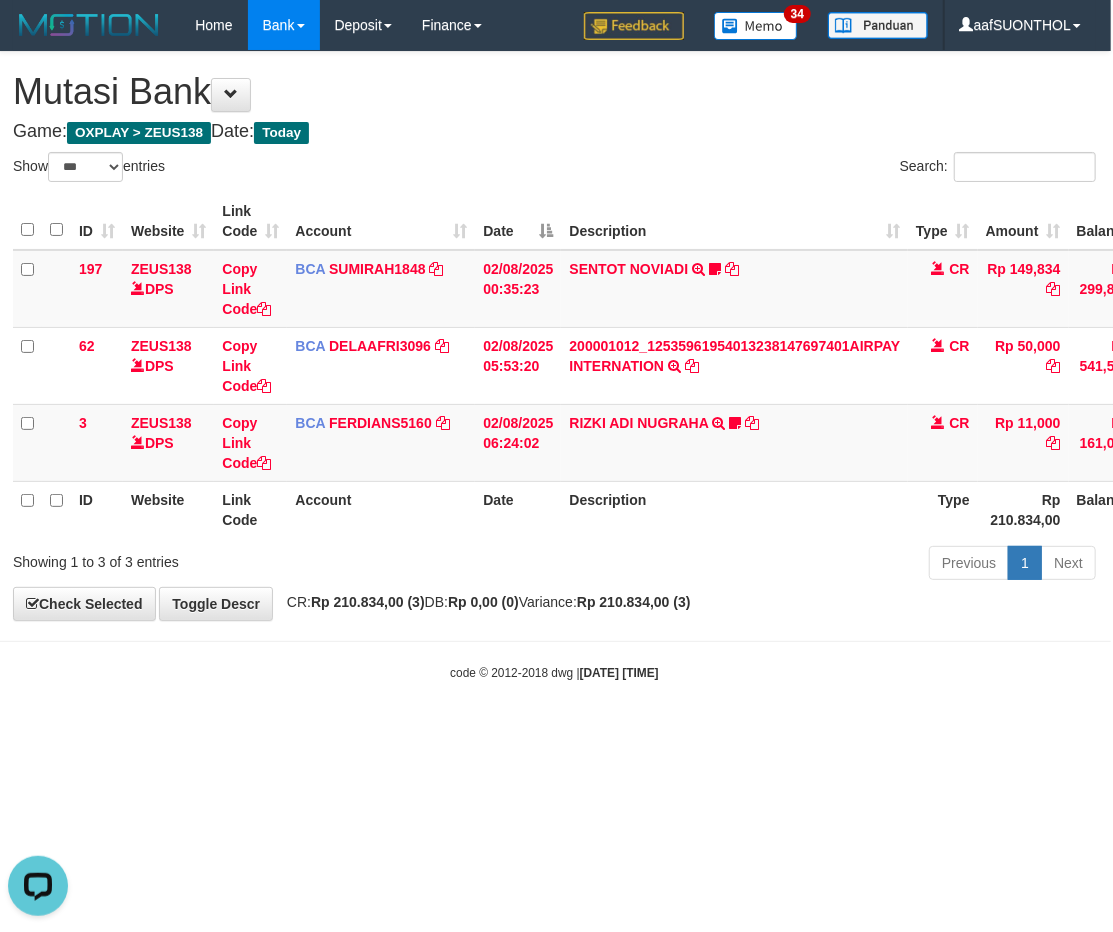 click on "Toggle navigation
Home
Bank
Account List
Load
By Website
Group
[OXPLAY]													ZEUS138
By Load Group (DPS)" at bounding box center (554, 366) 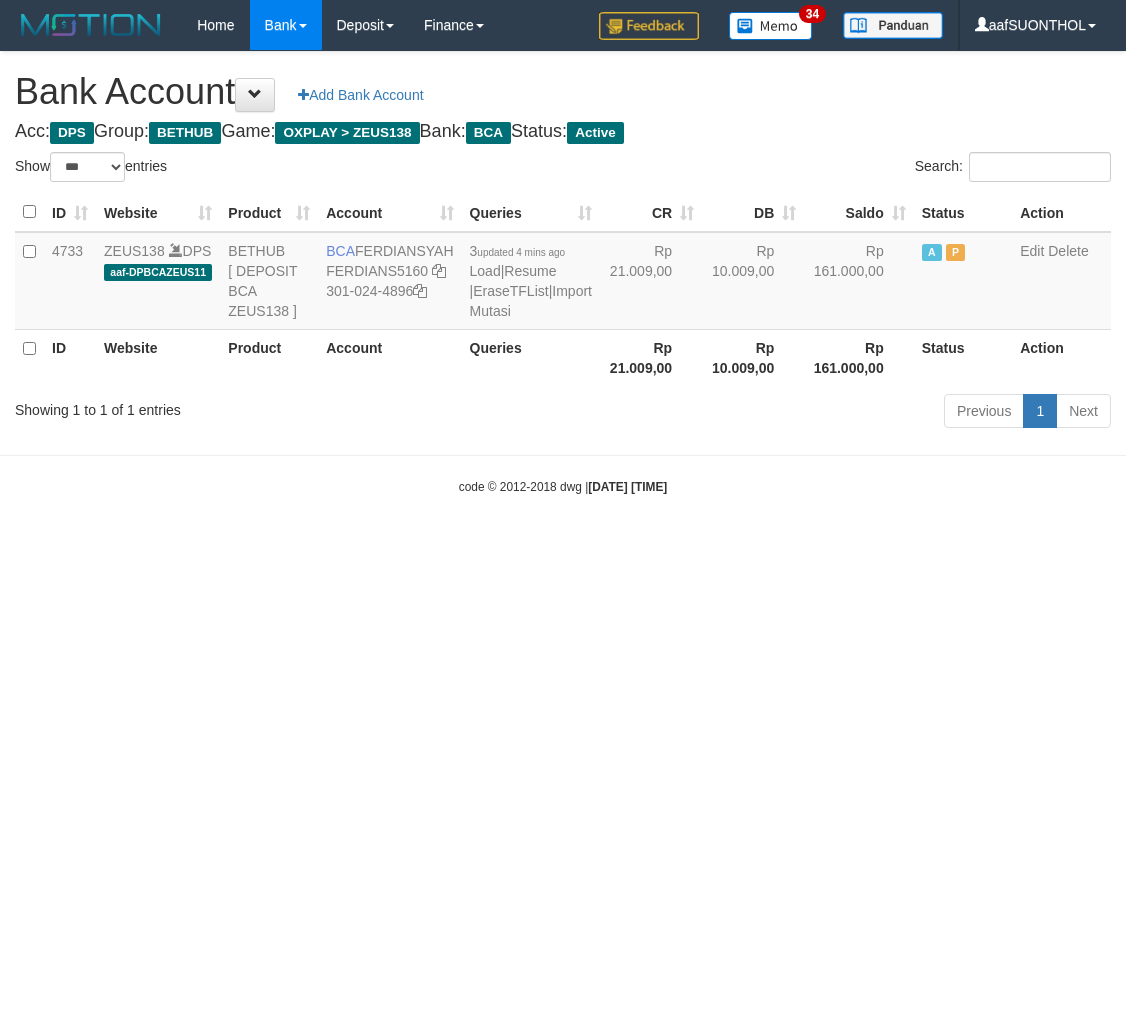 select on "***" 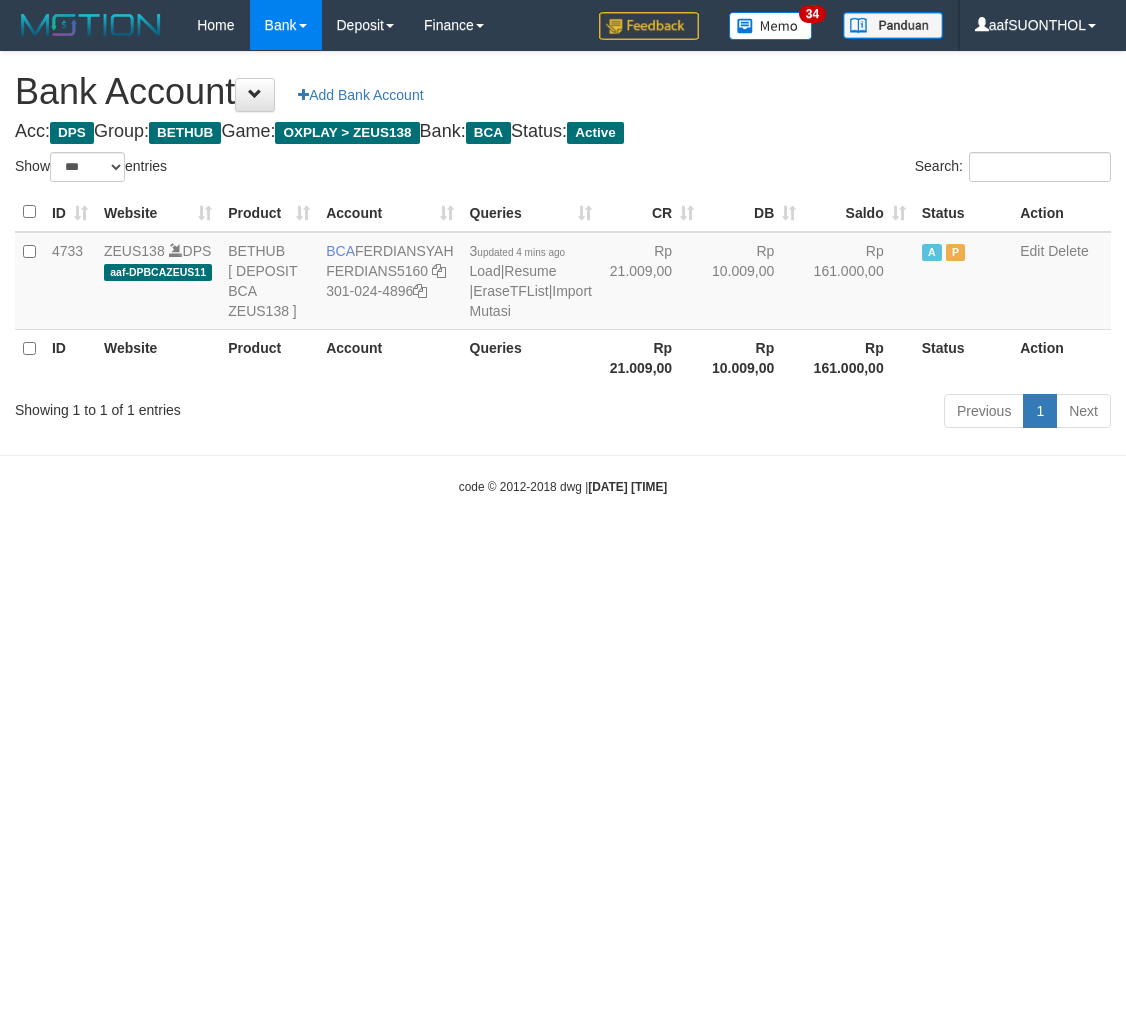 scroll, scrollTop: 0, scrollLeft: 0, axis: both 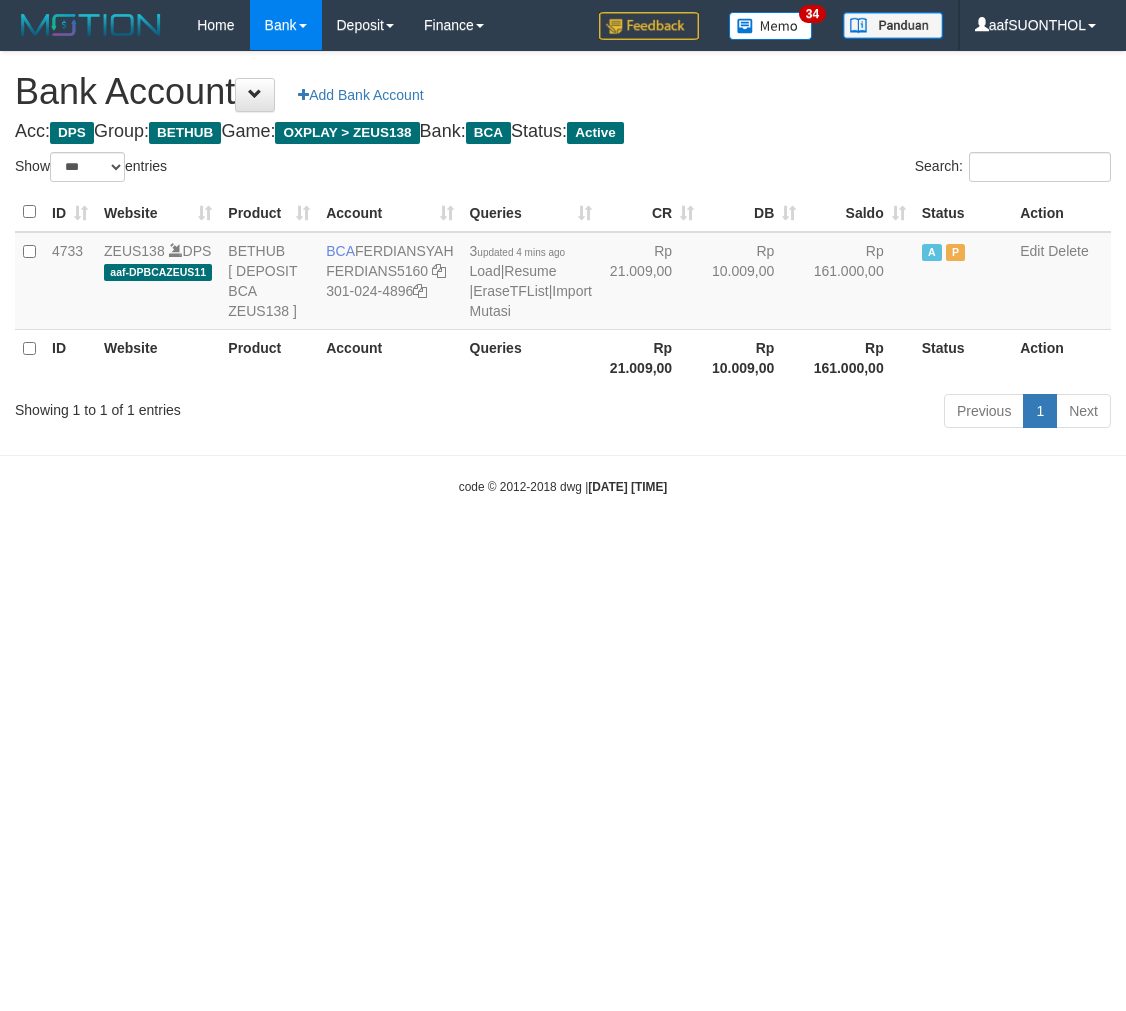 select on "***" 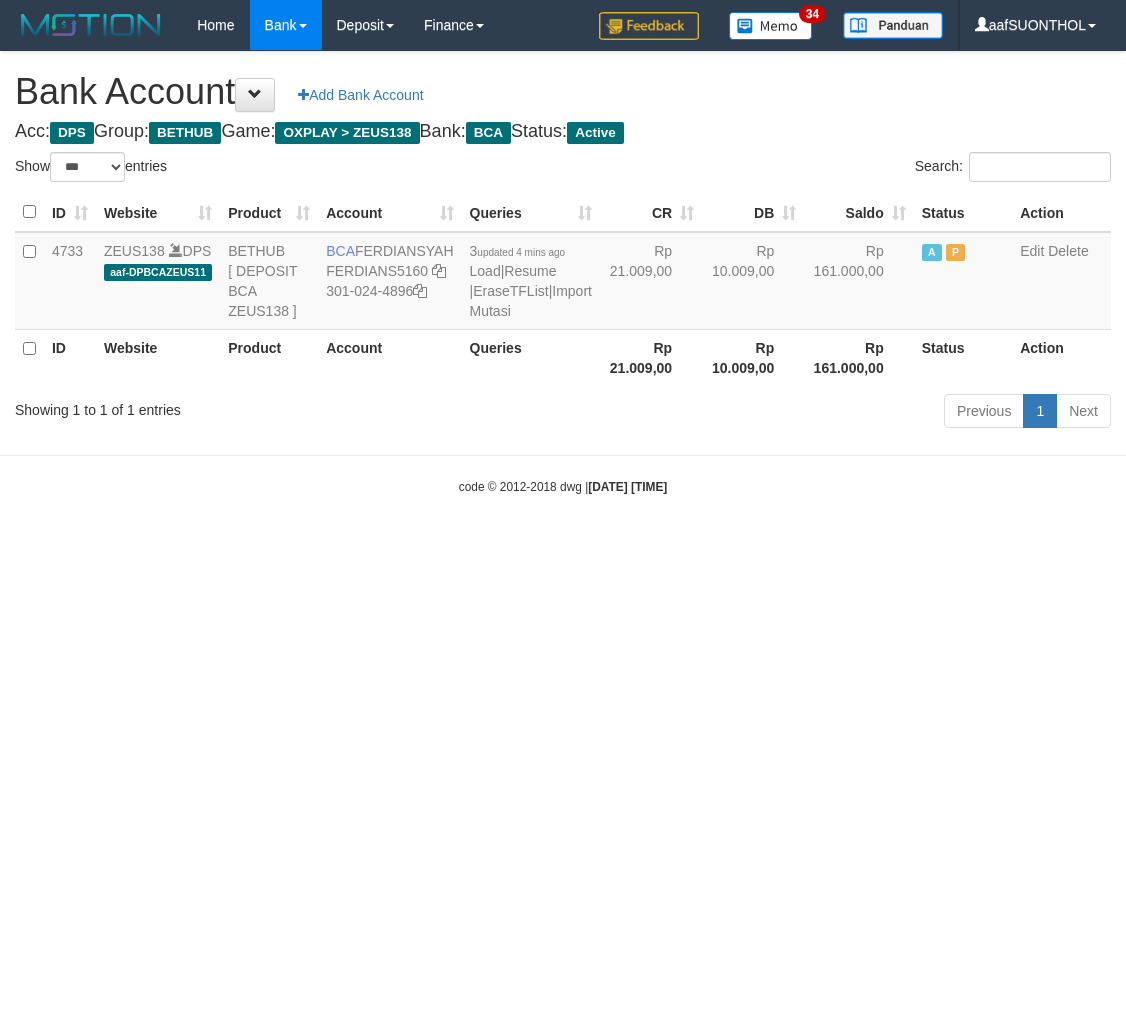 scroll, scrollTop: 0, scrollLeft: 0, axis: both 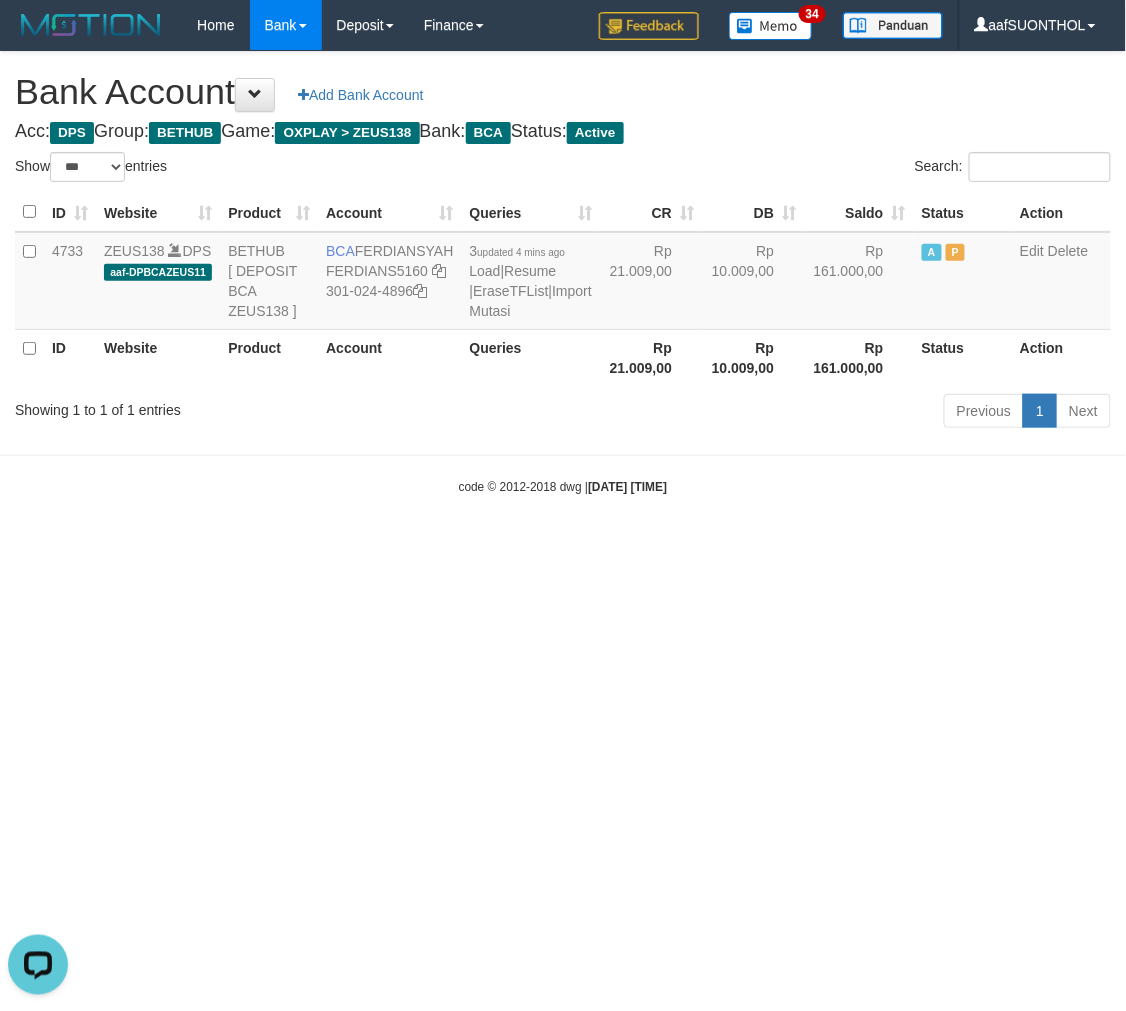 click on "Toggle navigation
Home
Bank
Account List
Load
By Website
Group
[OXPLAY]													ZEUS138
By Load Group (DPS)
Sync" at bounding box center [563, 273] 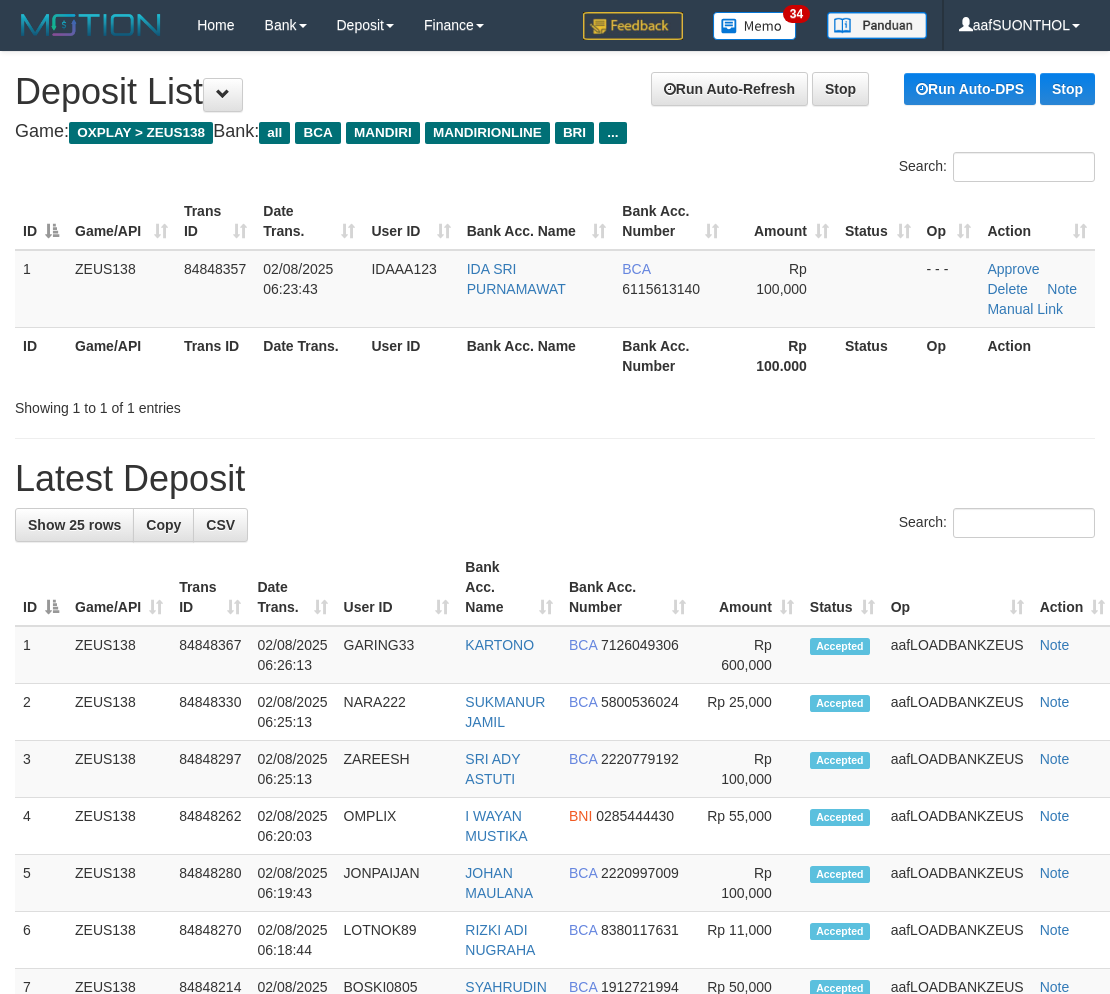 scroll, scrollTop: 0, scrollLeft: 0, axis: both 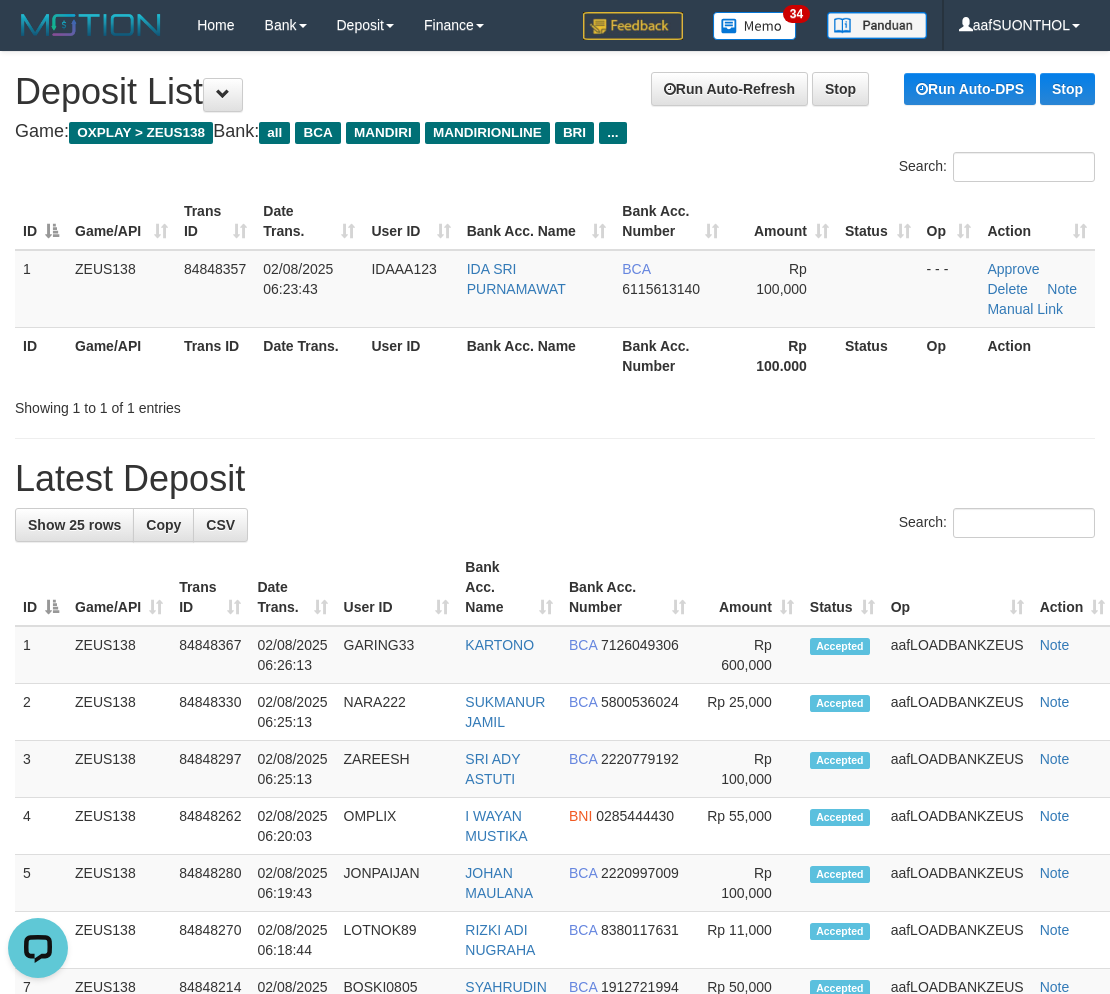 click on "Latest Deposit" at bounding box center [555, 479] 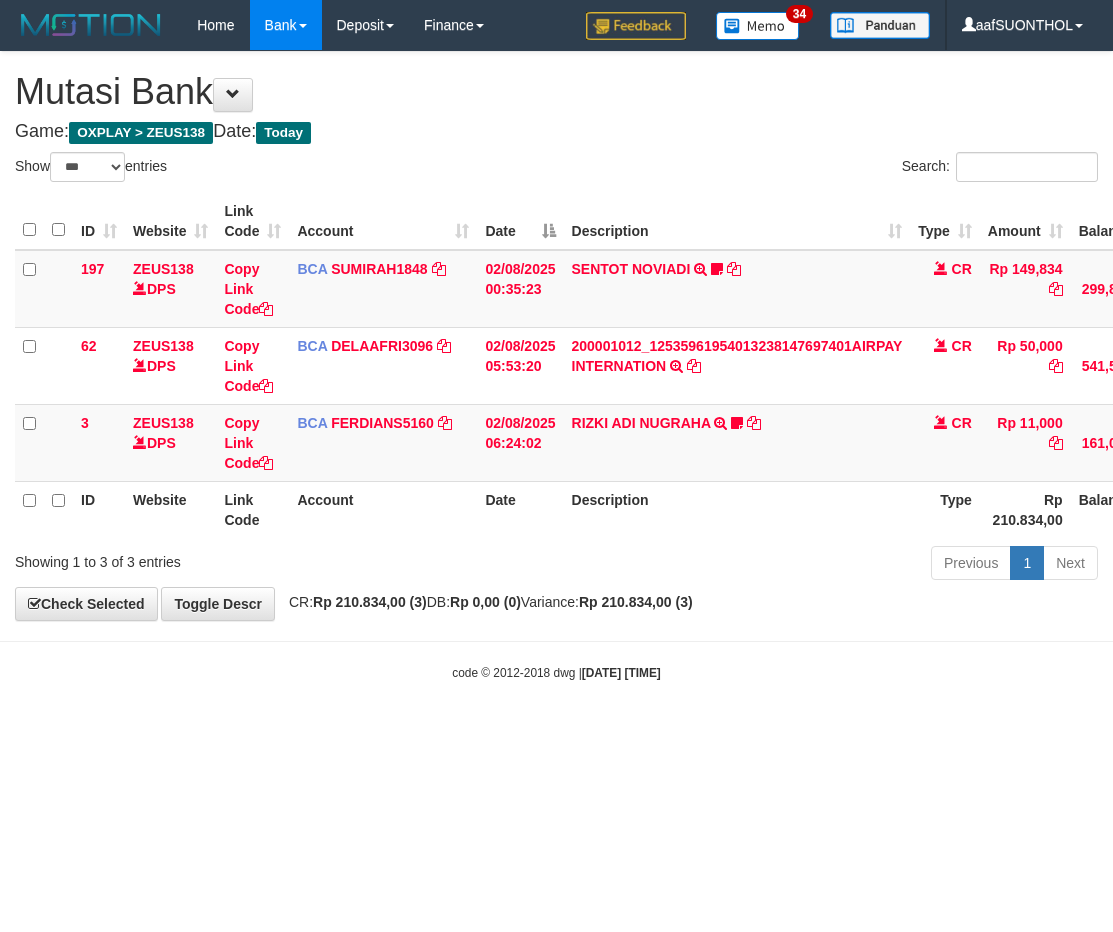 select on "***" 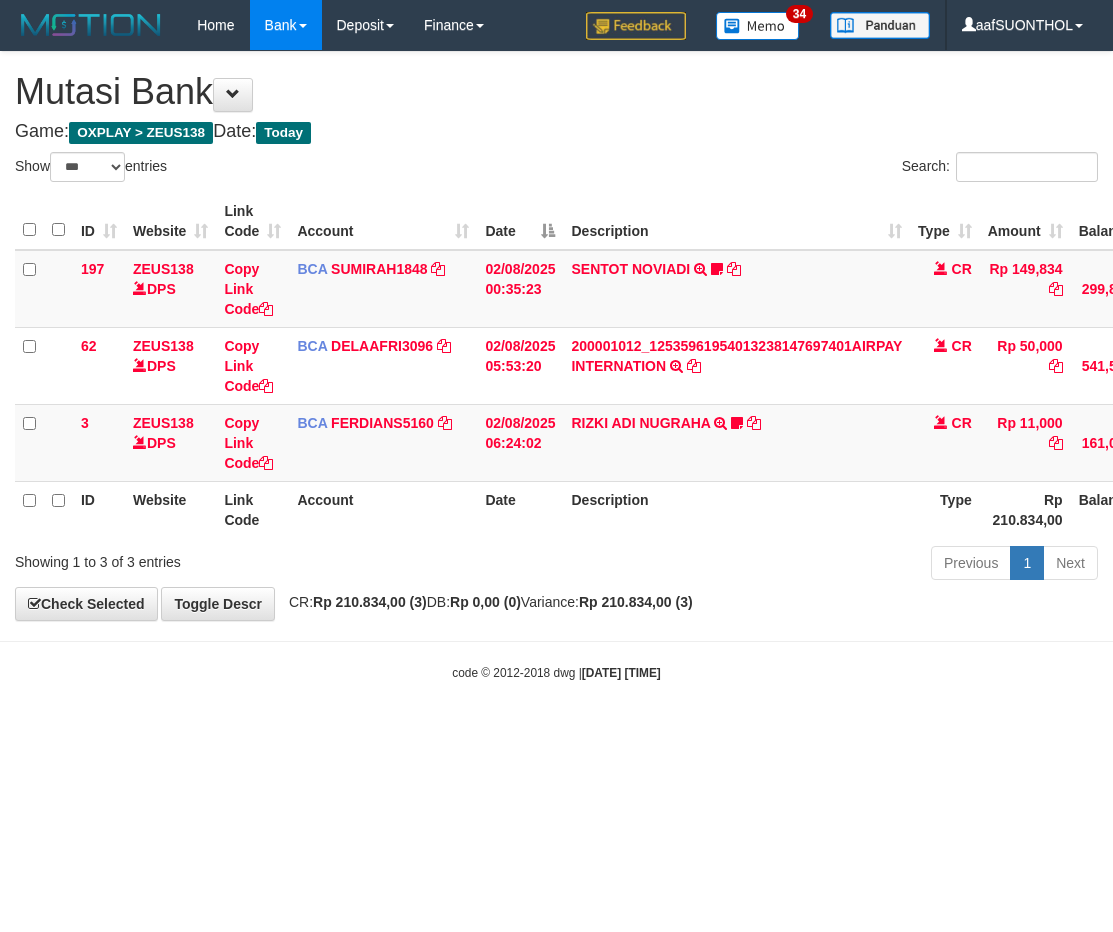 scroll, scrollTop: 0, scrollLeft: 2, axis: horizontal 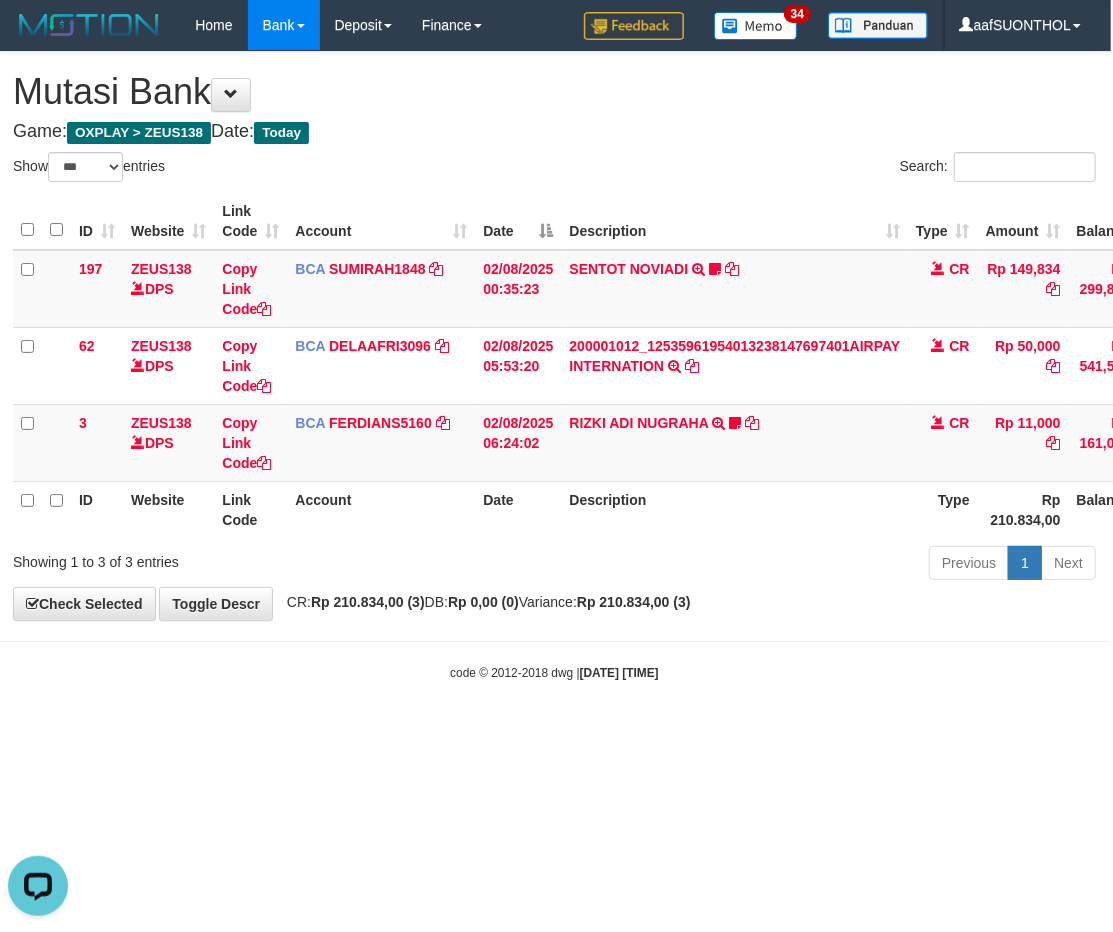 click on "Toggle navigation
Home
Bank
Account List
Load
By Website
Group
[OXPLAY]													ZEUS138
By Load Group (DPS)
Sync" at bounding box center (554, 366) 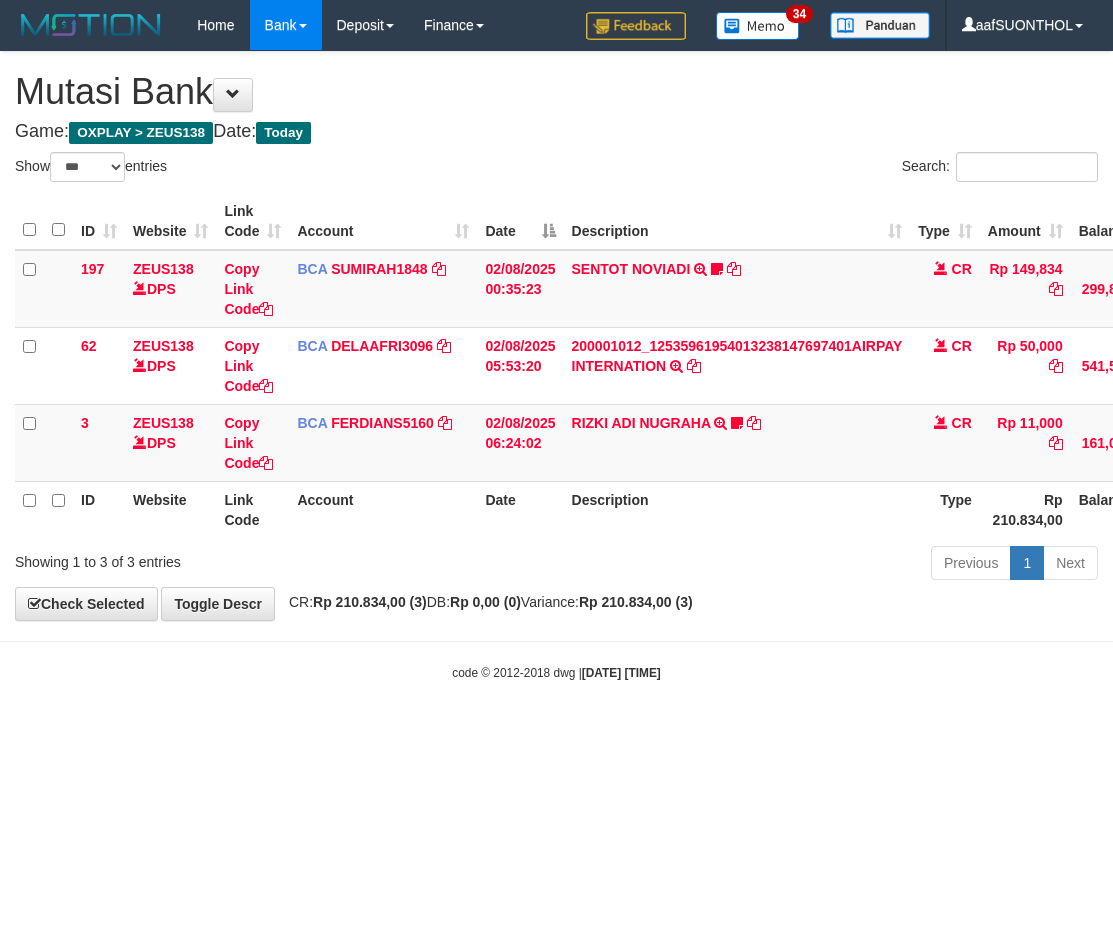 select on "***" 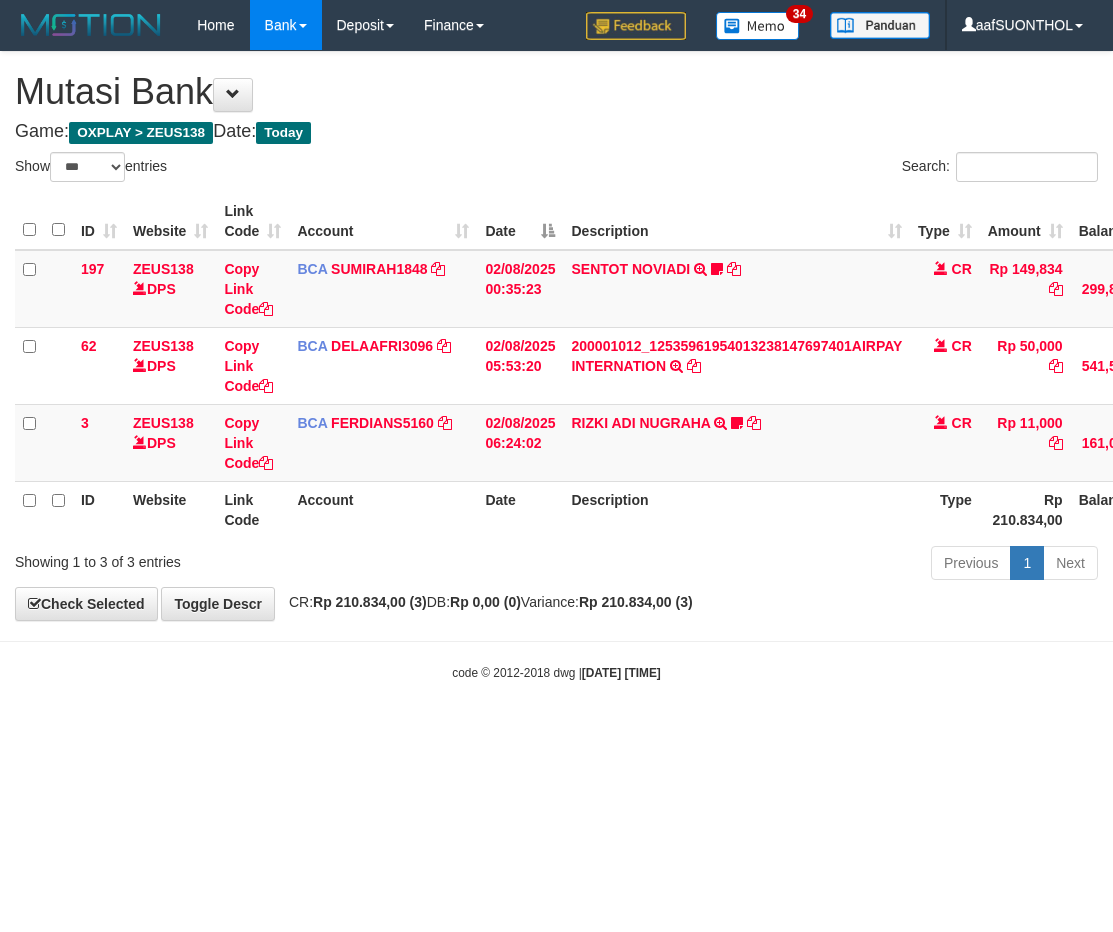 scroll, scrollTop: 0, scrollLeft: 2, axis: horizontal 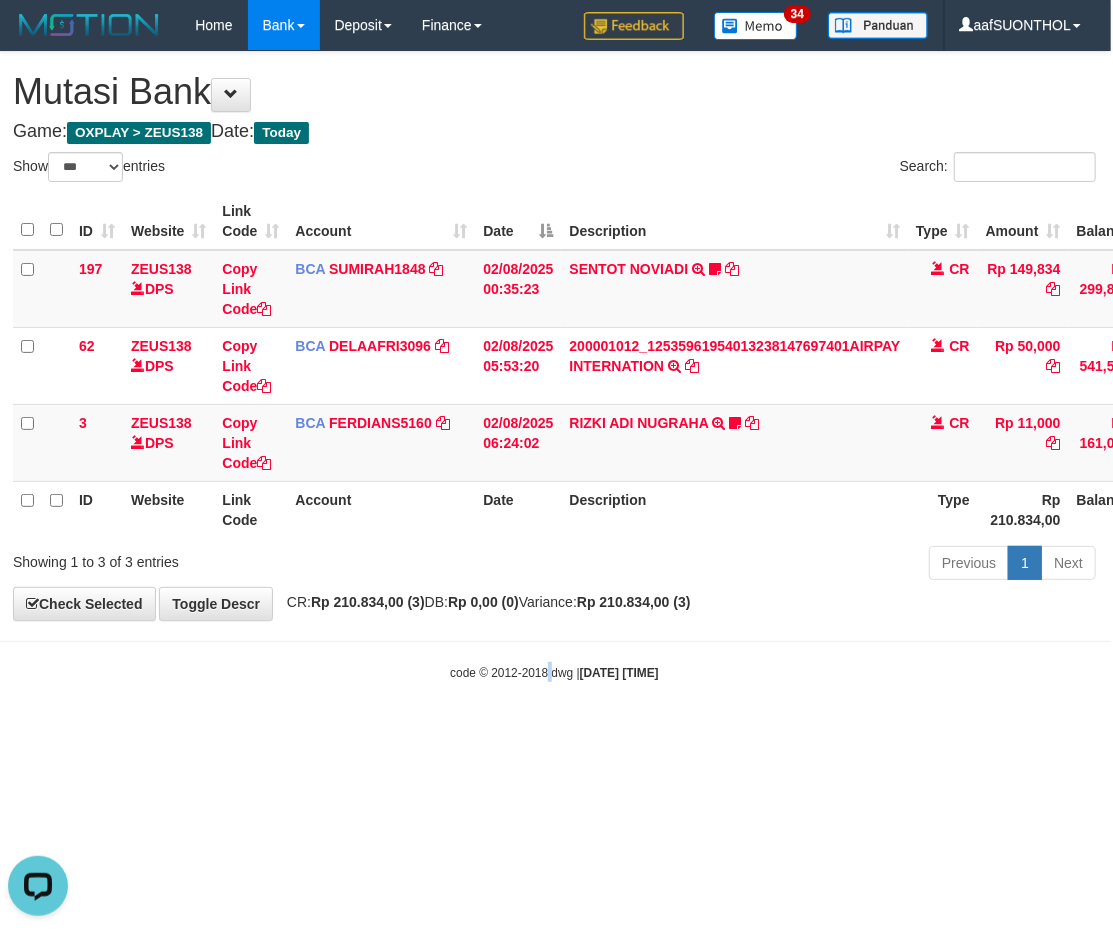 click on "Toggle navigation
Home
Bank
Account List
Load
By Website
Group
[OXPLAY]													ZEUS138
By Load Group (DPS)
Sync" at bounding box center (554, 366) 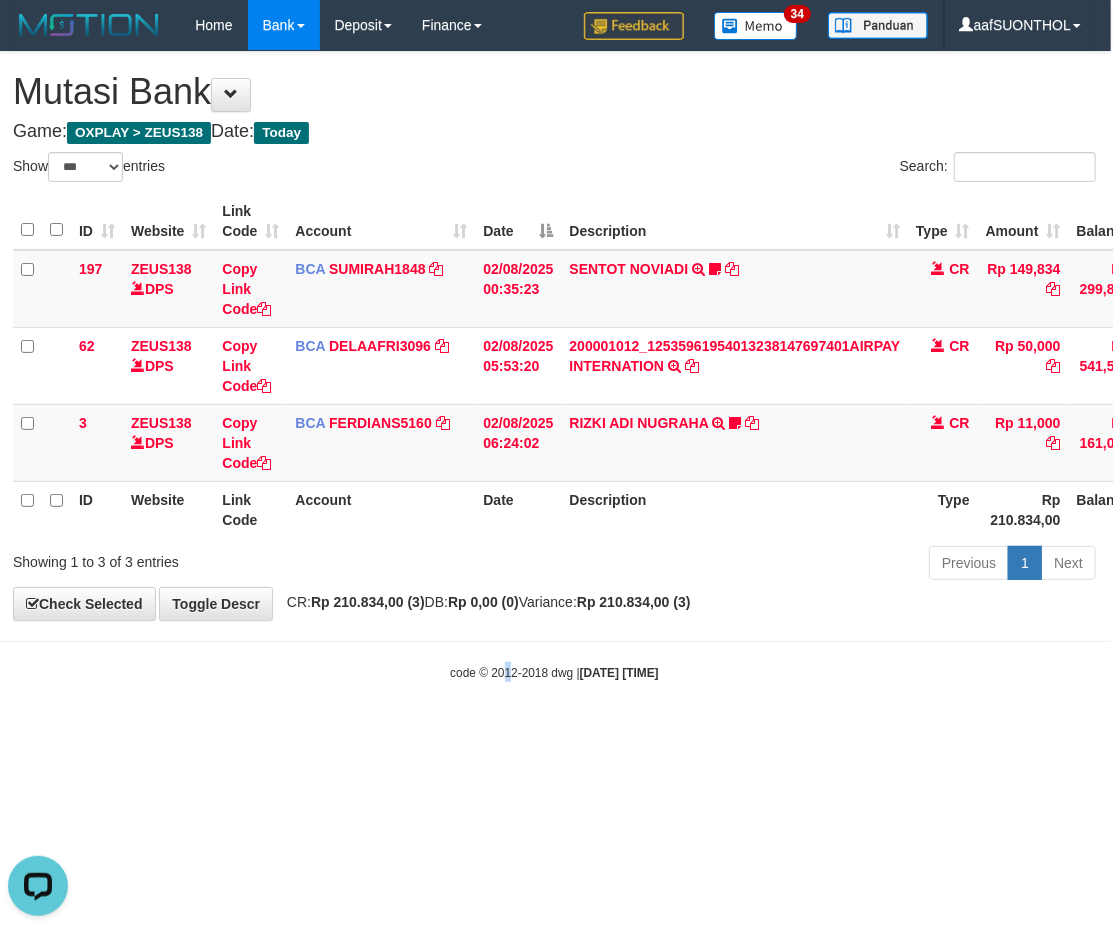 click on "Toggle navigation
Home
Bank
Account List
Load
By Website
Group
[OXPLAY]													ZEUS138
By Load Group (DPS)
Sync" at bounding box center [554, 366] 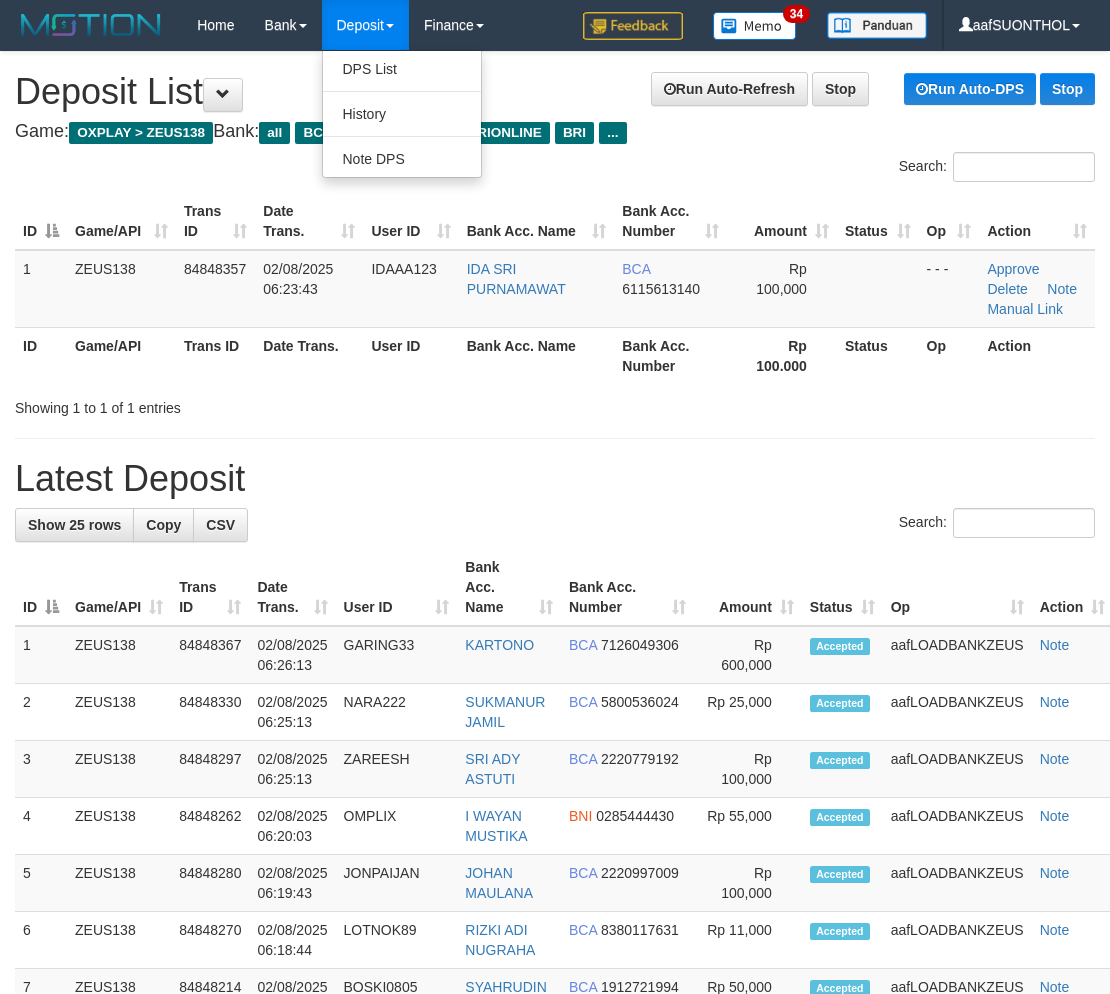 scroll, scrollTop: 0, scrollLeft: 0, axis: both 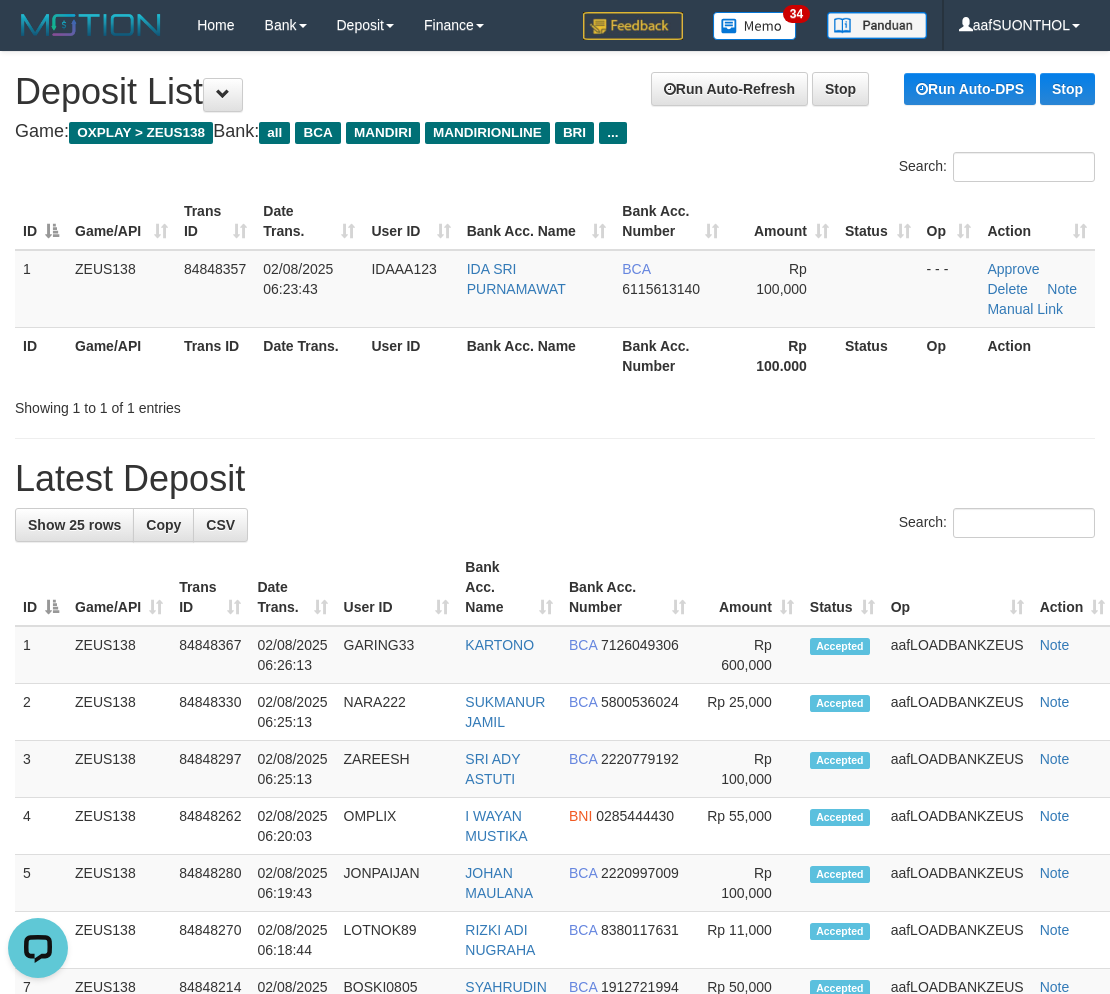 click on "**********" at bounding box center [555, 1158] 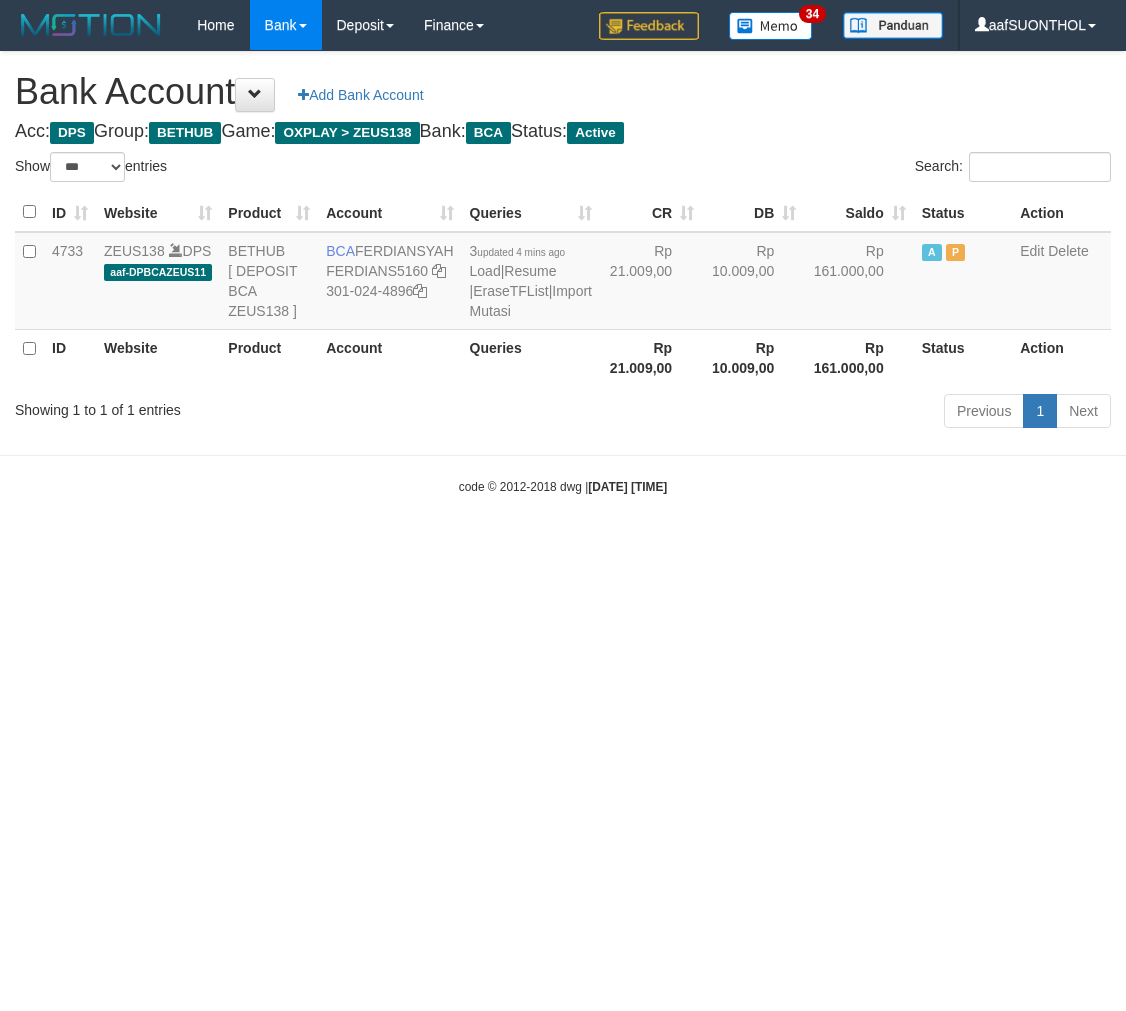 select on "***" 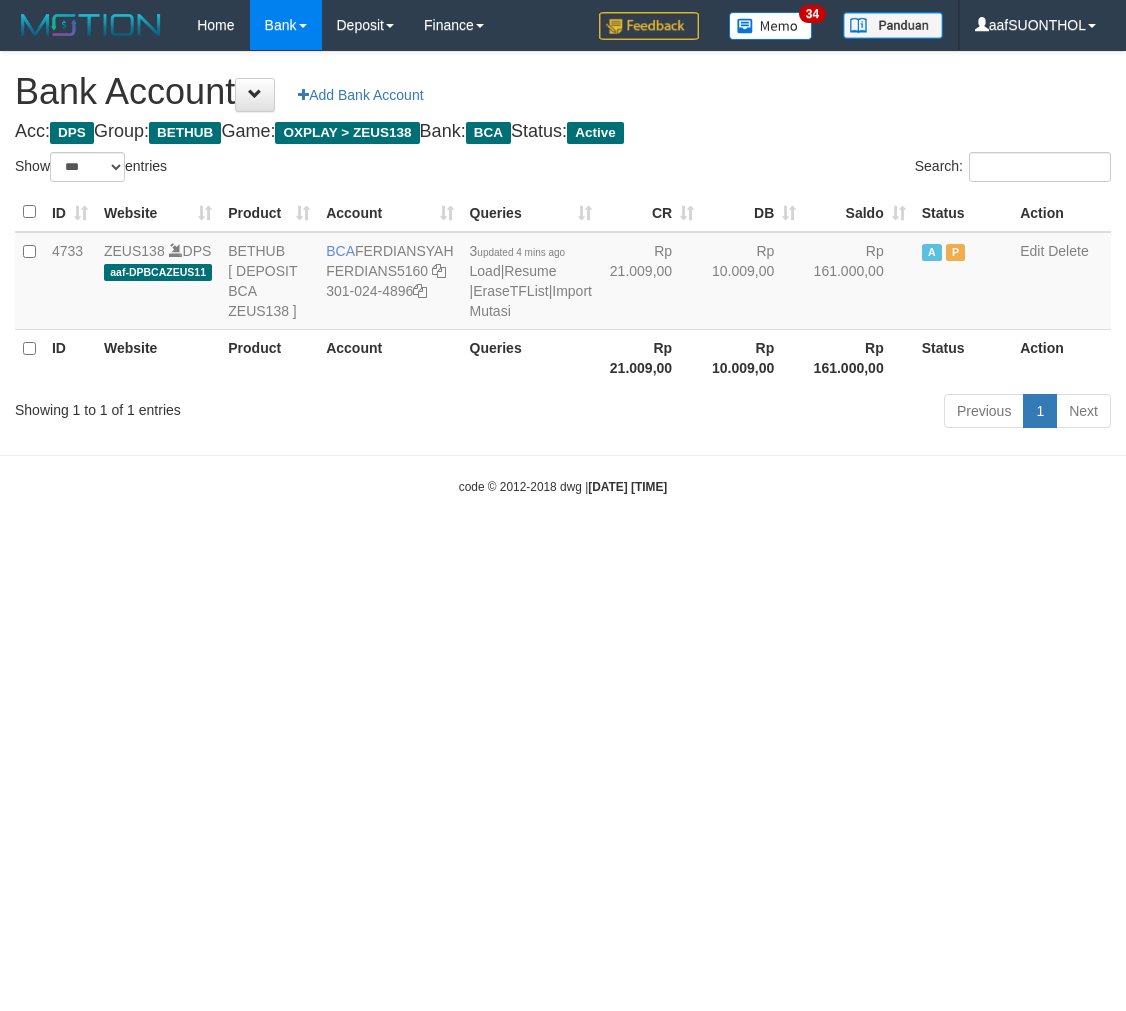 scroll, scrollTop: 0, scrollLeft: 0, axis: both 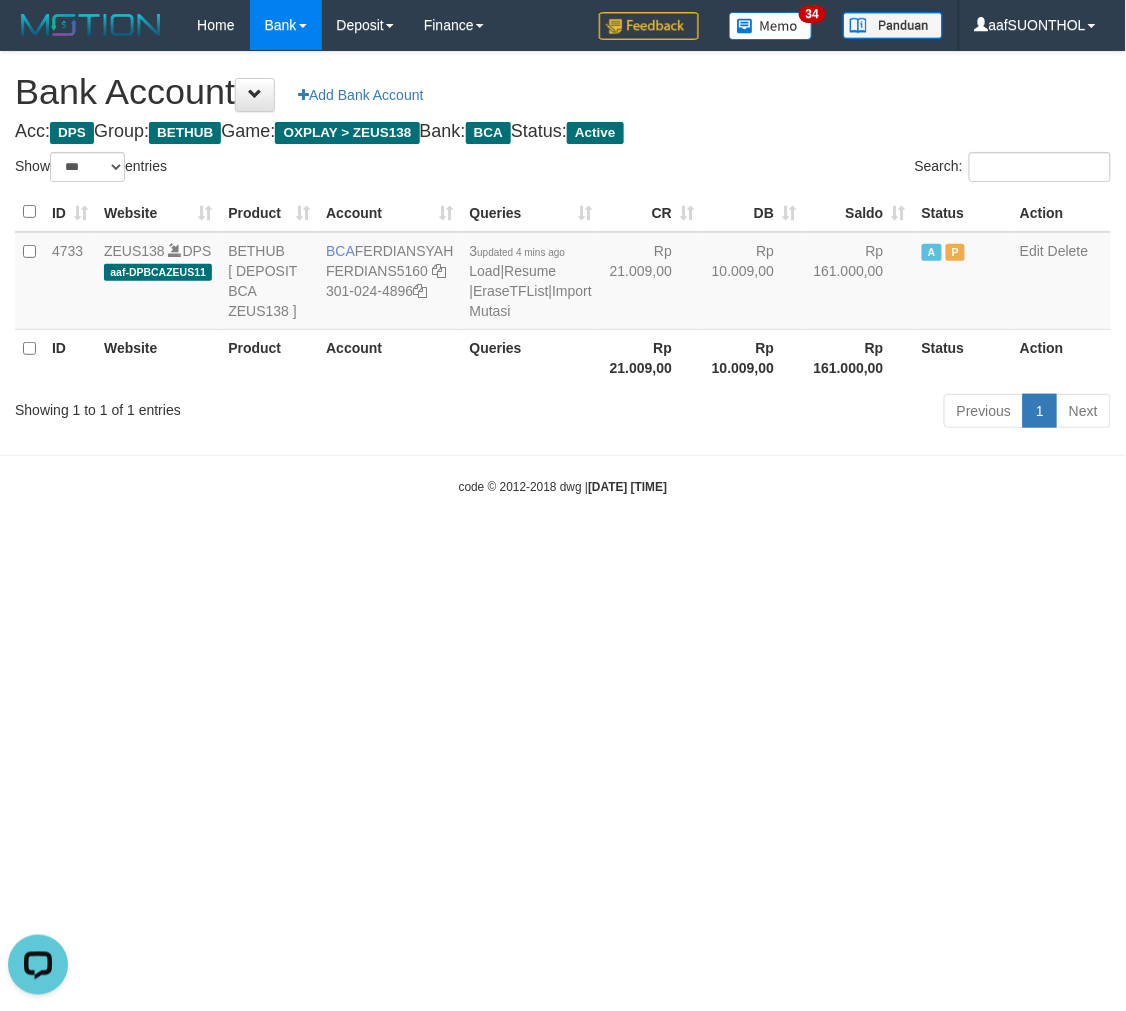 click on "Toggle navigation
Home
Bank
Account List
Load
By Website
Group
[OXPLAY]													ZEUS138
By Load Group (DPS)
Sync" at bounding box center [563, 273] 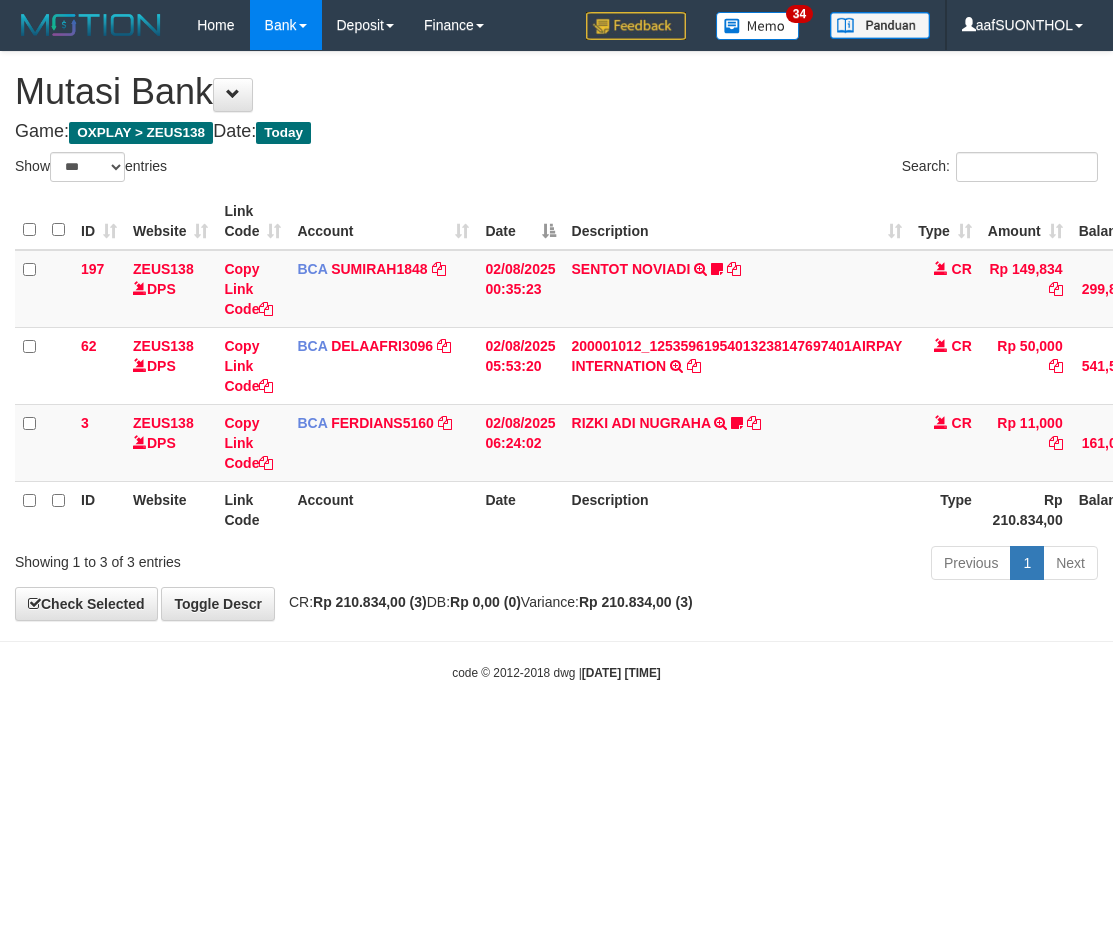select on "***" 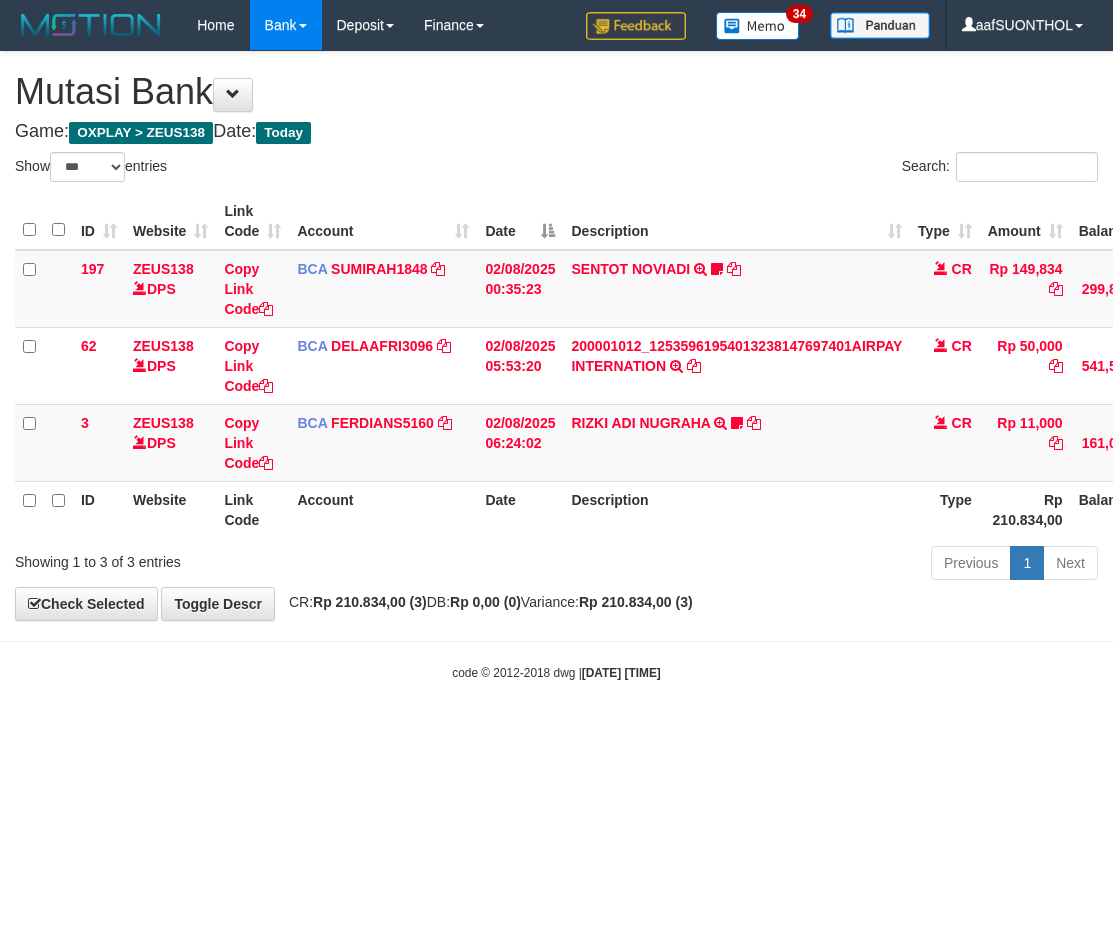 scroll, scrollTop: 0, scrollLeft: 2, axis: horizontal 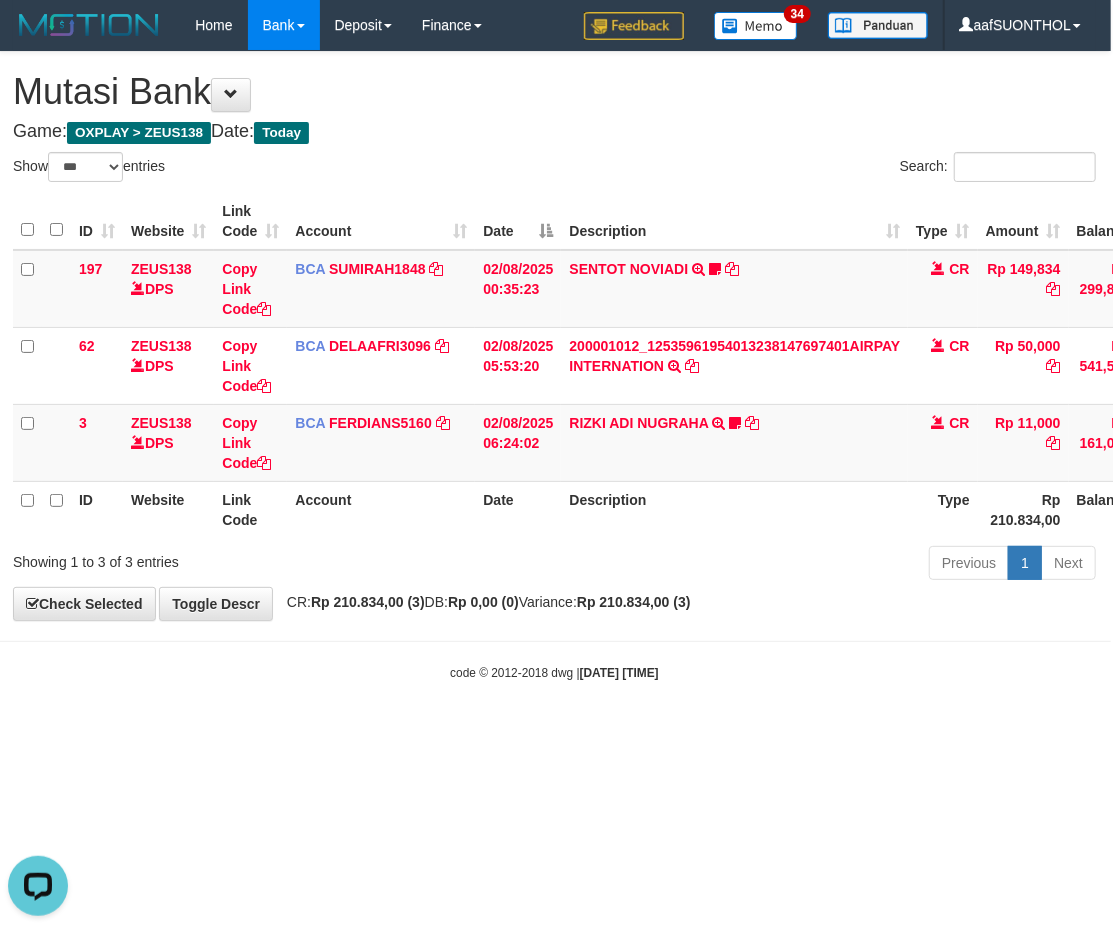click on "Toggle navigation
Home
Bank
Account List
Load
By Website
Group
[OXPLAY]													ZEUS138
By Load Group (DPS)
Sync" at bounding box center [554, 366] 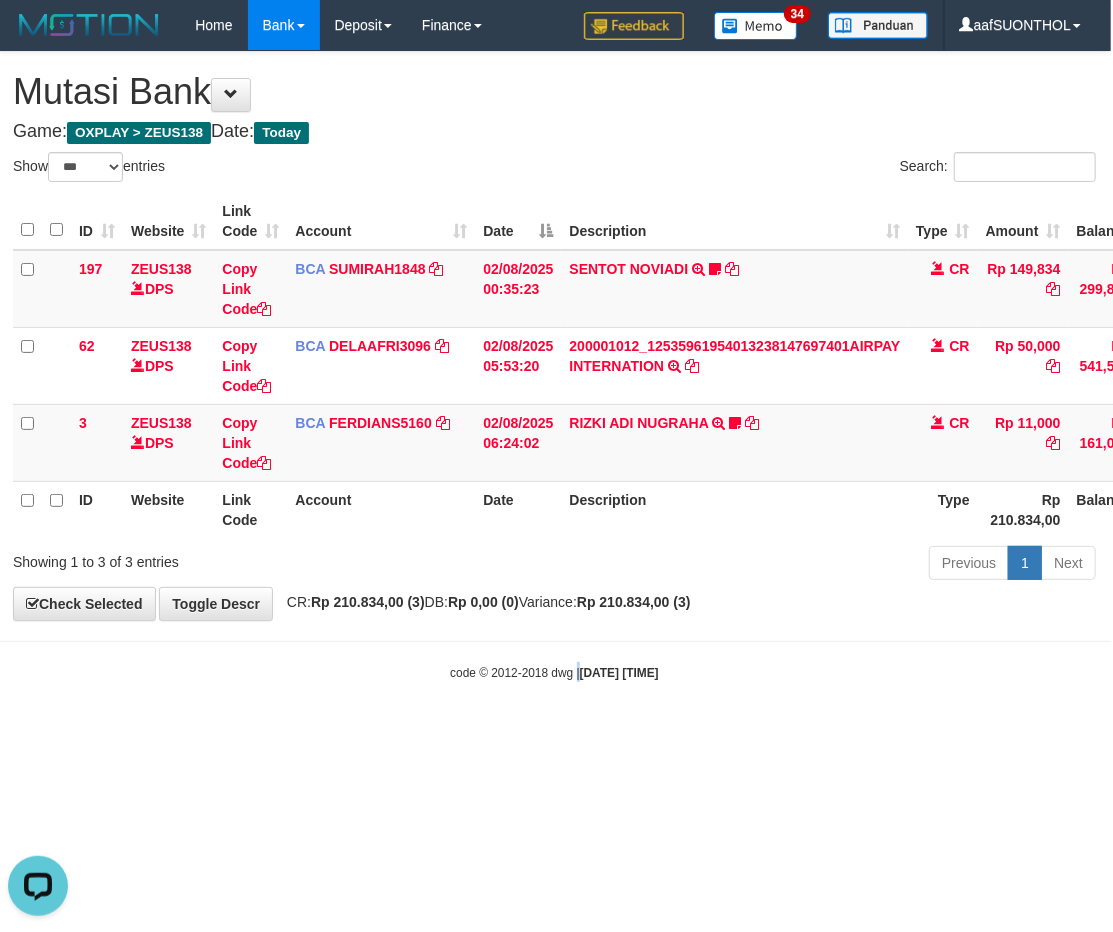 click on "Toggle navigation
Home
Bank
Account List
Load
By Website
Group
[OXPLAY]													ZEUS138
By Load Group (DPS)
Sync" at bounding box center [554, 366] 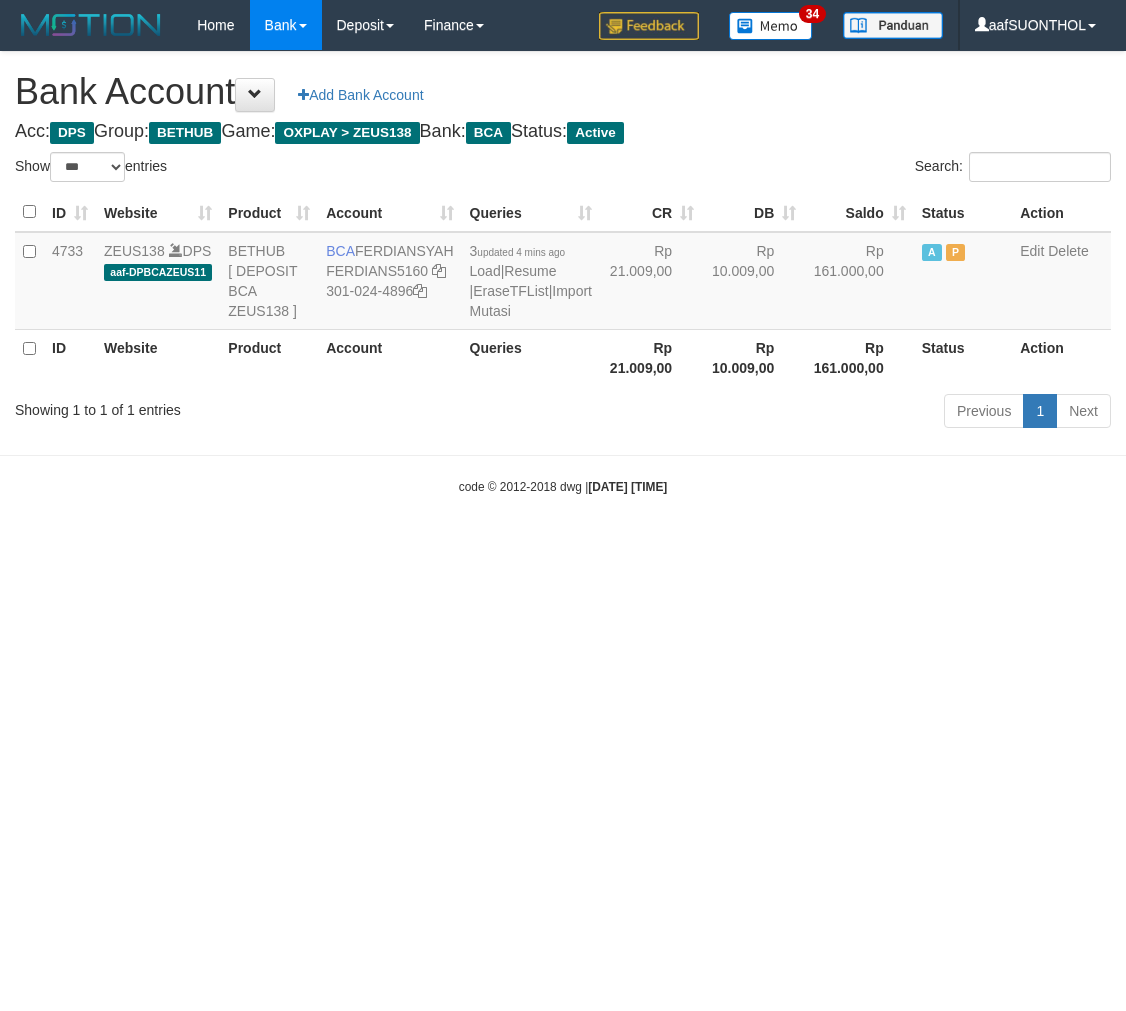 select on "***" 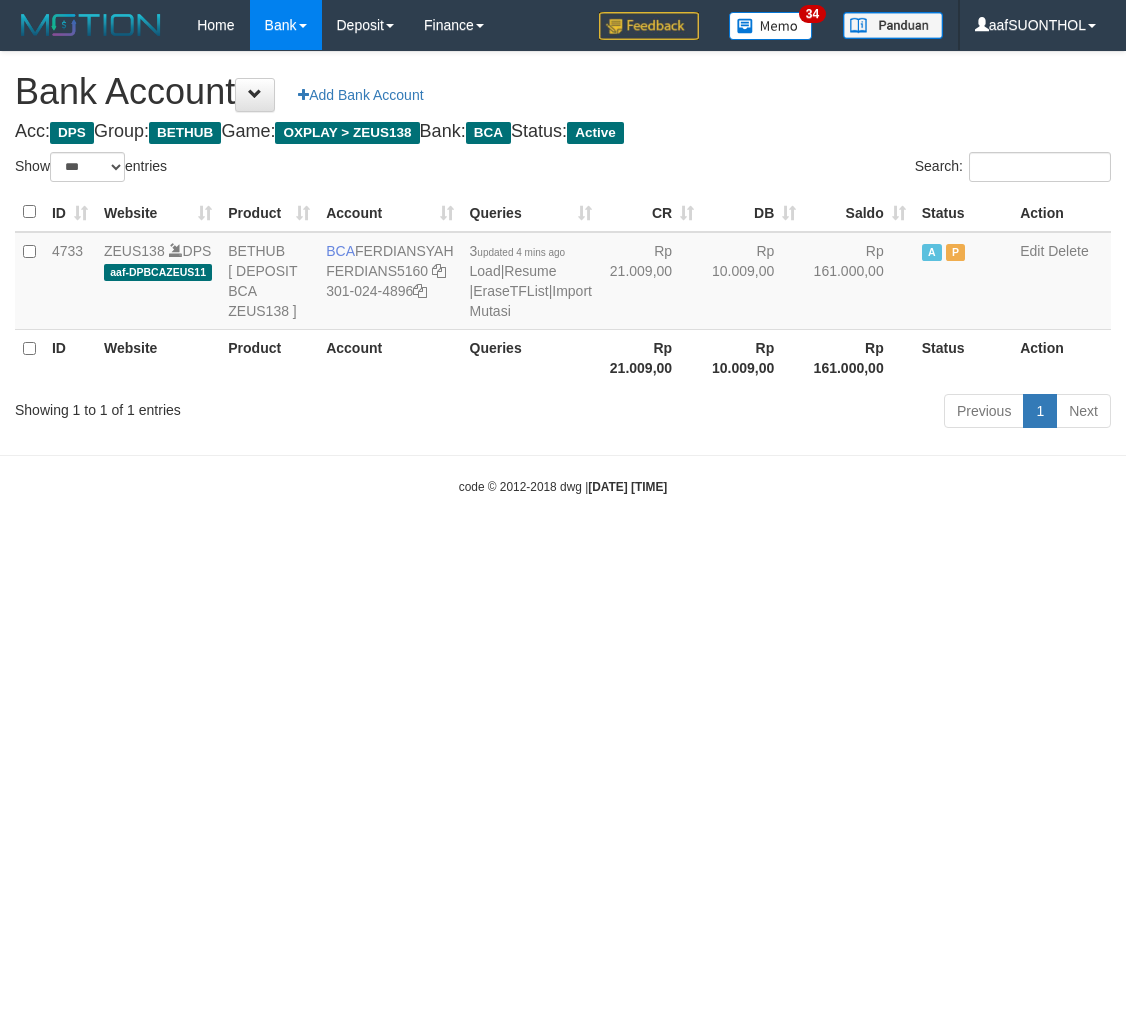 scroll, scrollTop: 0, scrollLeft: 0, axis: both 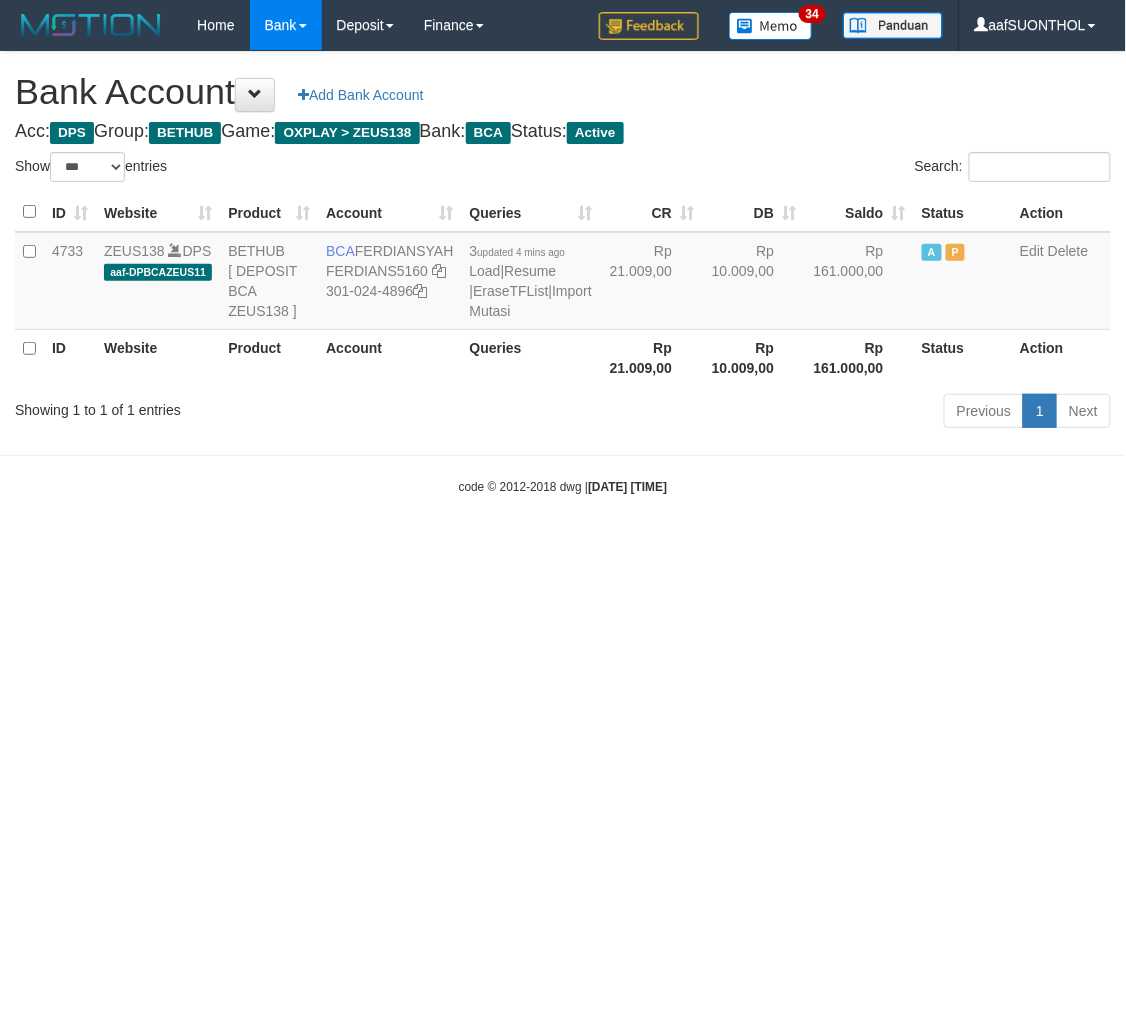 click on "Toggle navigation
Home
Bank
Account List
Load
By Website
Group
[OXPLAY]													ZEUS138
By Load Group (DPS)
Sync" at bounding box center [563, 273] 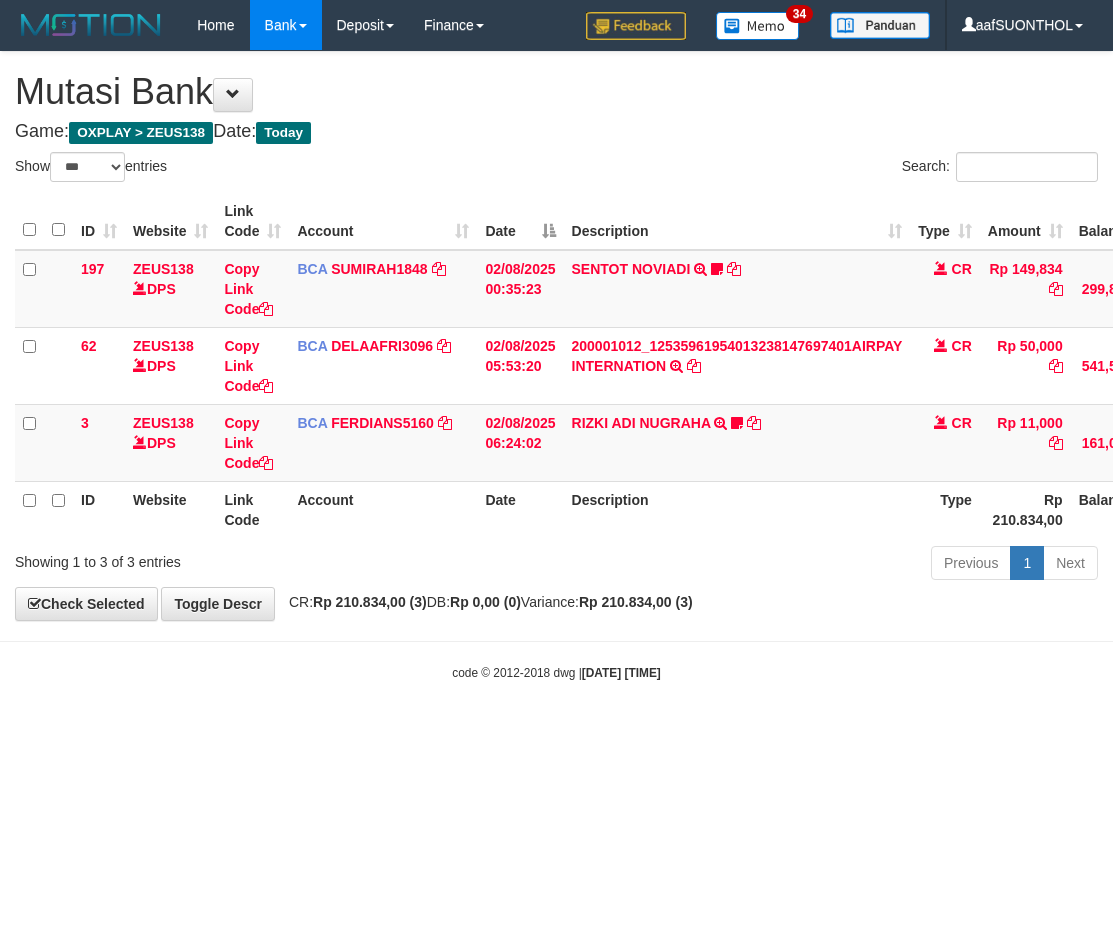 select on "***" 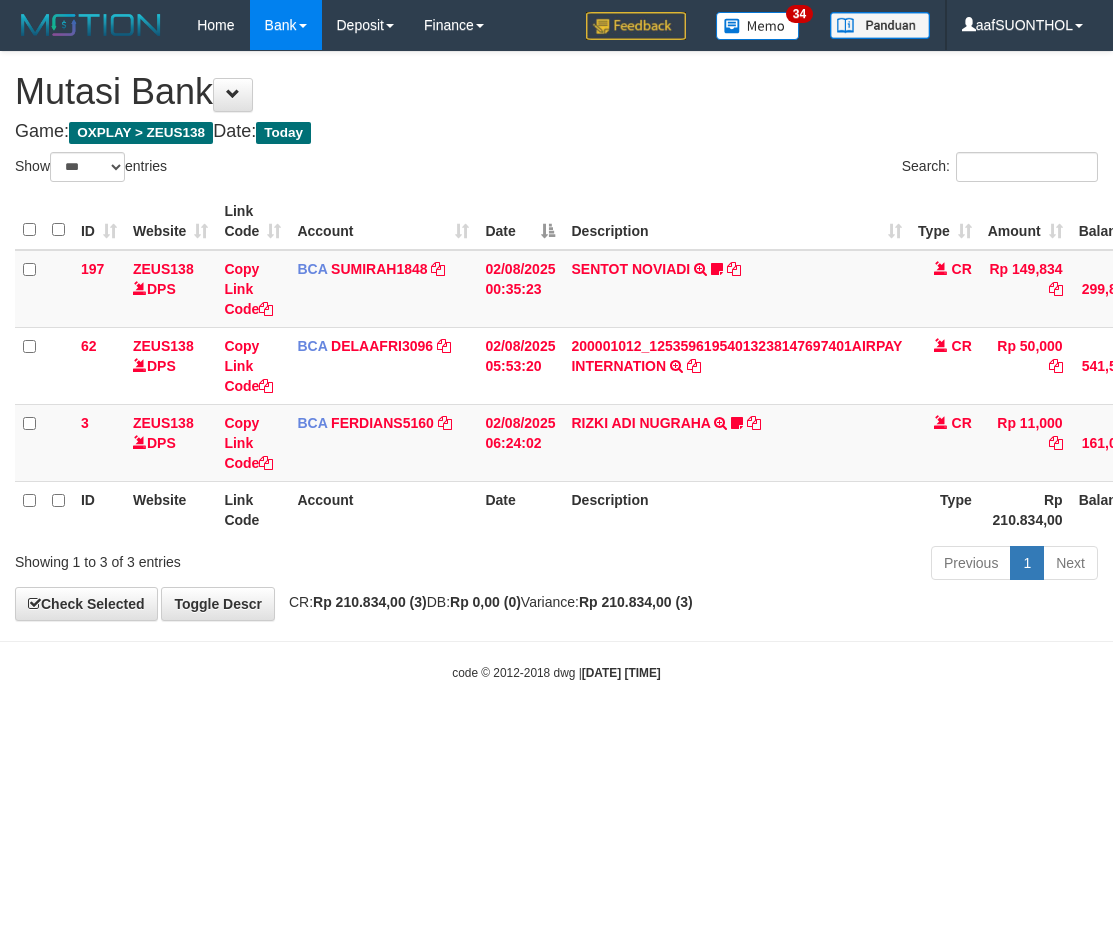 scroll, scrollTop: 0, scrollLeft: 2, axis: horizontal 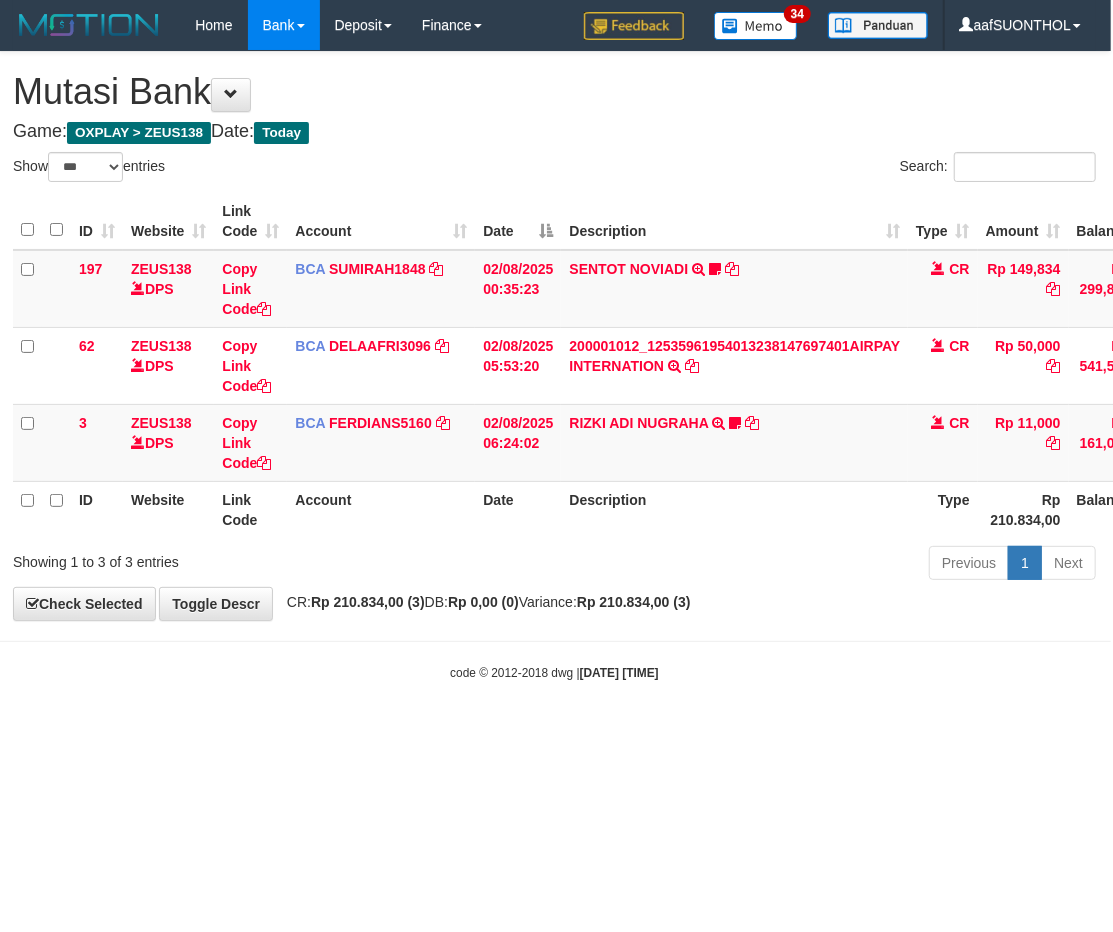 click on "Toggle navigation
Home
Bank
Account List
Load
By Website
Group
[OXPLAY]													ZEUS138
By Load Group (DPS)" at bounding box center (554, 366) 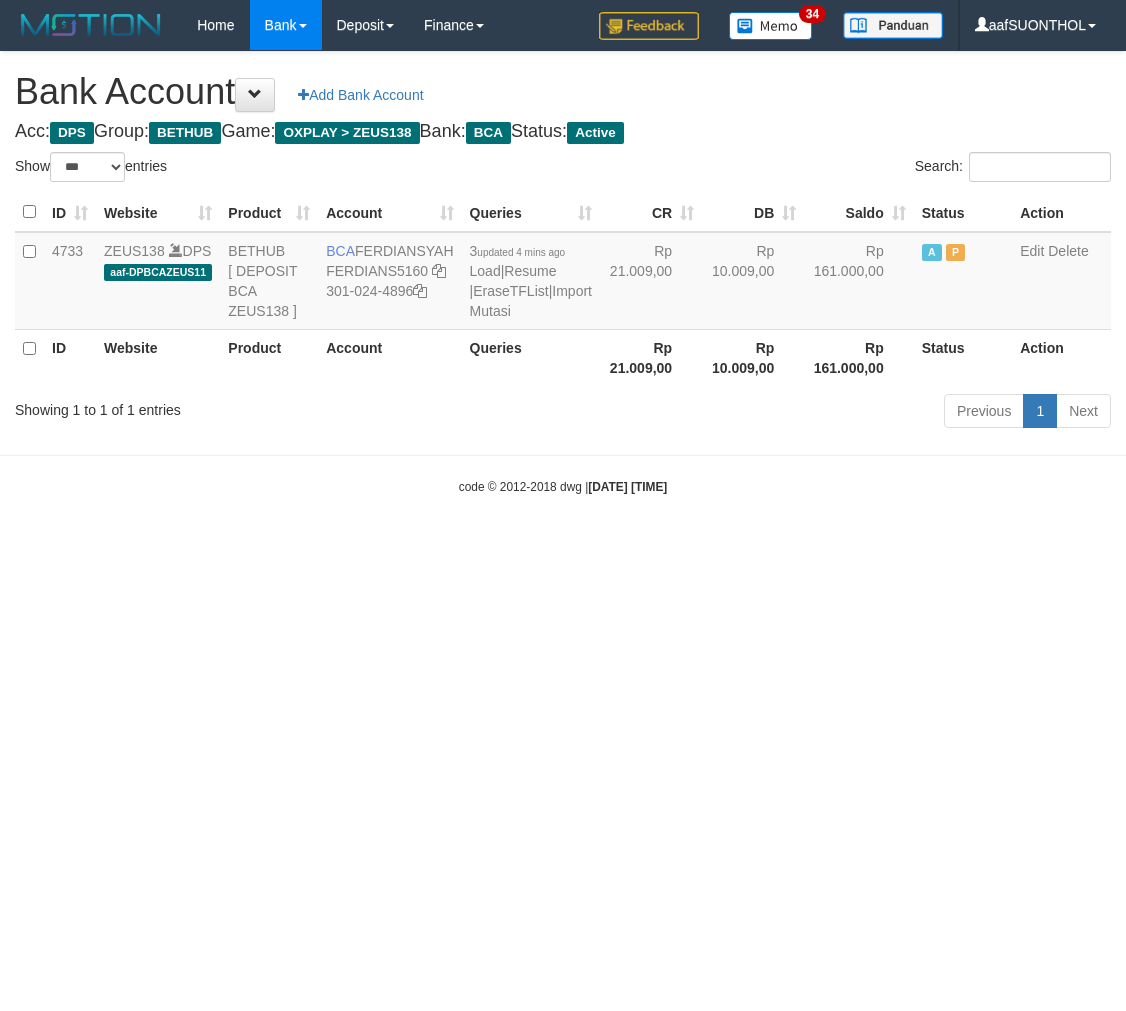 select on "***" 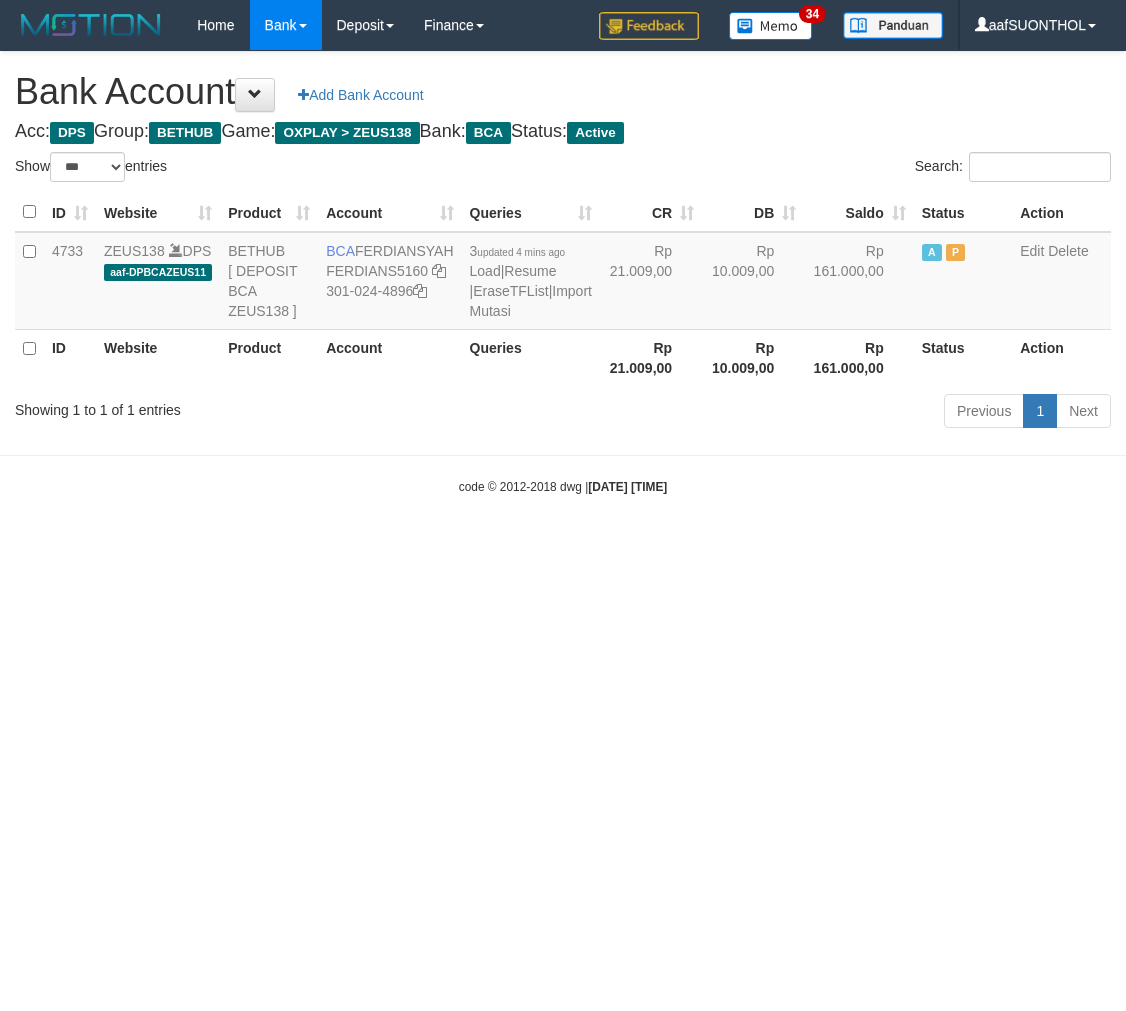 scroll, scrollTop: 0, scrollLeft: 0, axis: both 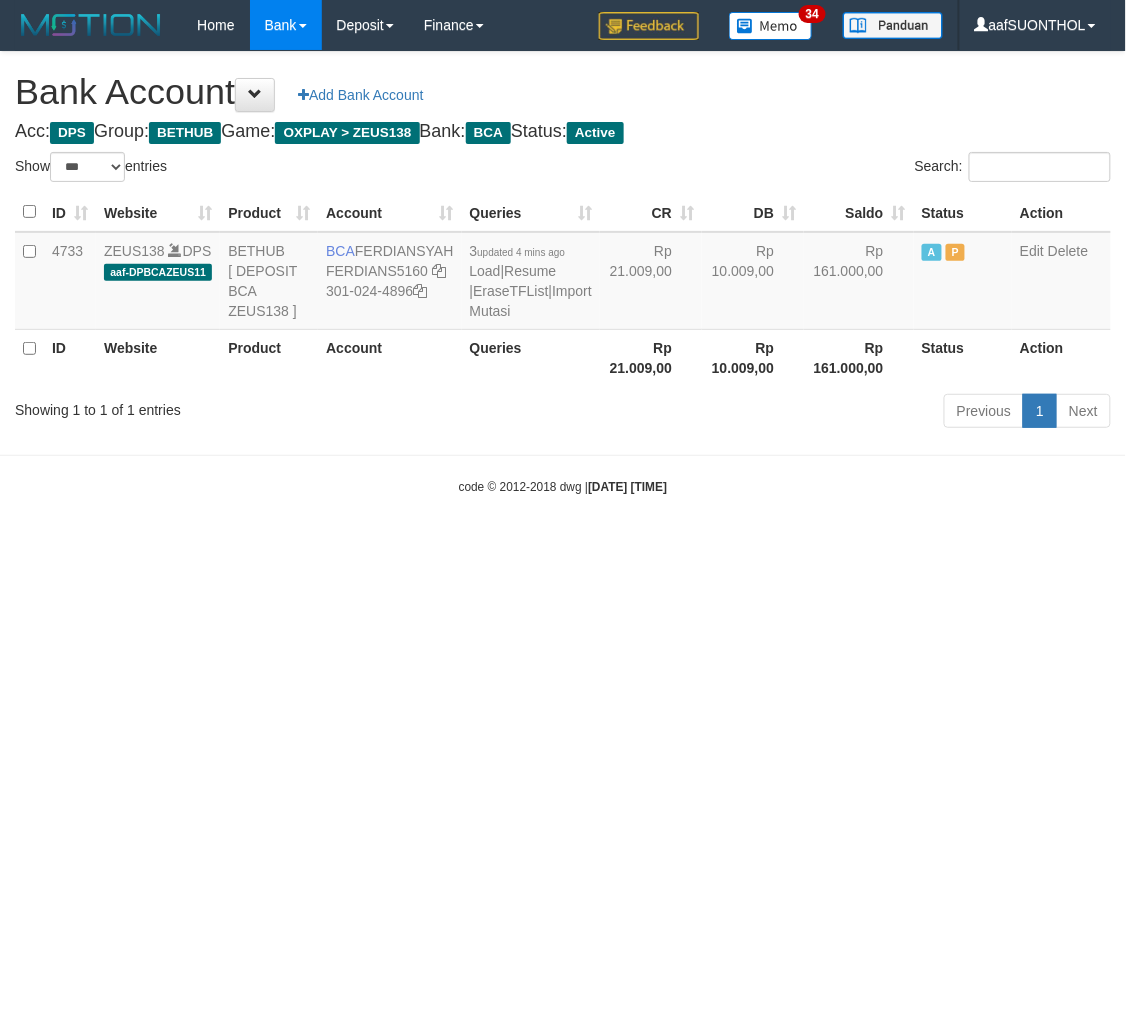 click on "Toggle navigation
Home
Bank
Account List
Load
By Website
Group
[OXPLAY]													ZEUS138
By Load Group (DPS)
Sync" at bounding box center (563, 273) 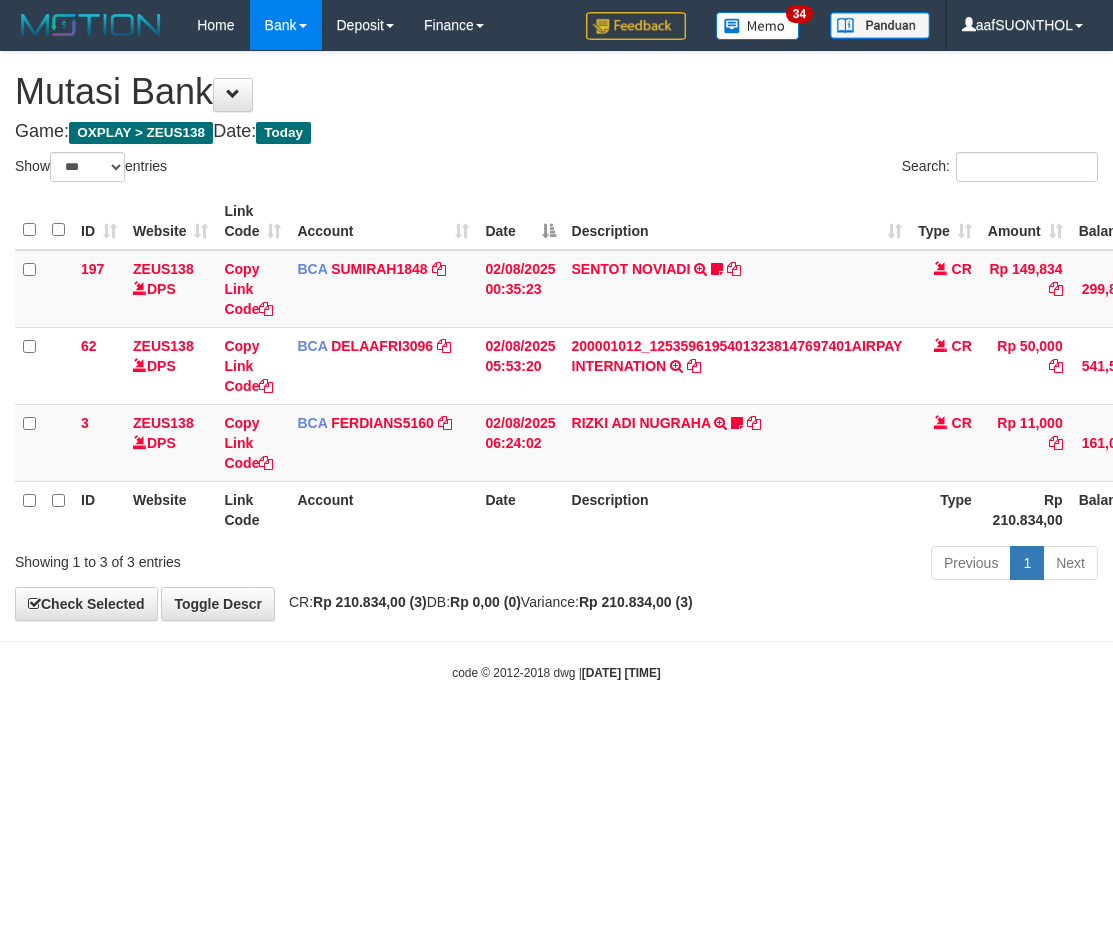 select on "***" 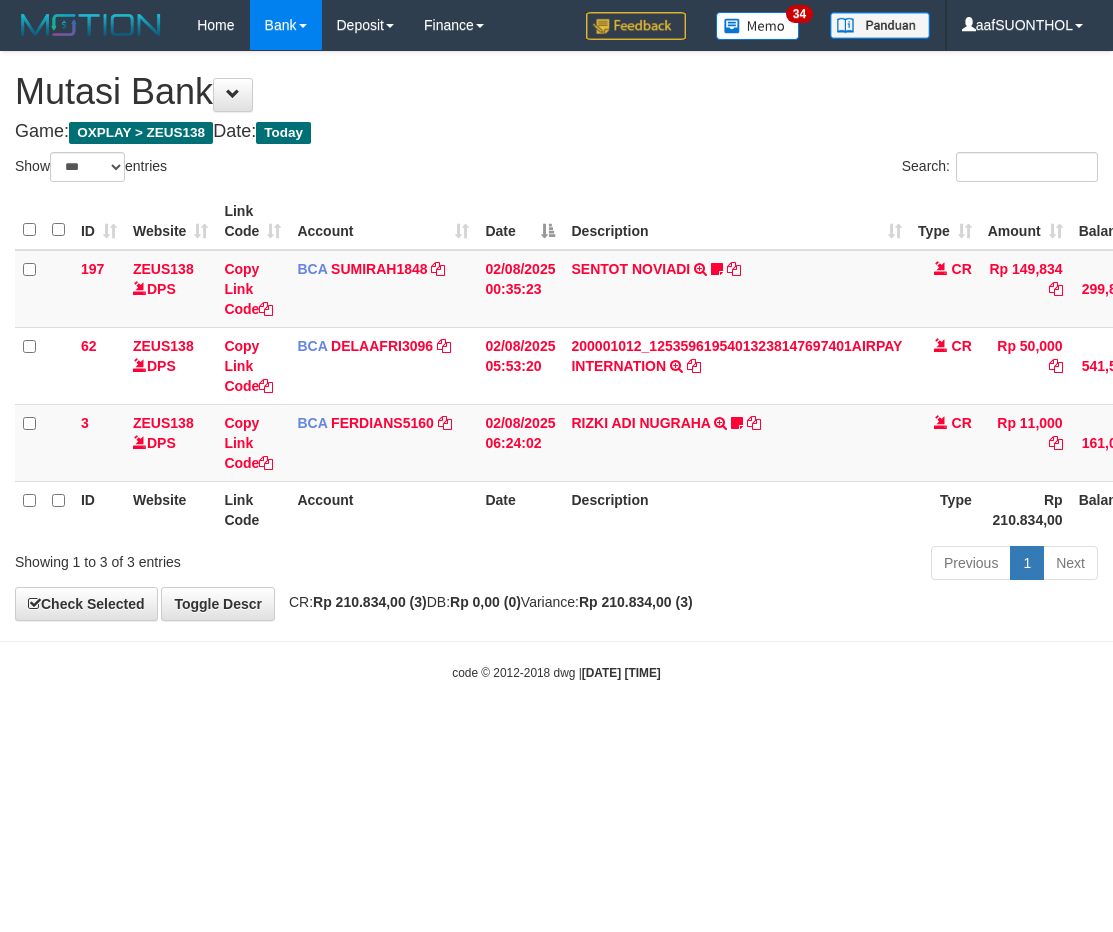 scroll, scrollTop: 0, scrollLeft: 2, axis: horizontal 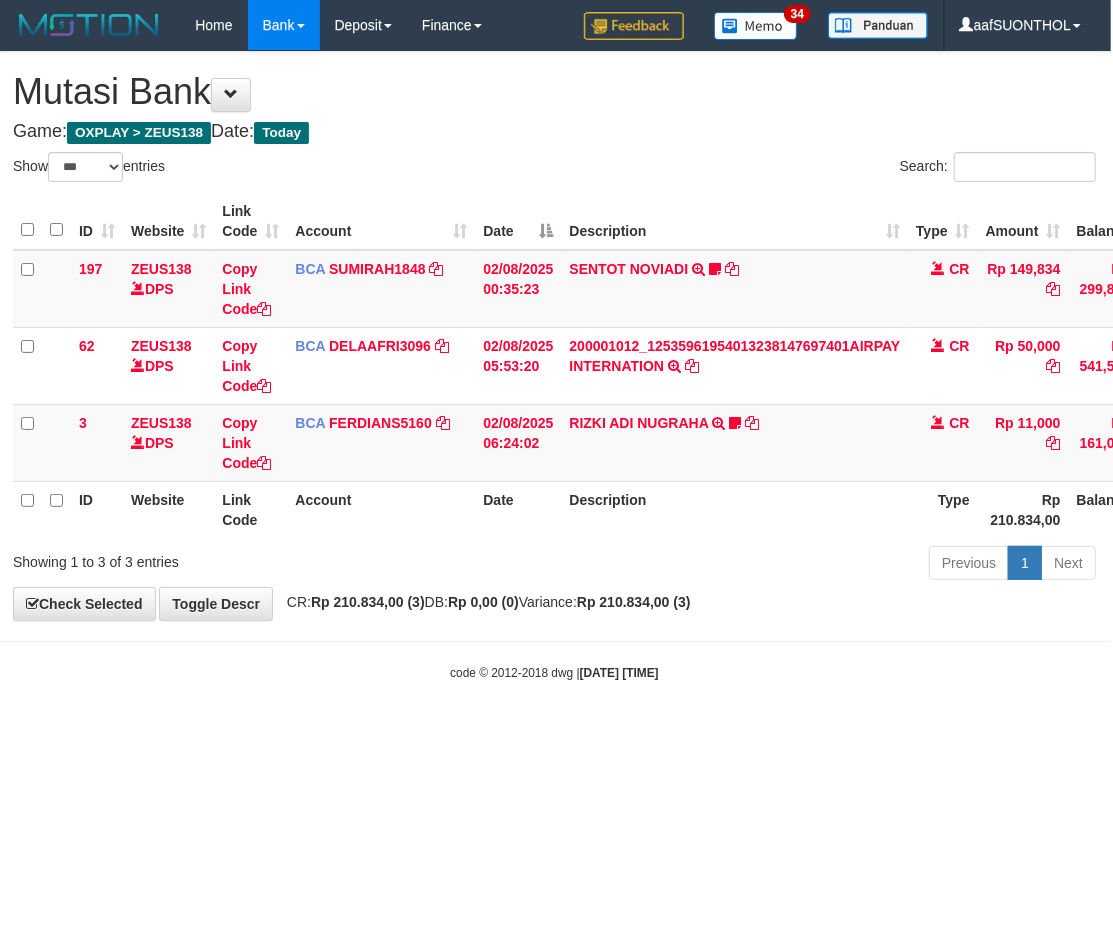 drag, startPoint x: 310, startPoint y: 735, endPoint x: 295, endPoint y: 733, distance: 15.132746 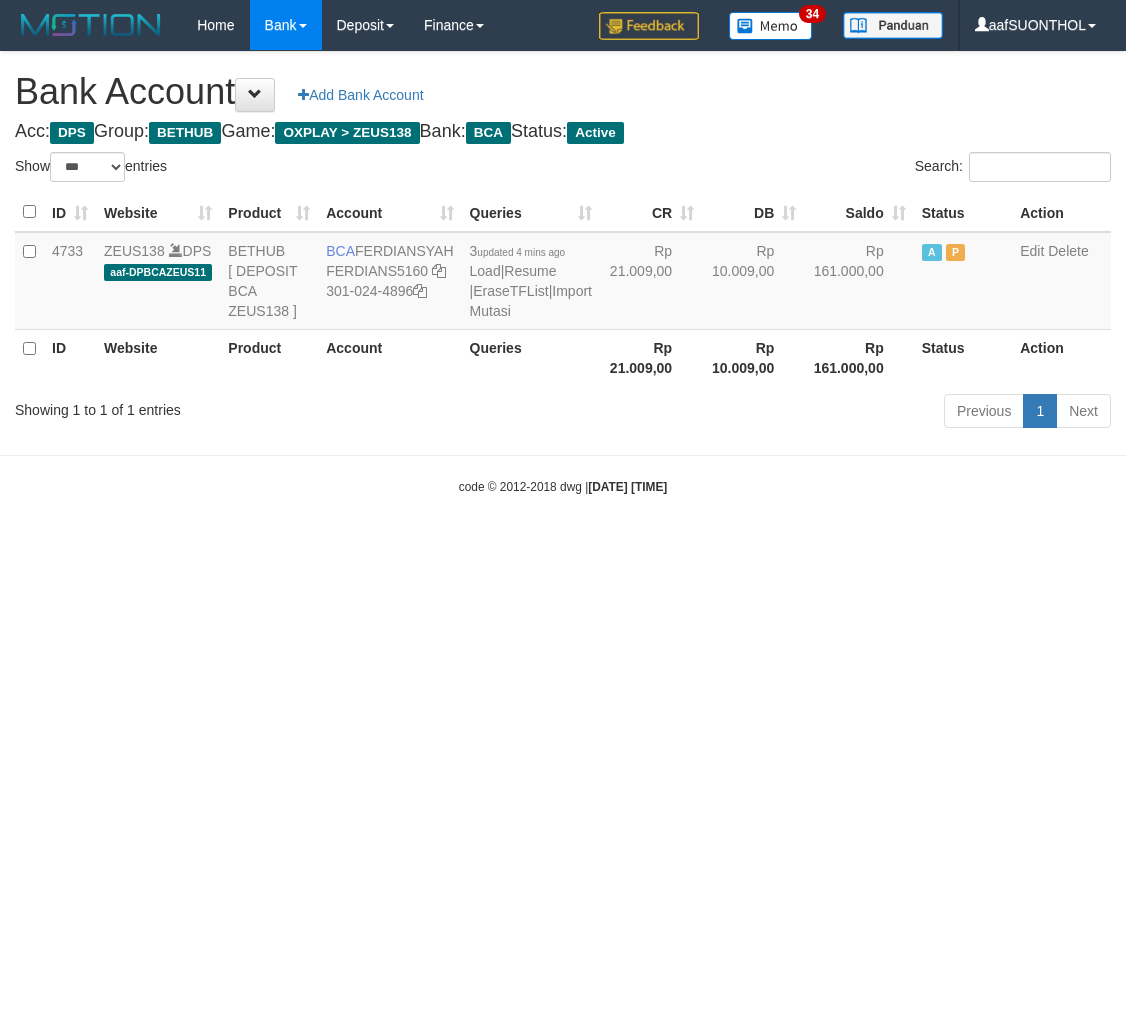 select on "***" 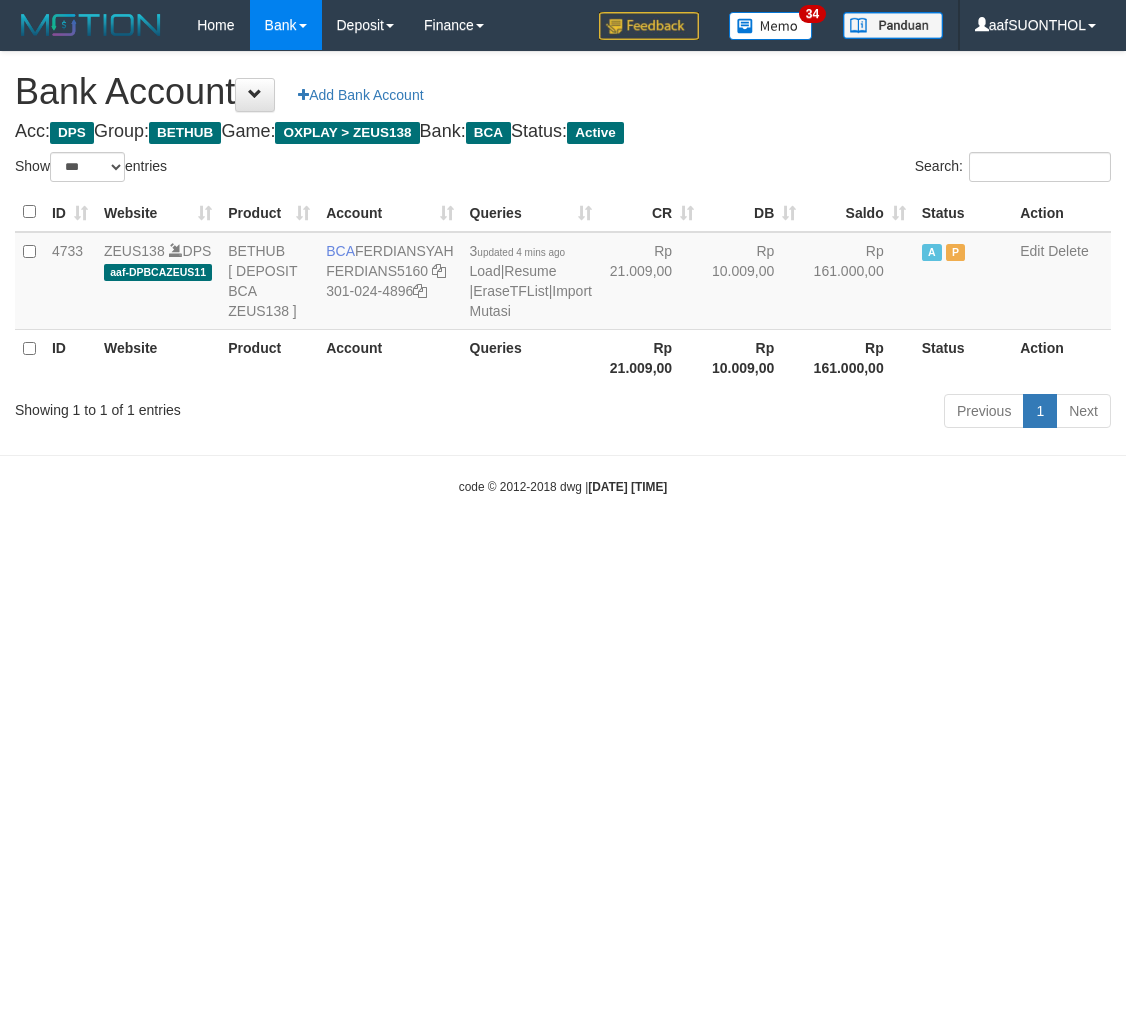 scroll, scrollTop: 0, scrollLeft: 0, axis: both 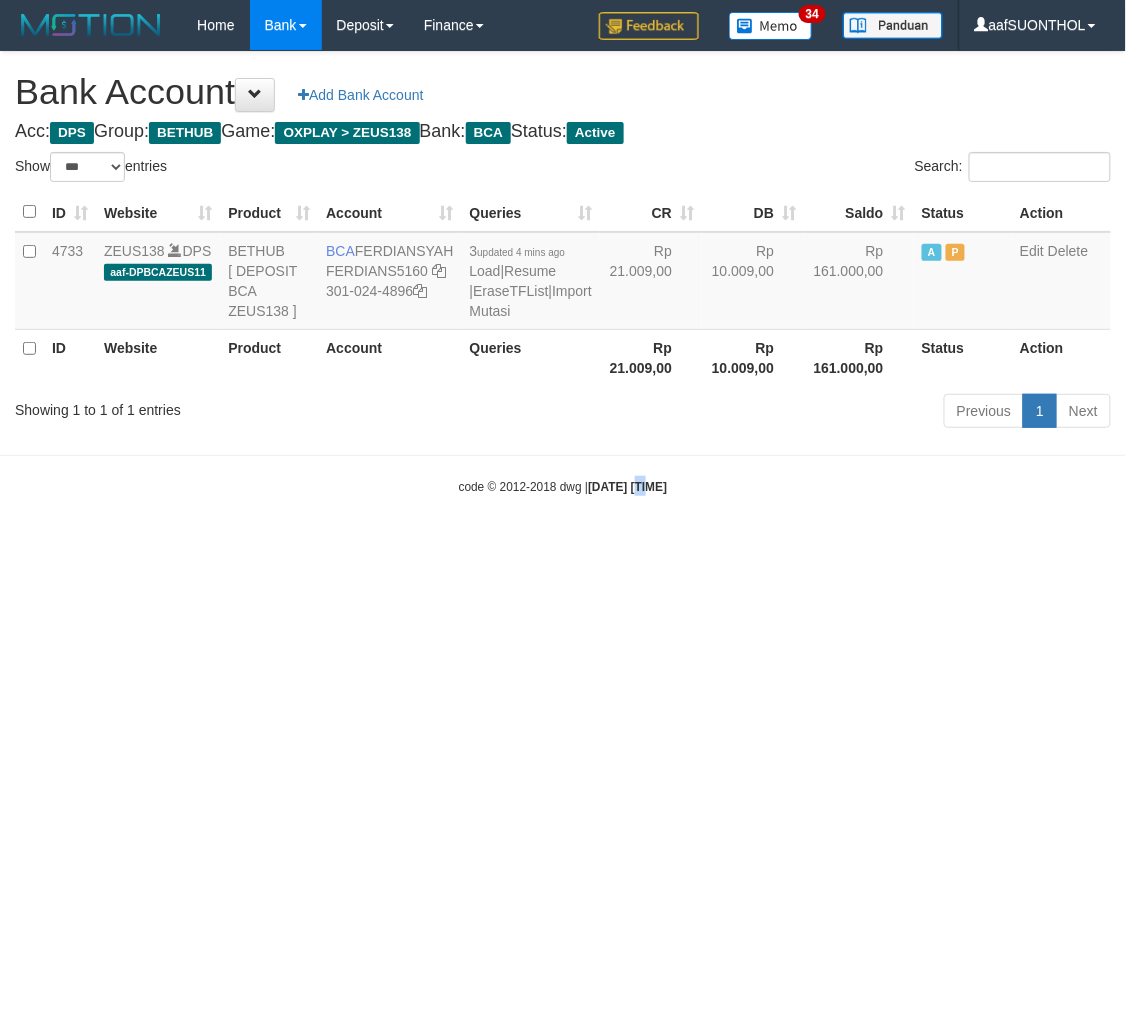 click on "Toggle navigation
Home
Bank
Account List
Load
By Website
Group
[OXPLAY]													ZEUS138
By Load Group (DPS)
Sync" at bounding box center [563, 273] 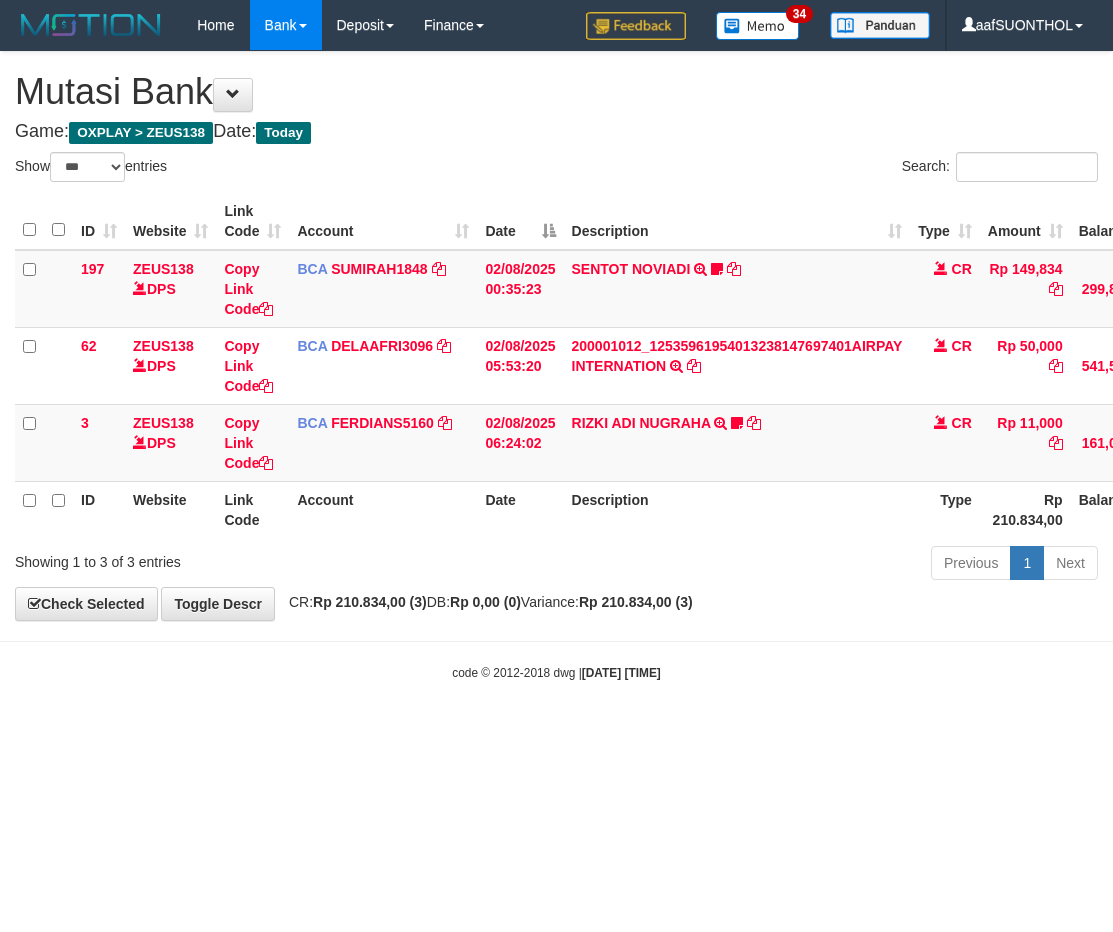 select on "***" 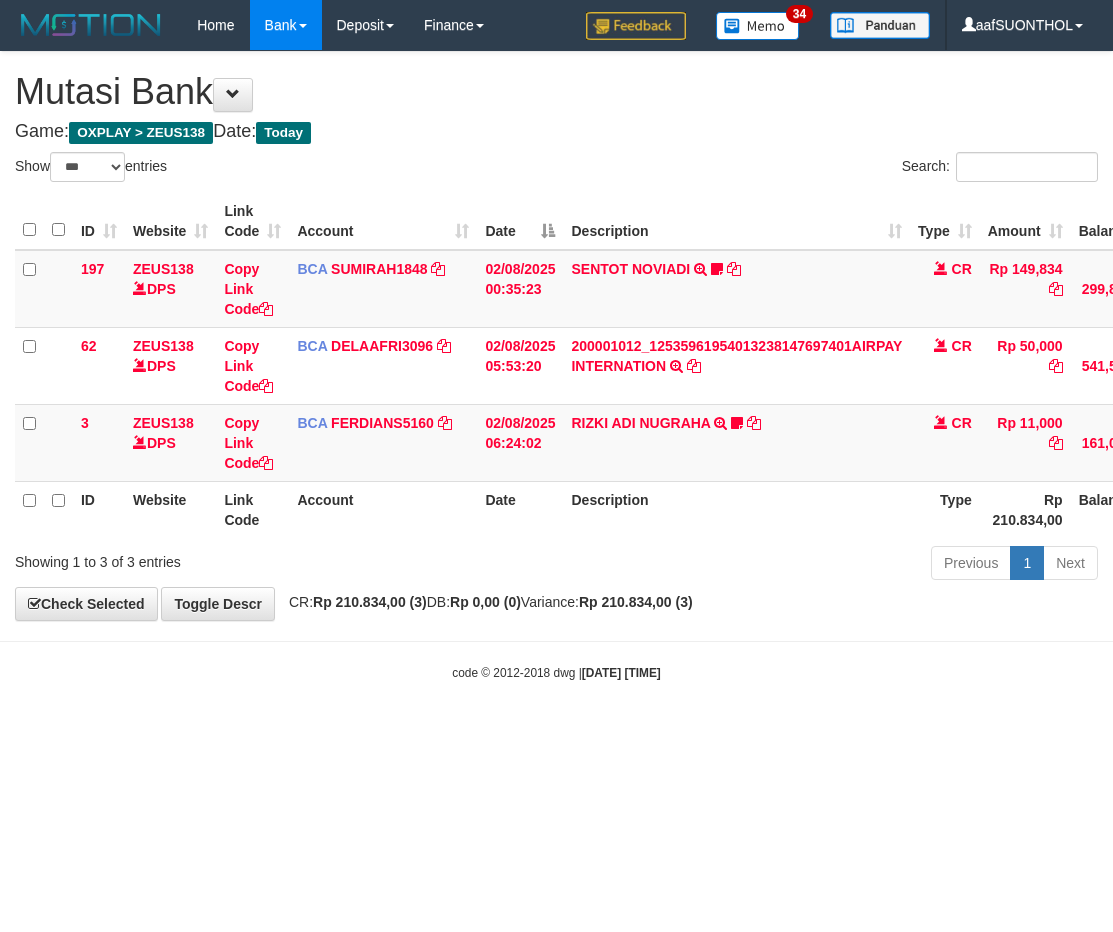 scroll, scrollTop: 0, scrollLeft: 2, axis: horizontal 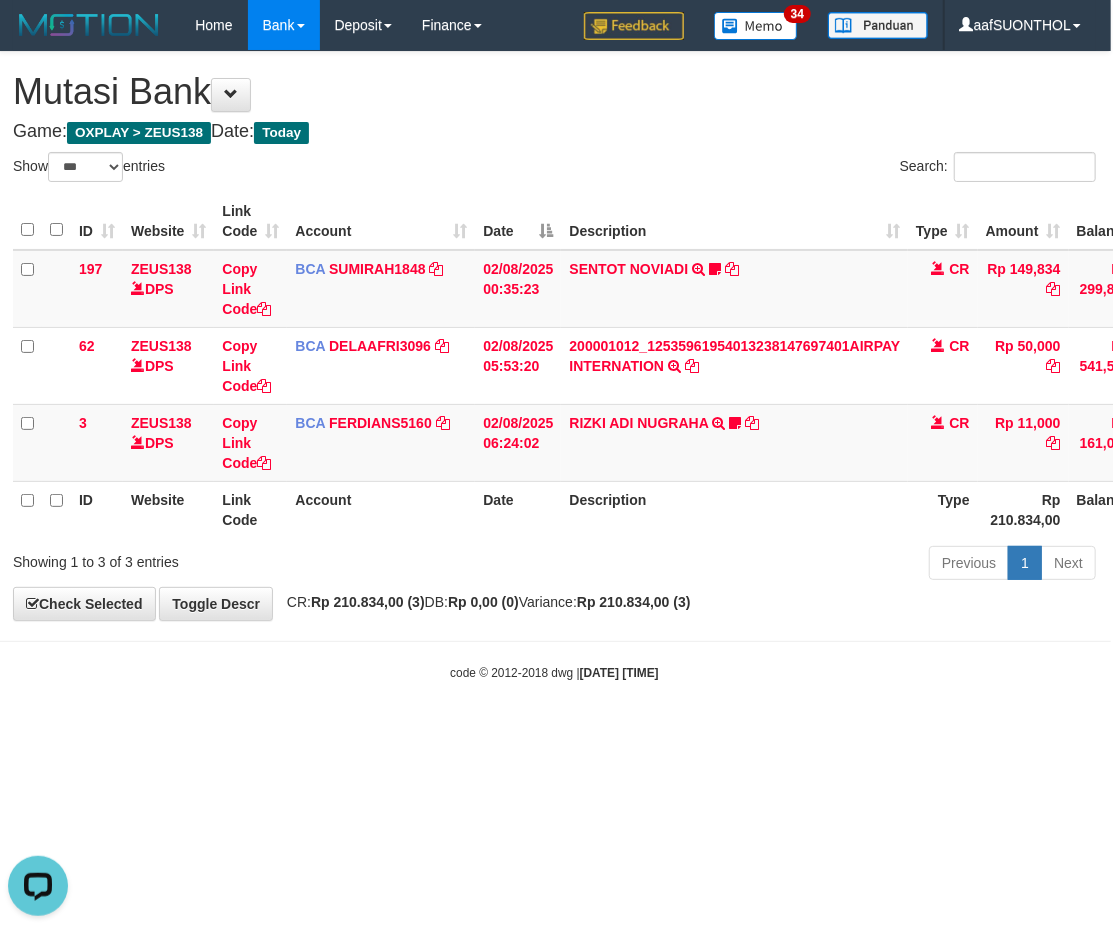 click on "Toggle navigation
Home
Bank
Account List
Load
By Website
Group
[OXPLAY]													ZEUS138
By Load Group (DPS)
Sync" at bounding box center (554, 366) 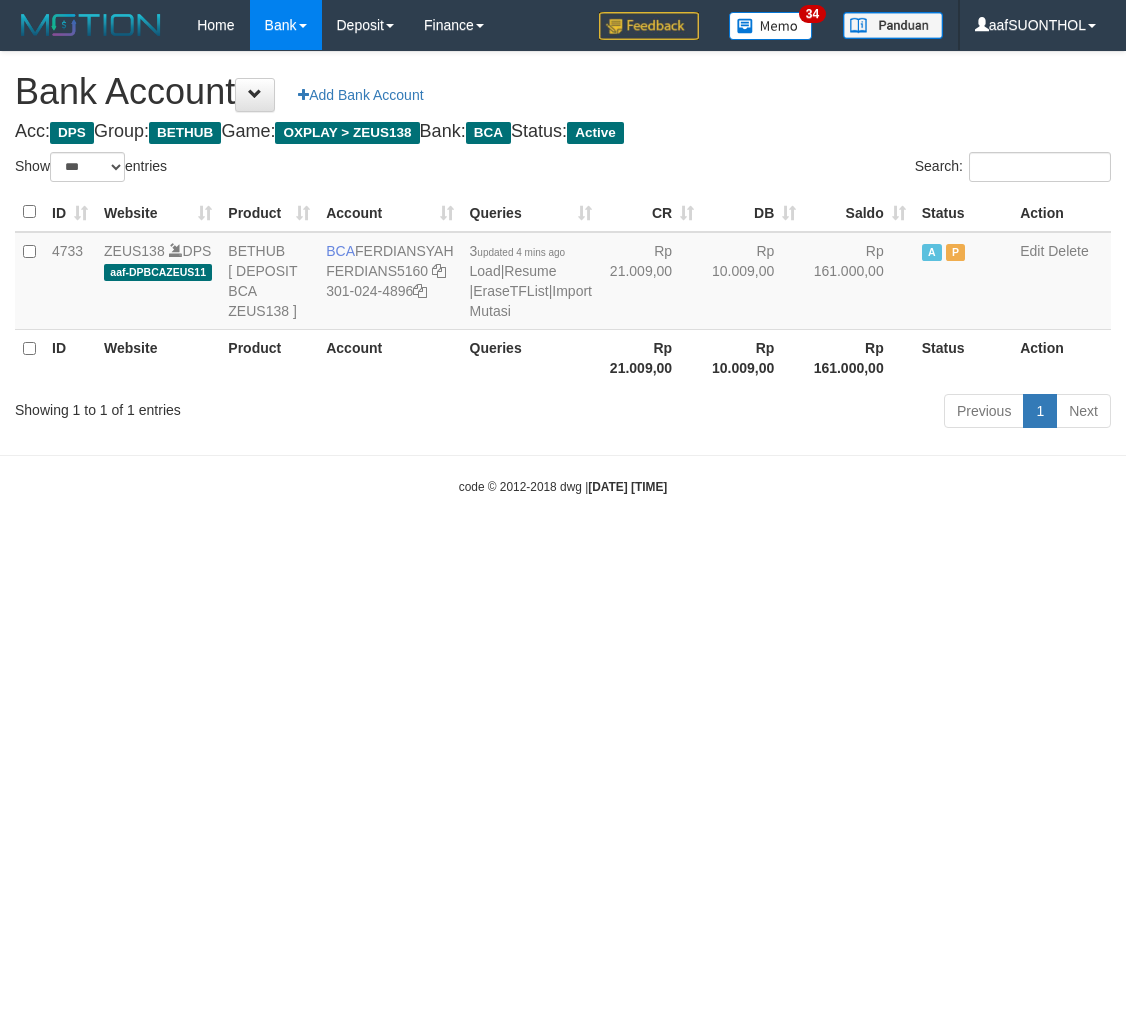 select on "***" 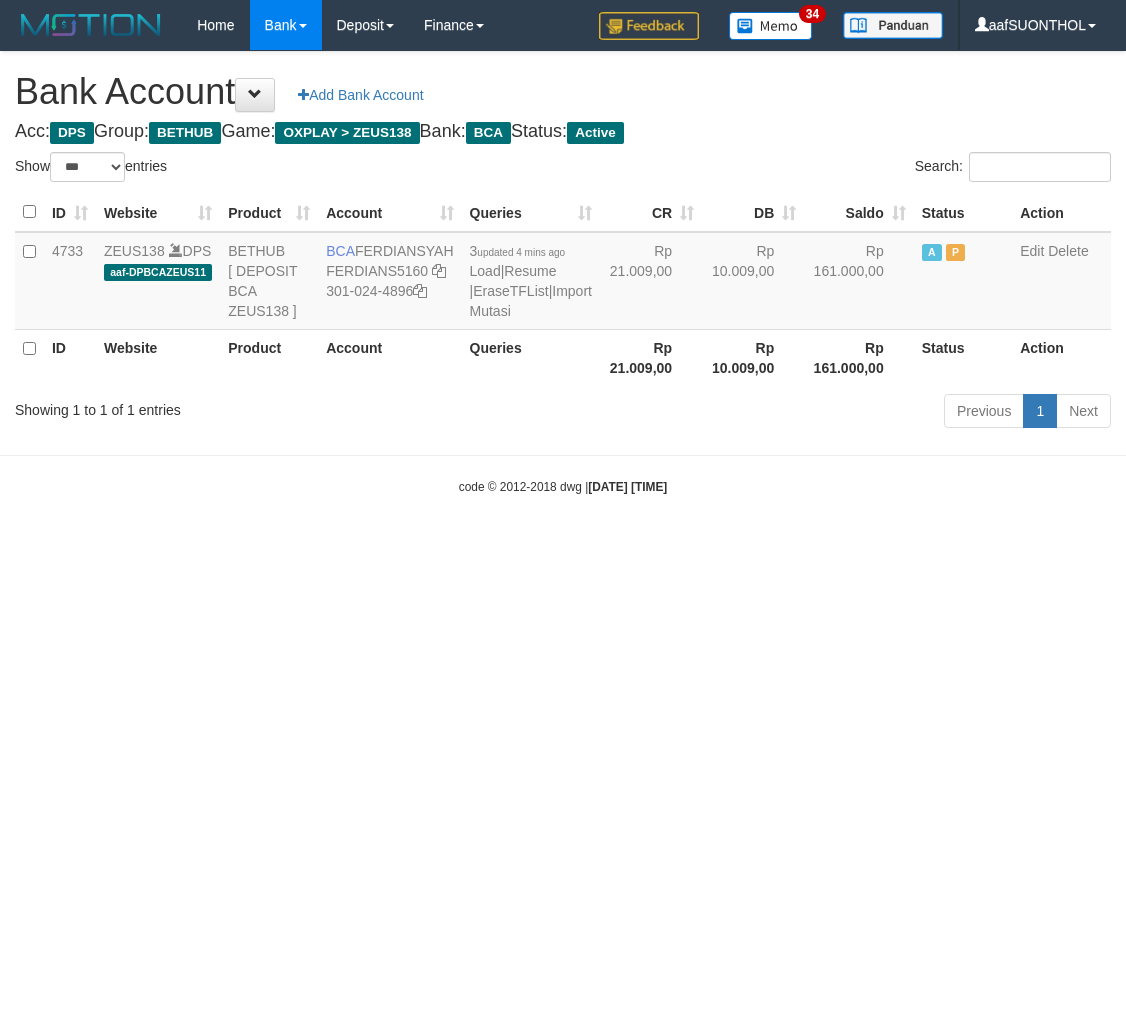 scroll, scrollTop: 0, scrollLeft: 0, axis: both 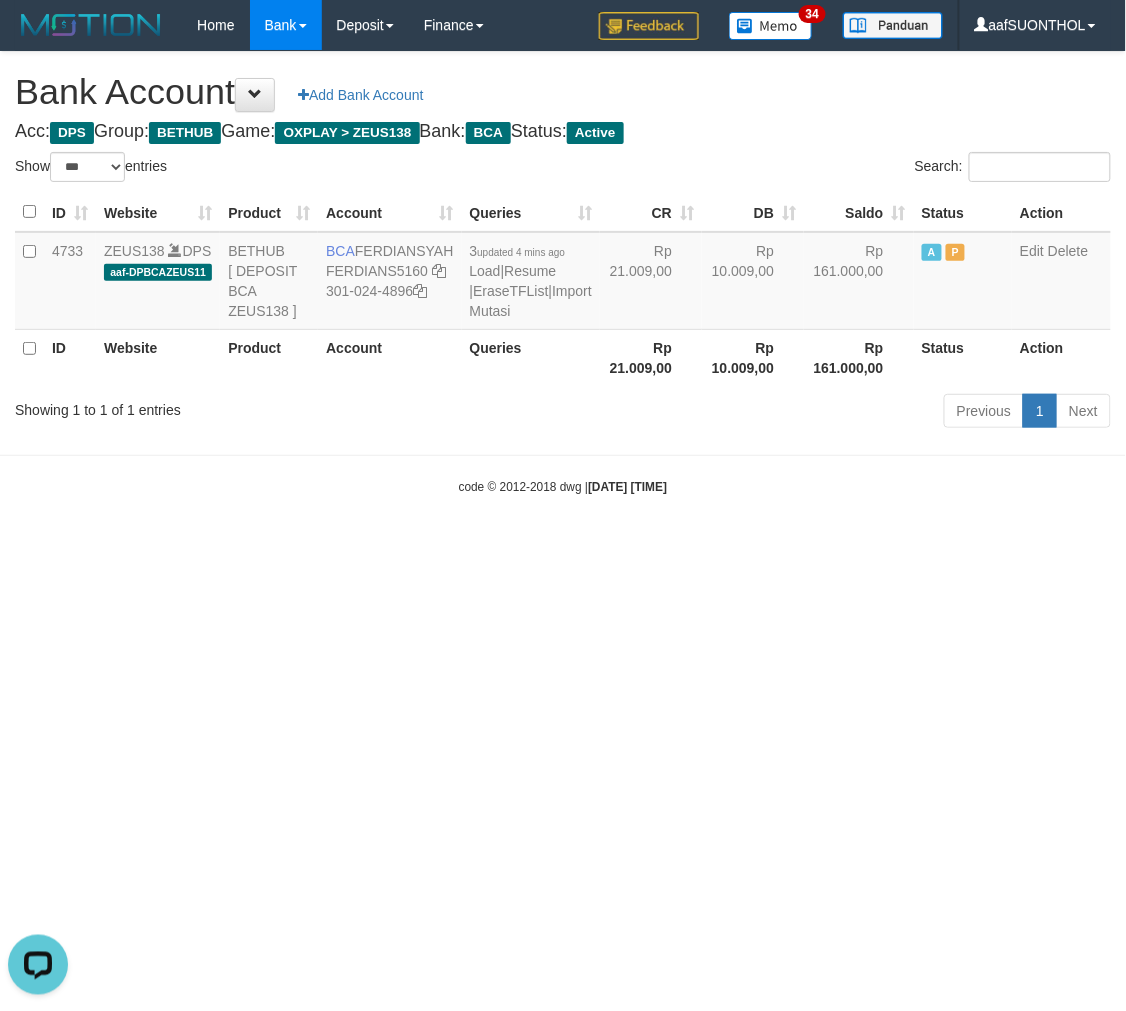 click on "Toggle navigation
Home
Bank
Account List
Load
By Website
Group
[OXPLAY]													ZEUS138
By Load Group (DPS)
Sync" at bounding box center [563, 273] 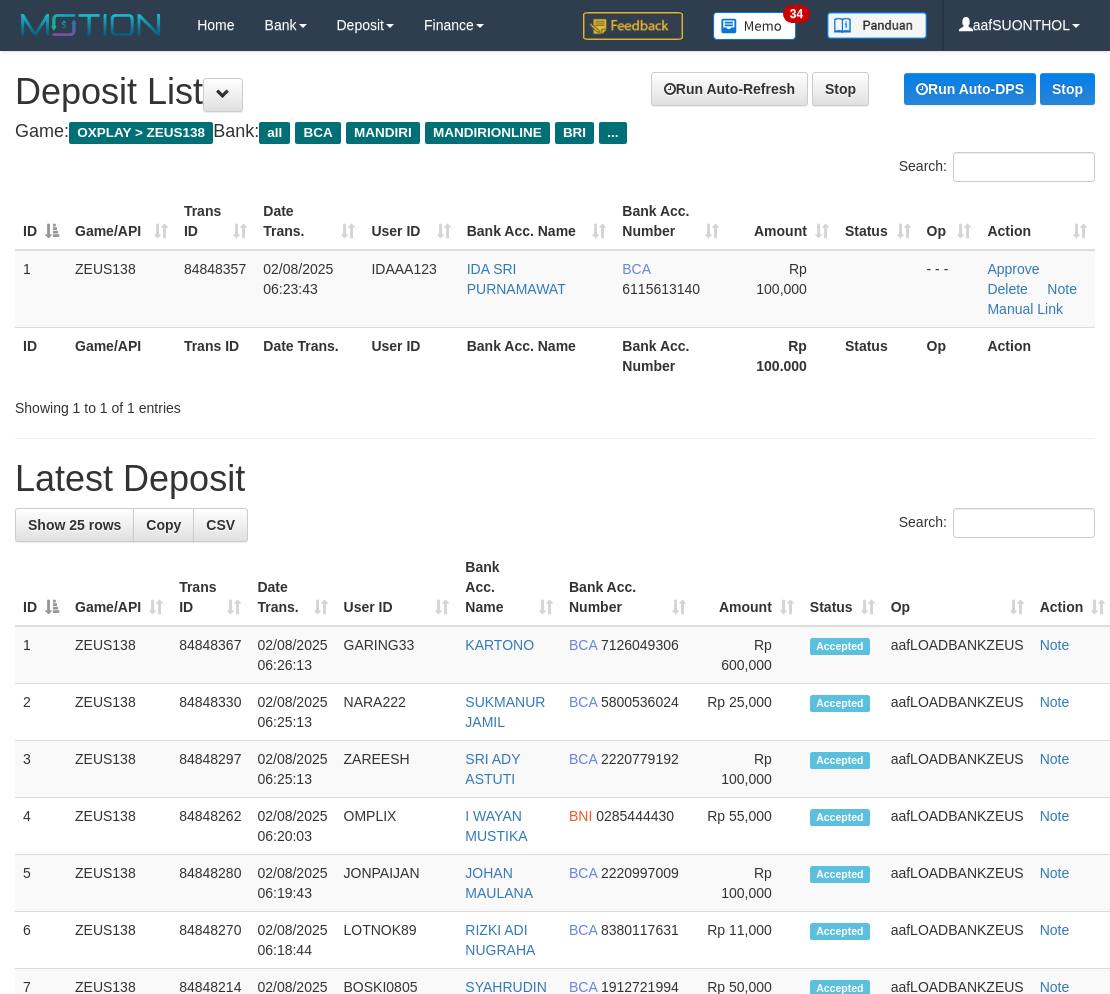 scroll, scrollTop: 0, scrollLeft: 0, axis: both 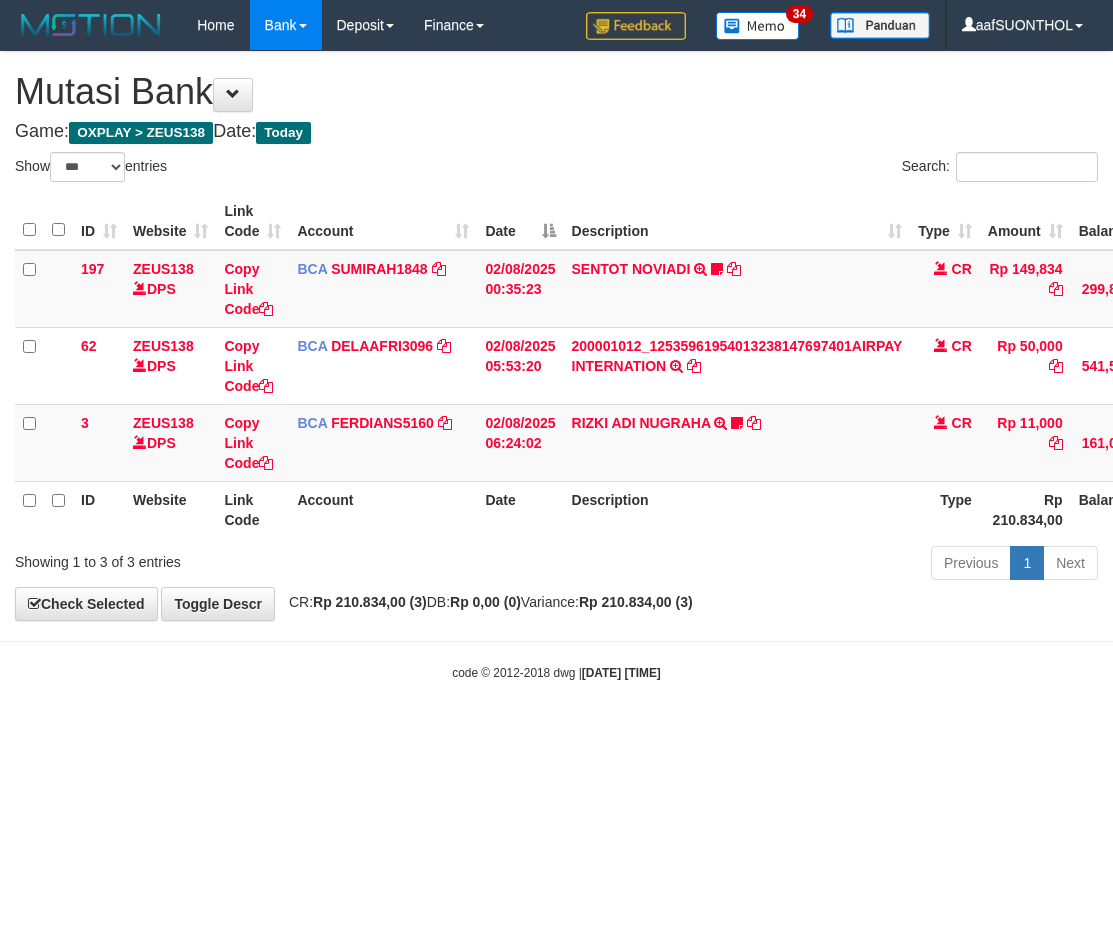 select on "***" 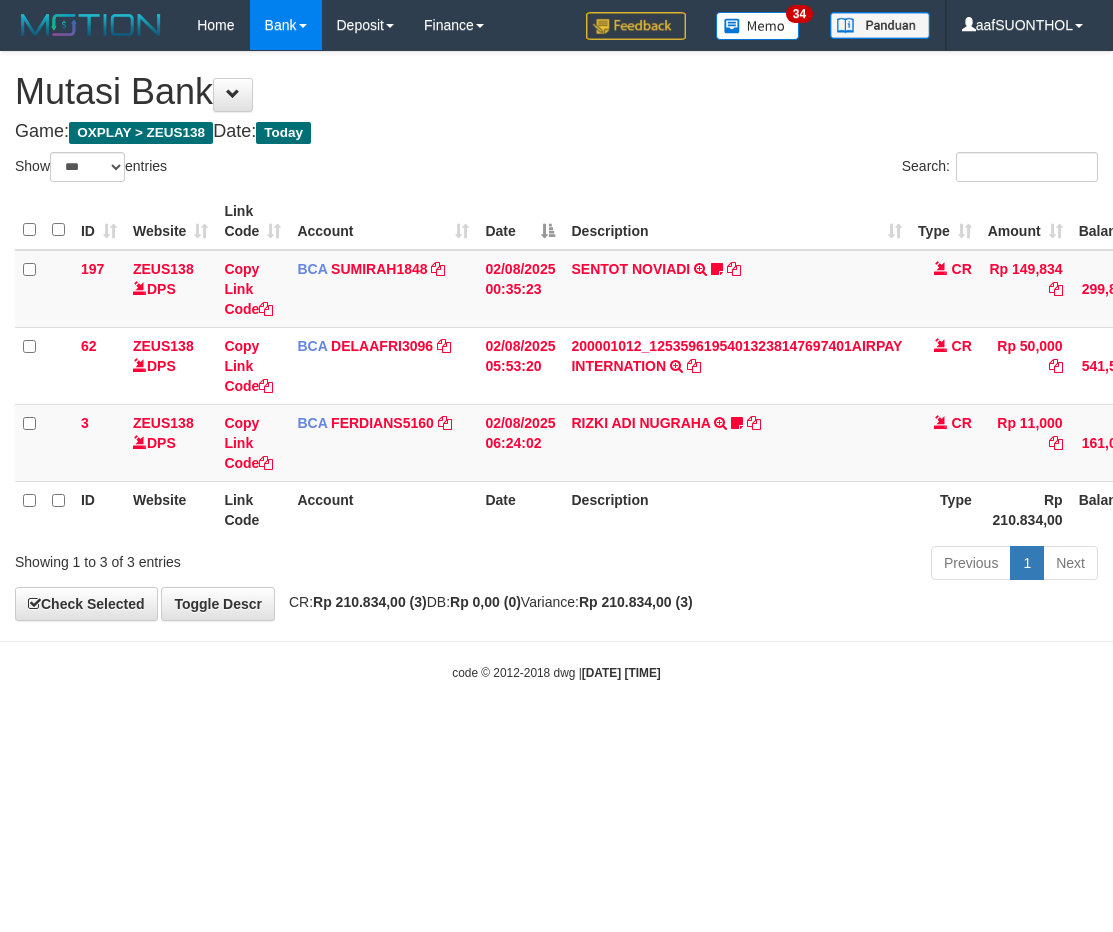 scroll, scrollTop: 0, scrollLeft: 2, axis: horizontal 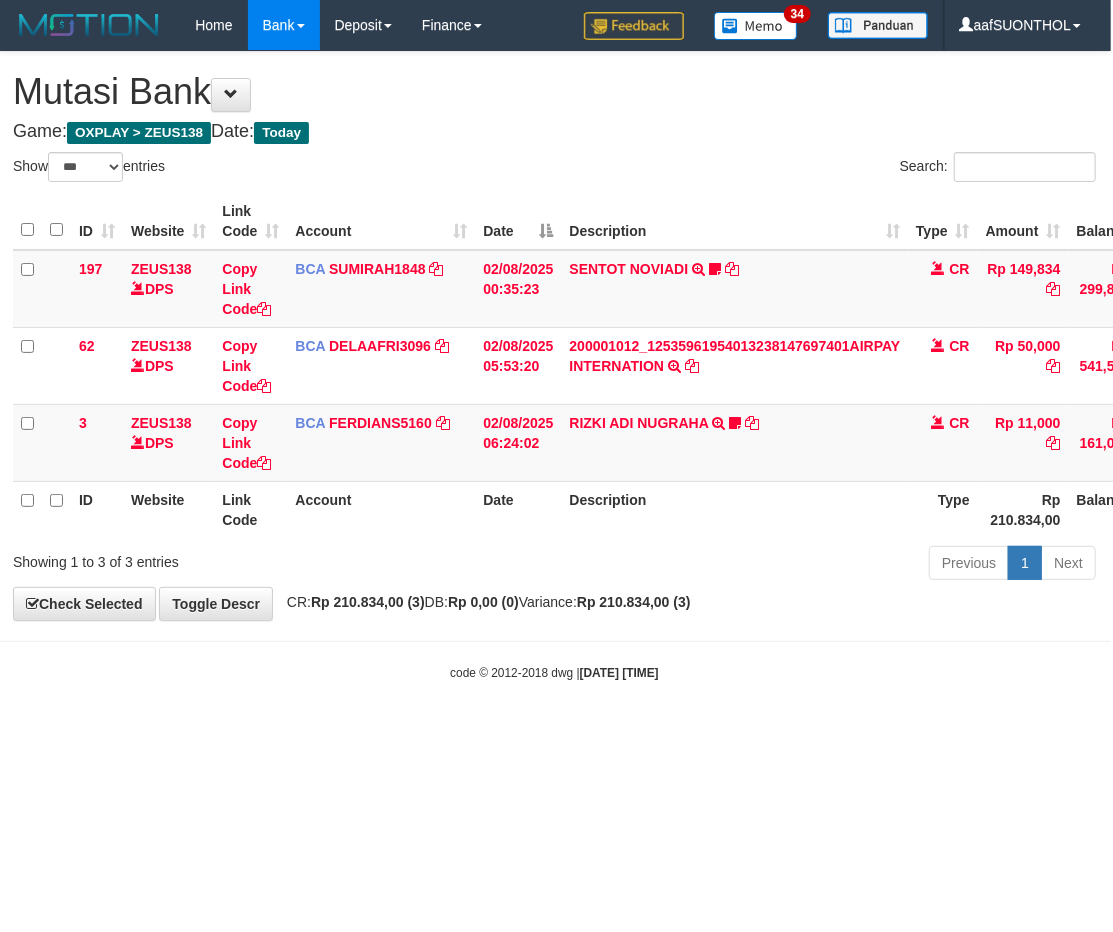 drag, startPoint x: 488, startPoint y: 772, endPoint x: 473, endPoint y: 770, distance: 15.132746 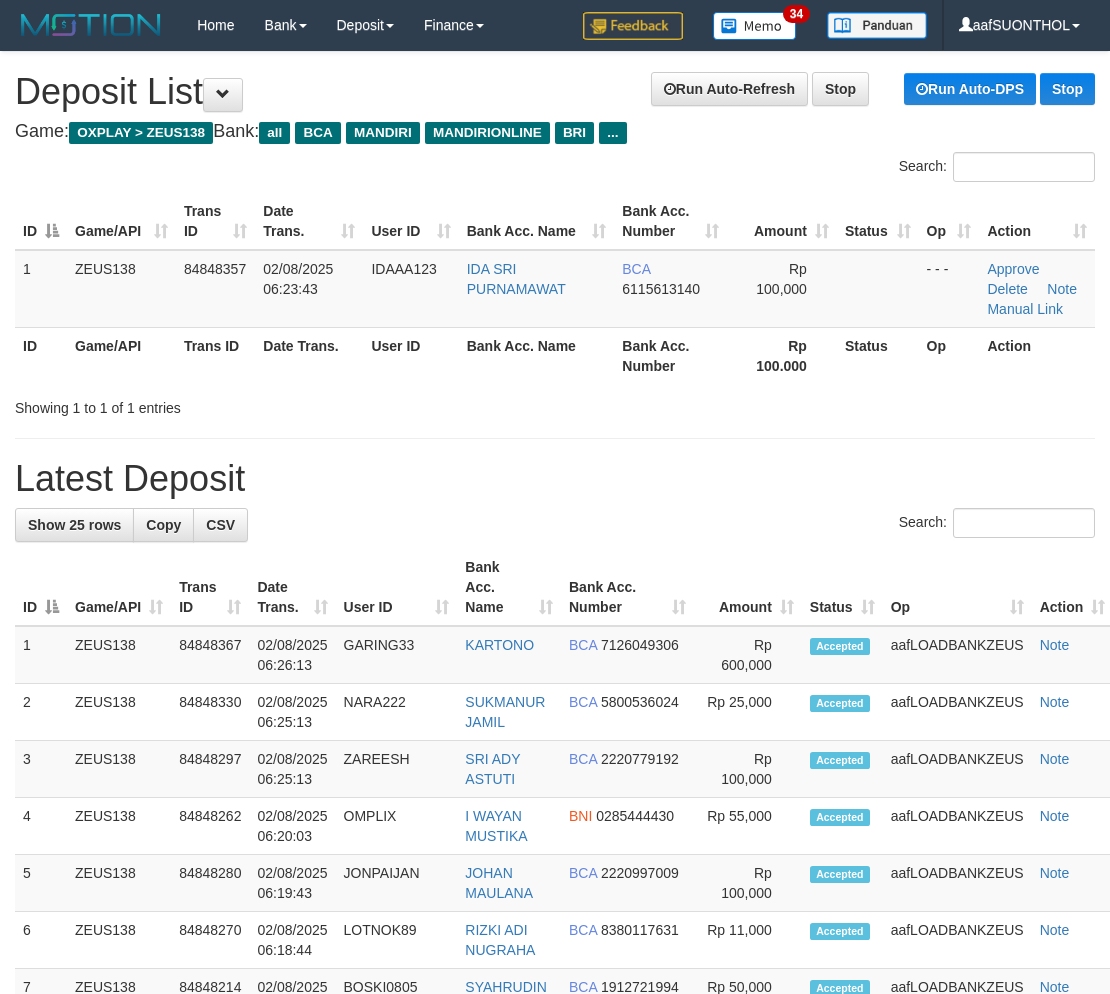 scroll, scrollTop: 0, scrollLeft: 0, axis: both 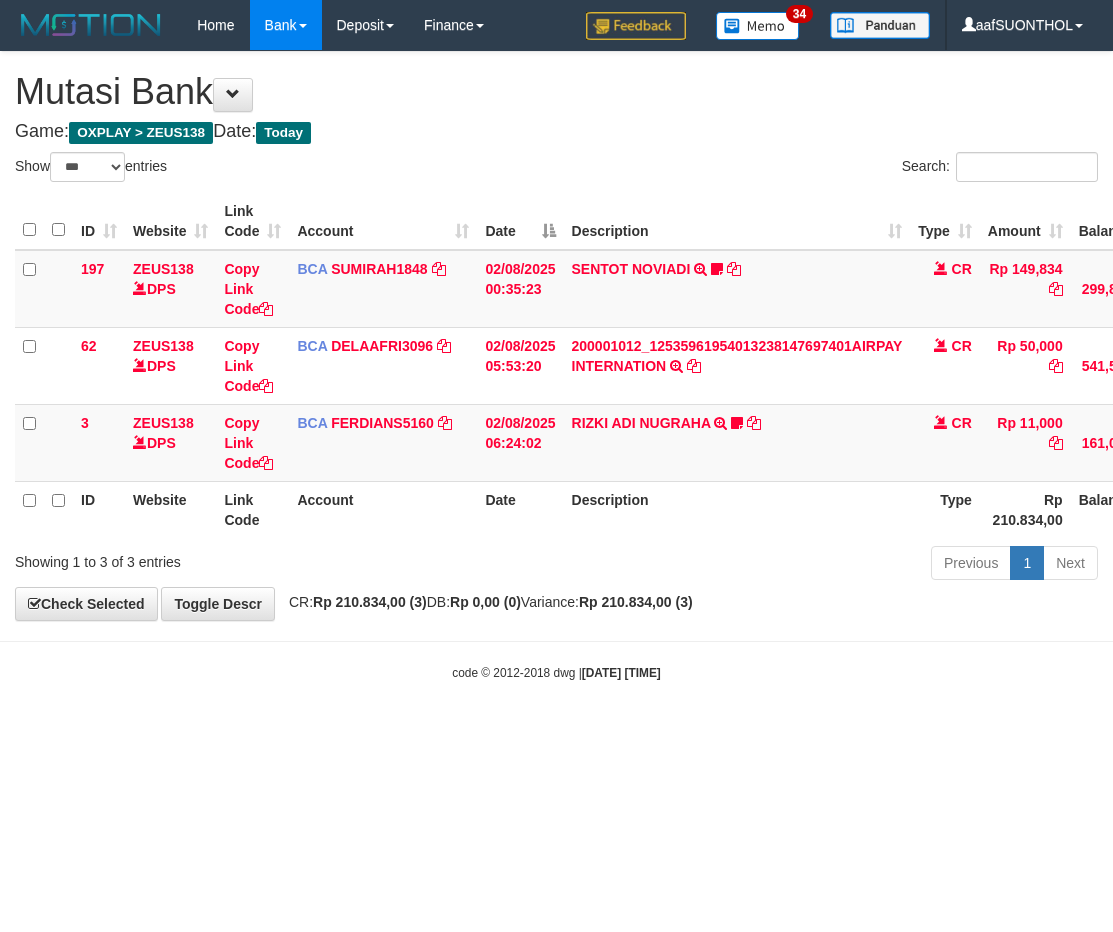 select on "***" 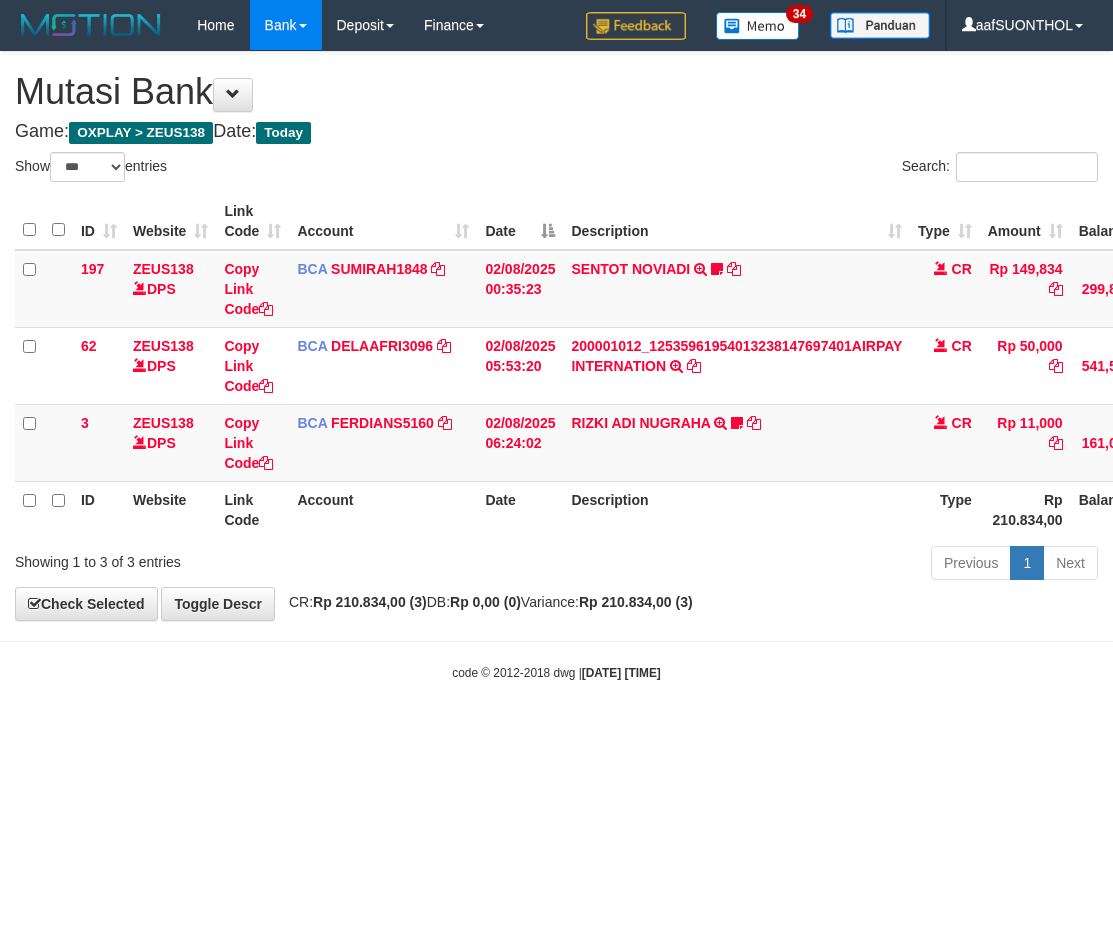 scroll, scrollTop: 0, scrollLeft: 2, axis: horizontal 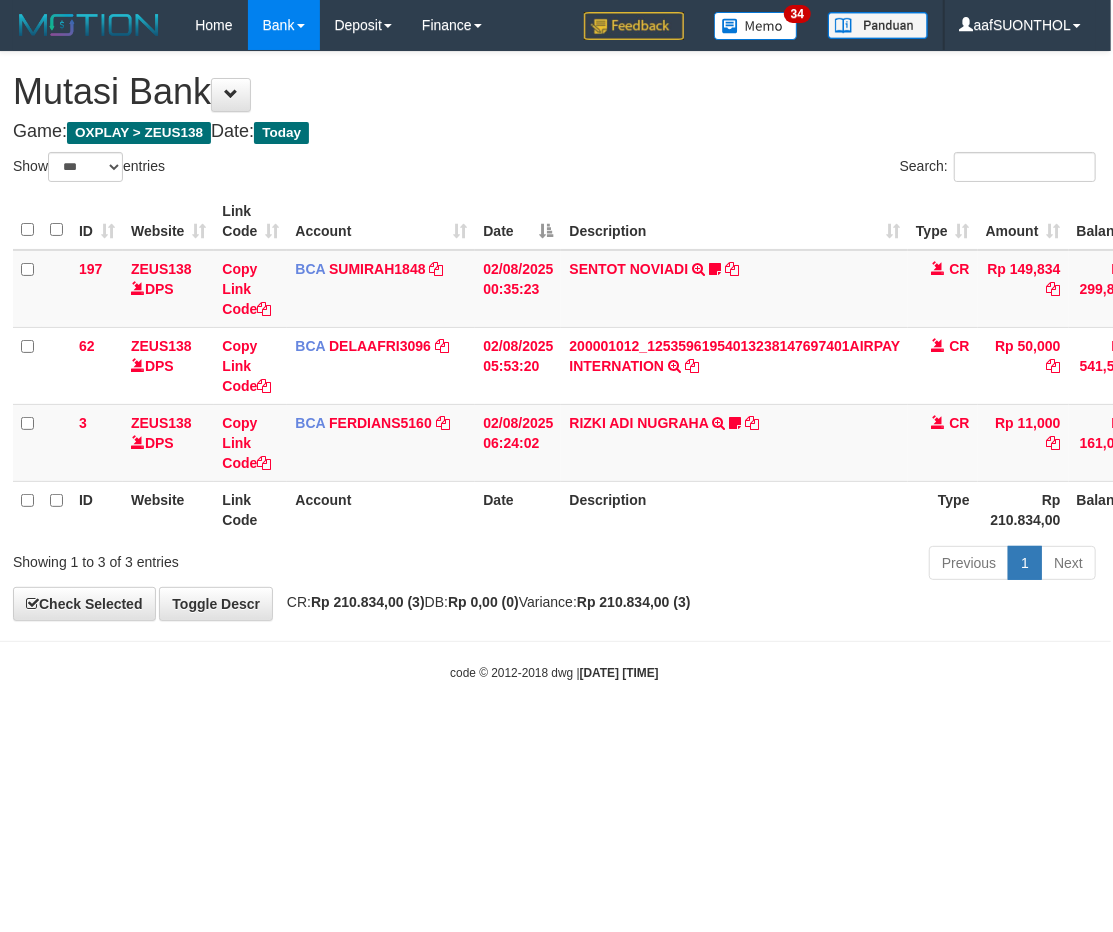 click on "Toggle navigation
Home
Bank
Account List
Load
By Website
Group
[OXPLAY]													ZEUS138
By Load Group (DPS)
Sync" at bounding box center [554, 366] 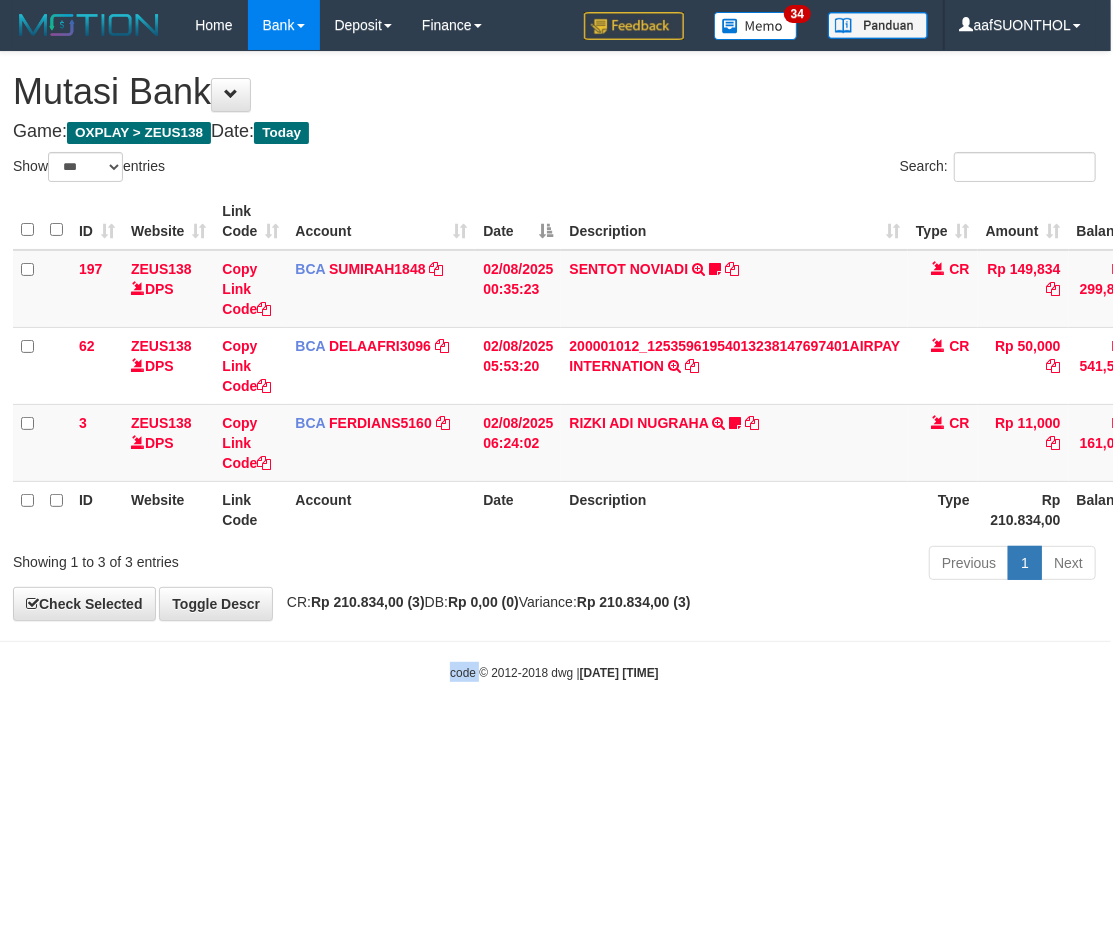 click on "Toggle navigation
Home
Bank
Account List
Load
By Website
Group
[OXPLAY]													ZEUS138
By Load Group (DPS)
Sync" at bounding box center [554, 366] 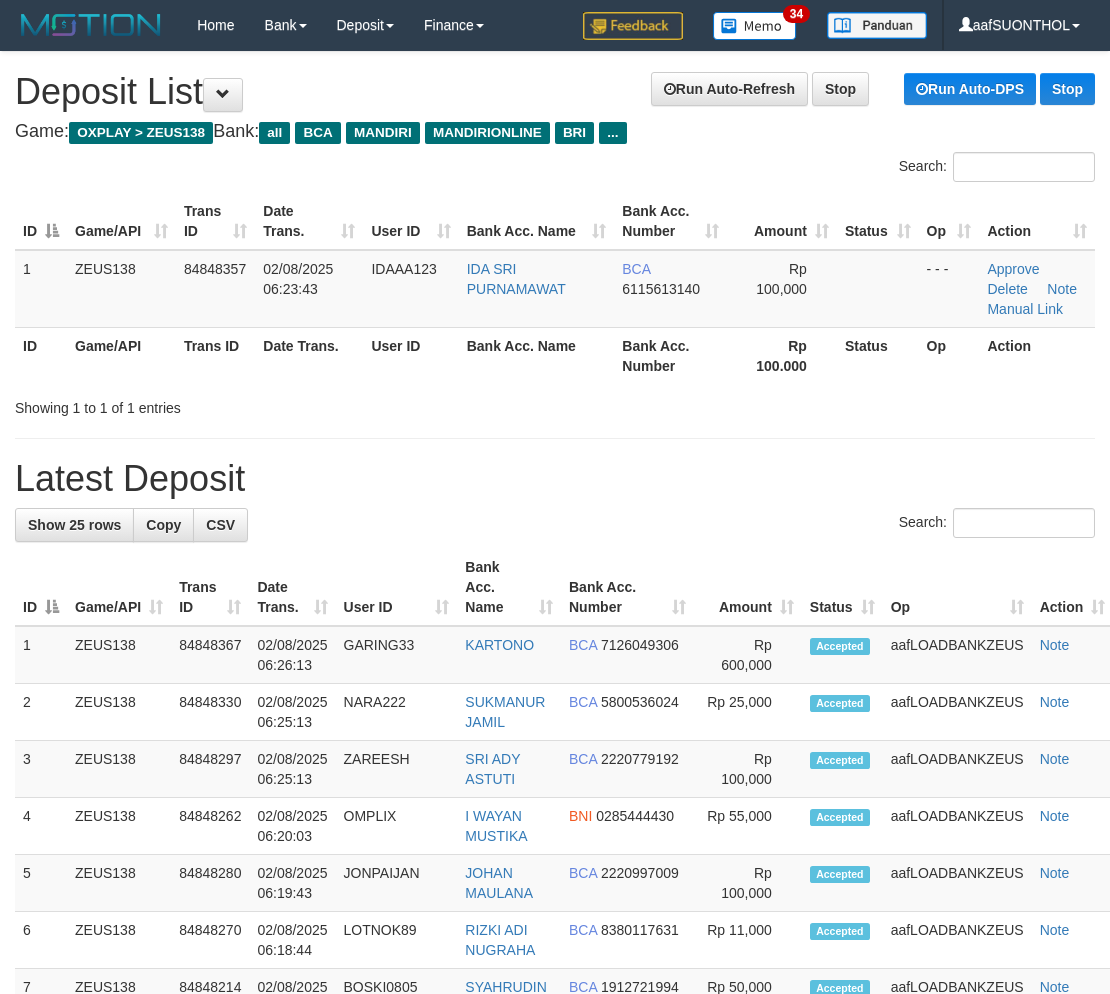 scroll, scrollTop: 0, scrollLeft: 0, axis: both 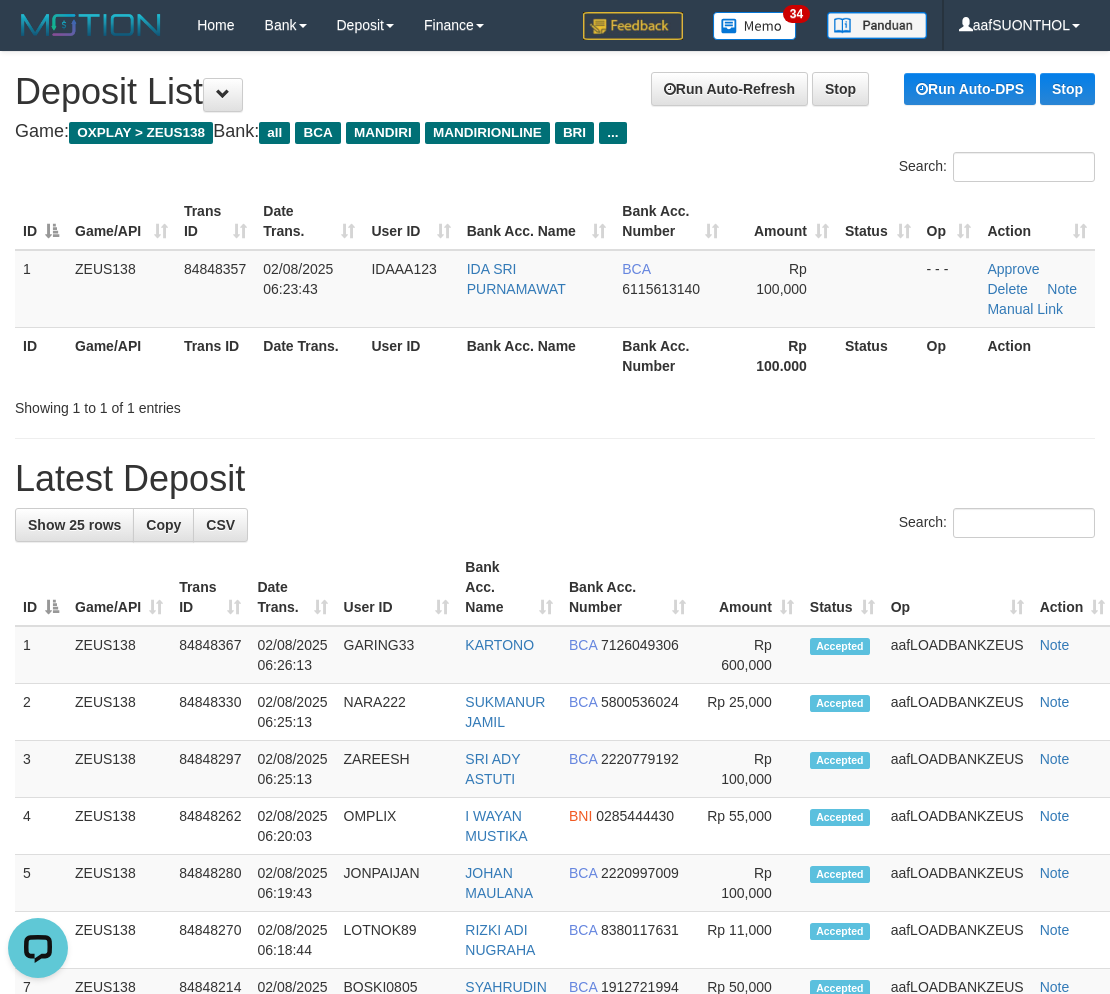 click on "Latest Deposit" at bounding box center (555, 479) 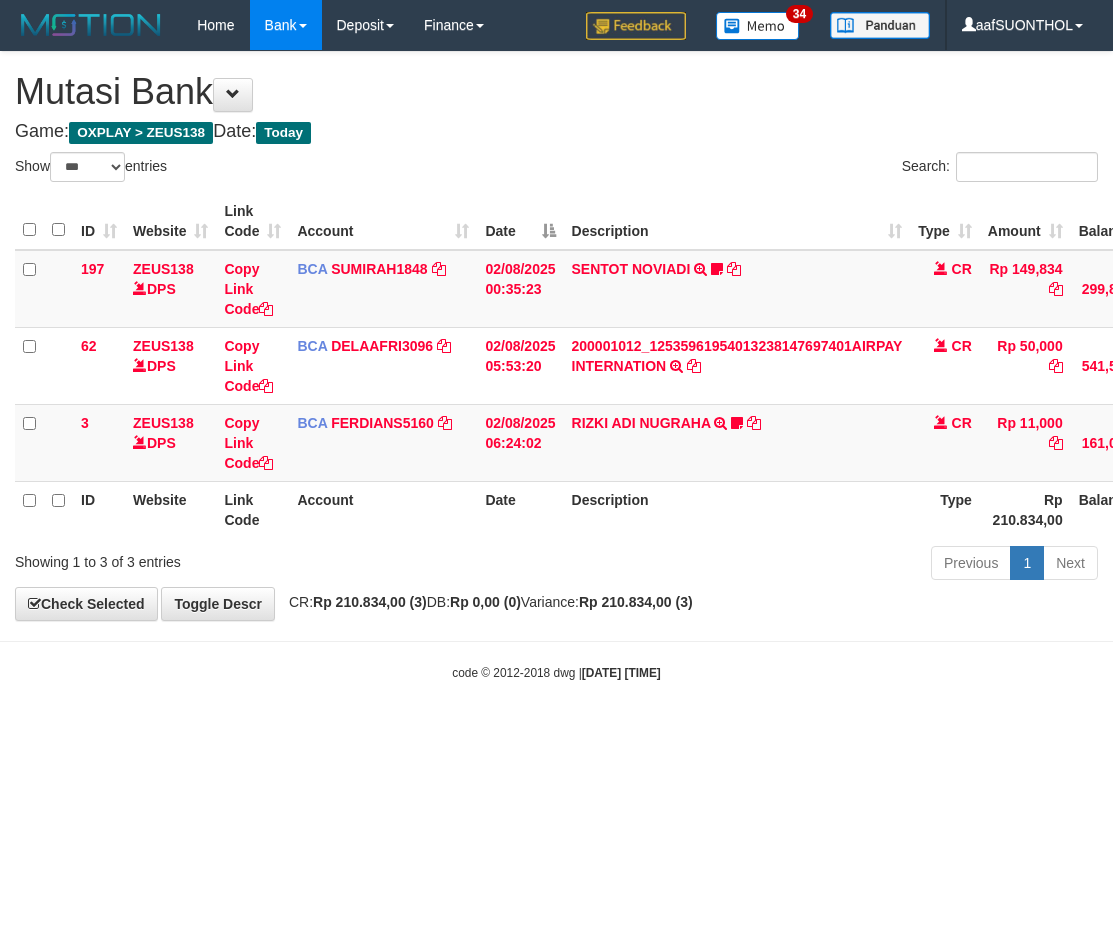 select on "***" 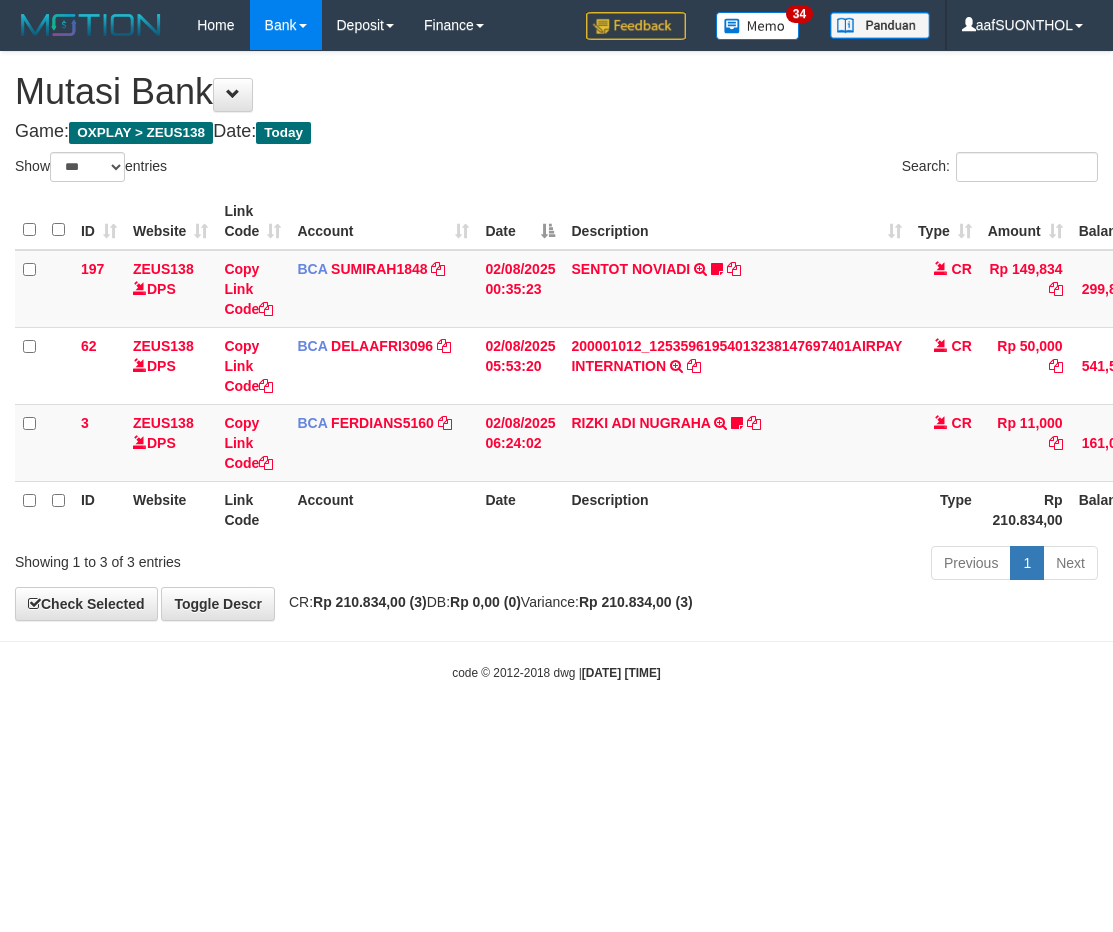 scroll, scrollTop: 0, scrollLeft: 2, axis: horizontal 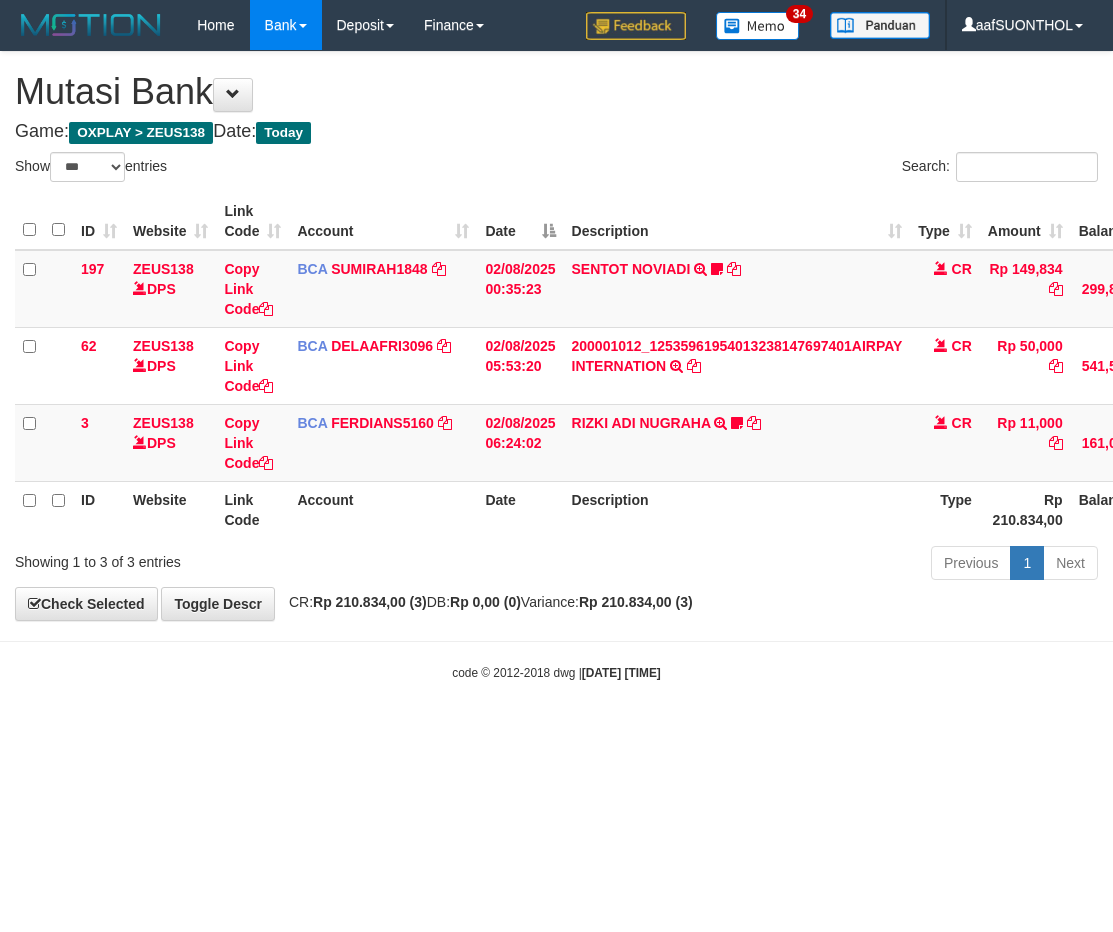 select on "***" 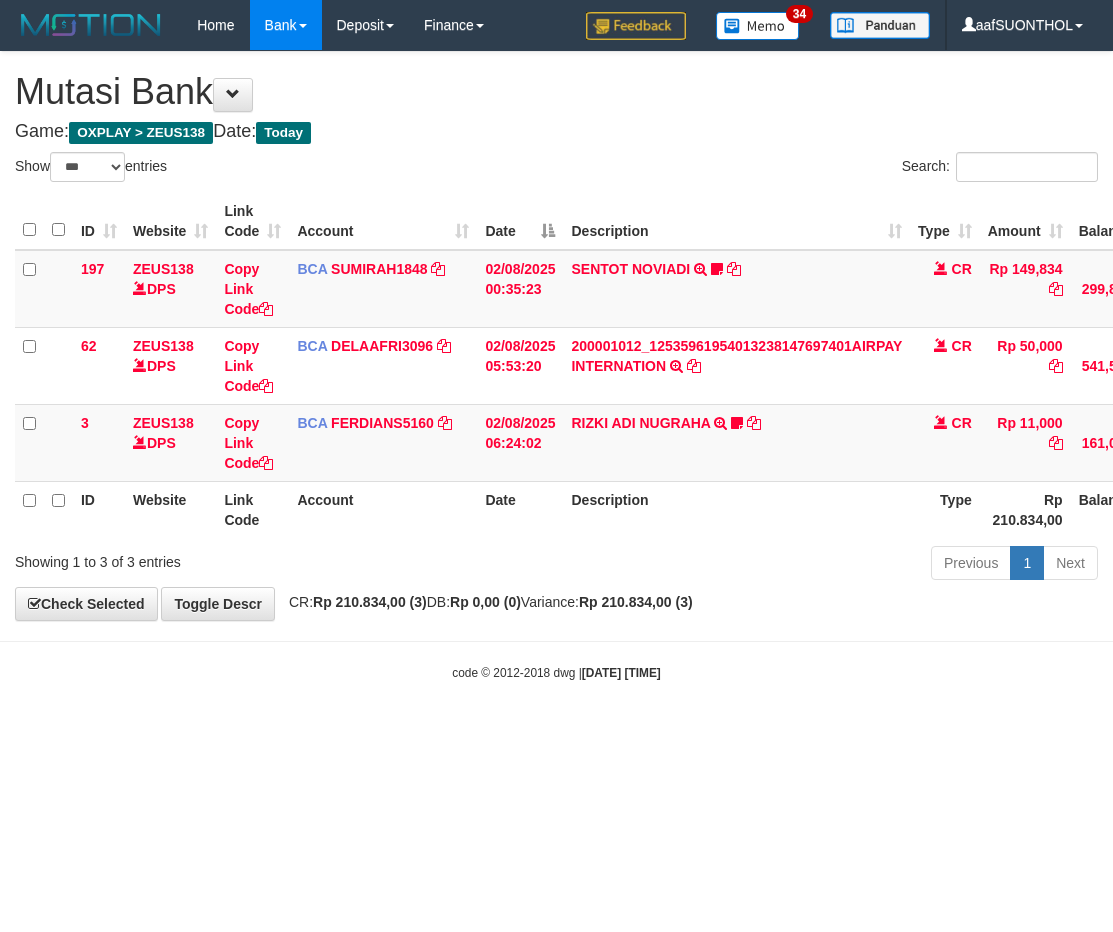 scroll, scrollTop: 0, scrollLeft: 2, axis: horizontal 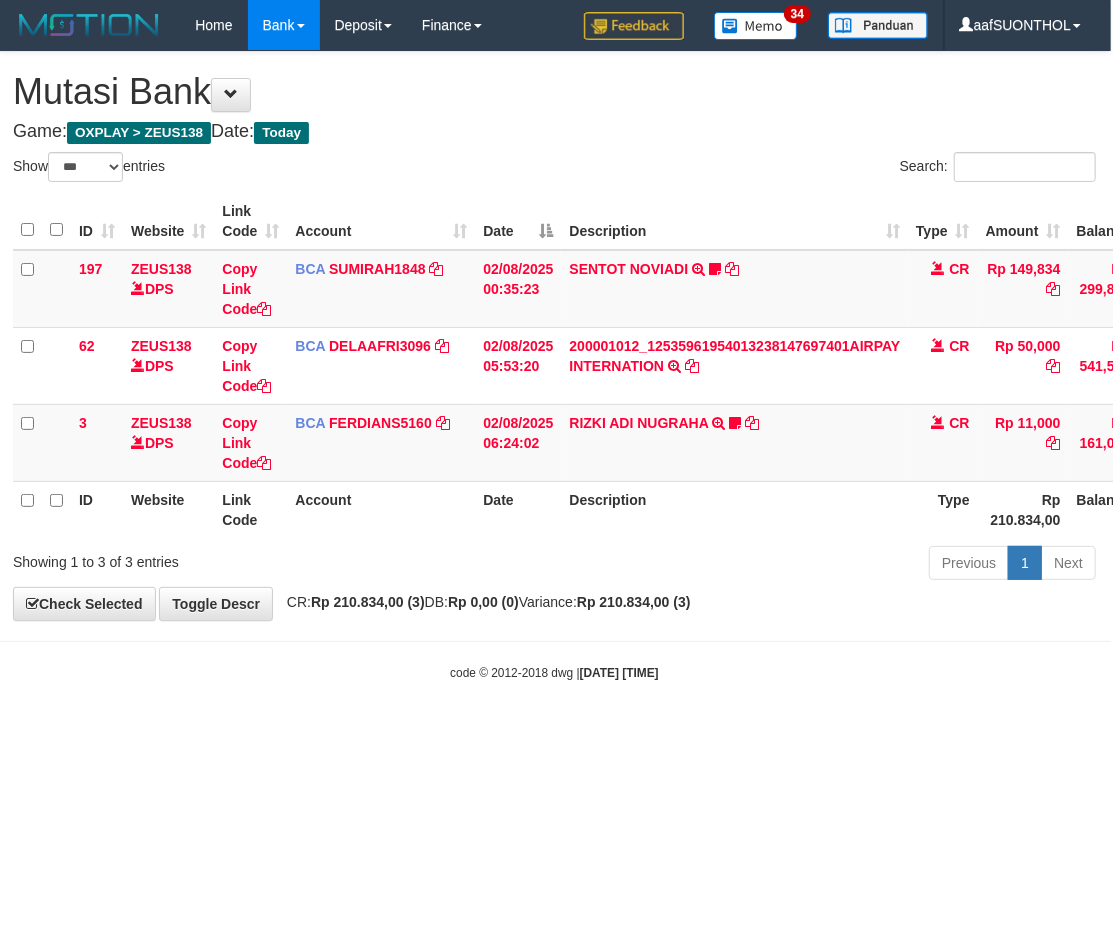 click on "Toggle navigation
Home
Bank
Account List
Load
By Website
Group
[OXPLAY]													ZEUS138
By Load Group (DPS)
Sync" at bounding box center (554, 366) 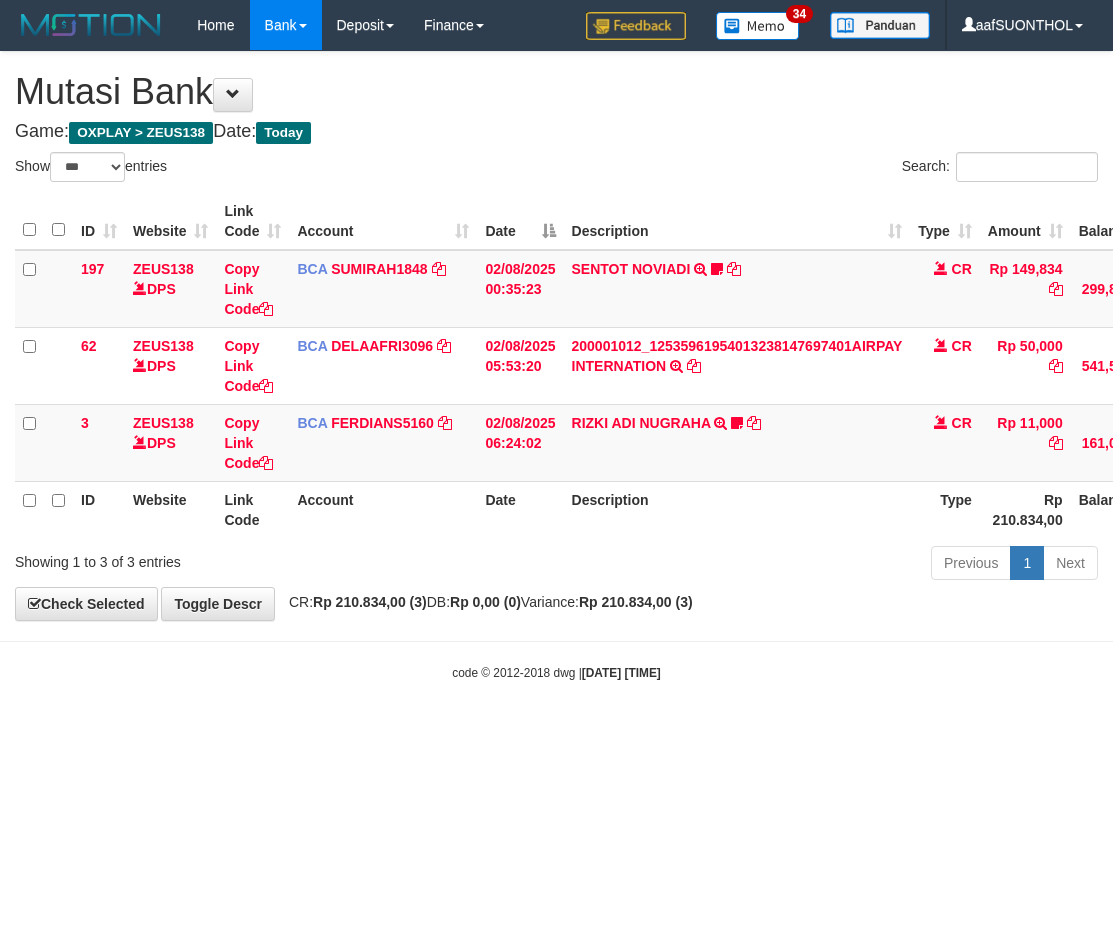 select on "***" 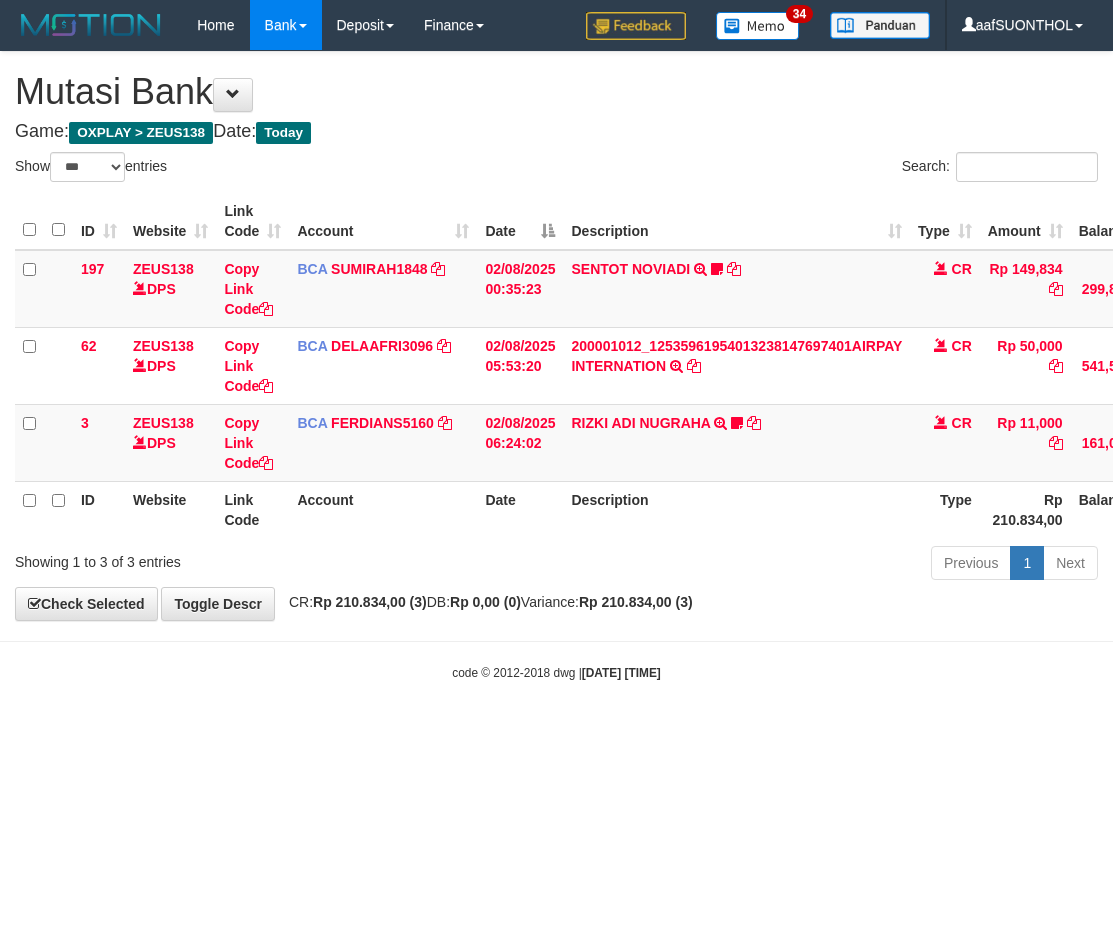 scroll, scrollTop: 0, scrollLeft: 2, axis: horizontal 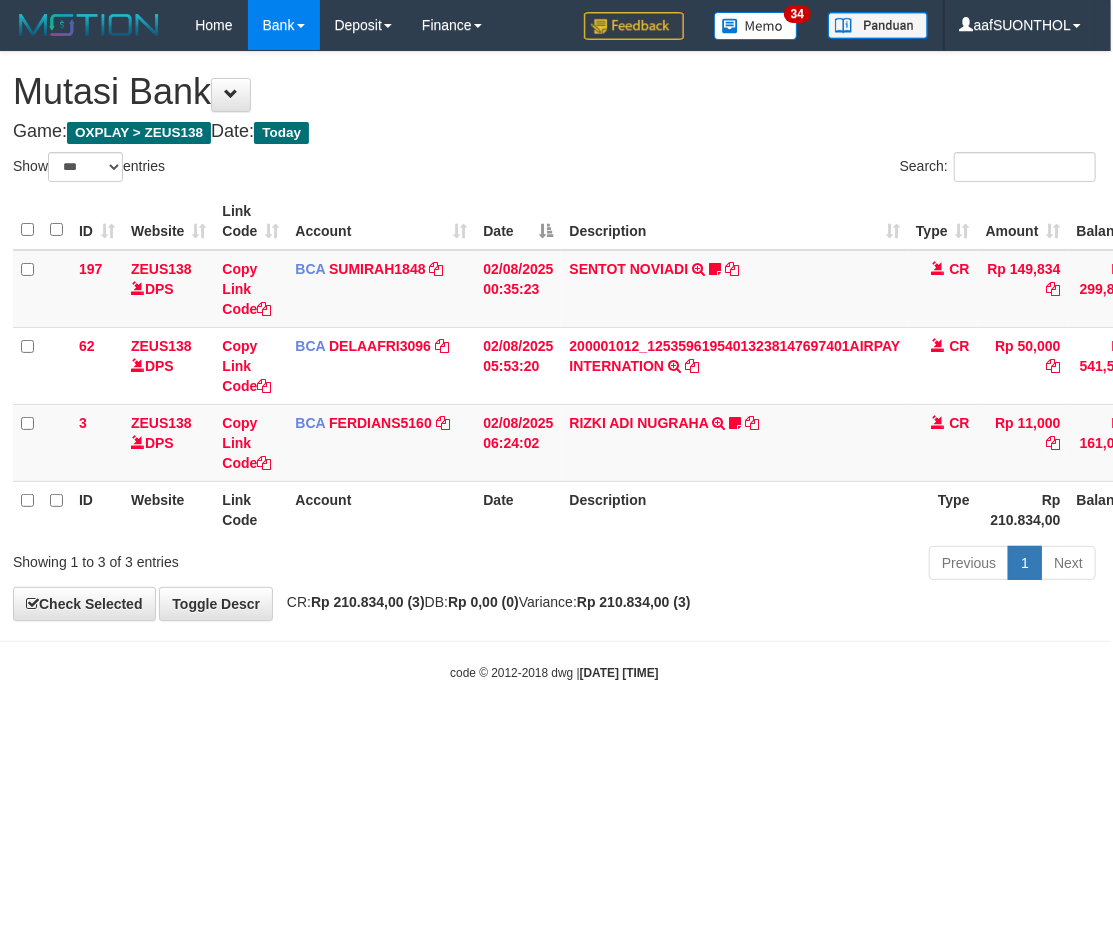 click on "Toggle navigation
Home
Bank
Account List
Load
By Website
Group
[OXPLAY]													ZEUS138
By Load Group (DPS)" at bounding box center [554, 366] 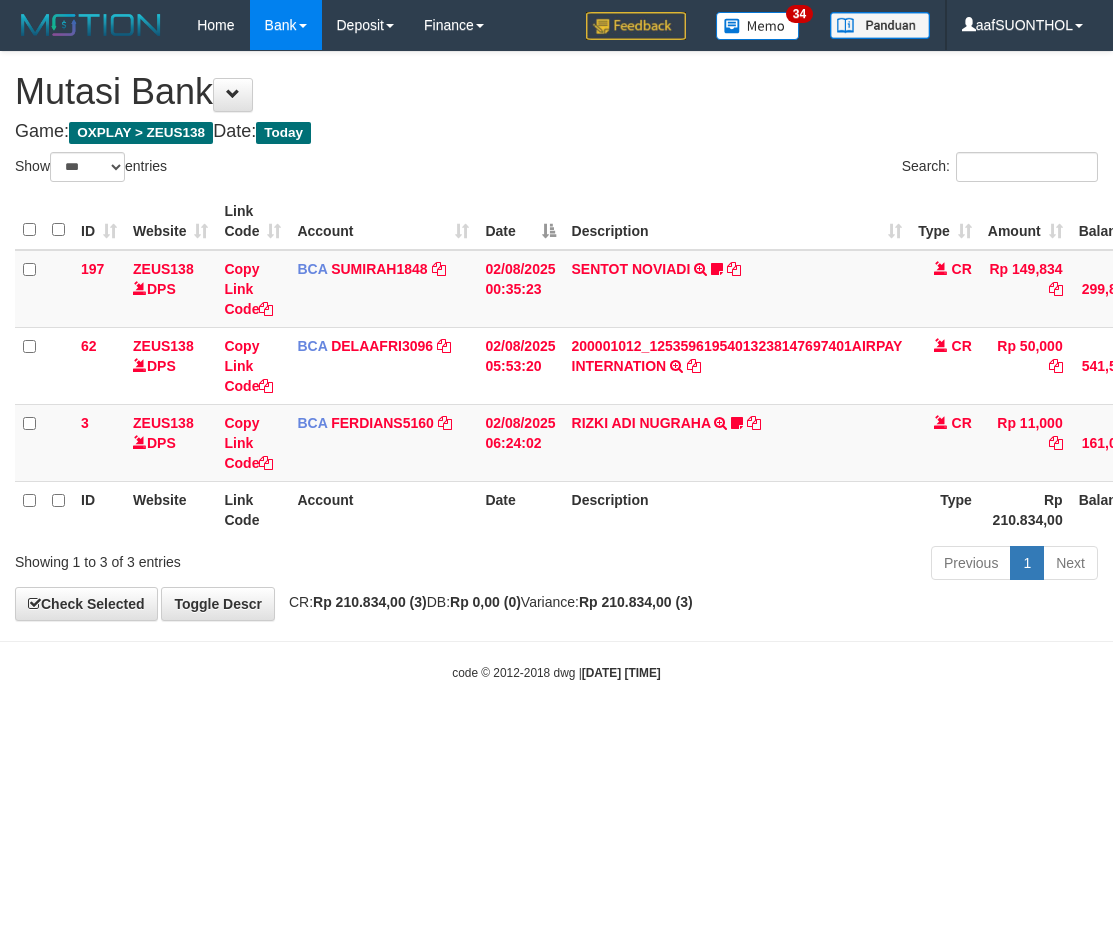 select on "***" 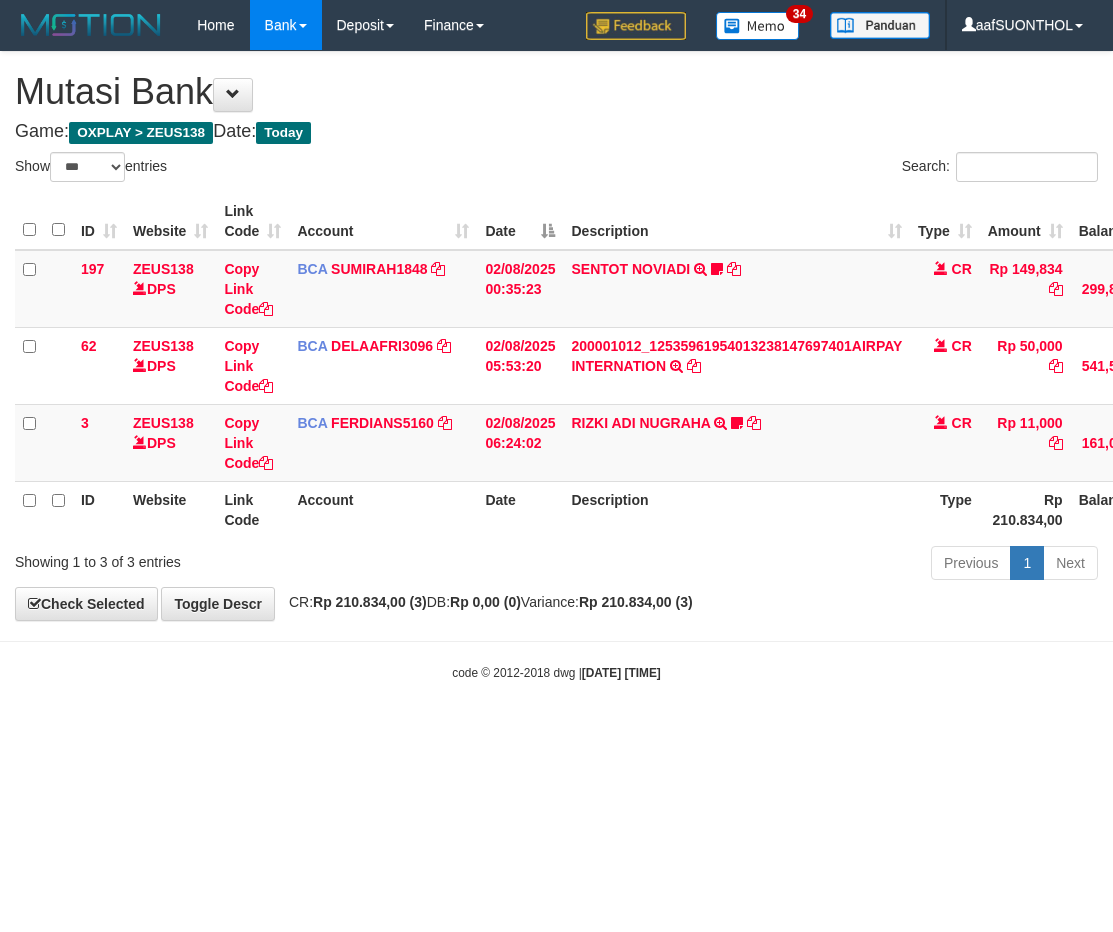 scroll, scrollTop: 0, scrollLeft: 2, axis: horizontal 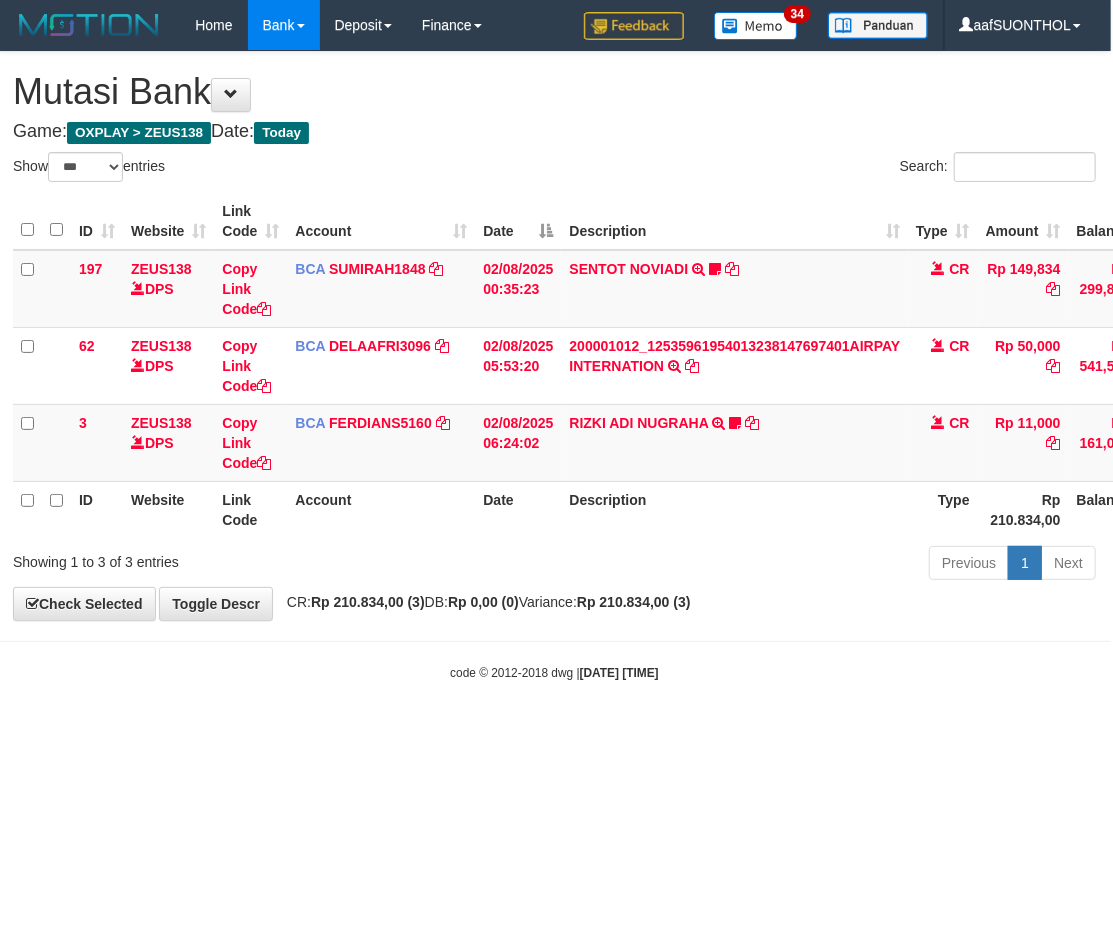 click on "Toggle navigation
Home
Bank
Account List
Load
By Website
Group
[OXPLAY]													ZEUS138
By Load Group (DPS)" at bounding box center [554, 366] 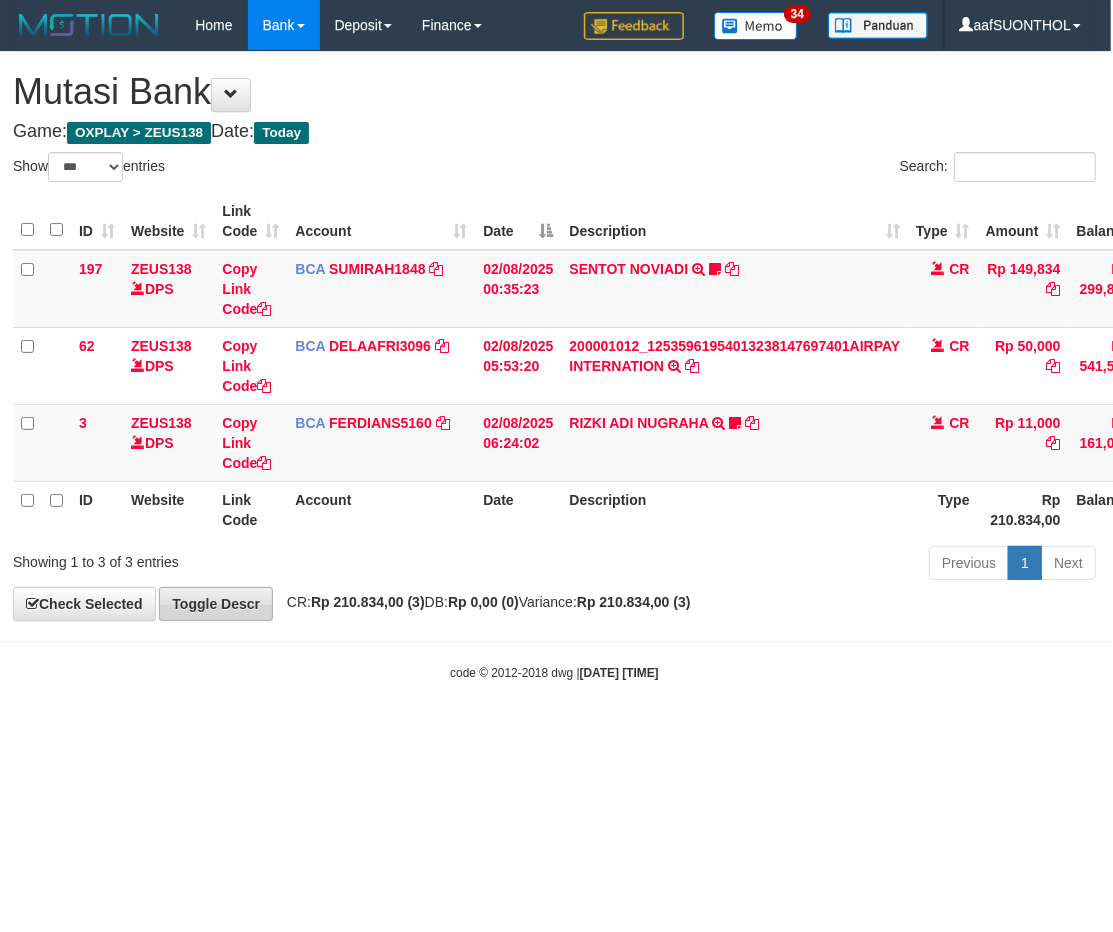 drag, startPoint x: 651, startPoint y: 716, endPoint x: 197, endPoint y: 615, distance: 465.0989 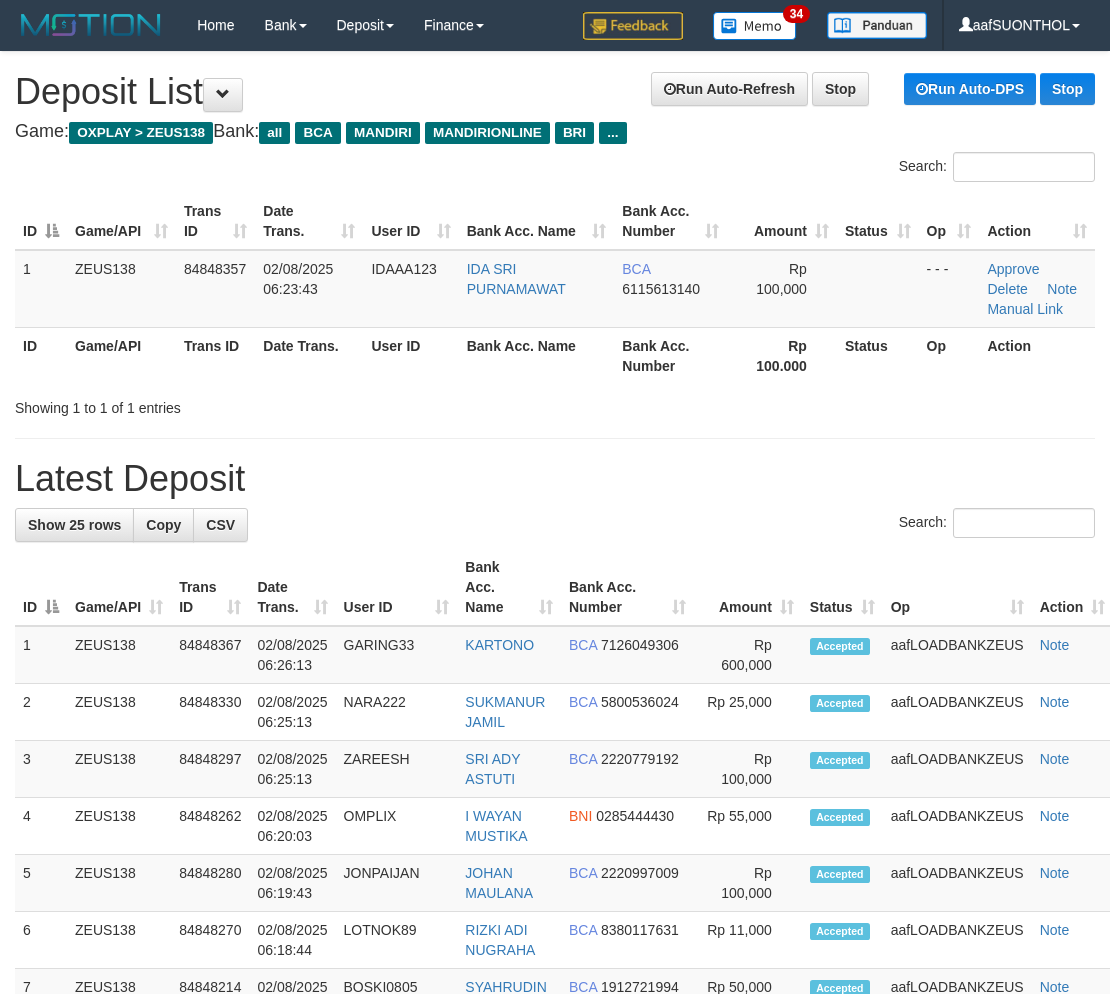scroll, scrollTop: 0, scrollLeft: 0, axis: both 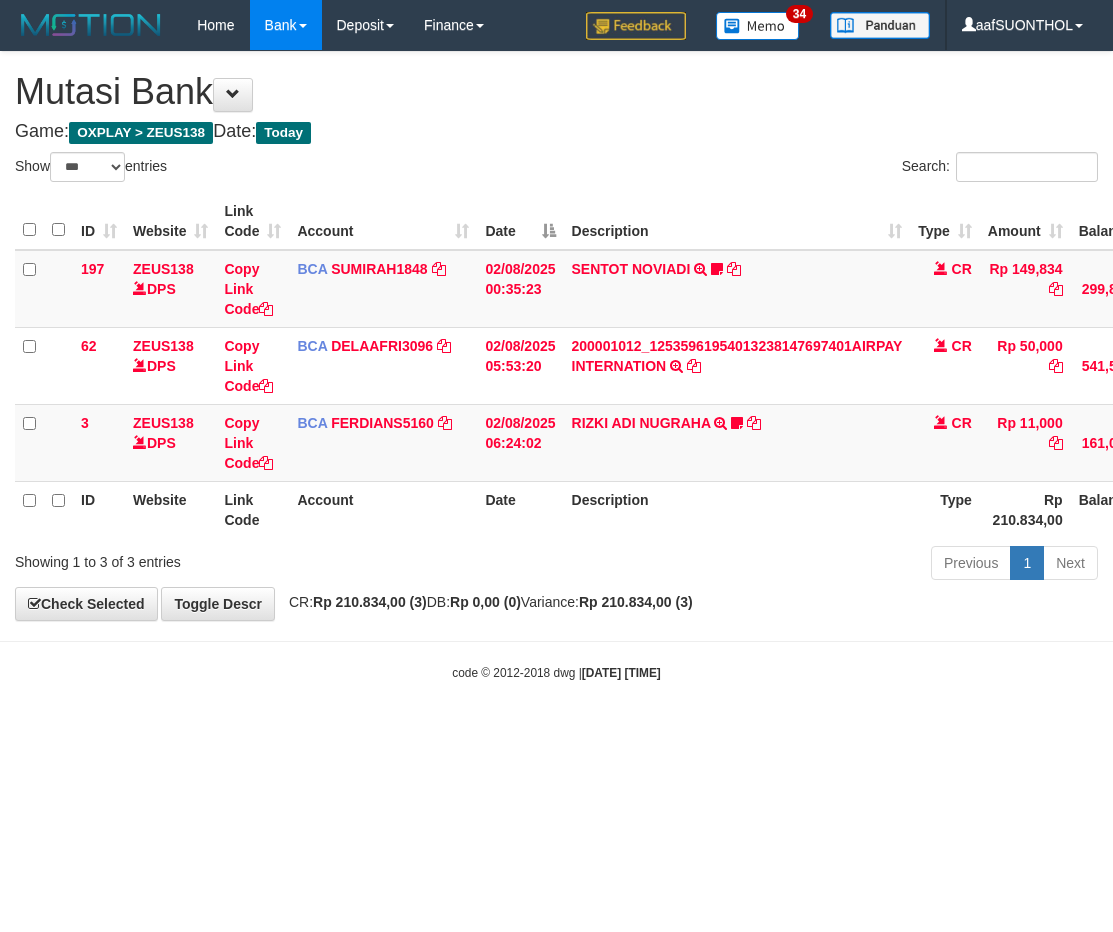 select on "***" 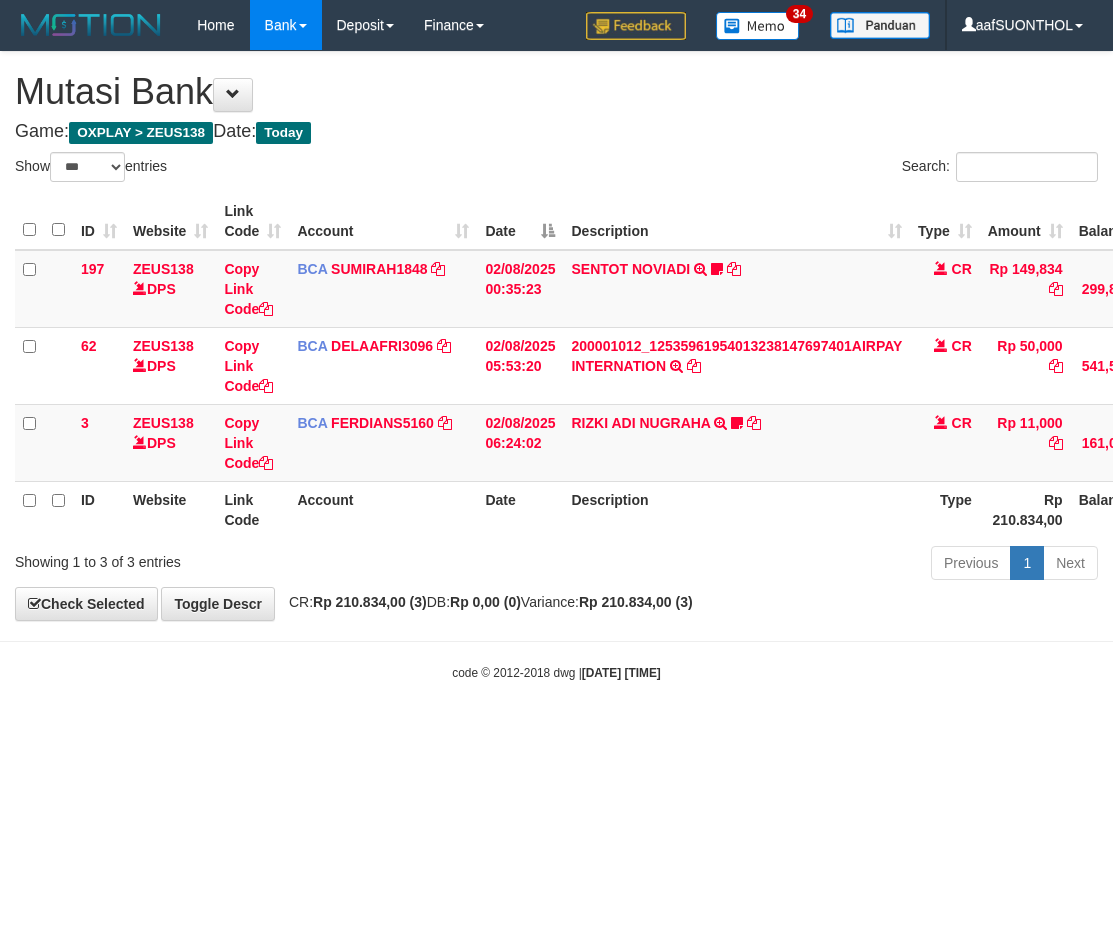 scroll, scrollTop: 0, scrollLeft: 2, axis: horizontal 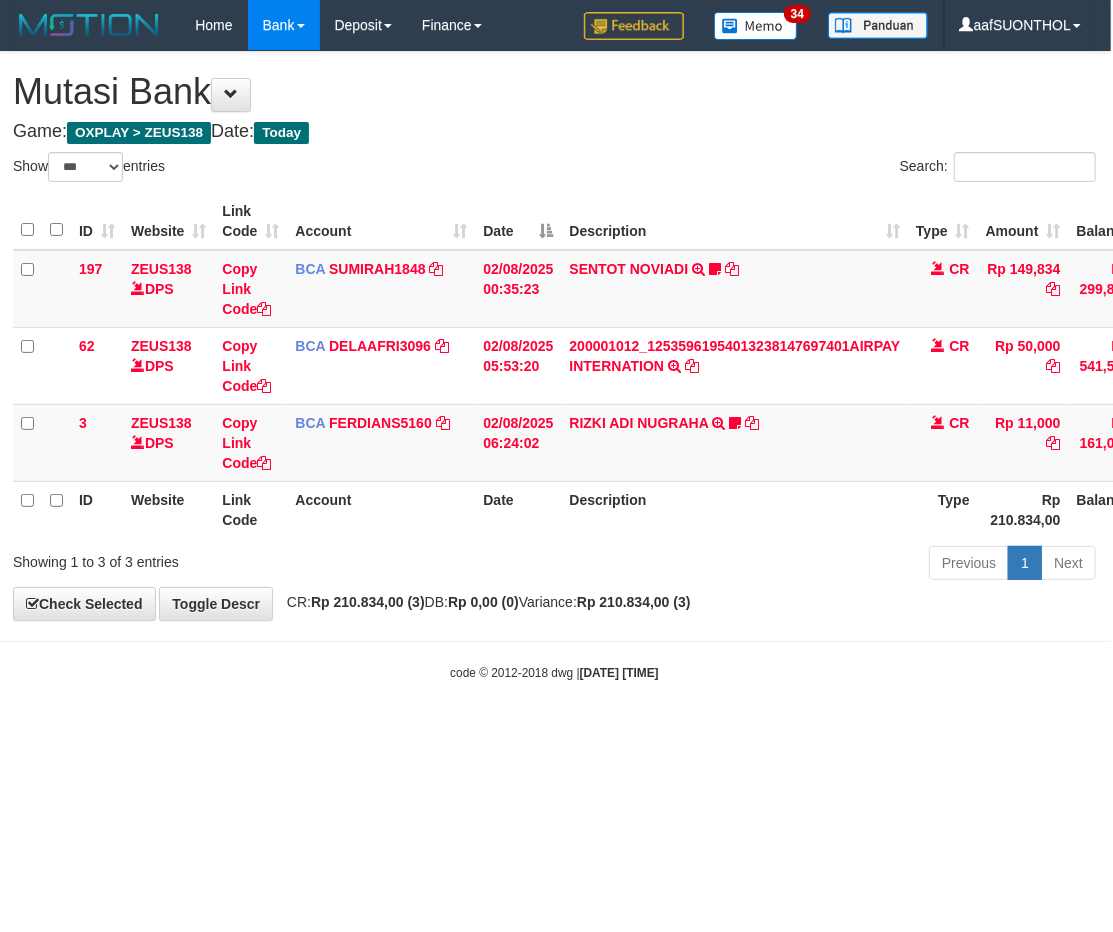 click on "Toggle navigation
Home
Bank
Account List
Load
By Website
Group
[OXPLAY]													ZEUS138
By Load Group (DPS)
Sync" at bounding box center [554, 366] 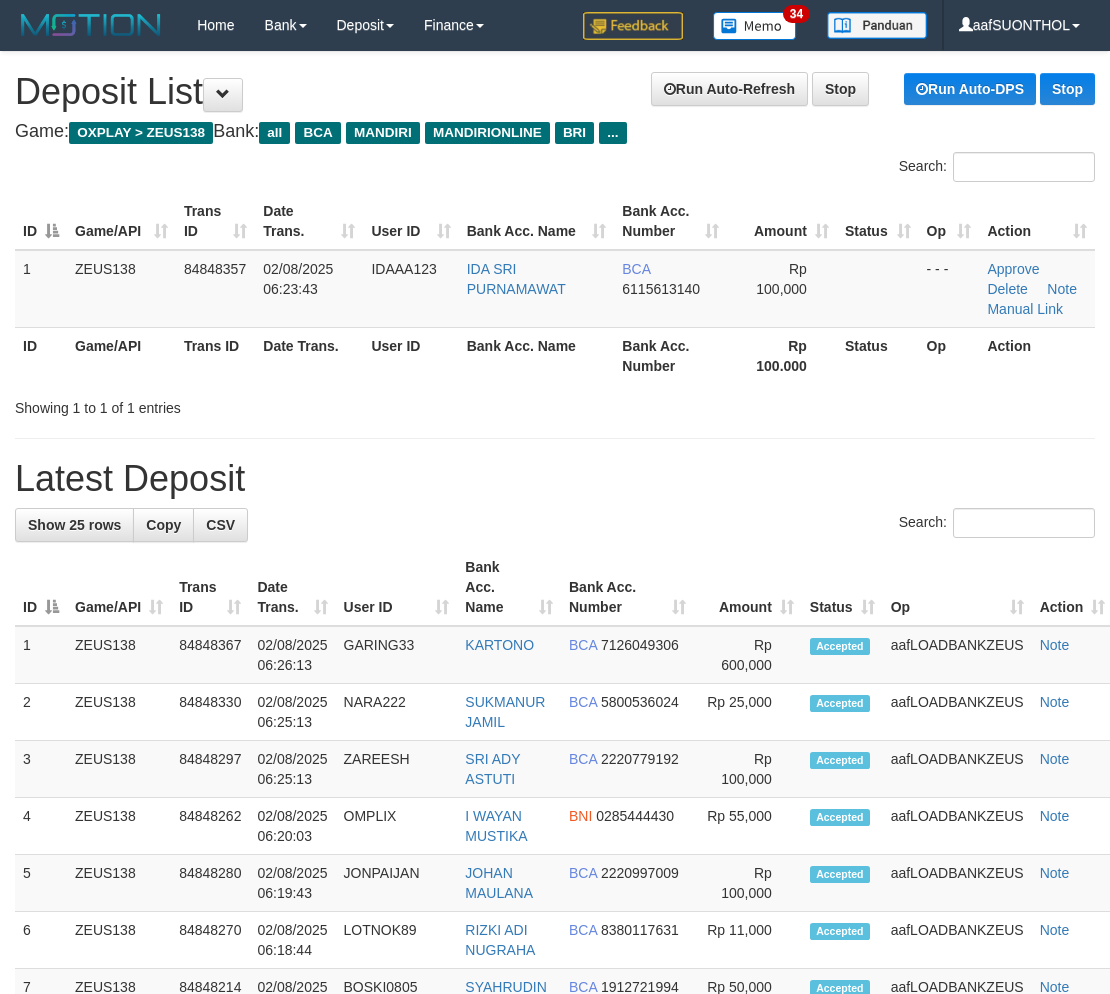 scroll, scrollTop: 0, scrollLeft: 0, axis: both 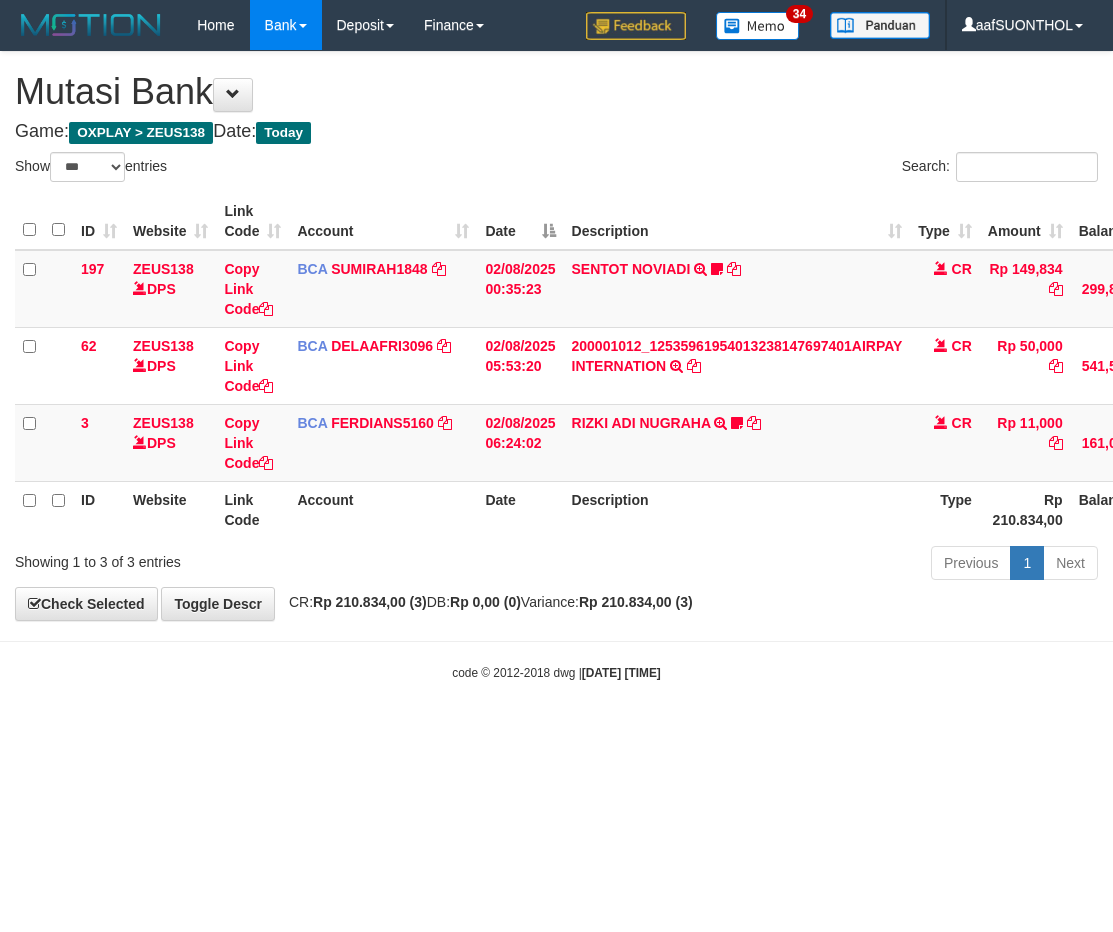 select on "***" 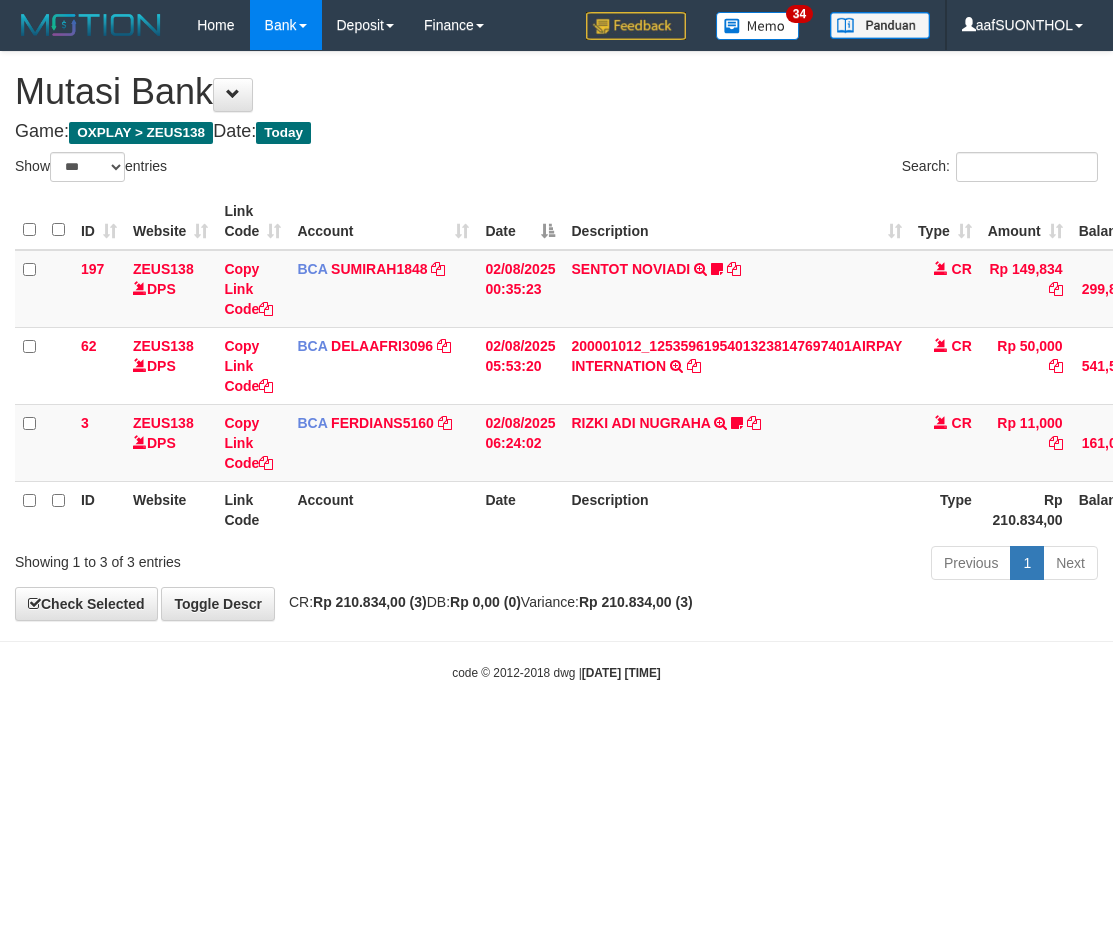 scroll, scrollTop: 0, scrollLeft: 2, axis: horizontal 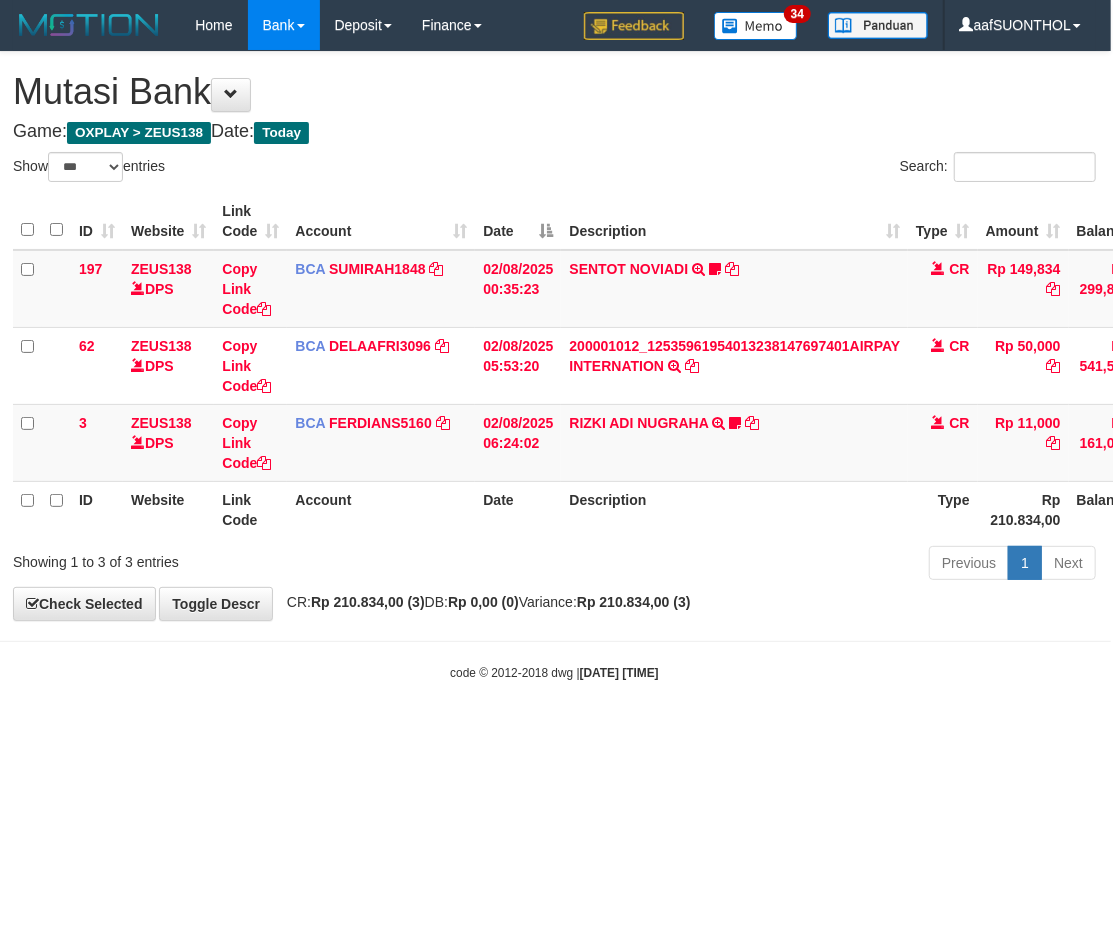 click on "**********" at bounding box center (554, 336) 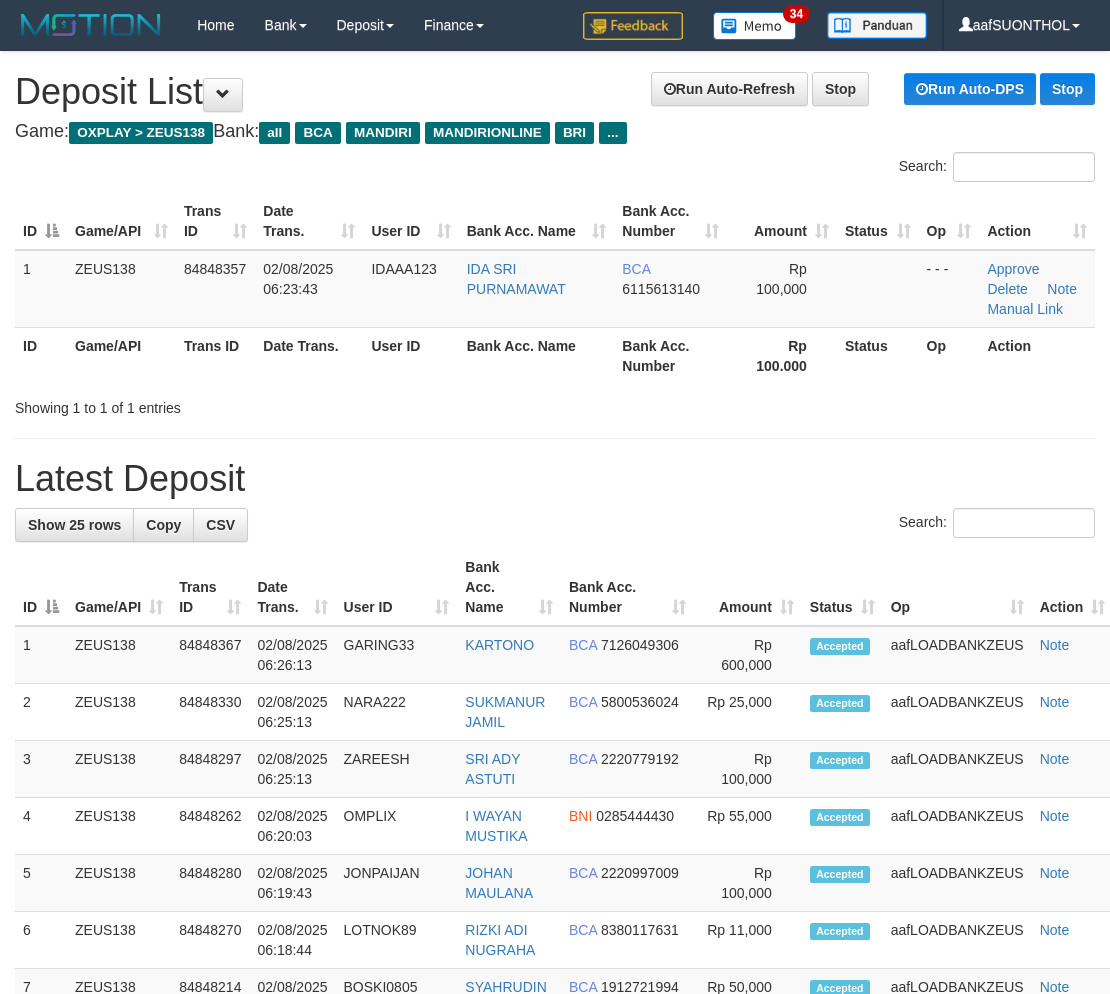 scroll, scrollTop: 0, scrollLeft: 0, axis: both 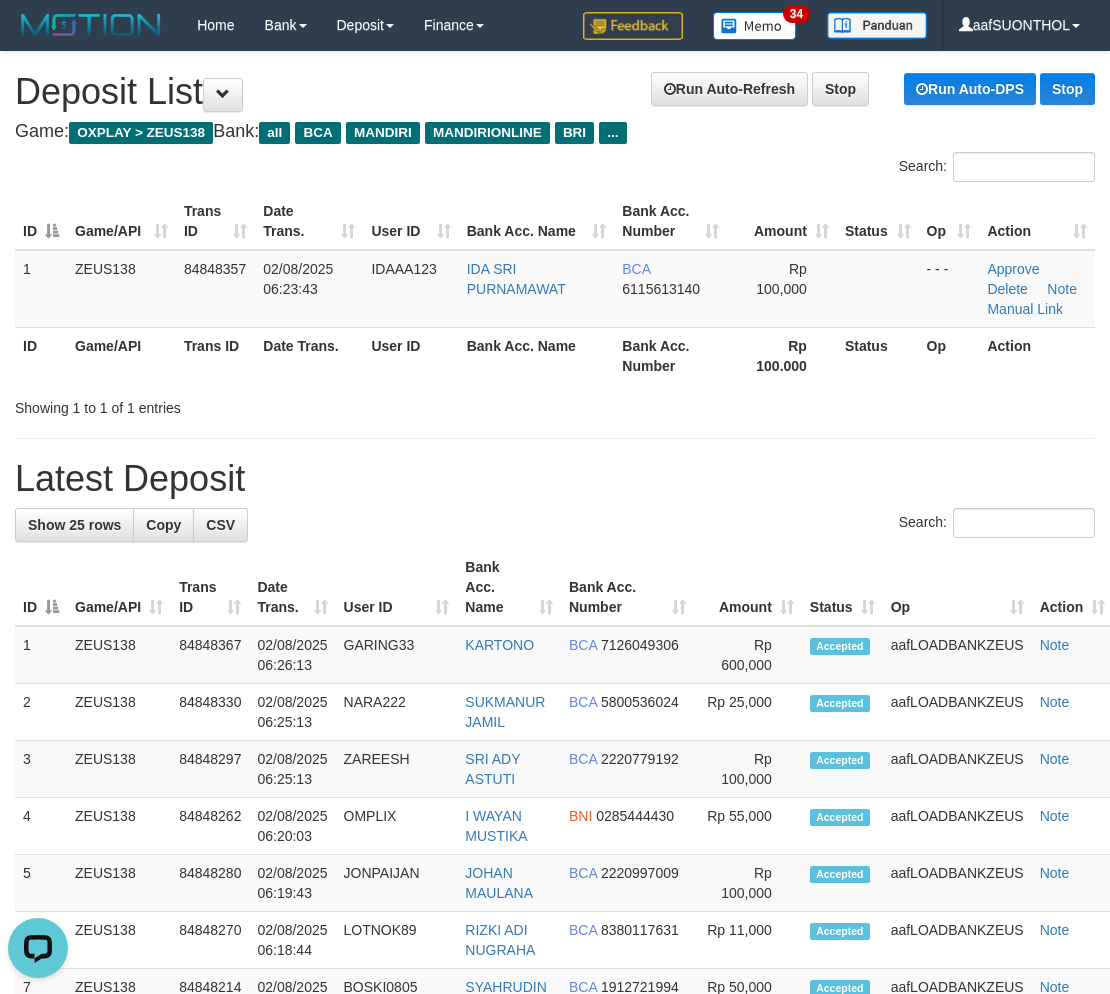 click on "**********" at bounding box center [555, 1158] 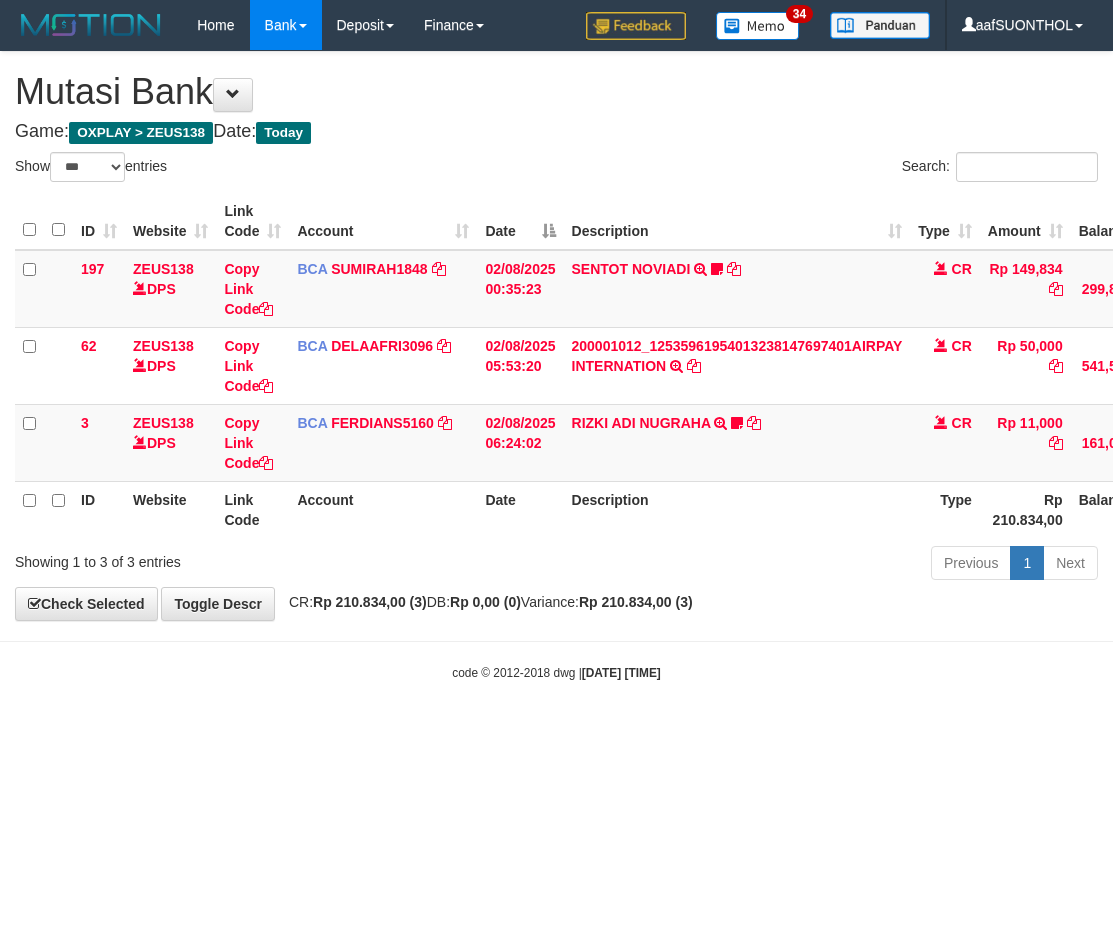 select on "***" 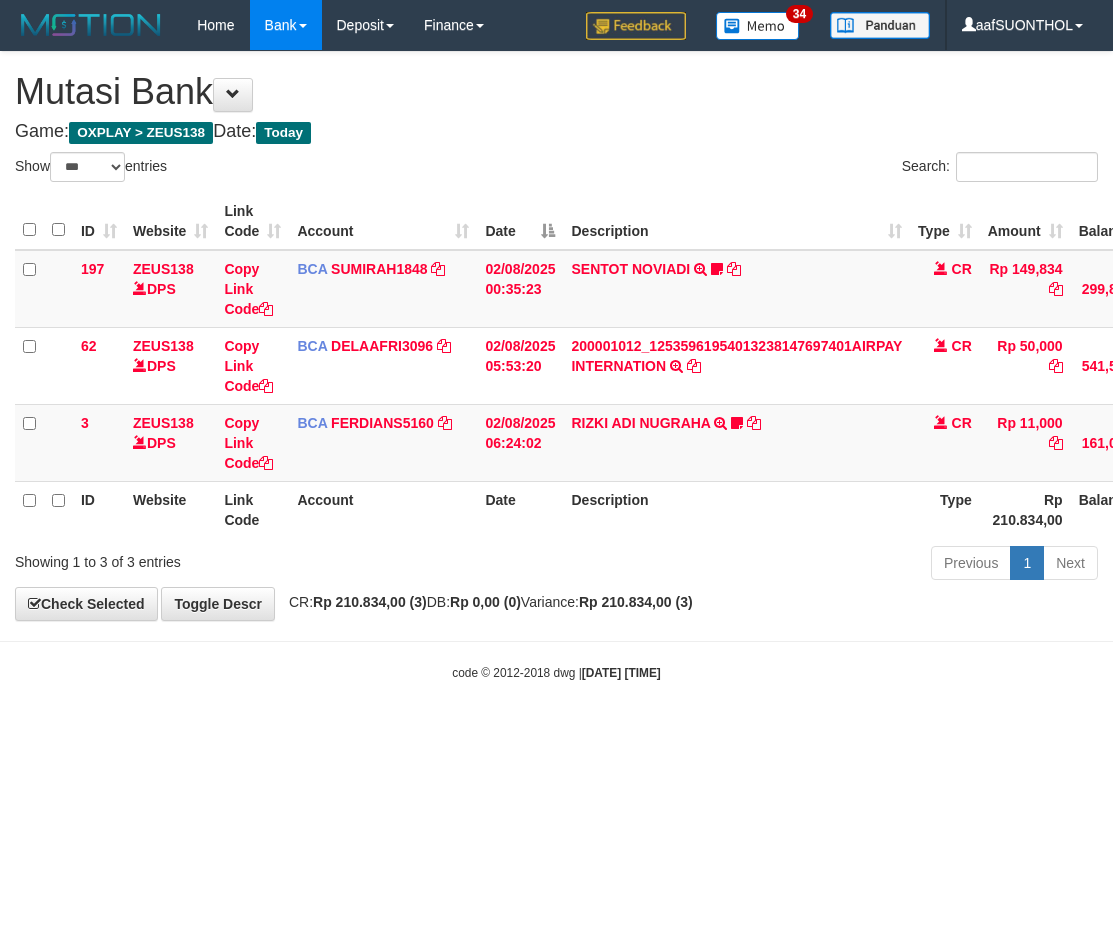 scroll, scrollTop: 0, scrollLeft: 2, axis: horizontal 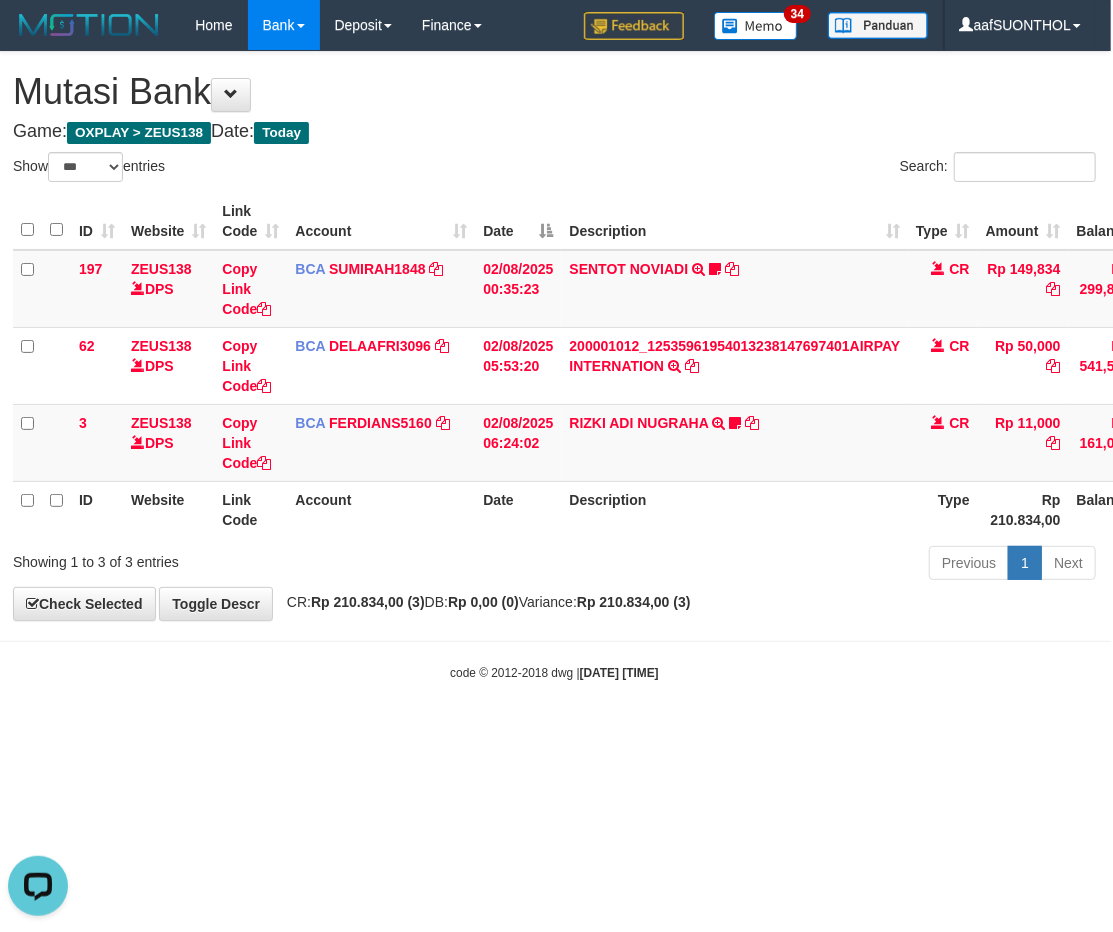 click on "Toggle navigation
Home
Bank
Account List
Load
By Website
Group
[OXPLAY]													ZEUS138
By Load Group (DPS)" at bounding box center (554, 366) 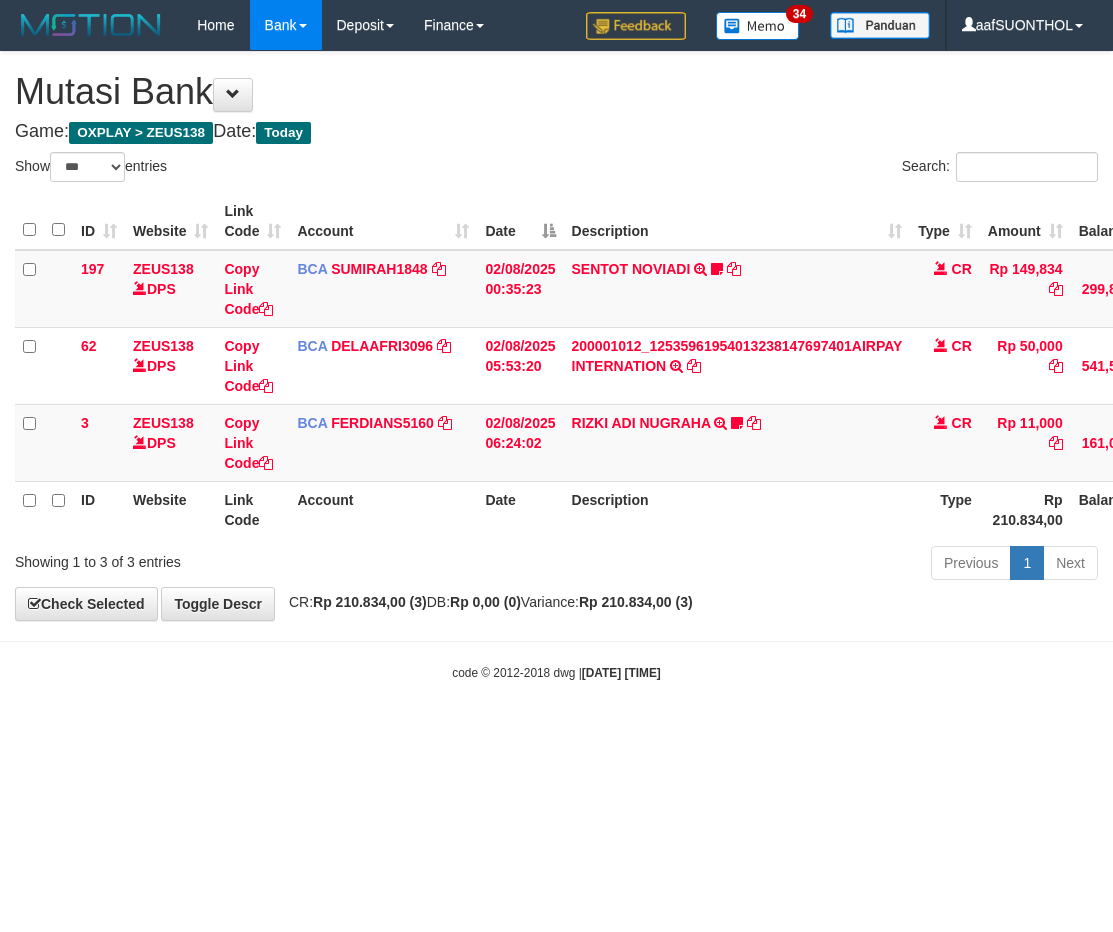 select on "***" 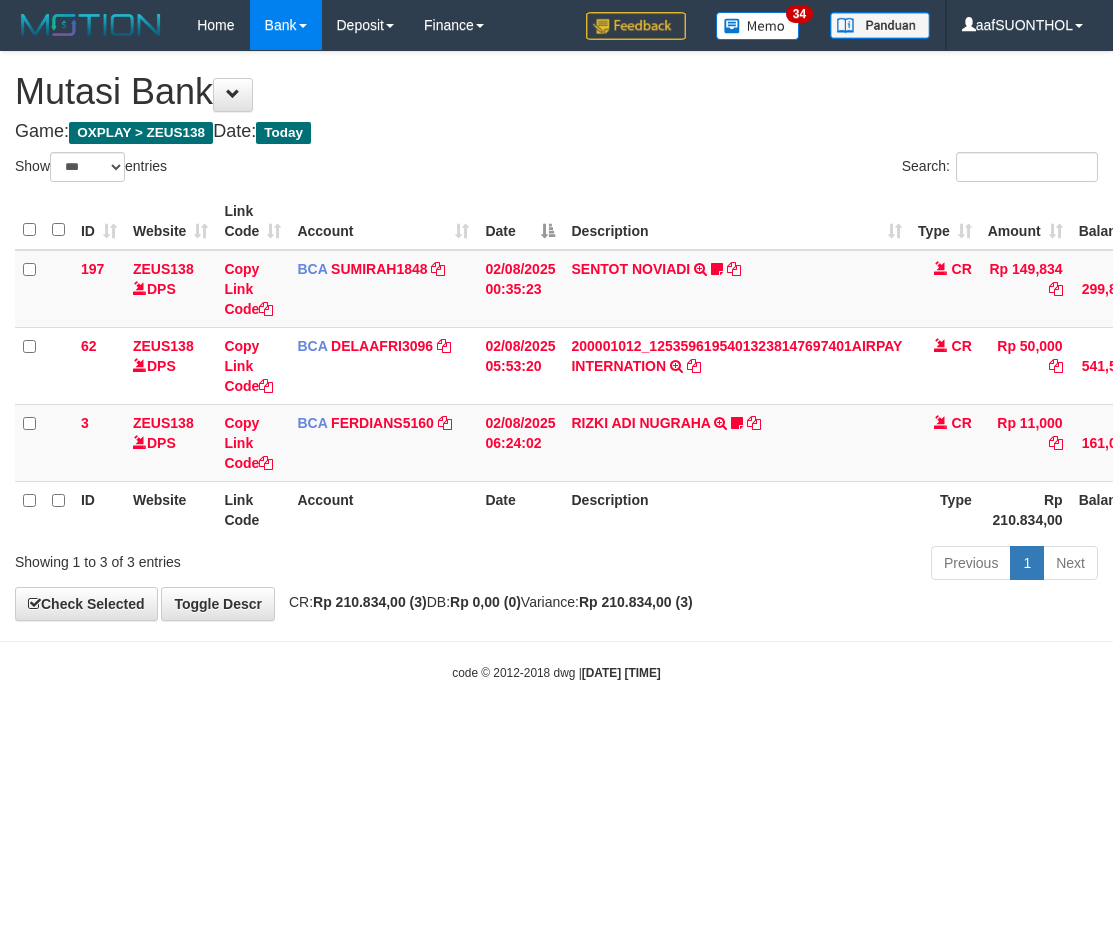 scroll, scrollTop: 0, scrollLeft: 2, axis: horizontal 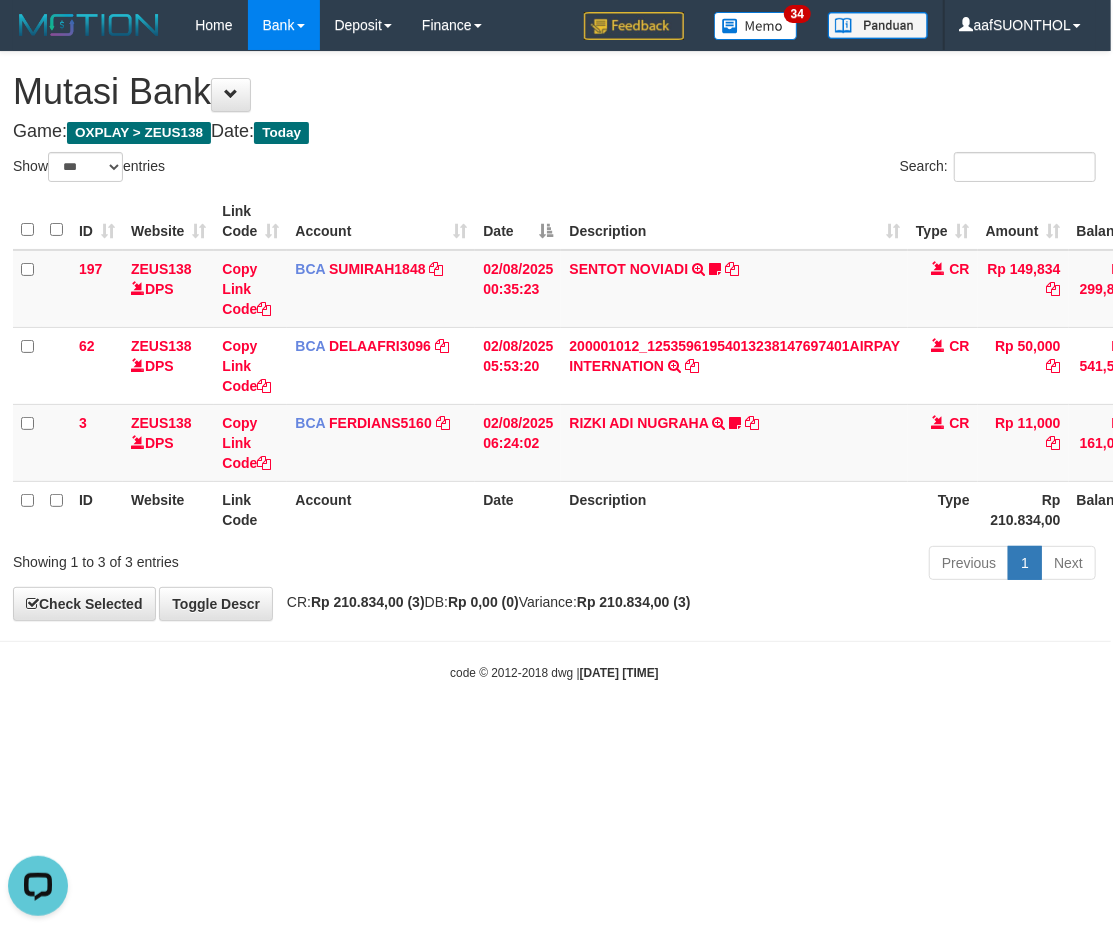 drag, startPoint x: 227, startPoint y: 733, endPoint x: 213, endPoint y: 733, distance: 14 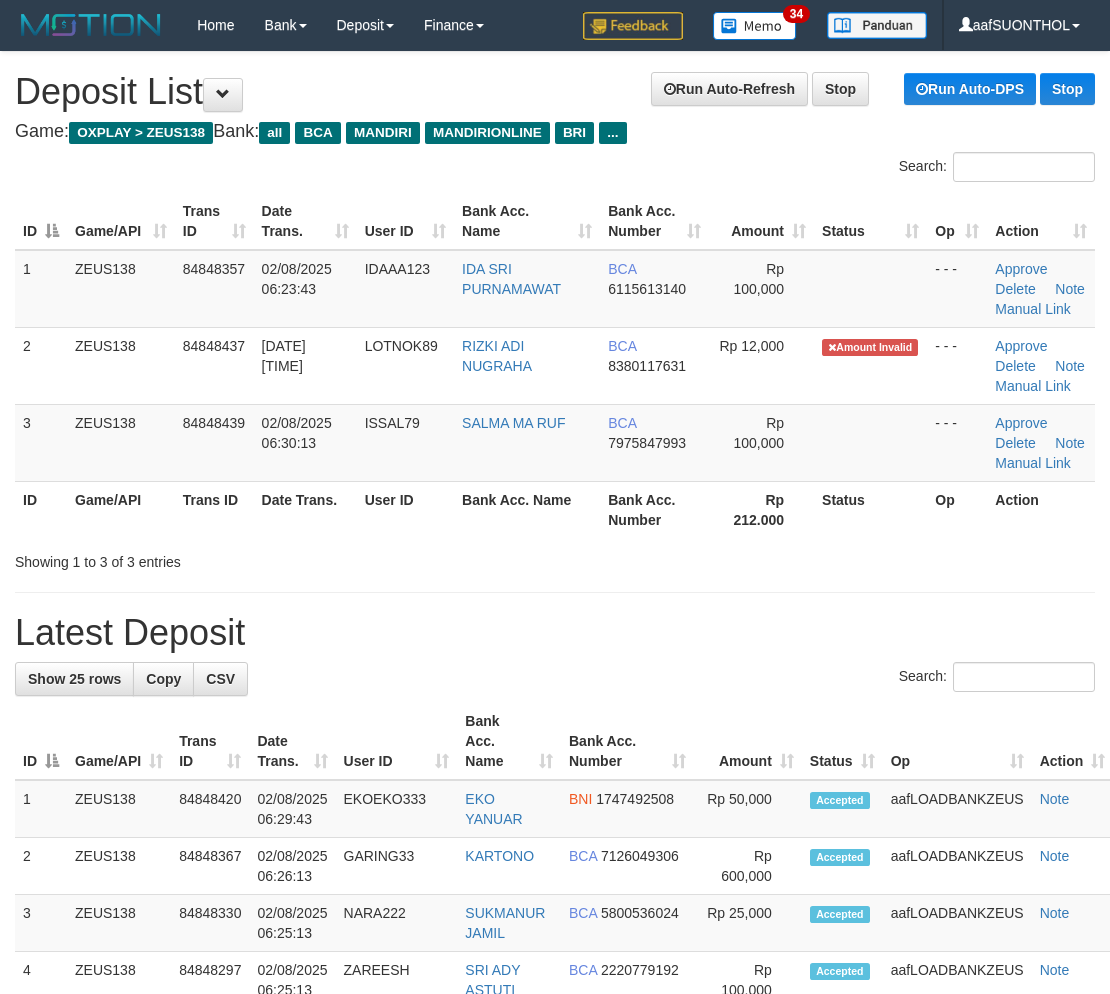 scroll, scrollTop: 0, scrollLeft: 0, axis: both 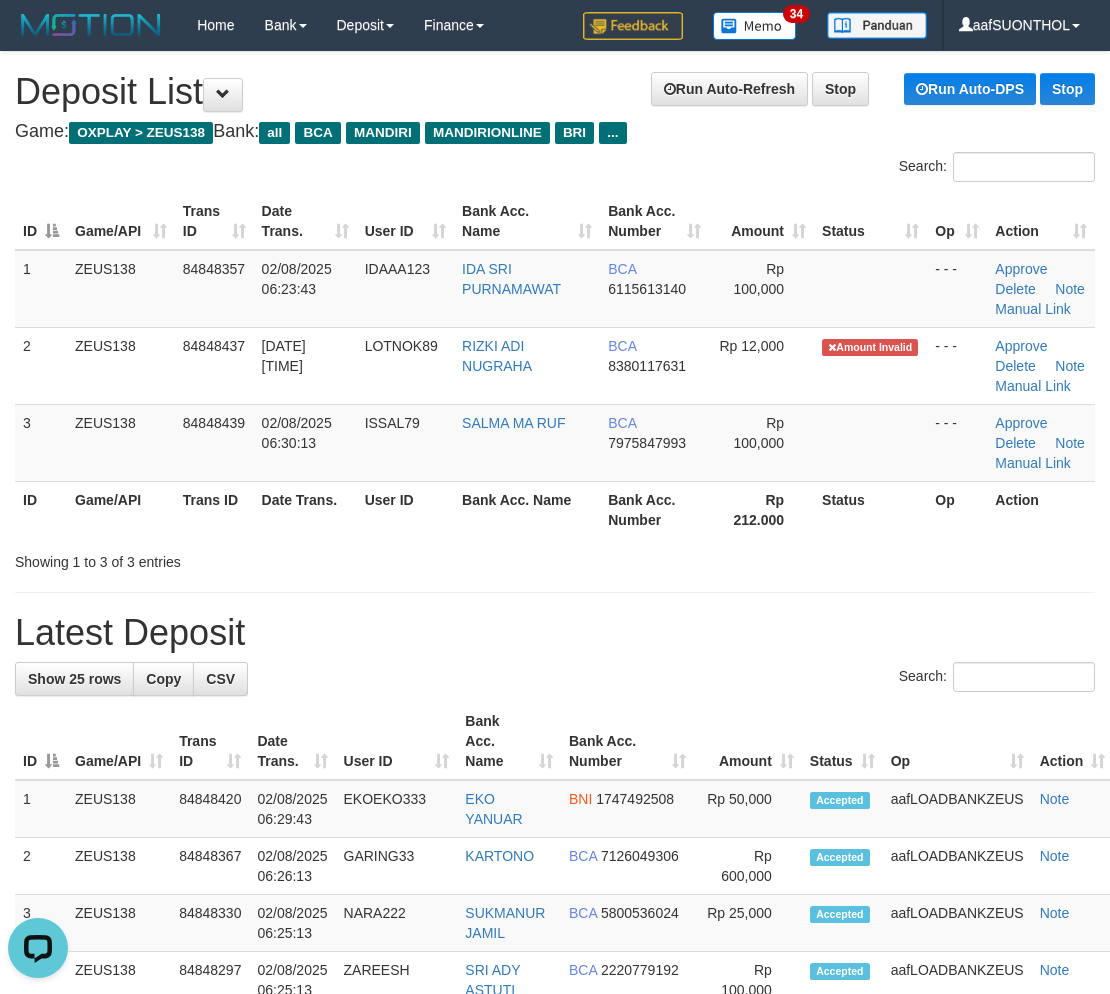 click on "Op" at bounding box center [957, 741] 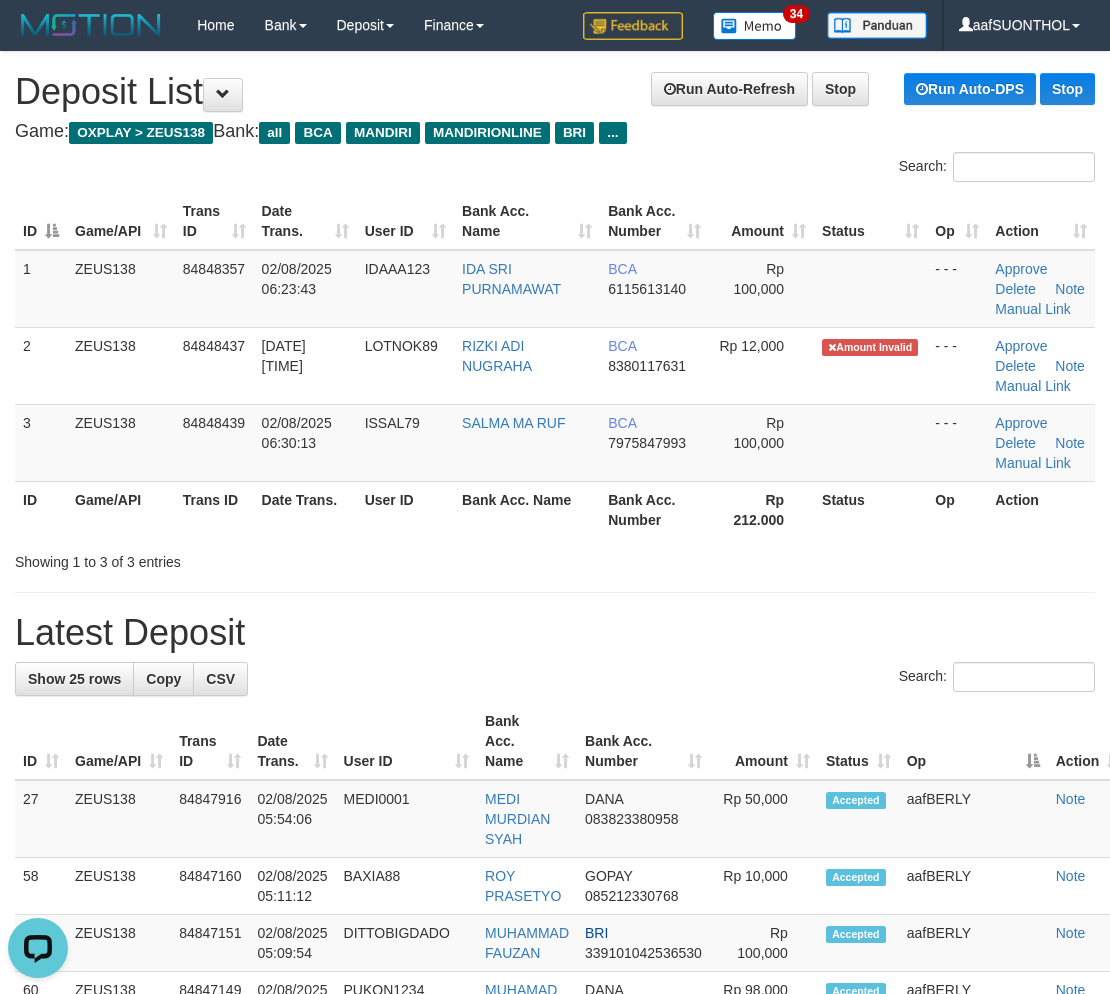 click on "Op" at bounding box center (973, 741) 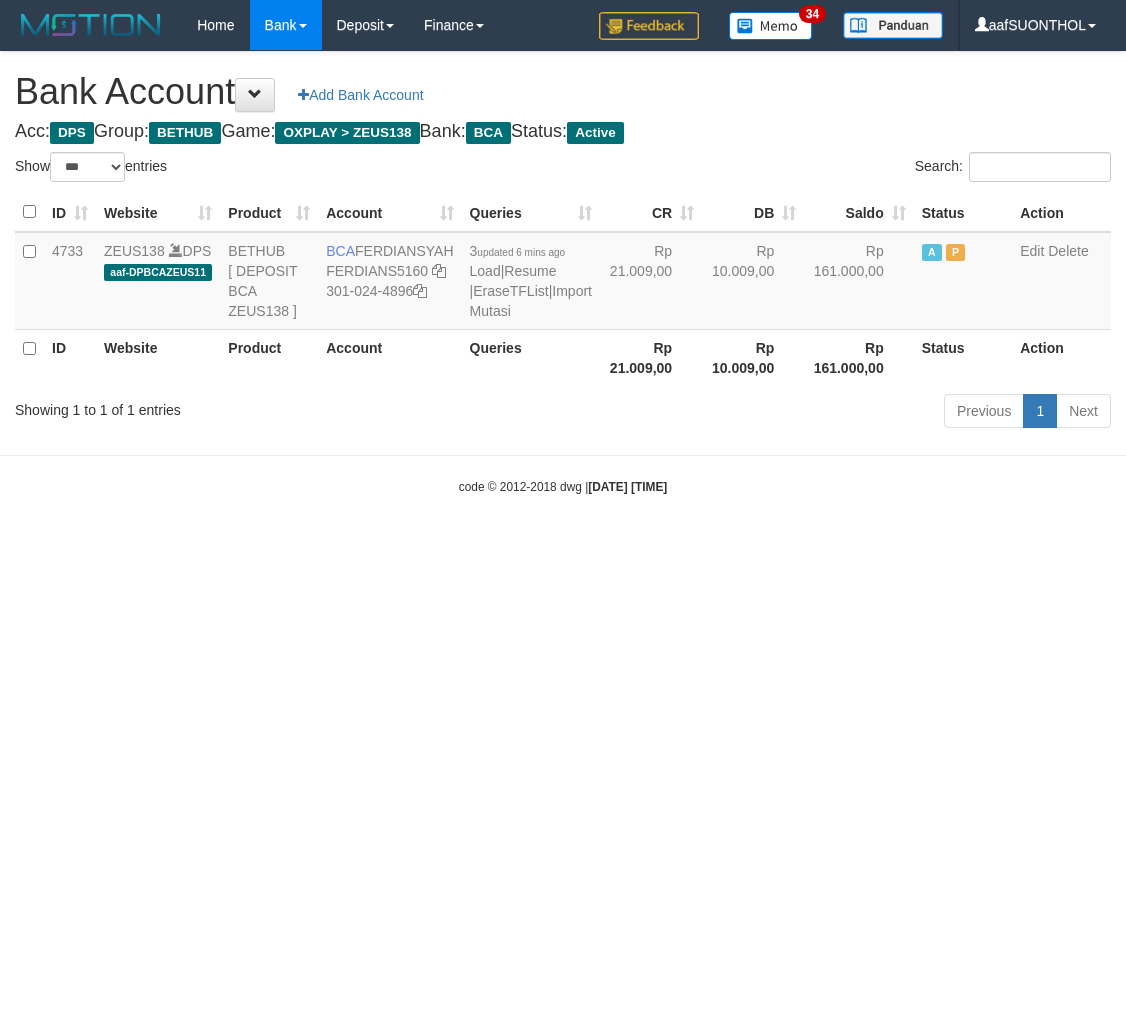 select on "***" 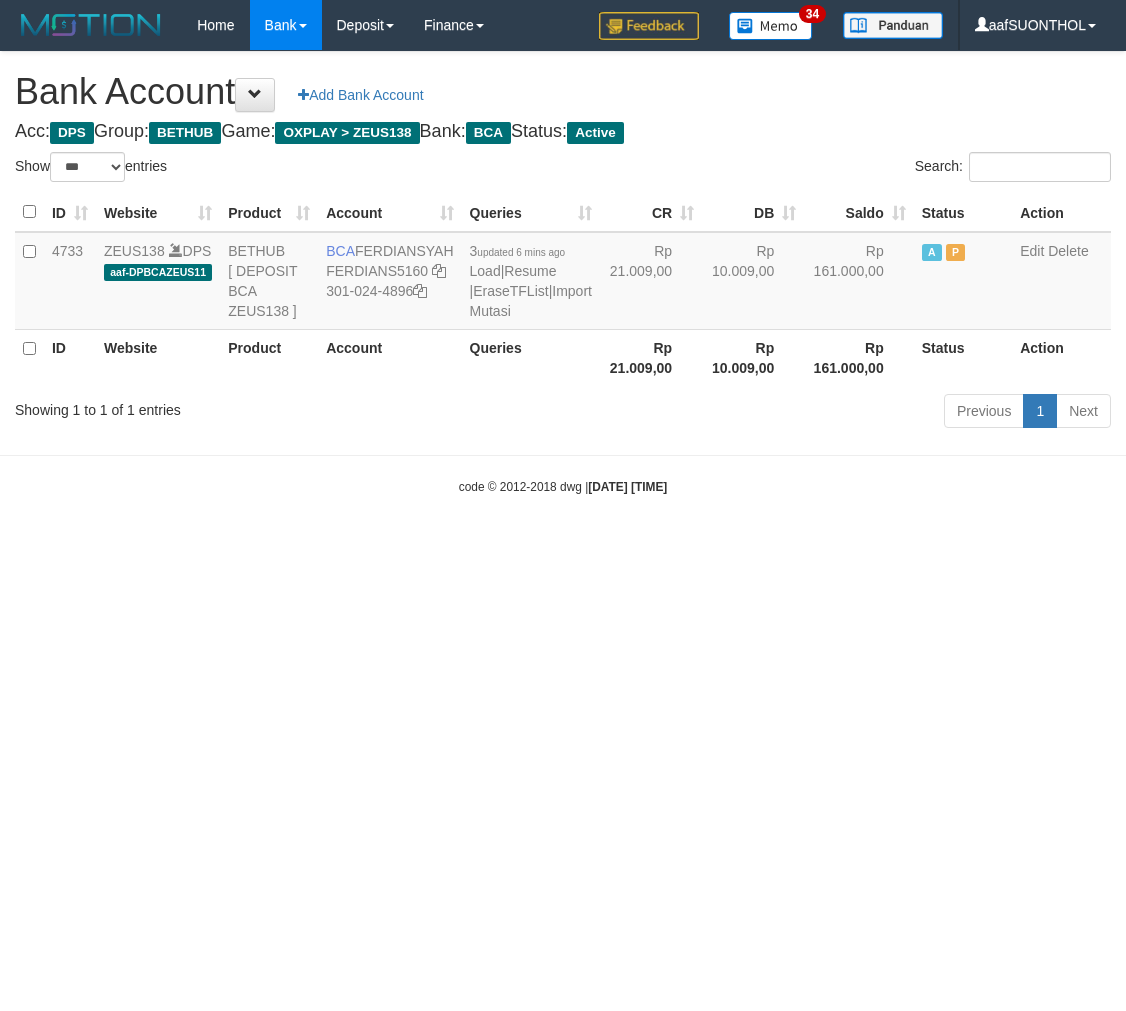 scroll, scrollTop: 0, scrollLeft: 0, axis: both 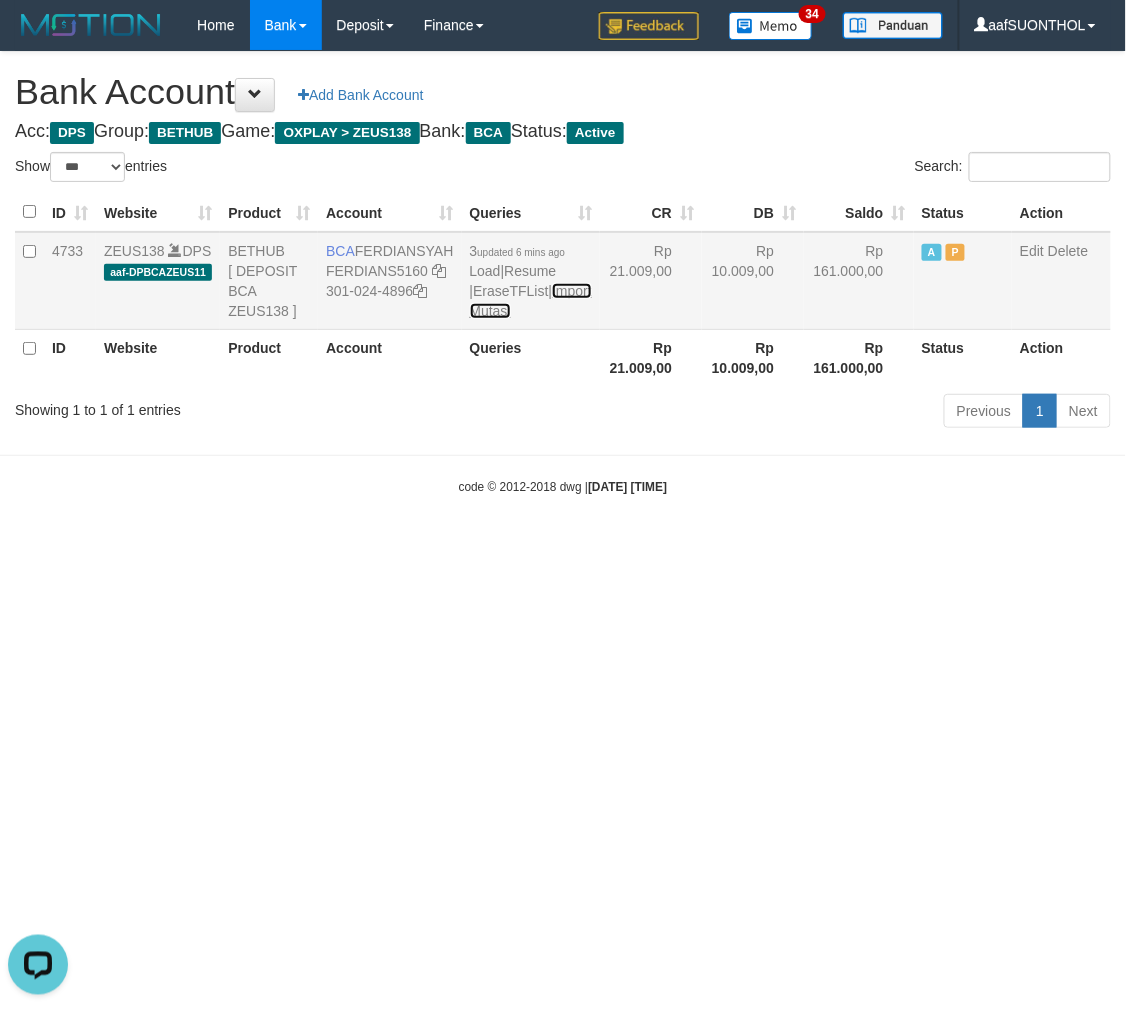 click on "Import Mutasi" at bounding box center (531, 301) 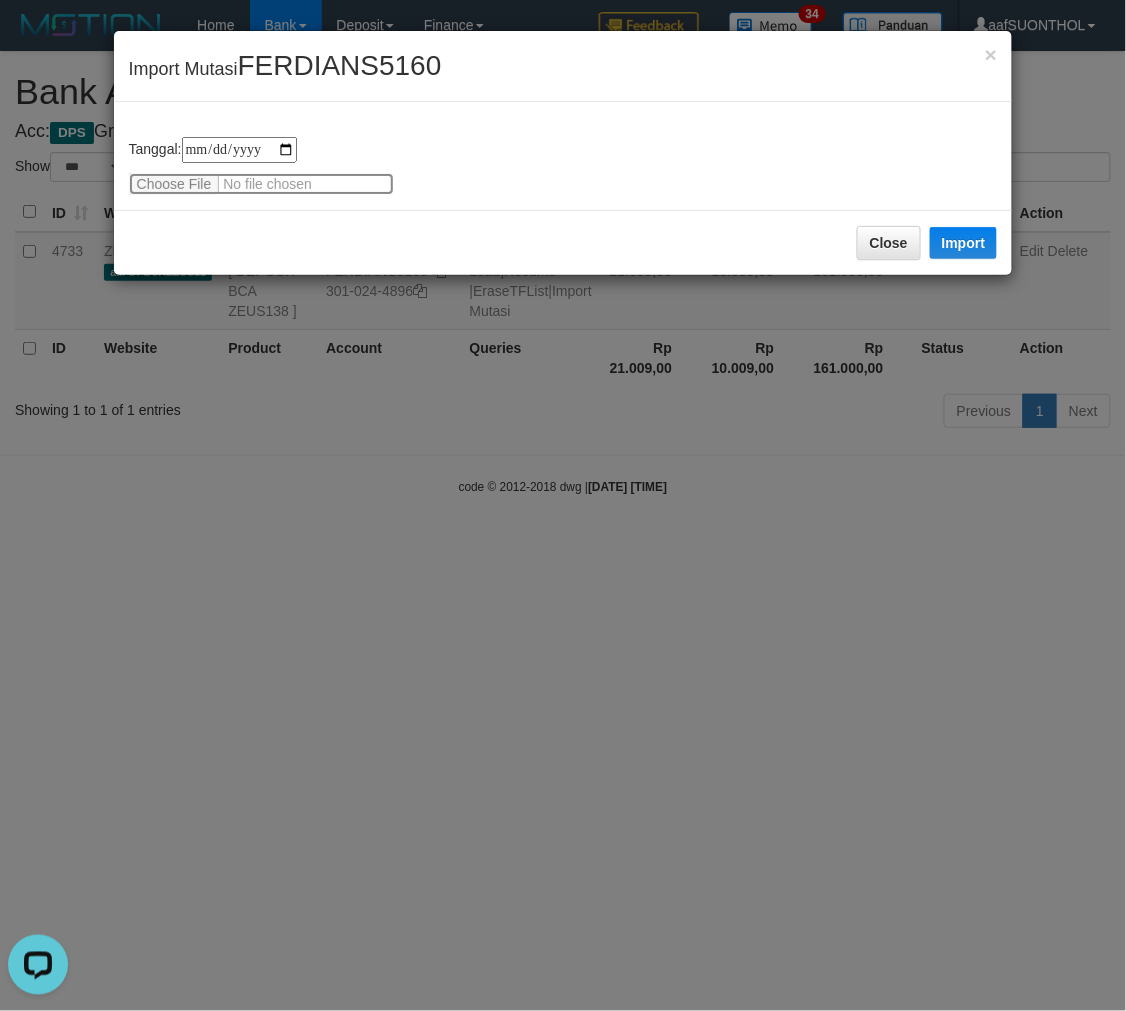 click at bounding box center (261, 184) 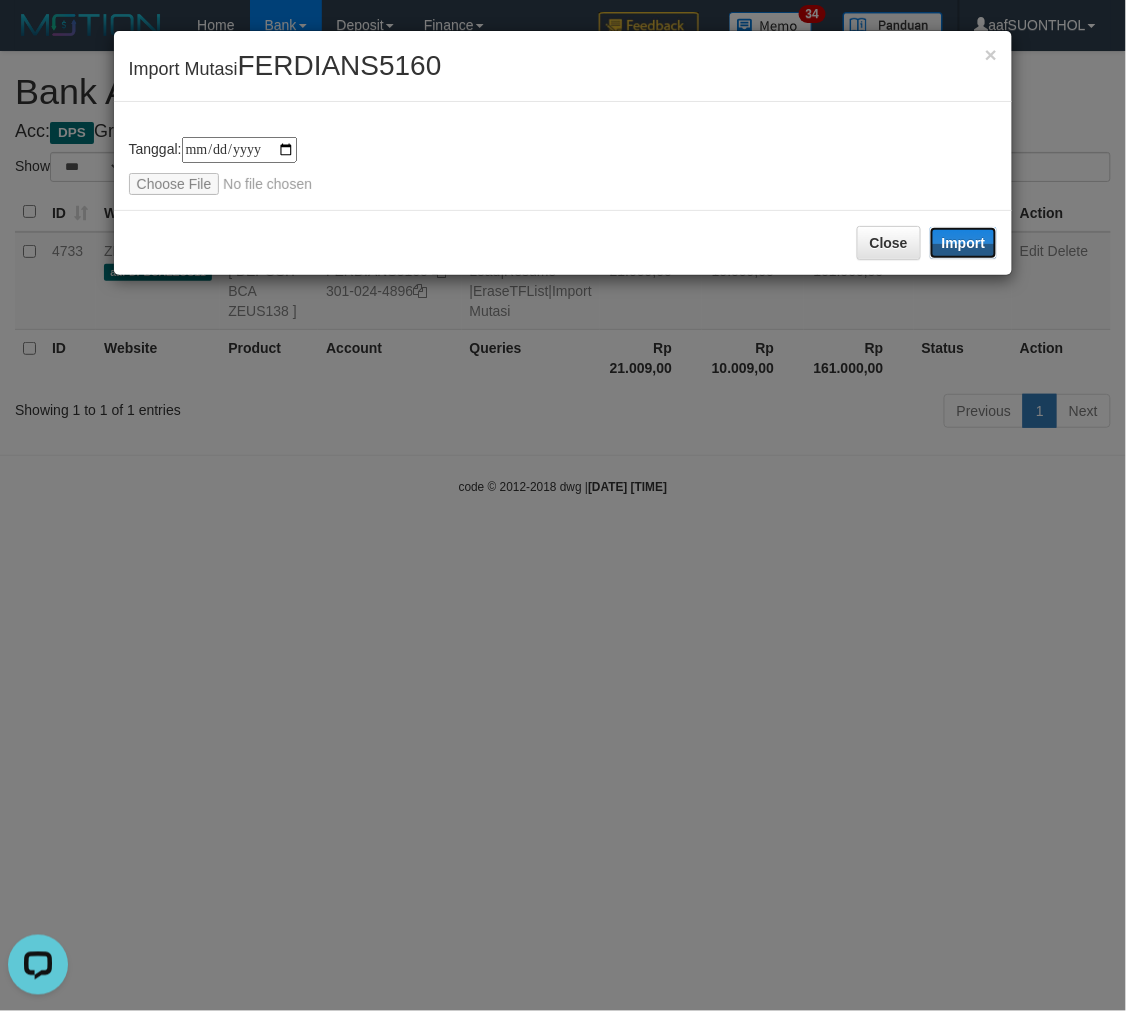 click on "Import" at bounding box center [964, 243] 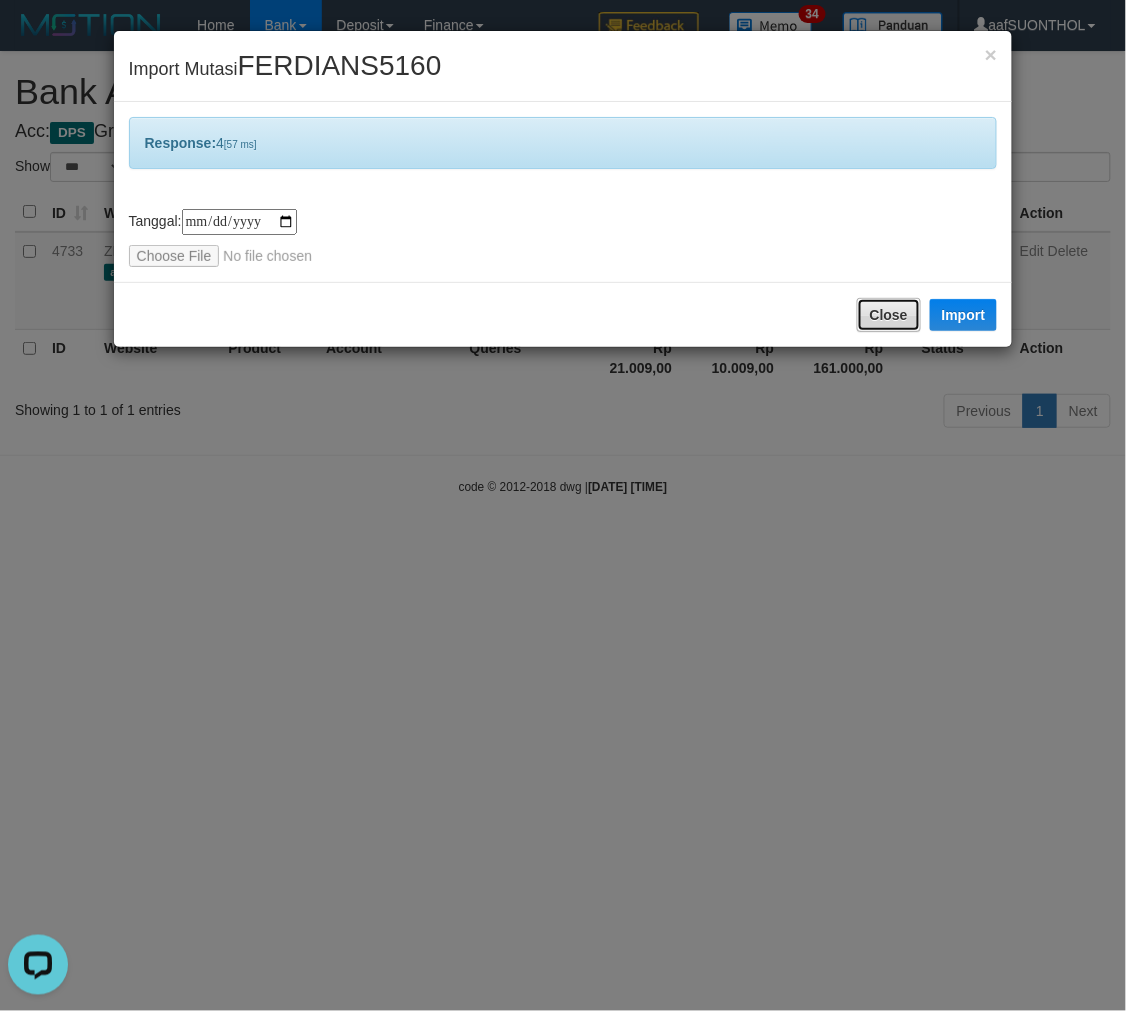 click on "Close" at bounding box center [889, 315] 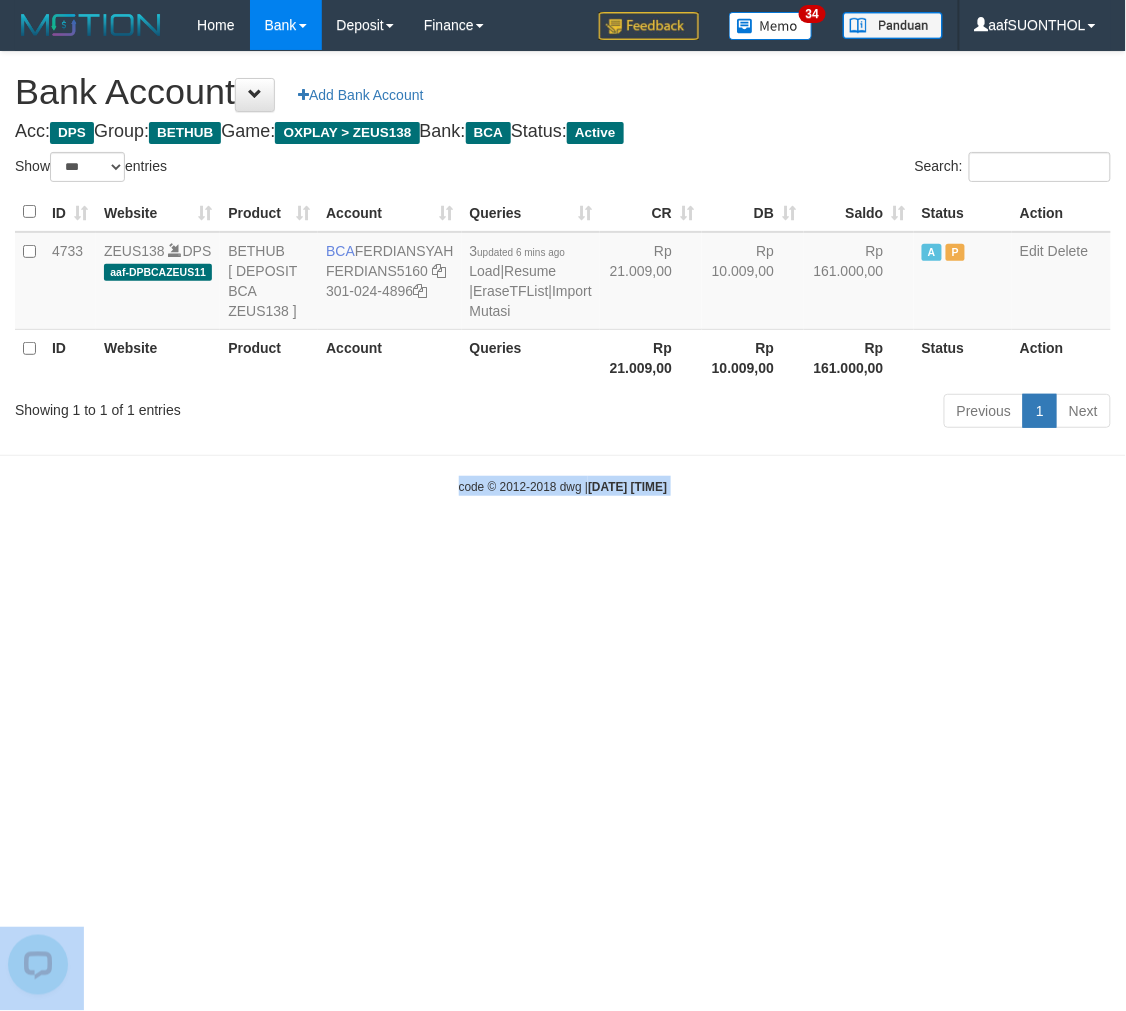 drag, startPoint x: 555, startPoint y: 680, endPoint x: 532, endPoint y: 677, distance: 23.194826 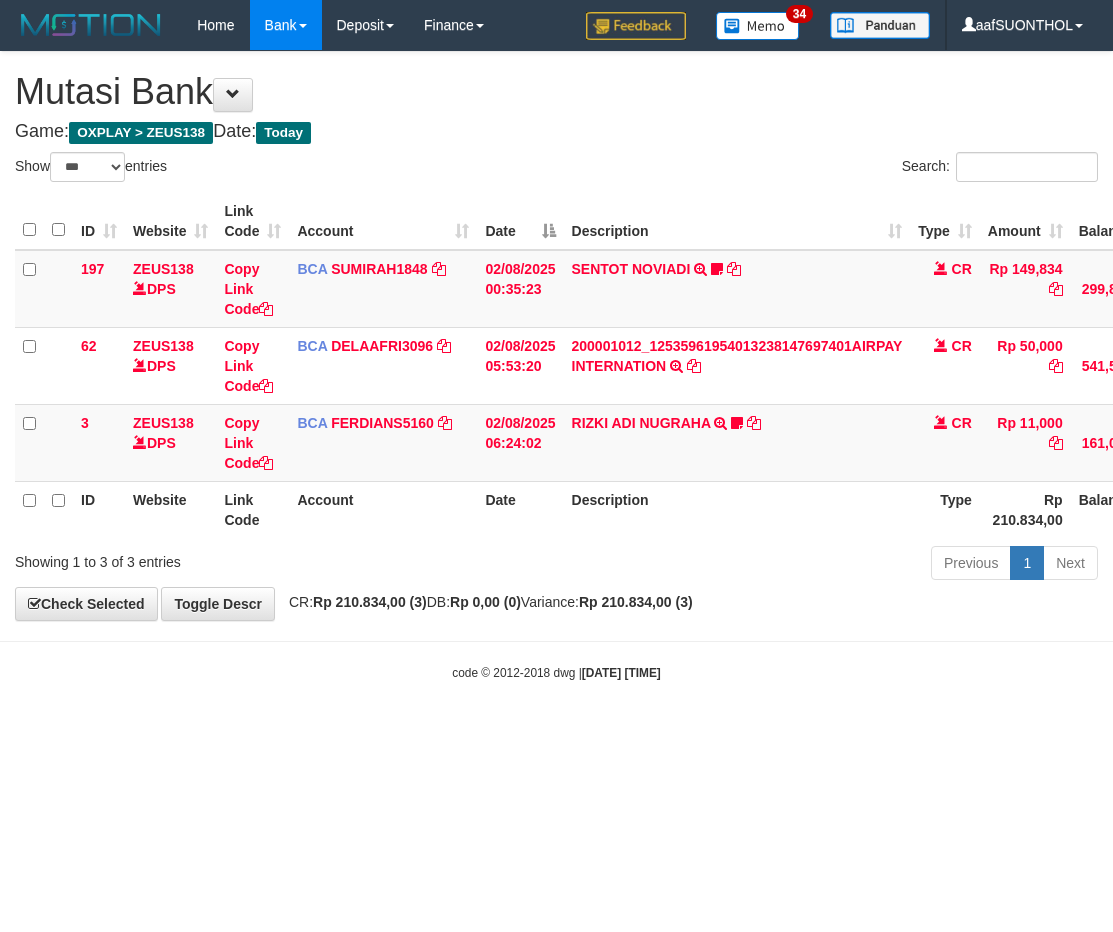 select on "***" 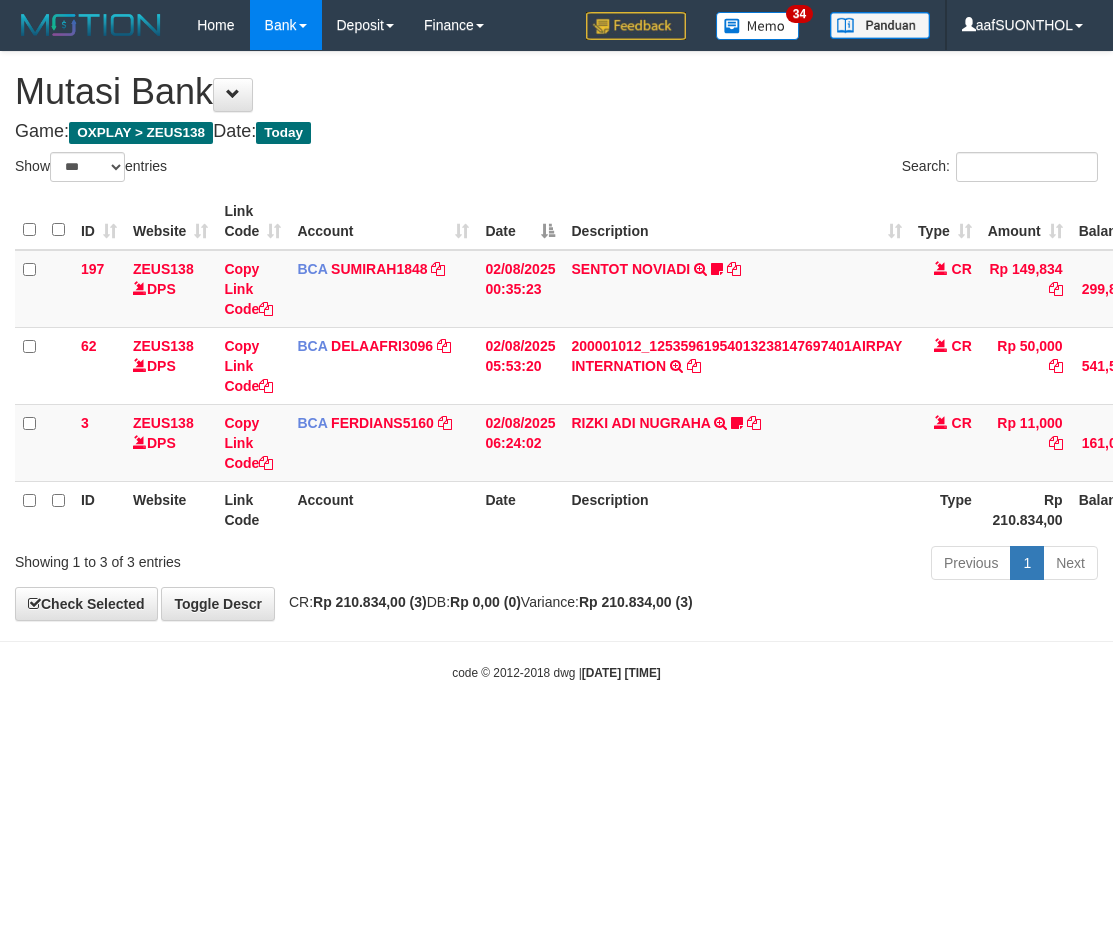 scroll, scrollTop: 0, scrollLeft: 2, axis: horizontal 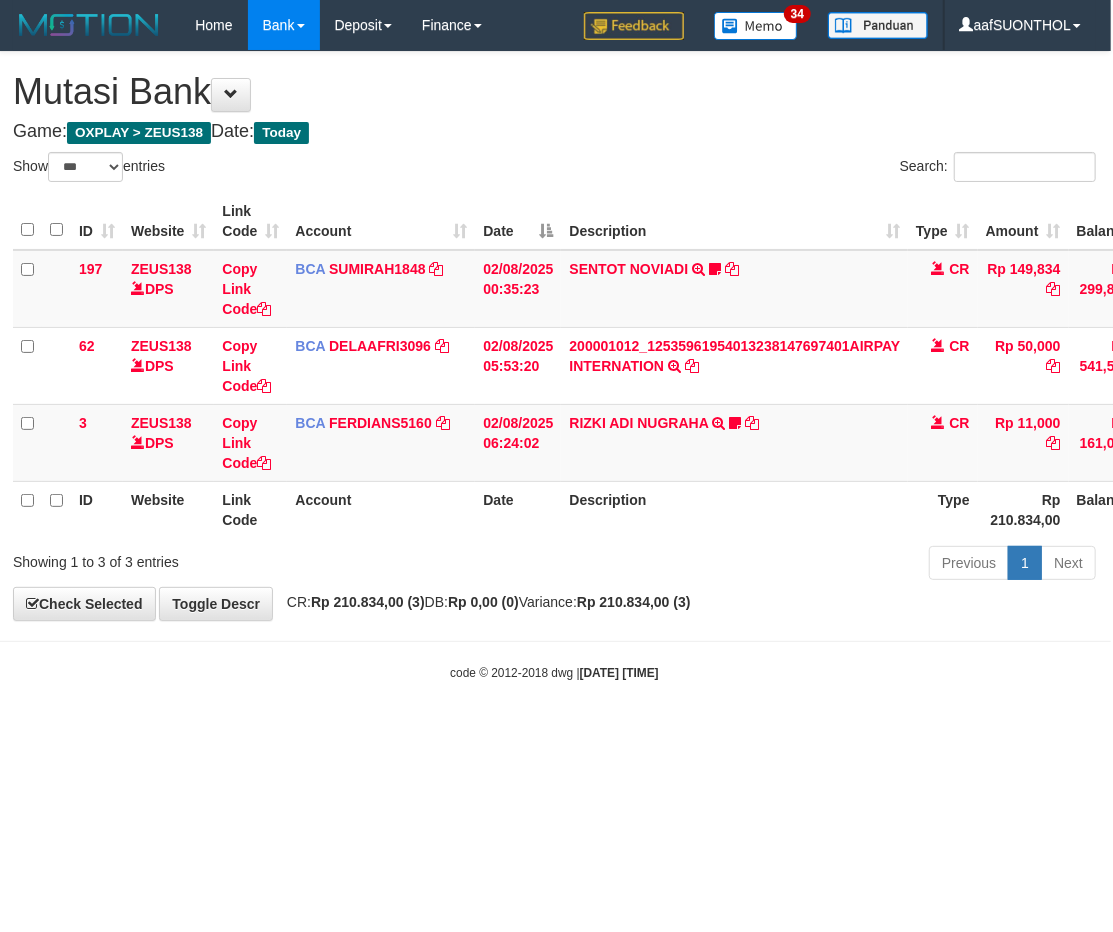 drag, startPoint x: 781, startPoint y: 683, endPoint x: 762, endPoint y: 678, distance: 19.646883 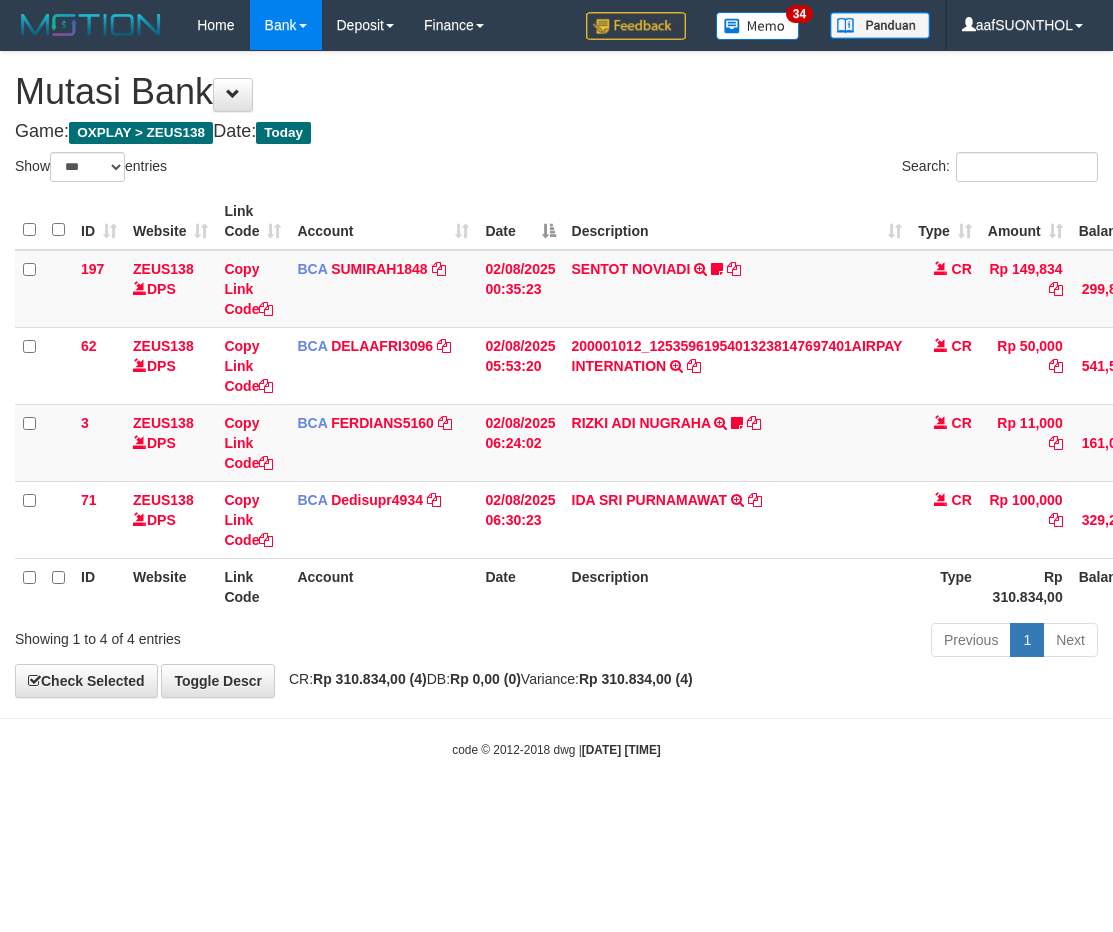 select on "***" 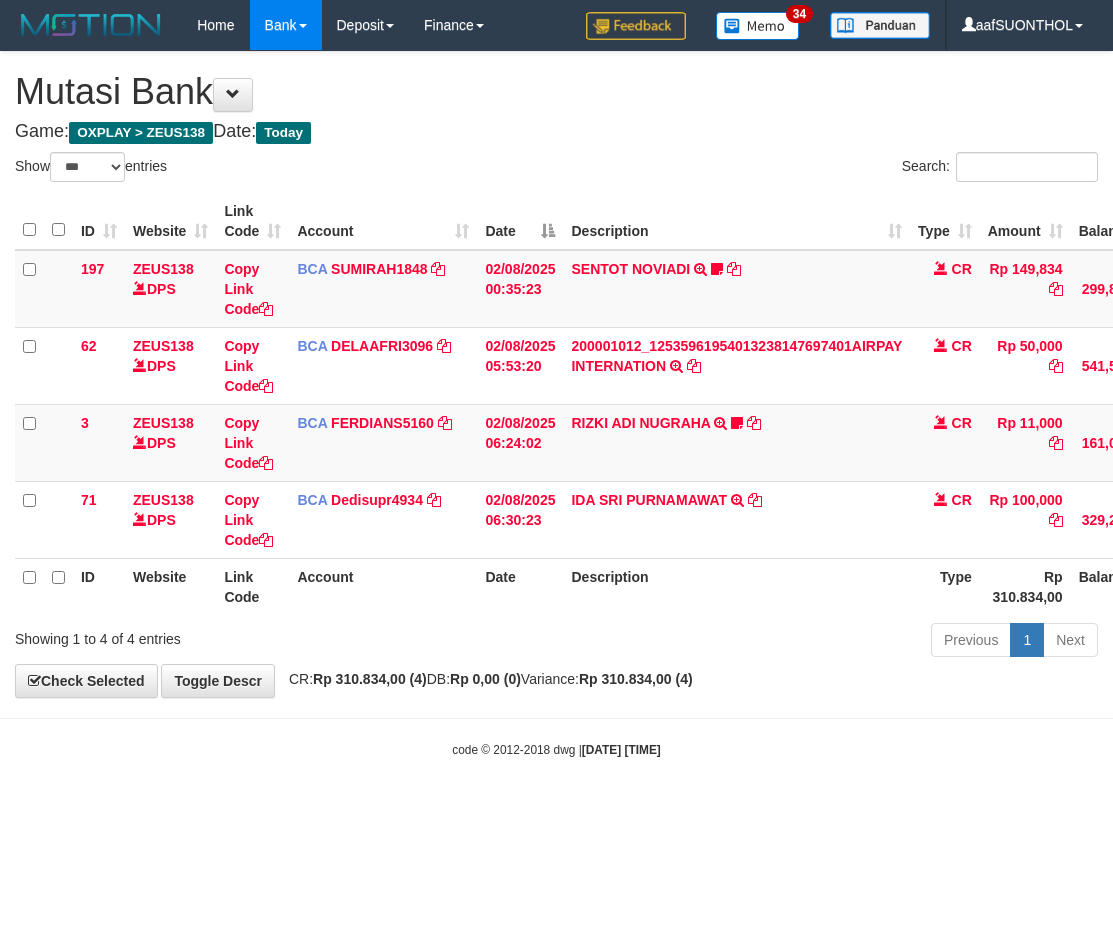 scroll, scrollTop: 0, scrollLeft: 2, axis: horizontal 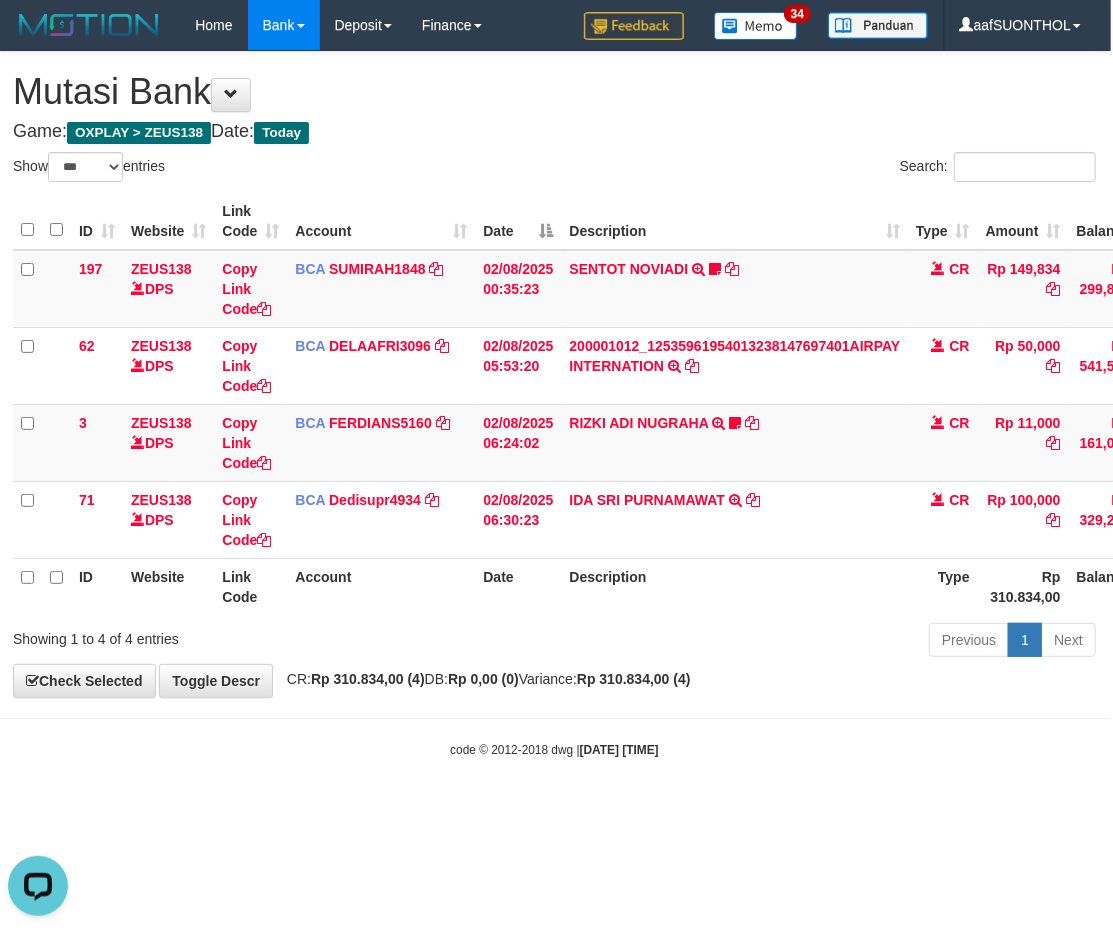 drag, startPoint x: 636, startPoint y: 741, endPoint x: 627, endPoint y: 735, distance: 10.816654 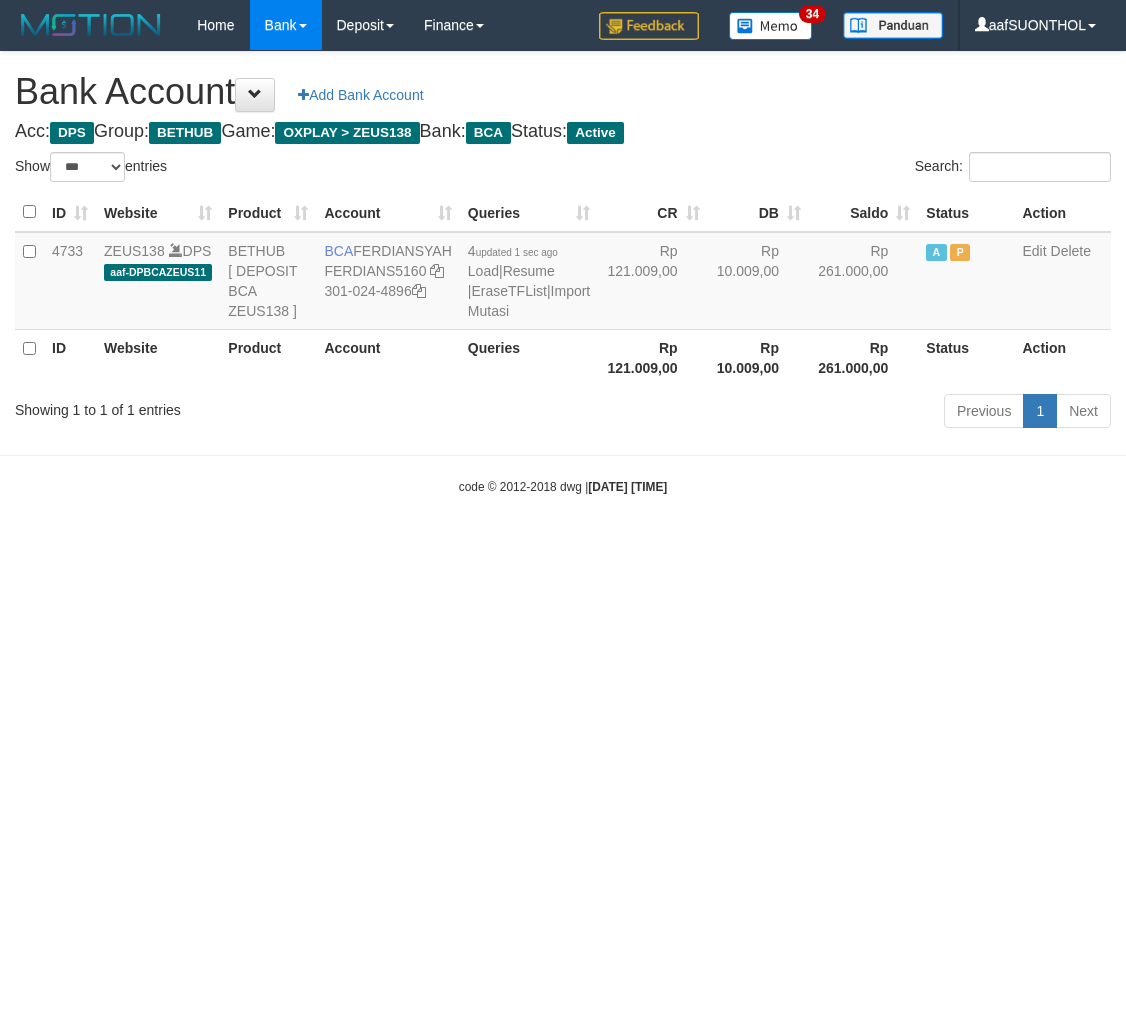 select on "***" 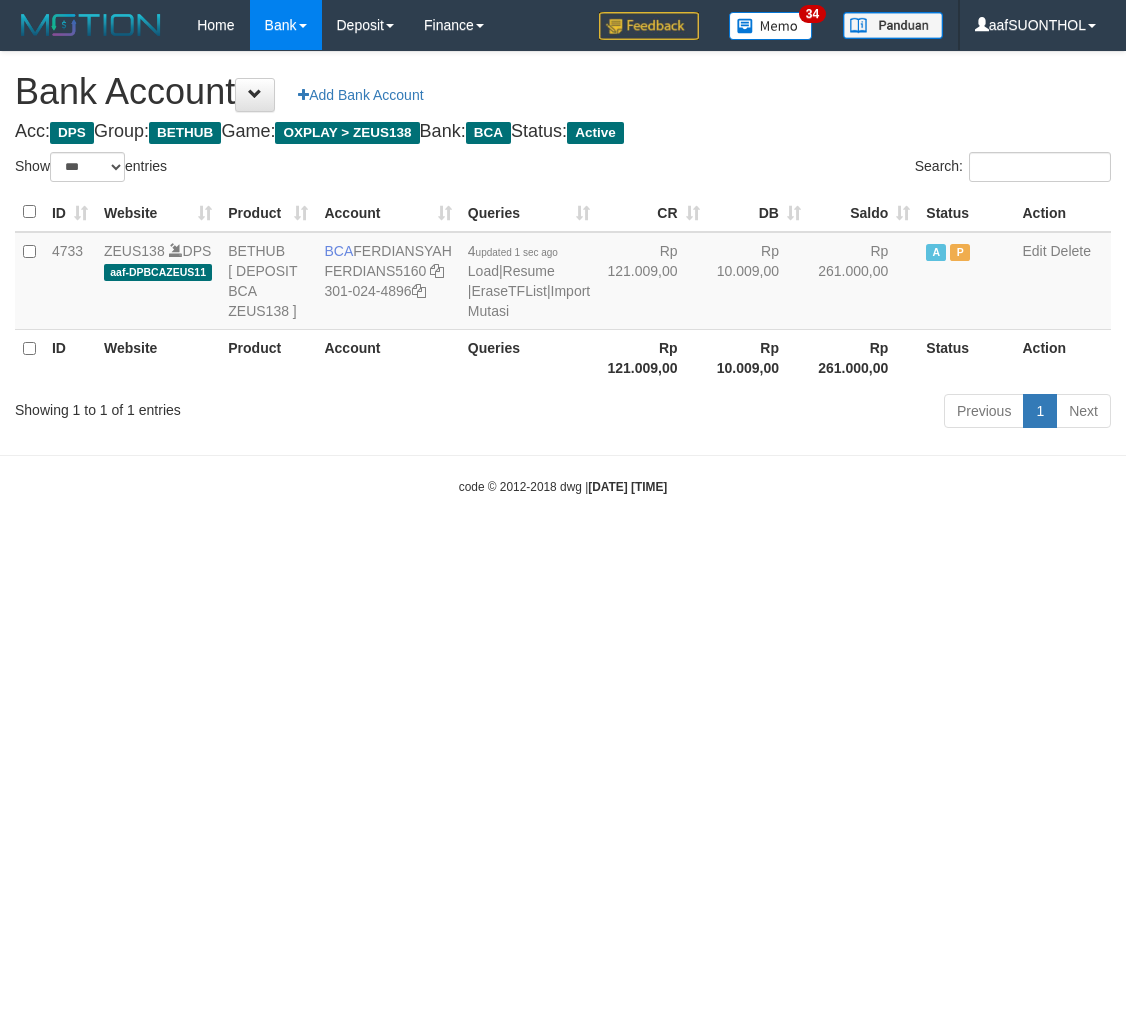 scroll, scrollTop: 0, scrollLeft: 0, axis: both 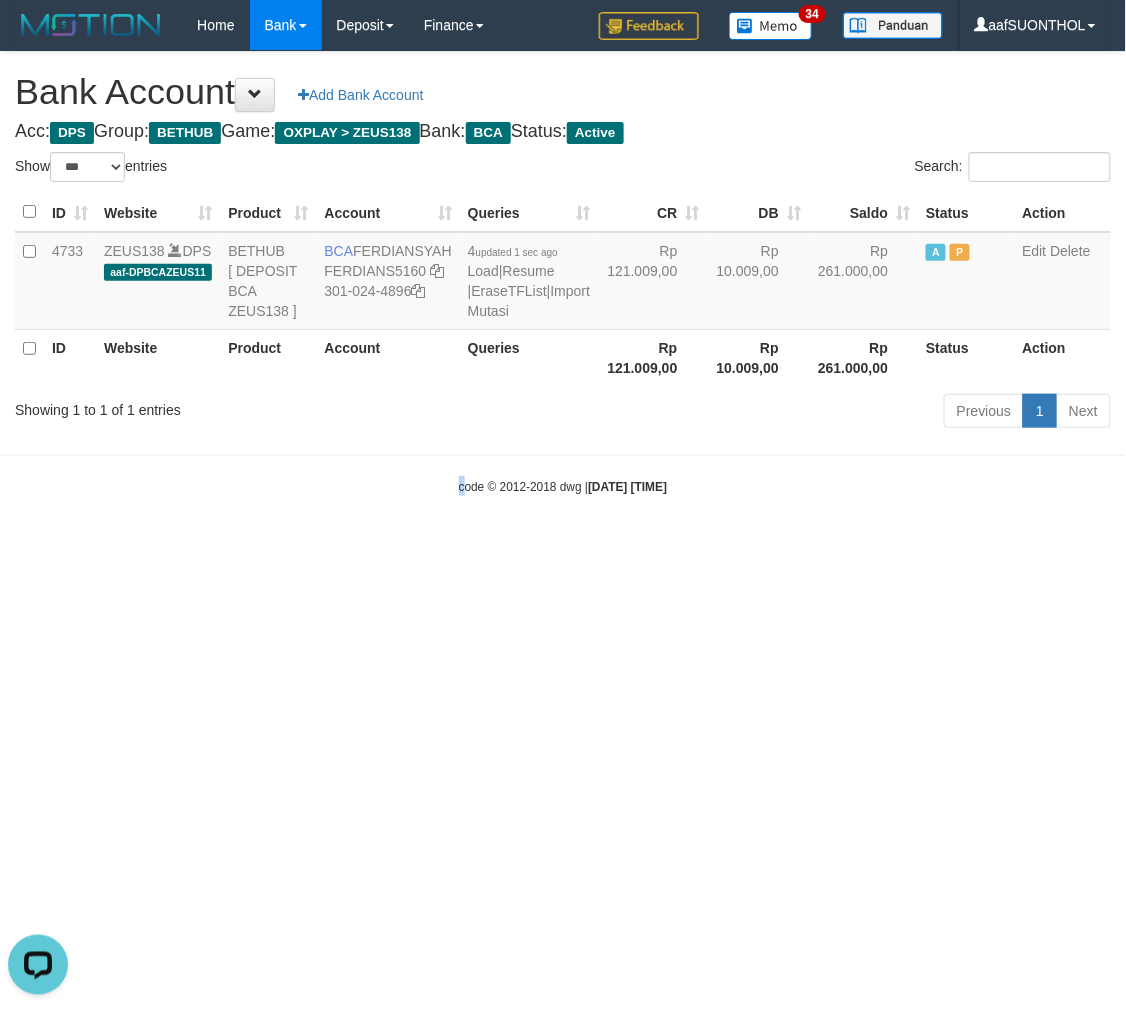 click on "Toggle navigation
Home
Bank
Account List
Load
By Website
Group
[OXPLAY]													ZEUS138
By Load Group (DPS)
Sync" at bounding box center (563, 273) 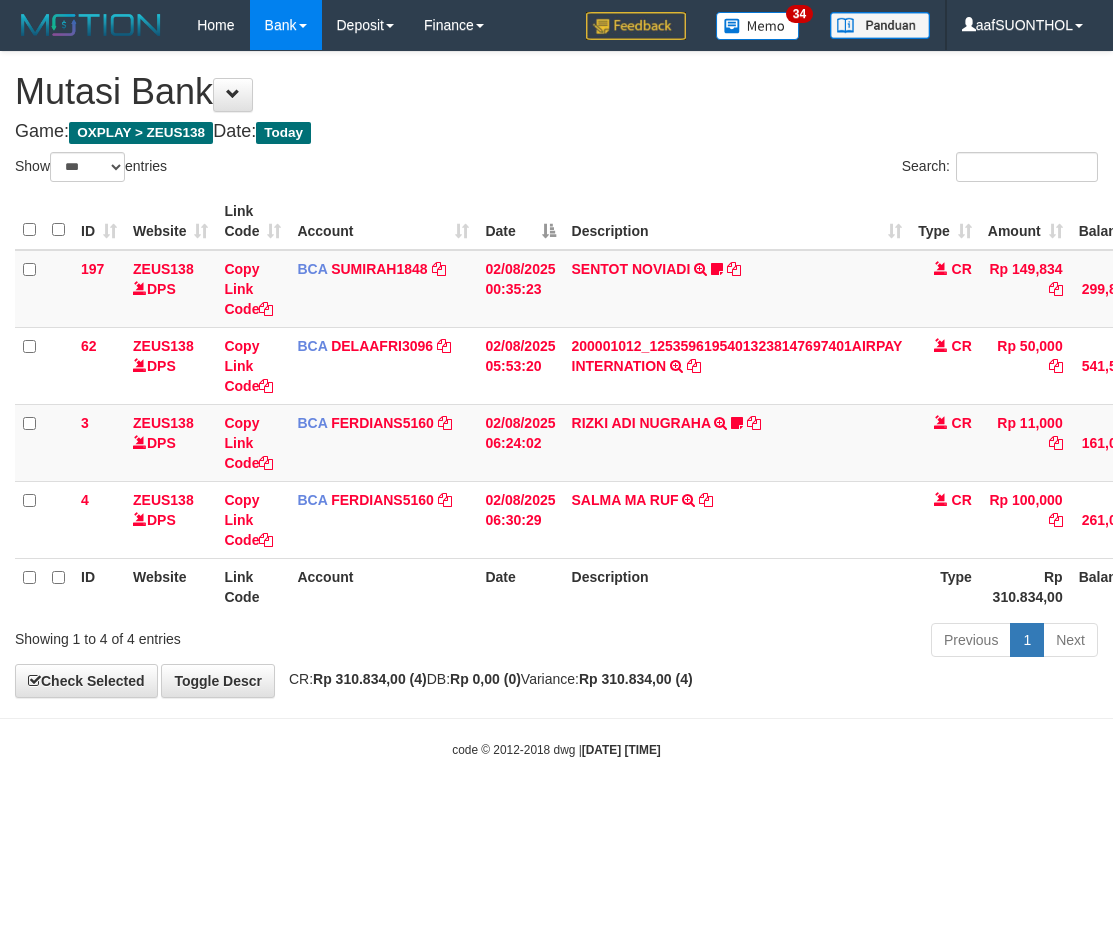 select on "***" 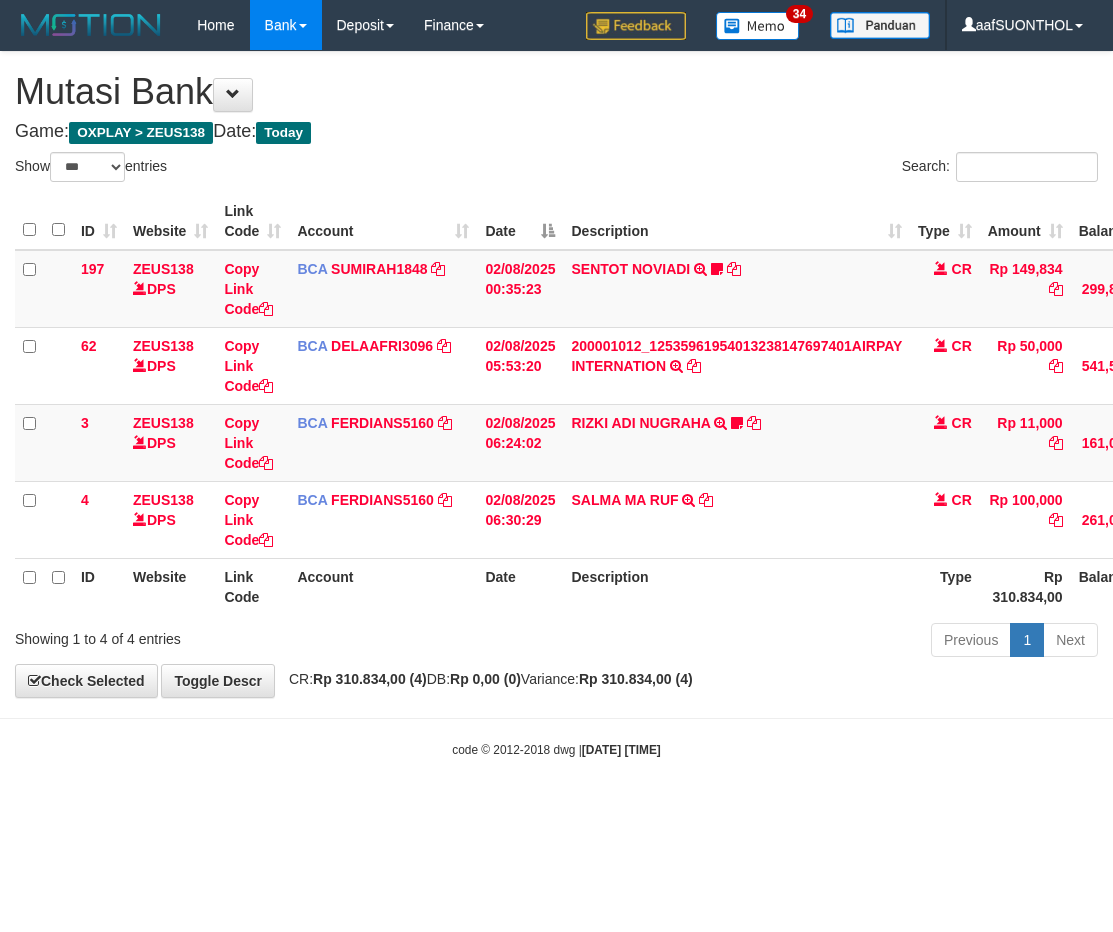 scroll, scrollTop: 0, scrollLeft: 2, axis: horizontal 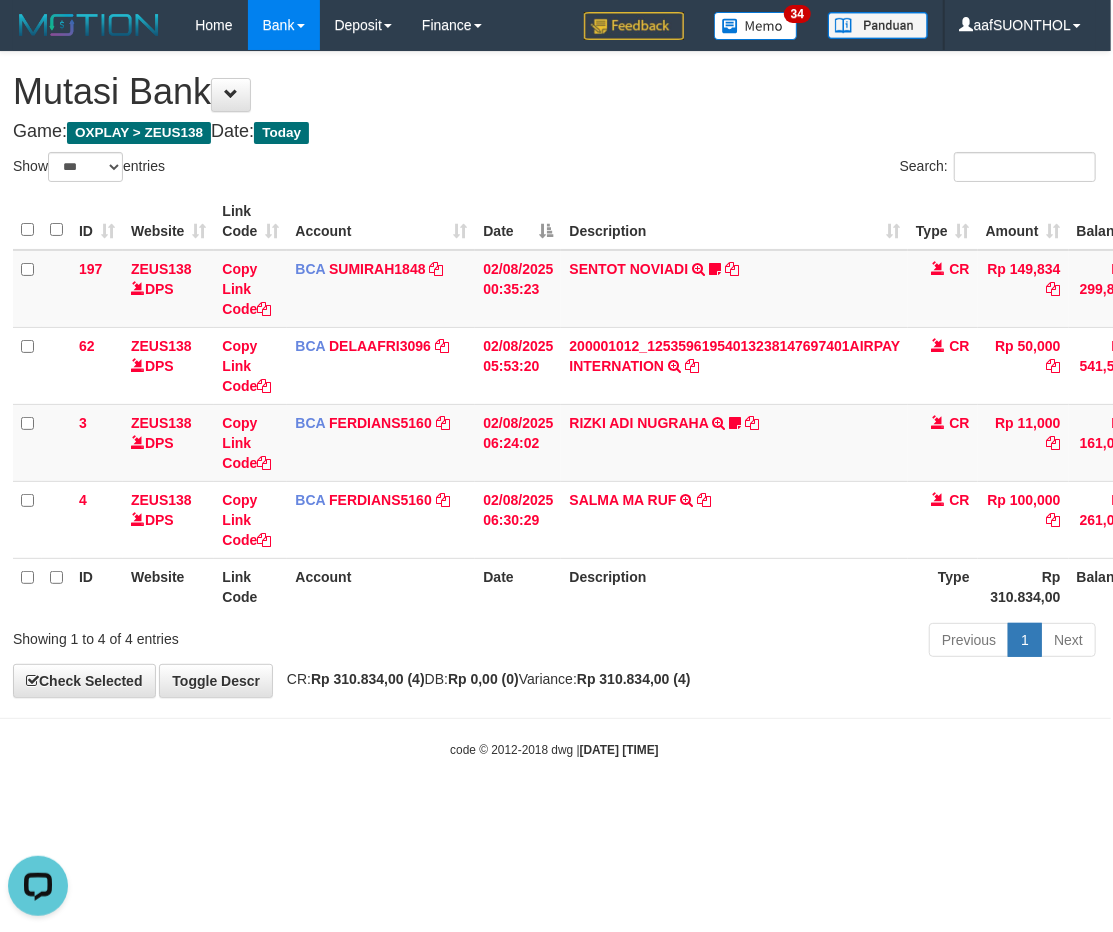 drag, startPoint x: 578, startPoint y: 788, endPoint x: 561, endPoint y: 785, distance: 17.262676 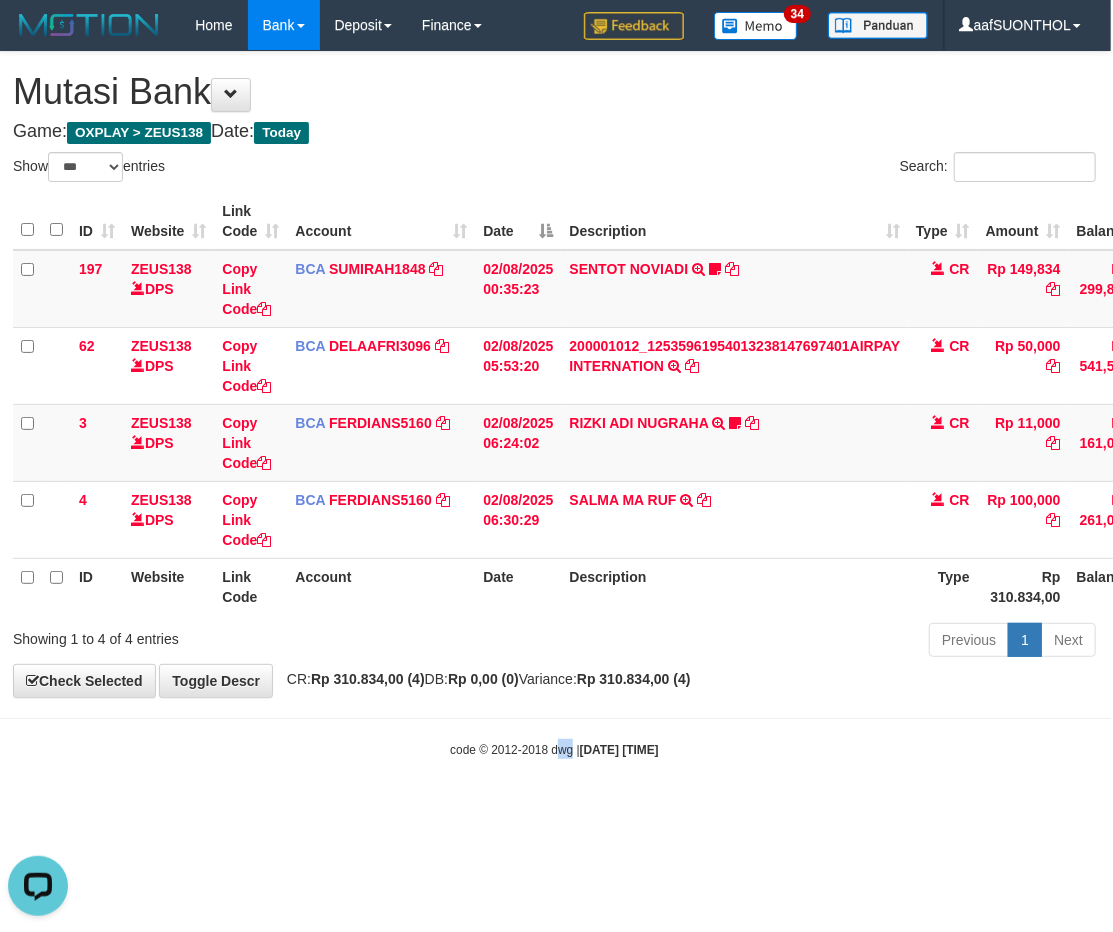 drag, startPoint x: 555, startPoint y: 785, endPoint x: 524, endPoint y: 767, distance: 35.846897 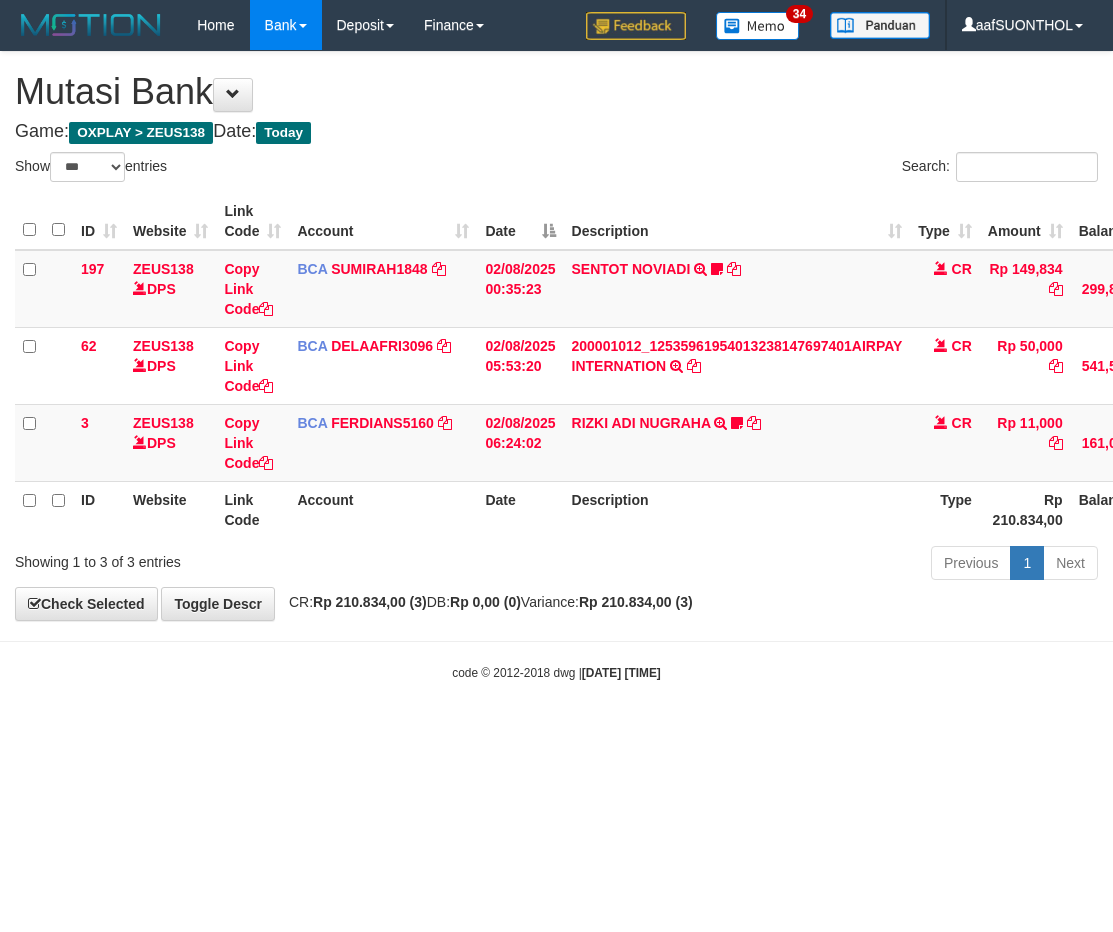 select on "***" 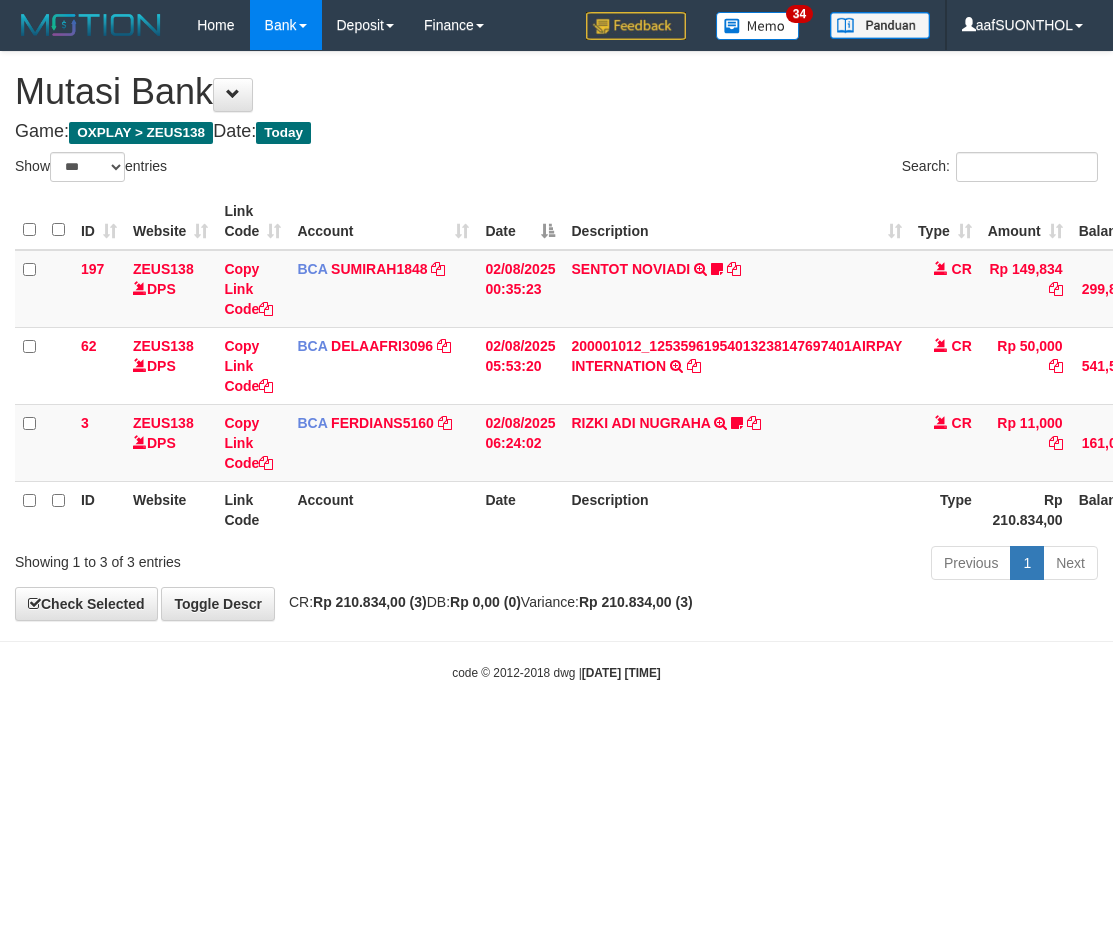 scroll, scrollTop: 0, scrollLeft: 2, axis: horizontal 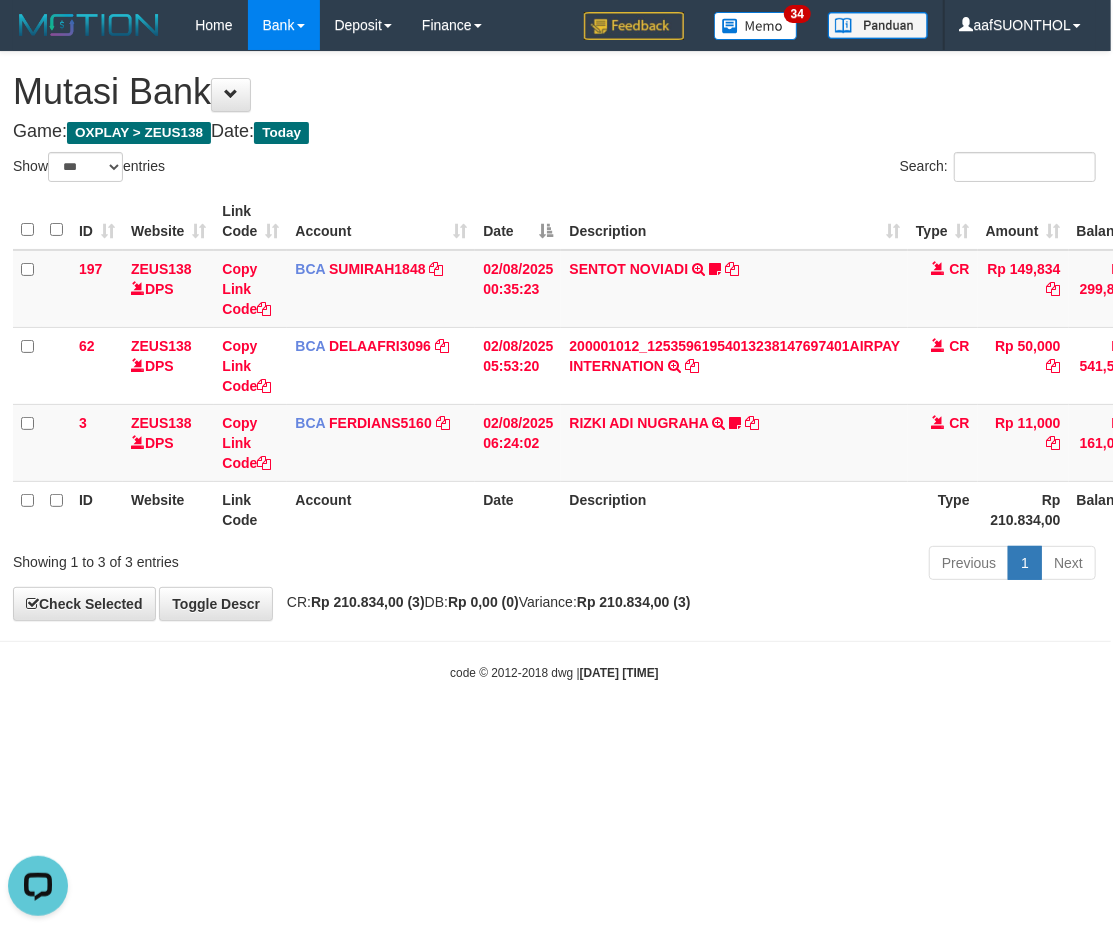 click on "Previous 1 Next" at bounding box center (786, 565) 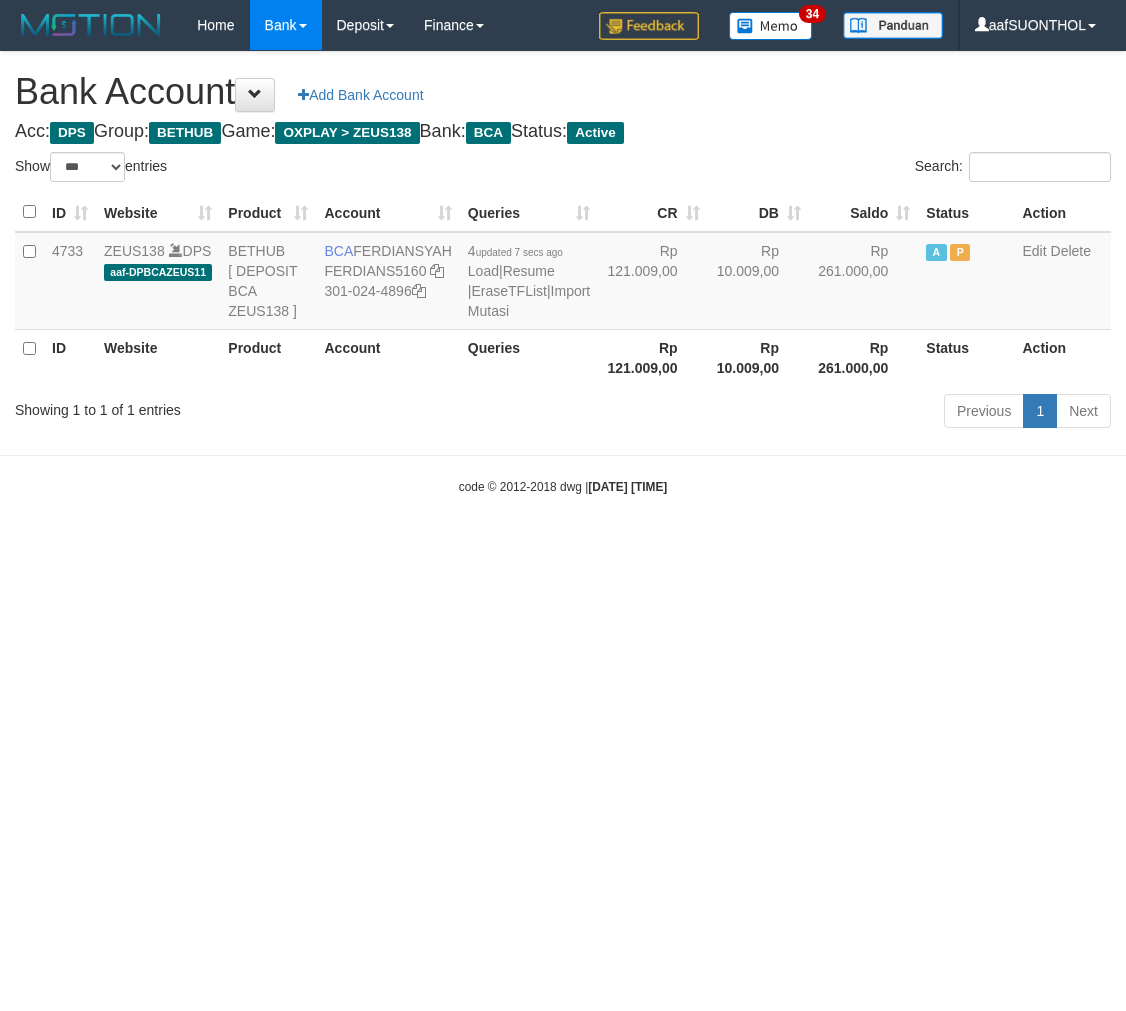 select on "***" 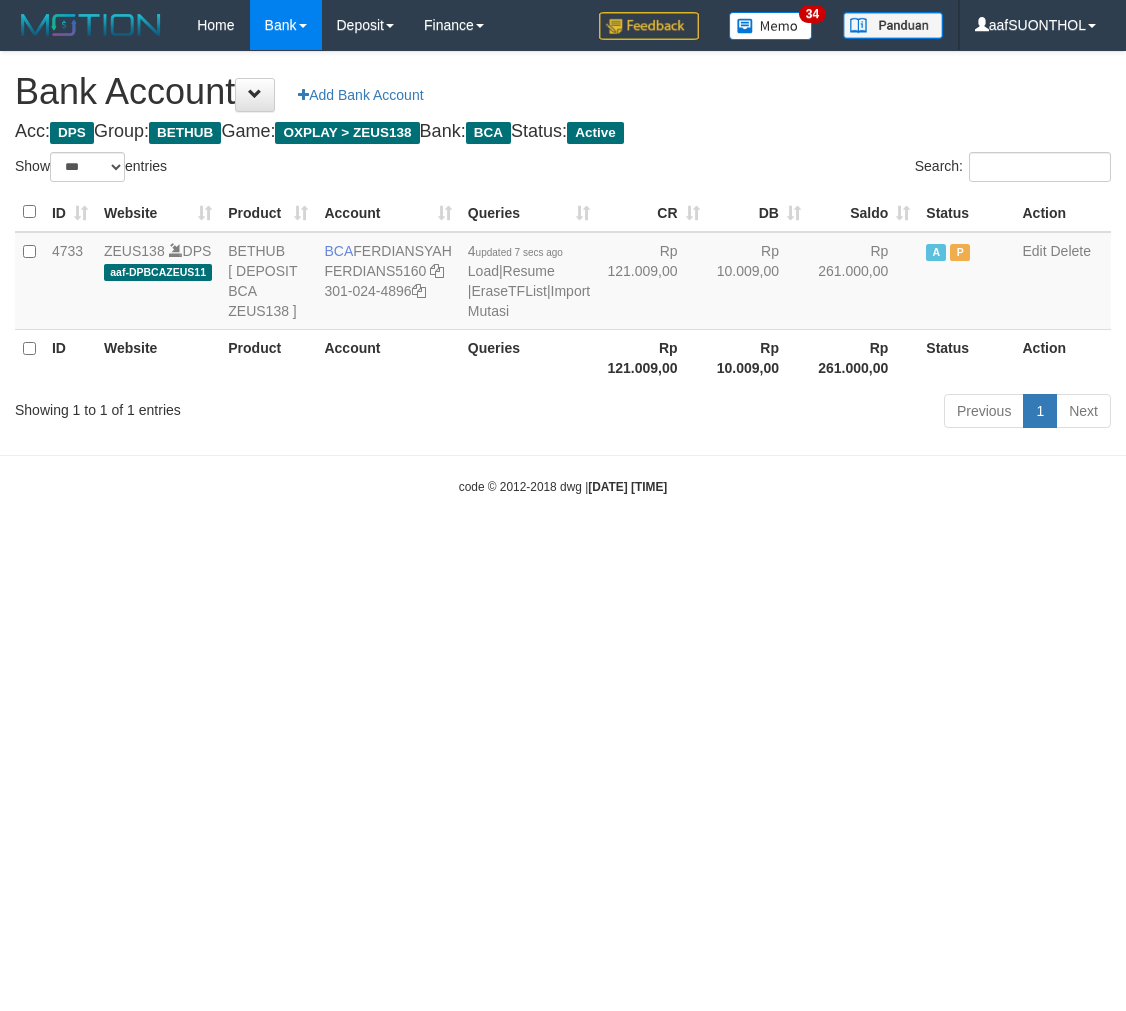 scroll, scrollTop: 0, scrollLeft: 0, axis: both 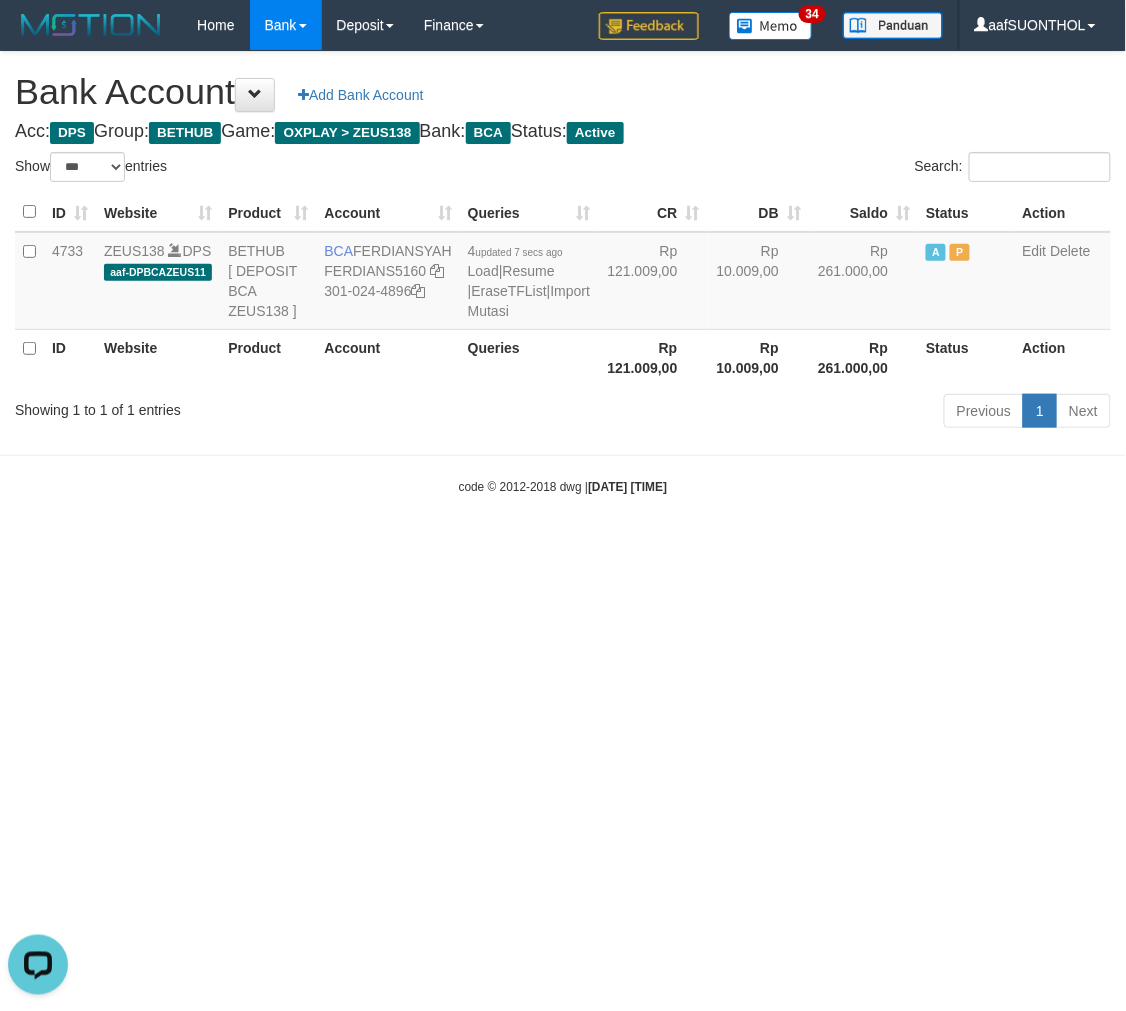 click on "Toggle navigation
Home
Bank
Account List
Load
By Website
Group
[OXPLAY]													ZEUS138
By Load Group (DPS)
Sync" at bounding box center (563, 273) 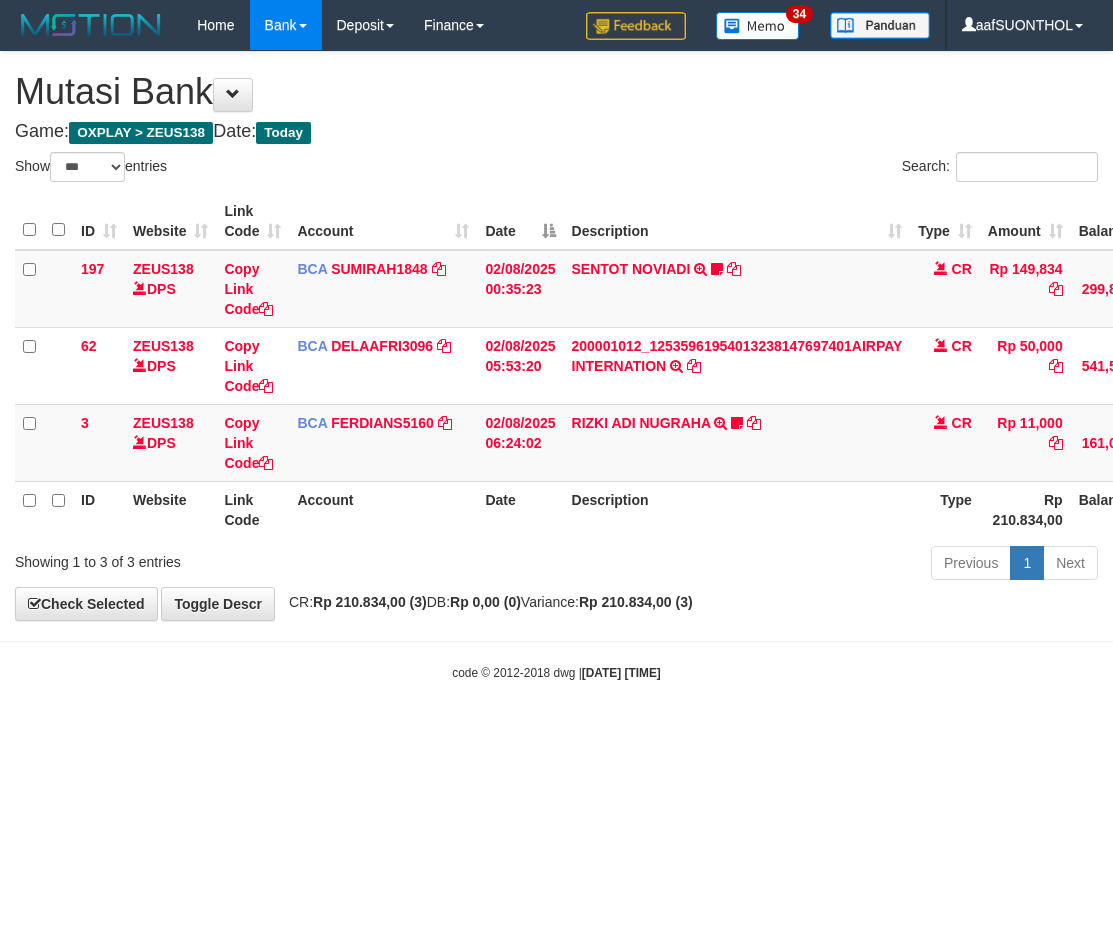 select on "***" 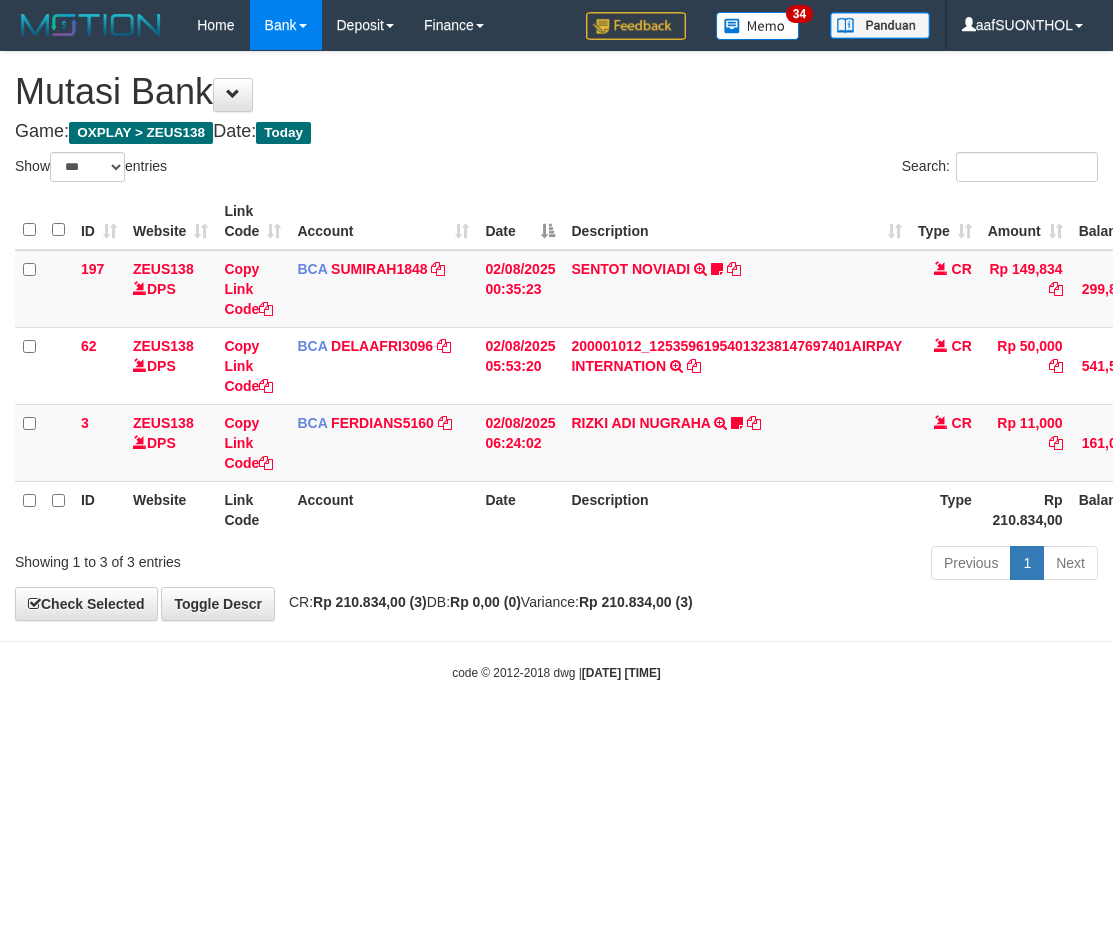 scroll, scrollTop: 0, scrollLeft: 2, axis: horizontal 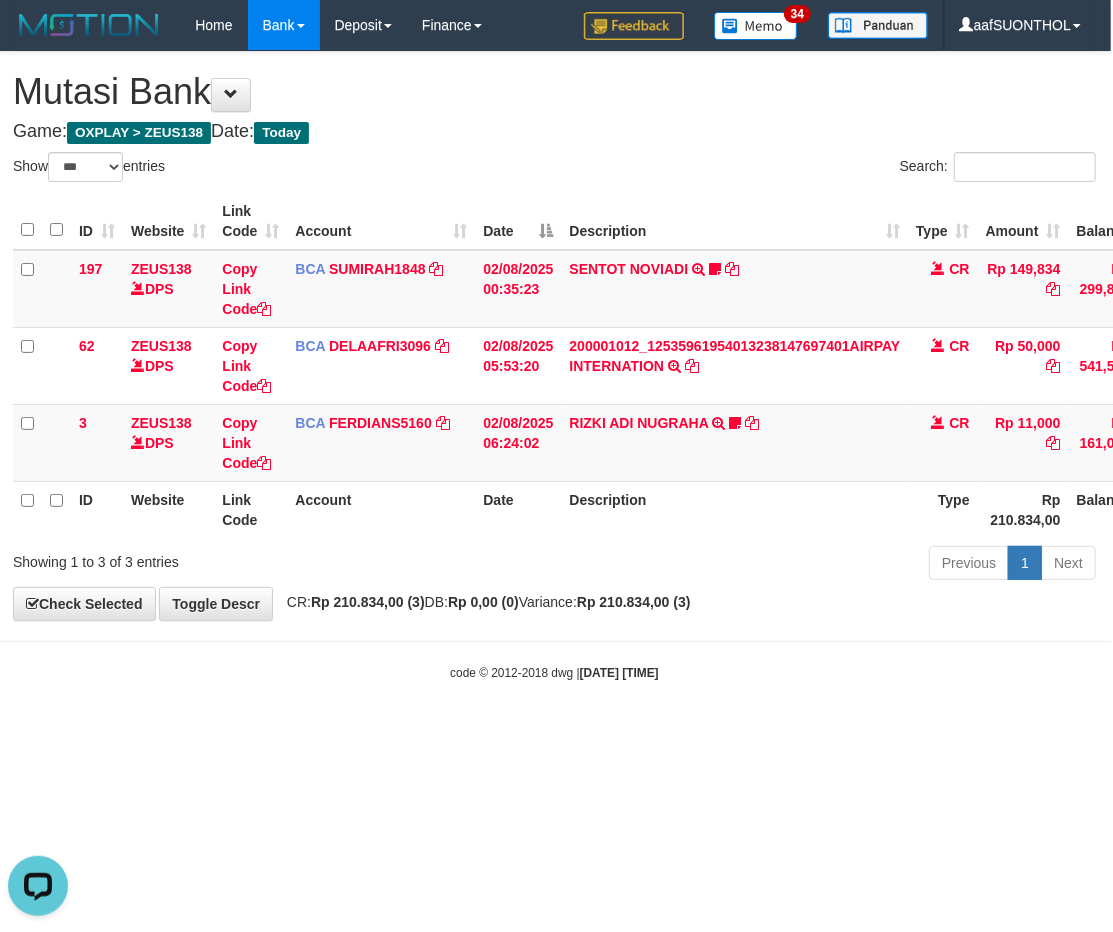 click on "Toggle navigation
Home
Bank
Account List
Load
By Website
Group
[OXPLAY]													ZEUS138
By Load Group (DPS)" at bounding box center (554, 366) 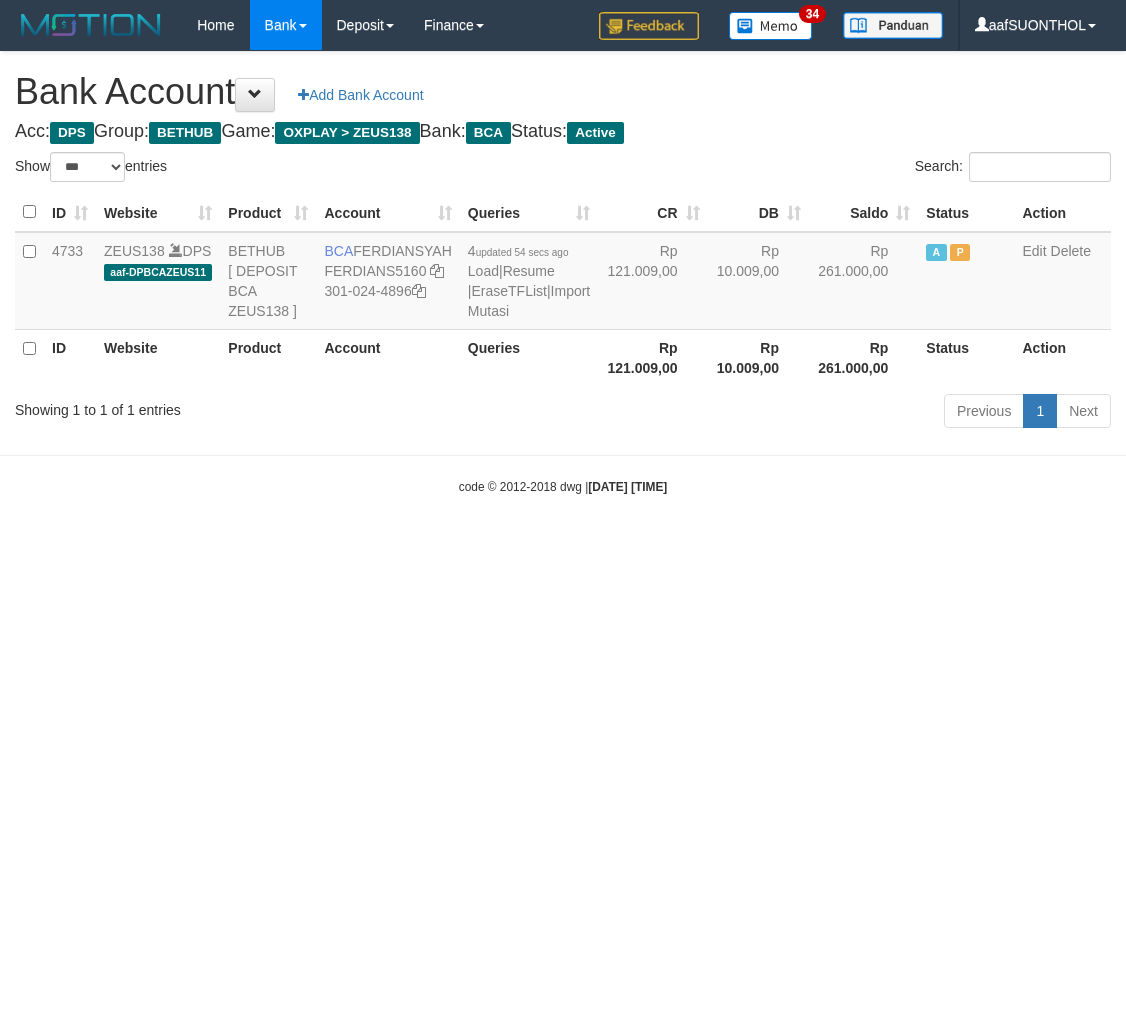 select on "***" 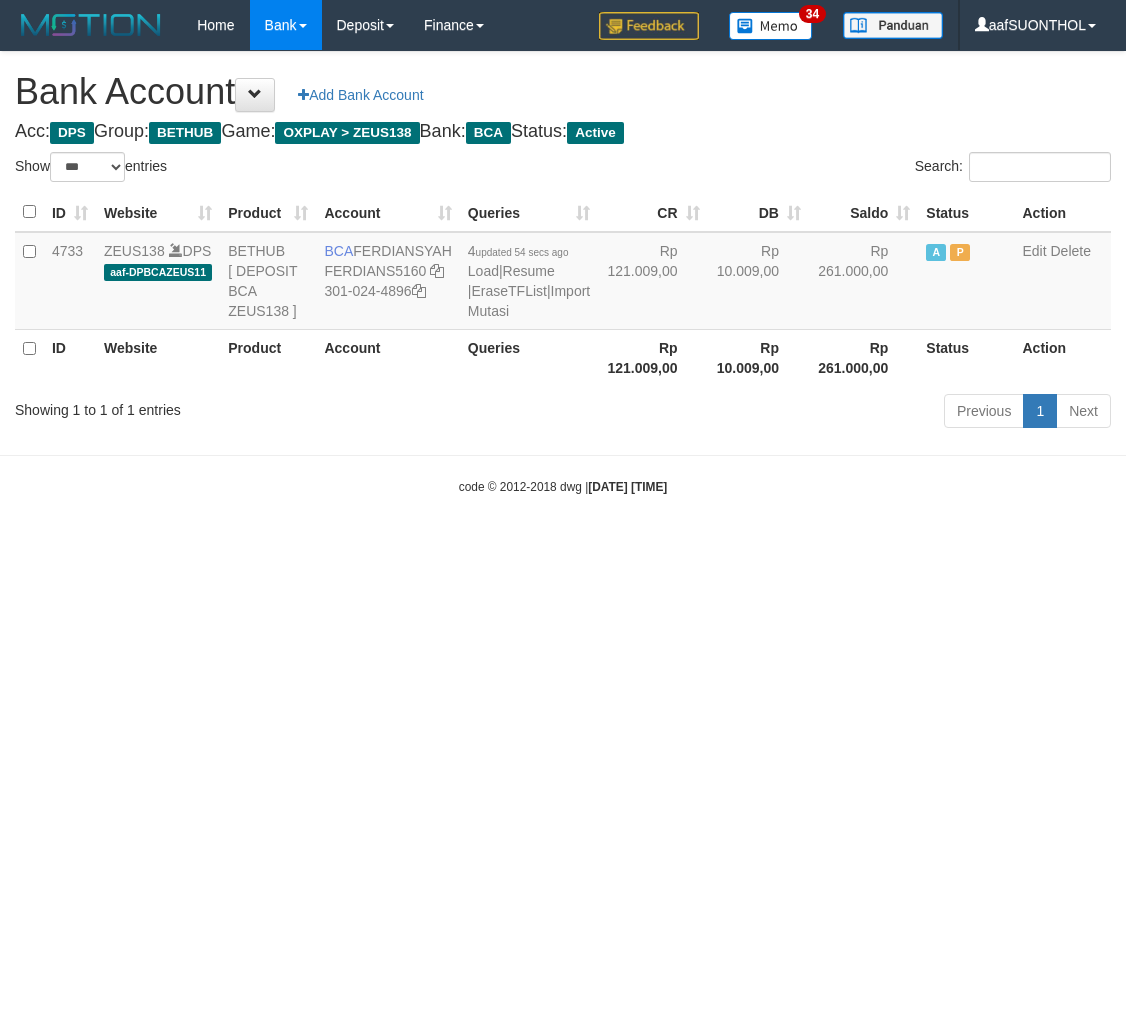 scroll, scrollTop: 0, scrollLeft: 0, axis: both 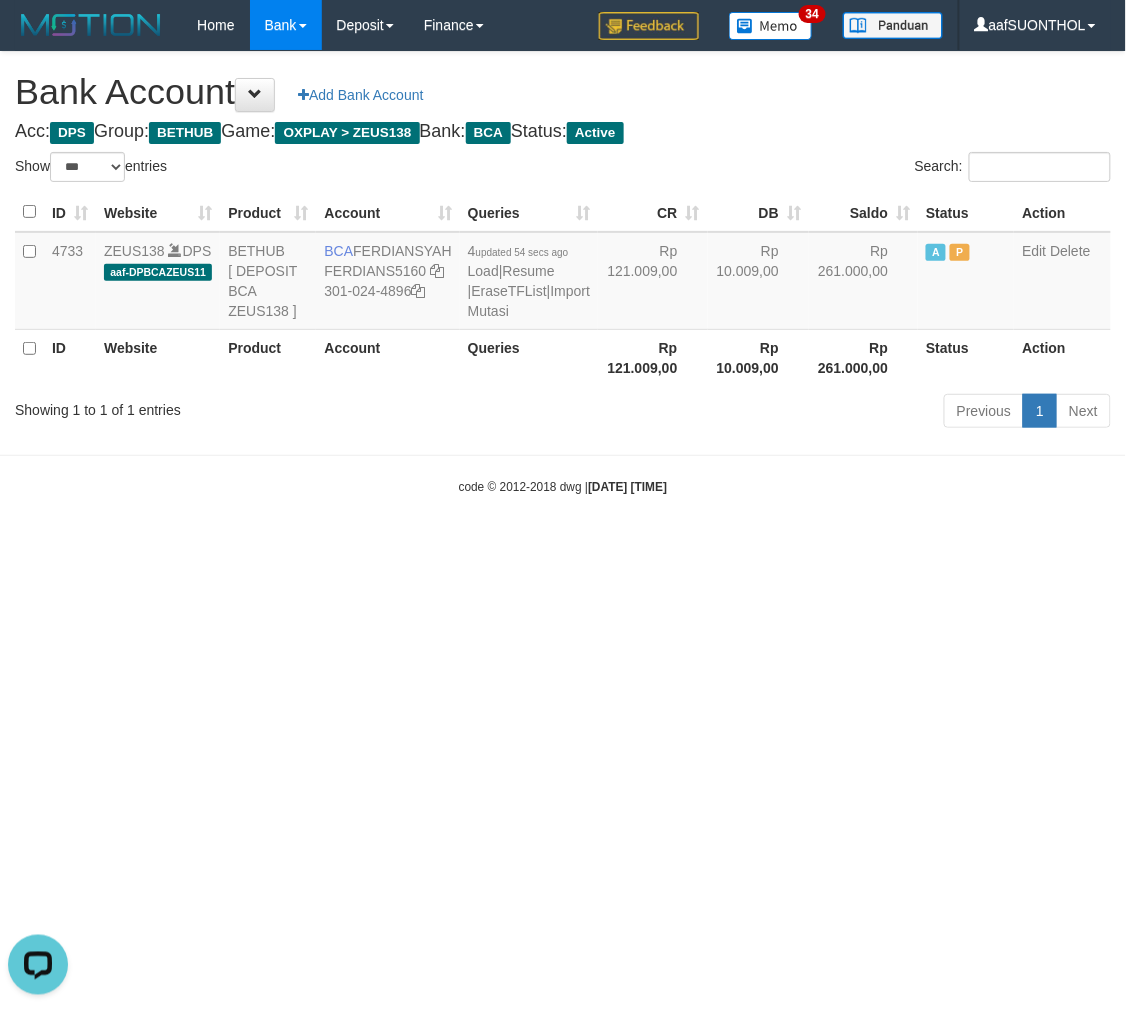 click on "Toggle navigation
Home
Bank
Account List
Load
By Website
Group
[OXPLAY]													ZEUS138
By Load Group (DPS)" at bounding box center (563, 273) 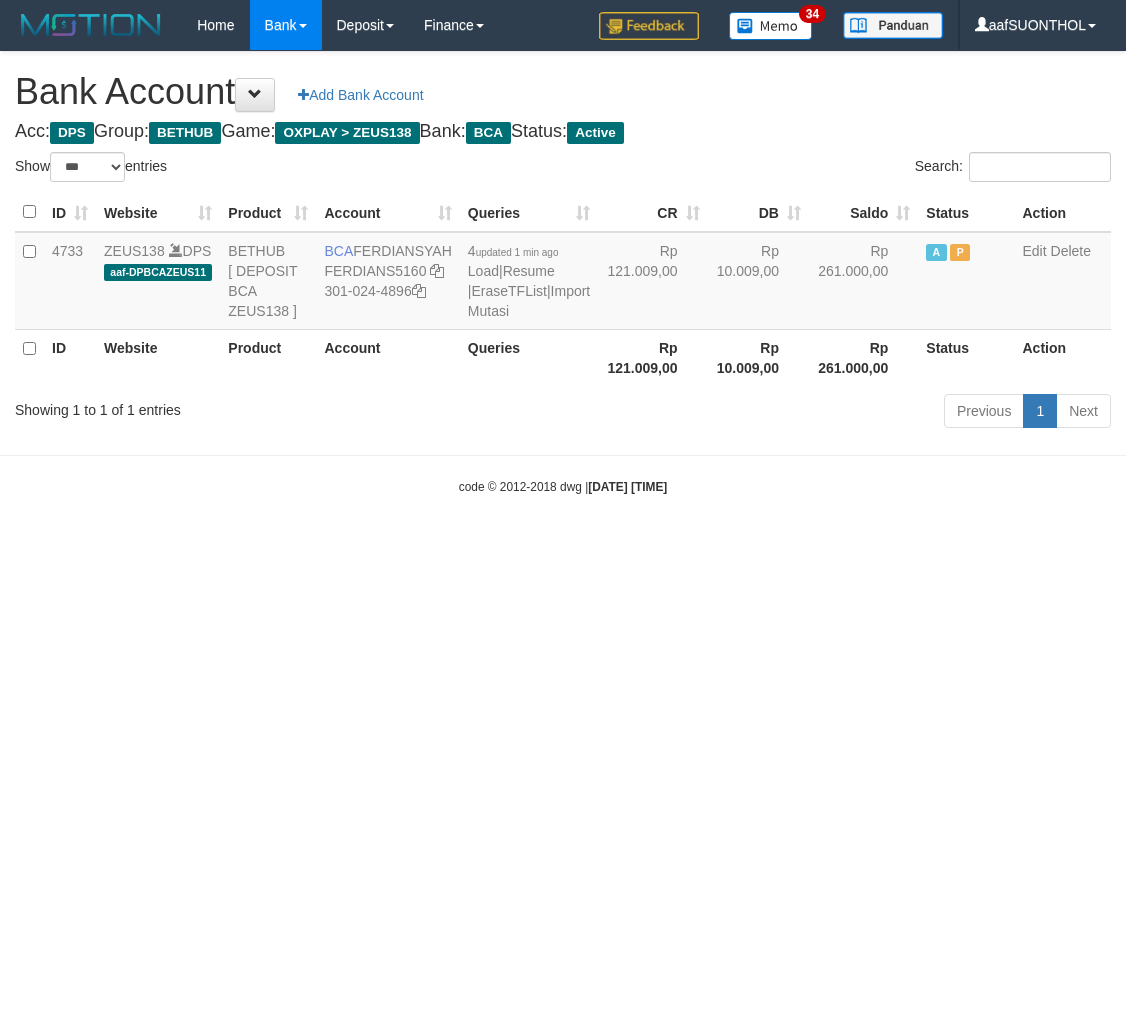 select on "***" 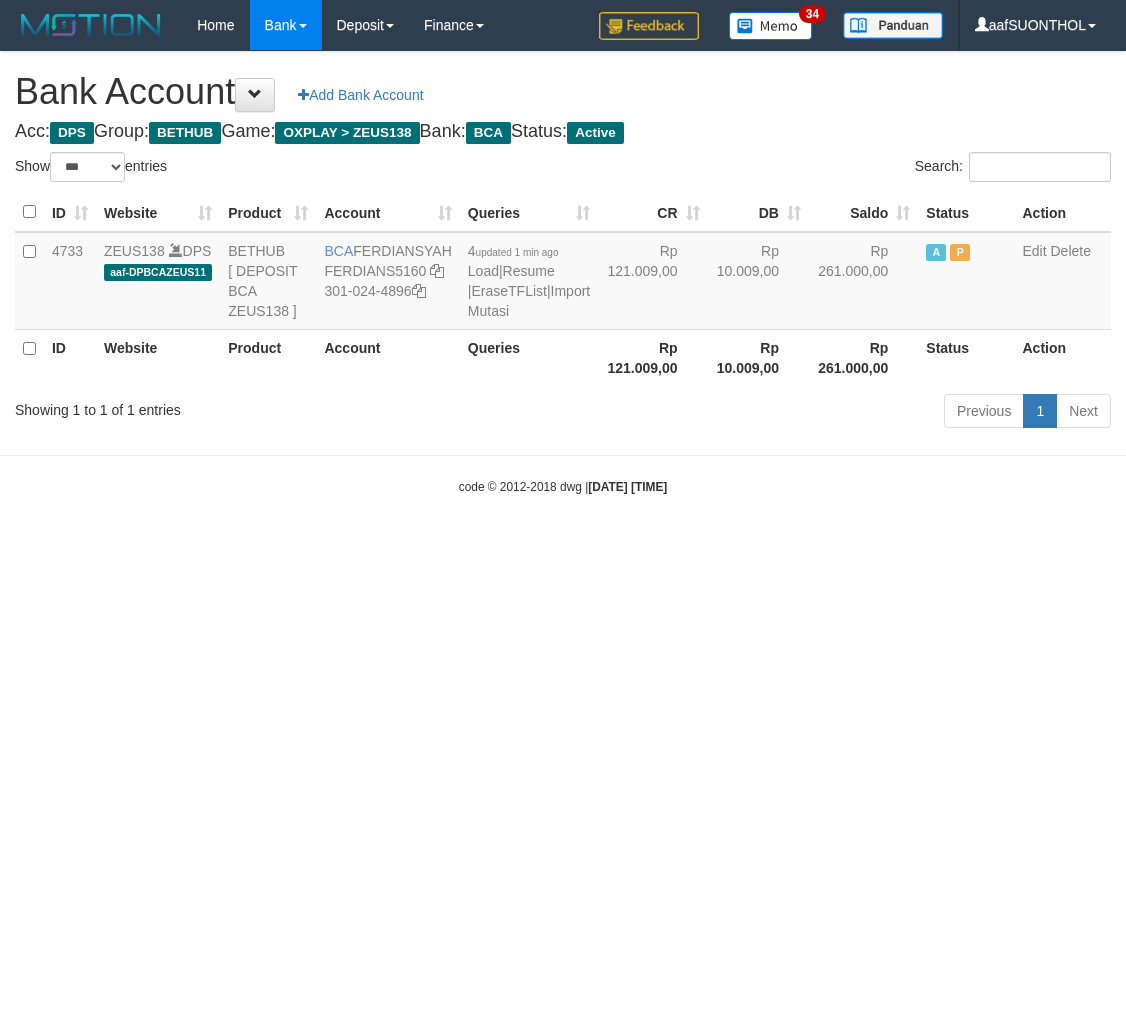 scroll, scrollTop: 0, scrollLeft: 0, axis: both 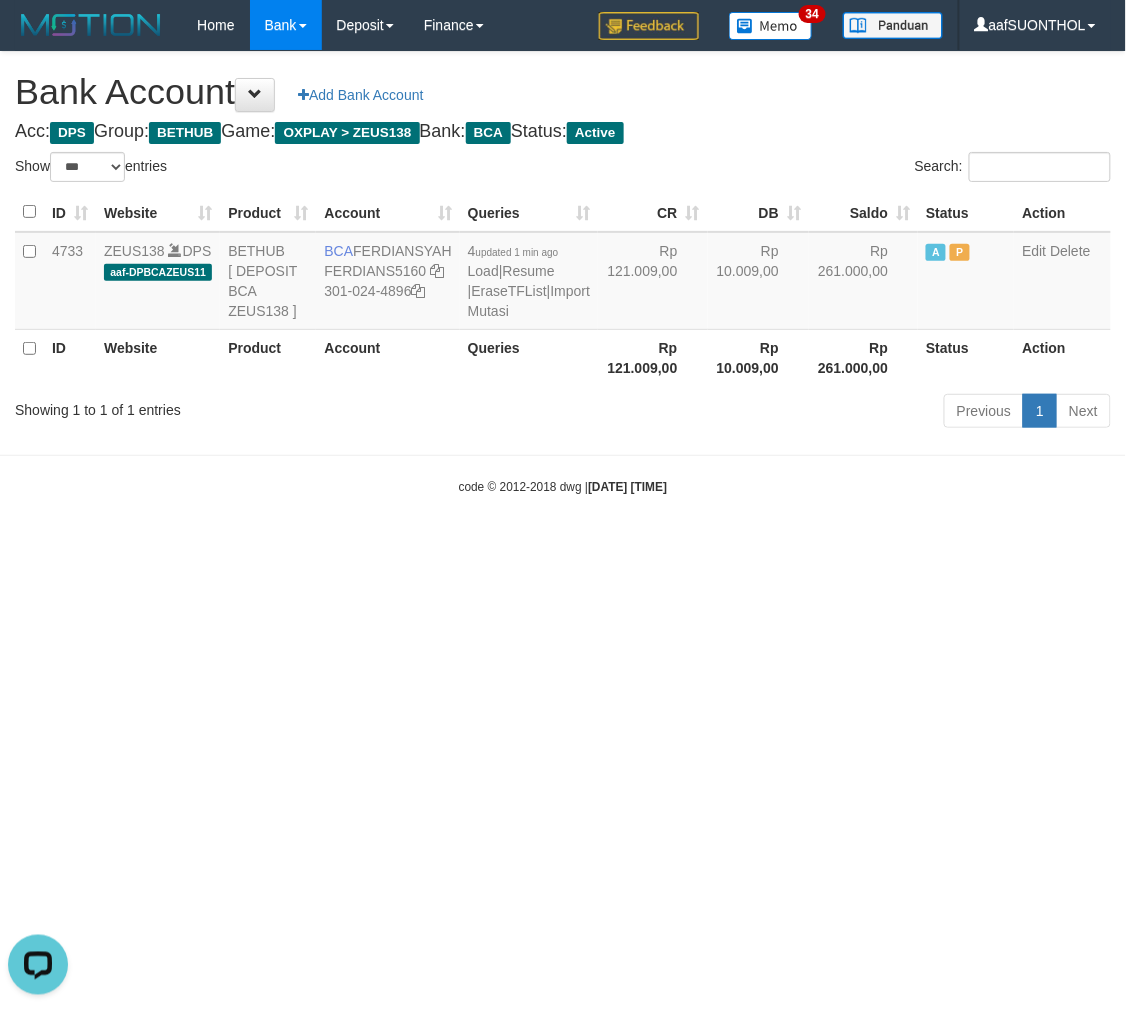 click on "Toggle navigation
Home
Bank
Account List
Load
By Website
Group
[OXPLAY]													ZEUS138
By Load Group (DPS)
Sync" at bounding box center [563, 273] 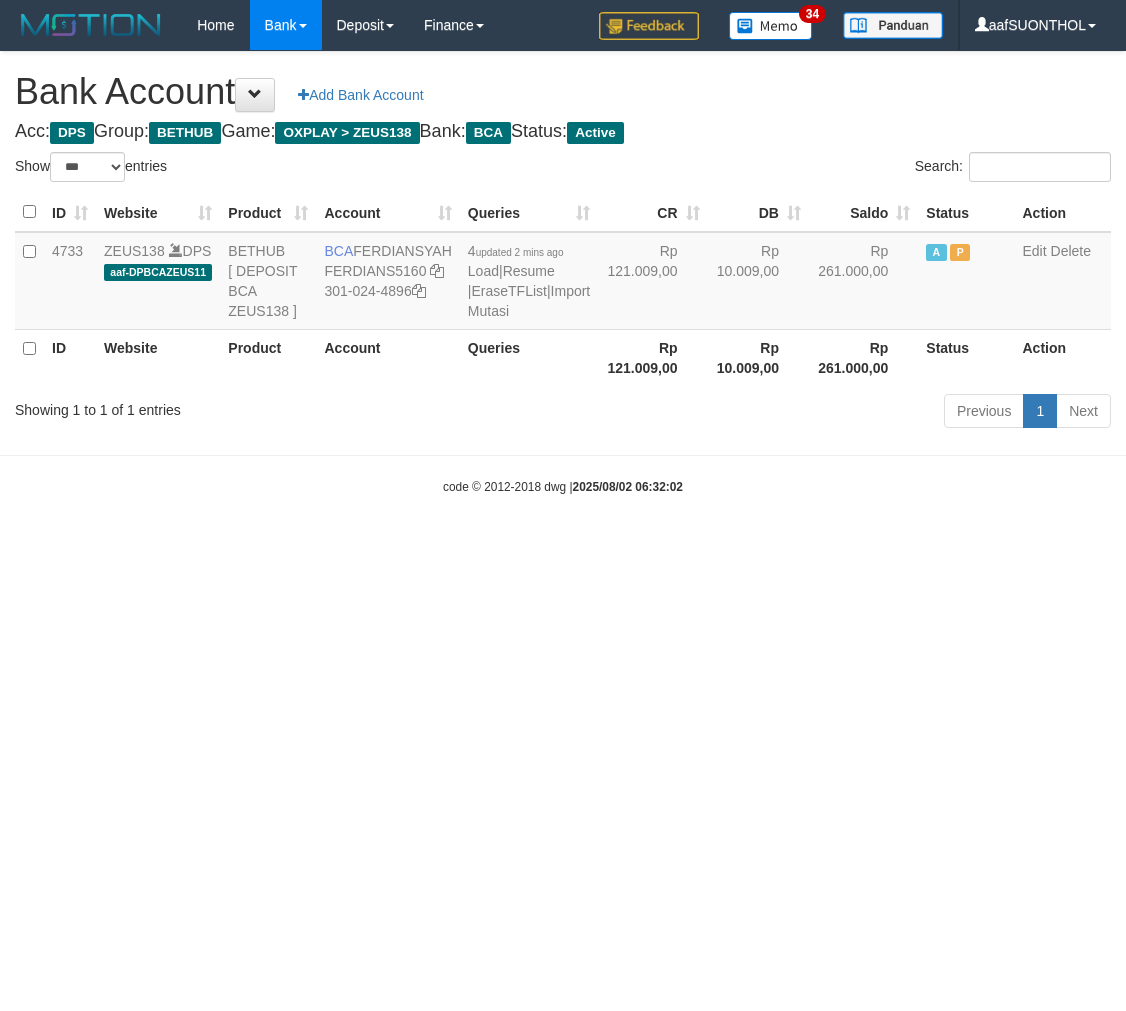 select on "***" 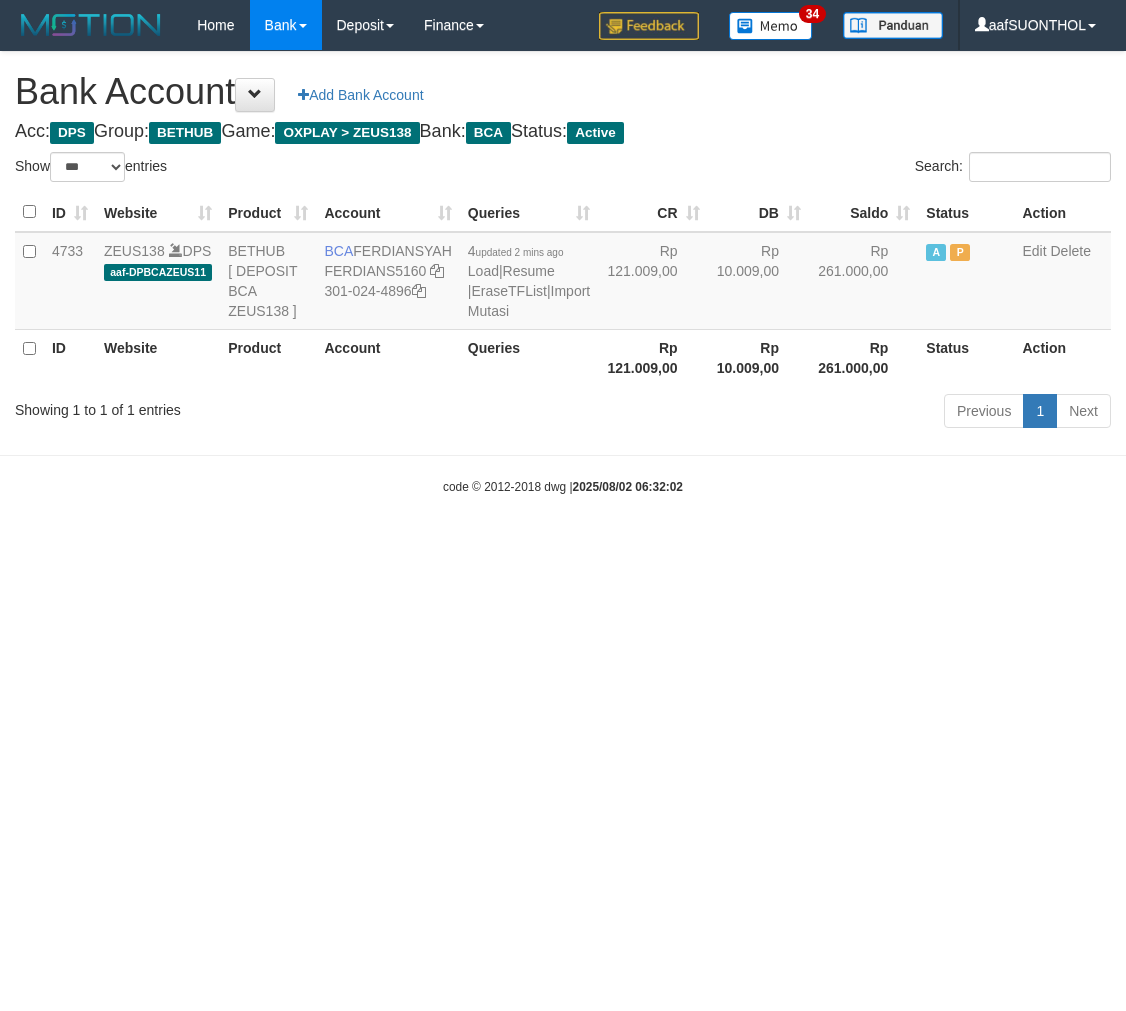 scroll, scrollTop: 0, scrollLeft: 0, axis: both 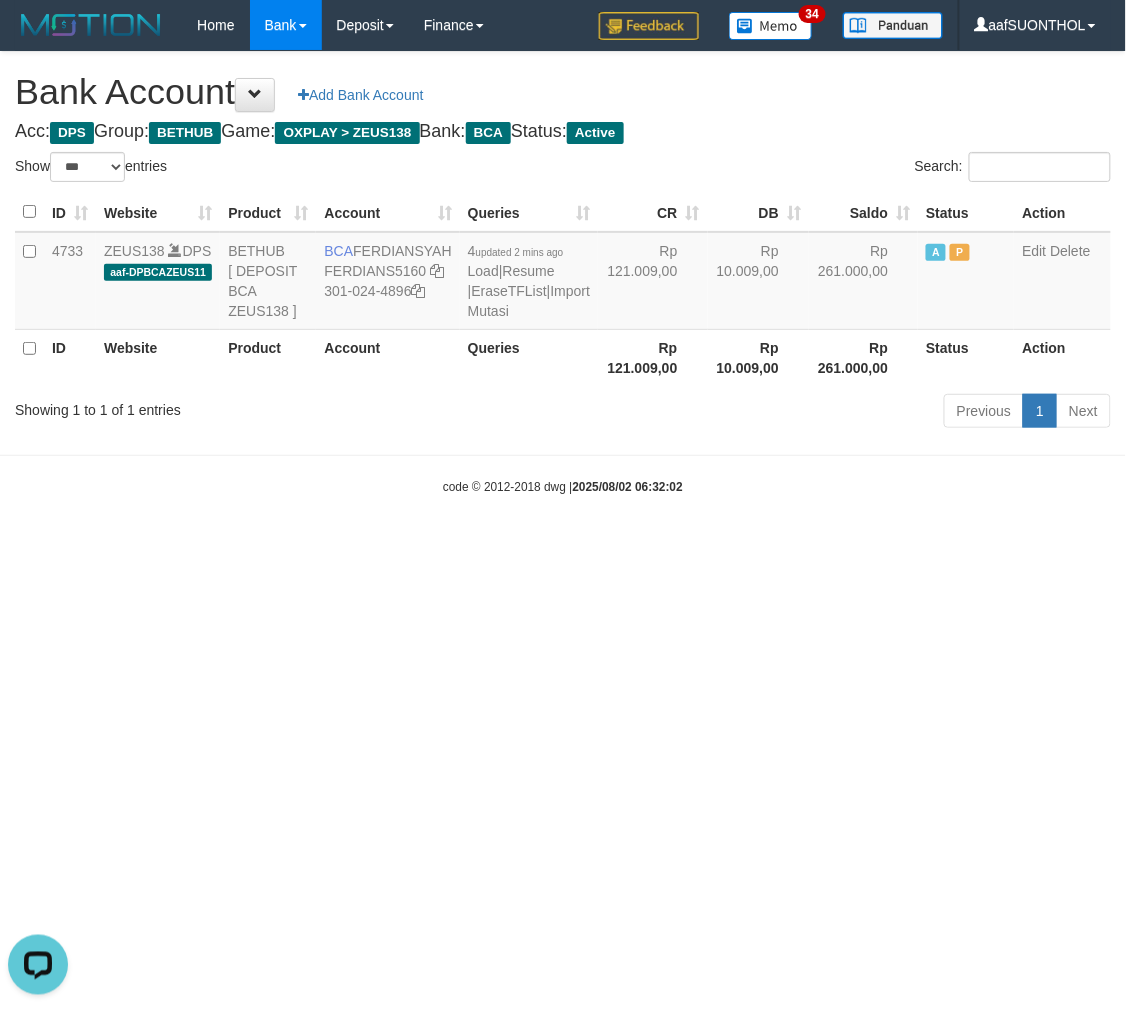 click on "Toggle navigation
Home
Bank
Account List
Load
By Website
Group
[OXPLAY]													ZEUS138
By Load Group (DPS)
Sync" at bounding box center (563, 273) 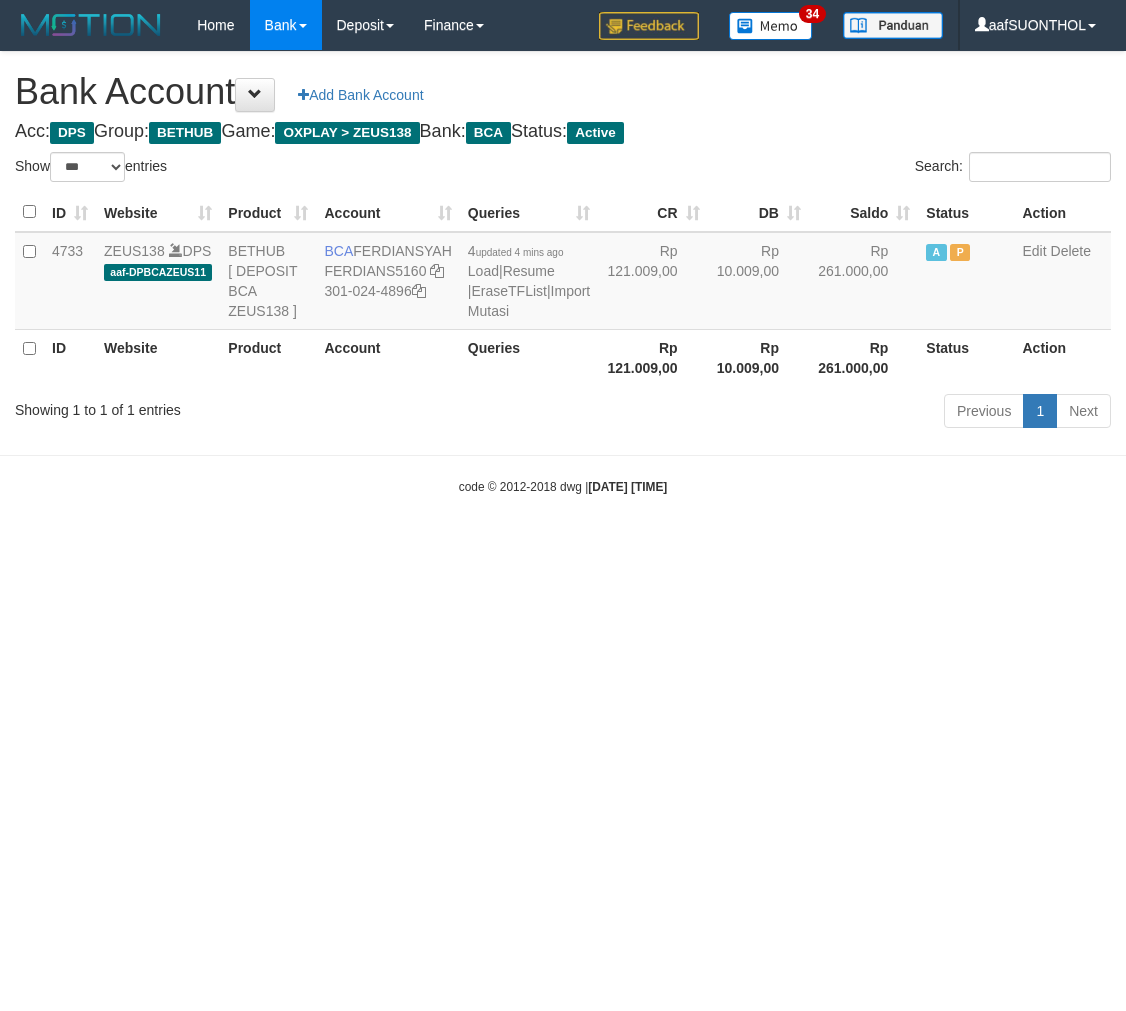 select on "***" 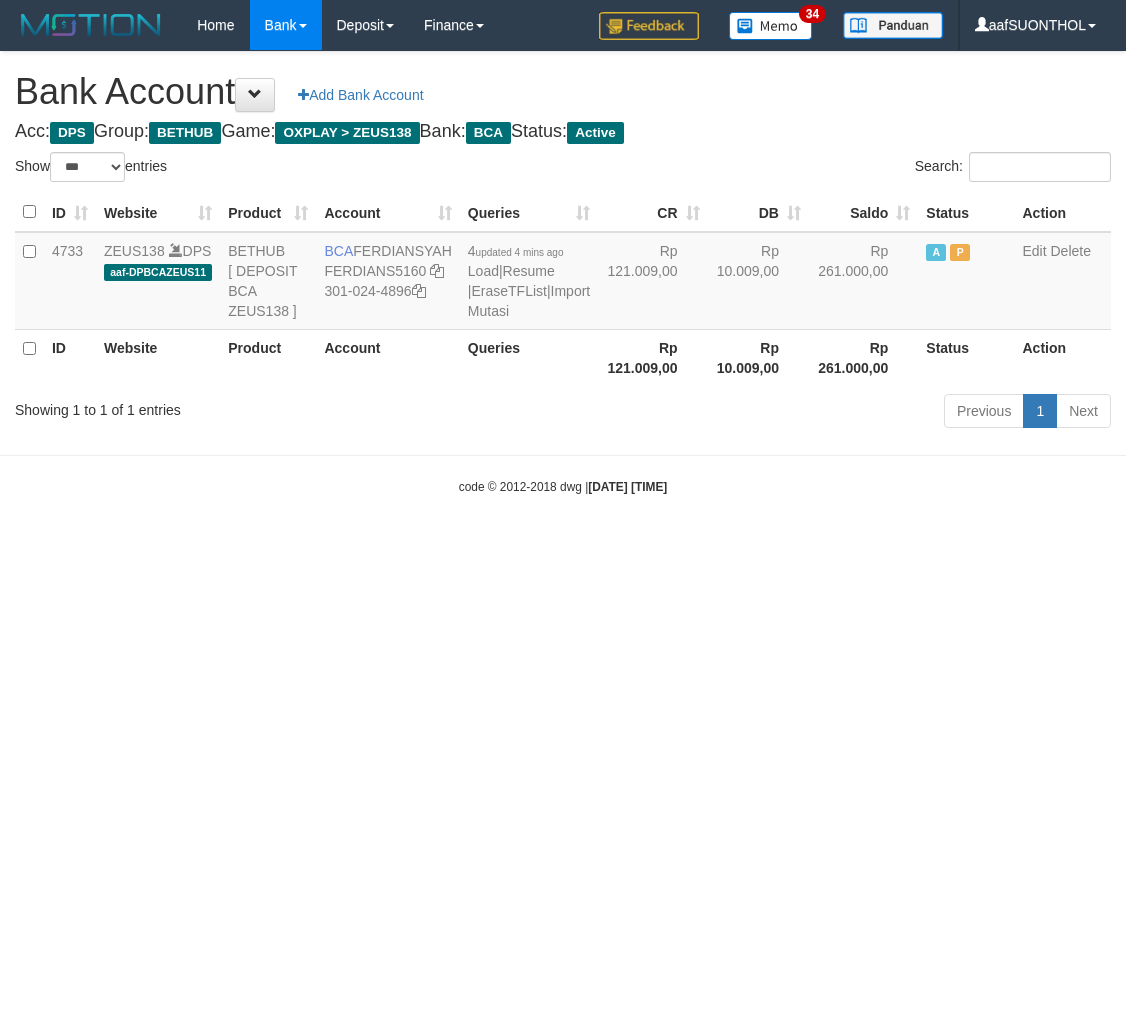 scroll, scrollTop: 0, scrollLeft: 0, axis: both 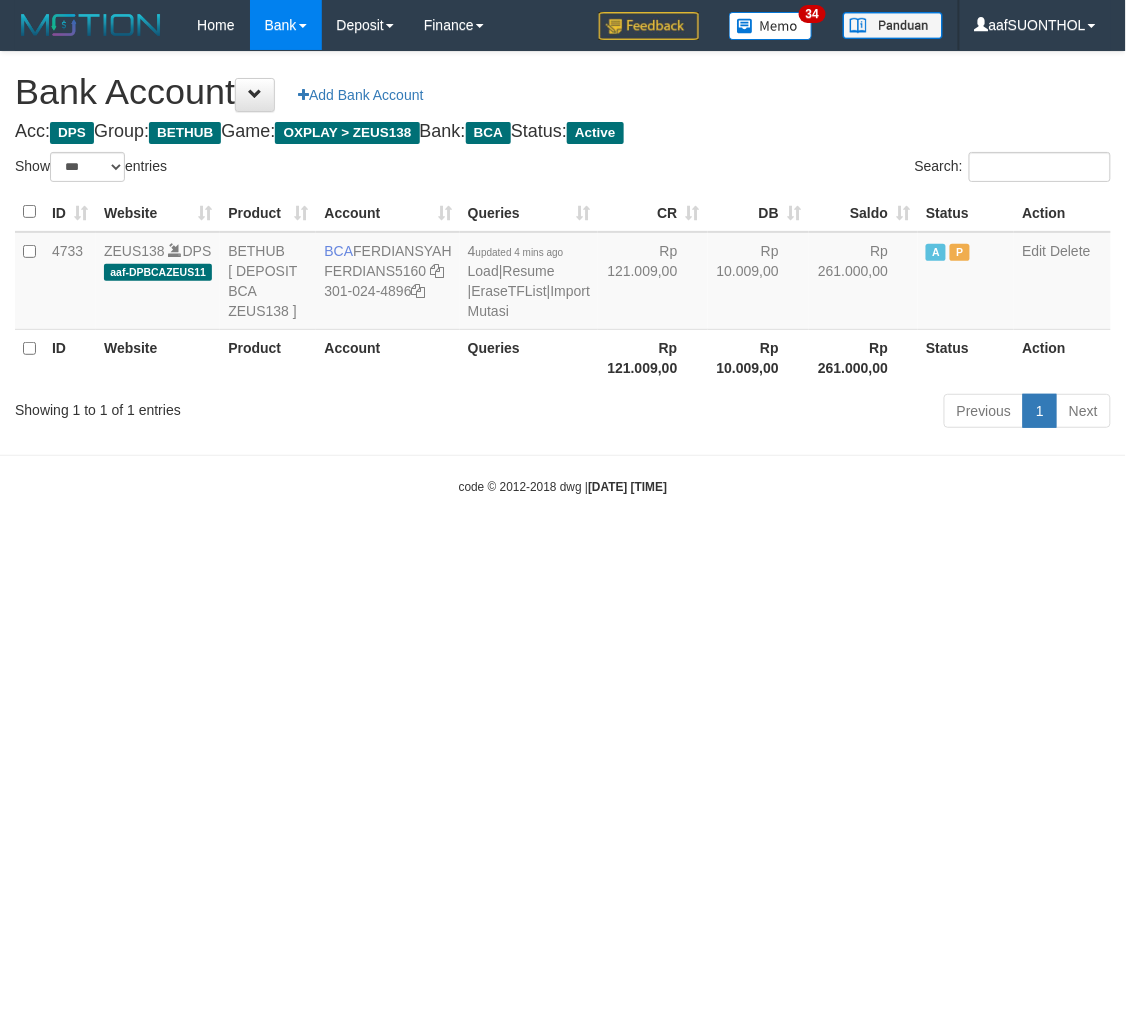 click on "Toggle navigation
Home
Bank
Account List
Load
By Website
Group
[OXPLAY]													ZEUS138
By Load Group (DPS)
Sync" at bounding box center [563, 273] 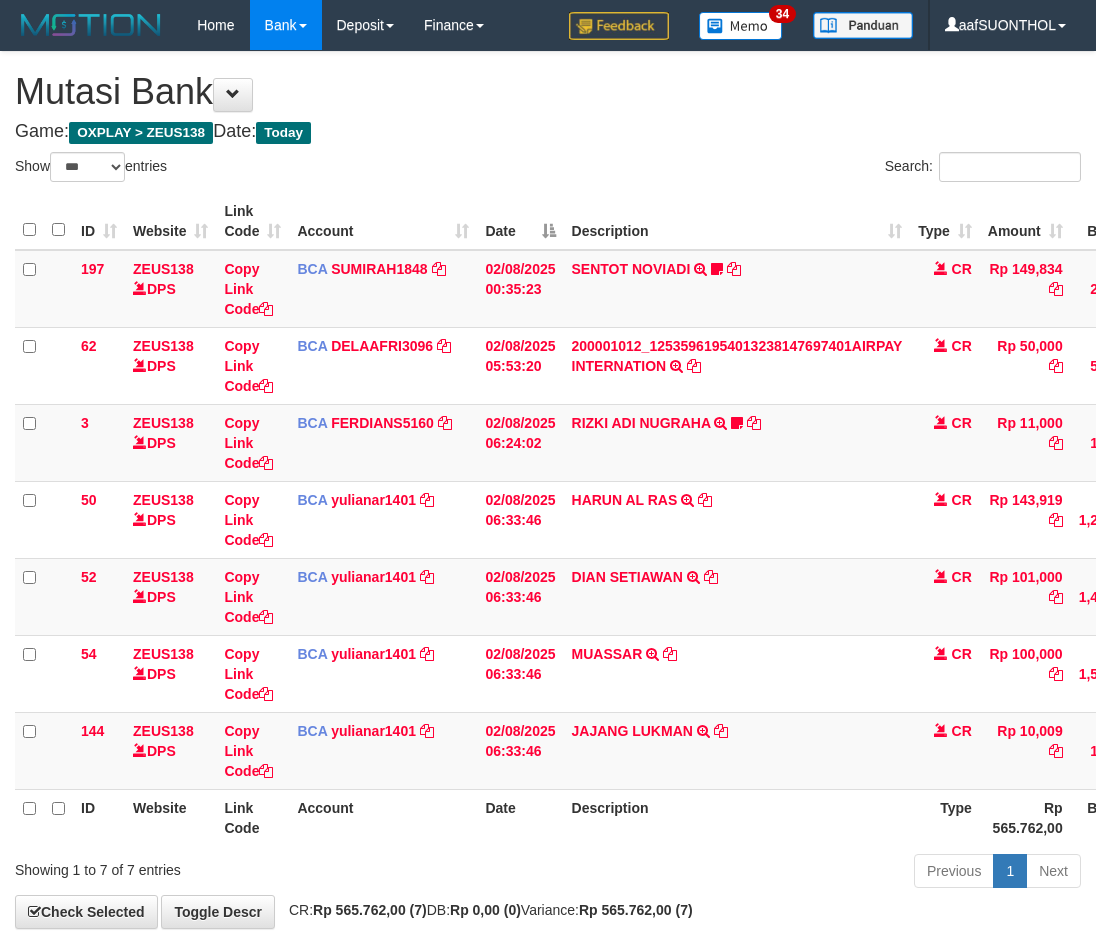 select on "***" 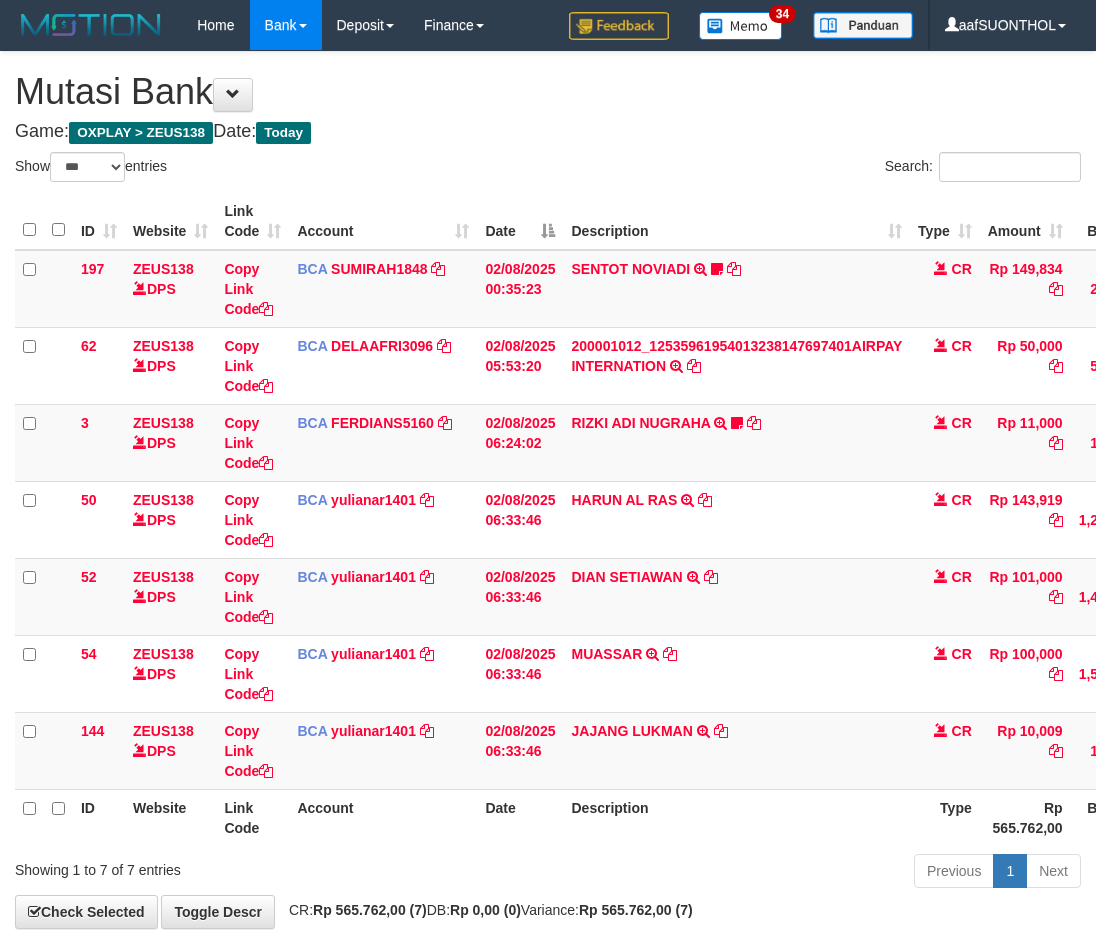 scroll, scrollTop: 0, scrollLeft: 2, axis: horizontal 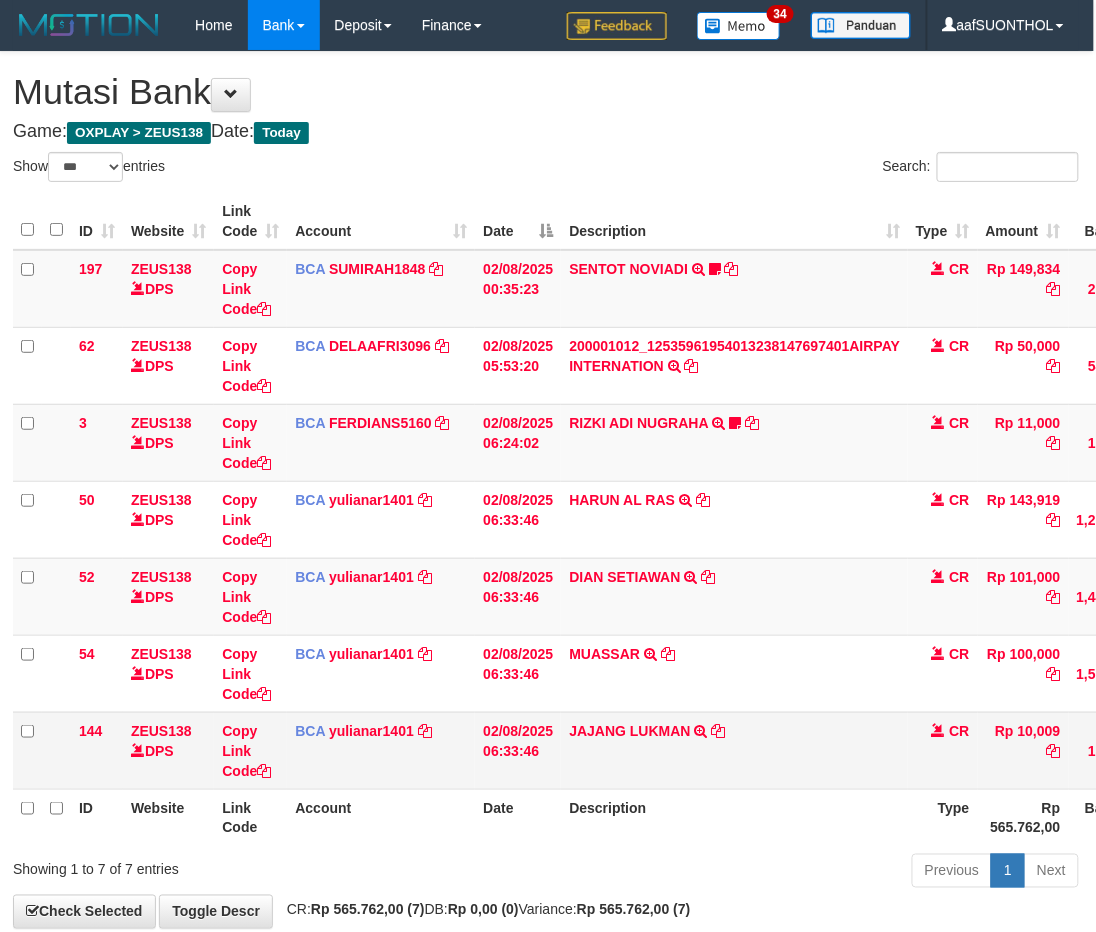 click on "[FIRST] [LAST]         TRSF E-BANKING CR 0208/FTSCY/WS95031
10009.00[FIRST] [LAST]" at bounding box center [734, 750] 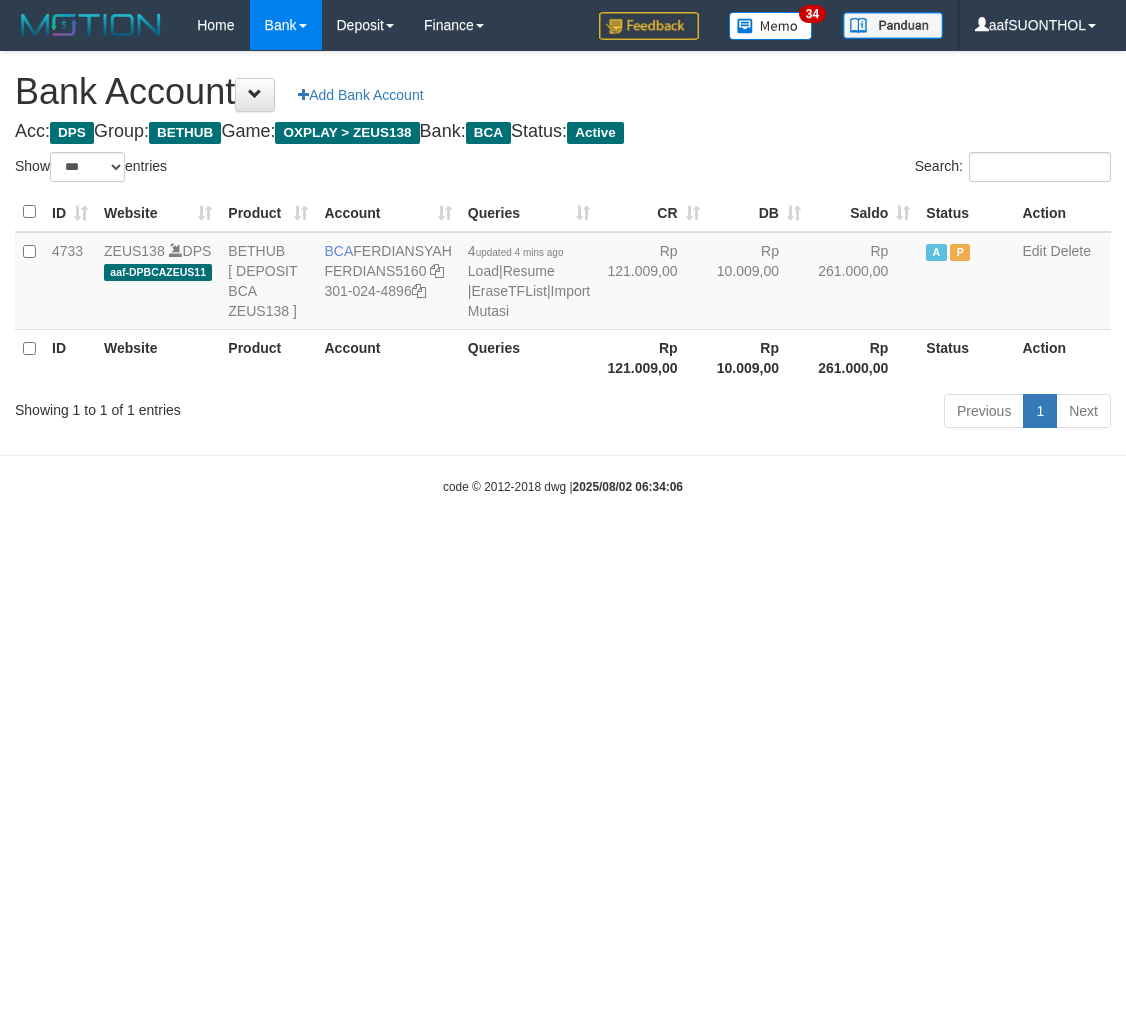 select on "***" 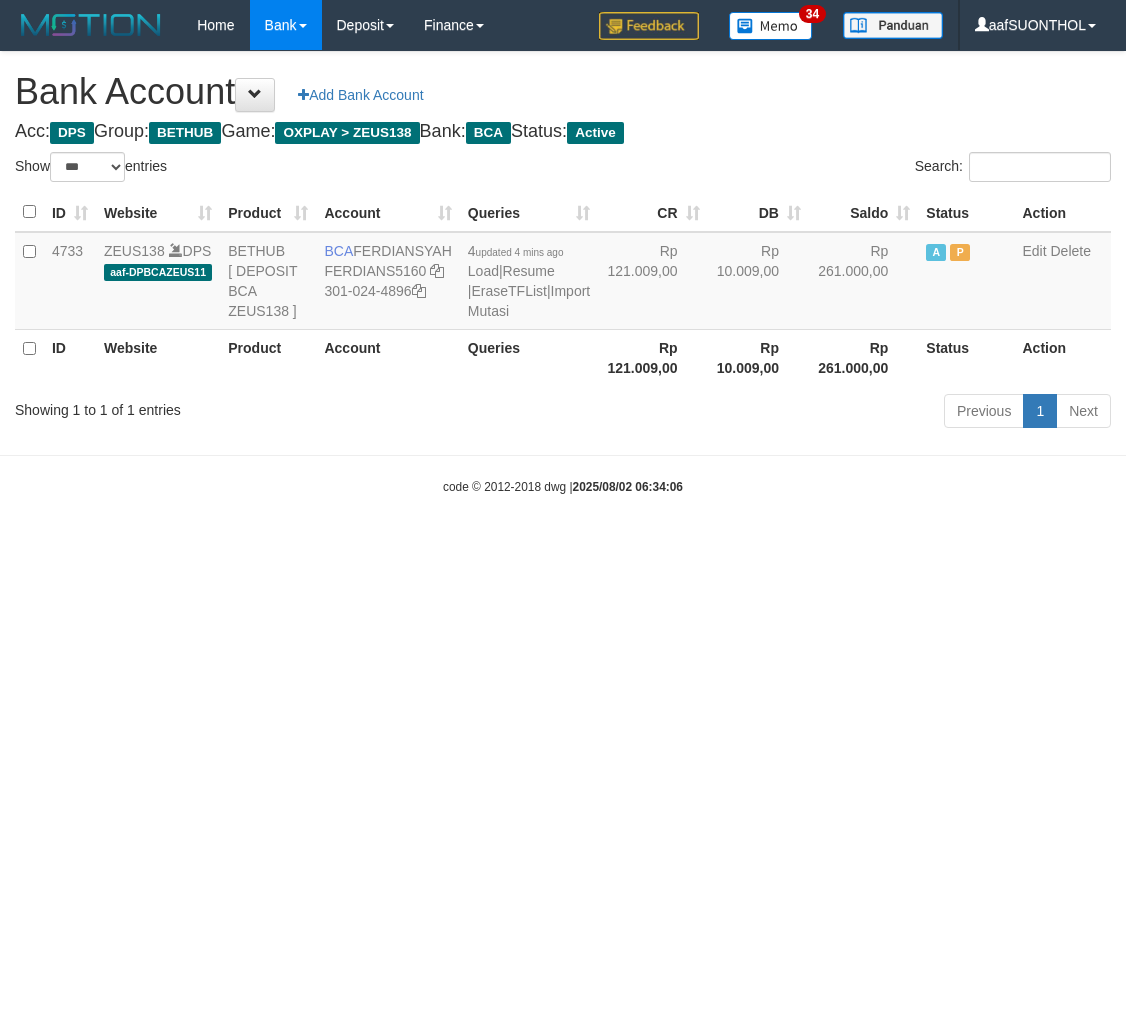 scroll, scrollTop: 0, scrollLeft: 0, axis: both 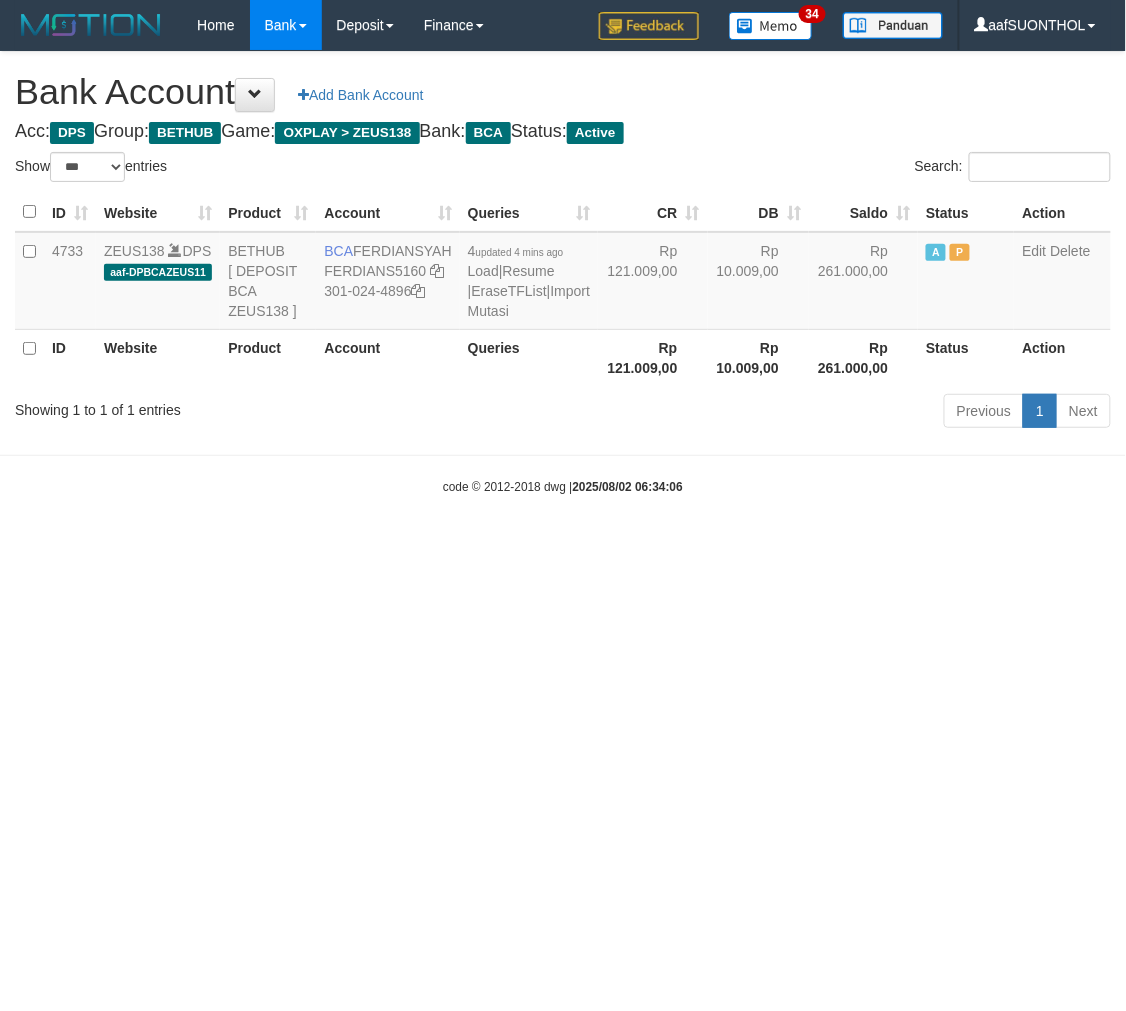 click on "Toggle navigation
Home
Bank
Account List
Load
By Website
Group
[OXPLAY]													ZEUS138
By Load Group (DPS)
Sync" at bounding box center [563, 273] 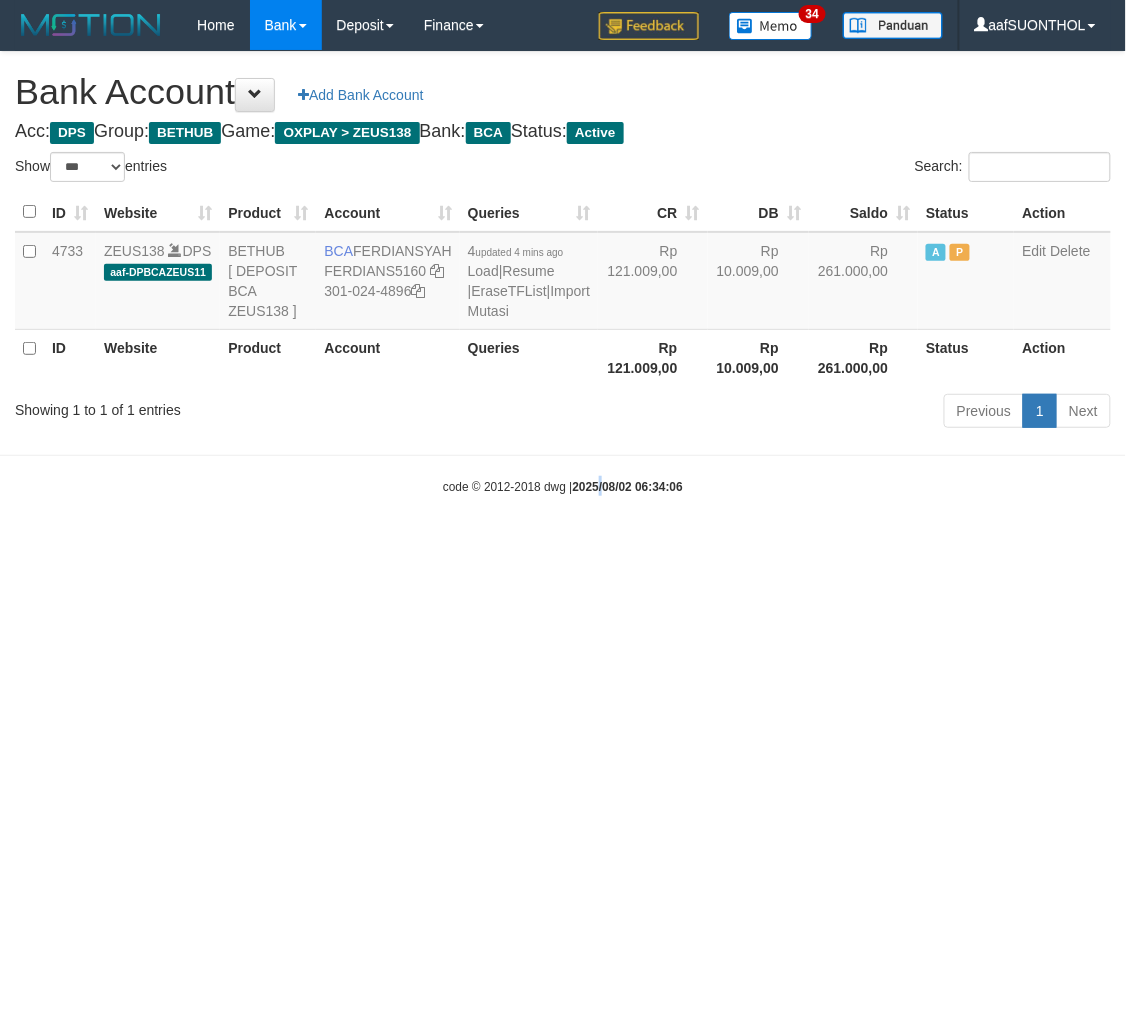 click on "Toggle navigation
Home
Bank
Account List
Load
By Website
Group
[OXPLAY]													ZEUS138
By Load Group (DPS)
Sync" at bounding box center [563, 273] 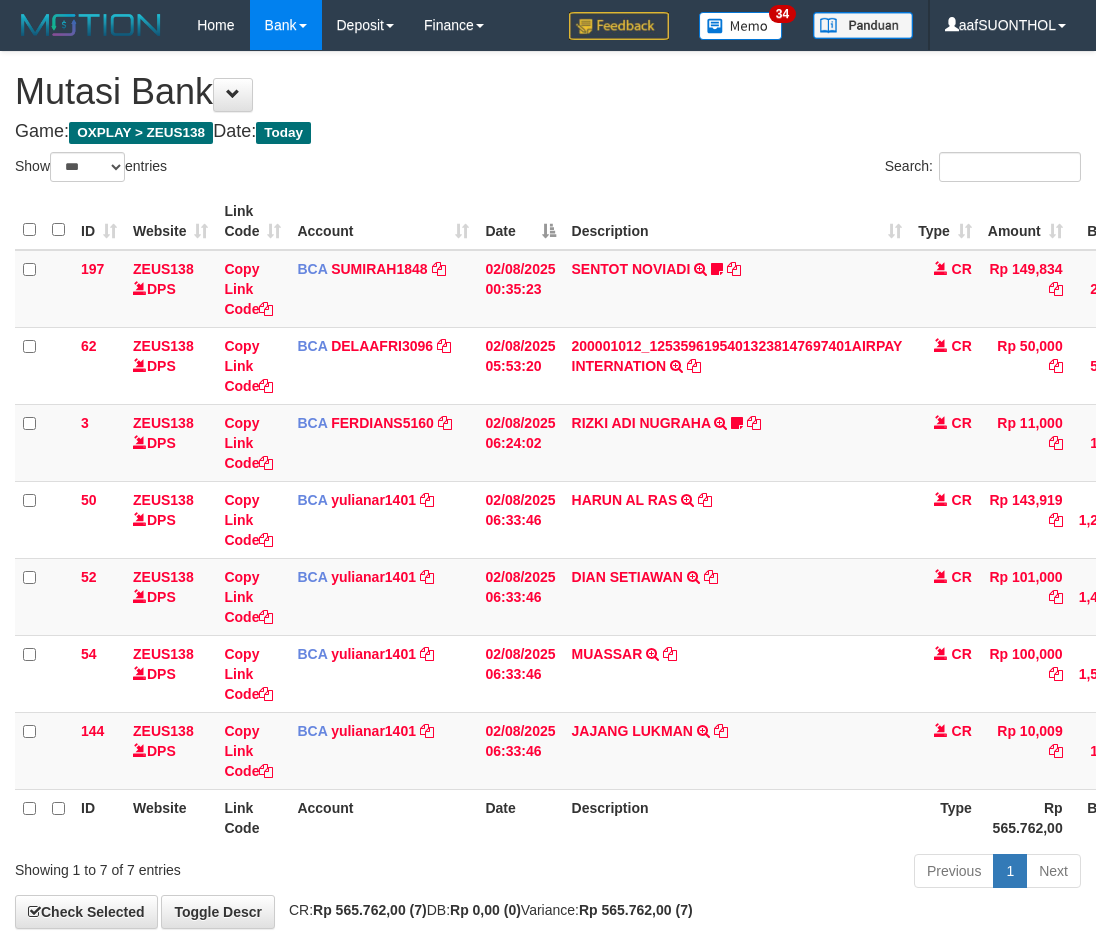 select on "***" 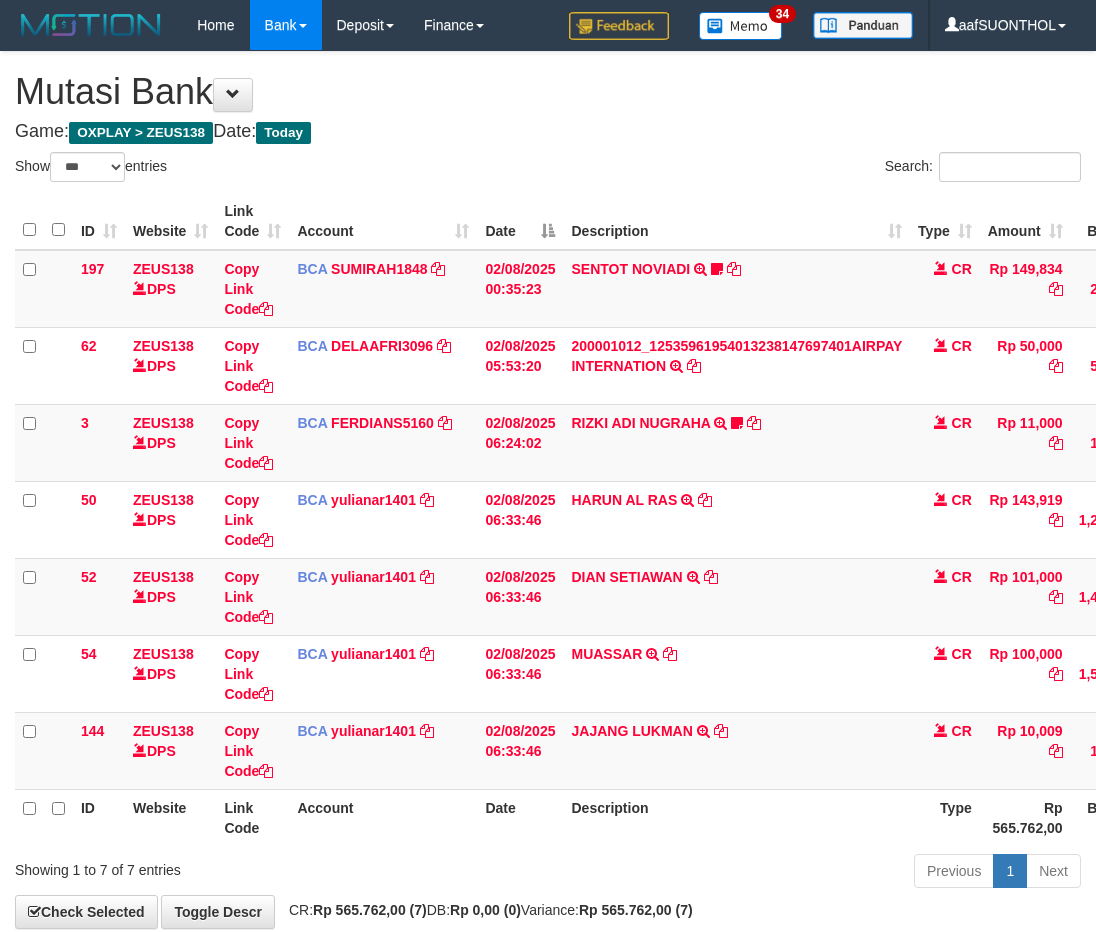scroll, scrollTop: 0, scrollLeft: 2, axis: horizontal 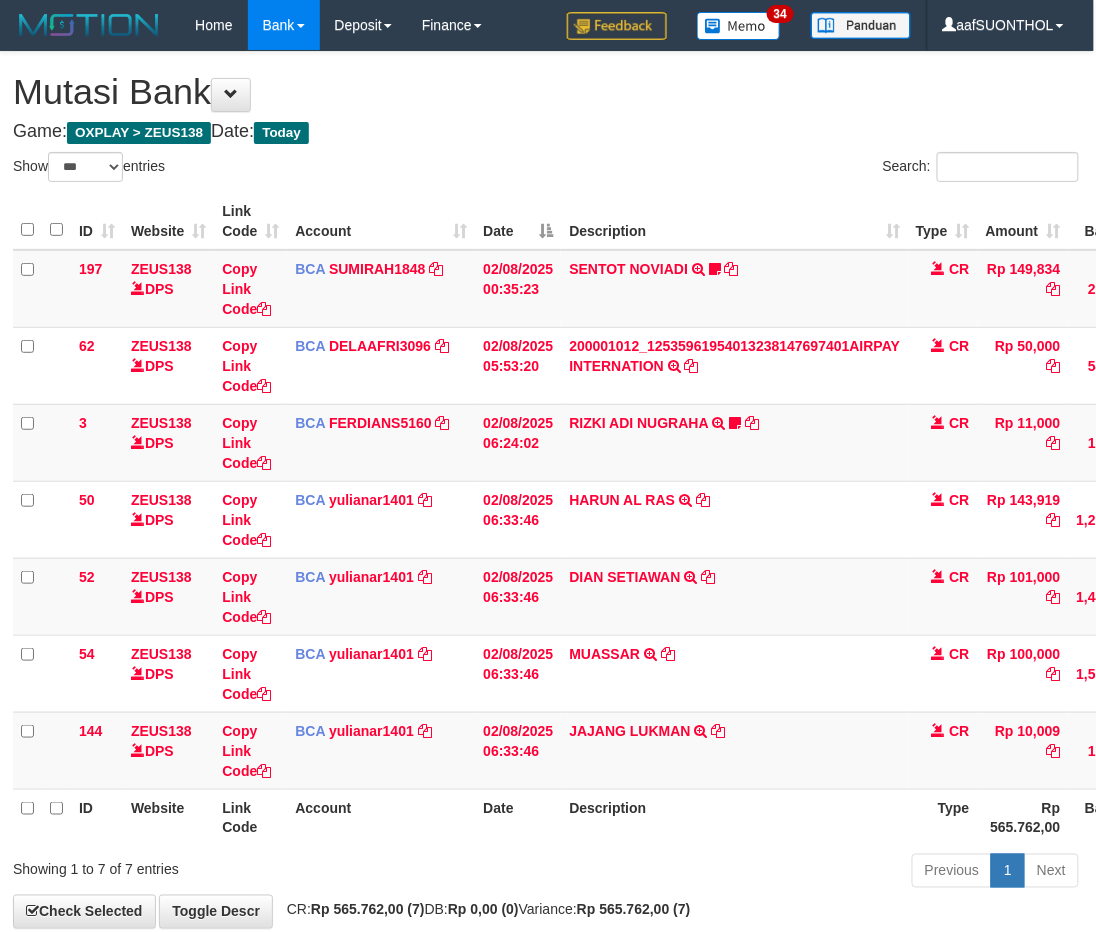 drag, startPoint x: 765, startPoint y: 740, endPoint x: 414, endPoint y: 793, distance: 354.97888 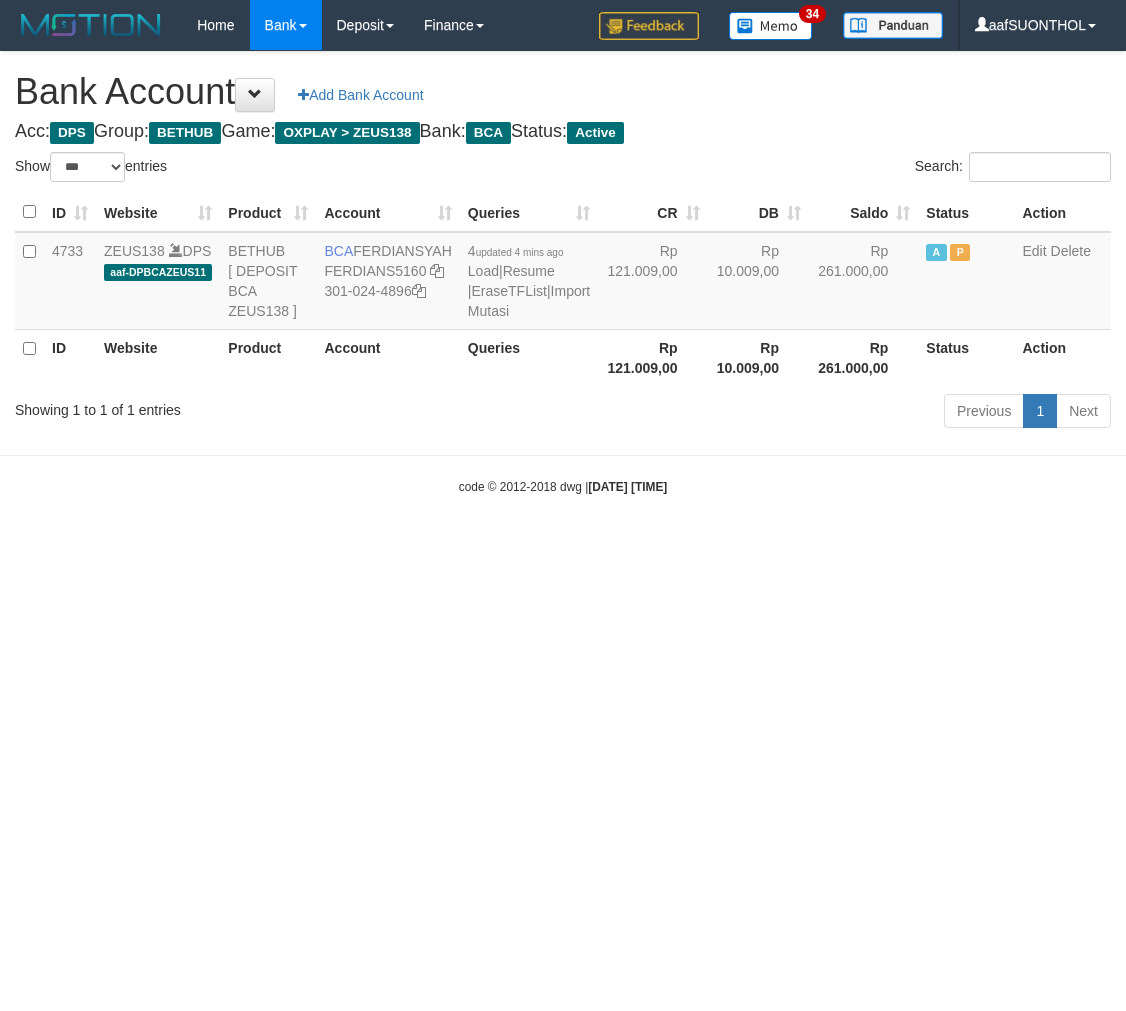 select on "***" 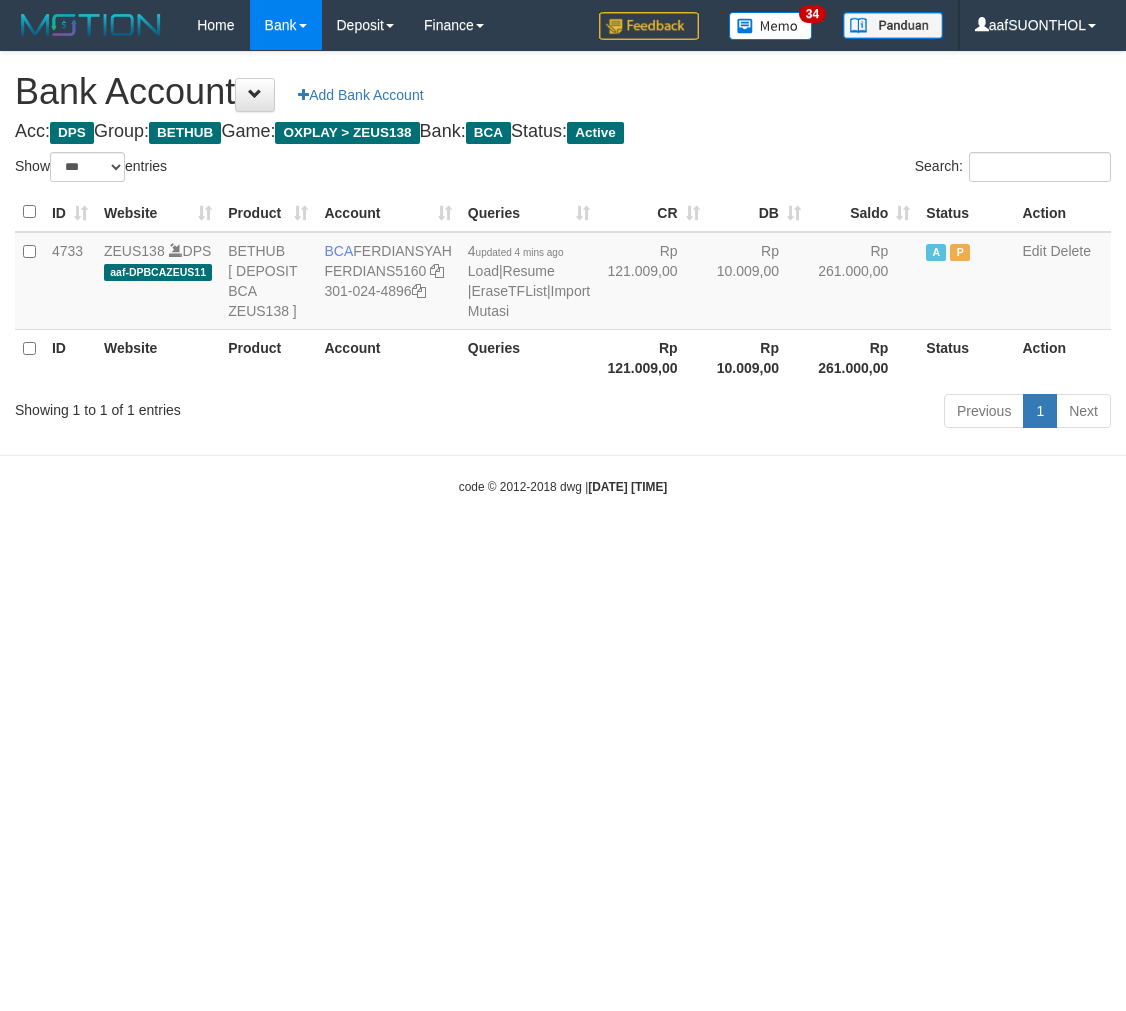 scroll, scrollTop: 0, scrollLeft: 0, axis: both 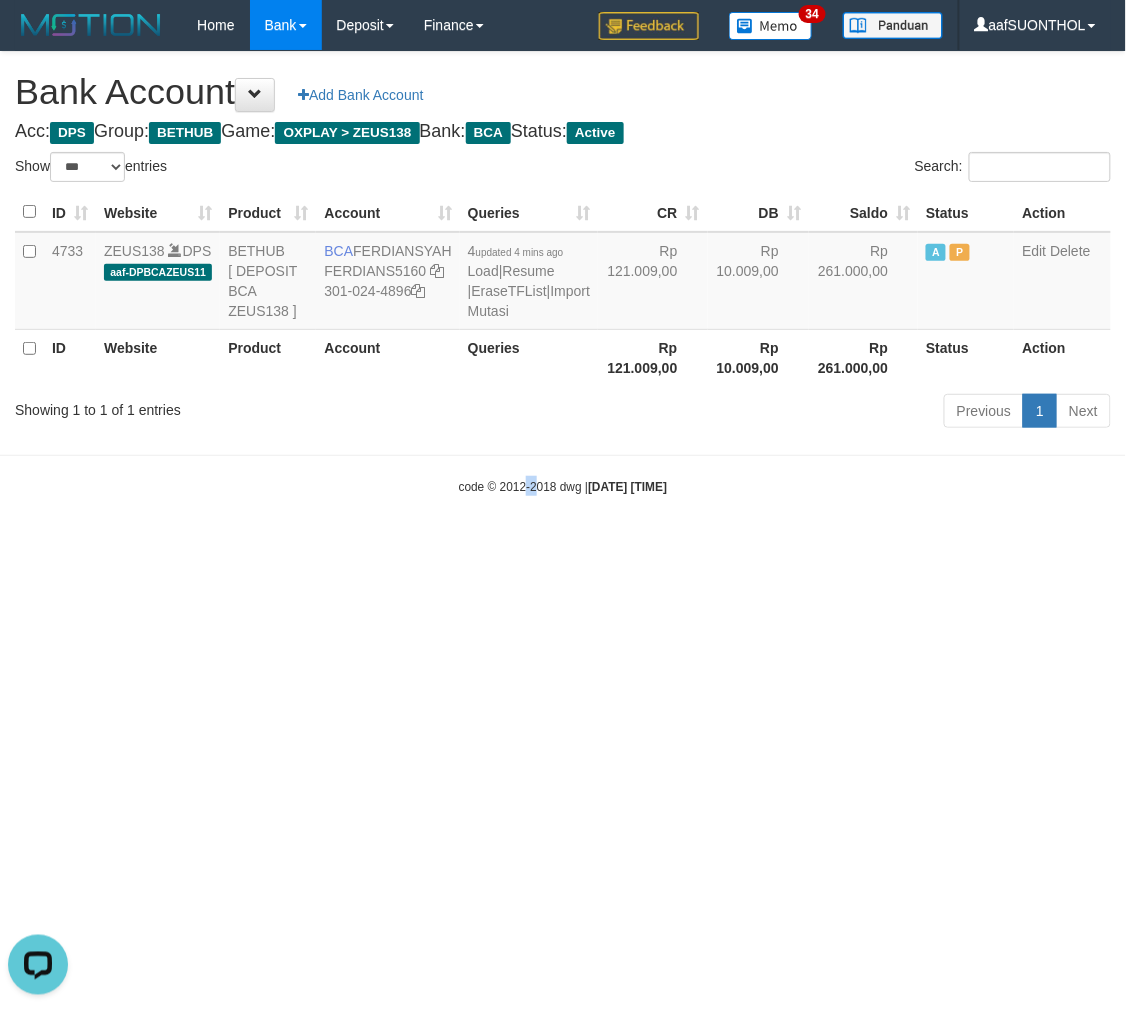 click on "Toggle navigation
Home
Bank
Account List
Load
By Website
Group
[OXPLAY]													ZEUS138
By Load Group (DPS)
Sync" at bounding box center (563, 273) 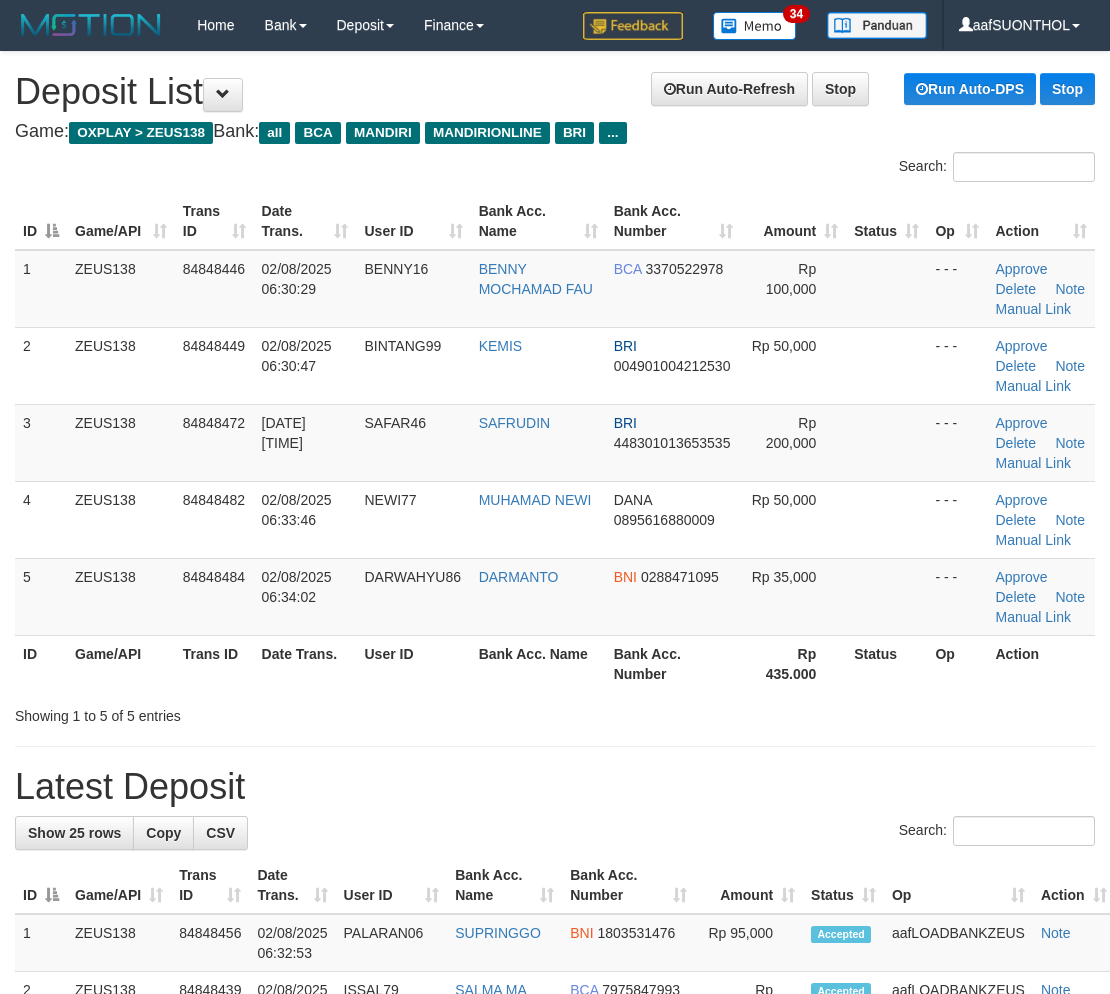 scroll, scrollTop: 0, scrollLeft: 0, axis: both 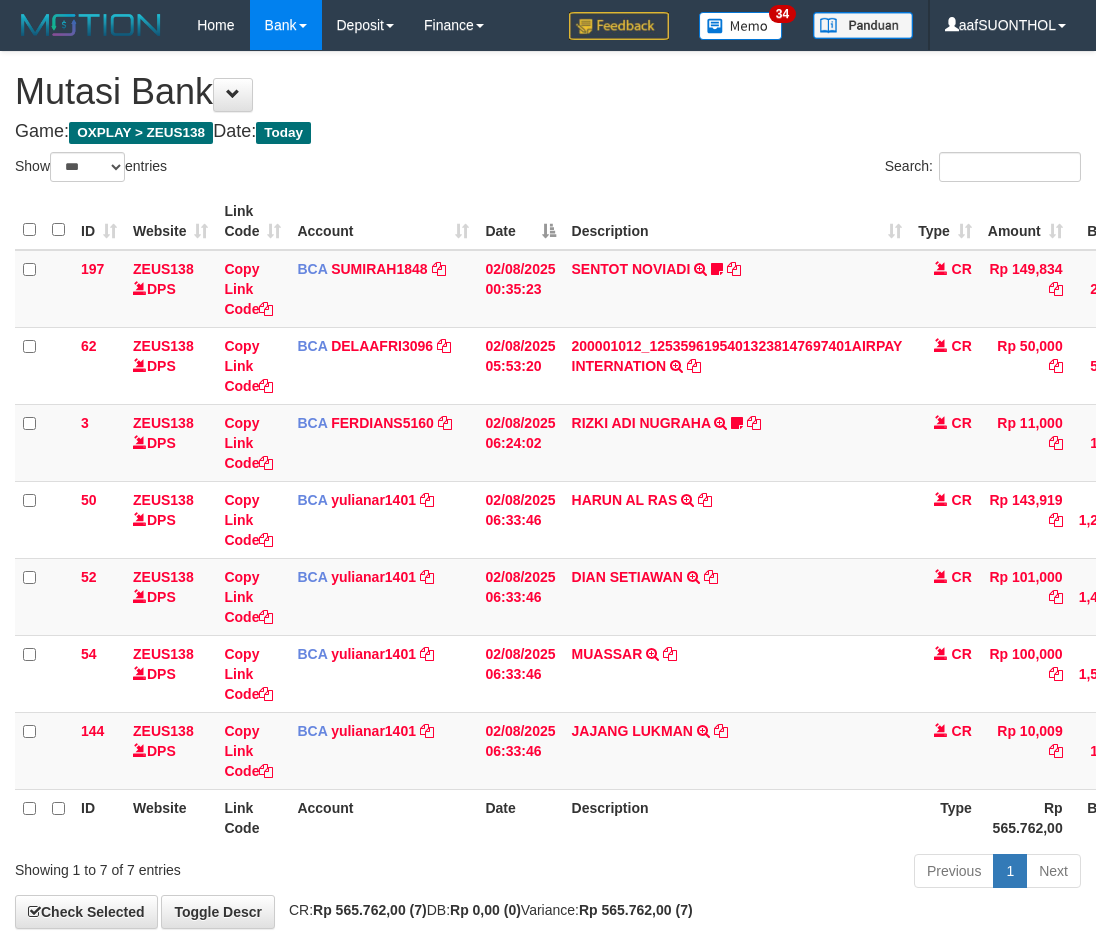 select on "***" 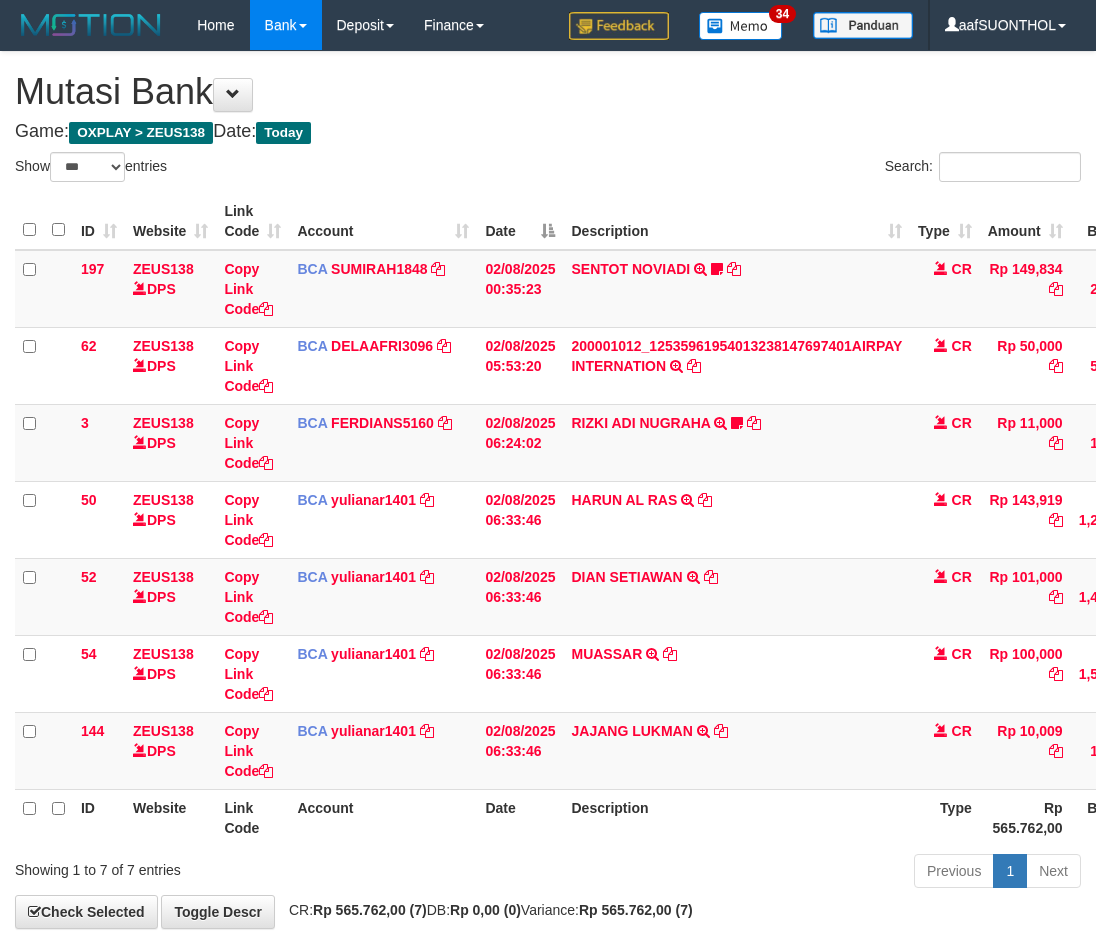 scroll, scrollTop: 0, scrollLeft: 2, axis: horizontal 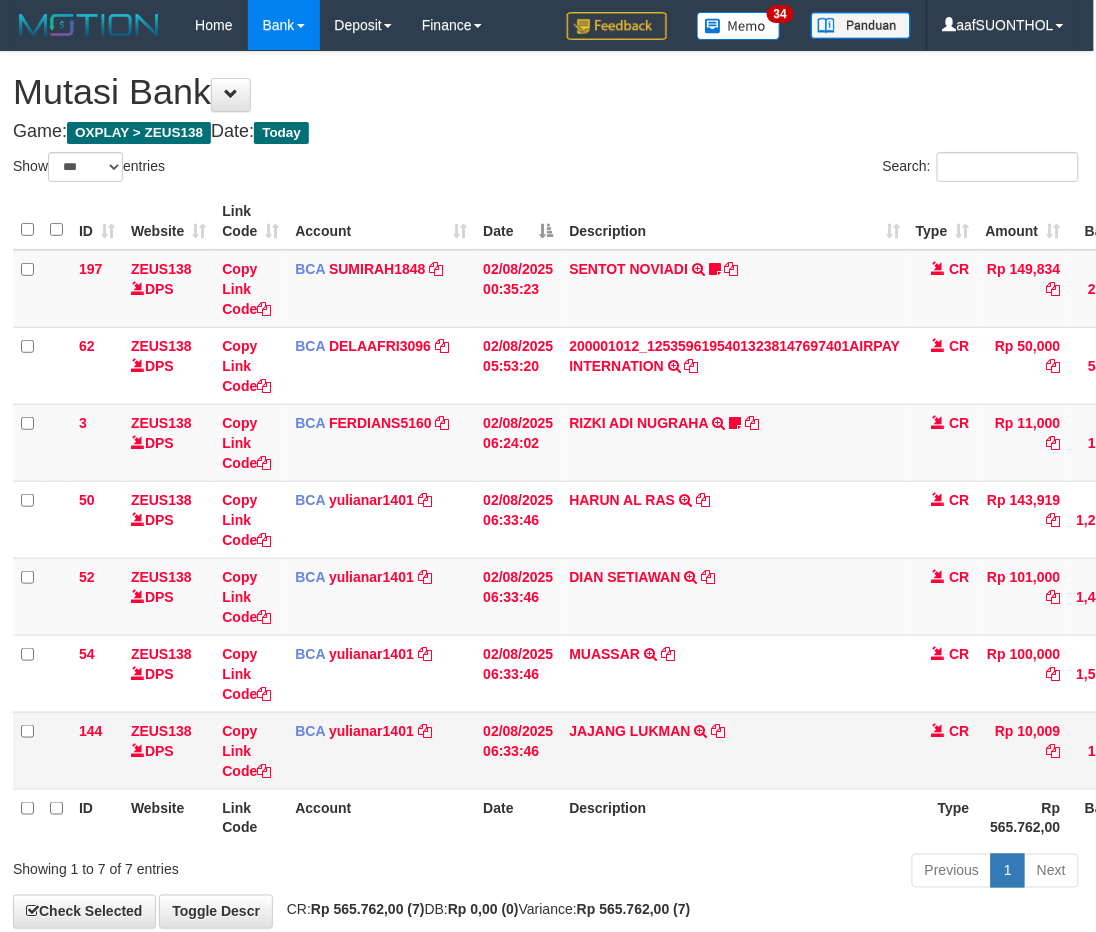 click on "JAJANG LUKMAN         TRSF E-BANKING CR 0208/FTSCY/WS95031
10009.00JAJANG LUKMAN" at bounding box center (734, 750) 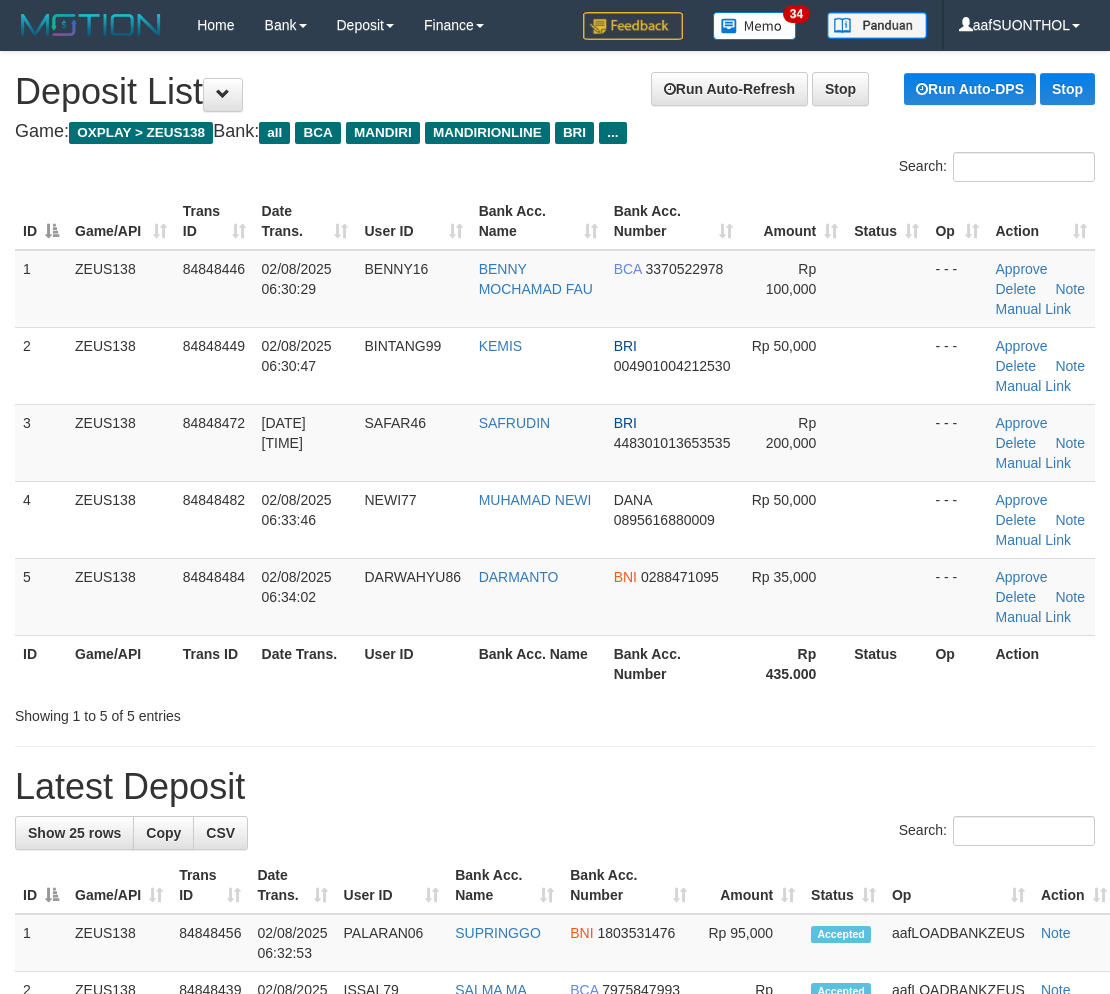 scroll, scrollTop: 0, scrollLeft: 0, axis: both 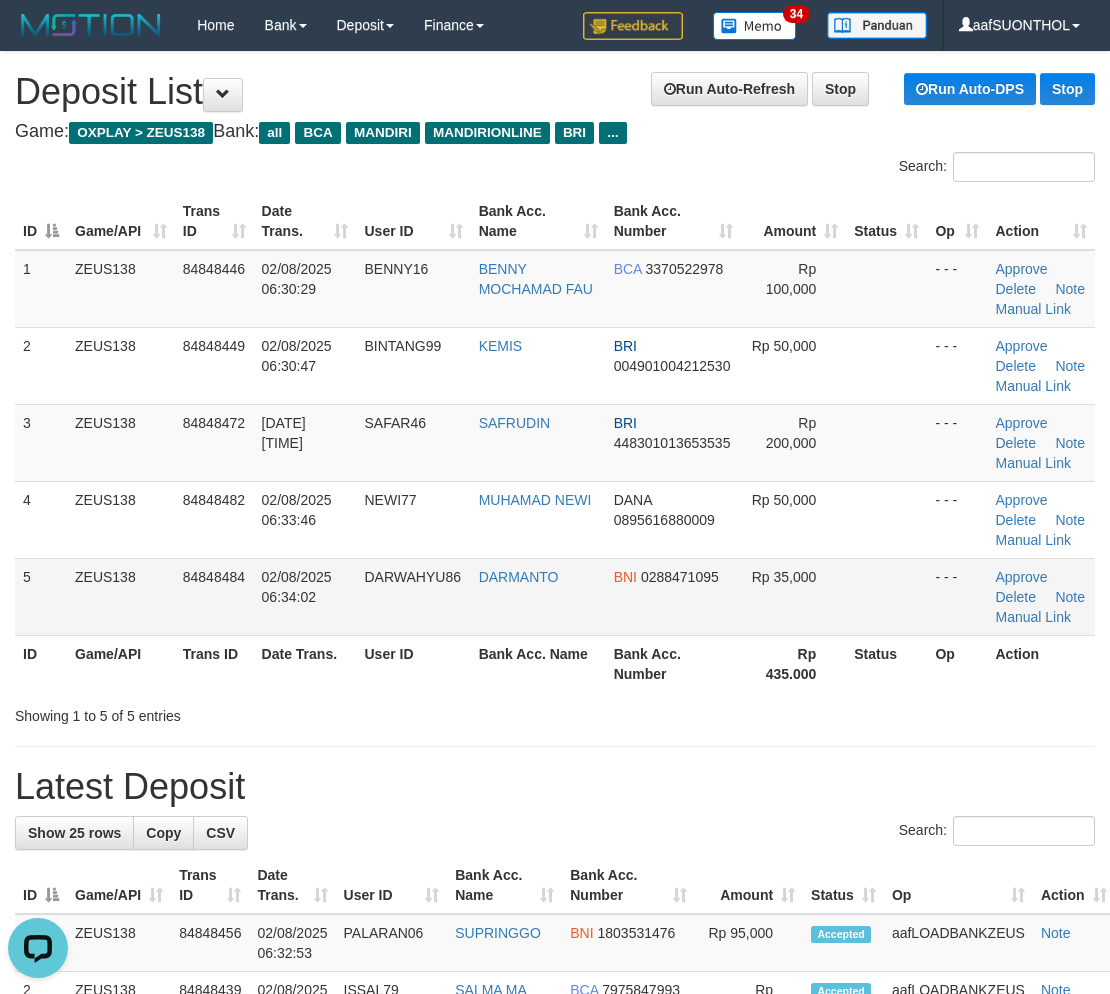 click at bounding box center (886, 596) 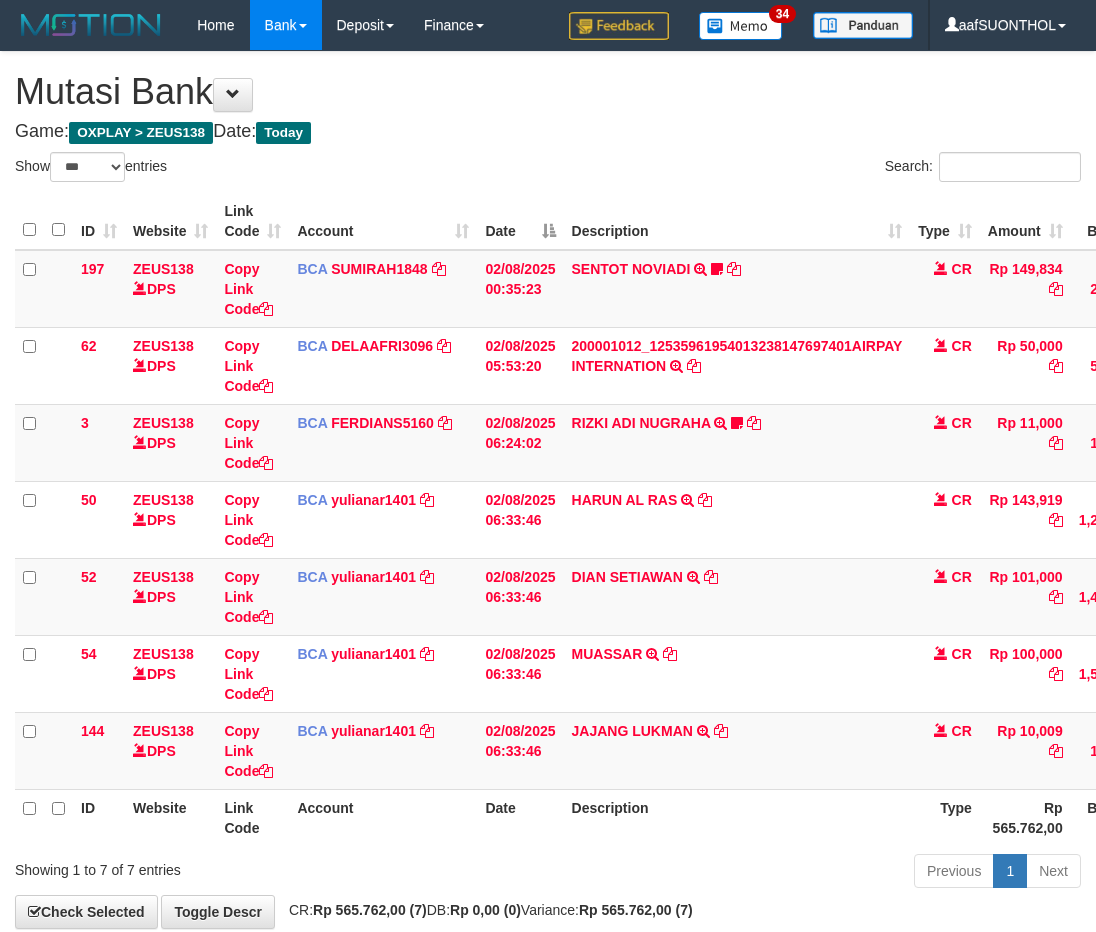 select on "***" 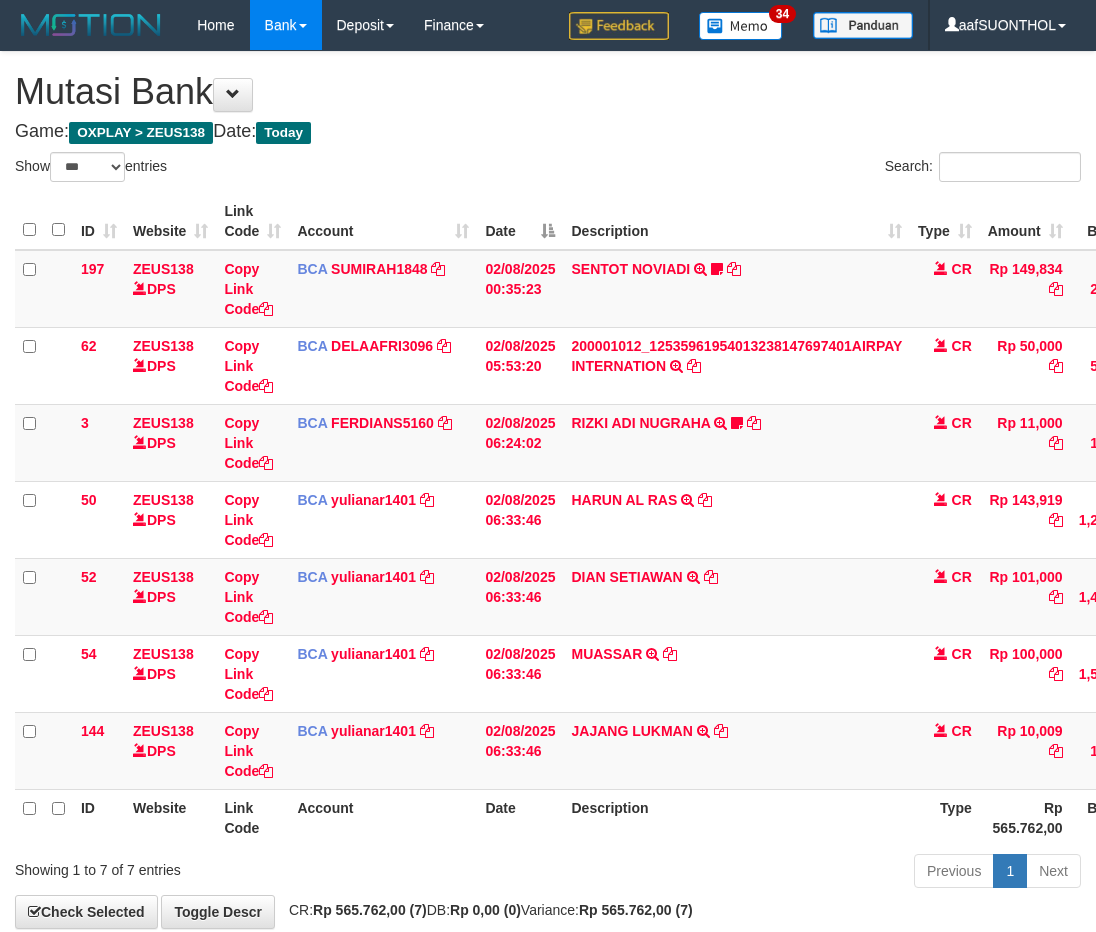 scroll, scrollTop: 0, scrollLeft: 2, axis: horizontal 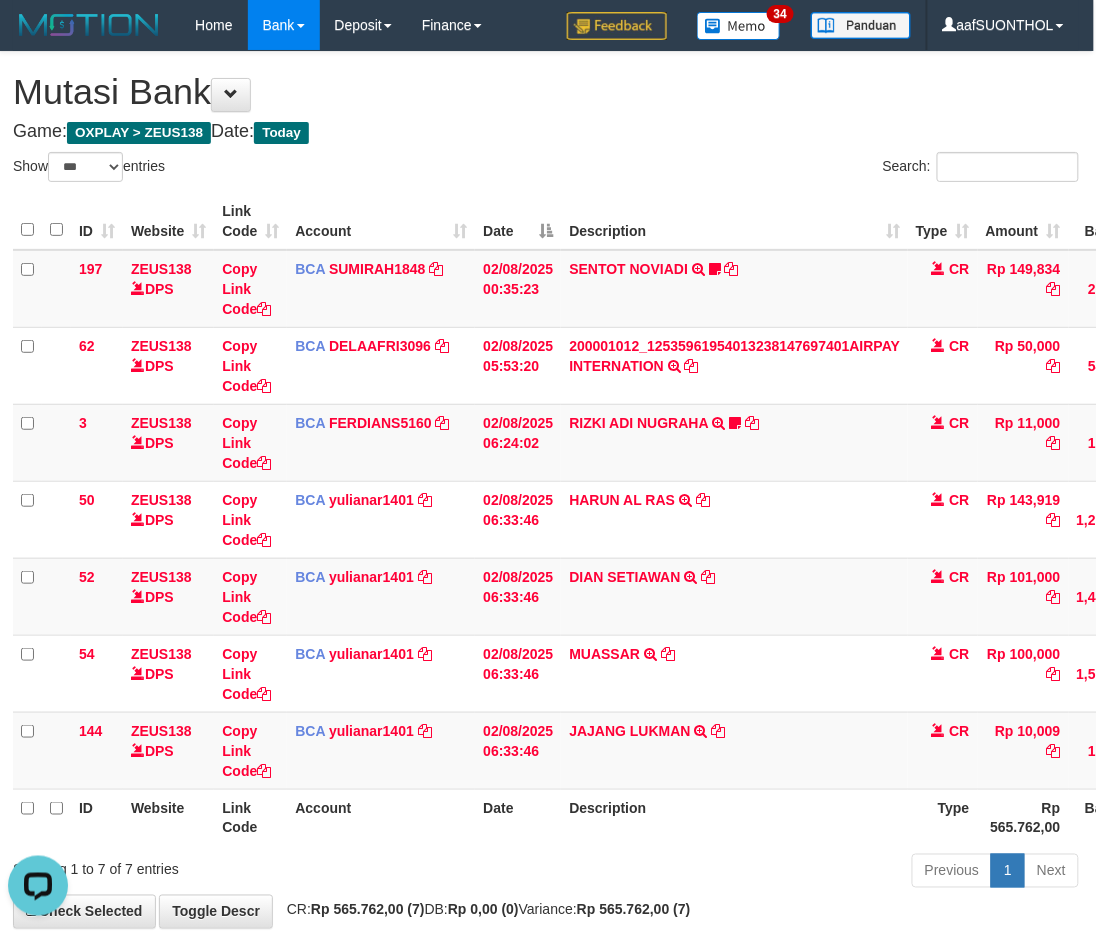 click on "Previous 1 Next" at bounding box center (774, 873) 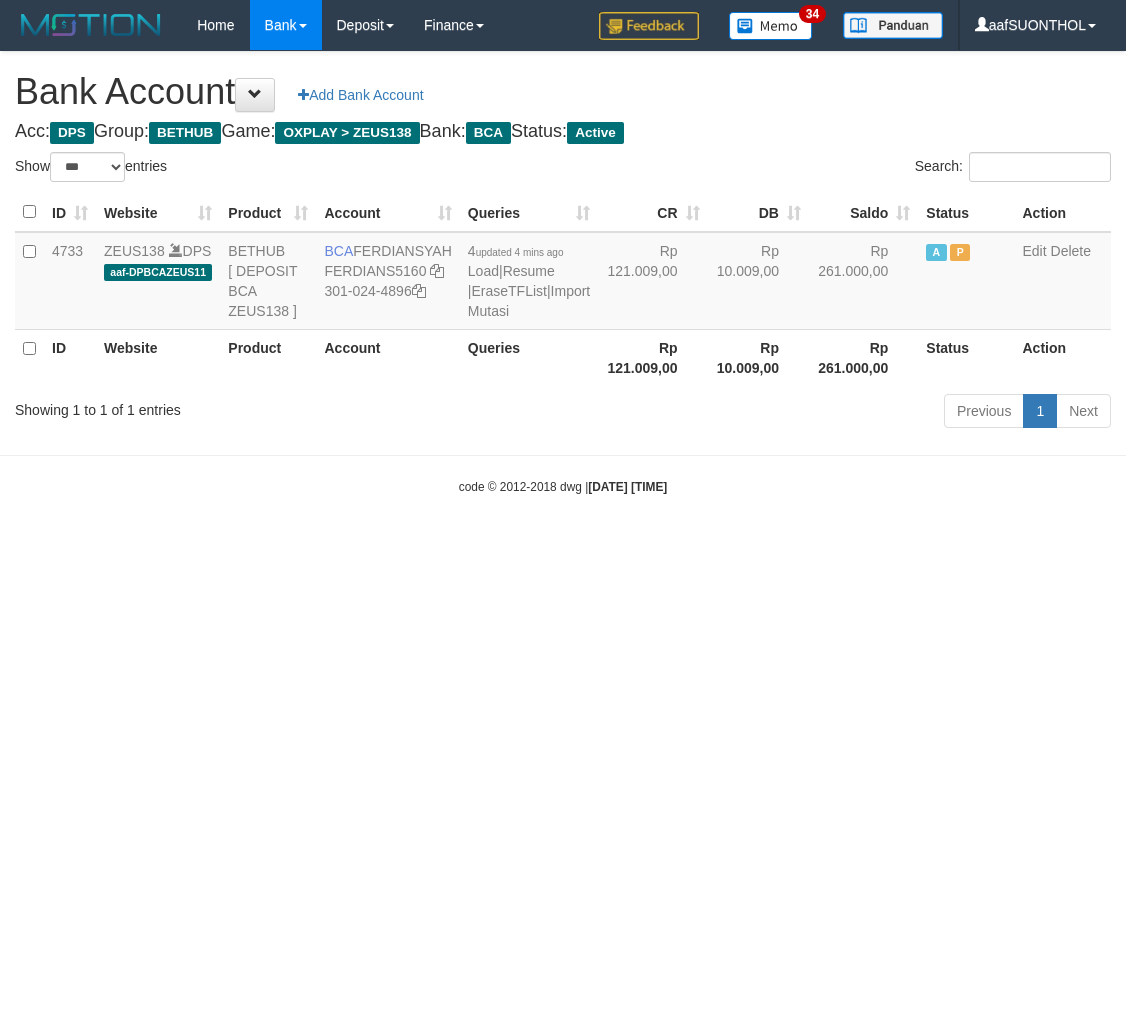 select on "***" 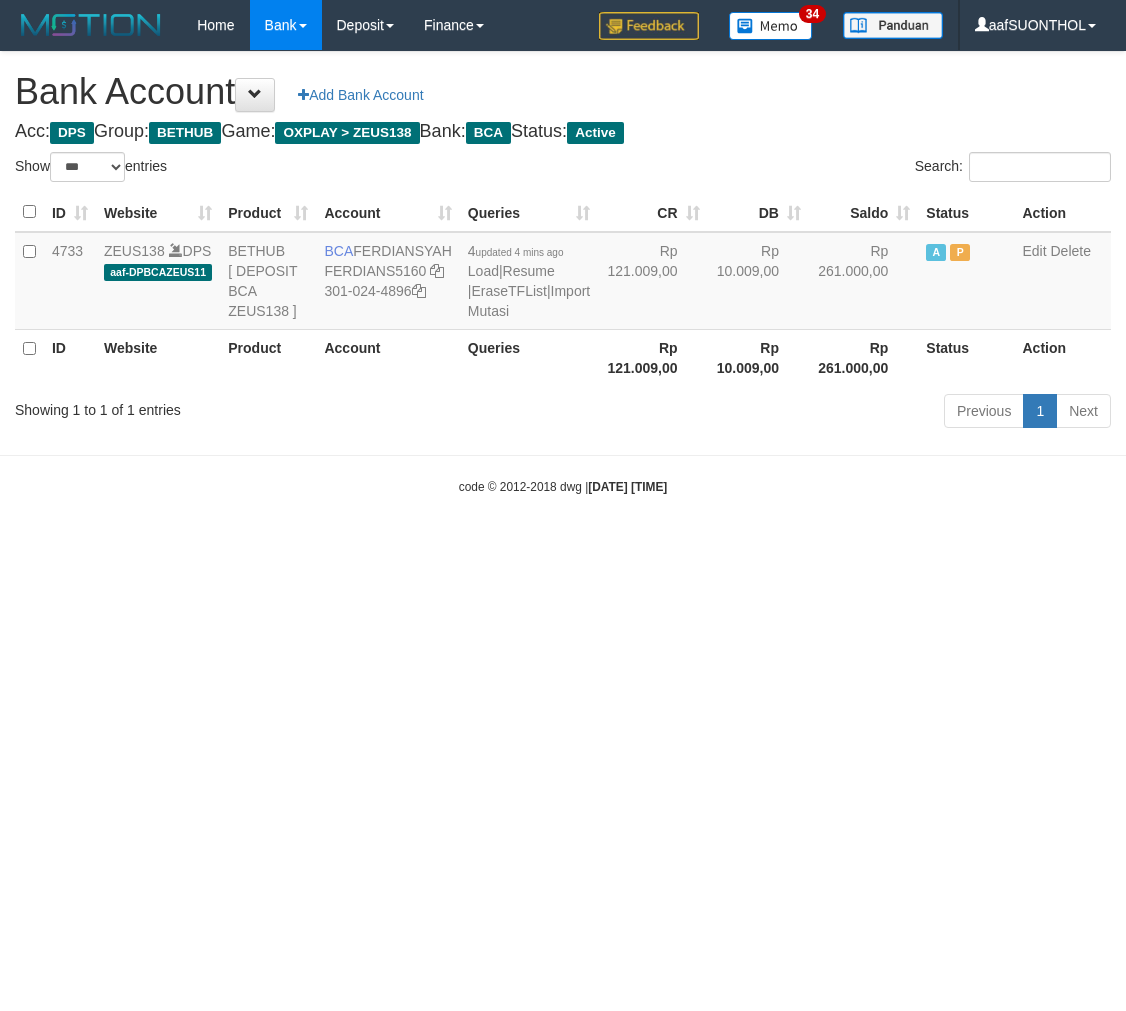scroll, scrollTop: 0, scrollLeft: 0, axis: both 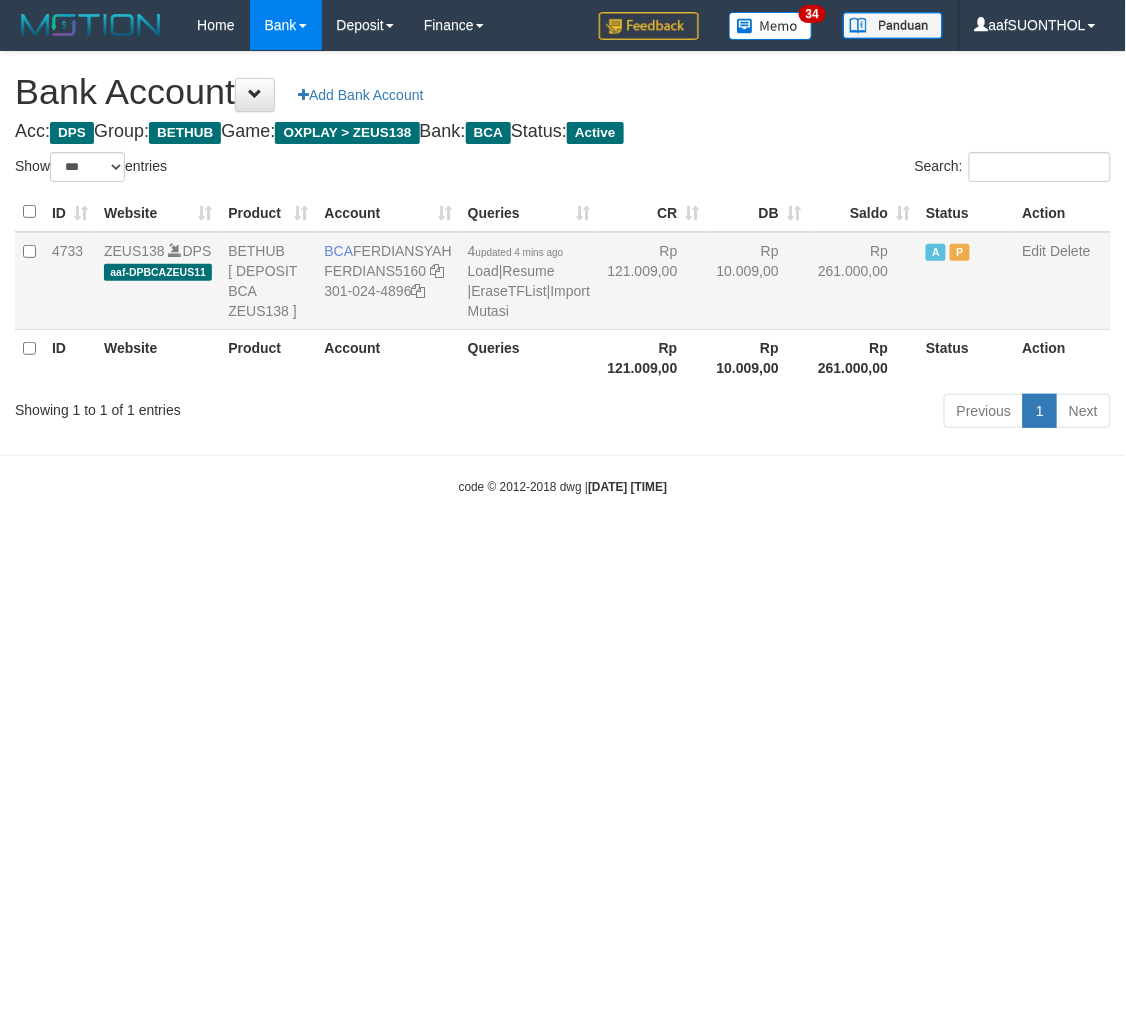 click on "4  updated 4 mins ago
Load
|
Resume
|
EraseTFList
|
Import Mutasi" at bounding box center [529, 281] 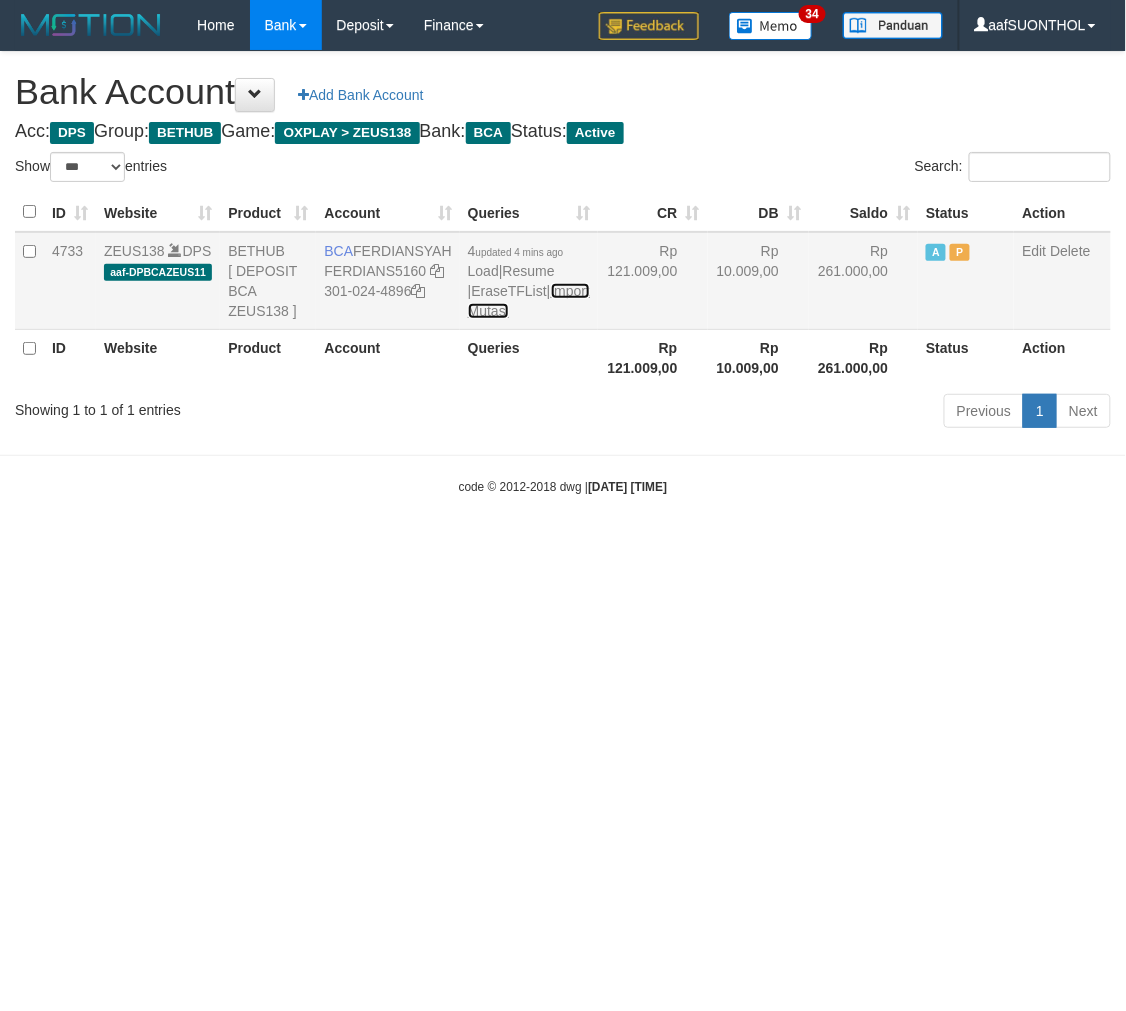 click on "Import Mutasi" at bounding box center (529, 301) 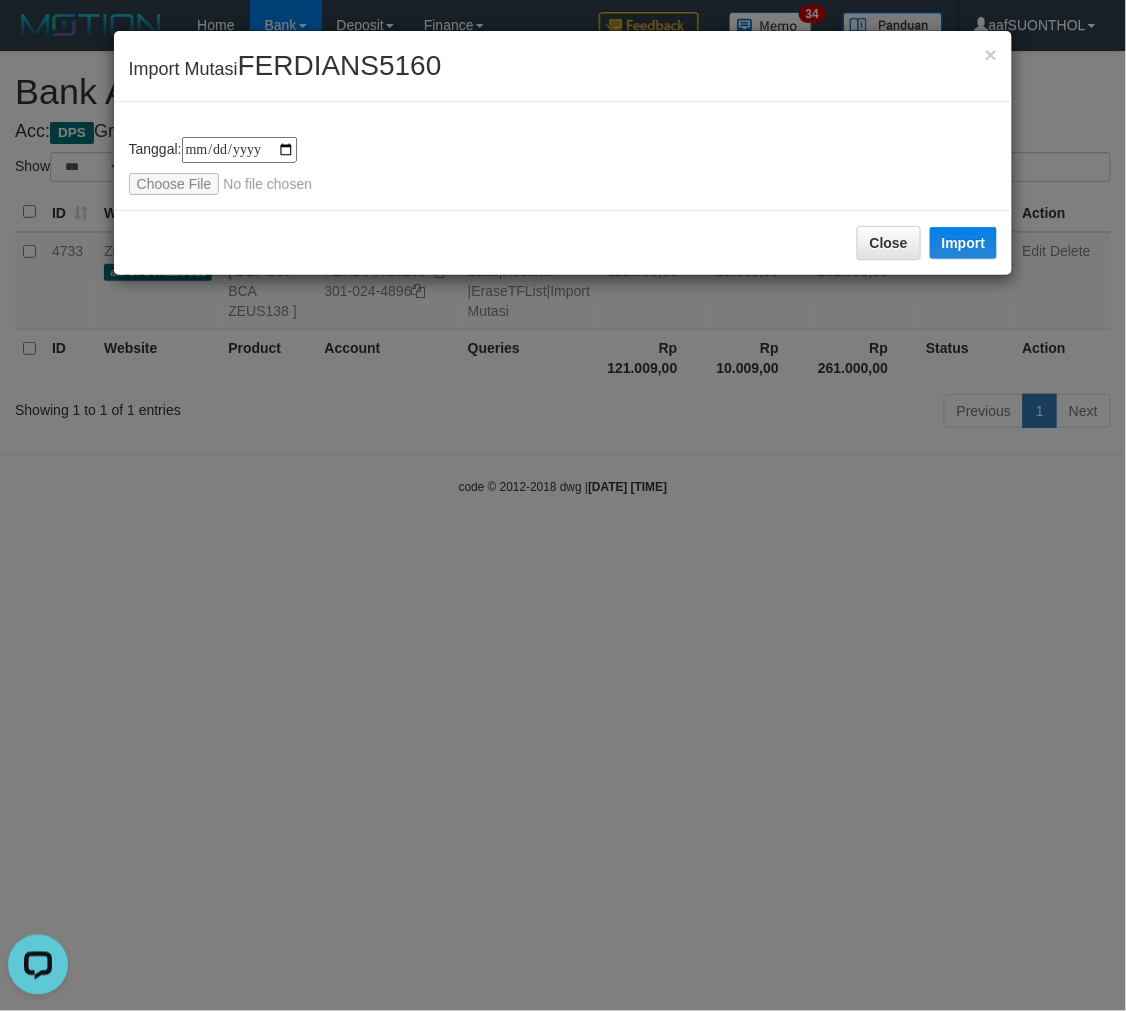 scroll, scrollTop: 0, scrollLeft: 0, axis: both 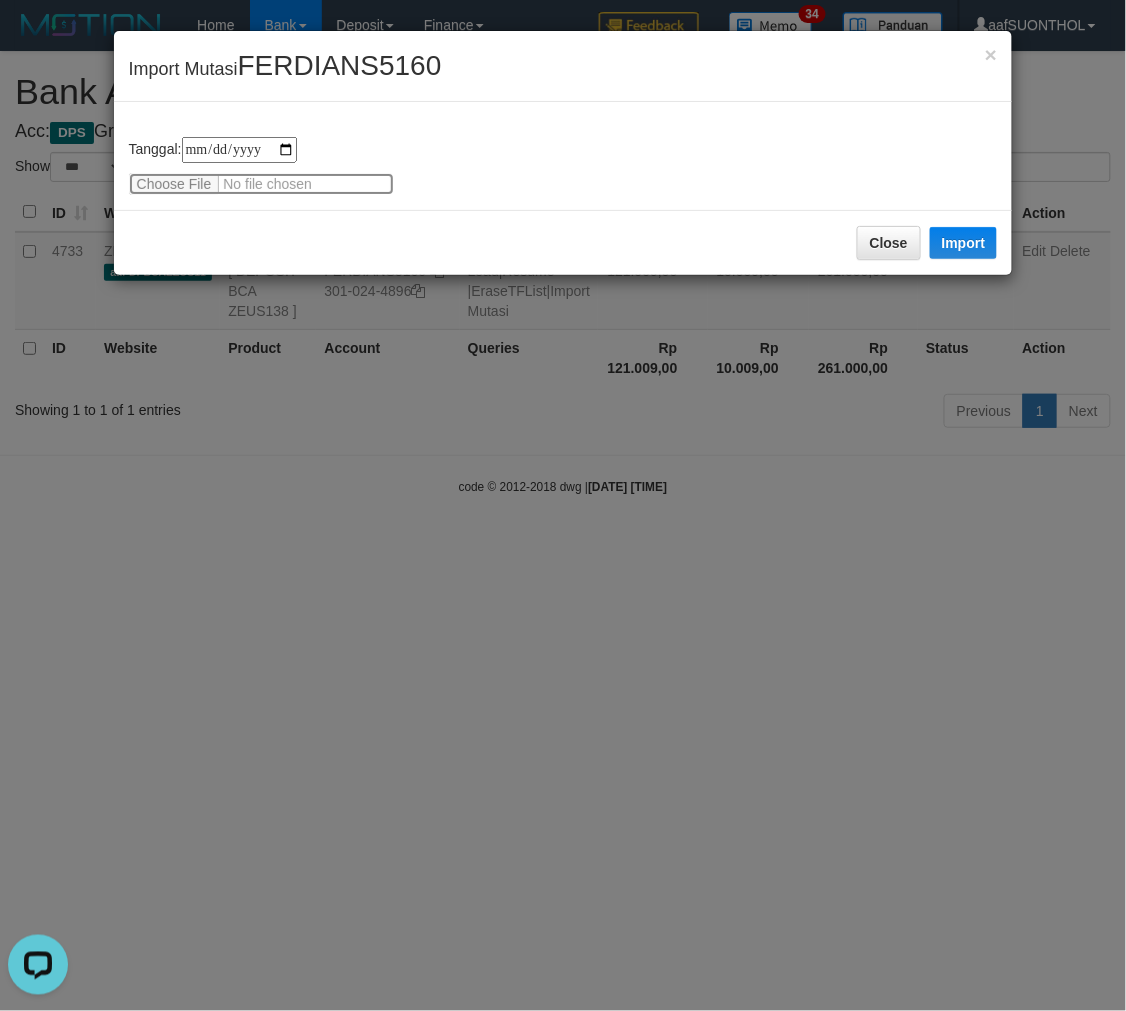 click at bounding box center [261, 184] 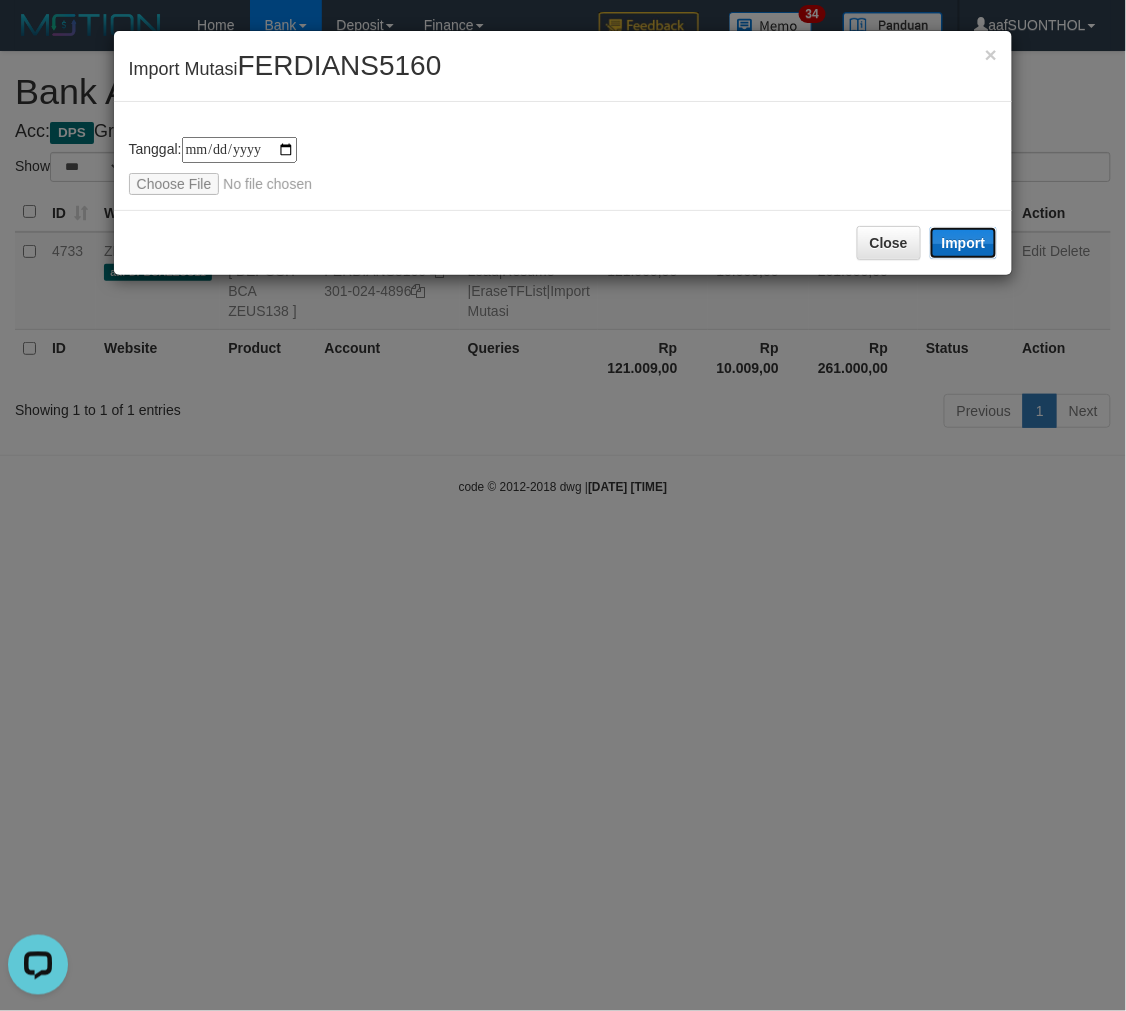 click on "Import" at bounding box center [964, 243] 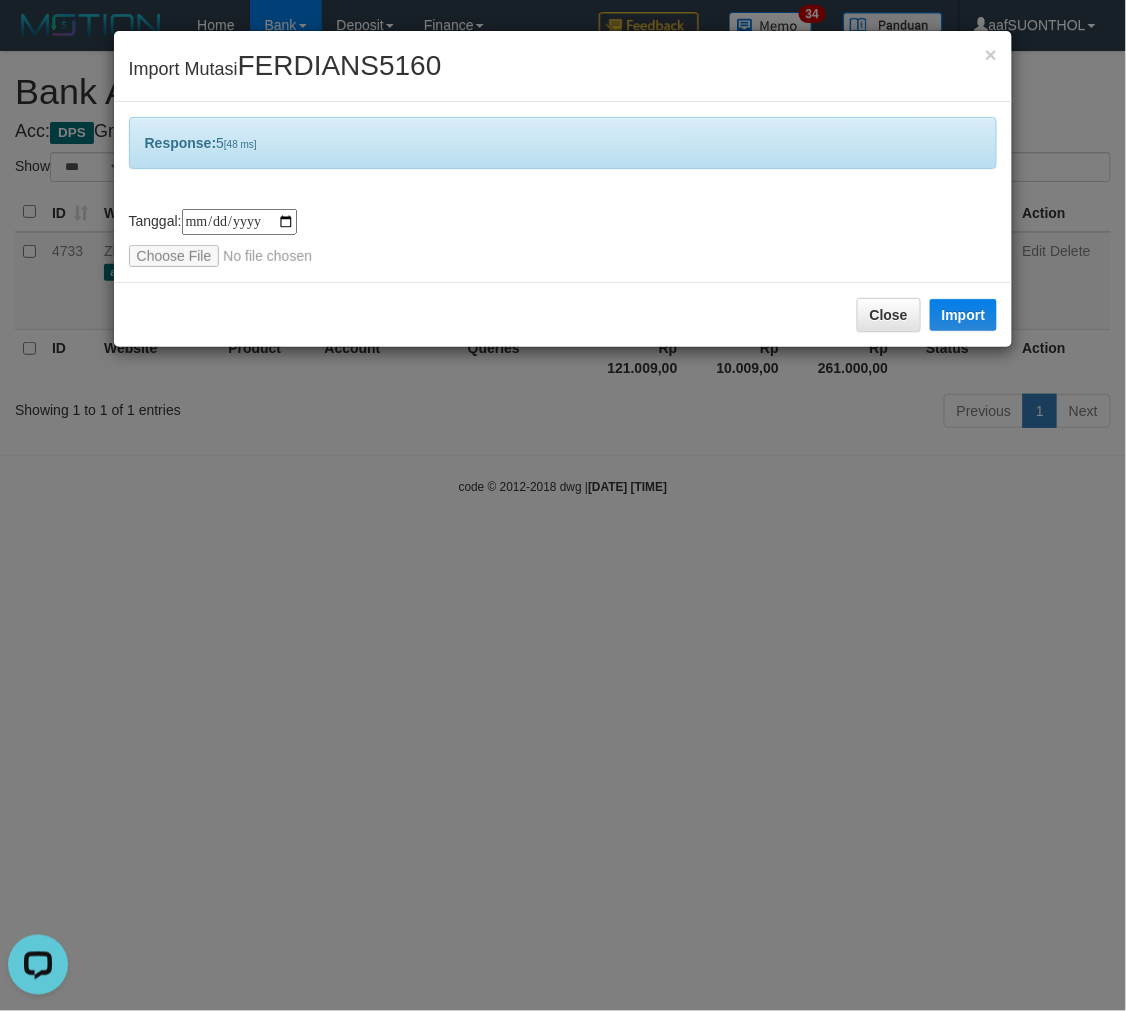 drag, startPoint x: 675, startPoint y: 746, endPoint x: 662, endPoint y: 748, distance: 13.152946 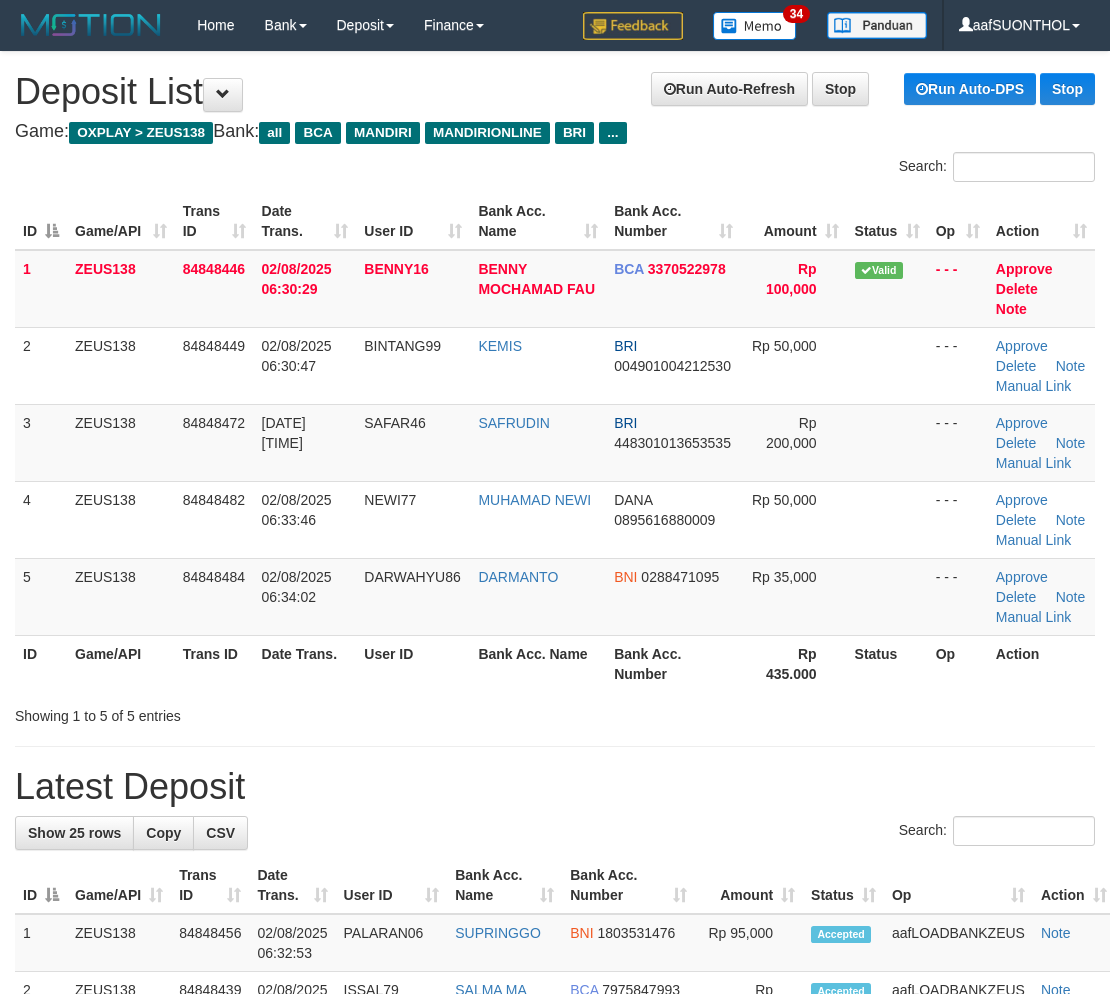 scroll, scrollTop: 0, scrollLeft: 0, axis: both 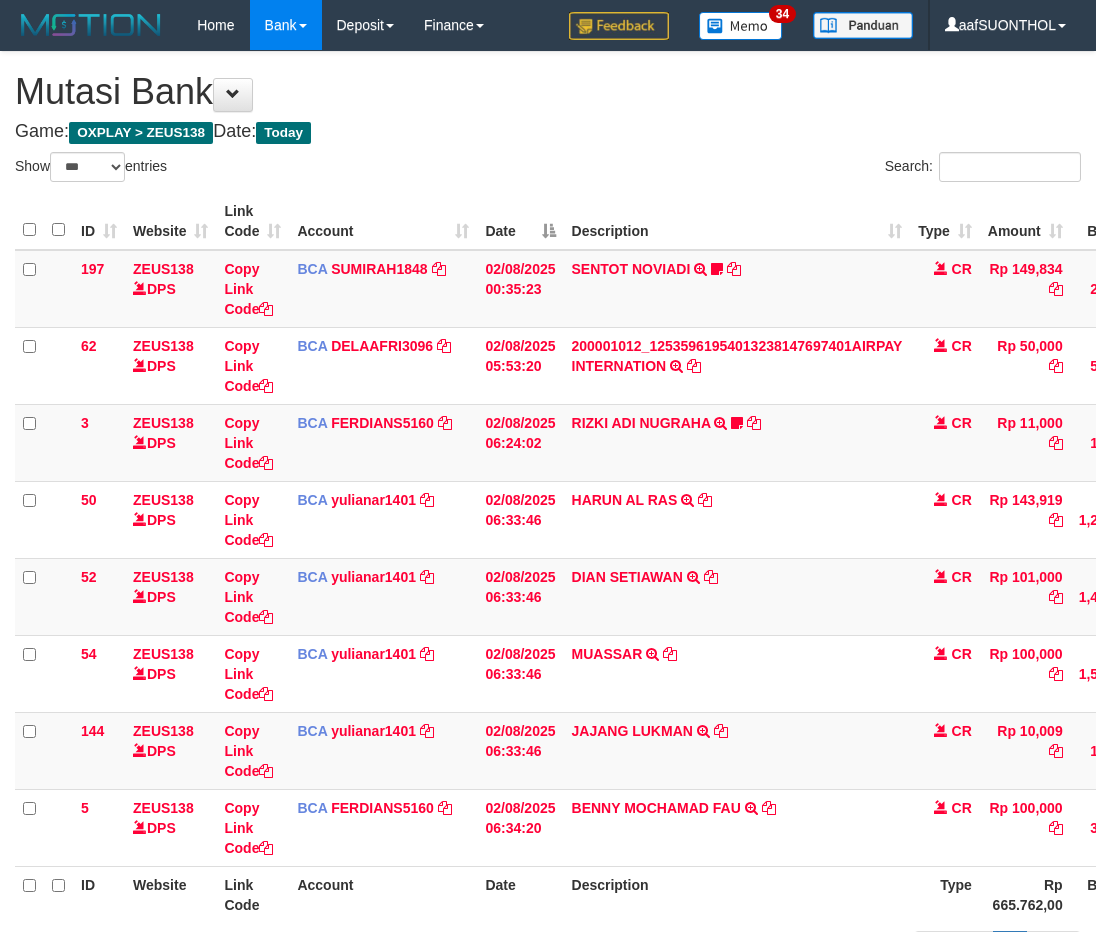 select on "***" 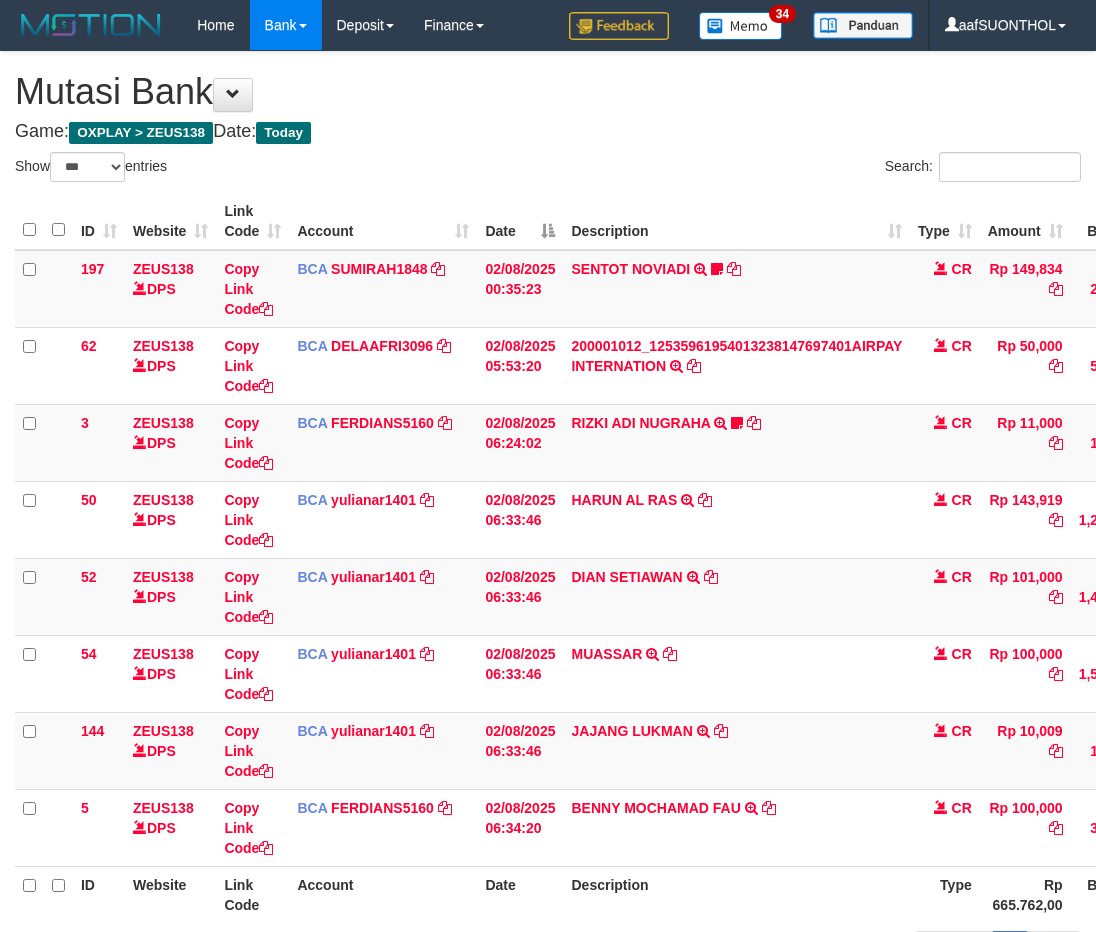 scroll, scrollTop: 0, scrollLeft: 2, axis: horizontal 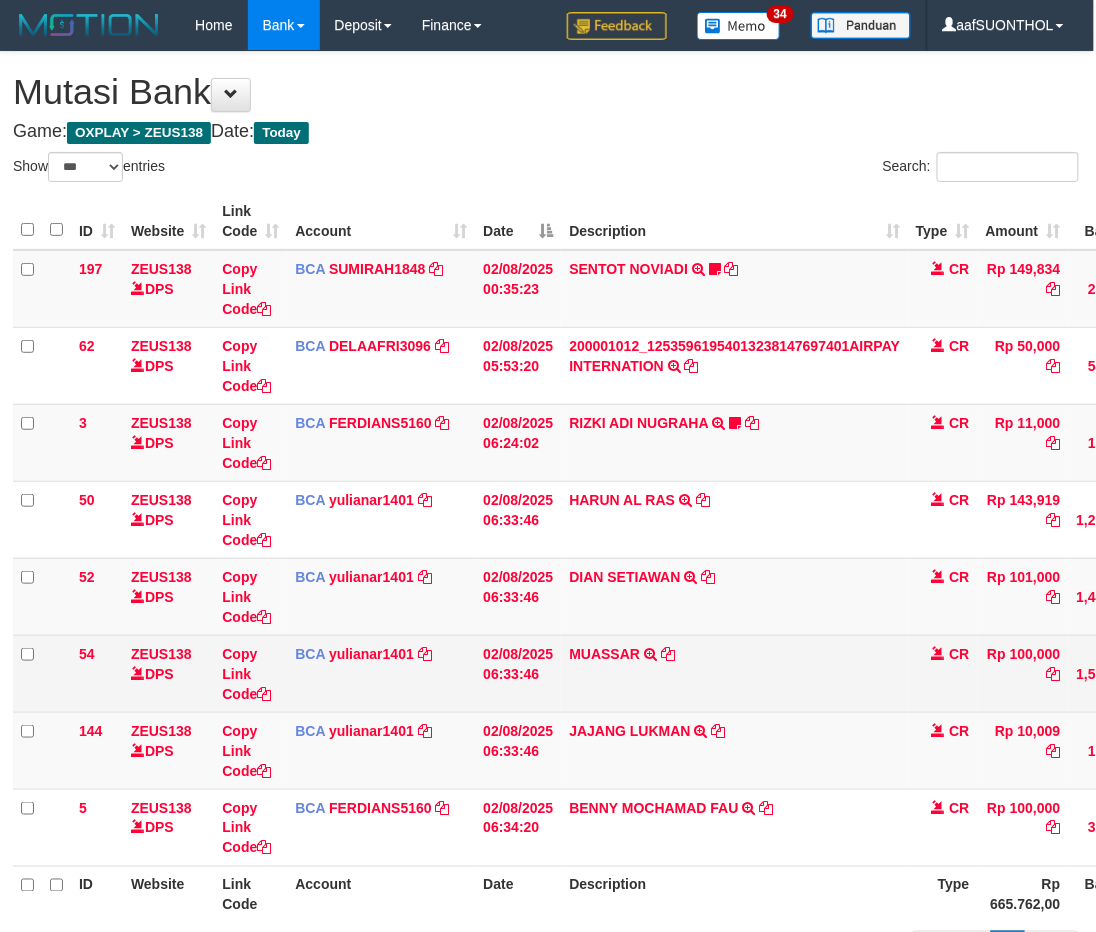click on "MUASSAR         TRSF E-BANKING CR 0108/FTSCY/WS95031
100000.00MUASSAR" at bounding box center [734, 673] 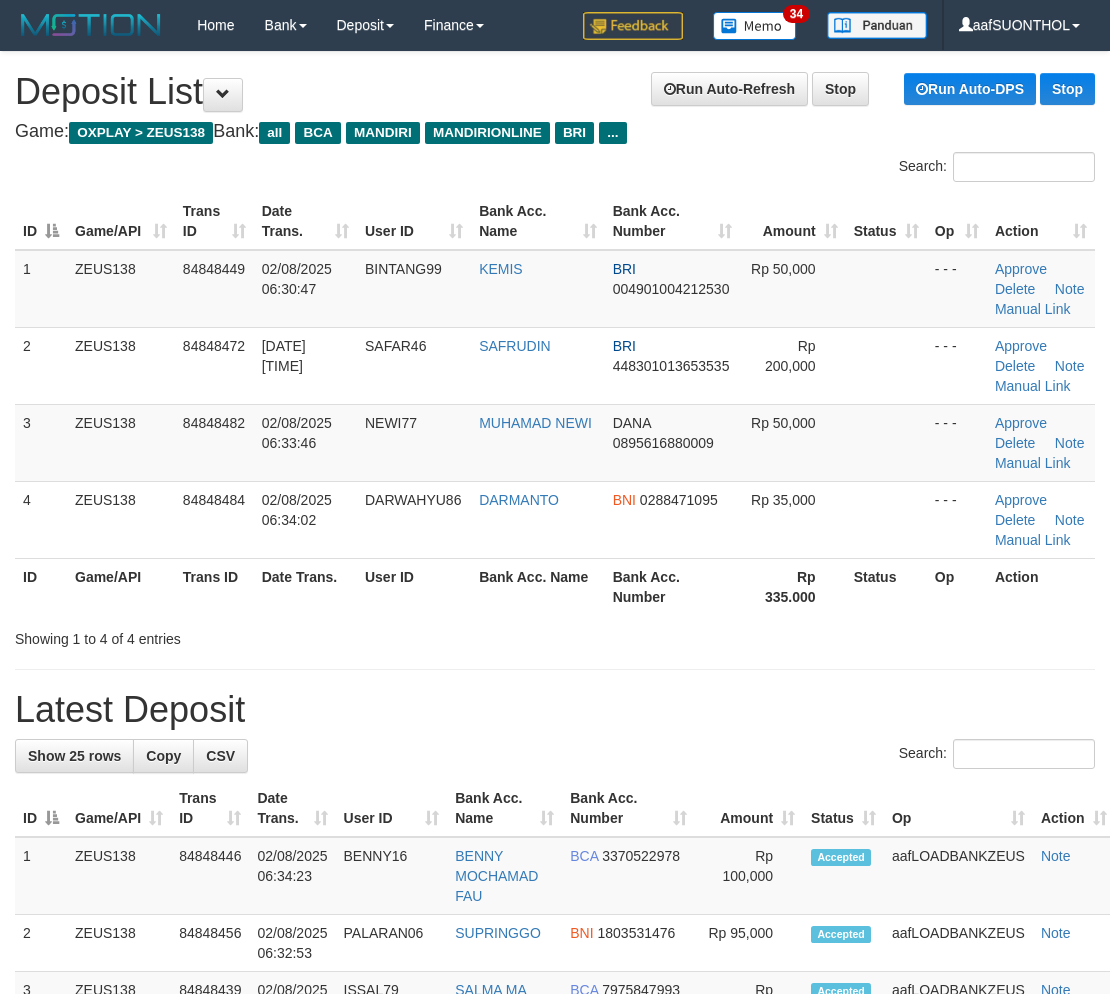 scroll, scrollTop: 0, scrollLeft: 0, axis: both 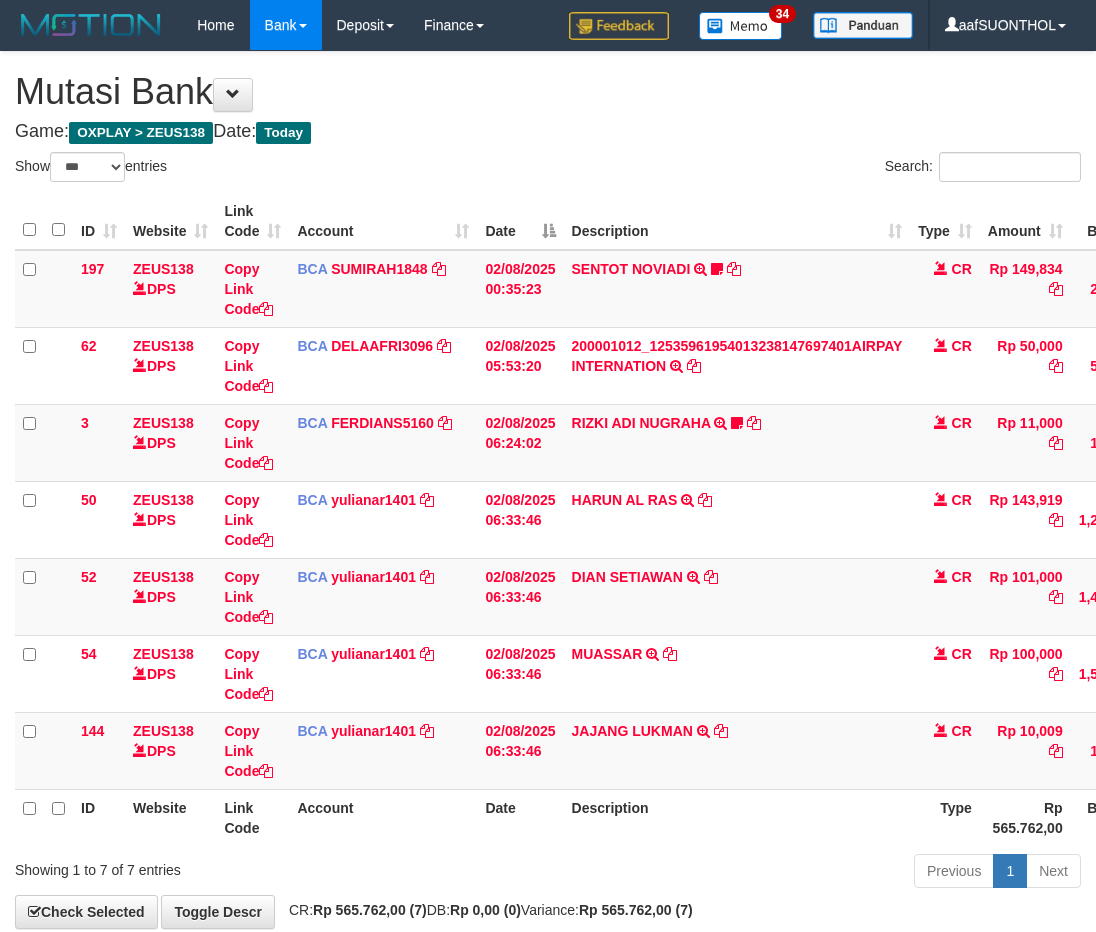 select on "***" 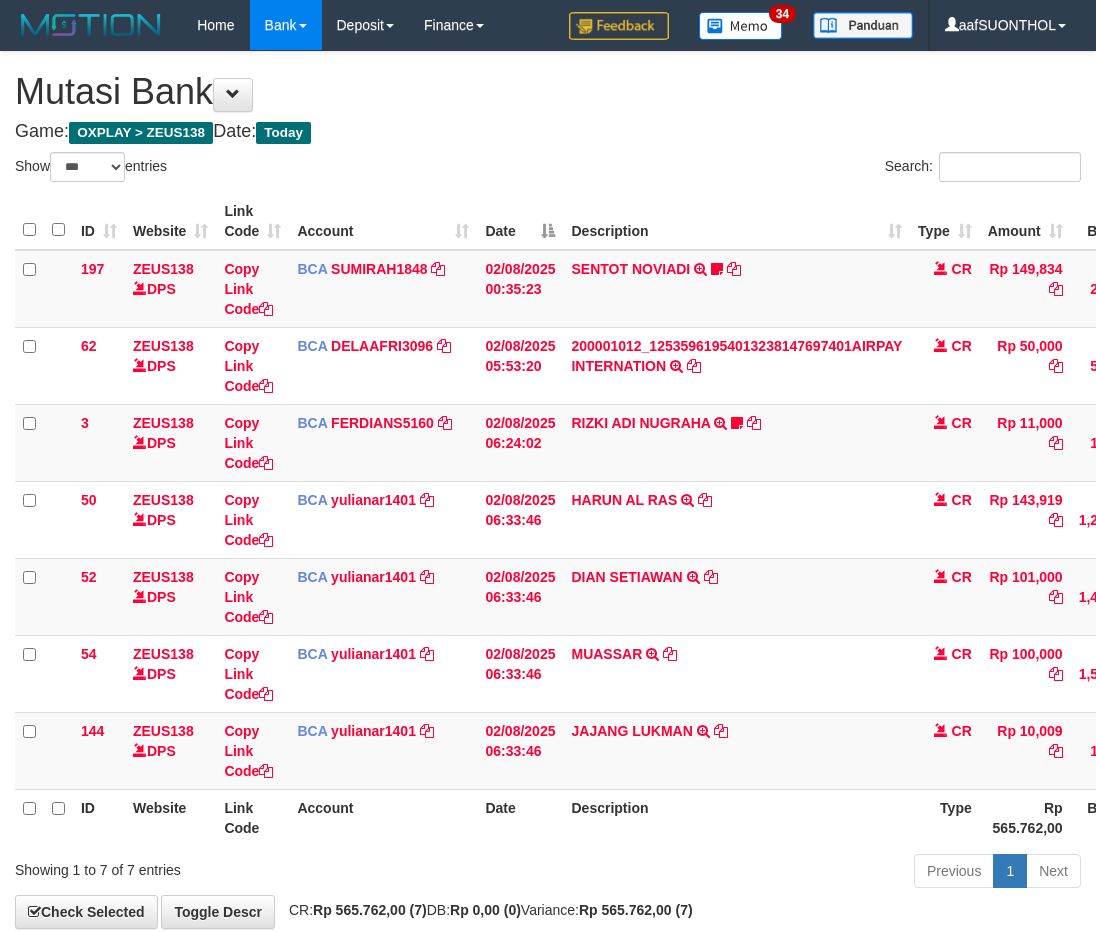 scroll, scrollTop: 0, scrollLeft: 2, axis: horizontal 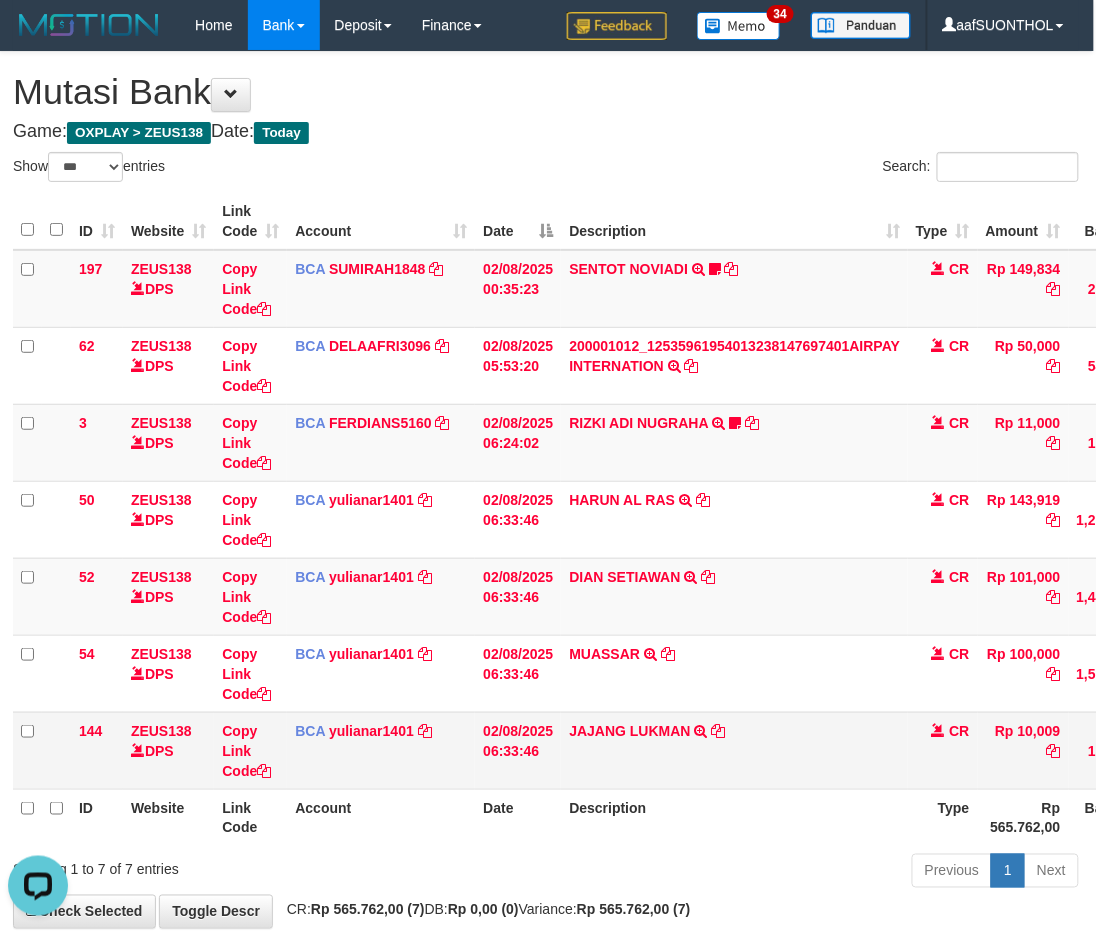 click on "JAJANG LUKMAN         TRSF E-BANKING CR 0208/FTSCY/WS95031
10009.00JAJANG LUKMAN" at bounding box center (734, 750) 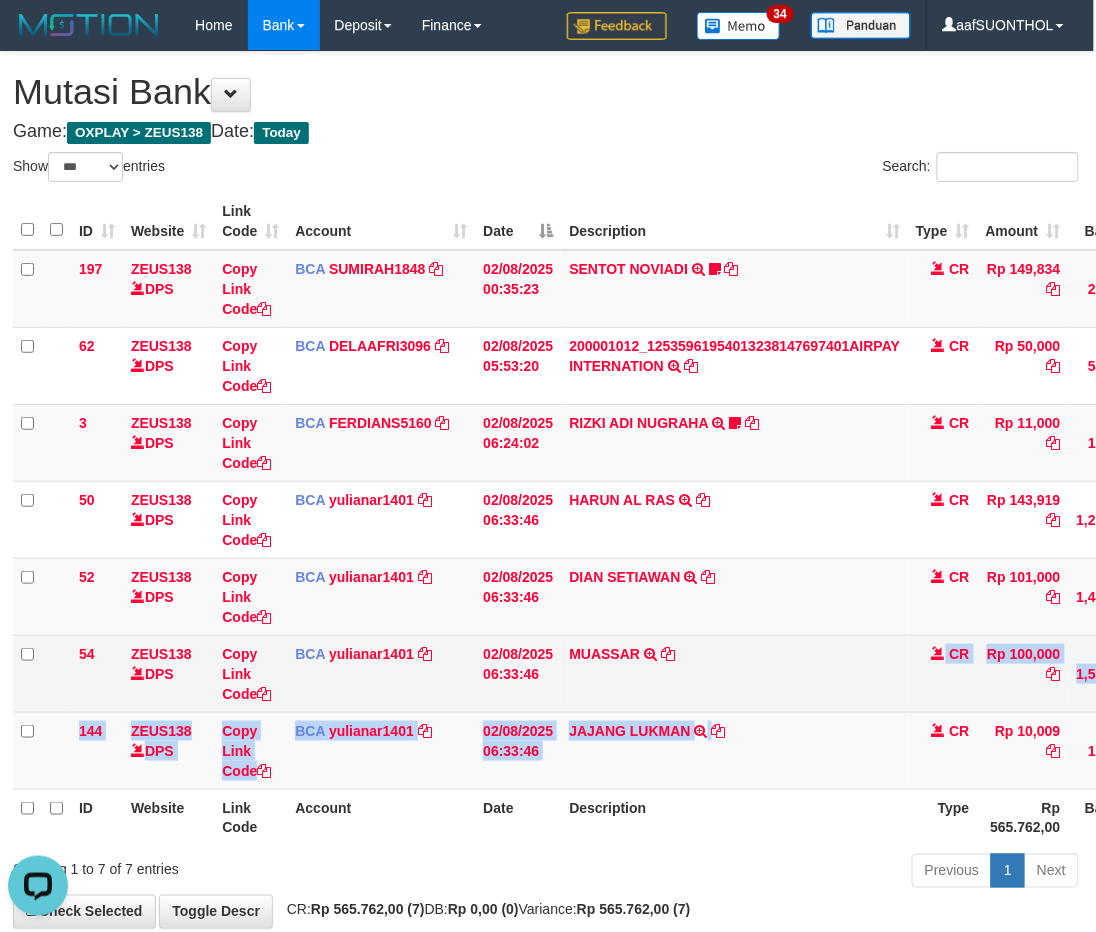 click on "197
ZEUS138    DPS
Copy Link Code
BCA
SUMIRAH1848
DPS
SUMIRAH
mutasi_20250802_4156 | 197
mutasi_20250802_4156 | 197
02/08/2025 00:35:23
SENTOT NOVIADI            TRSF E-BANKING CR 0208/FTSCY/WS95271
149834.00SENTOT NOVIADI    Seno2023
CR
Rp 149,834
Rp 299,834
N
Note
Check
62
ZEUS138    DPS
Copy Link Code
BCA
DELAAFRI3096
DPS
DELA AFRIANI
mutasi_20250802_3552 | 62" at bounding box center [650, 520] 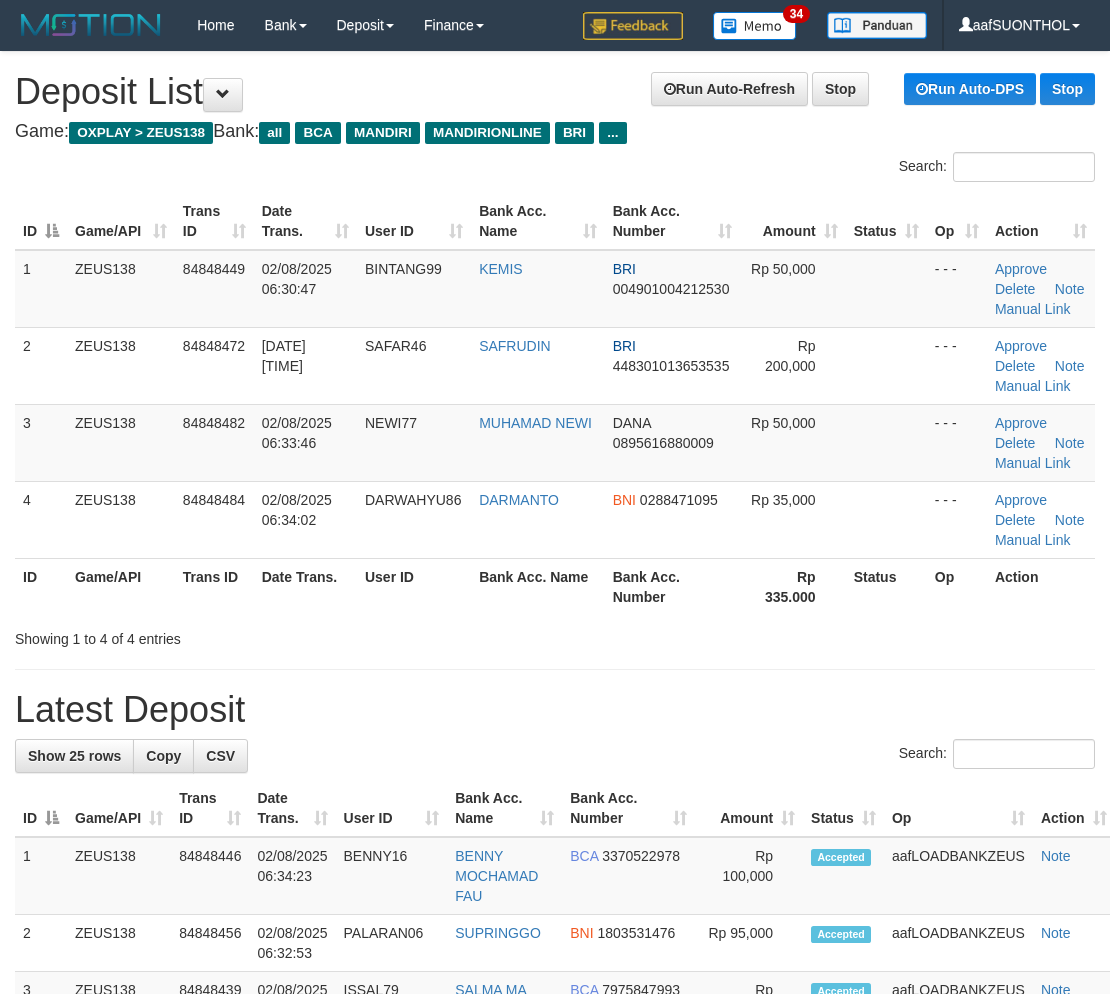 scroll, scrollTop: 0, scrollLeft: 0, axis: both 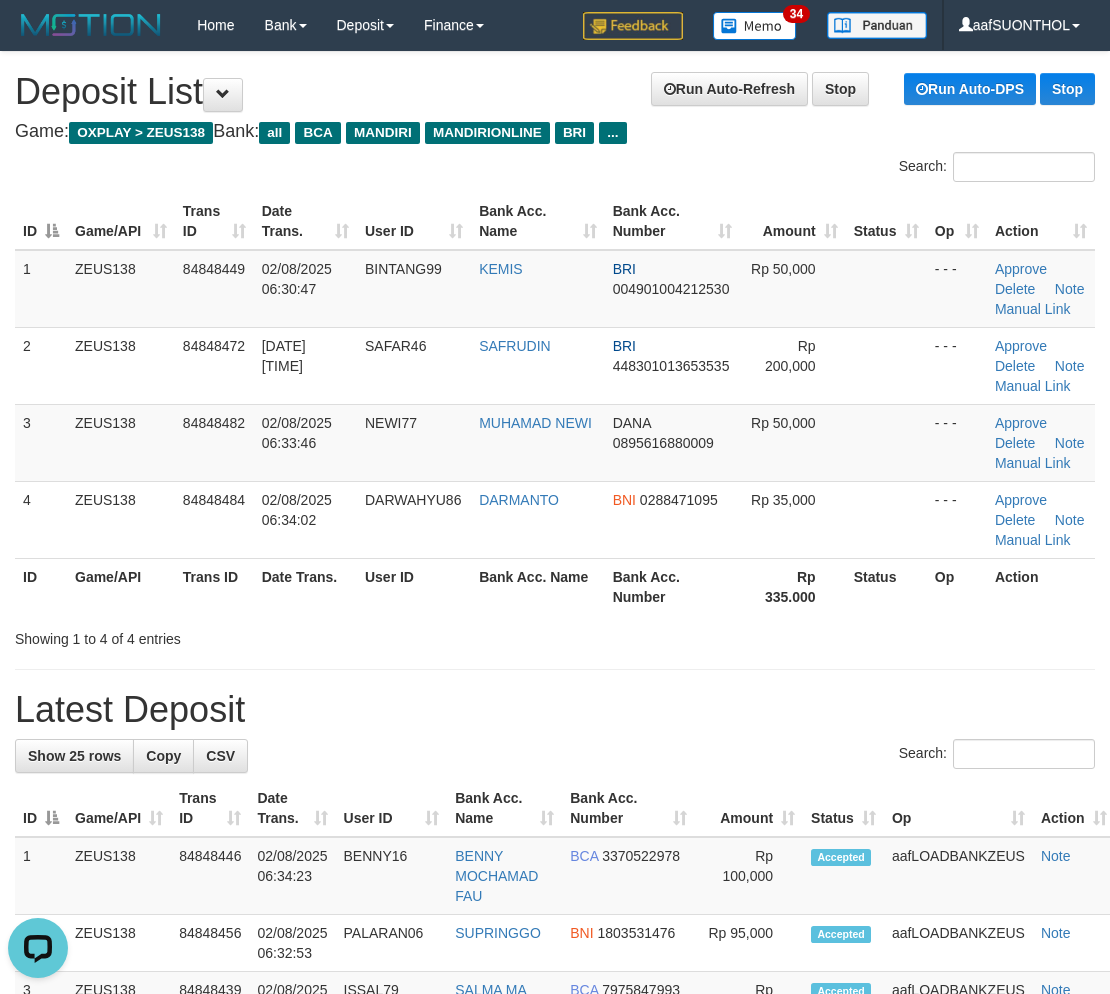 click on "Show 25 rows Copy CSV Search:
ID Game/API Trans ID Date Trans. User ID Bank Acc. Name Bank Acc. Number Amount Status Op Action
1
ZEUS138
2" at bounding box center [555, 1597] 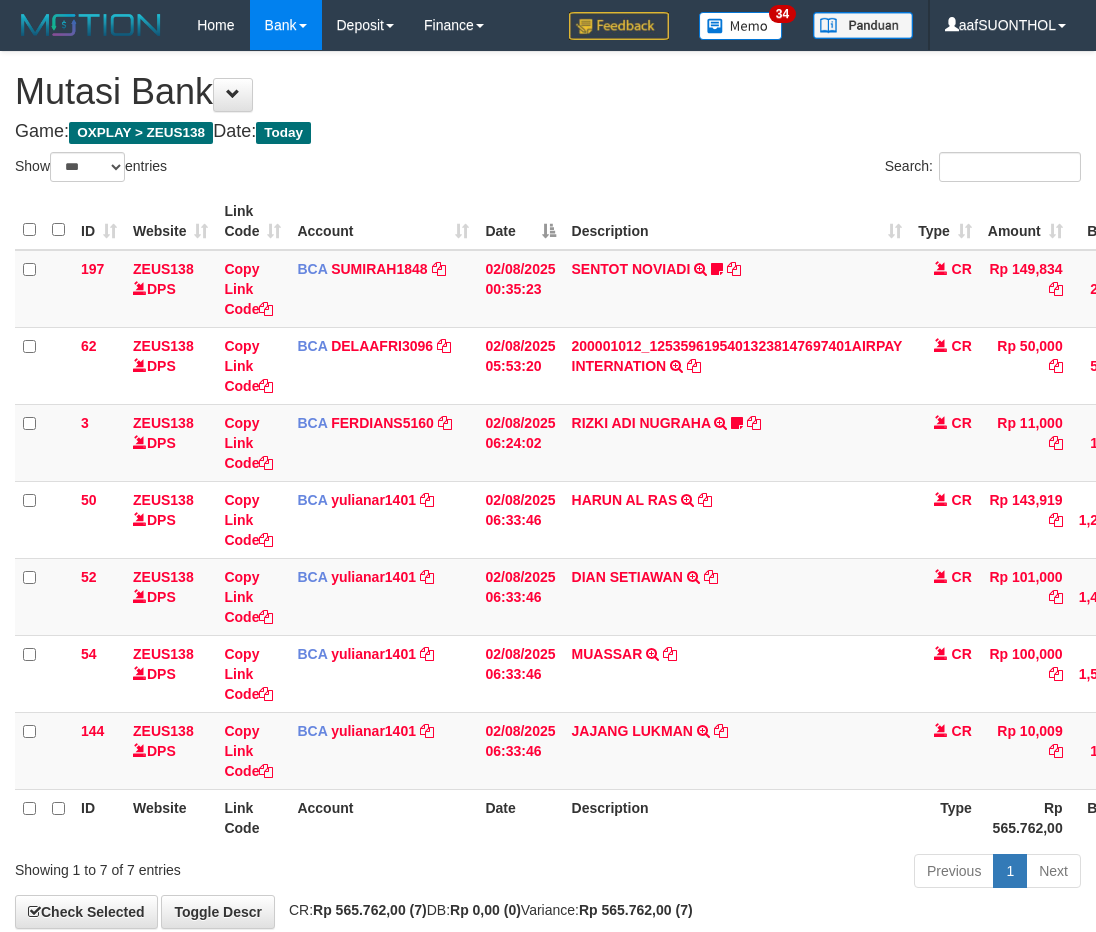 select on "***" 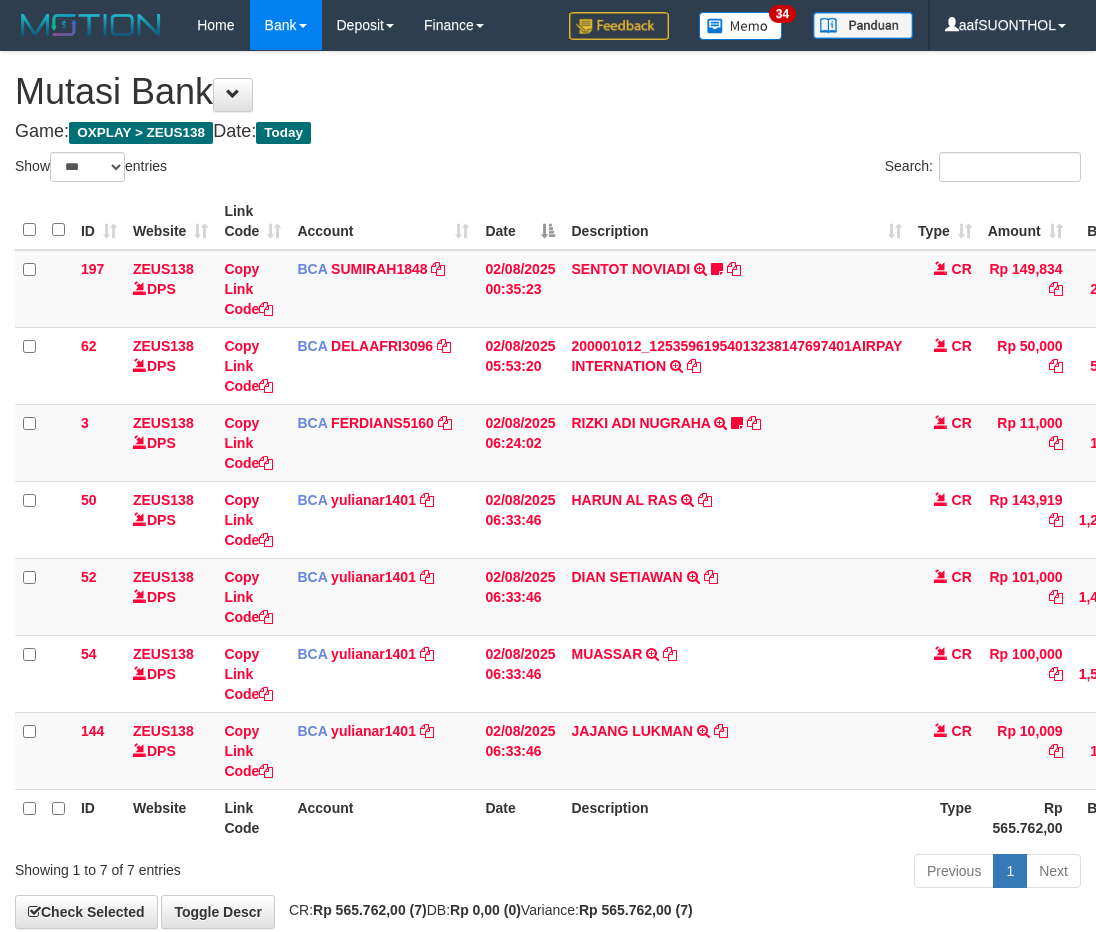 scroll, scrollTop: 0, scrollLeft: 2, axis: horizontal 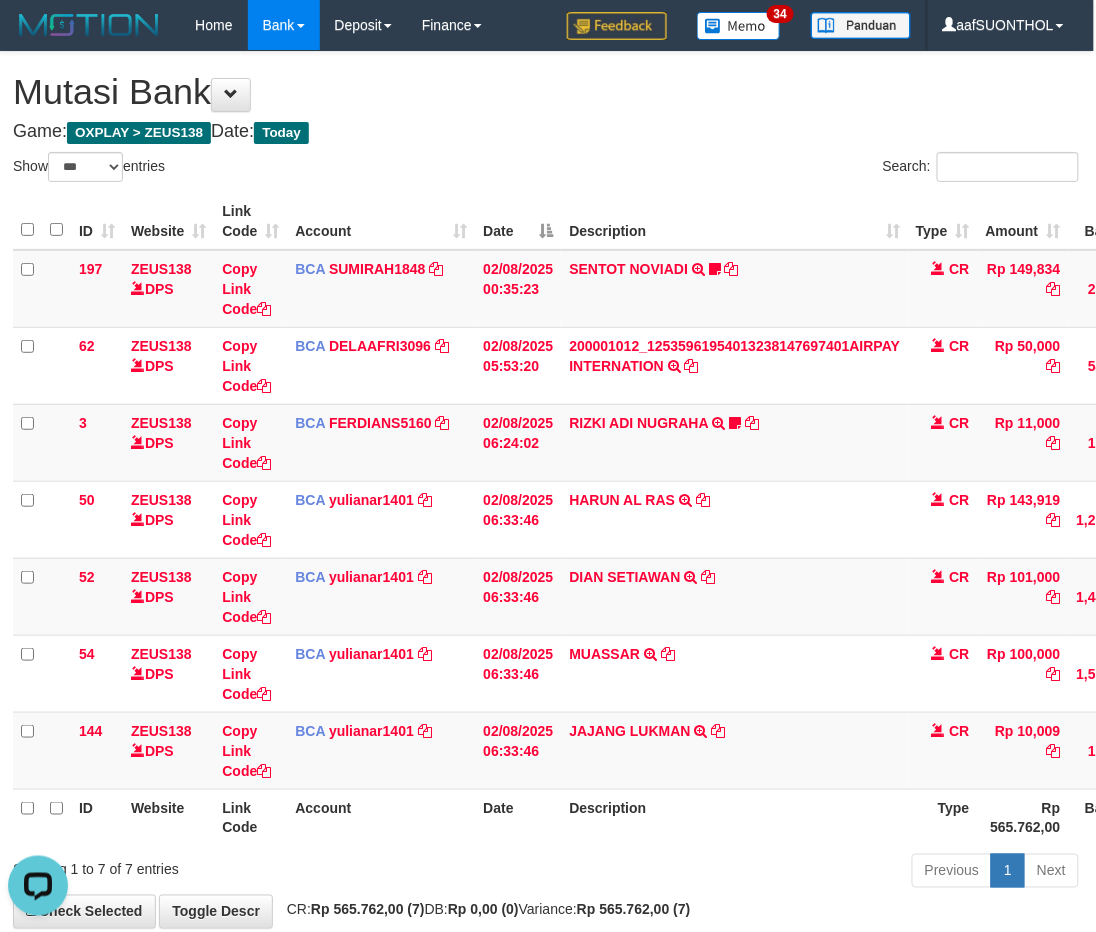 click on "Description" at bounding box center (734, 817) 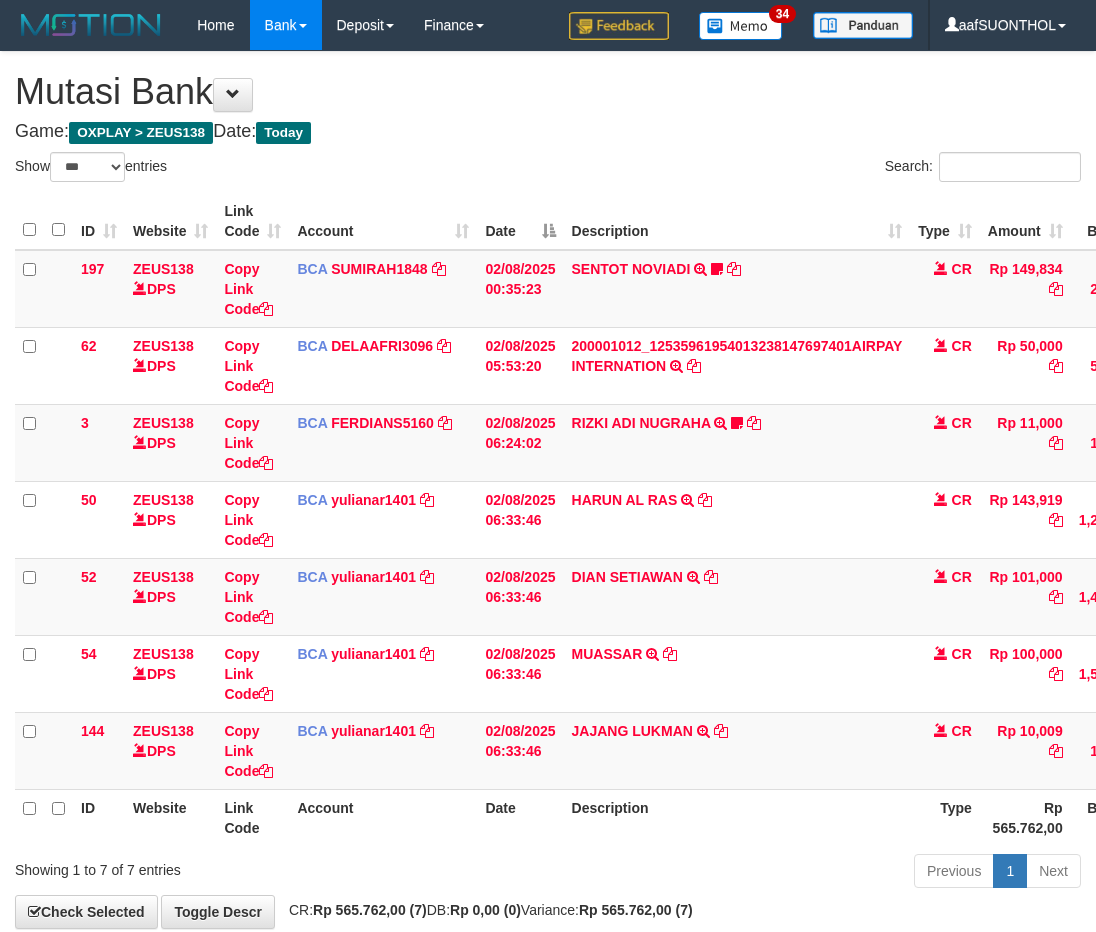 select on "***" 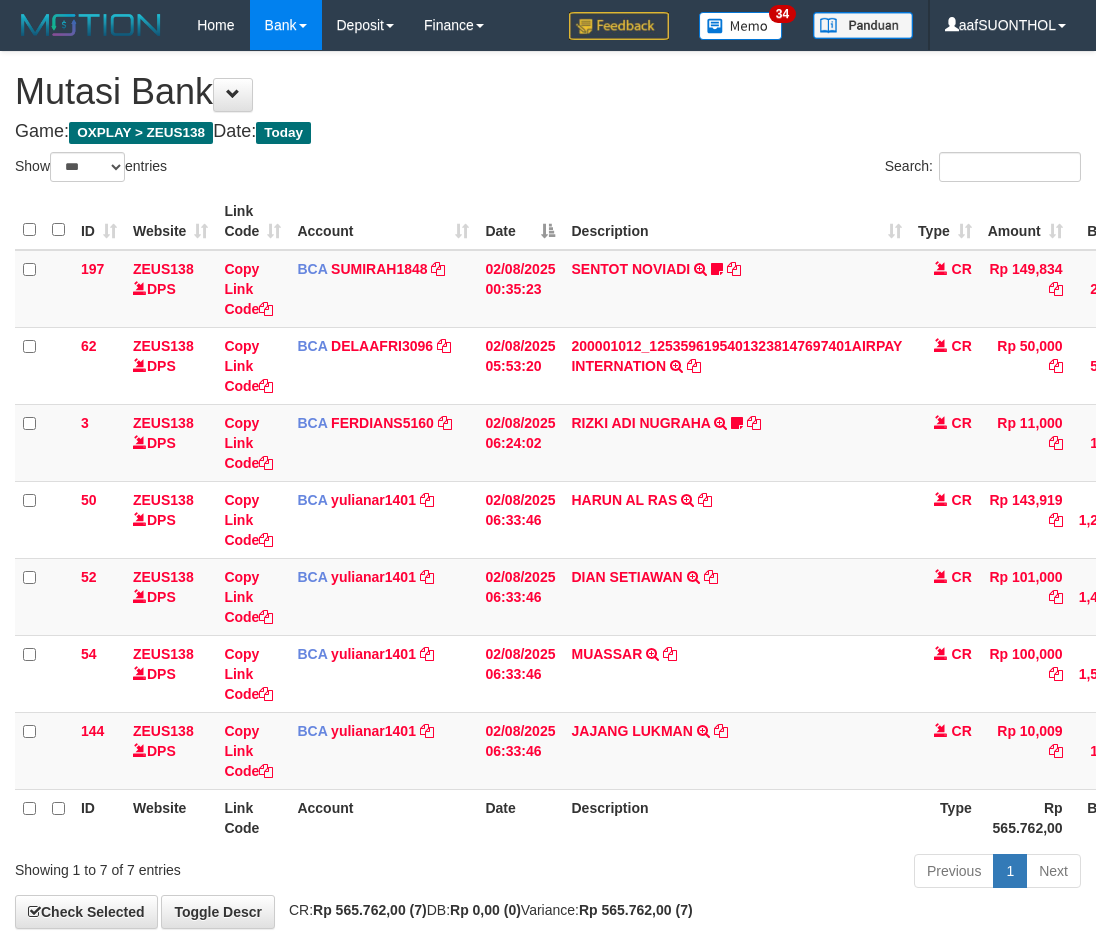 scroll, scrollTop: 0, scrollLeft: 2, axis: horizontal 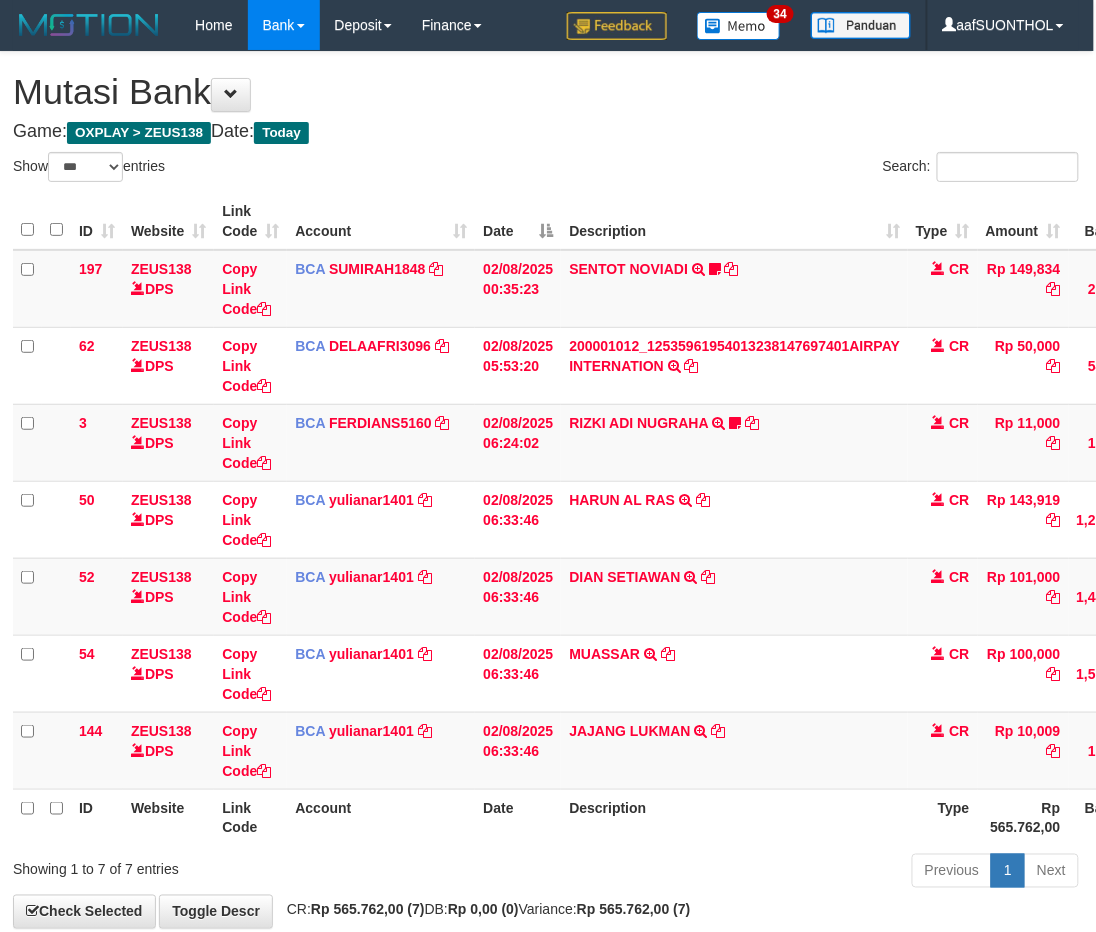 click on "Description" at bounding box center [734, 817] 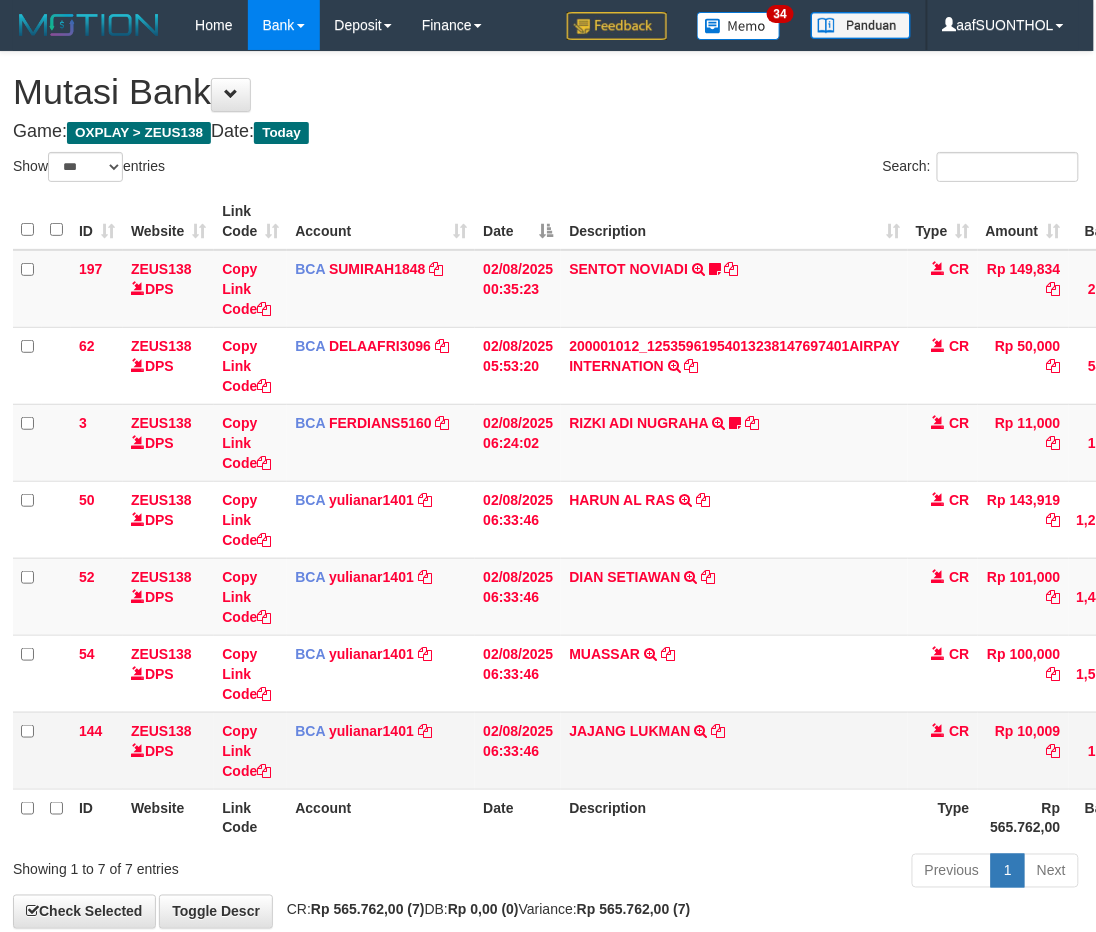 drag, startPoint x: 778, startPoint y: 824, endPoint x: 810, endPoint y: 758, distance: 73.34848 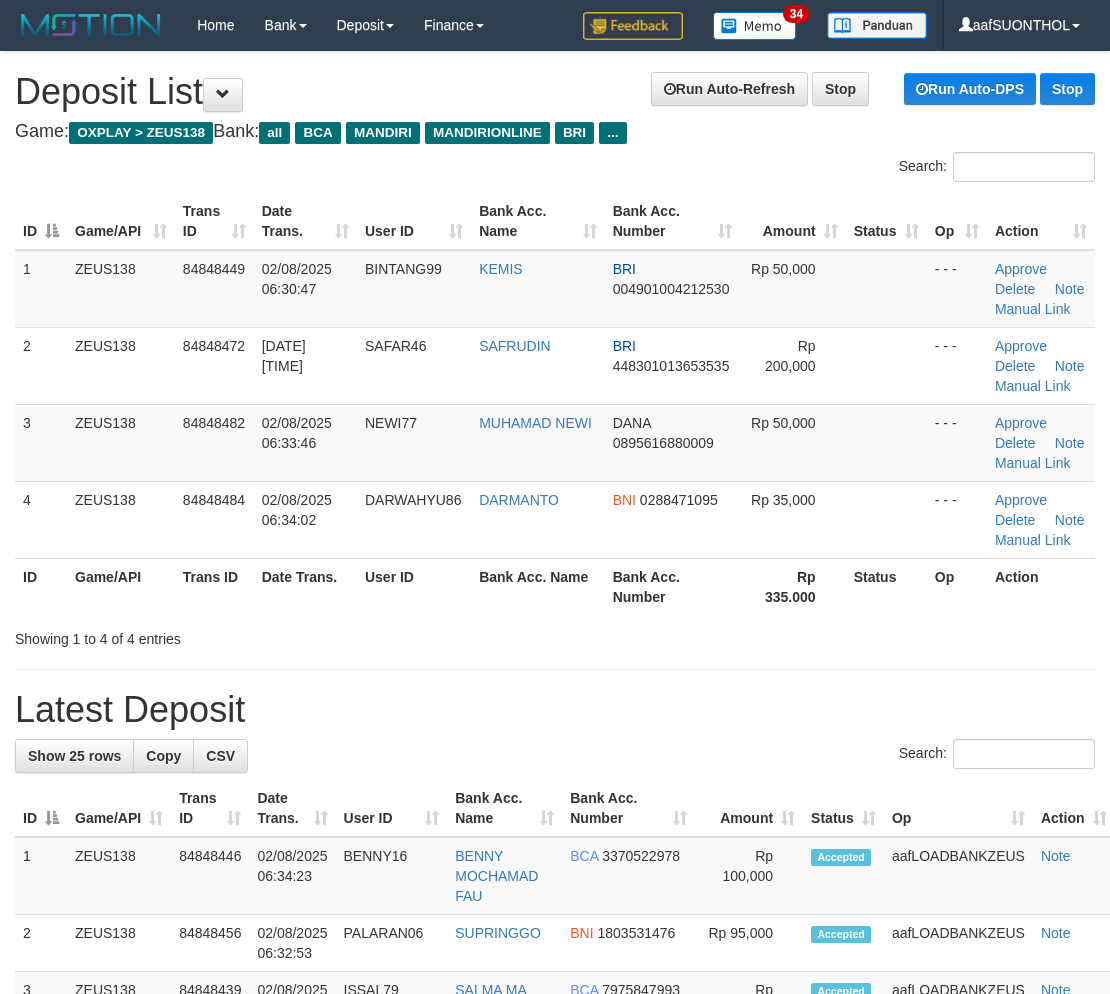 scroll, scrollTop: 0, scrollLeft: 0, axis: both 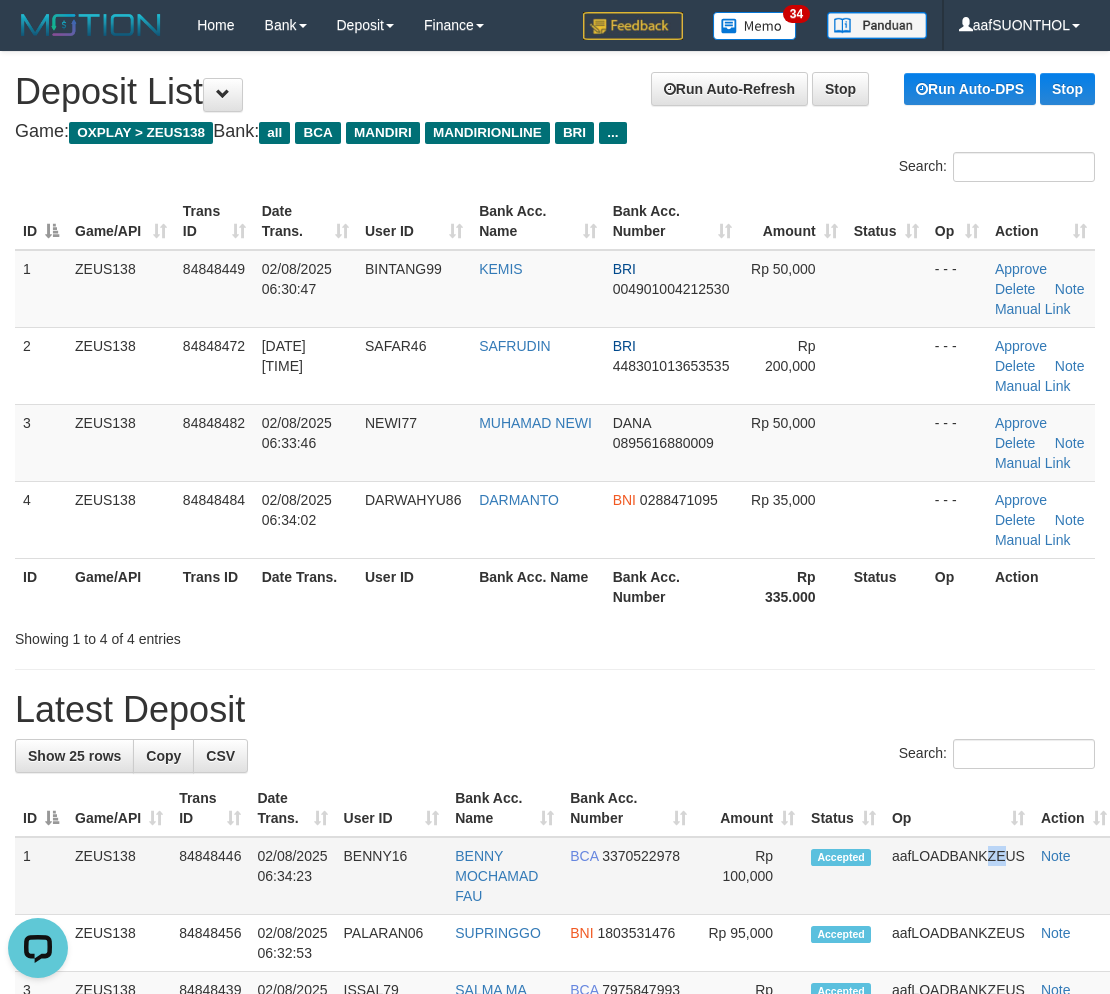 drag, startPoint x: 947, startPoint y: 867, endPoint x: 923, endPoint y: 853, distance: 27.784887 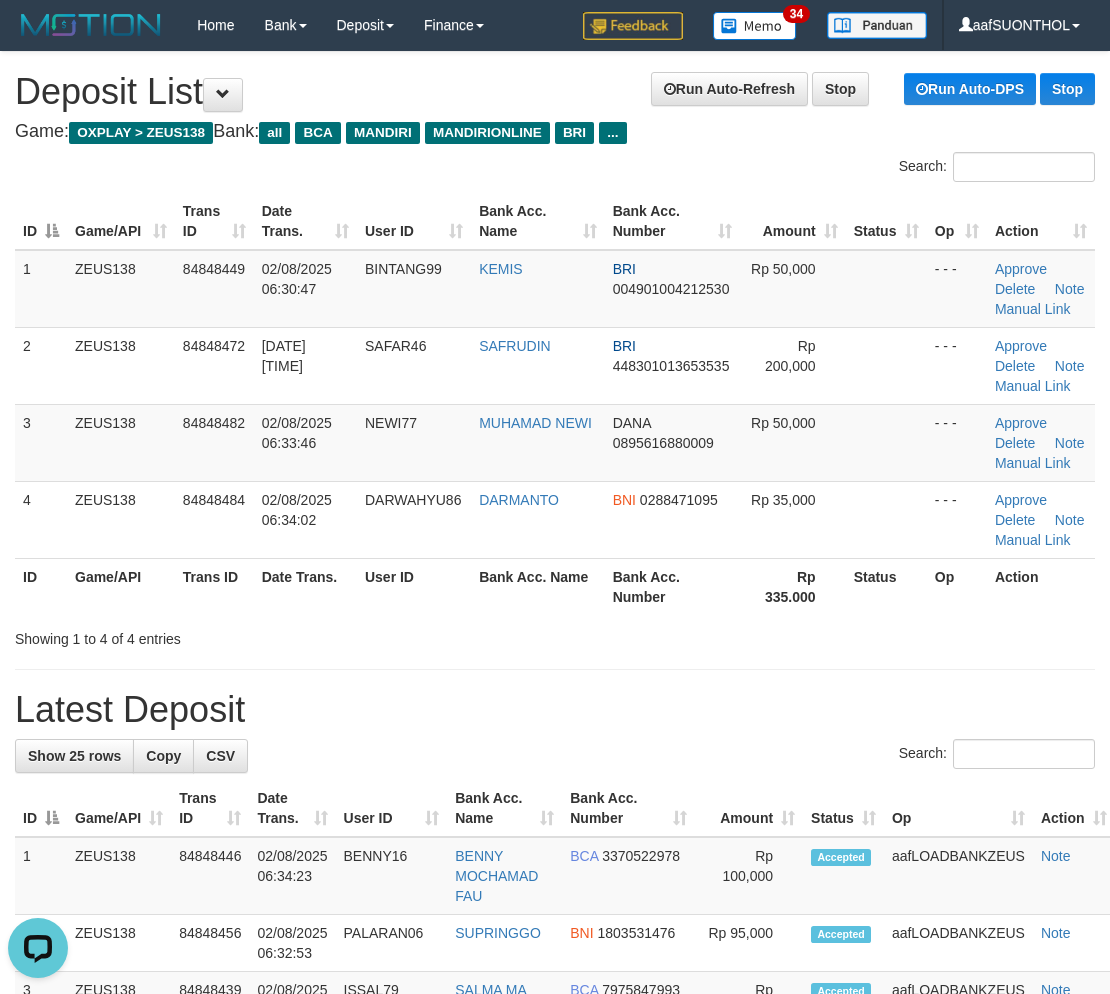 drag, startPoint x: 910, startPoint y: 857, endPoint x: 1118, endPoint y: 904, distance: 213.24399 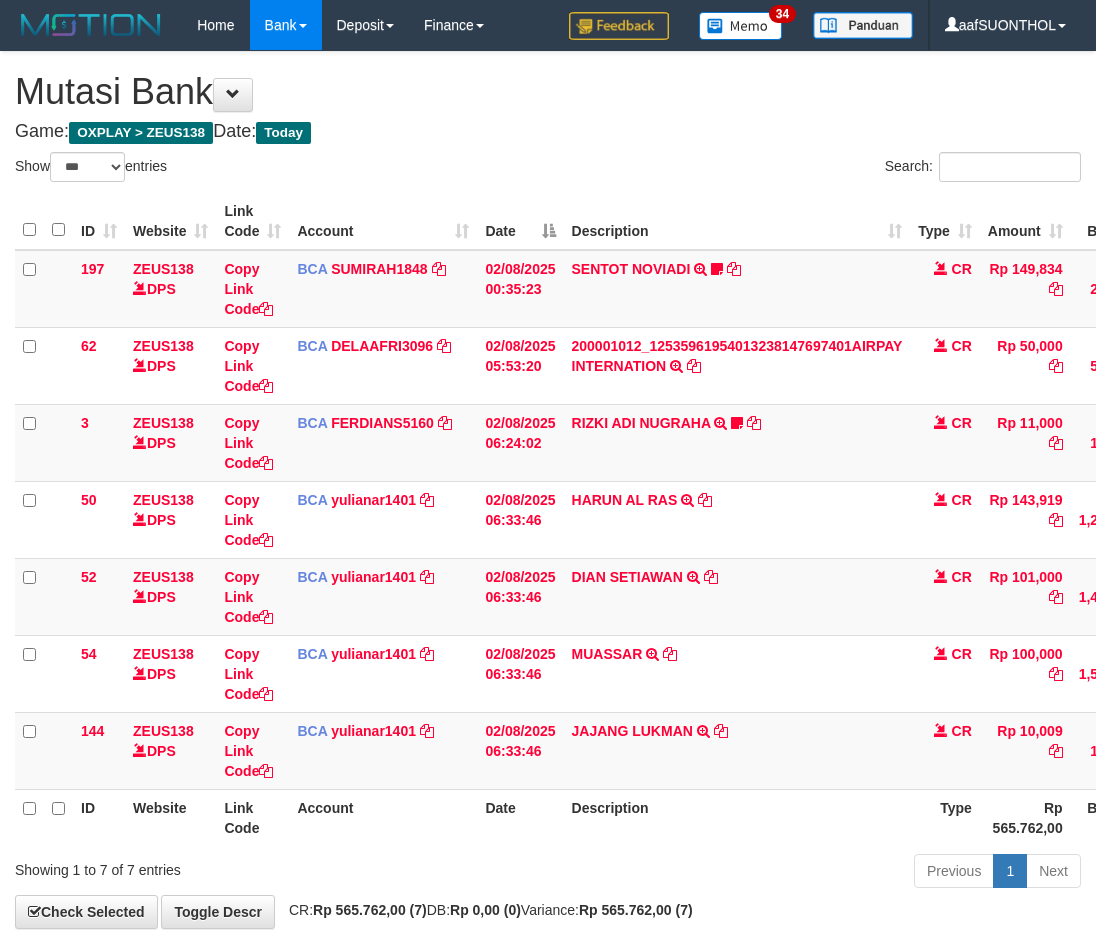 select on "***" 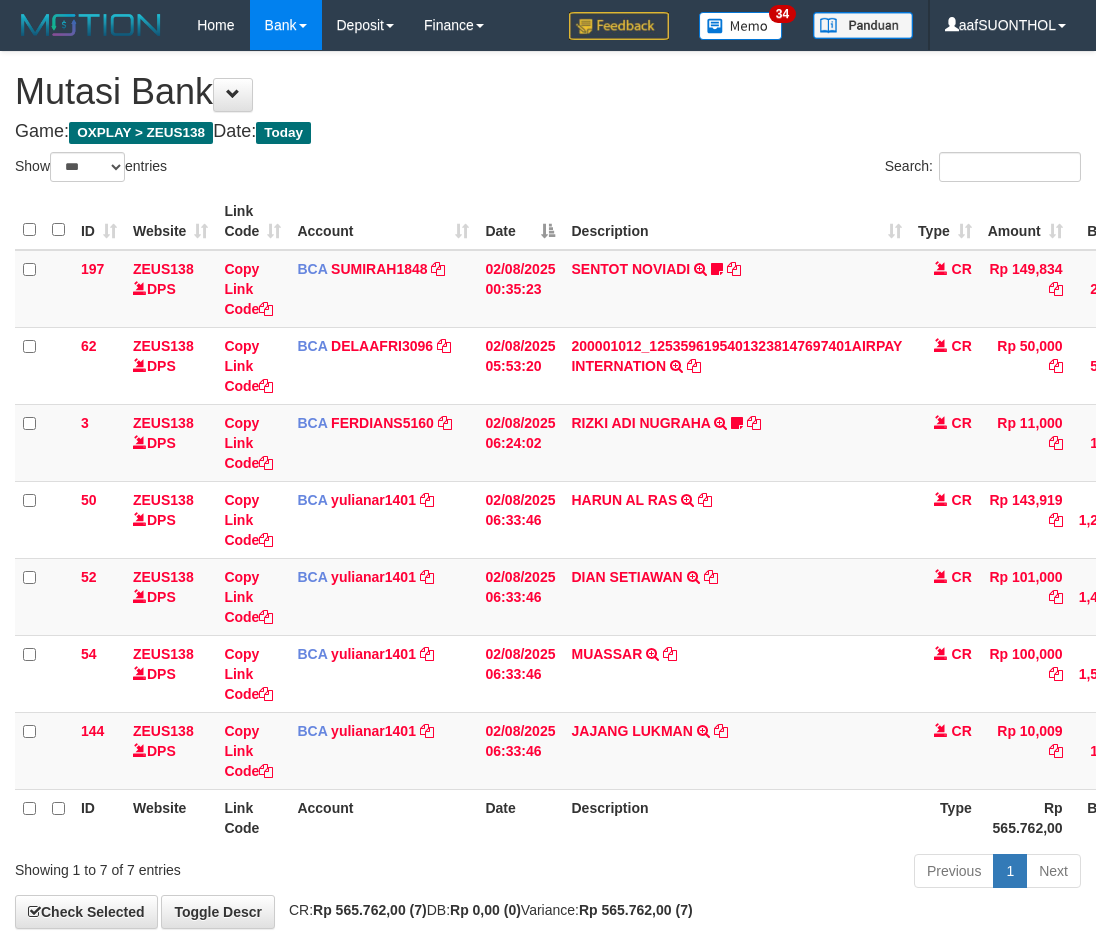 scroll, scrollTop: 0, scrollLeft: 2, axis: horizontal 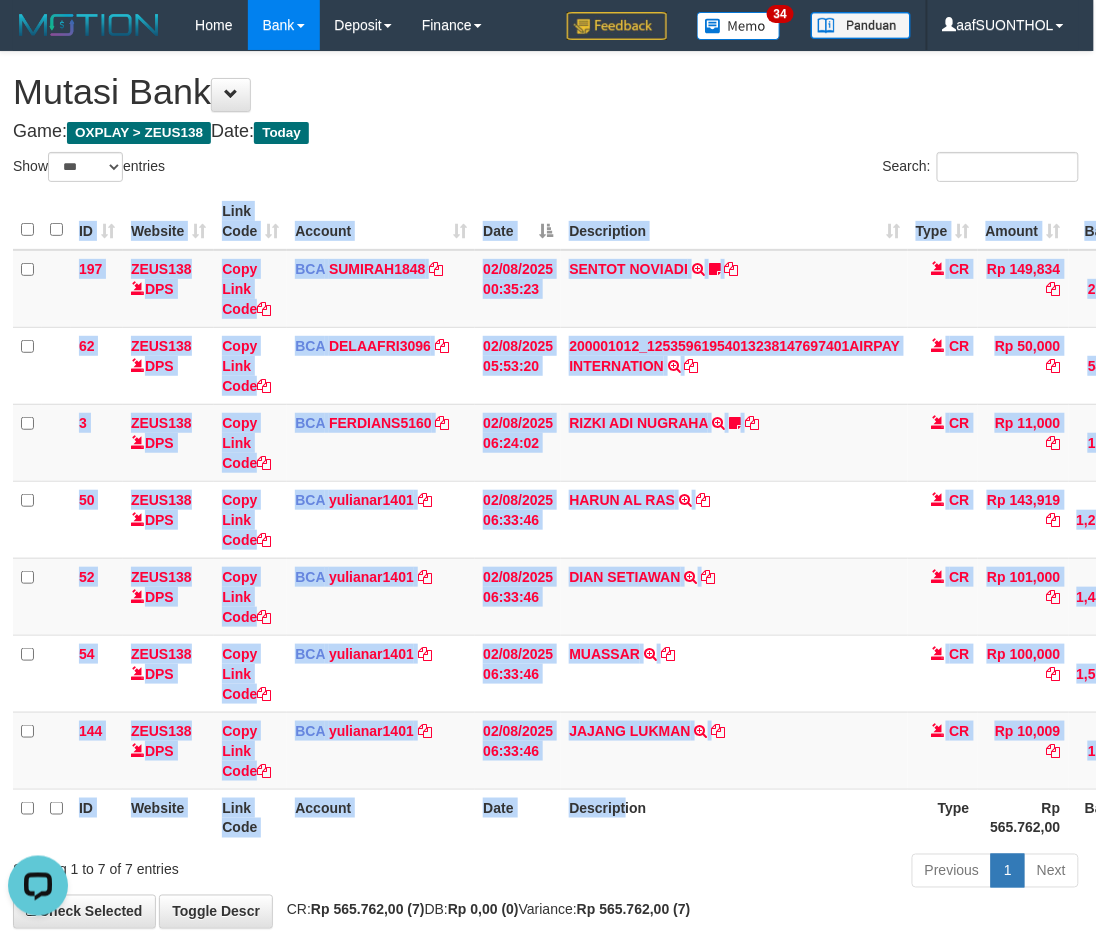 drag, startPoint x: 623, startPoint y: 844, endPoint x: 604, endPoint y: 844, distance: 19 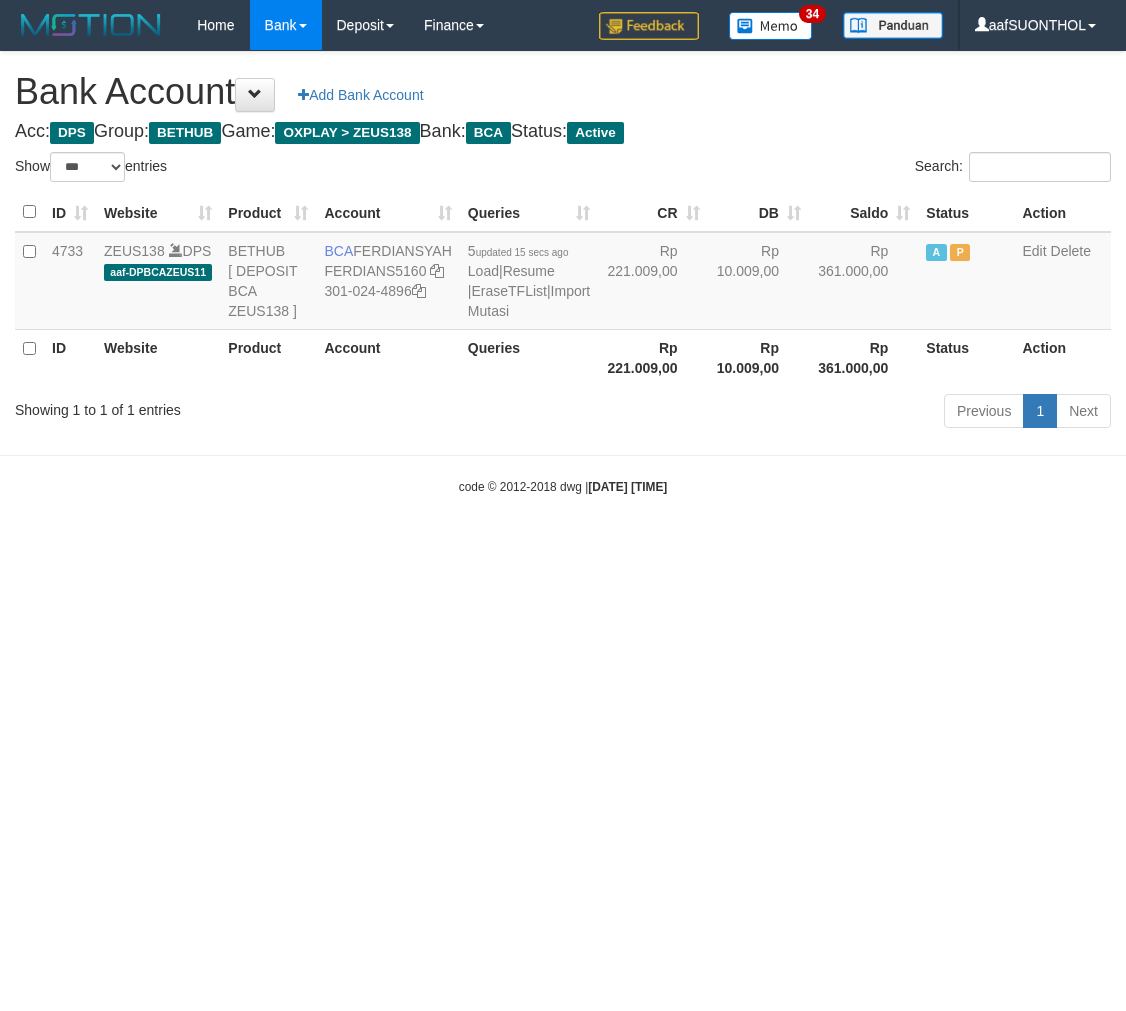 select on "***" 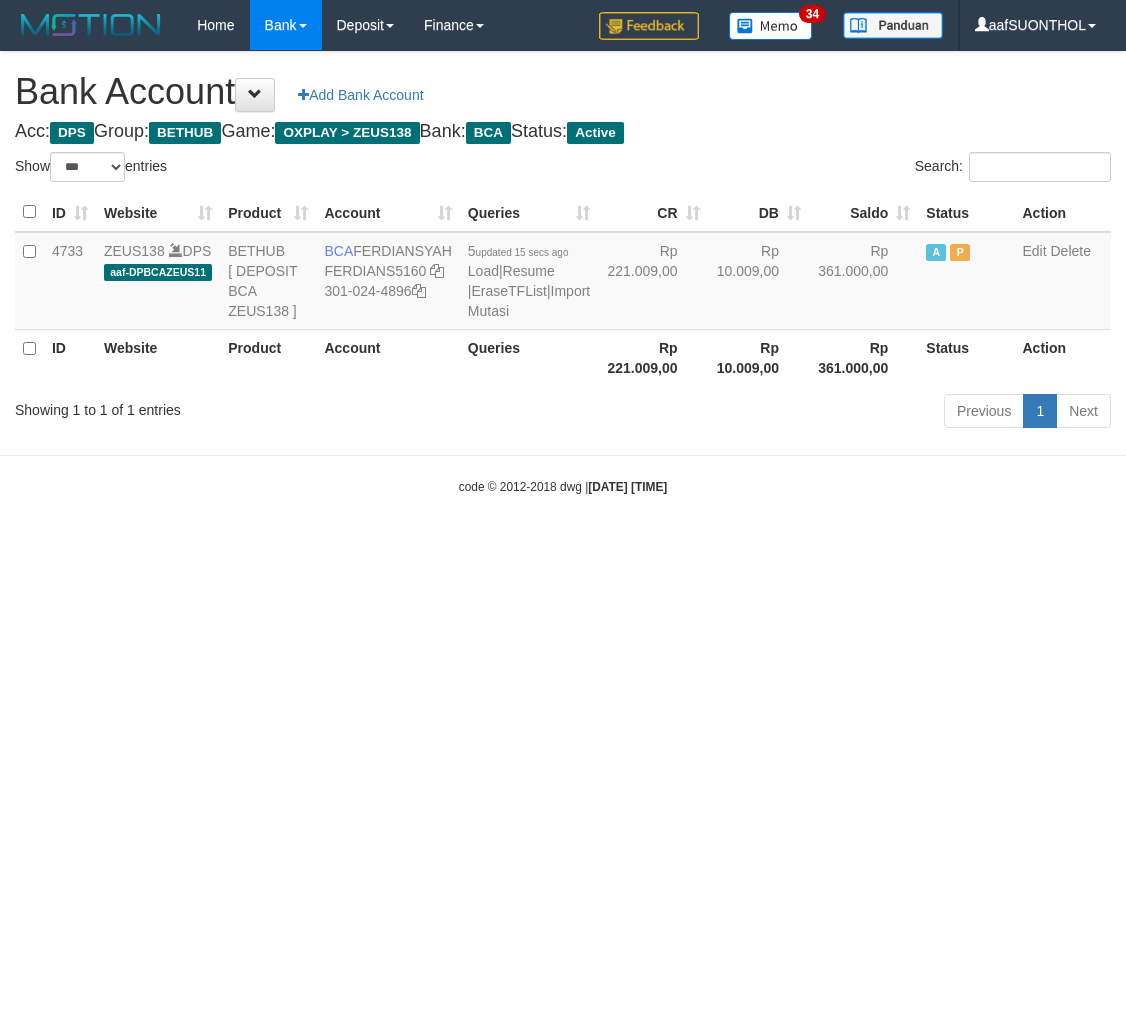 scroll, scrollTop: 0, scrollLeft: 0, axis: both 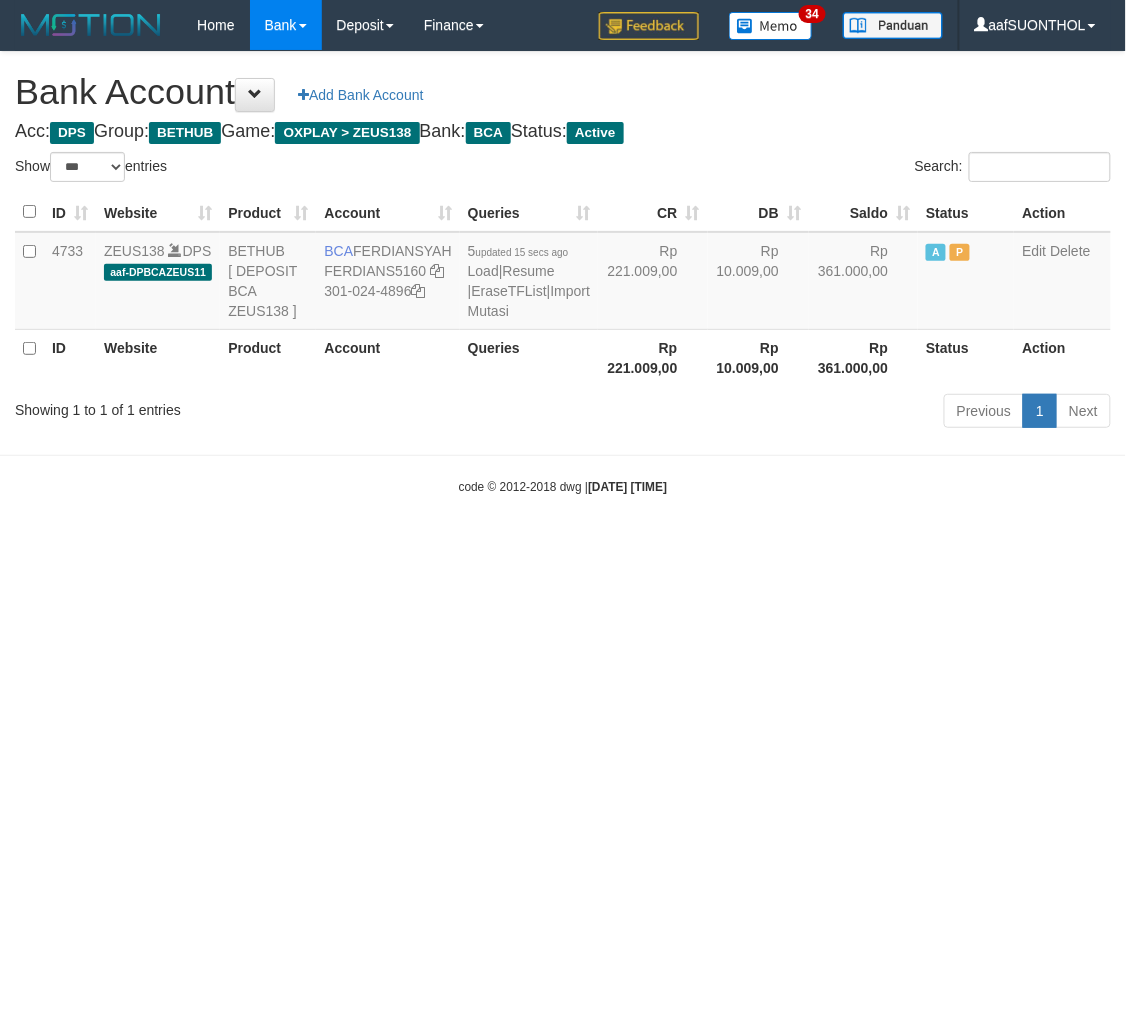click on "Toggle navigation
Home
Bank
Account List
Load
By Website
Group
[OXPLAY]													ZEUS138
By Load Group (DPS)
Sync" at bounding box center [563, 273] 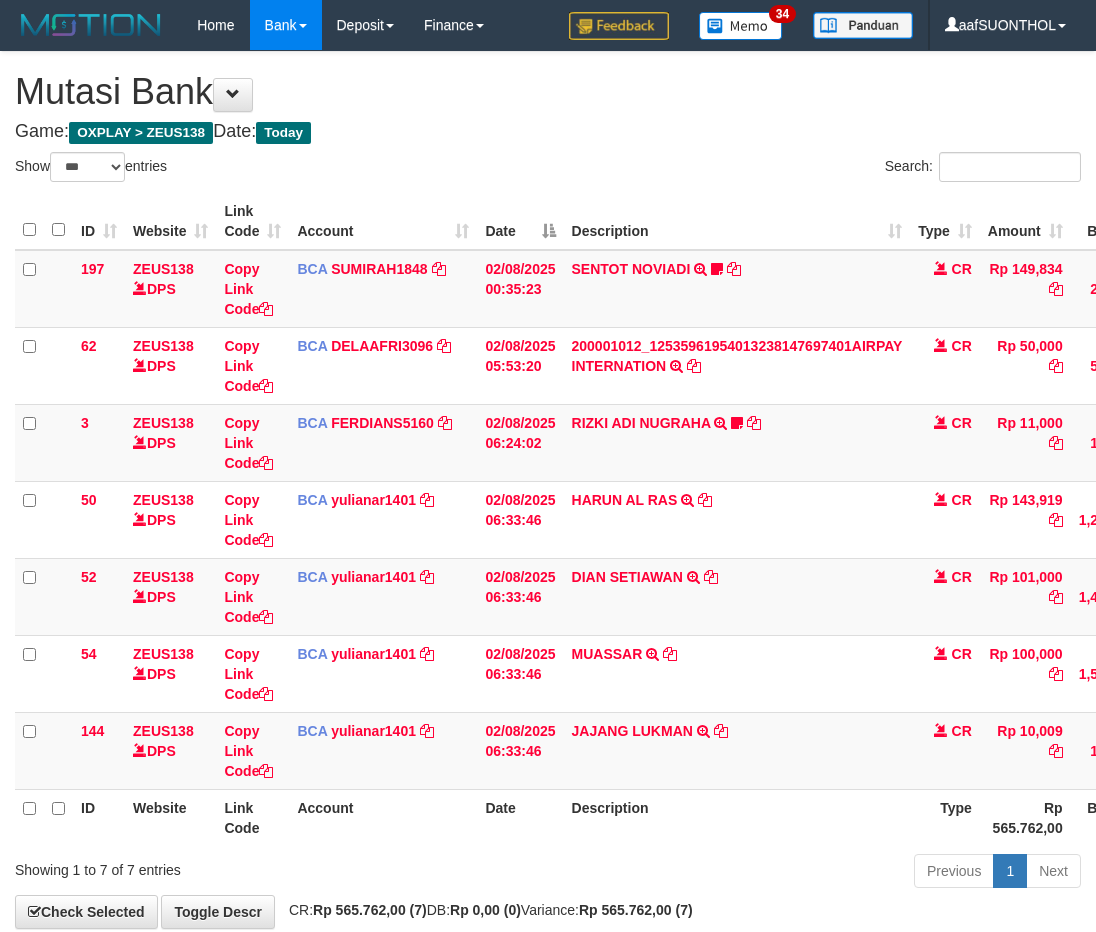 select on "***" 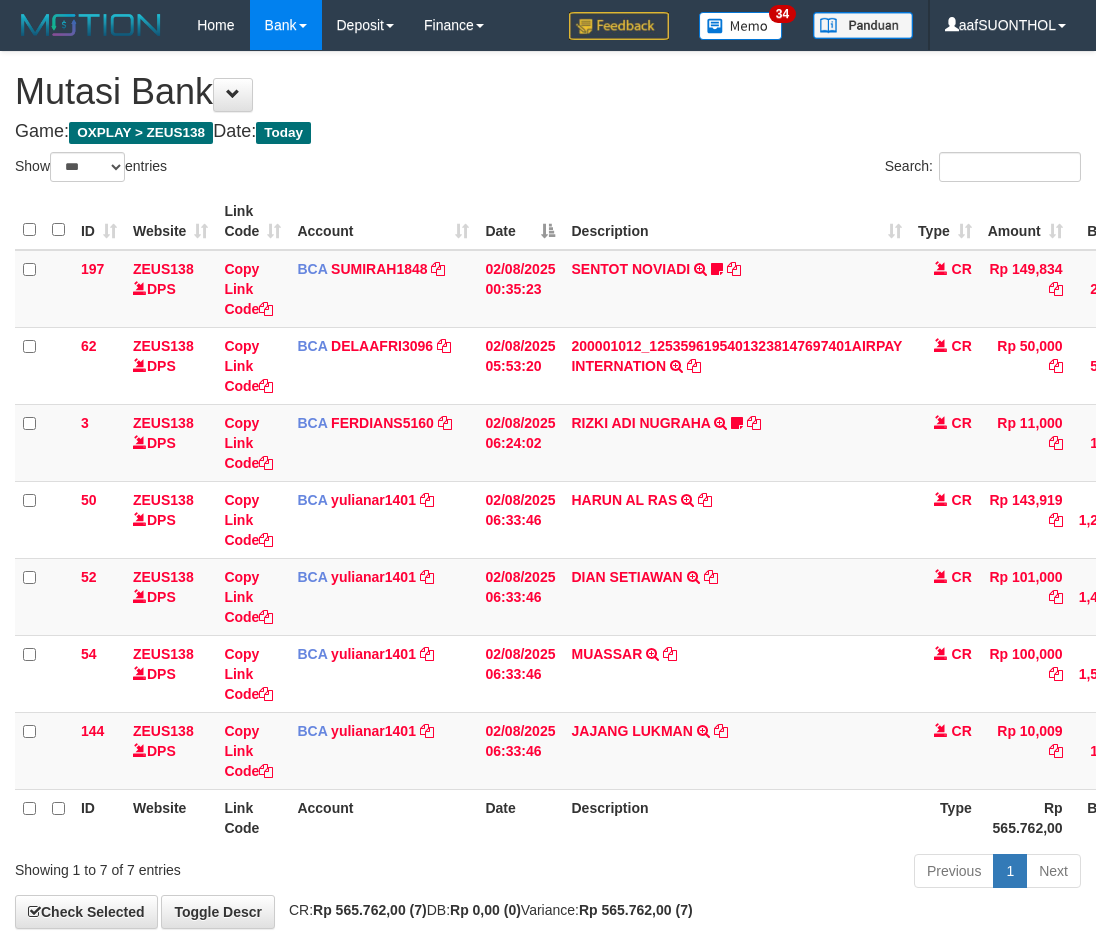 scroll, scrollTop: 0, scrollLeft: 2, axis: horizontal 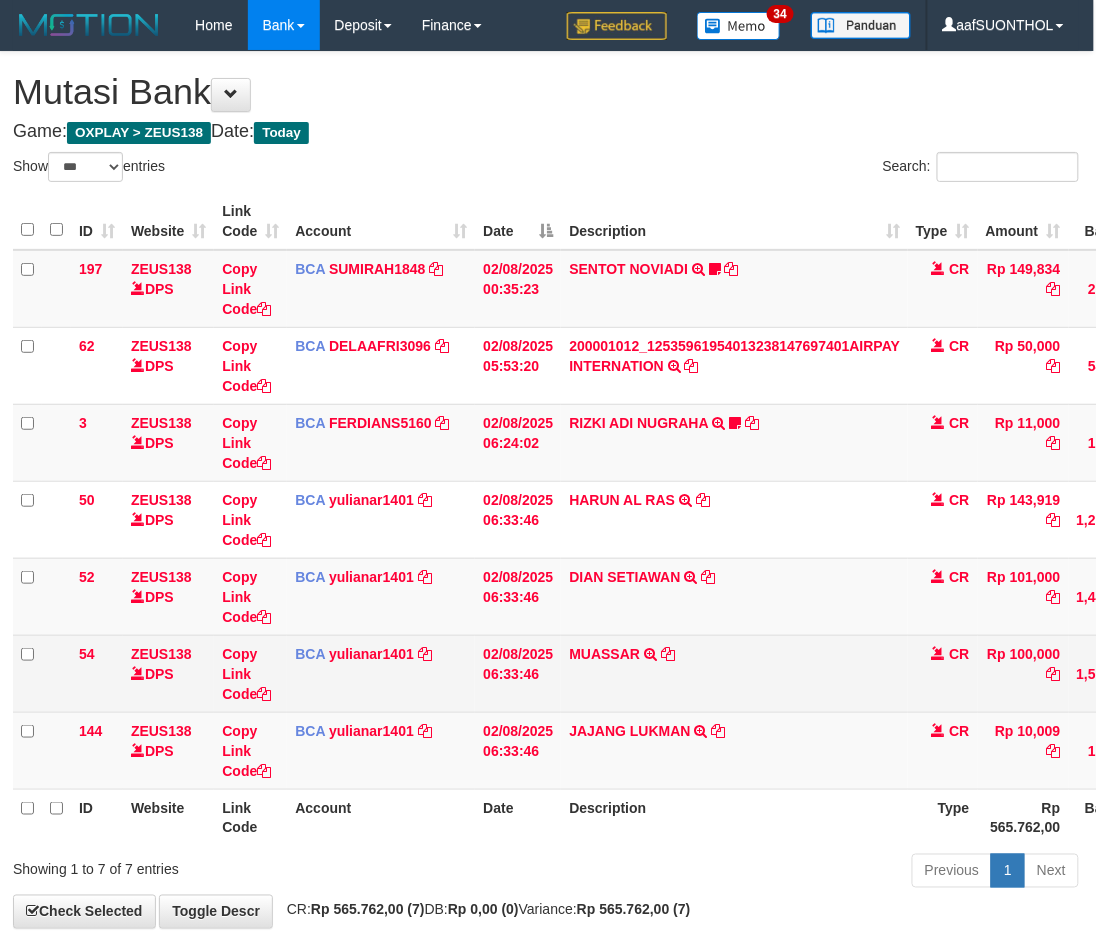 click on "MUASSAR         TRSF E-BANKING CR 0108/FTSCY/WS95031
100000.00MUASSAR" at bounding box center (734, 673) 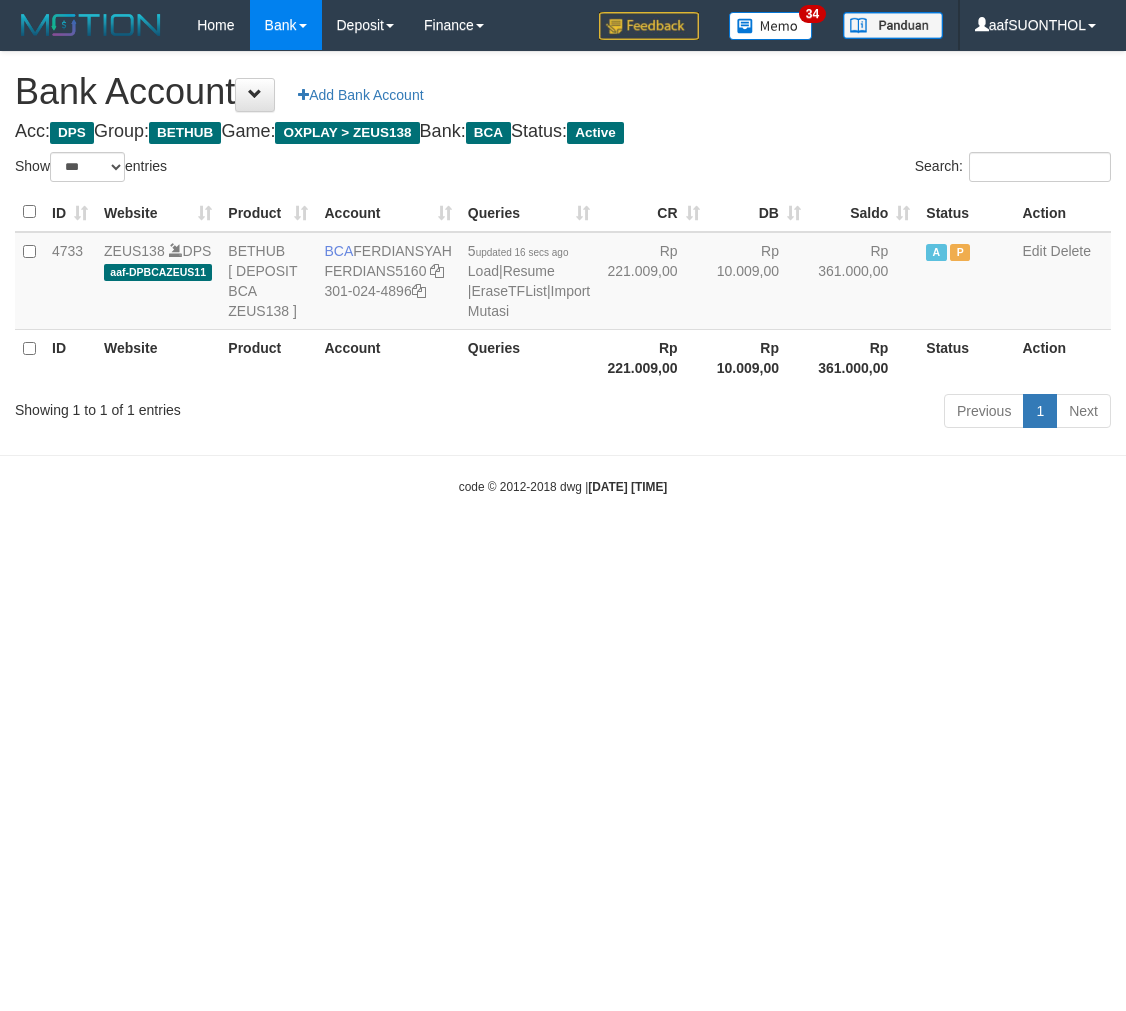 select on "***" 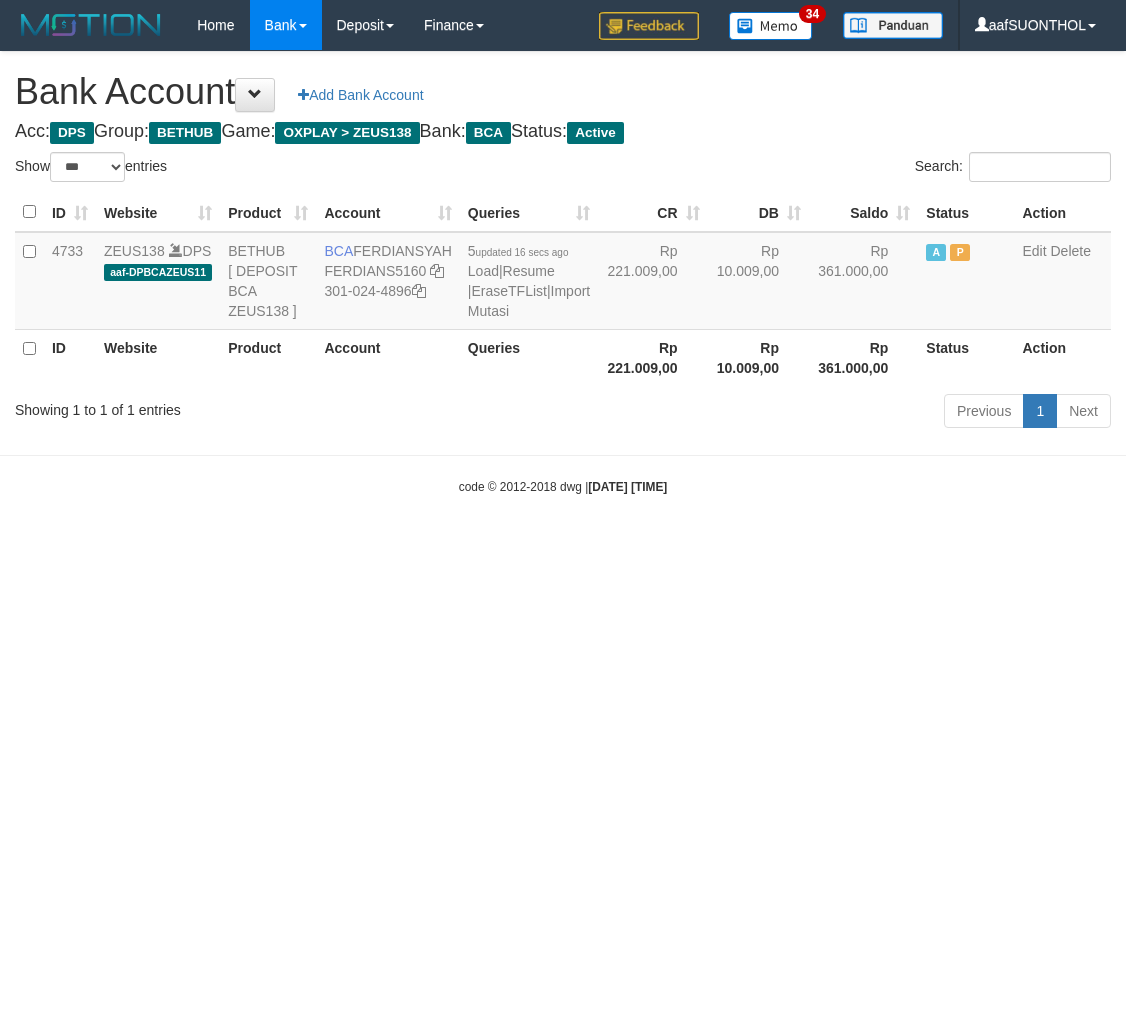 scroll, scrollTop: 0, scrollLeft: 0, axis: both 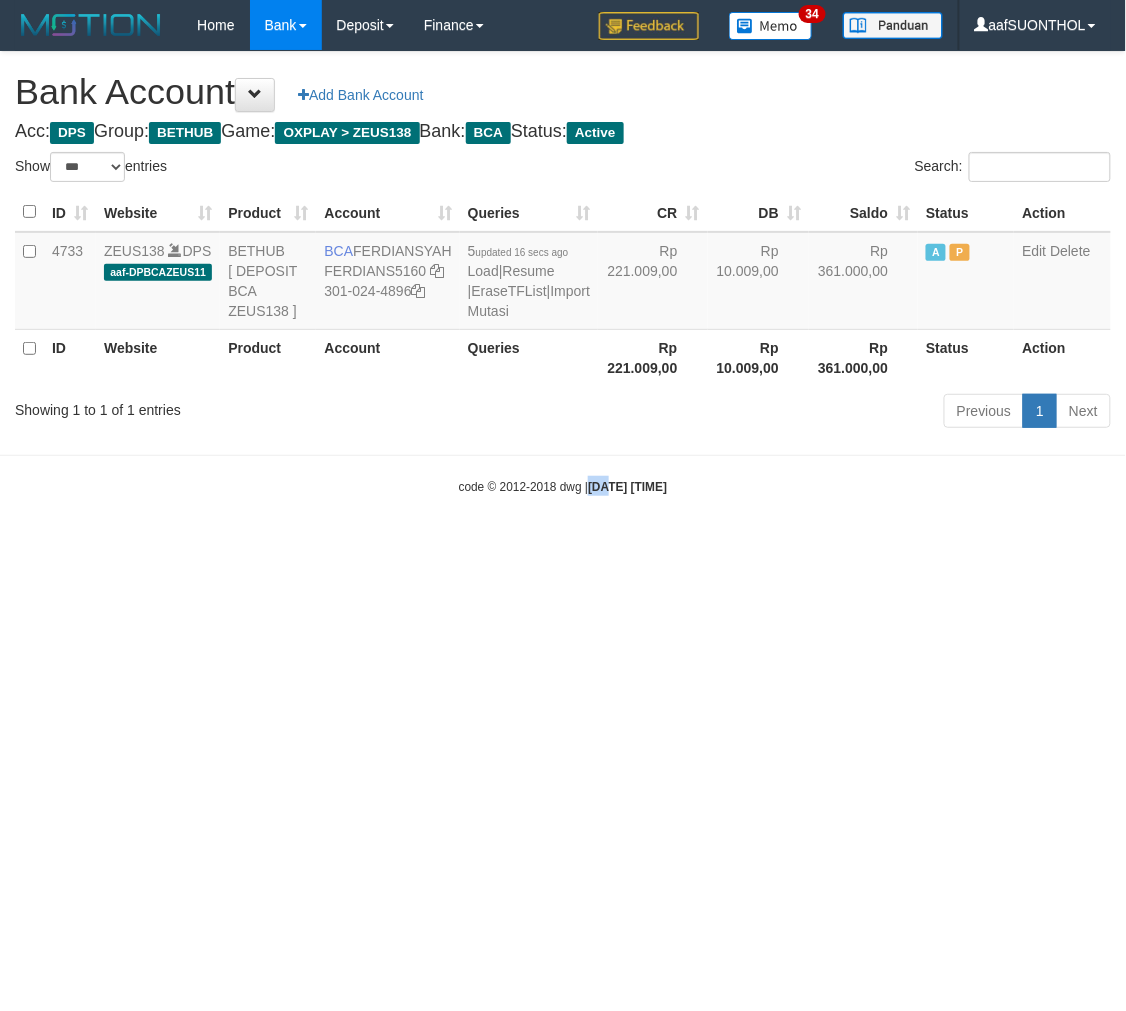 click on "Toggle navigation
Home
Bank
Account List
Load
By Website
Group
[OXPLAY]													ZEUS138
By Load Group (DPS)
Sync" at bounding box center (563, 273) 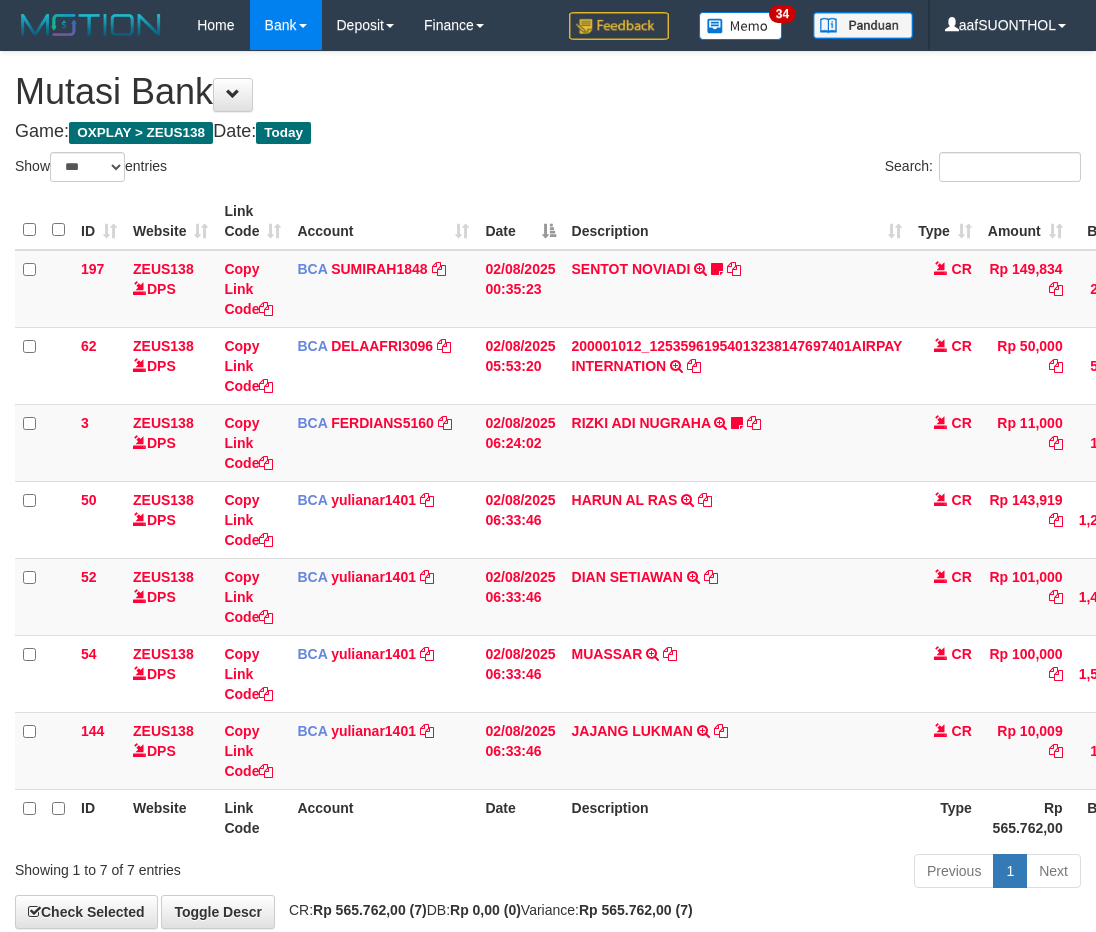 select on "***" 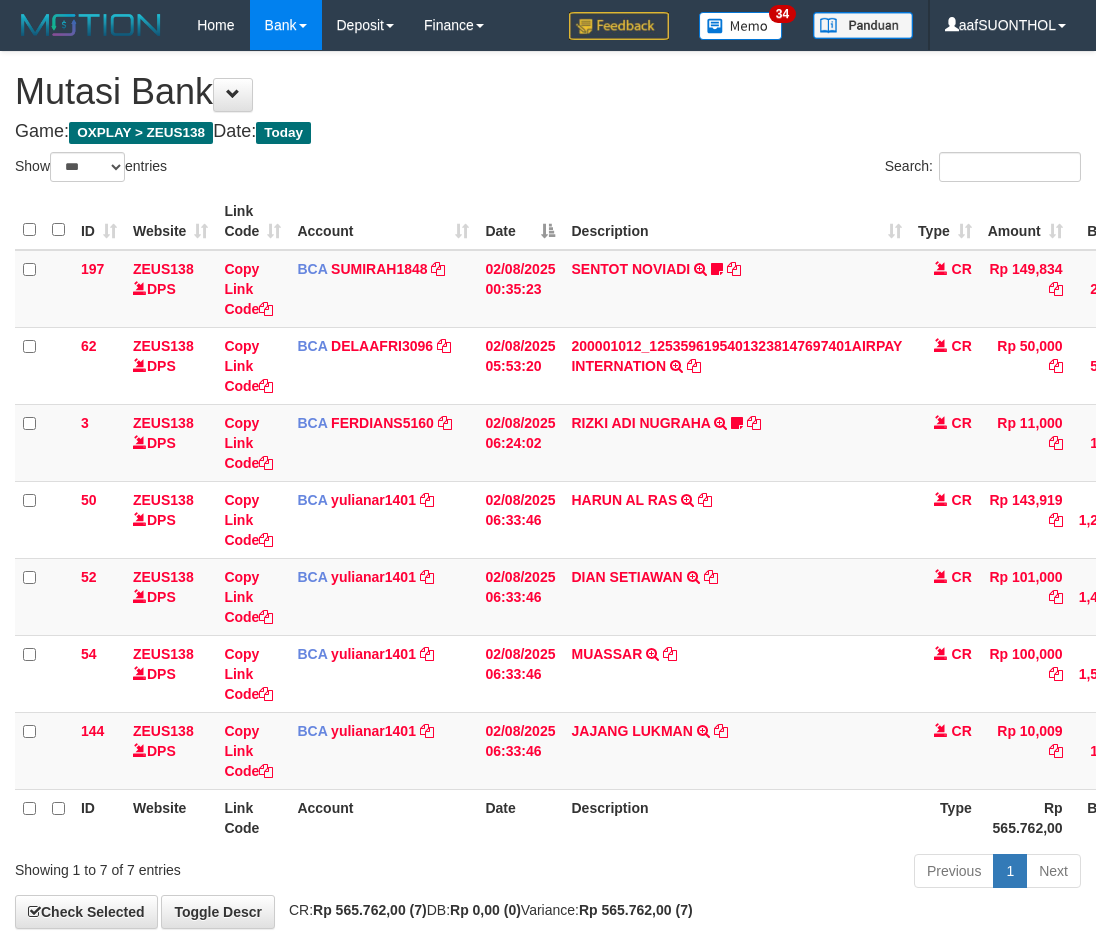 scroll, scrollTop: 0, scrollLeft: 2, axis: horizontal 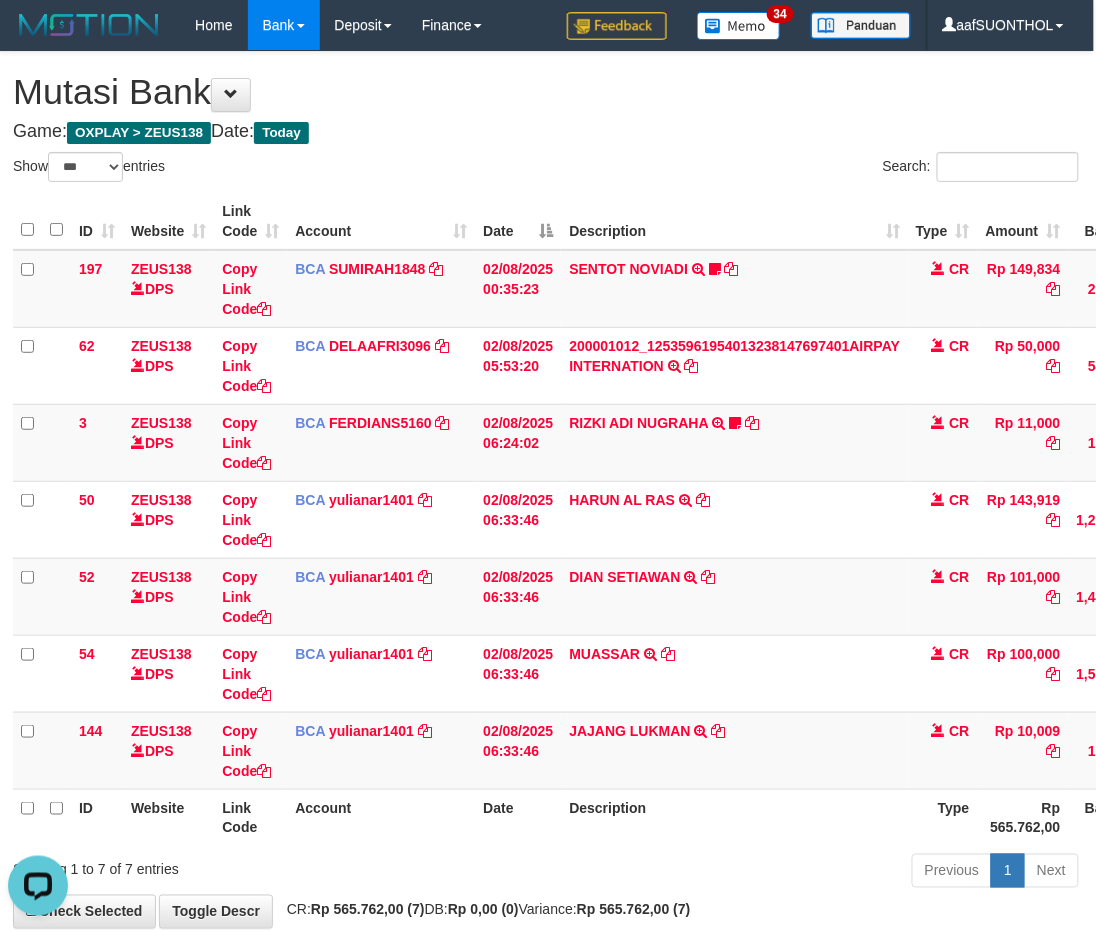 drag, startPoint x: 654, startPoint y: 841, endPoint x: 638, endPoint y: 823, distance: 24.083189 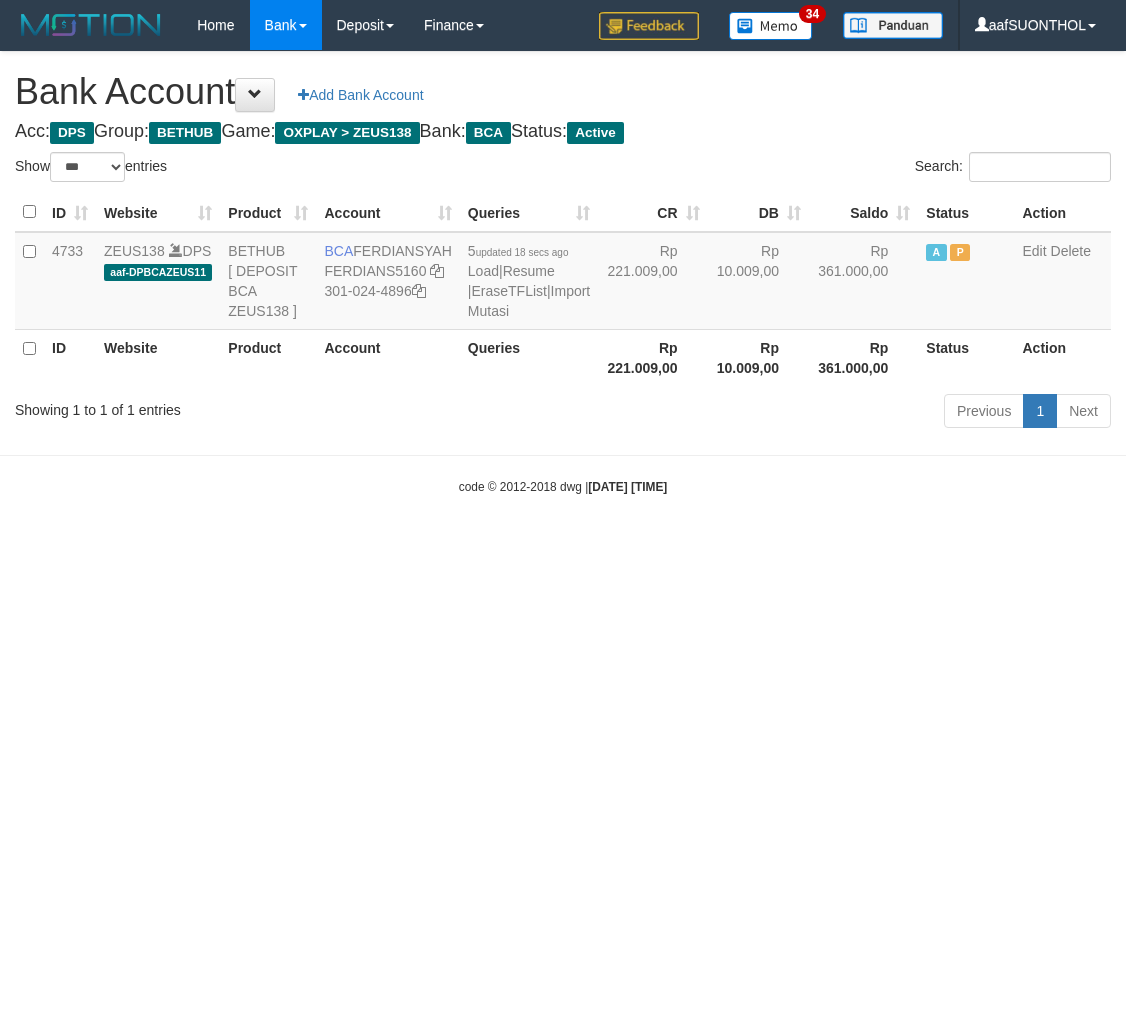 select on "***" 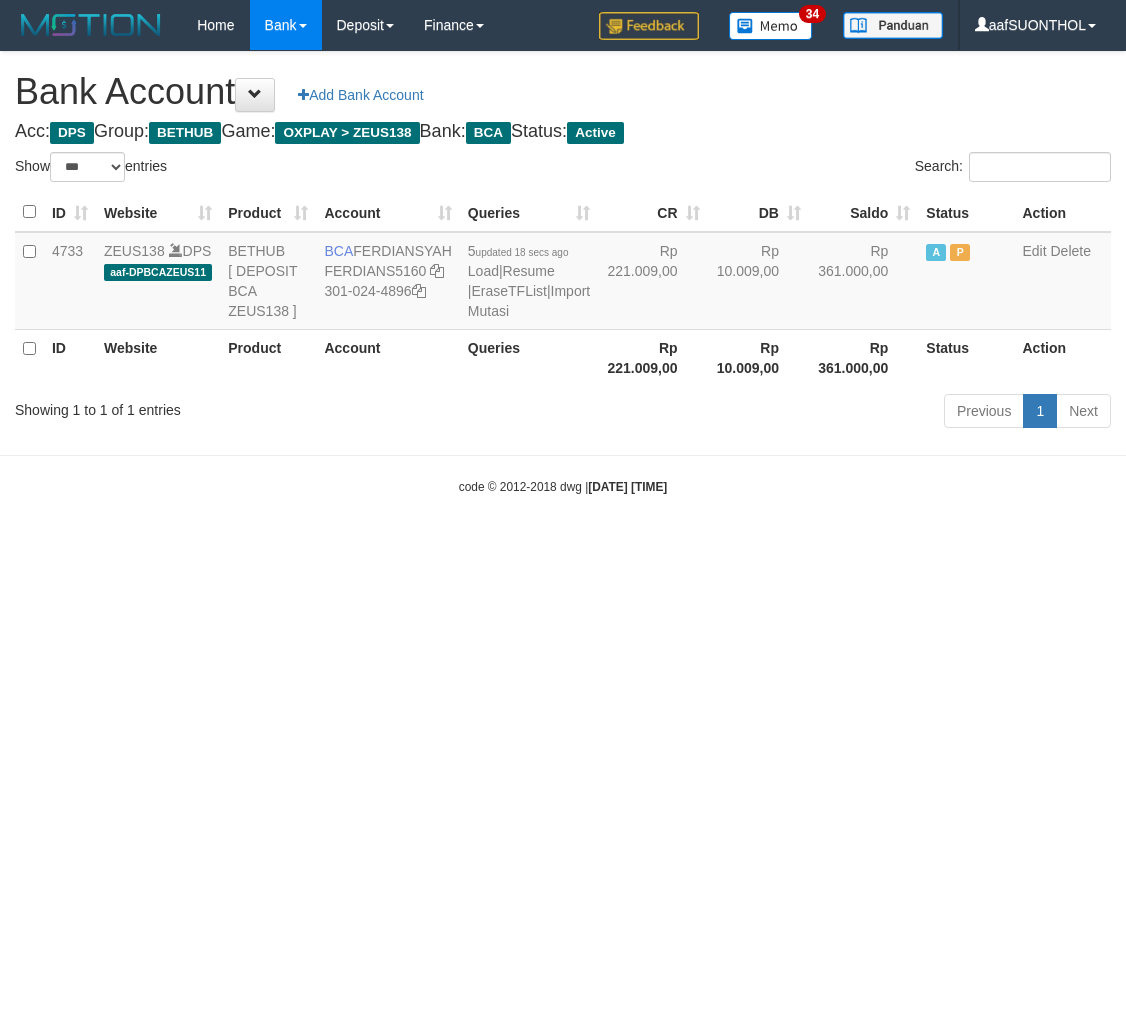scroll, scrollTop: 0, scrollLeft: 0, axis: both 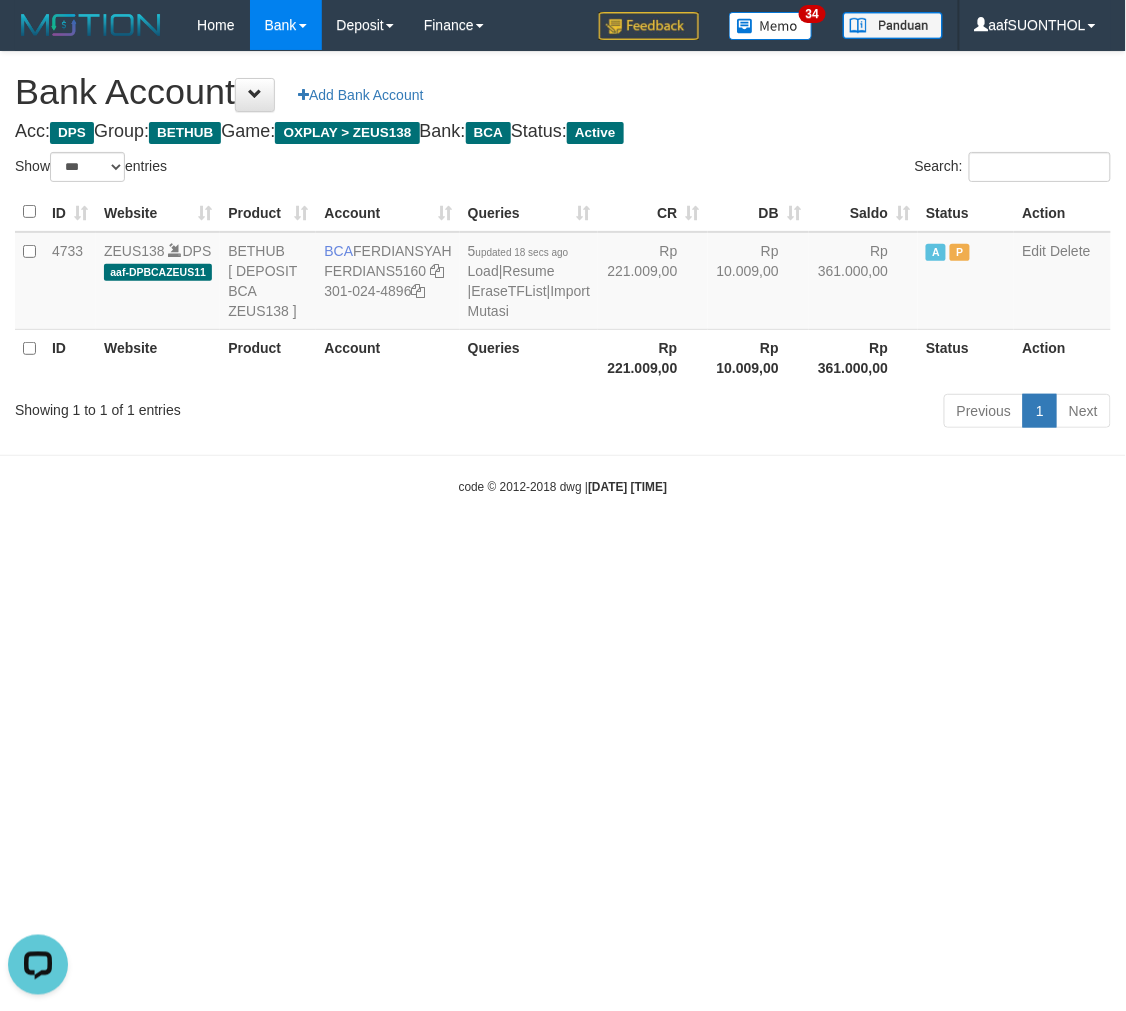 click on "Toggle navigation
Home
Bank
Account List
Load
By Website
Group
[OXPLAY]													ZEUS138
By Load Group (DPS)
Sync" at bounding box center [563, 273] 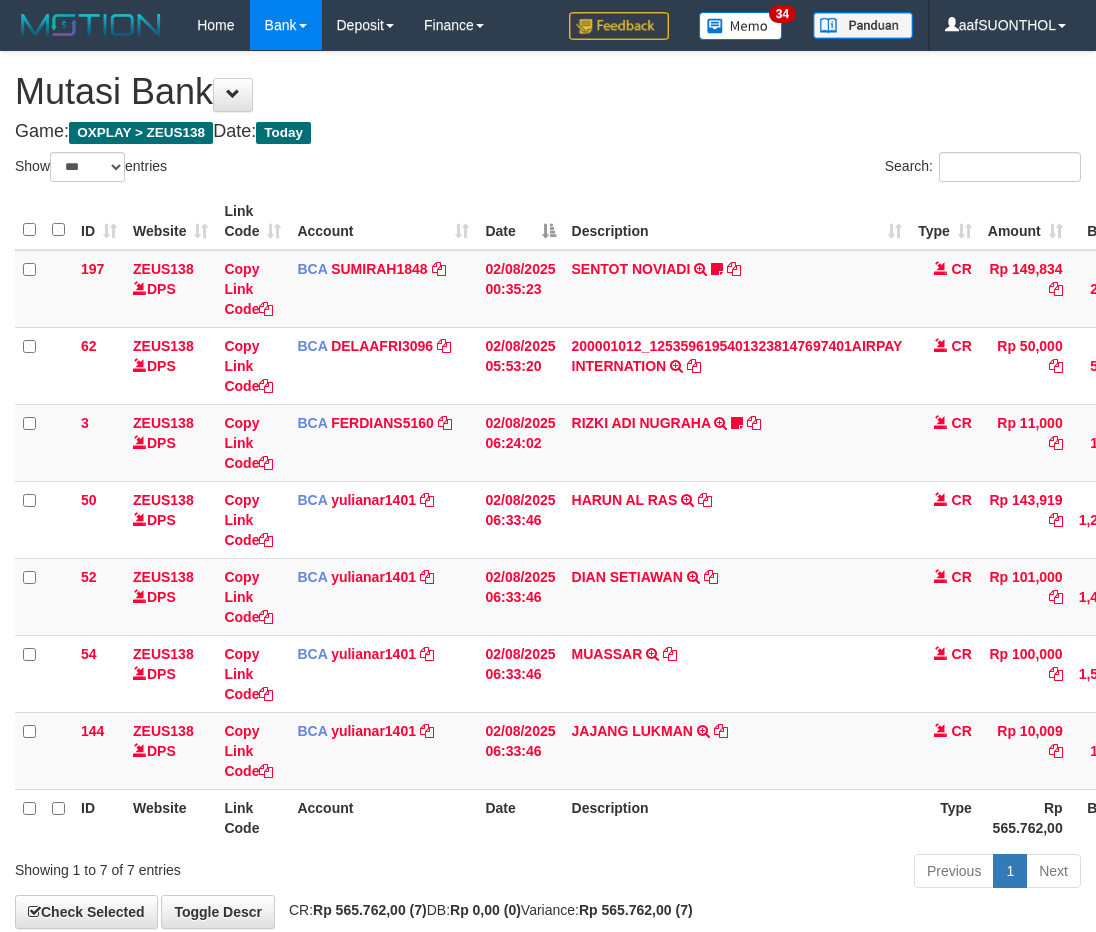 select on "***" 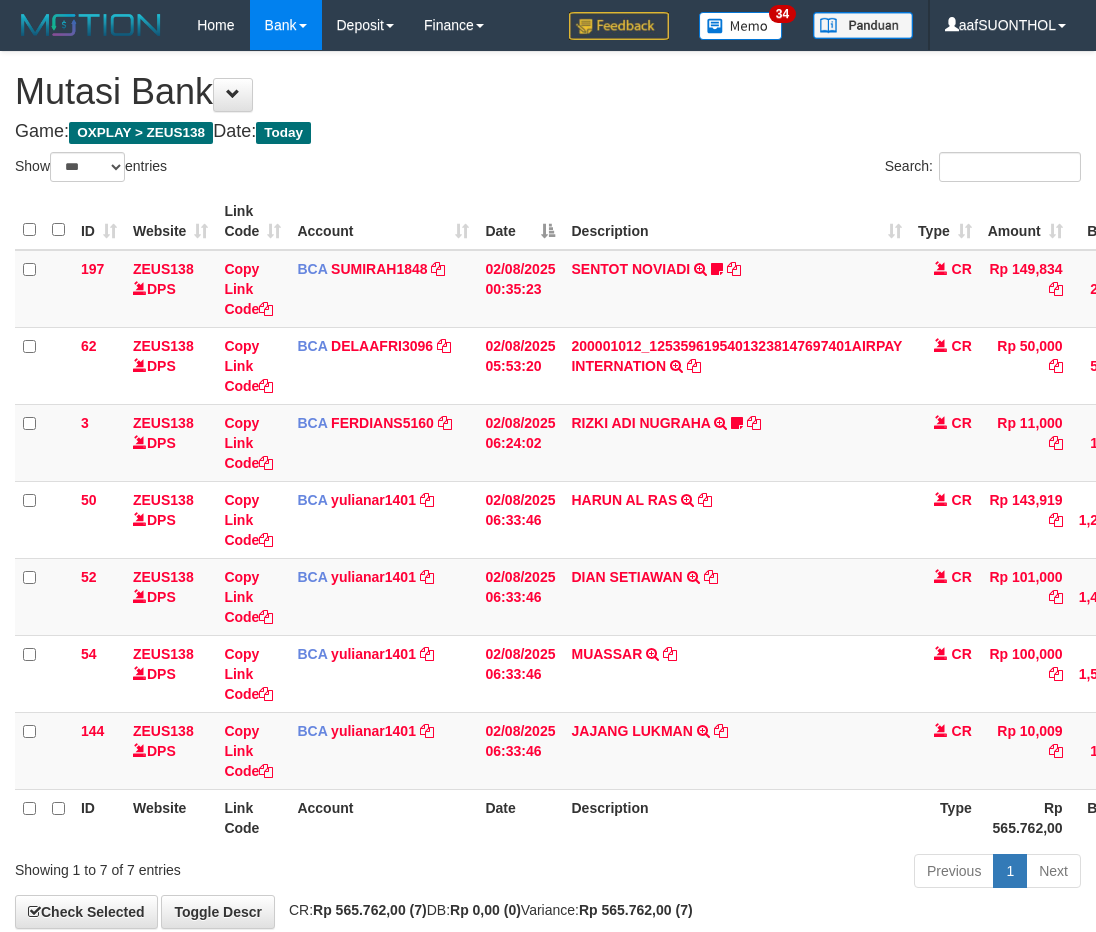 scroll, scrollTop: 0, scrollLeft: 2, axis: horizontal 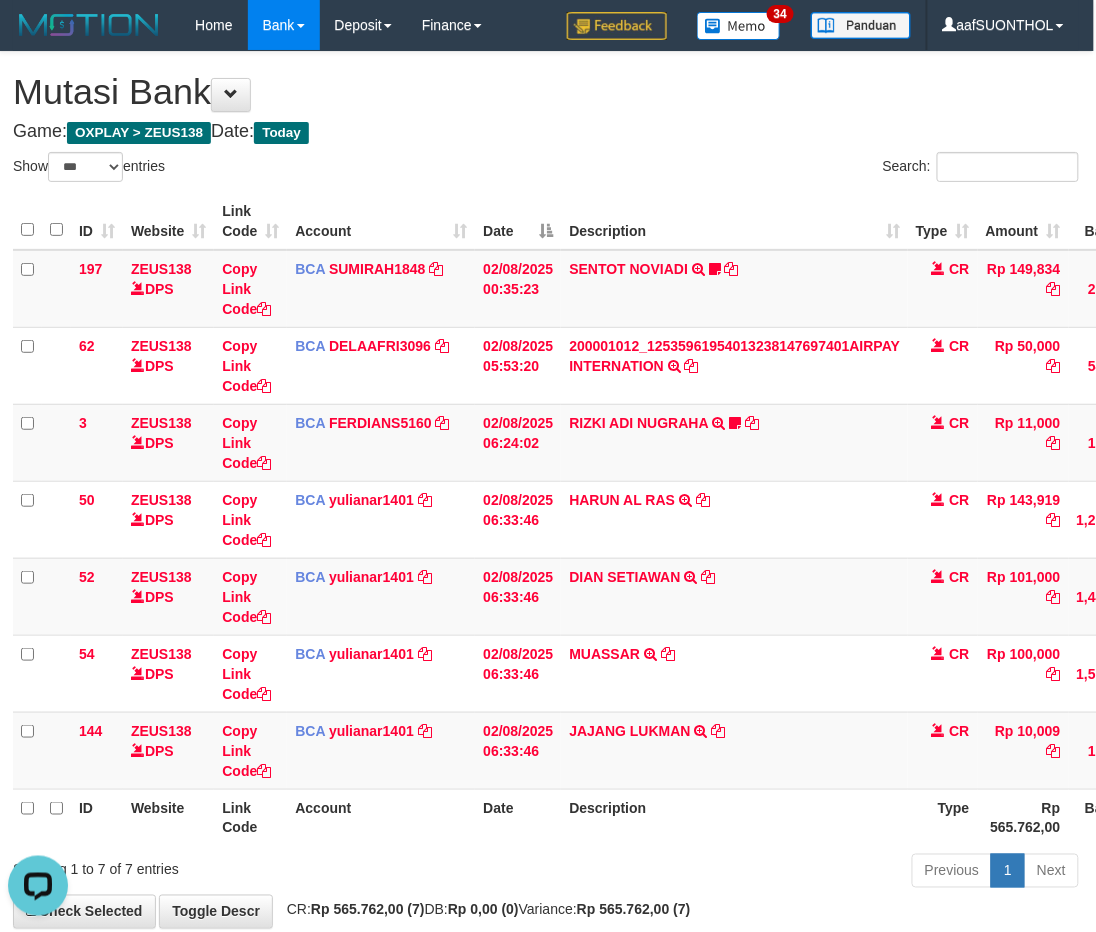 click on "Previous 1 Next" at bounding box center (774, 873) 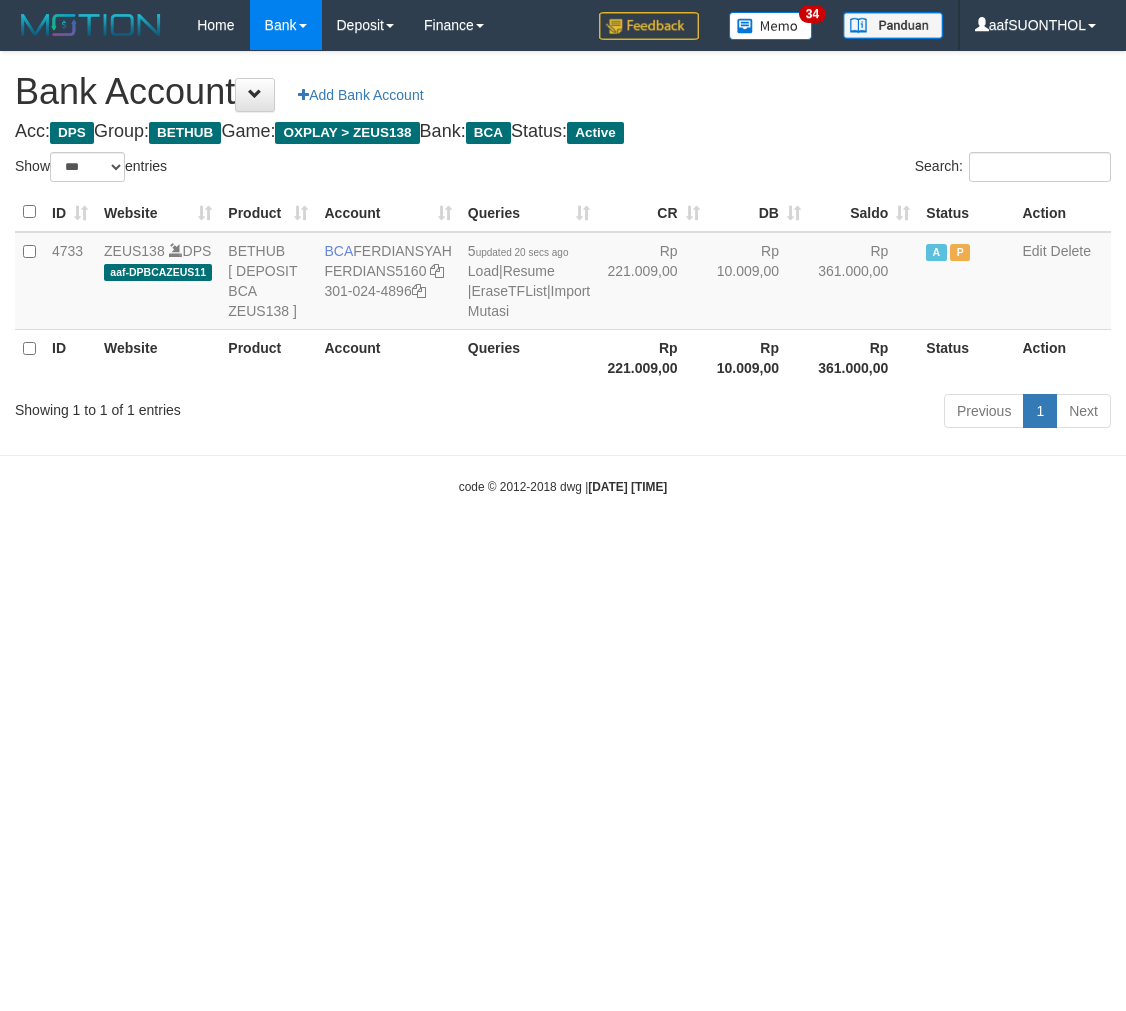 select on "***" 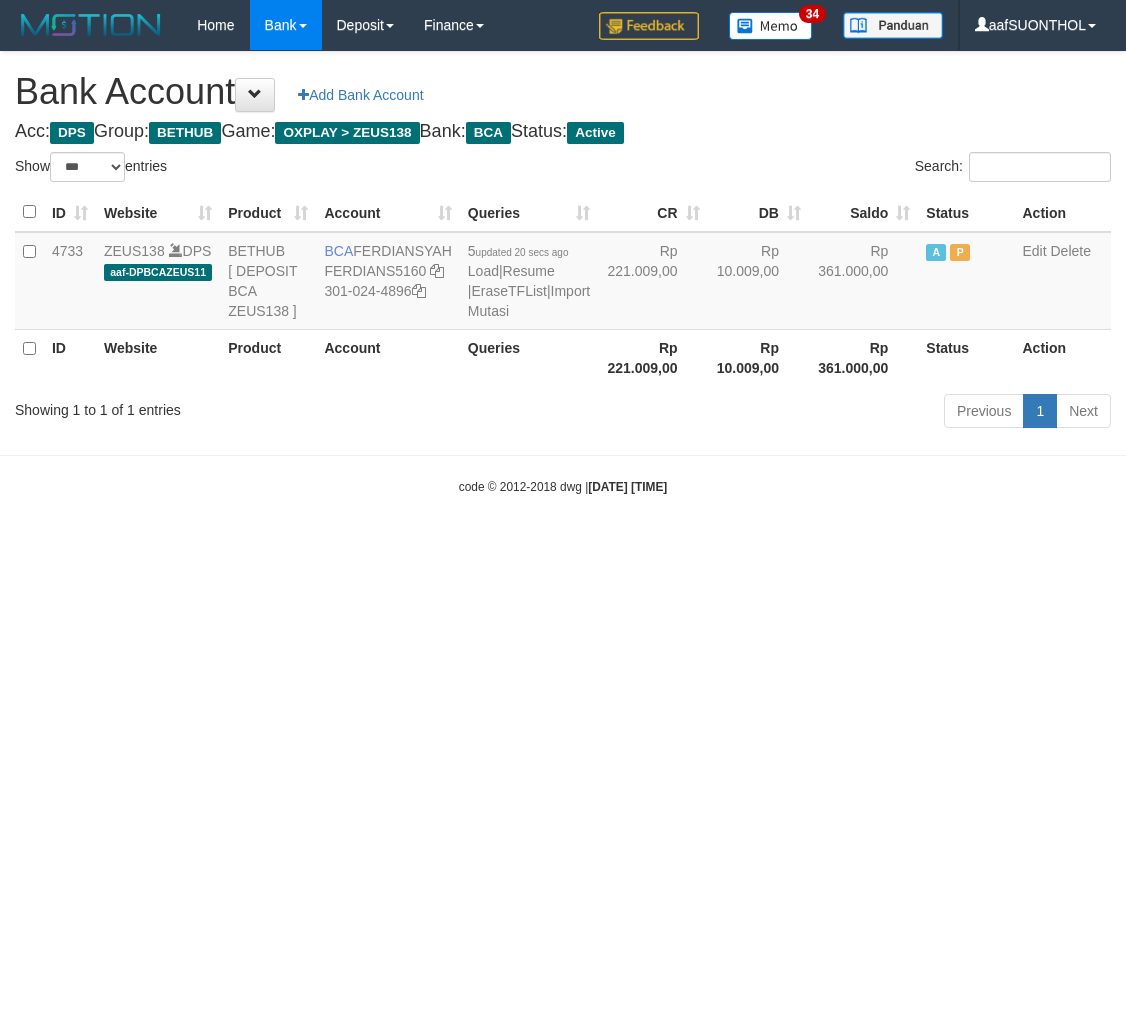 scroll, scrollTop: 0, scrollLeft: 0, axis: both 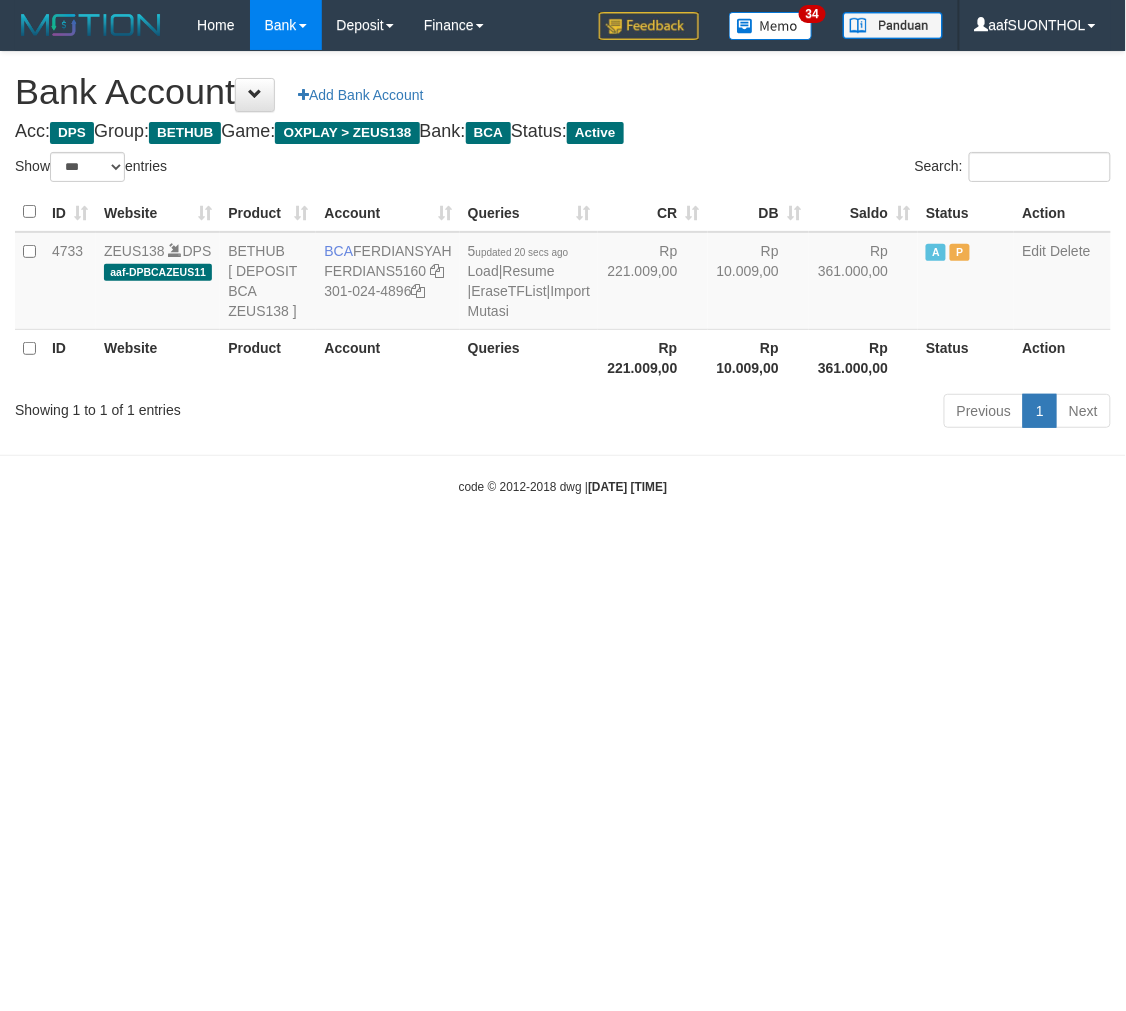 click on "Toggle navigation
Home
Bank
Account List
Load
By Website
Group
[OXPLAY]													ZEUS138
By Load Group (DPS)
Sync" at bounding box center (563, 273) 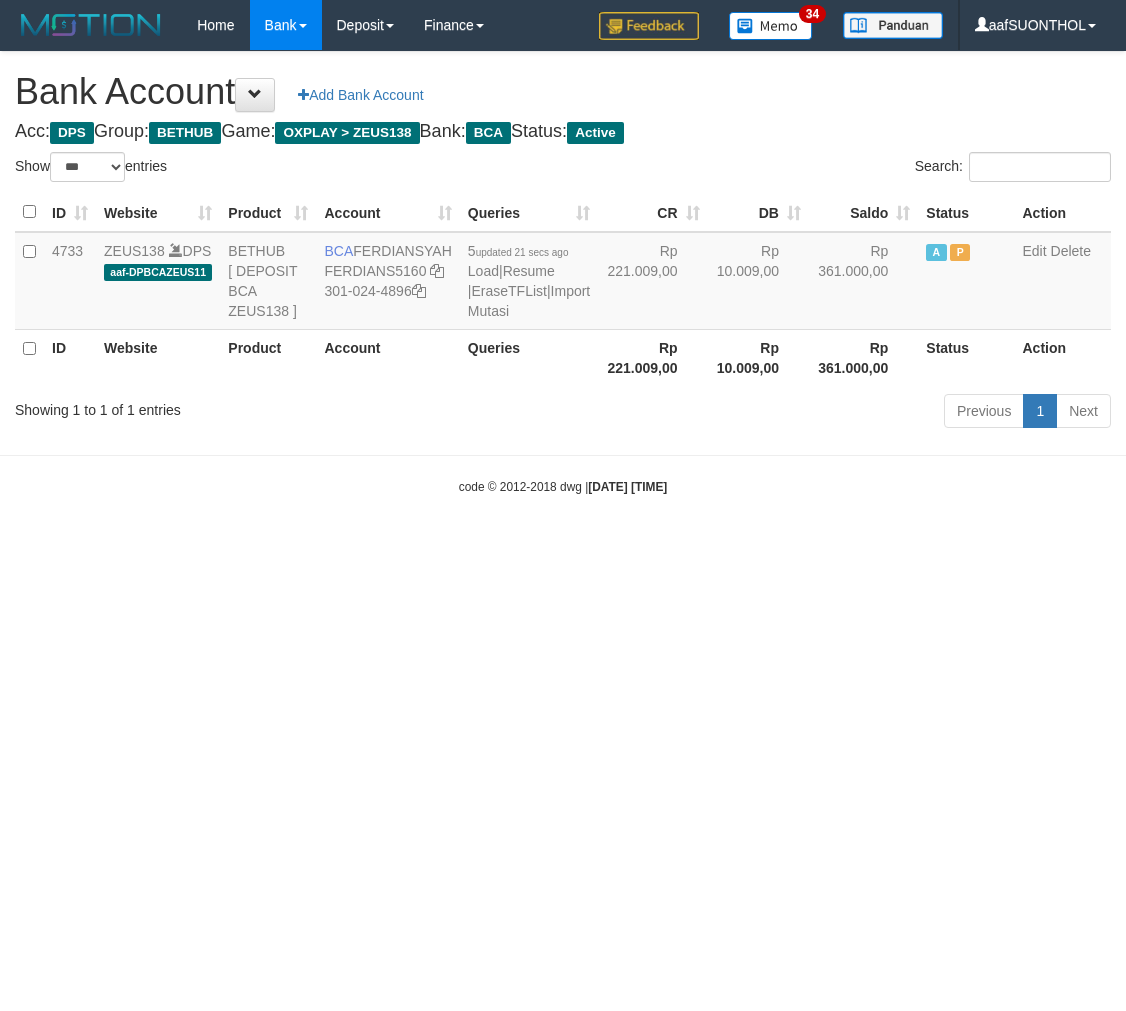 select on "***" 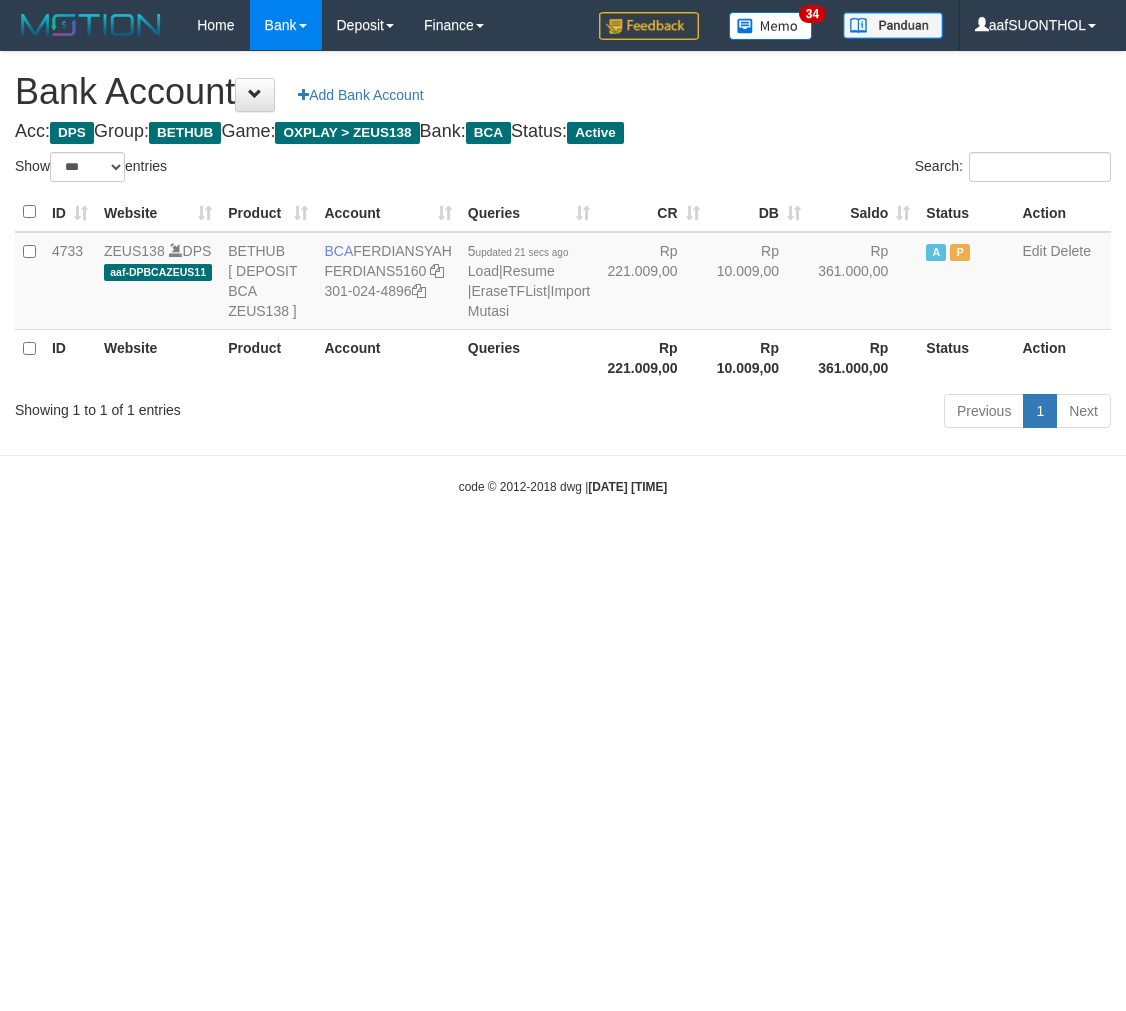 scroll, scrollTop: 0, scrollLeft: 0, axis: both 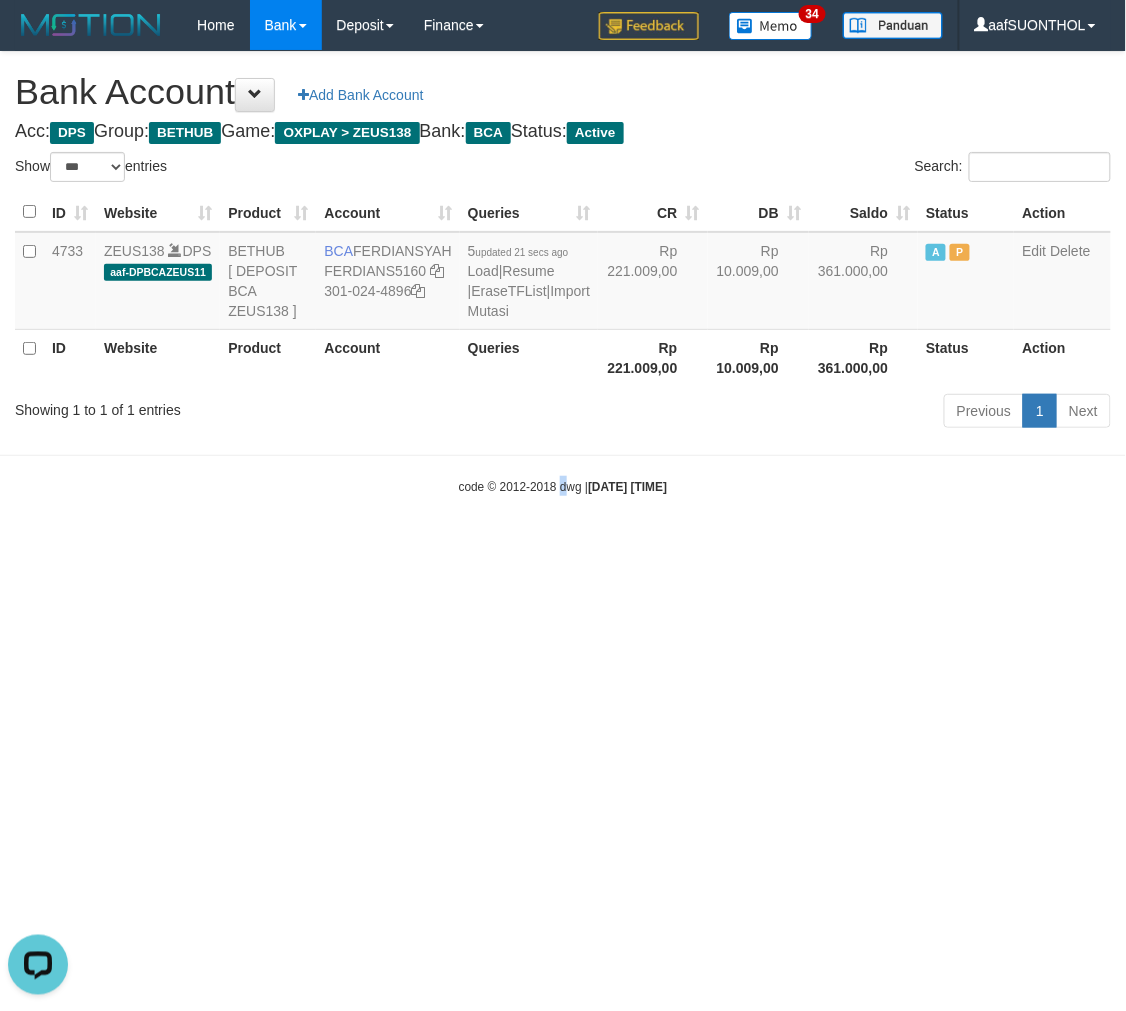 click on "Toggle navigation
Home
Bank
Account List
Load
By Website
Group
[OXPLAY]													ZEUS138
By Load Group (DPS)
Sync" at bounding box center (563, 273) 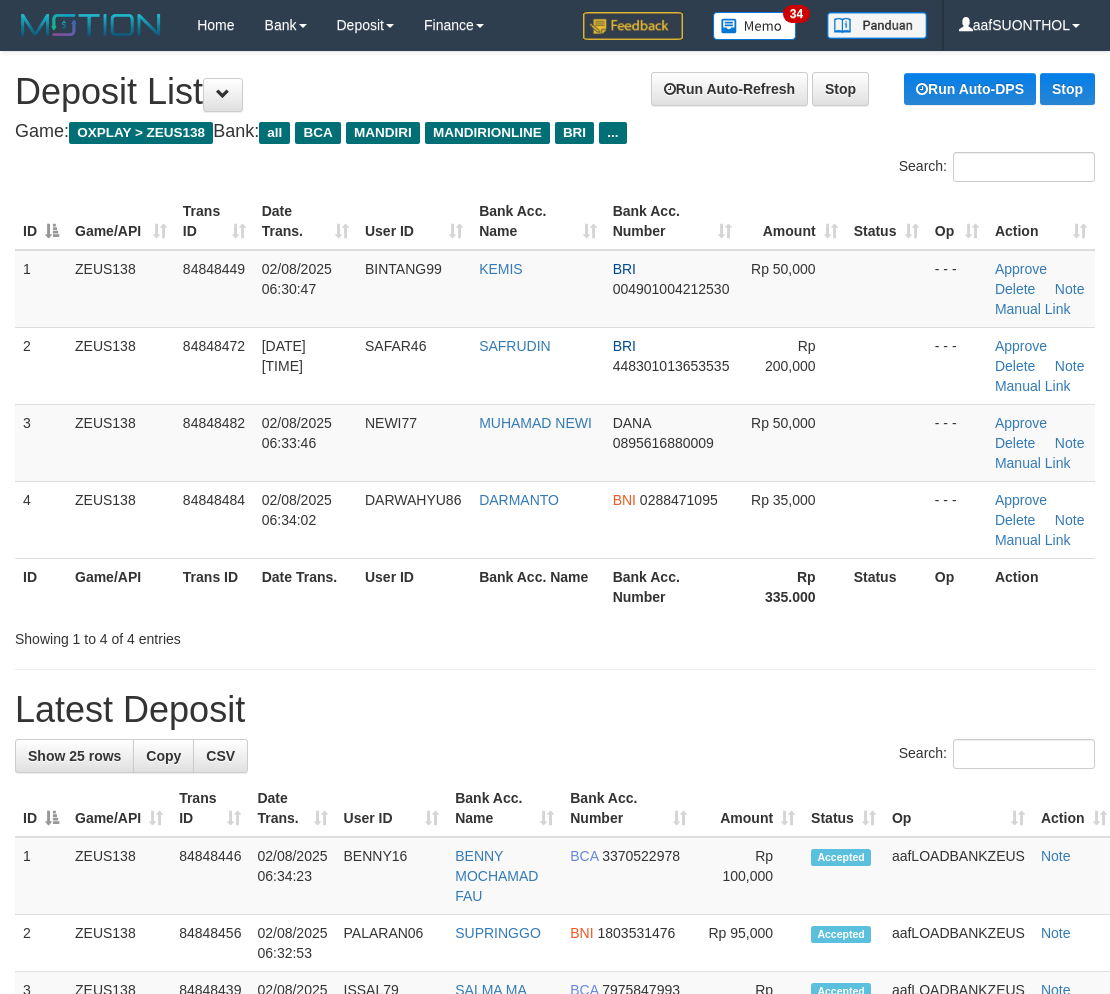 scroll, scrollTop: 0, scrollLeft: 0, axis: both 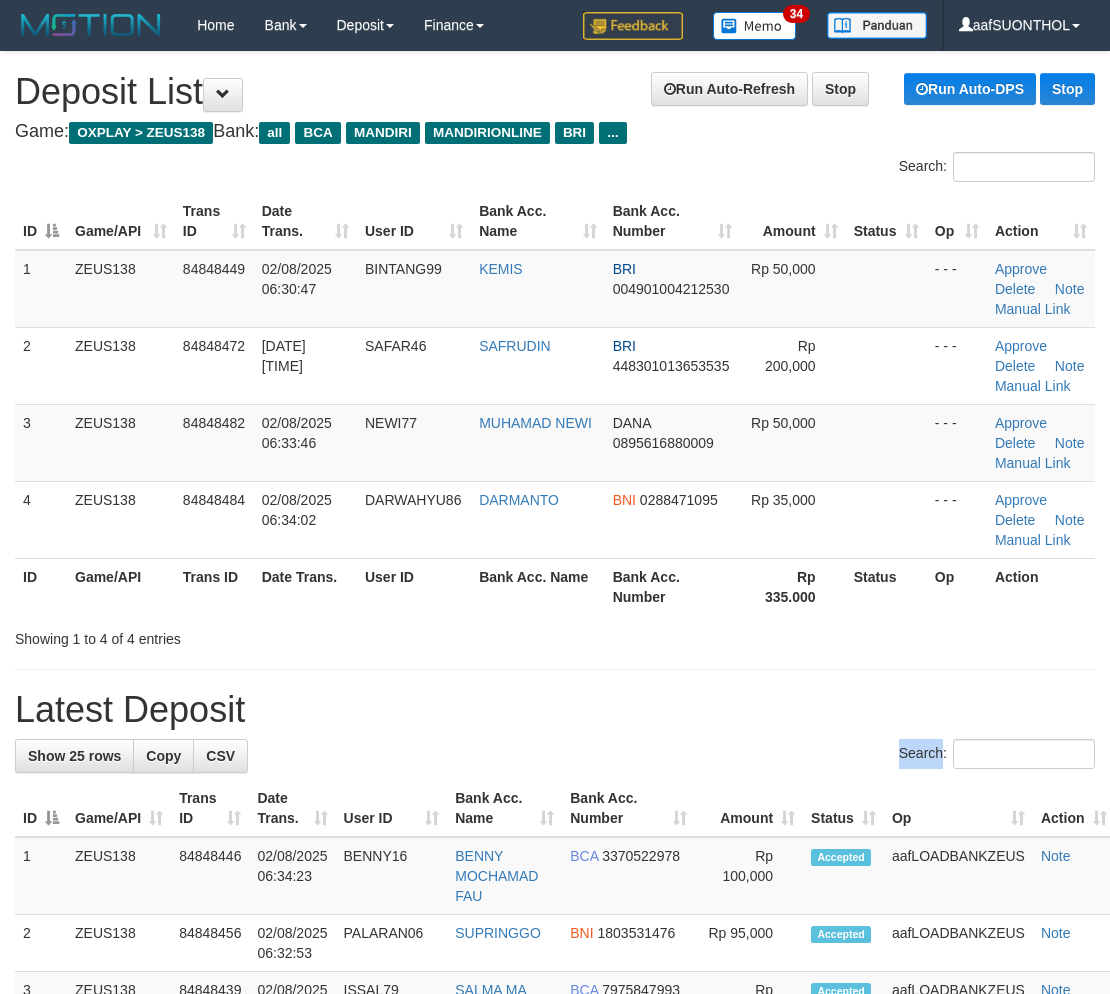 drag, startPoint x: 620, startPoint y: 736, endPoint x: 637, endPoint y: 745, distance: 19.235384 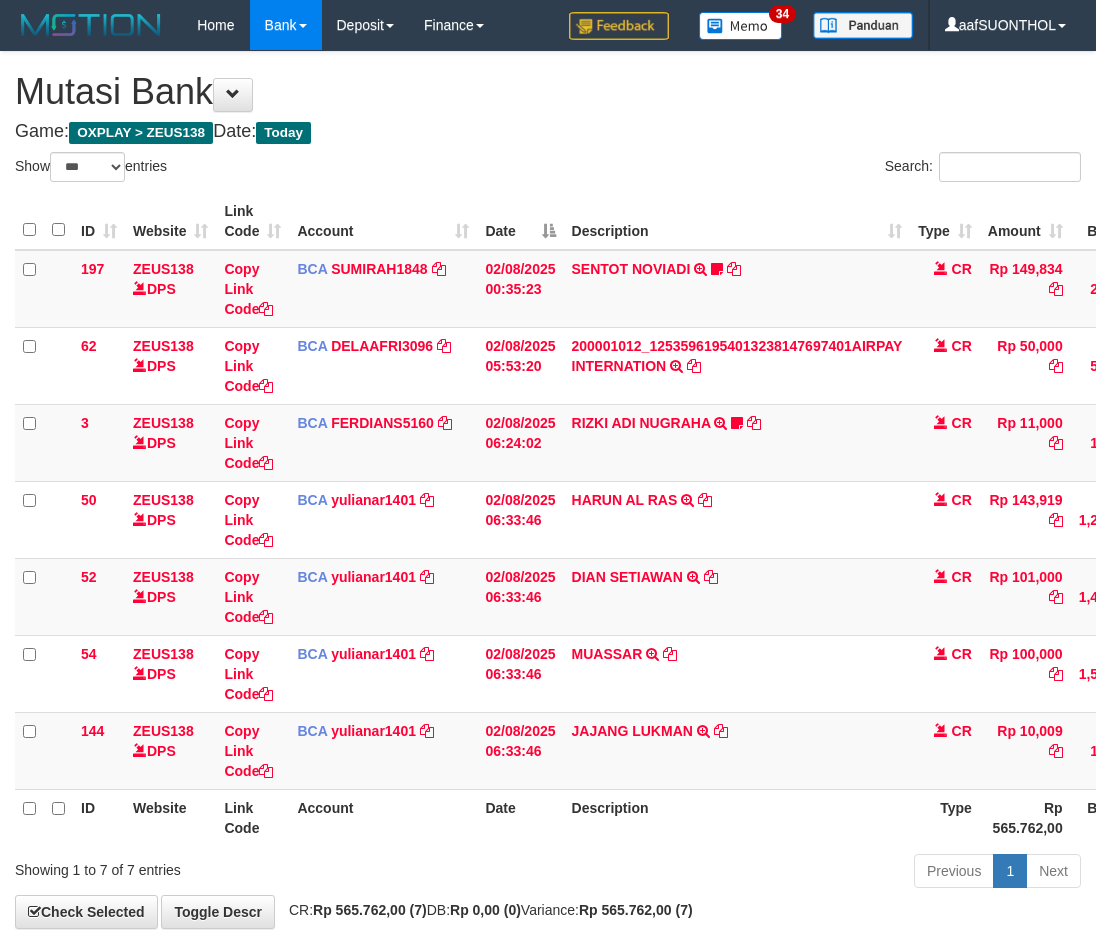 select on "***" 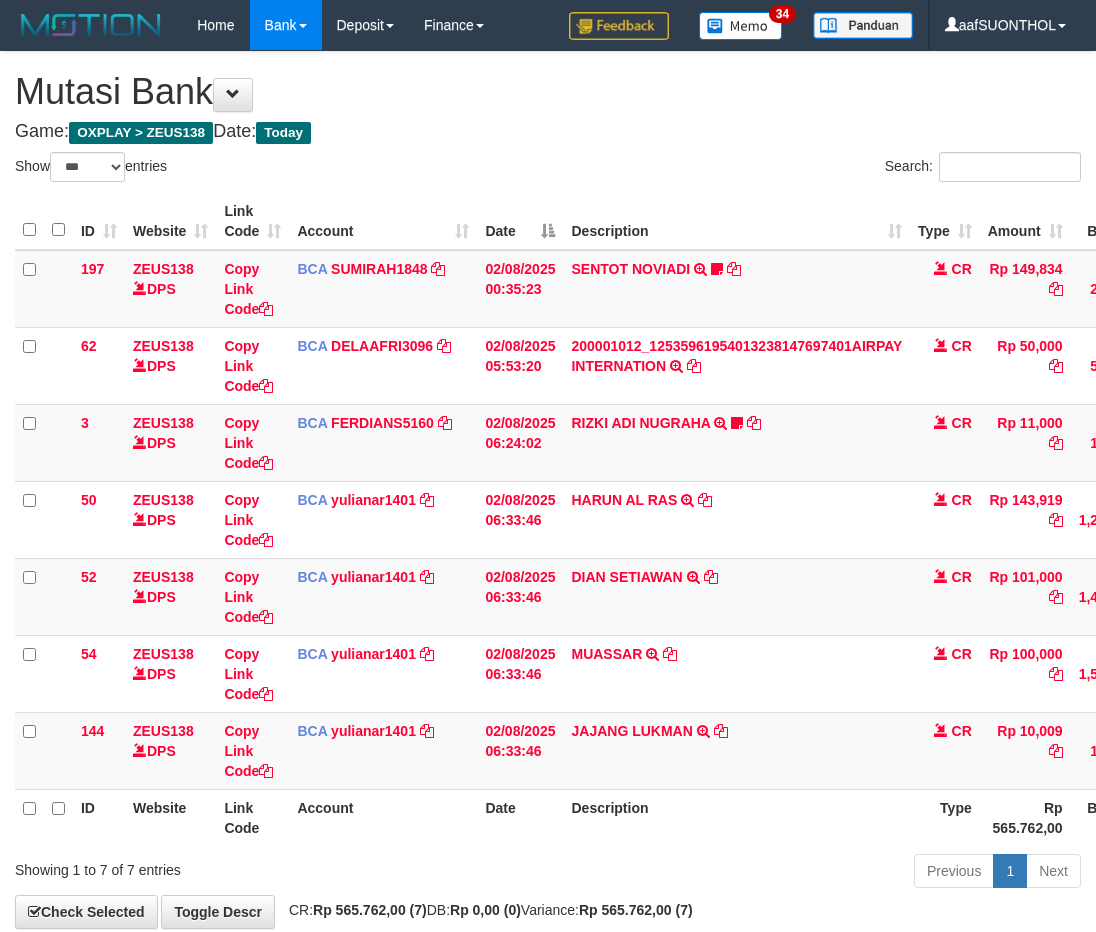 scroll, scrollTop: 0, scrollLeft: 2, axis: horizontal 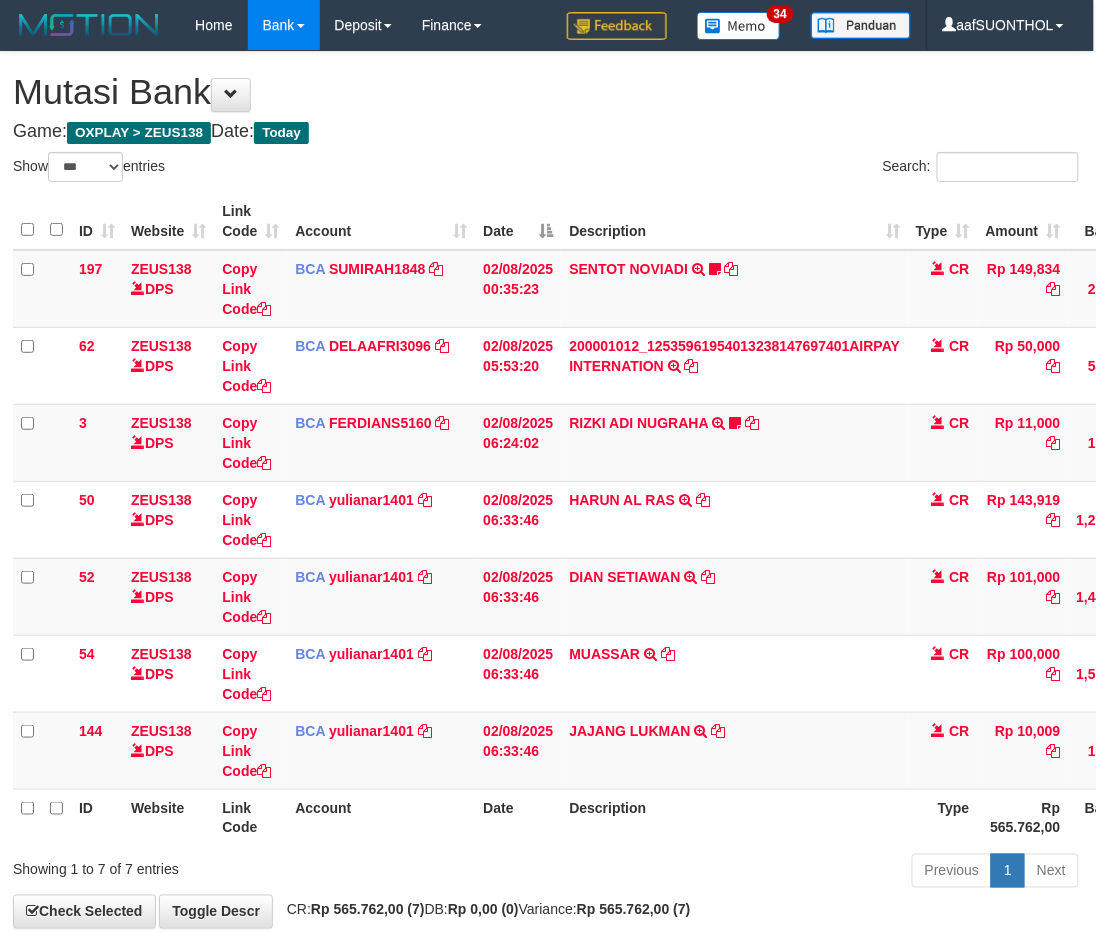 click on "Description" at bounding box center (734, 817) 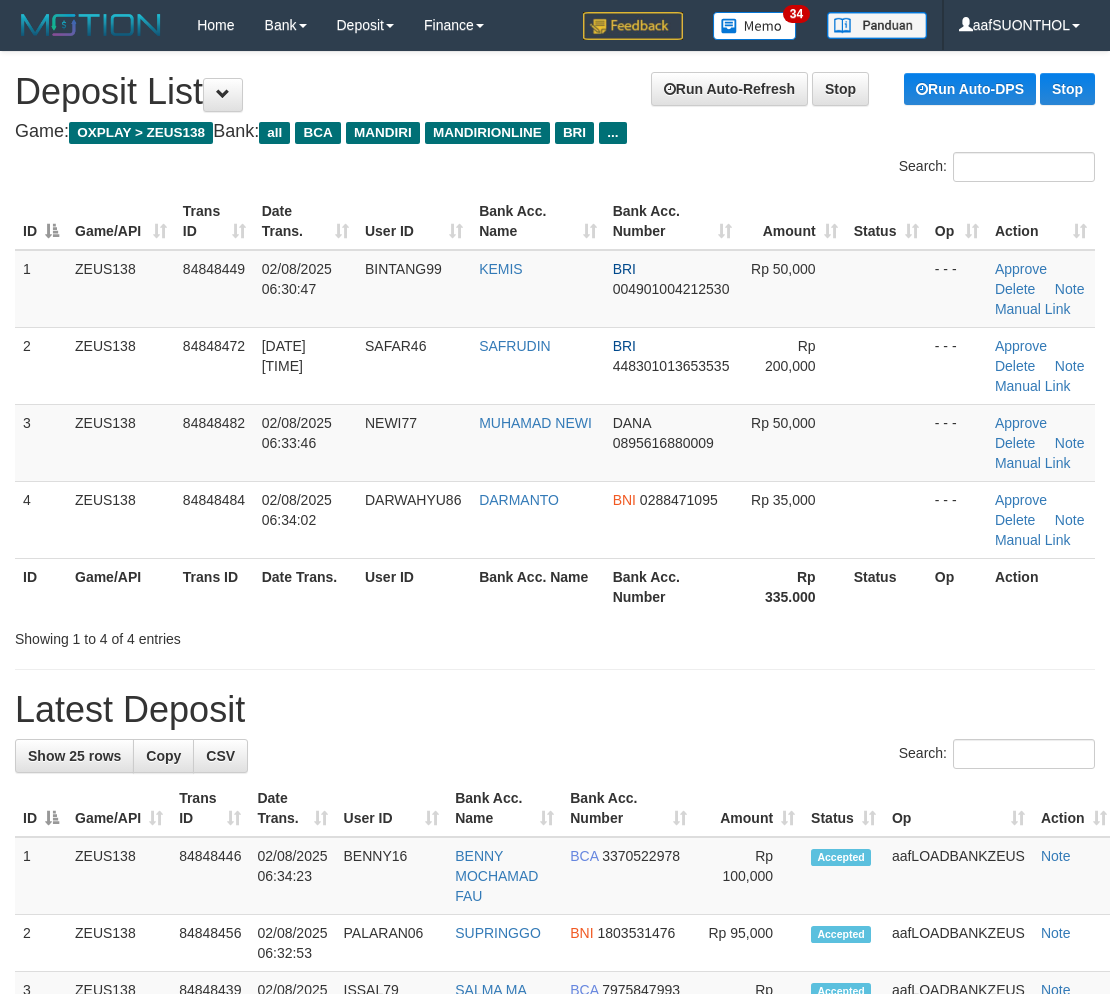 scroll, scrollTop: 0, scrollLeft: 0, axis: both 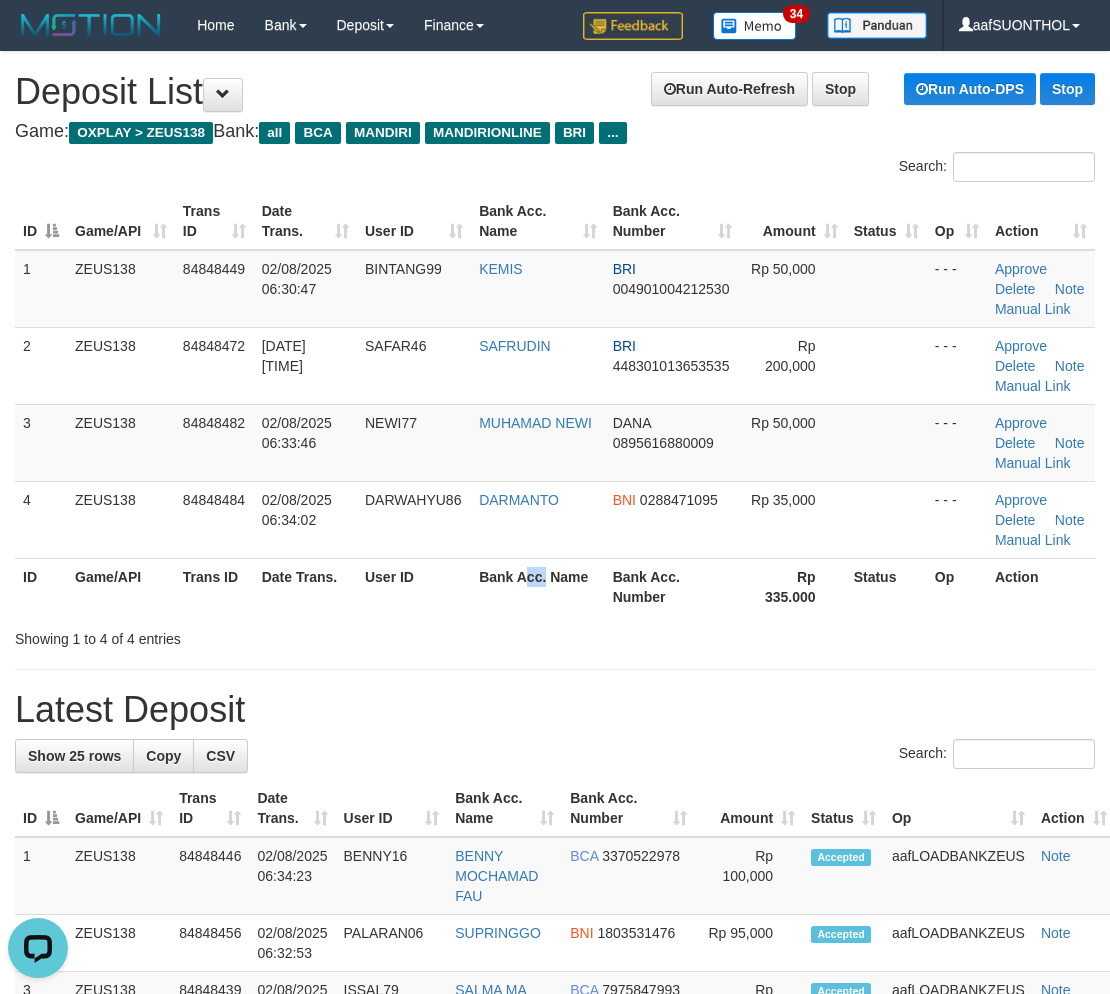drag, startPoint x: 531, startPoint y: 603, endPoint x: 520, endPoint y: 598, distance: 12.083046 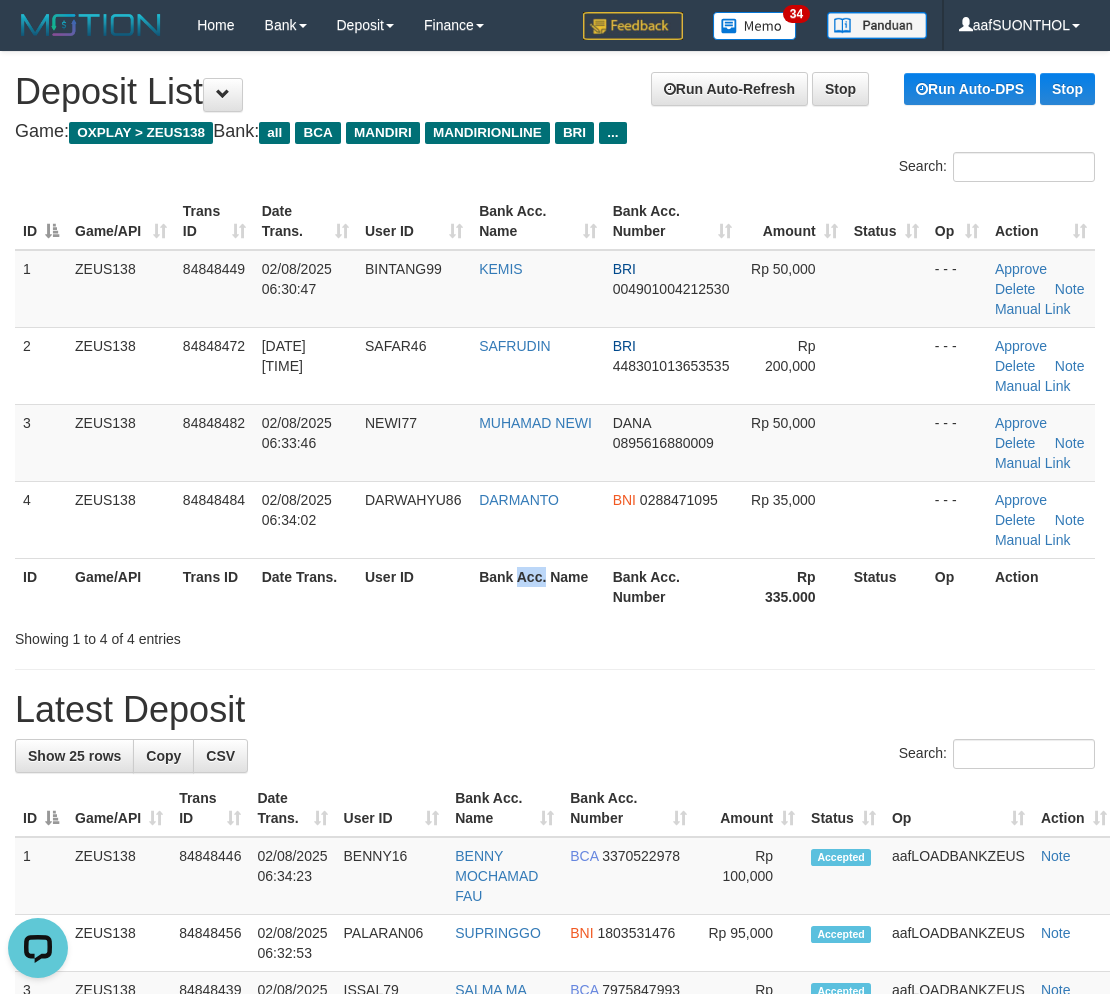 click on "Bank Acc. Name" at bounding box center (537, 586) 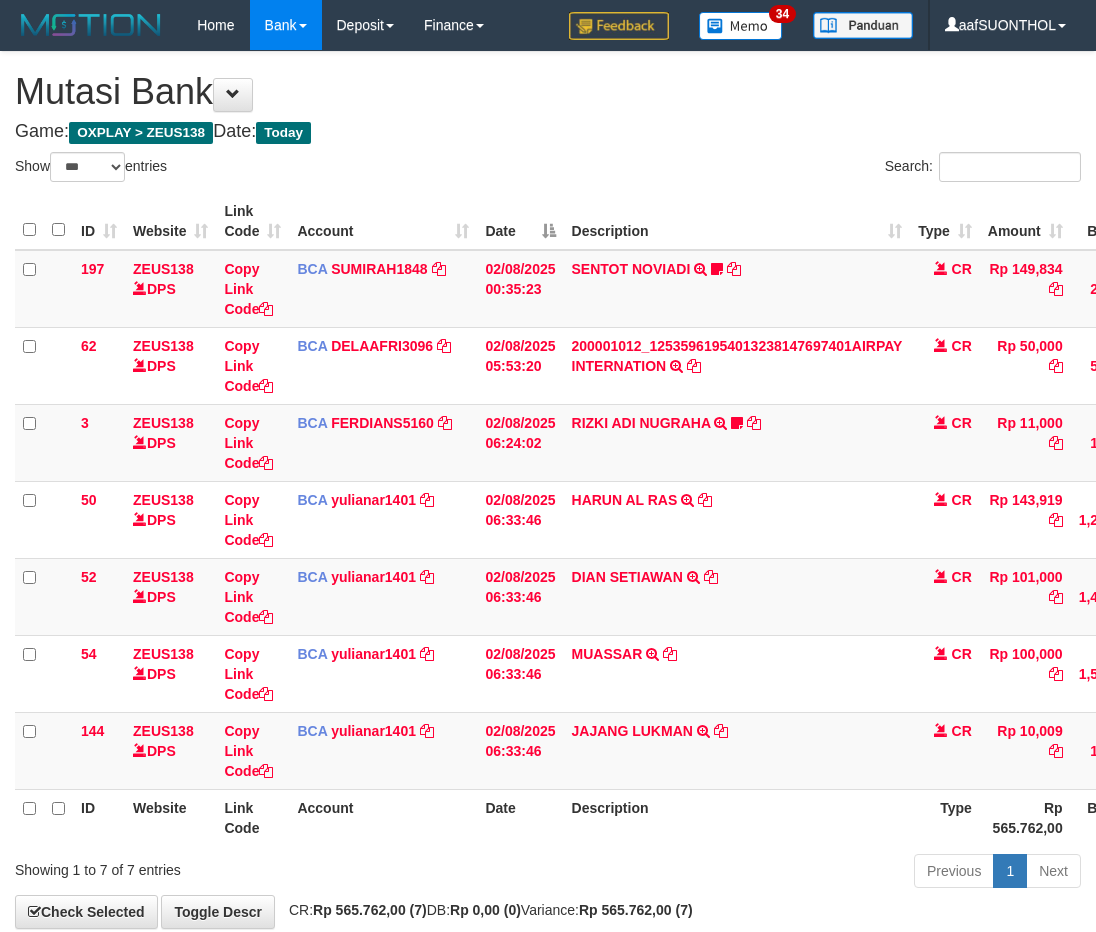 select on "***" 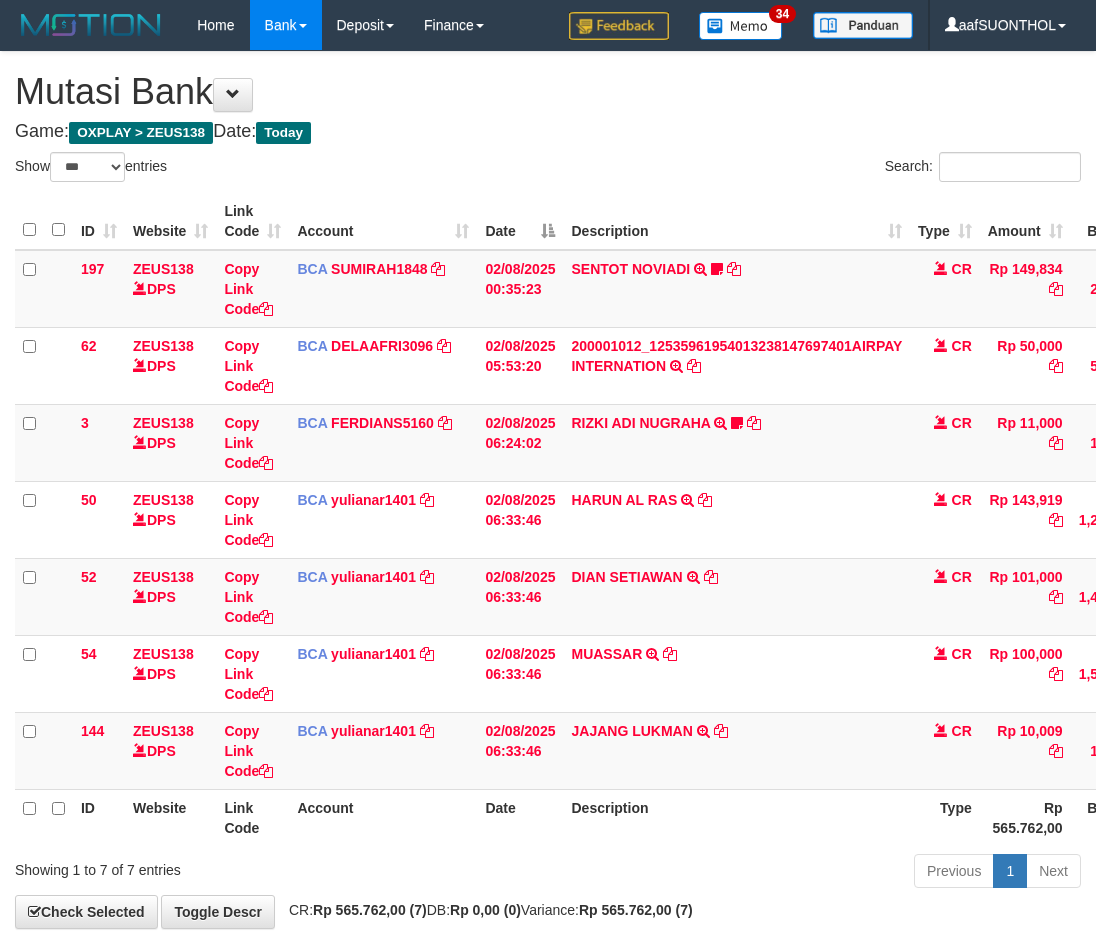 scroll, scrollTop: 0, scrollLeft: 2, axis: horizontal 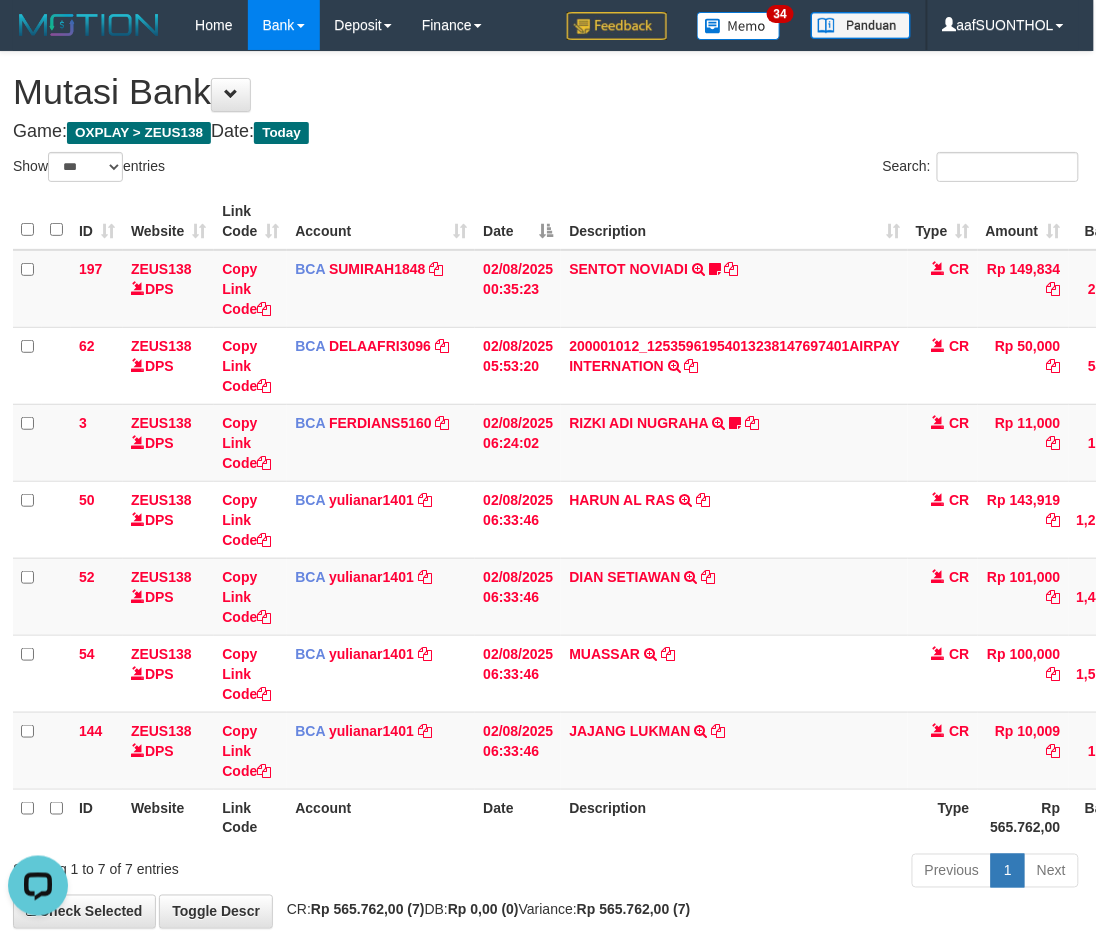 click on "Description" at bounding box center (734, 817) 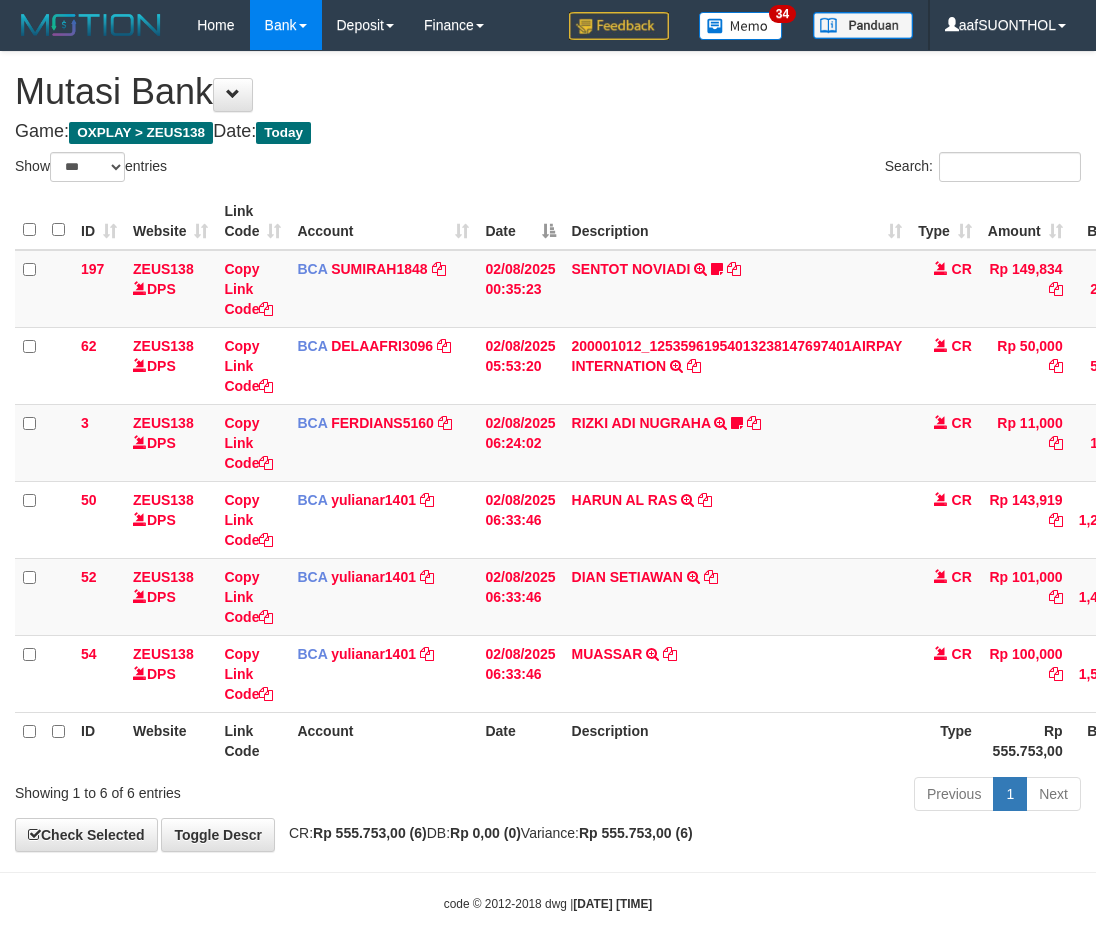 select on "***" 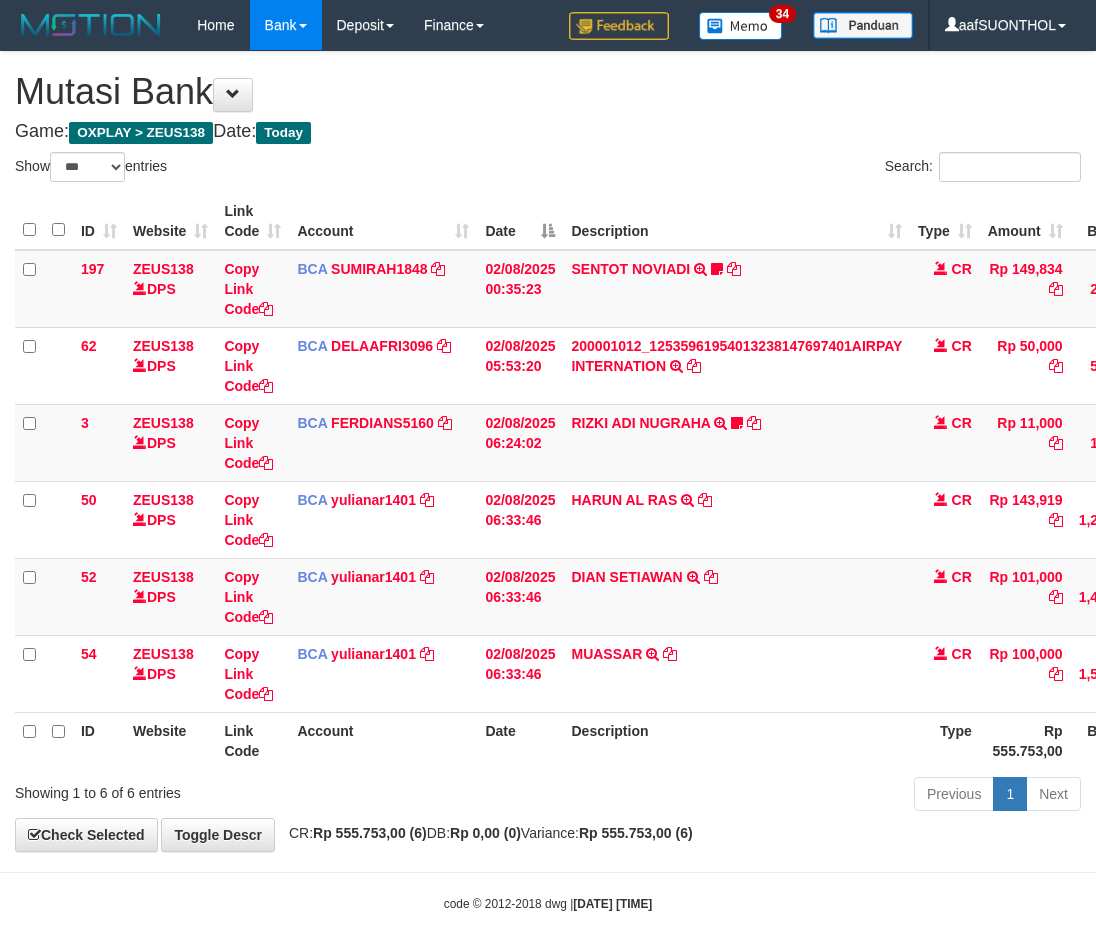 scroll, scrollTop: 0, scrollLeft: 2, axis: horizontal 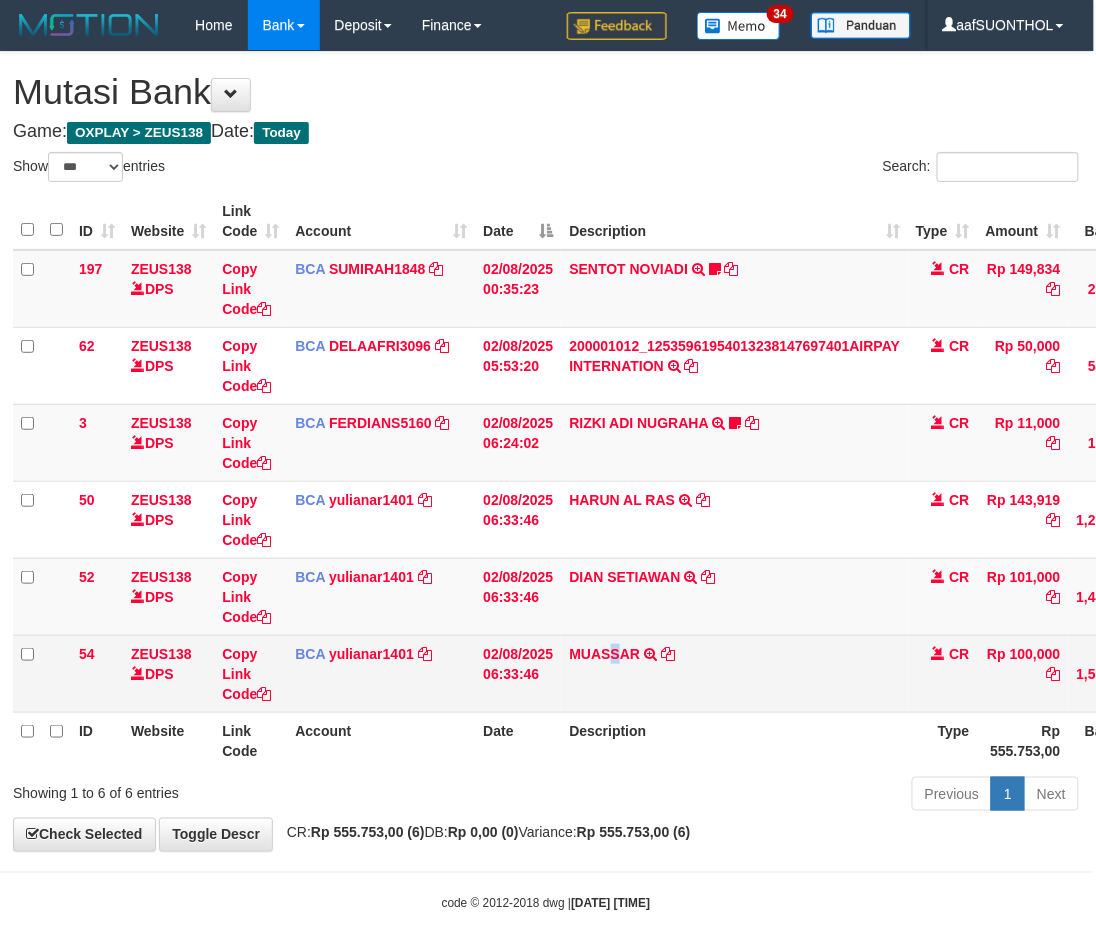 drag, startPoint x: 612, startPoint y: 703, endPoint x: 596, endPoint y: 703, distance: 16 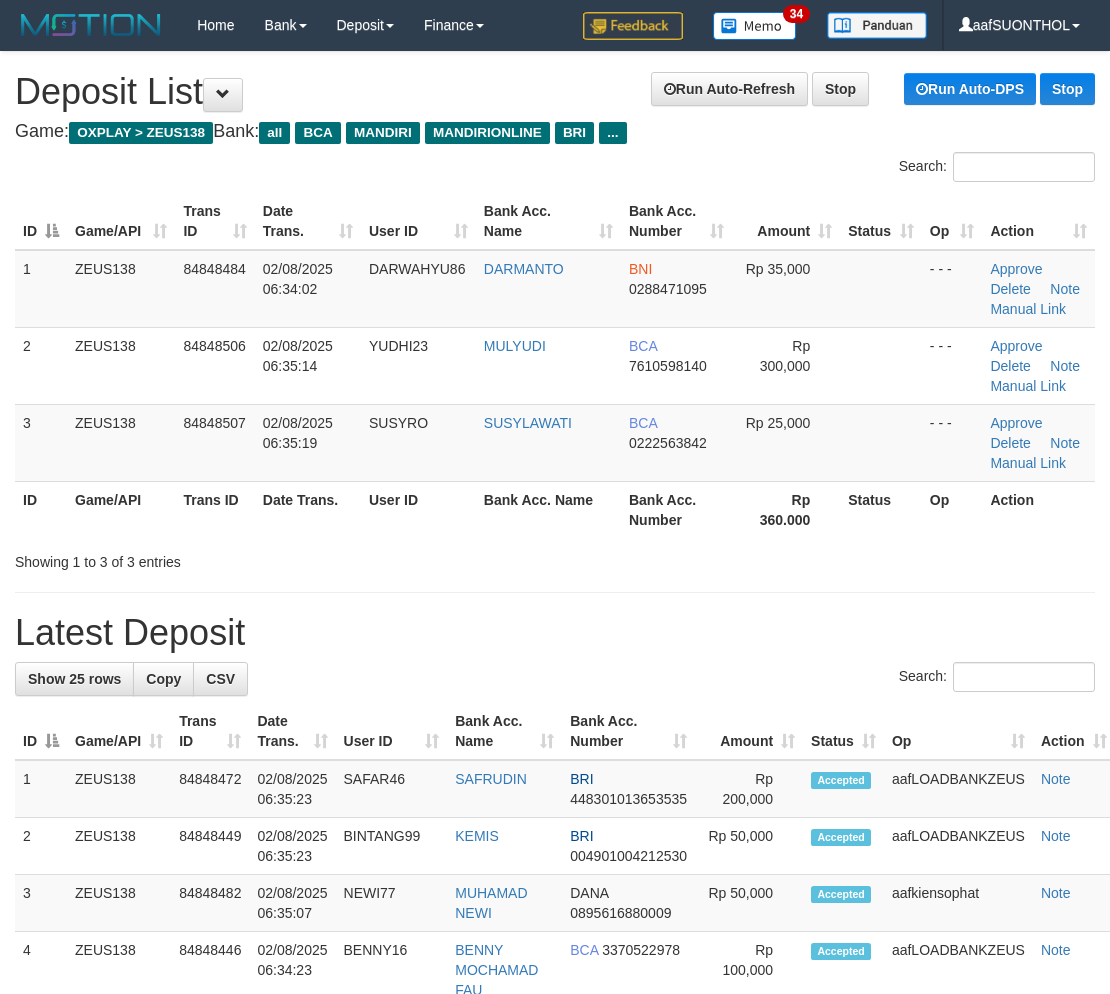 scroll, scrollTop: 0, scrollLeft: 0, axis: both 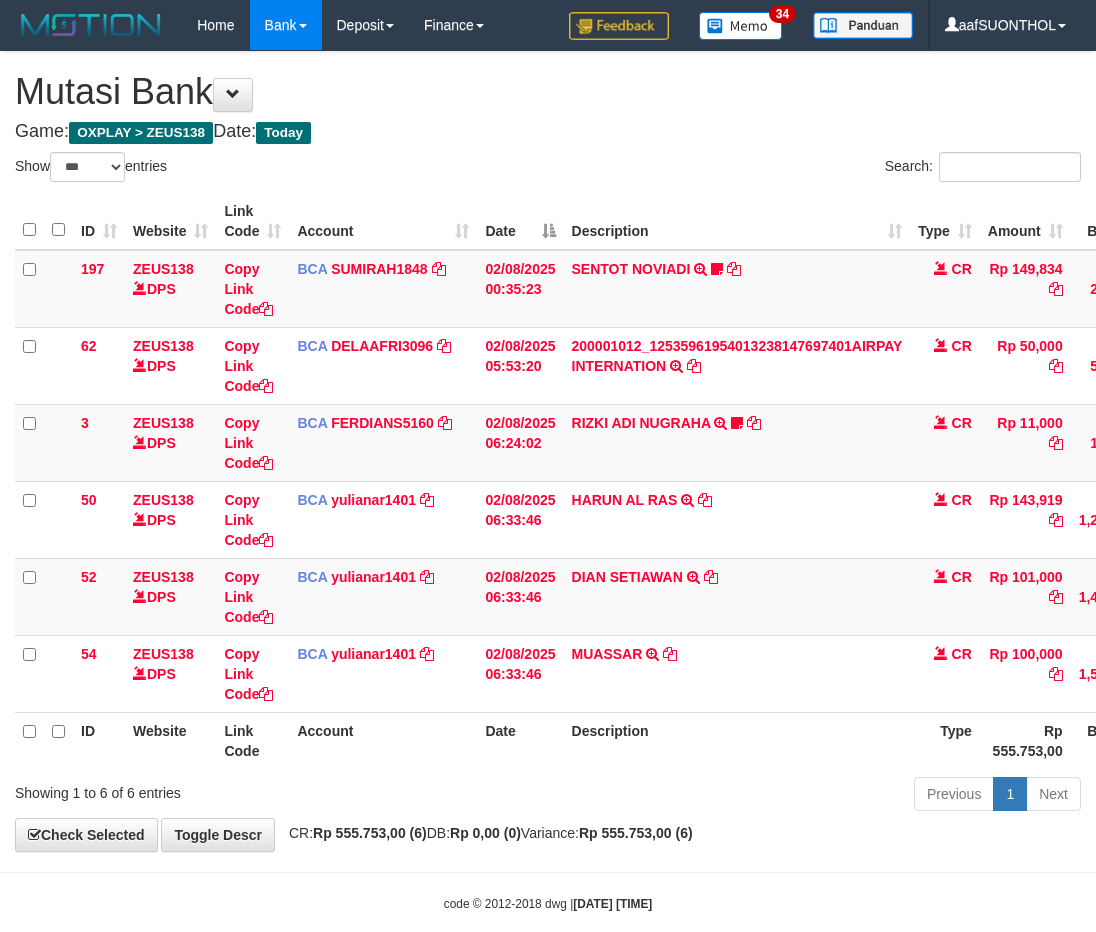 select on "***" 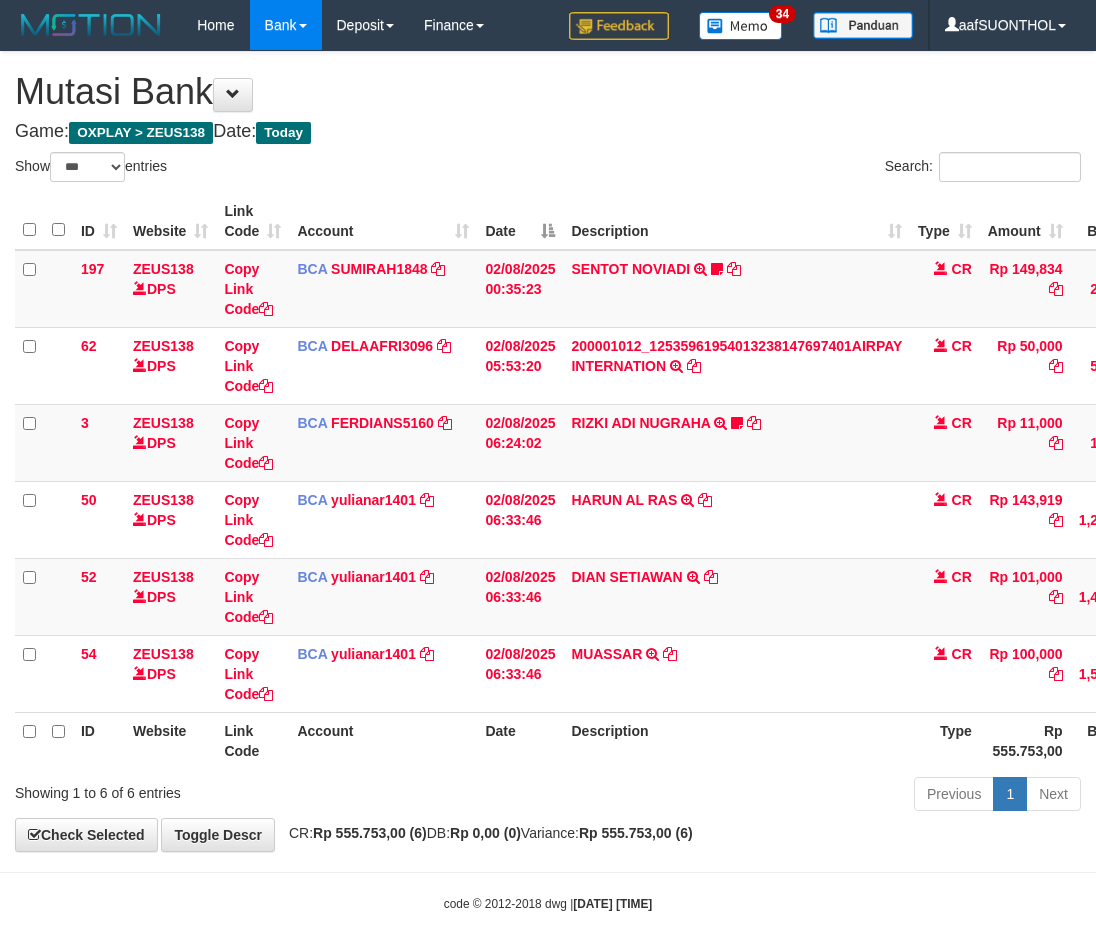 scroll, scrollTop: 0, scrollLeft: 2, axis: horizontal 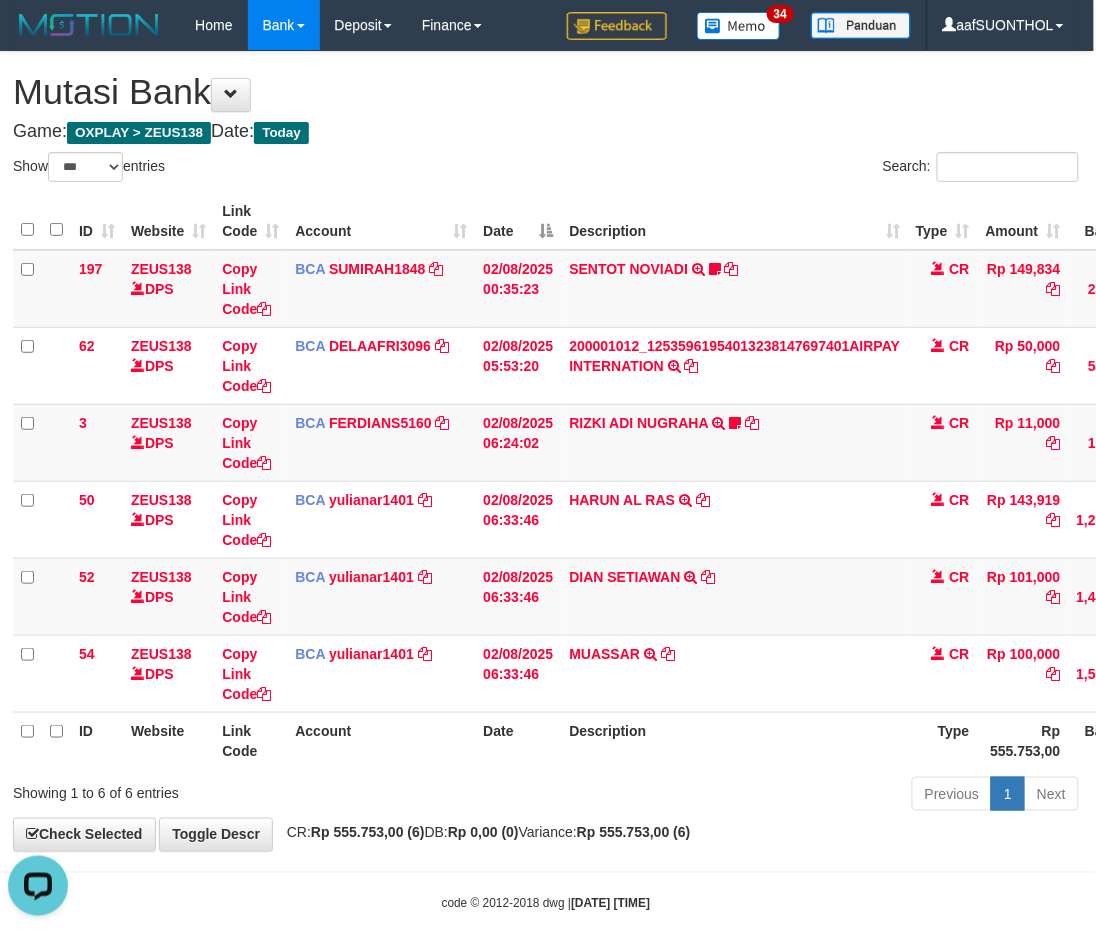 click on "ID Website Link Code Account Date Description Type Amount Balance Status Action
197
ZEUS138    DPS
Copy Link Code
BCA
SUMIRAH1848
DPS
SUMIRAH
mutasi_20250802_4156 | 197
mutasi_20250802_4156 | 197
02/08/2025 00:35:23
SENTOT NOVIADI            TRSF E-BANKING CR 0208/FTSCY/WS95271
149834.00SENTOT NOVIADI    Seno2023
CR
Rp 149,834
Rp 299,834
N
Note
Check
62
ZEUS138    DPS
Copy Link Code
BCA
DELAAFRI3096" at bounding box center [546, 481] 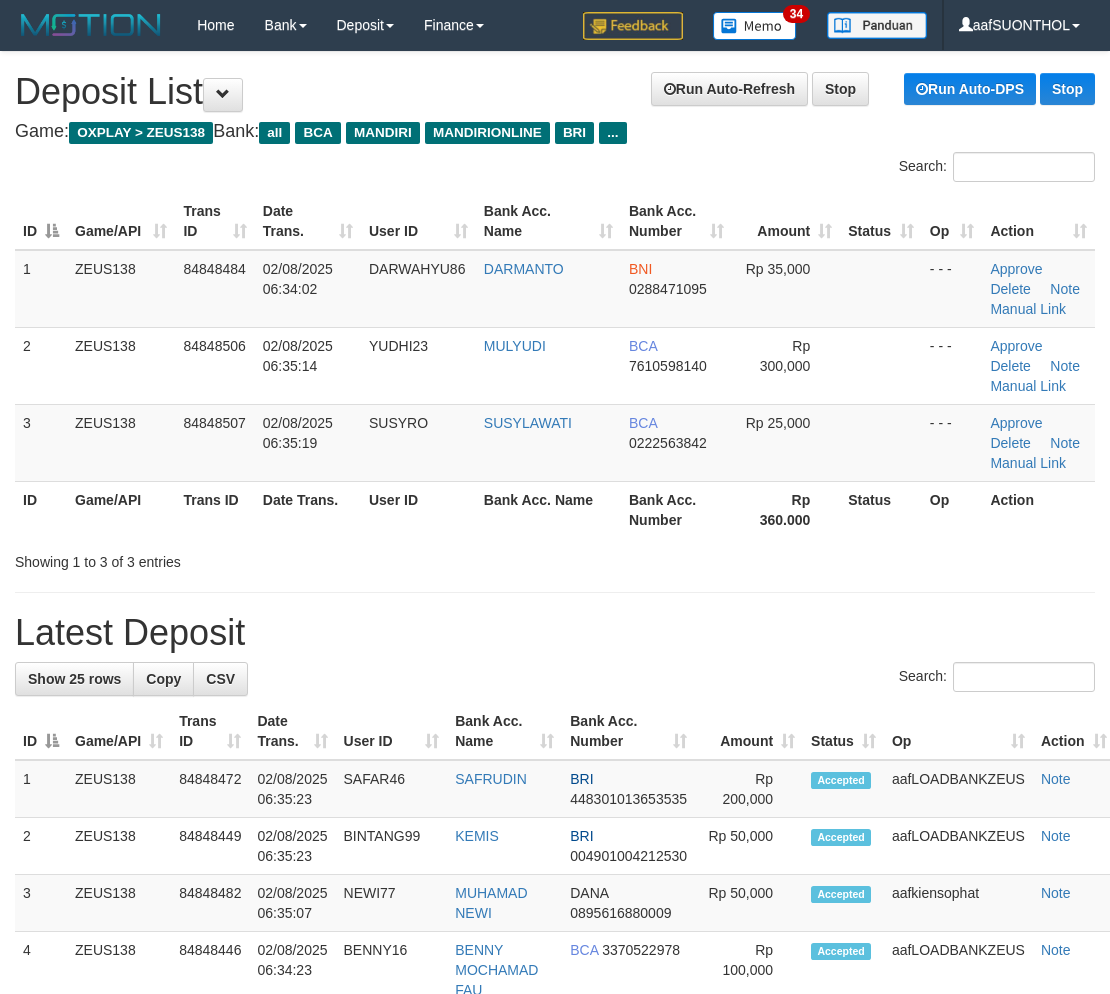 scroll, scrollTop: 0, scrollLeft: 0, axis: both 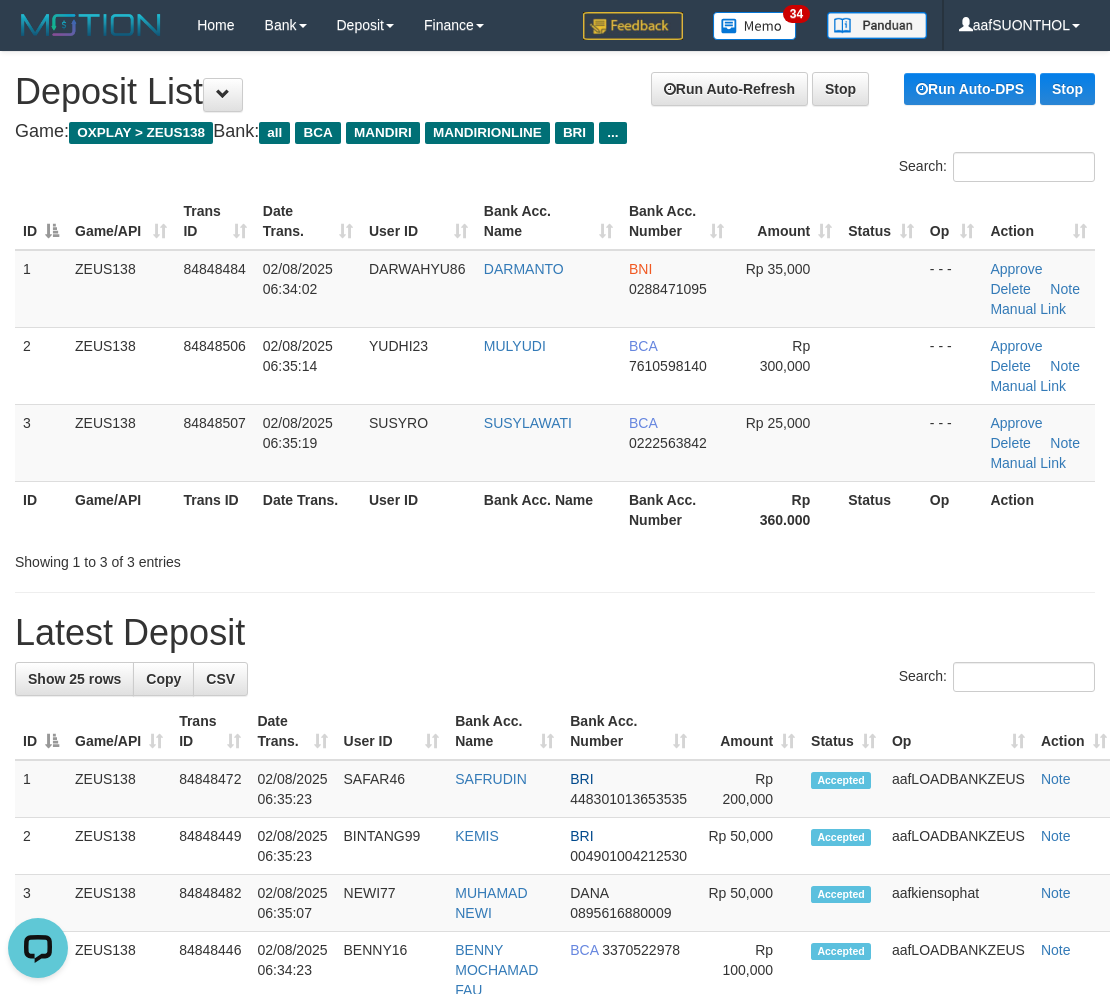 click on "**********" at bounding box center (555, 1215) 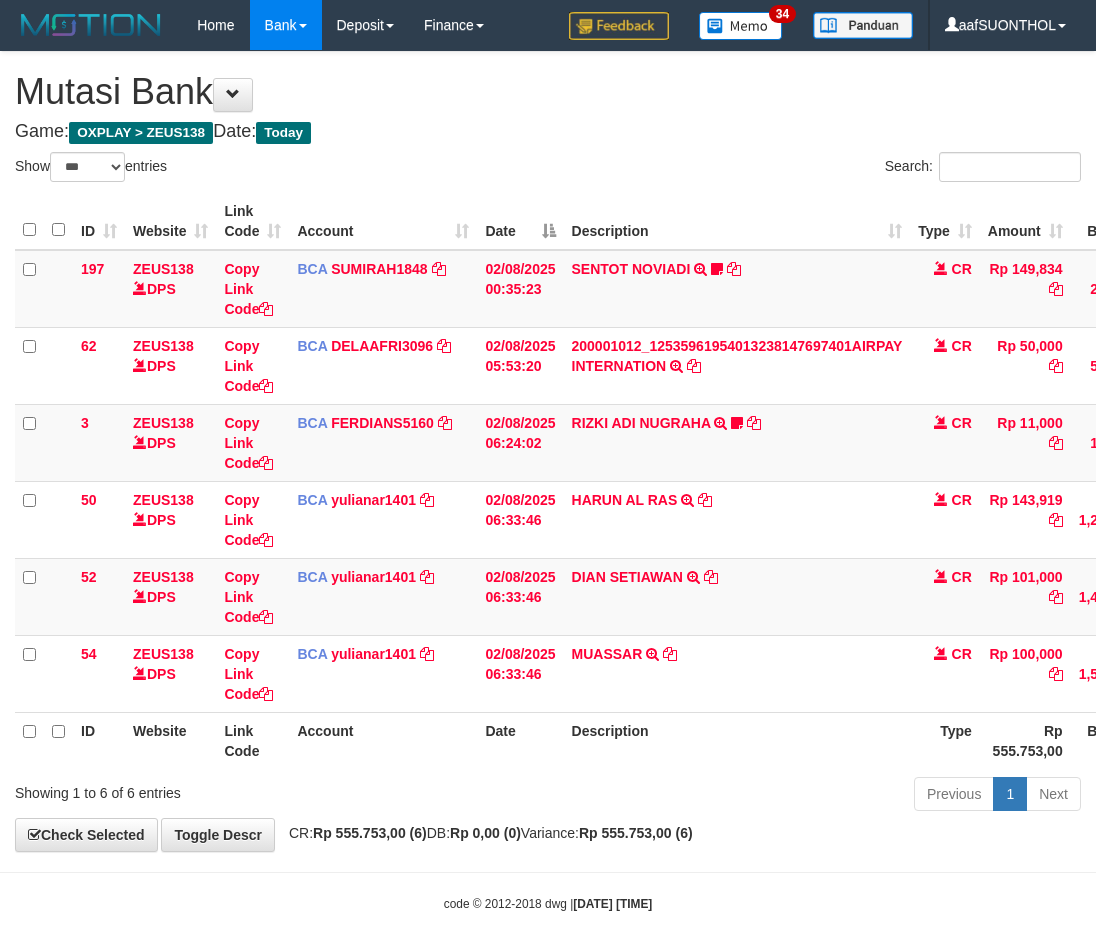 select on "***" 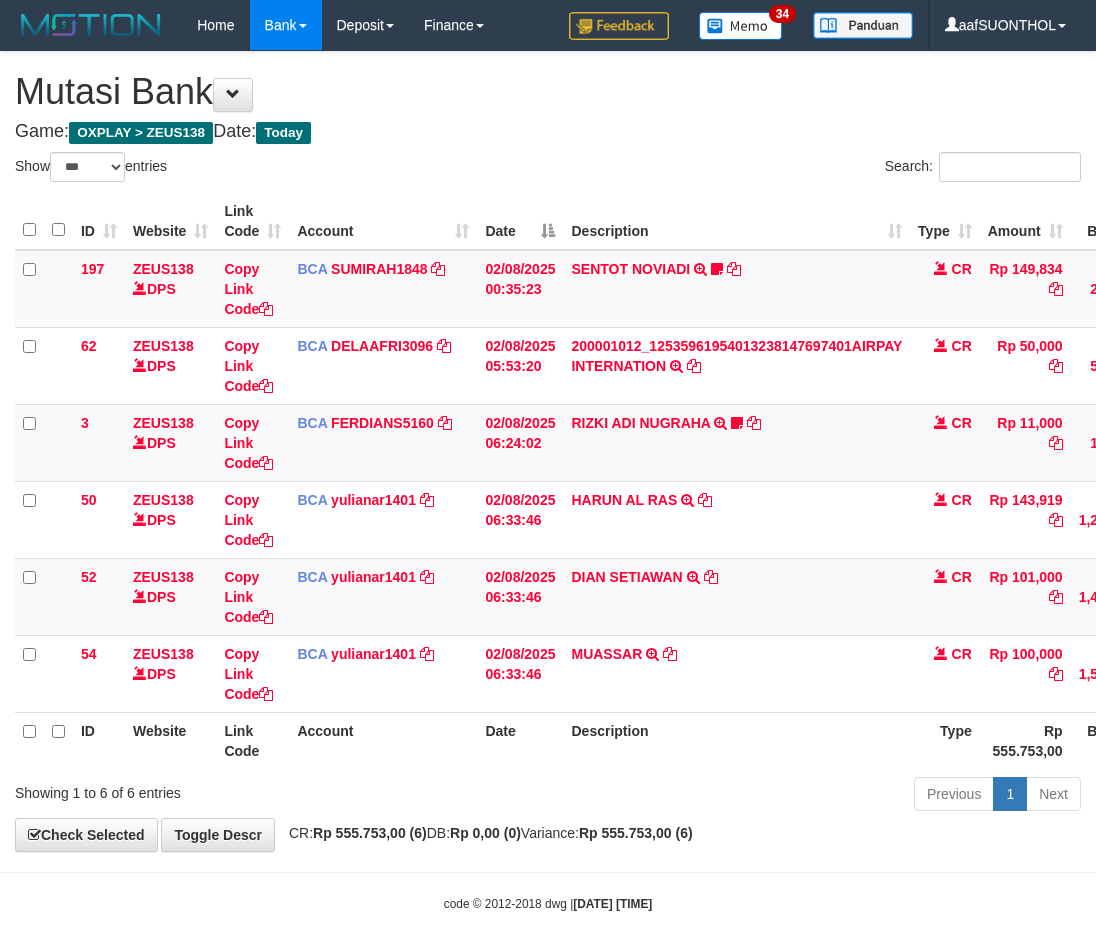 scroll, scrollTop: 0, scrollLeft: 2, axis: horizontal 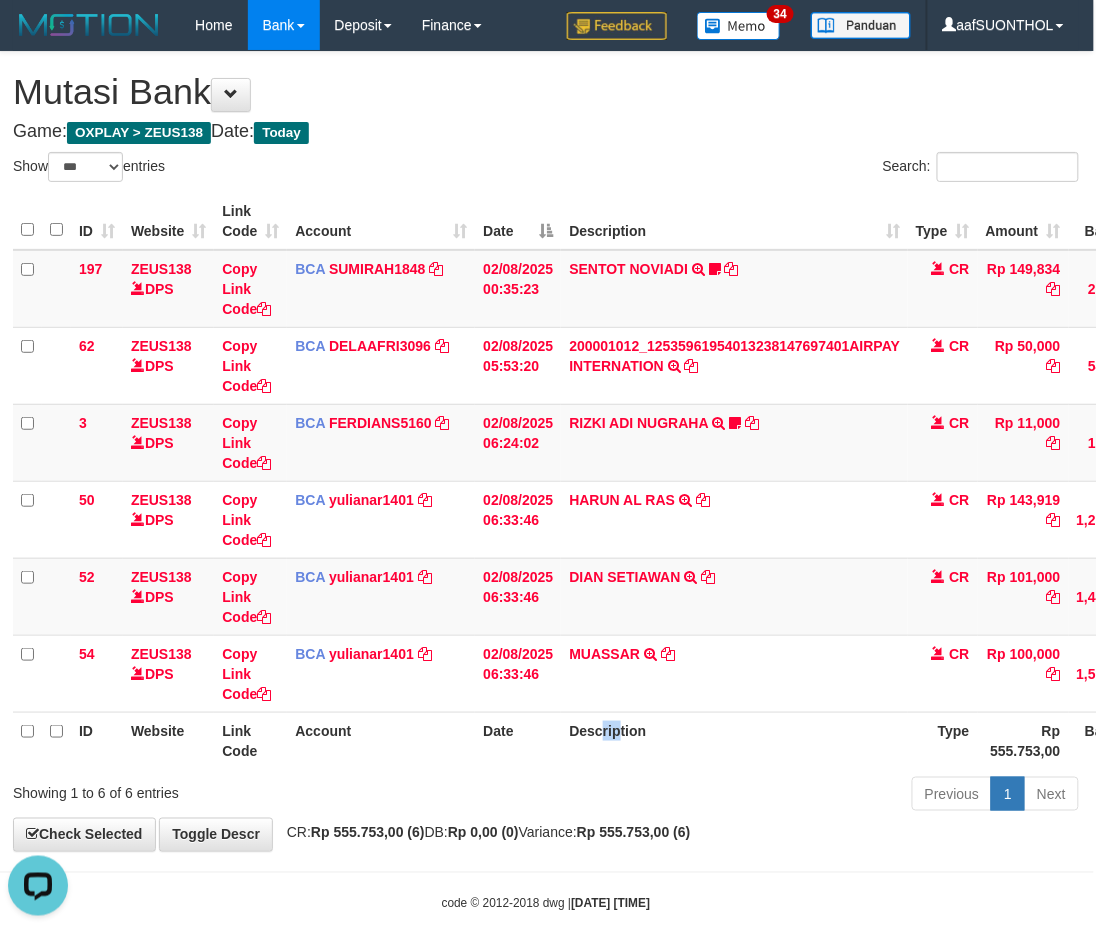 drag, startPoint x: 621, startPoint y: 717, endPoint x: 593, endPoint y: 711, distance: 28.635643 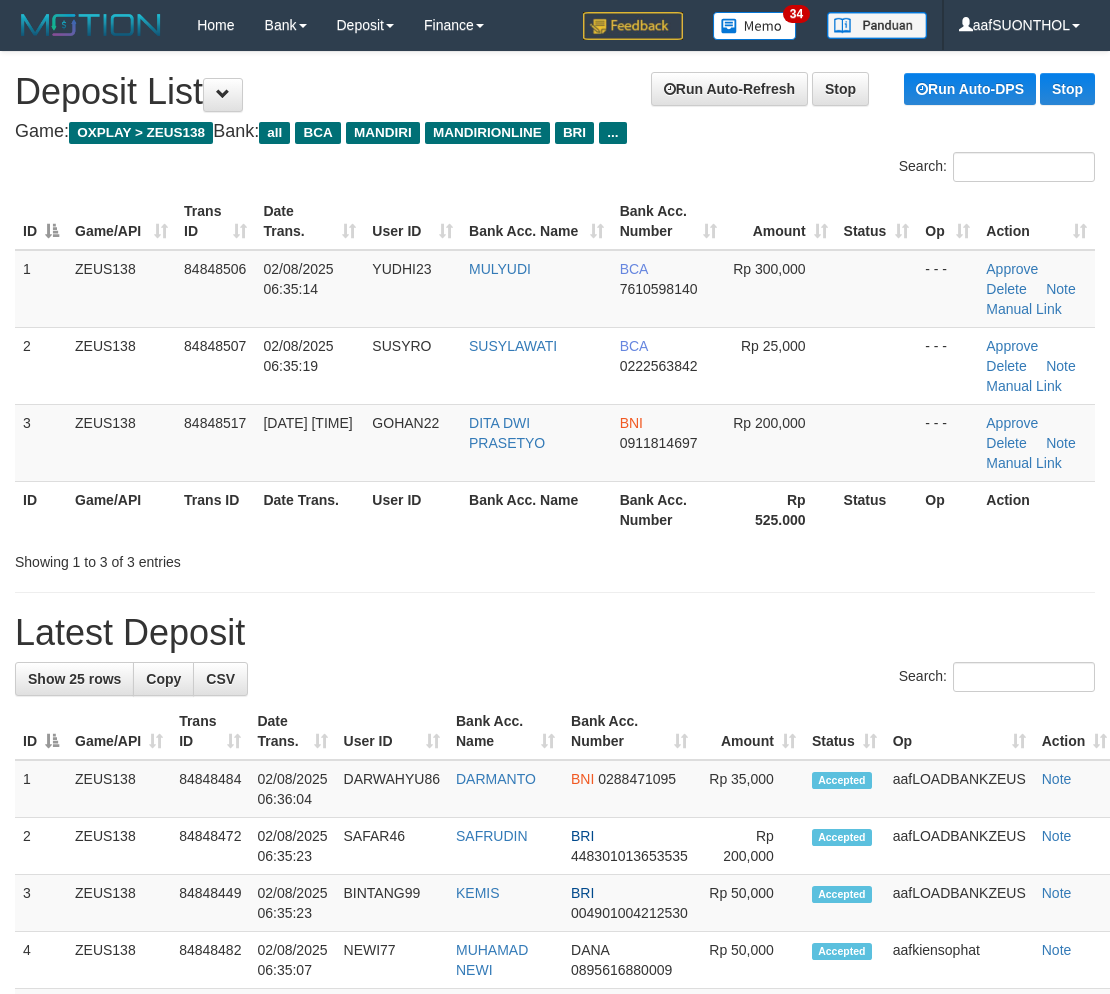 scroll, scrollTop: 0, scrollLeft: 0, axis: both 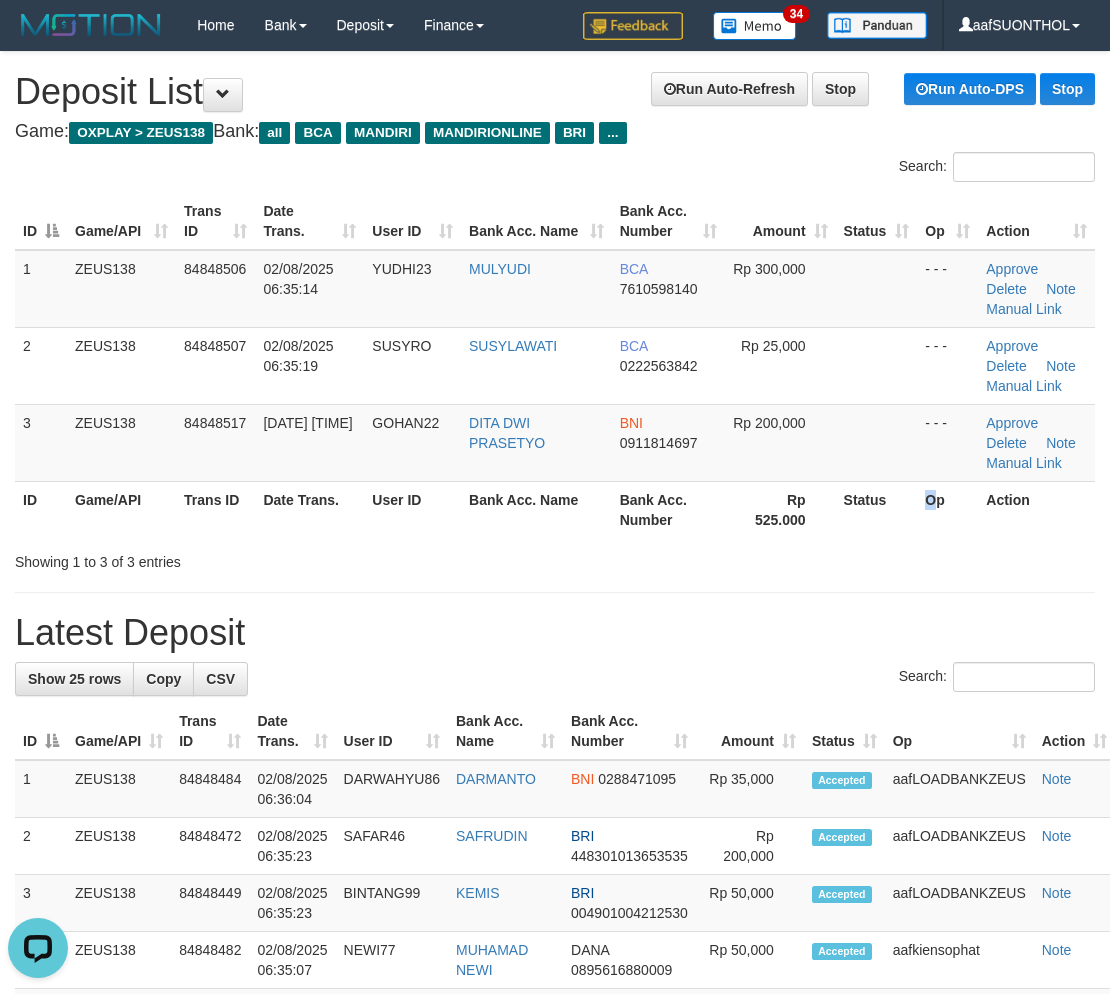 drag, startPoint x: 926, startPoint y: 523, endPoint x: 914, endPoint y: 547, distance: 26.832815 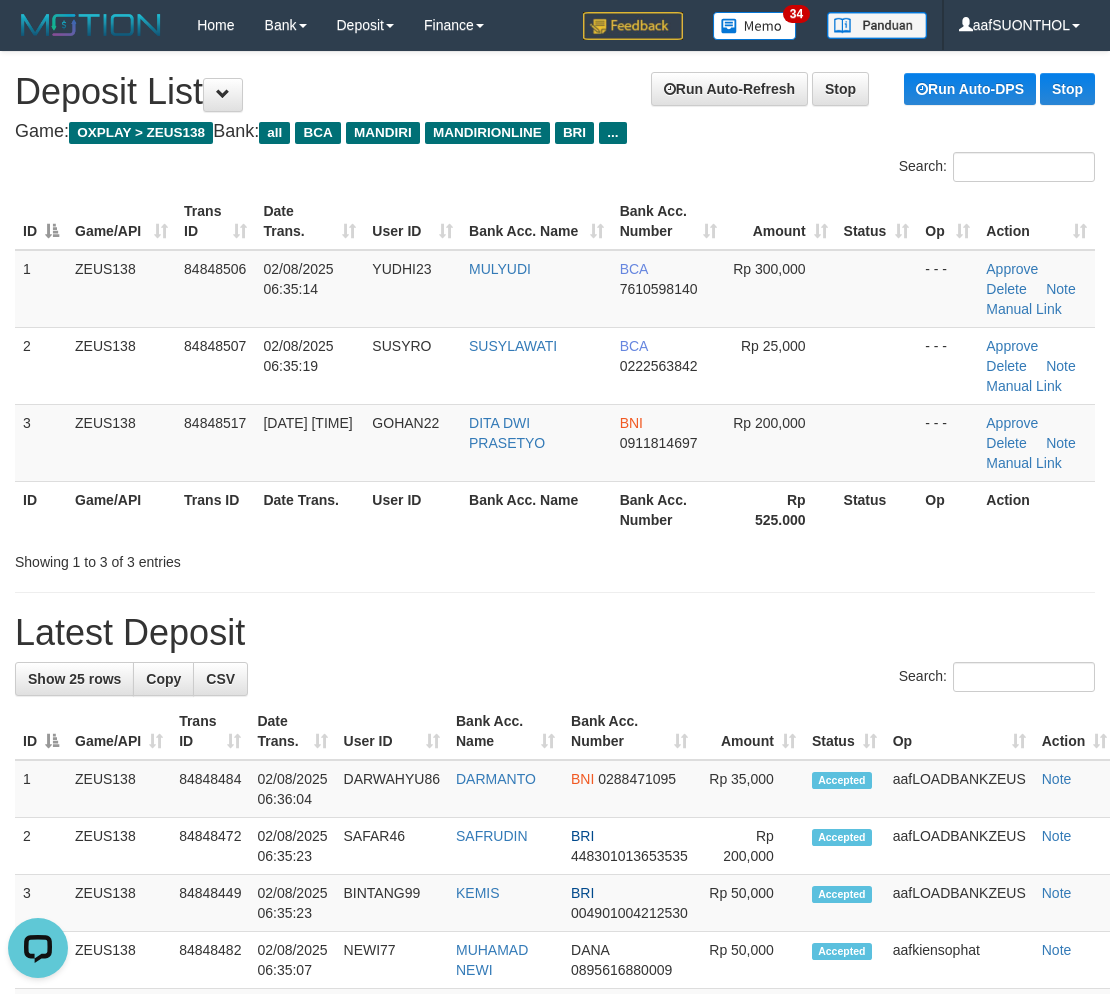 drag, startPoint x: 903, startPoint y: 550, endPoint x: 1117, endPoint y: 634, distance: 229.89563 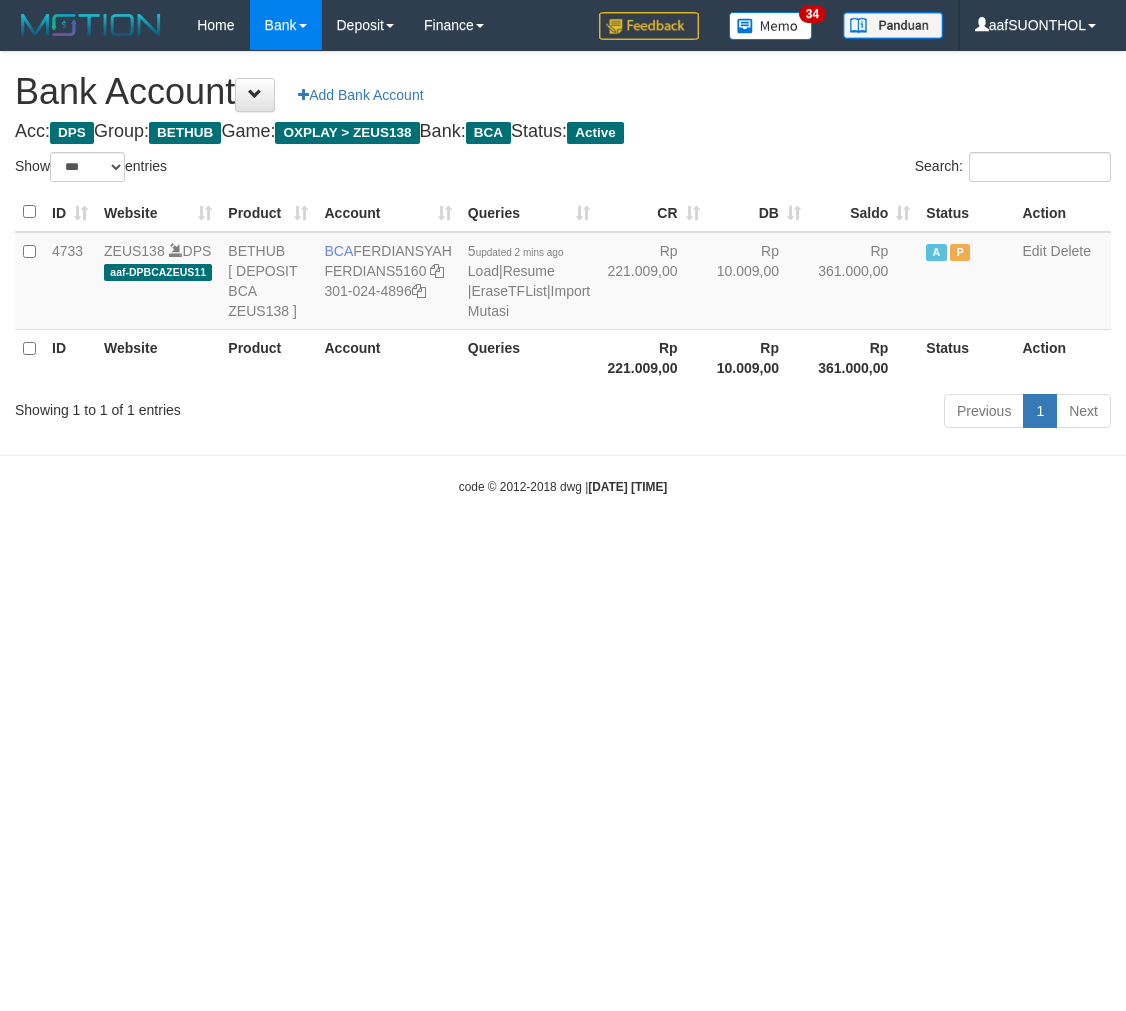 select on "***" 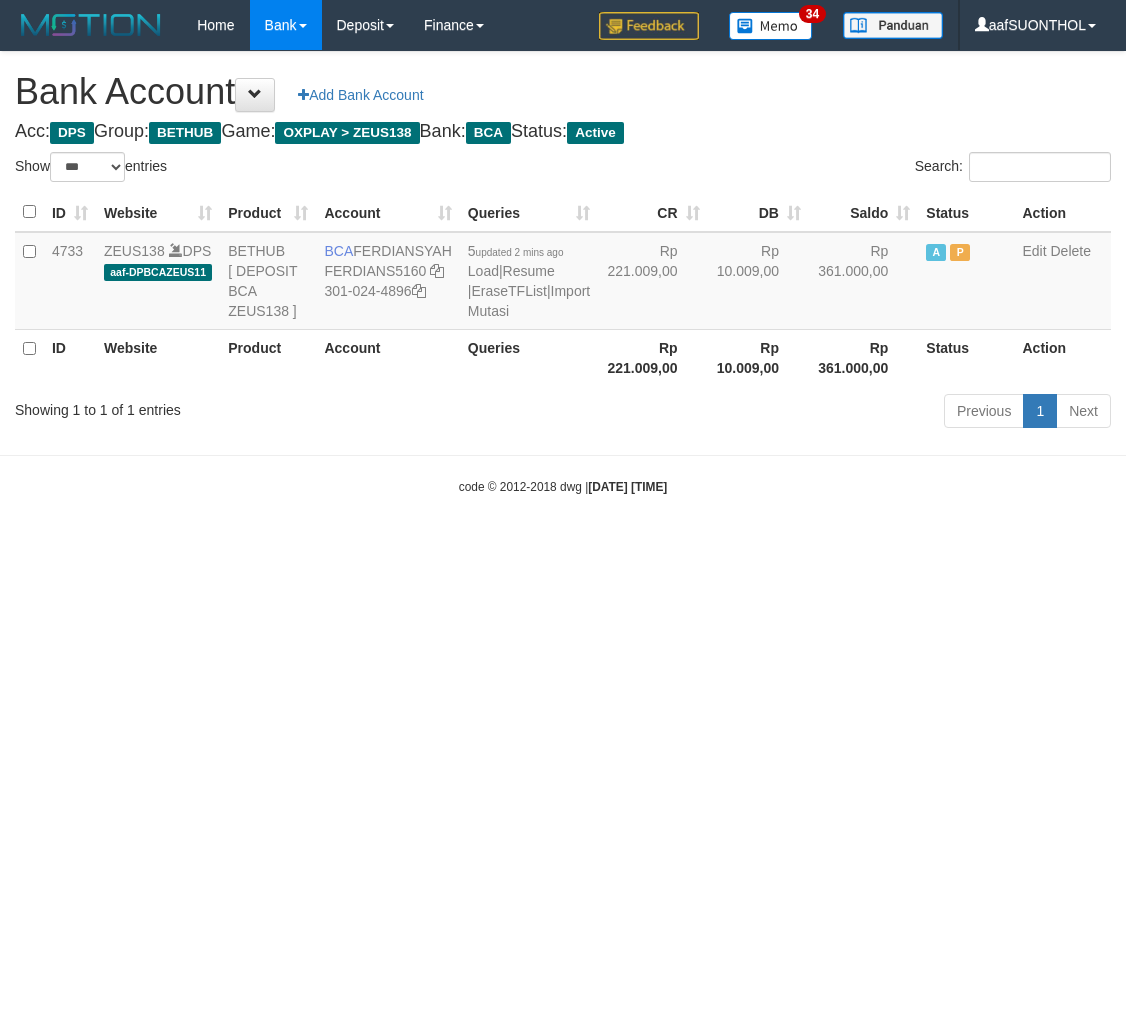 scroll, scrollTop: 0, scrollLeft: 0, axis: both 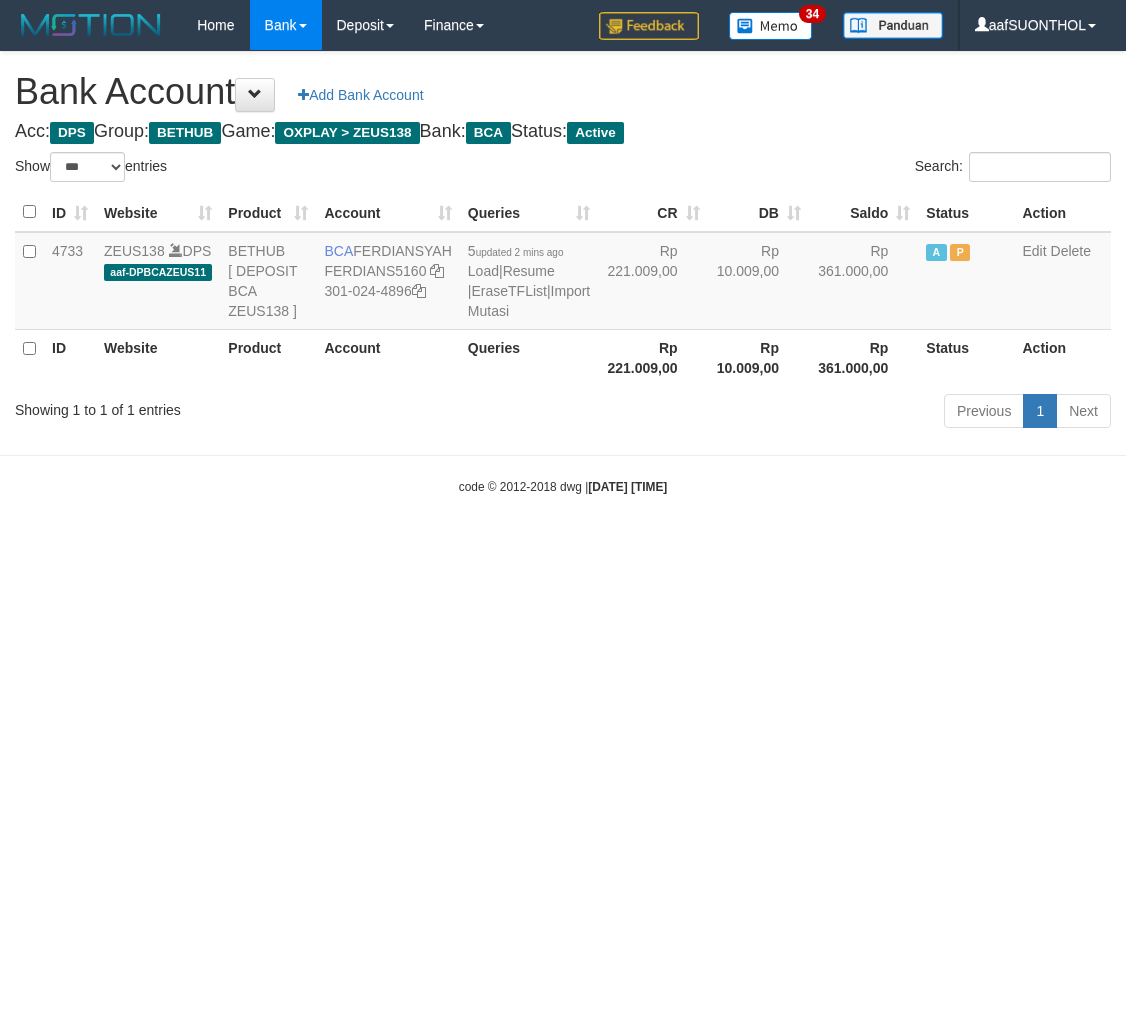 select on "***" 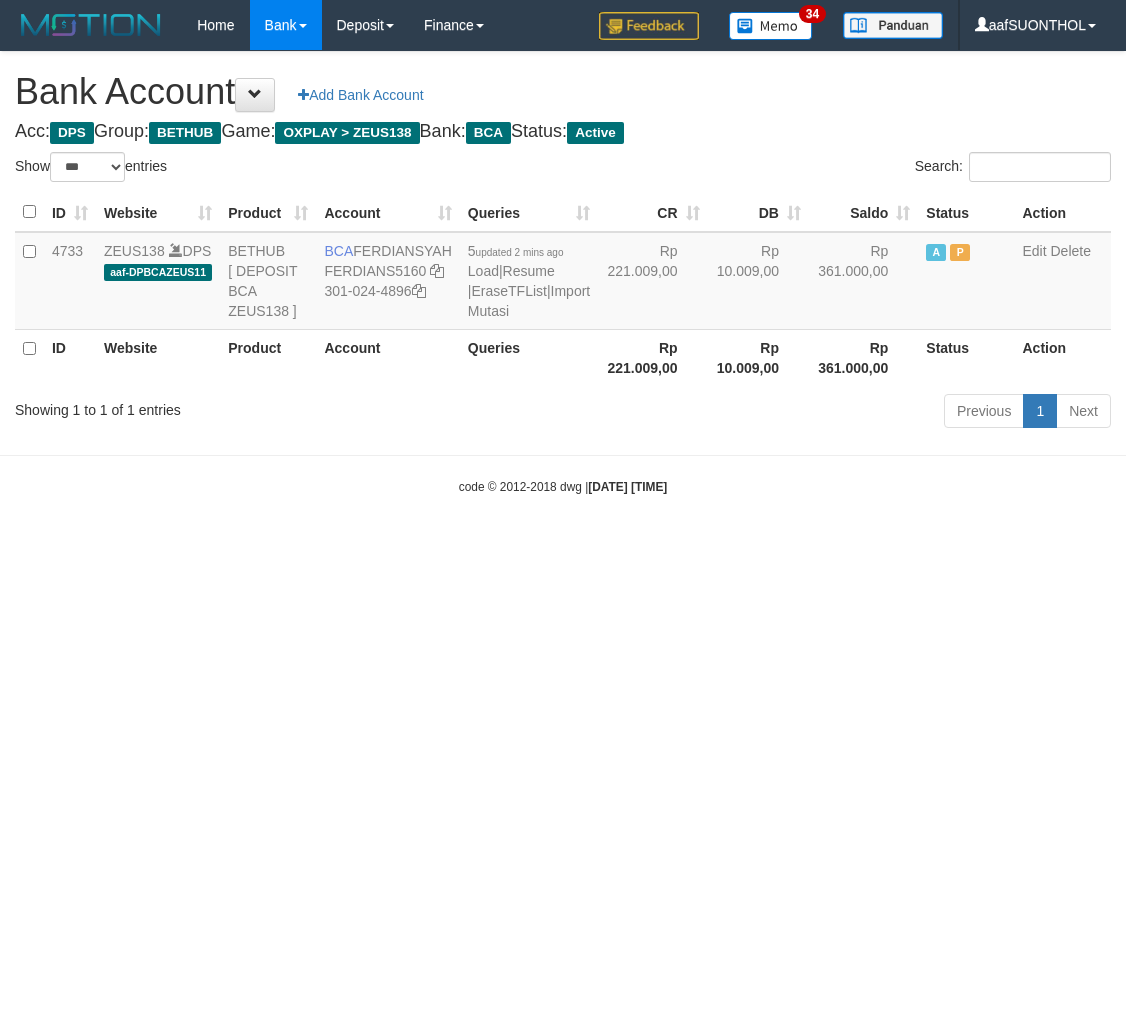scroll, scrollTop: 0, scrollLeft: 0, axis: both 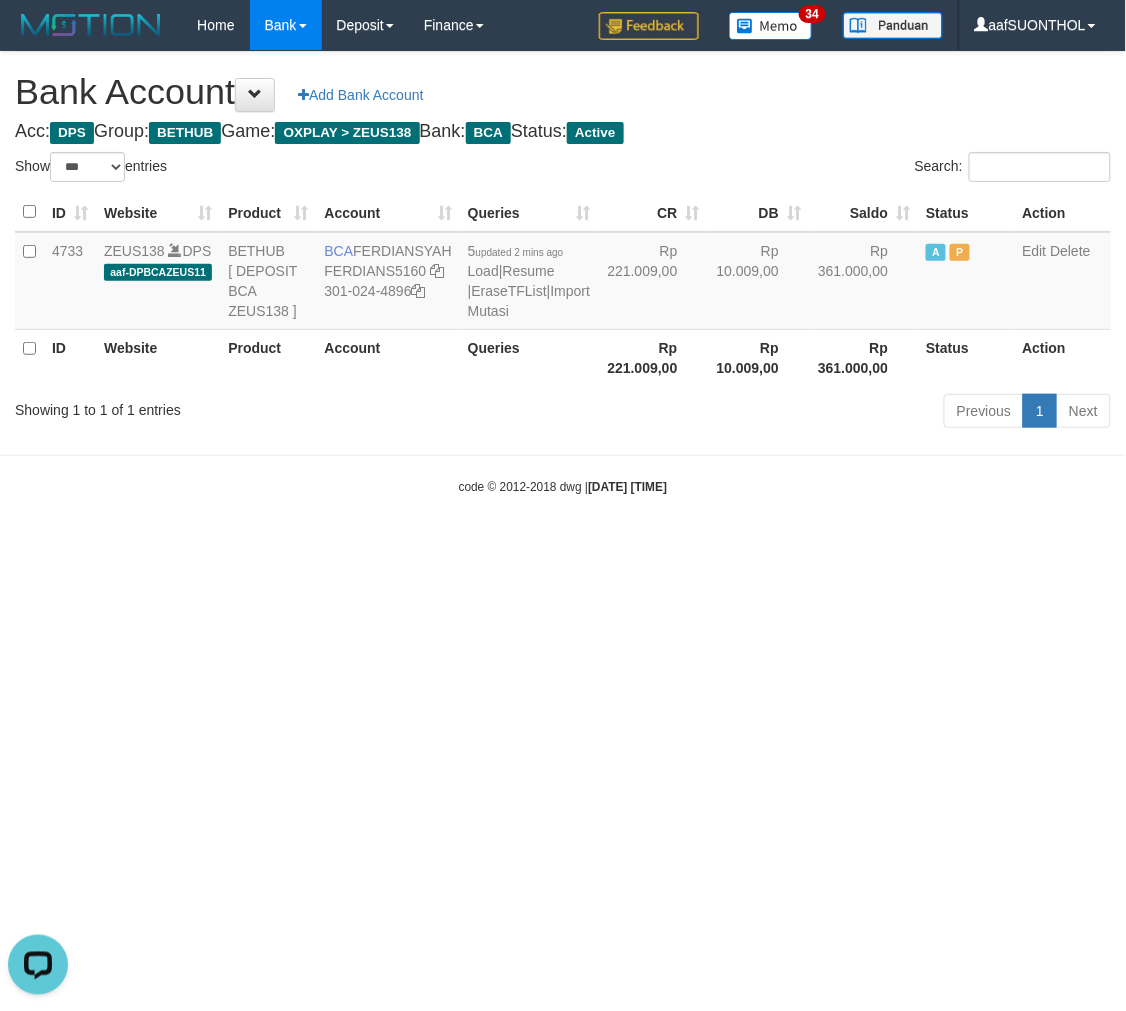 drag, startPoint x: 462, startPoint y: 725, endPoint x: 443, endPoint y: 714, distance: 21.954498 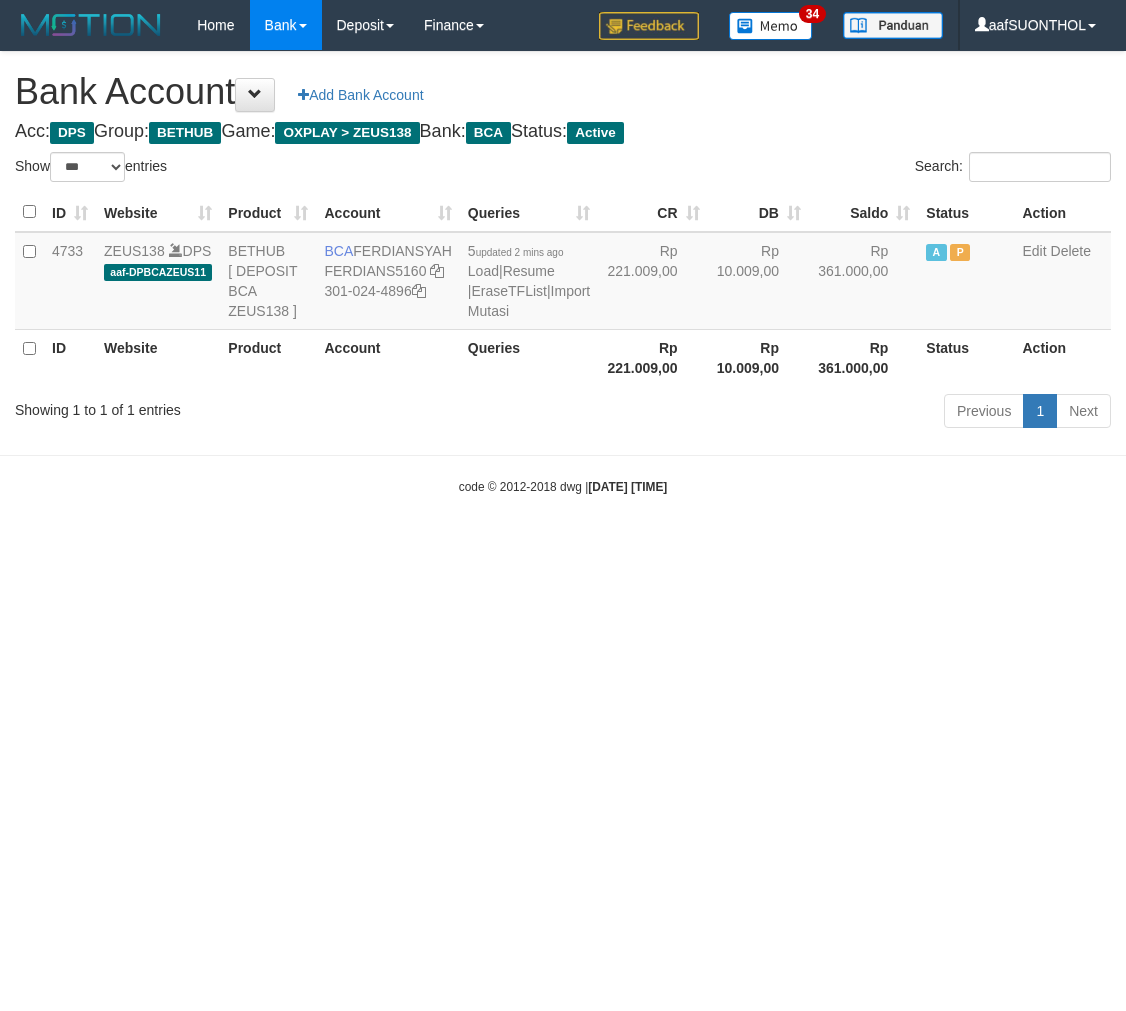 select on "***" 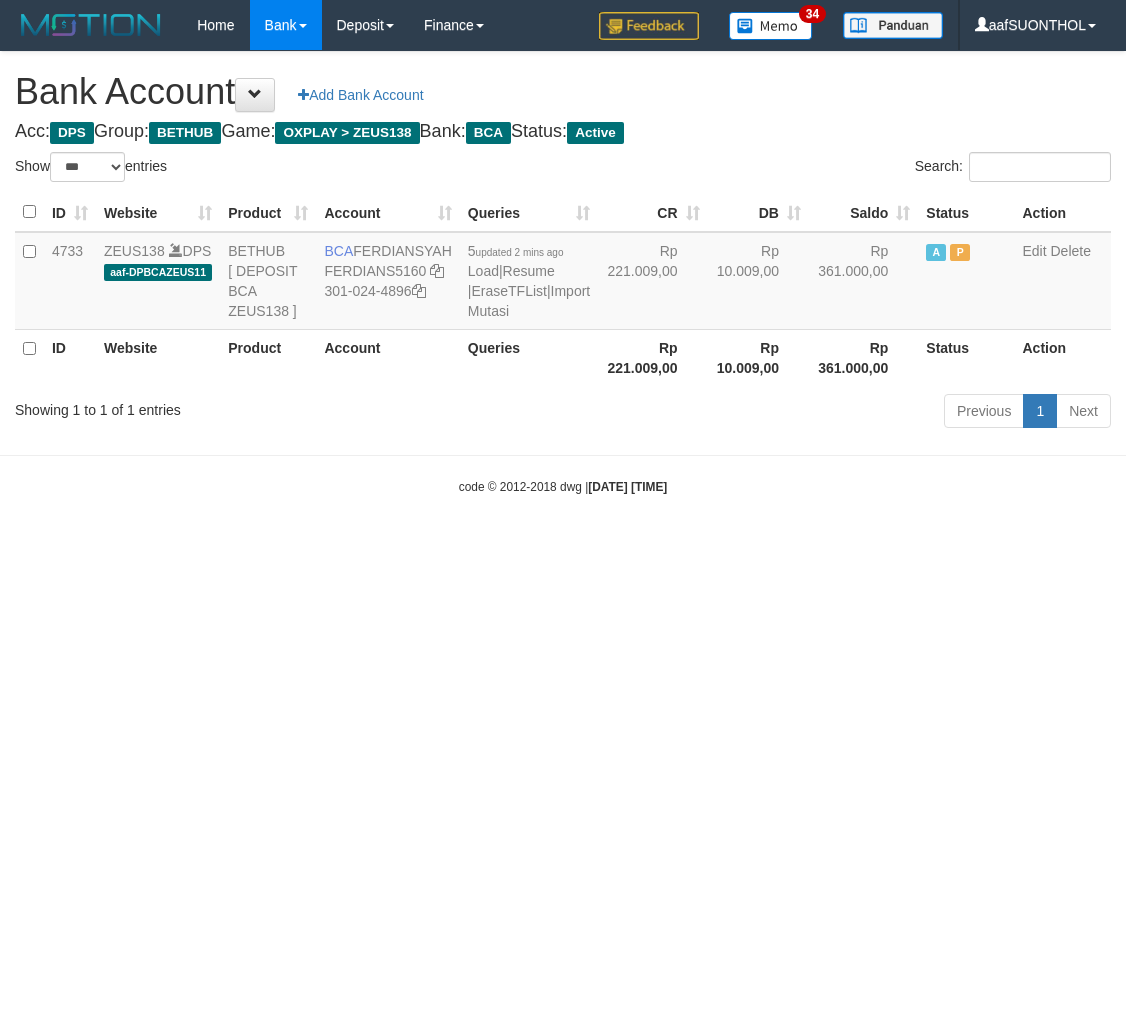 scroll, scrollTop: 0, scrollLeft: 0, axis: both 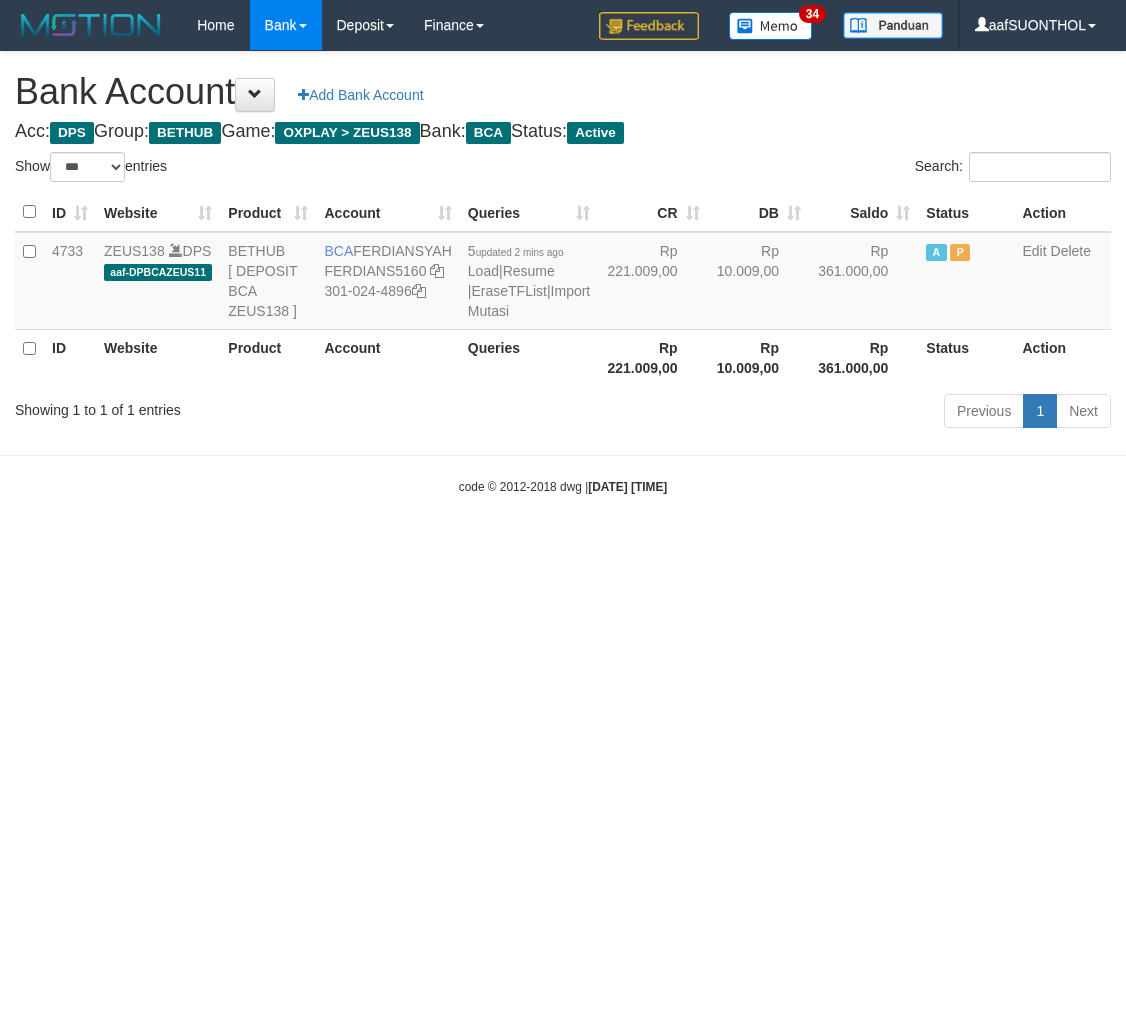 select on "***" 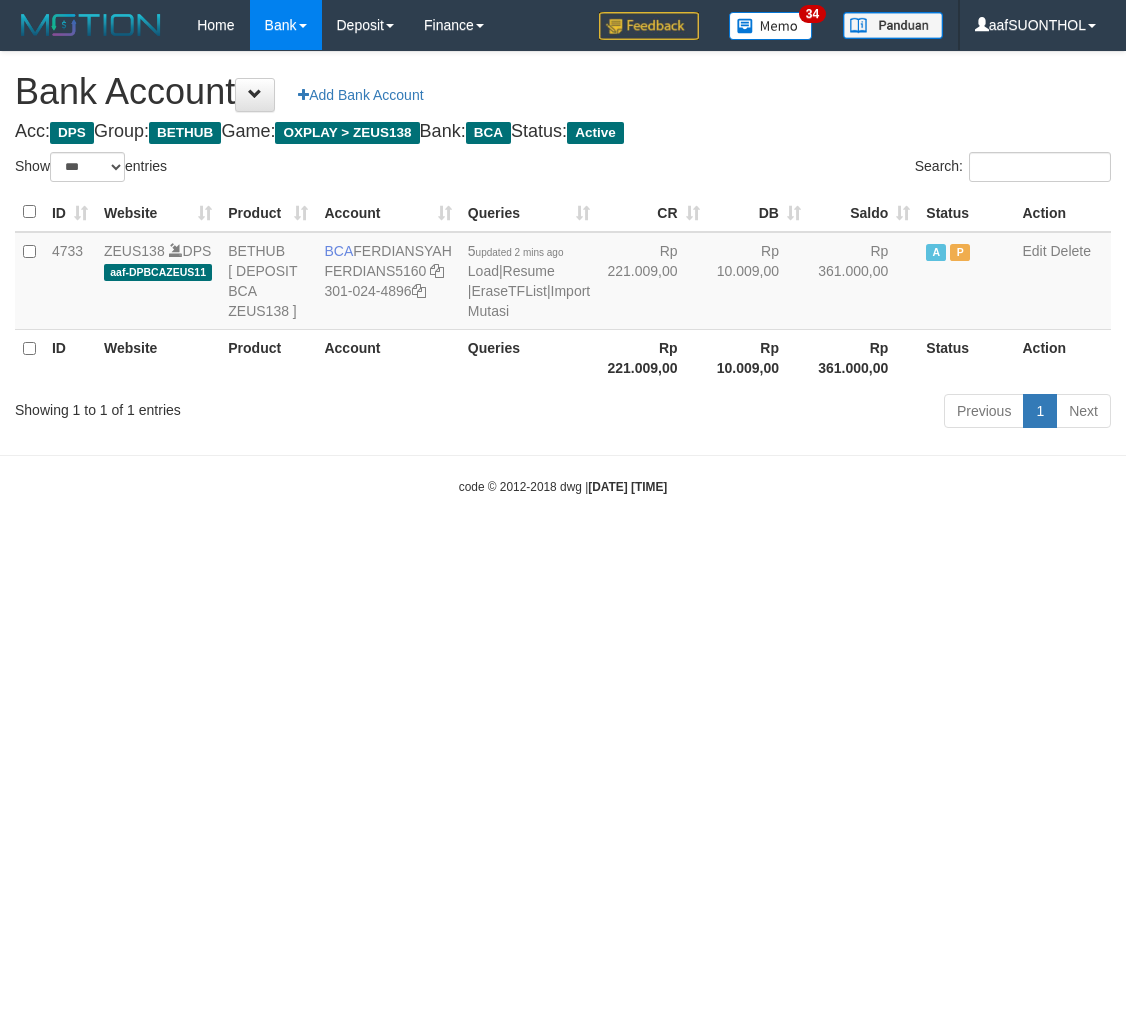scroll, scrollTop: 0, scrollLeft: 0, axis: both 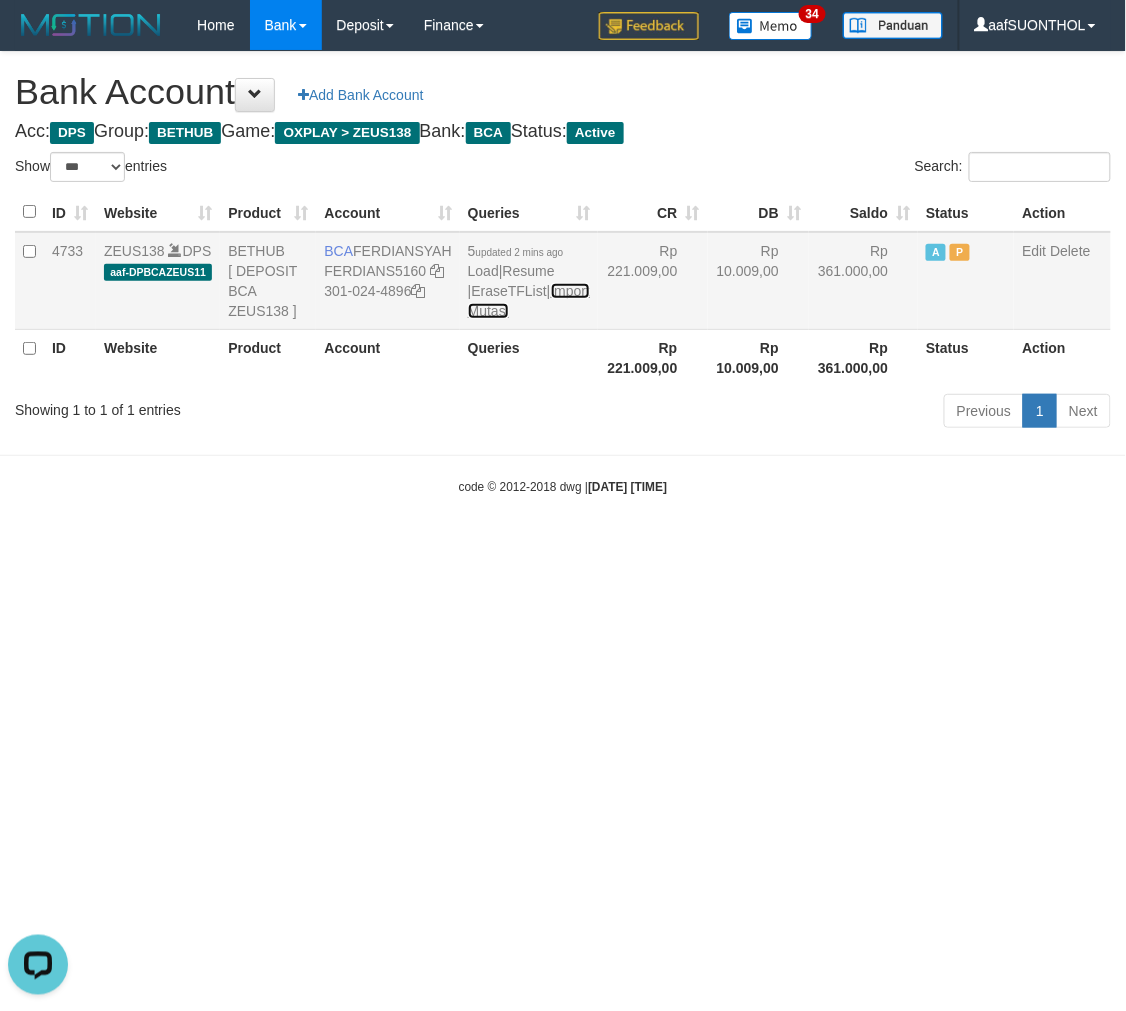 click on "Import Mutasi" at bounding box center (529, 301) 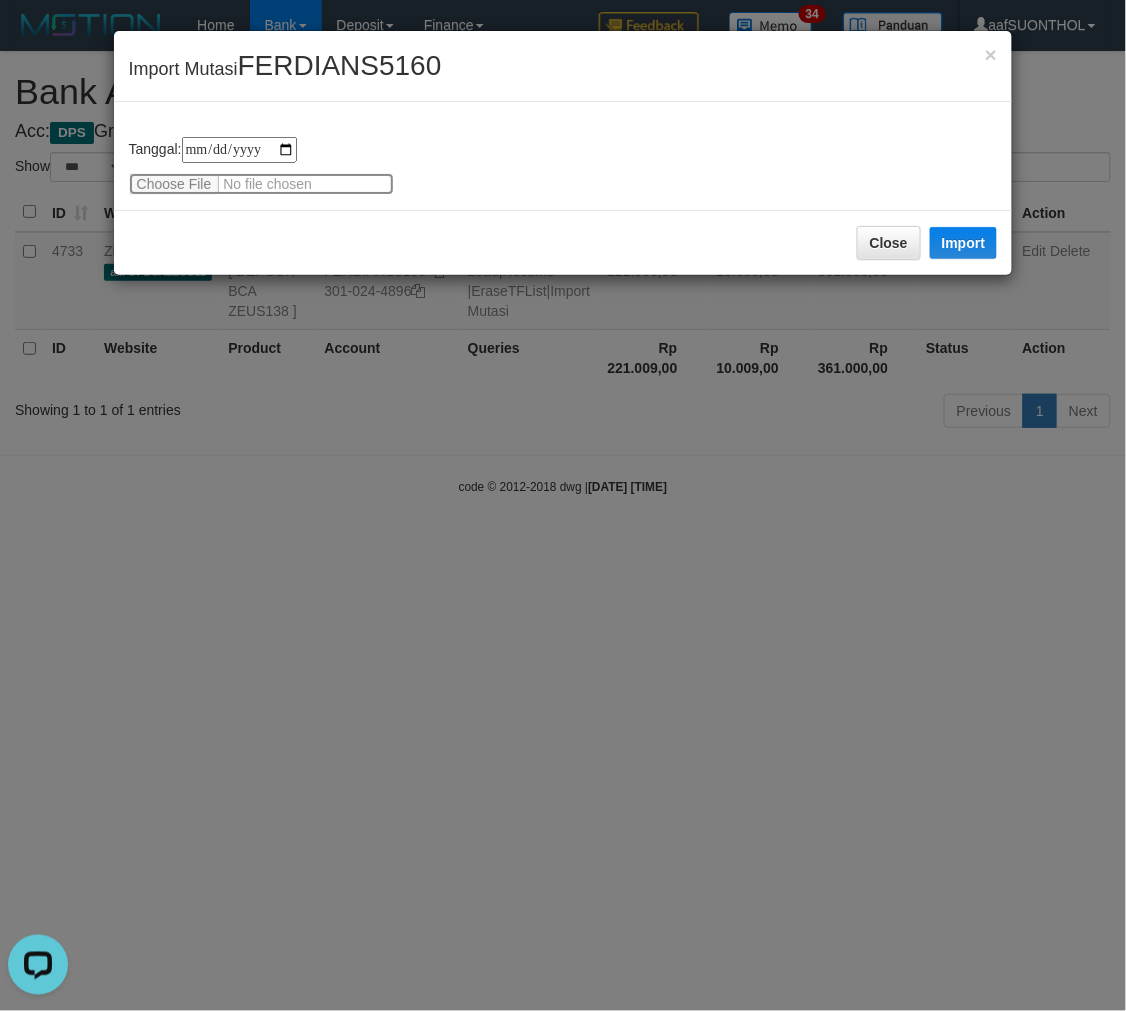 click at bounding box center [261, 184] 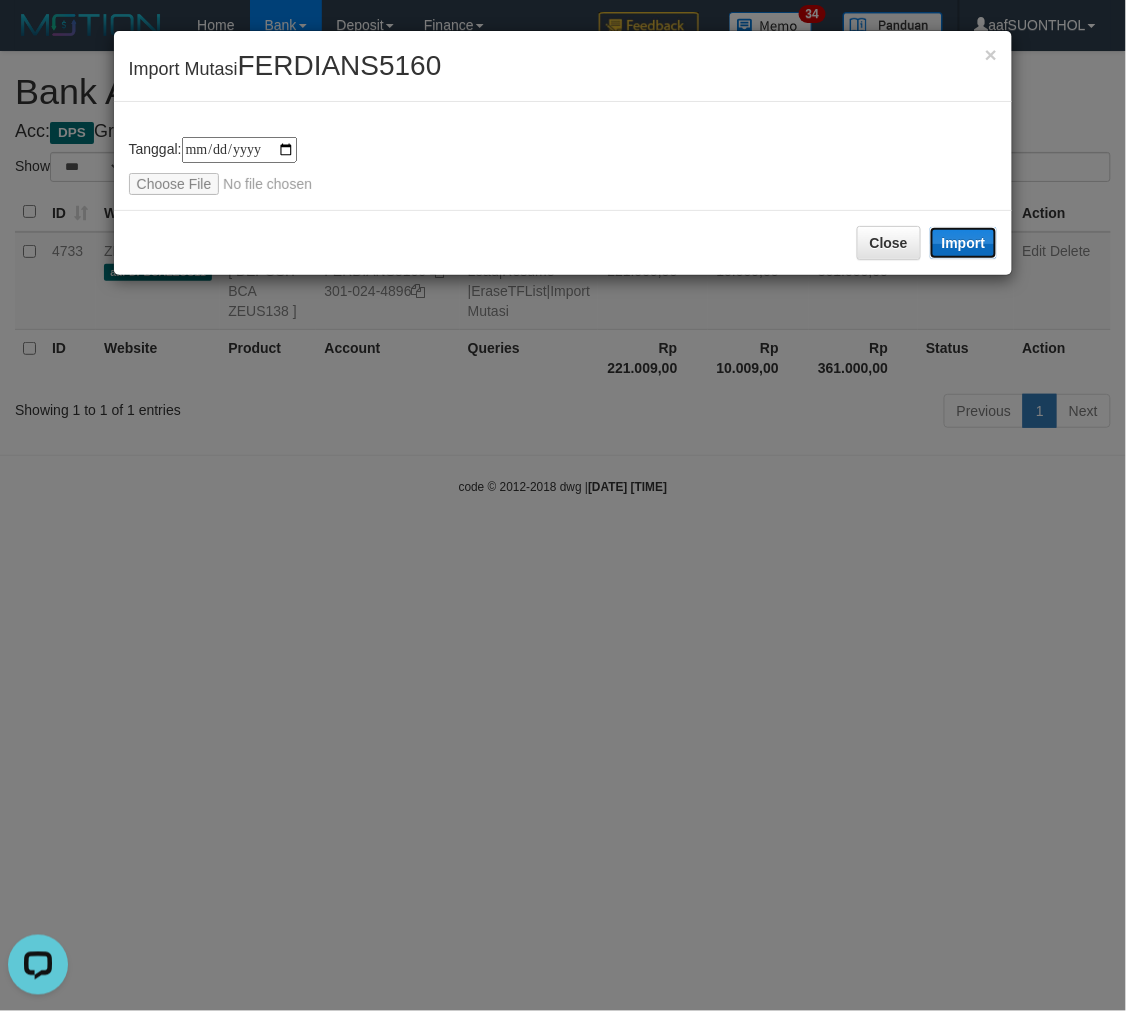 click on "Import" at bounding box center [964, 243] 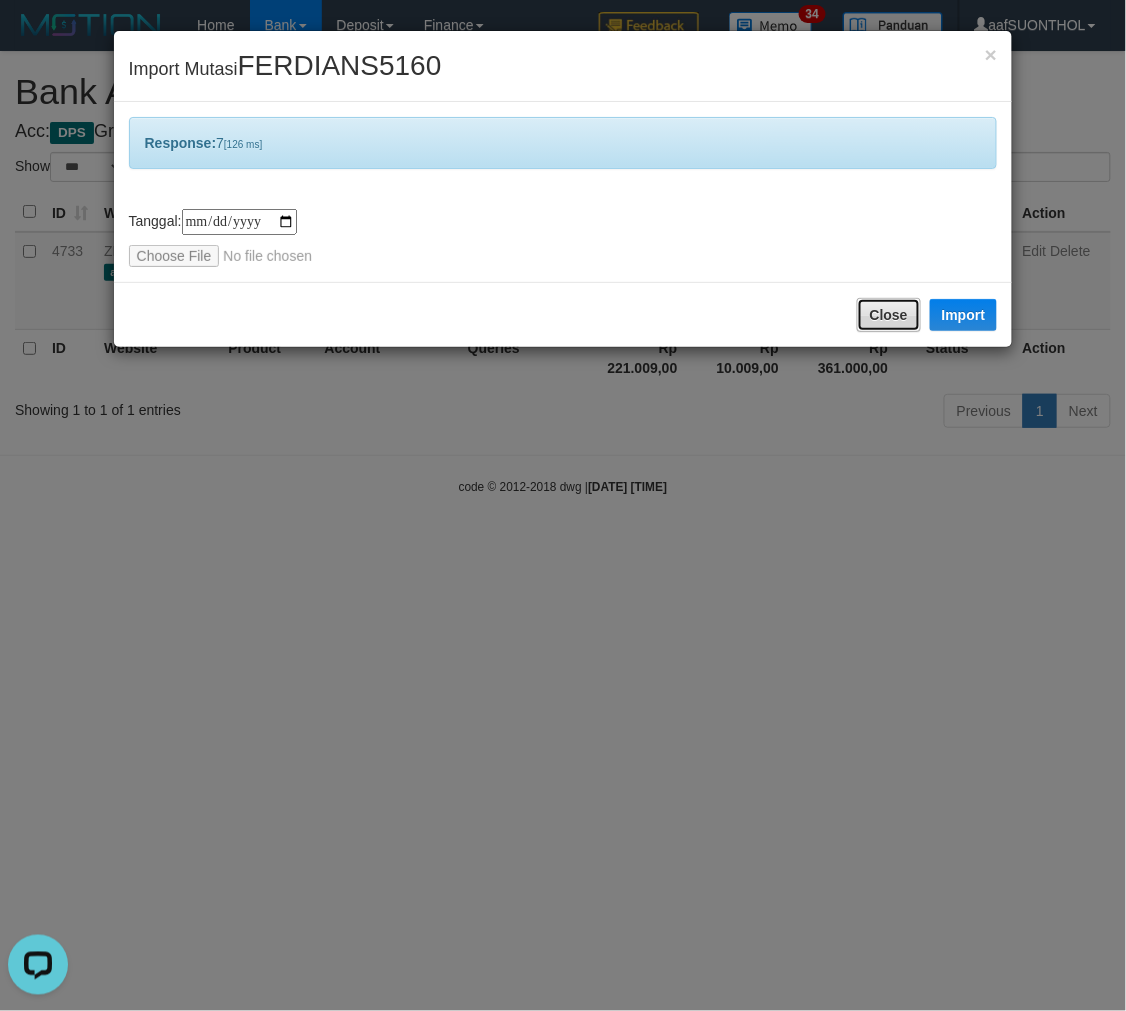 click on "Close" at bounding box center (889, 315) 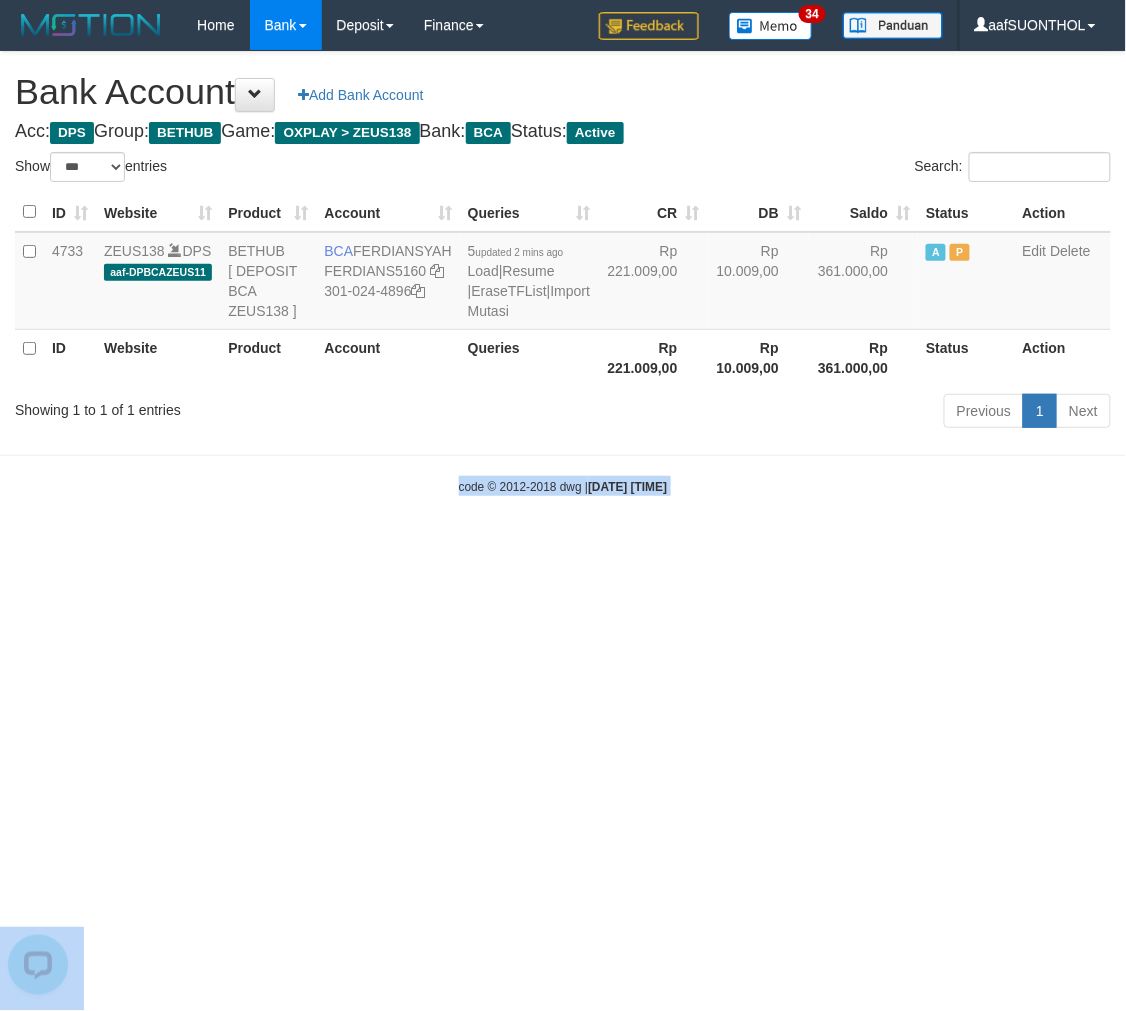 drag, startPoint x: 768, startPoint y: 650, endPoint x: 734, endPoint y: 650, distance: 34 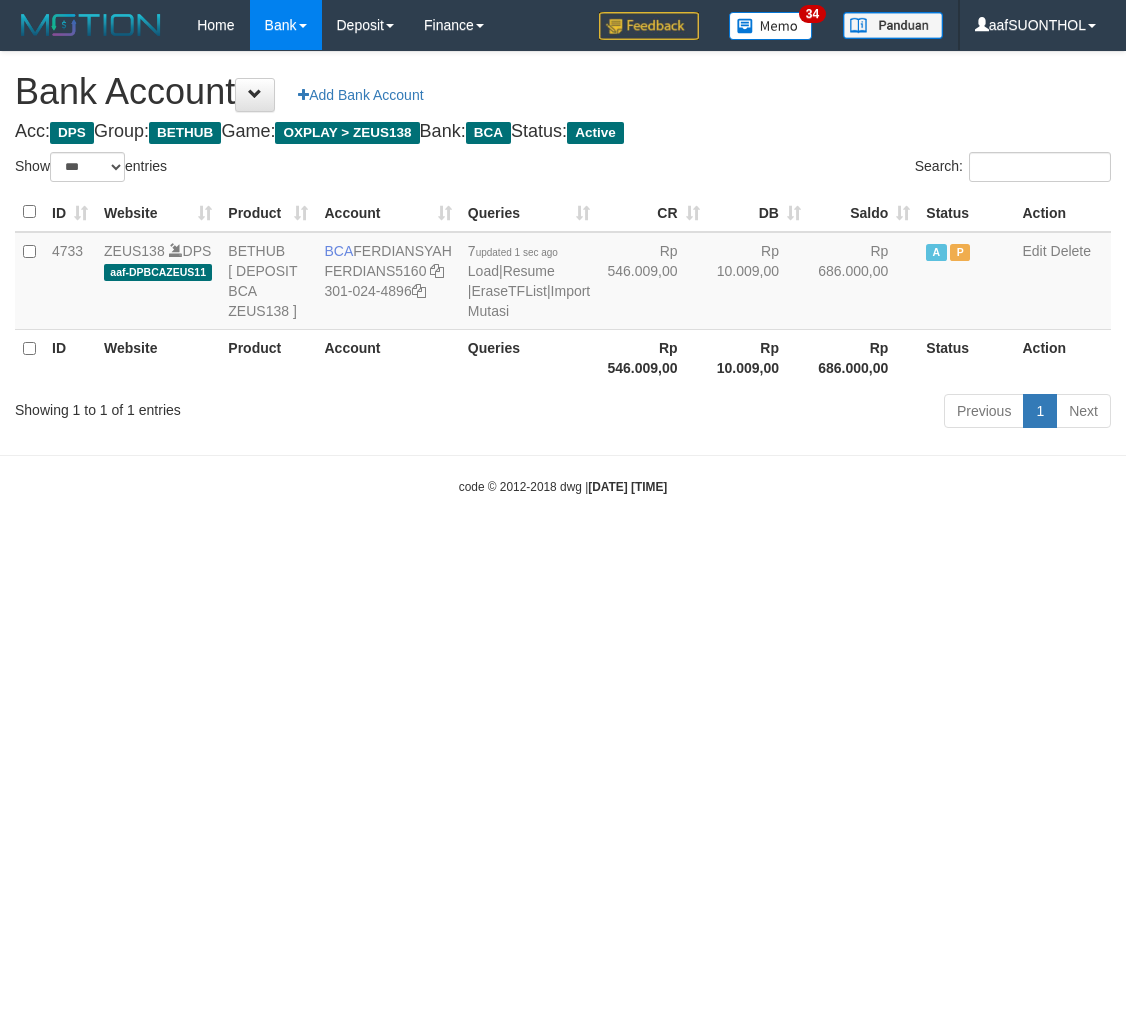 select on "***" 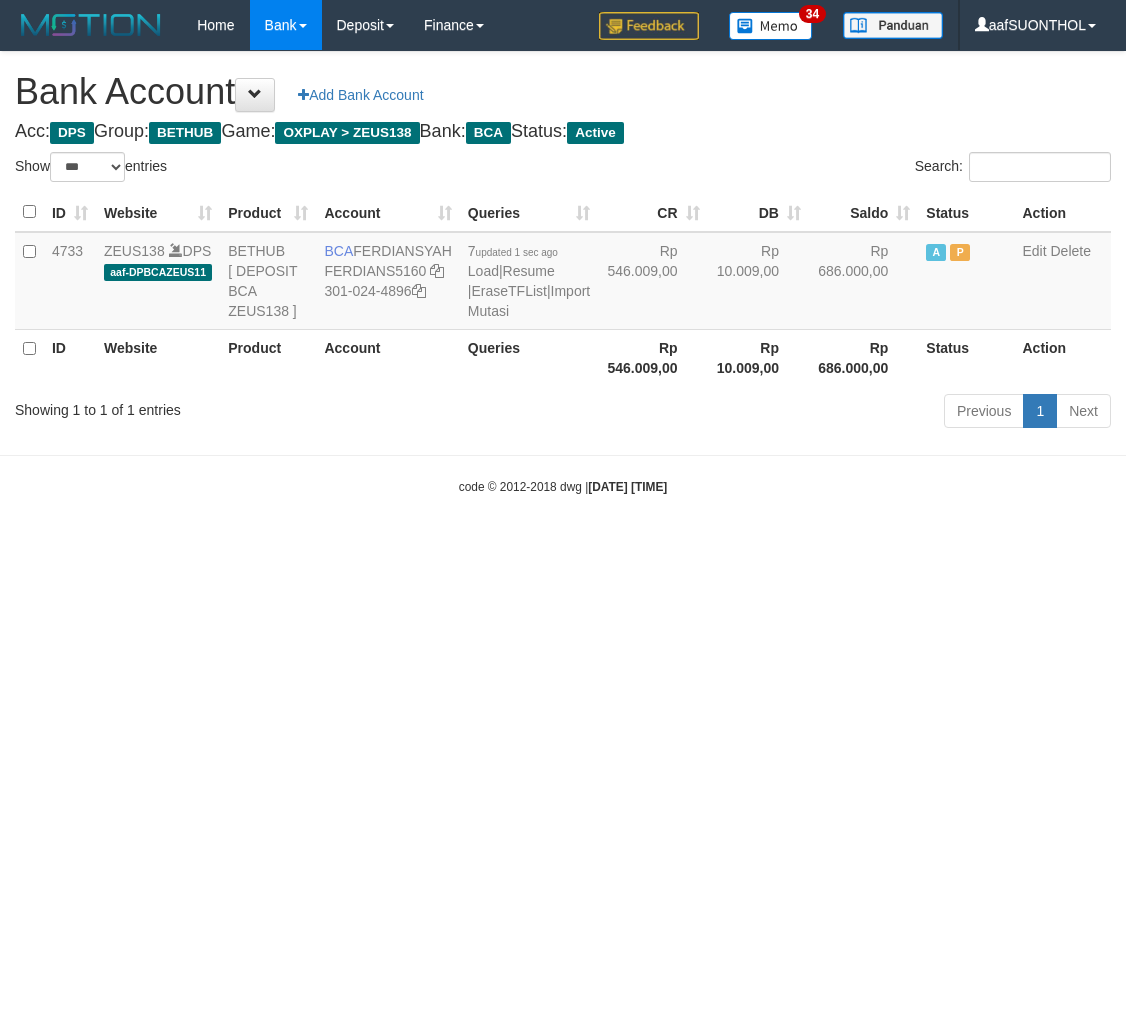 scroll, scrollTop: 0, scrollLeft: 0, axis: both 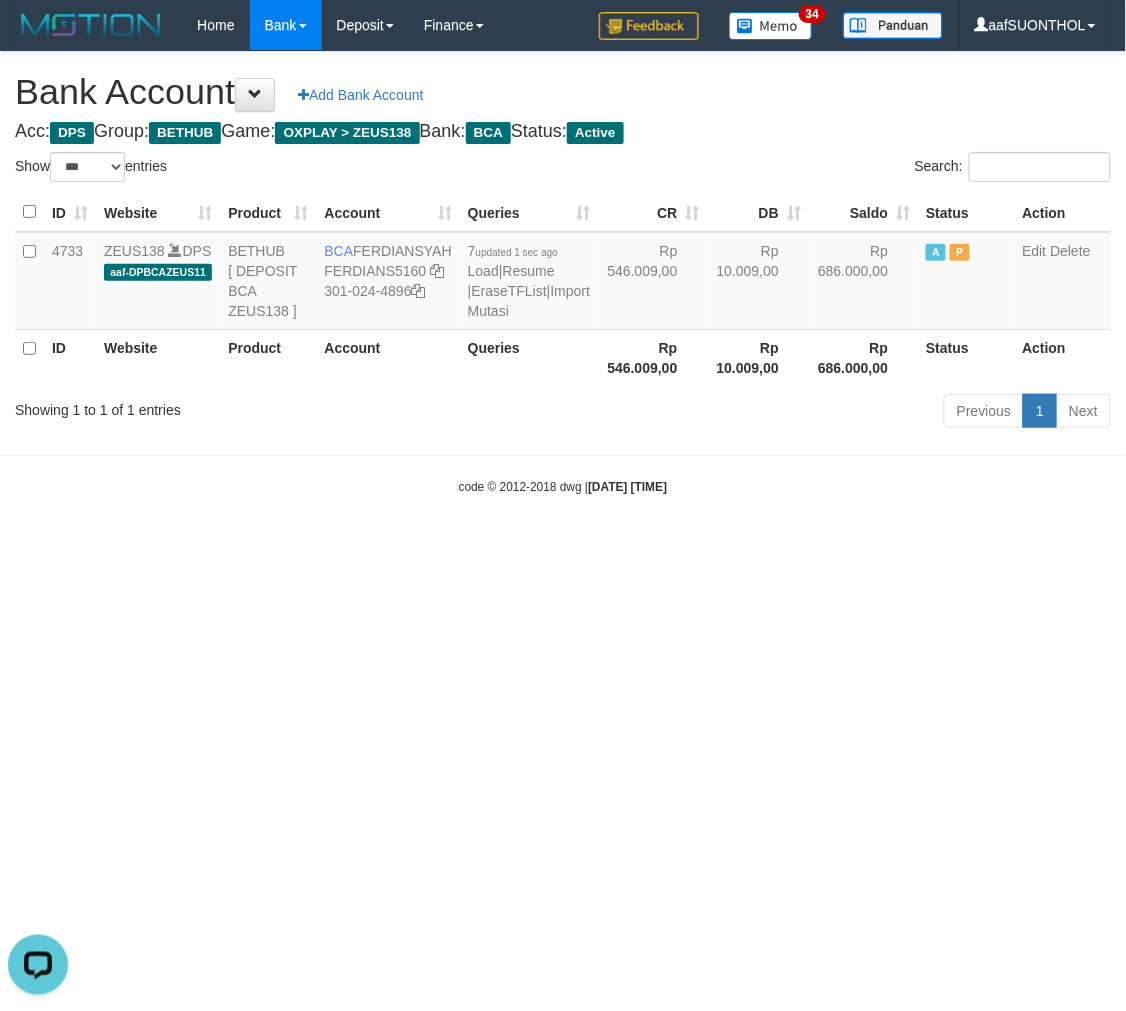 click on "Toggle navigation
Home
Bank
Account List
Load
By Website
Group
[OXPLAY]													ZEUS138
By Load Group (DPS)
Sync" at bounding box center (563, 273) 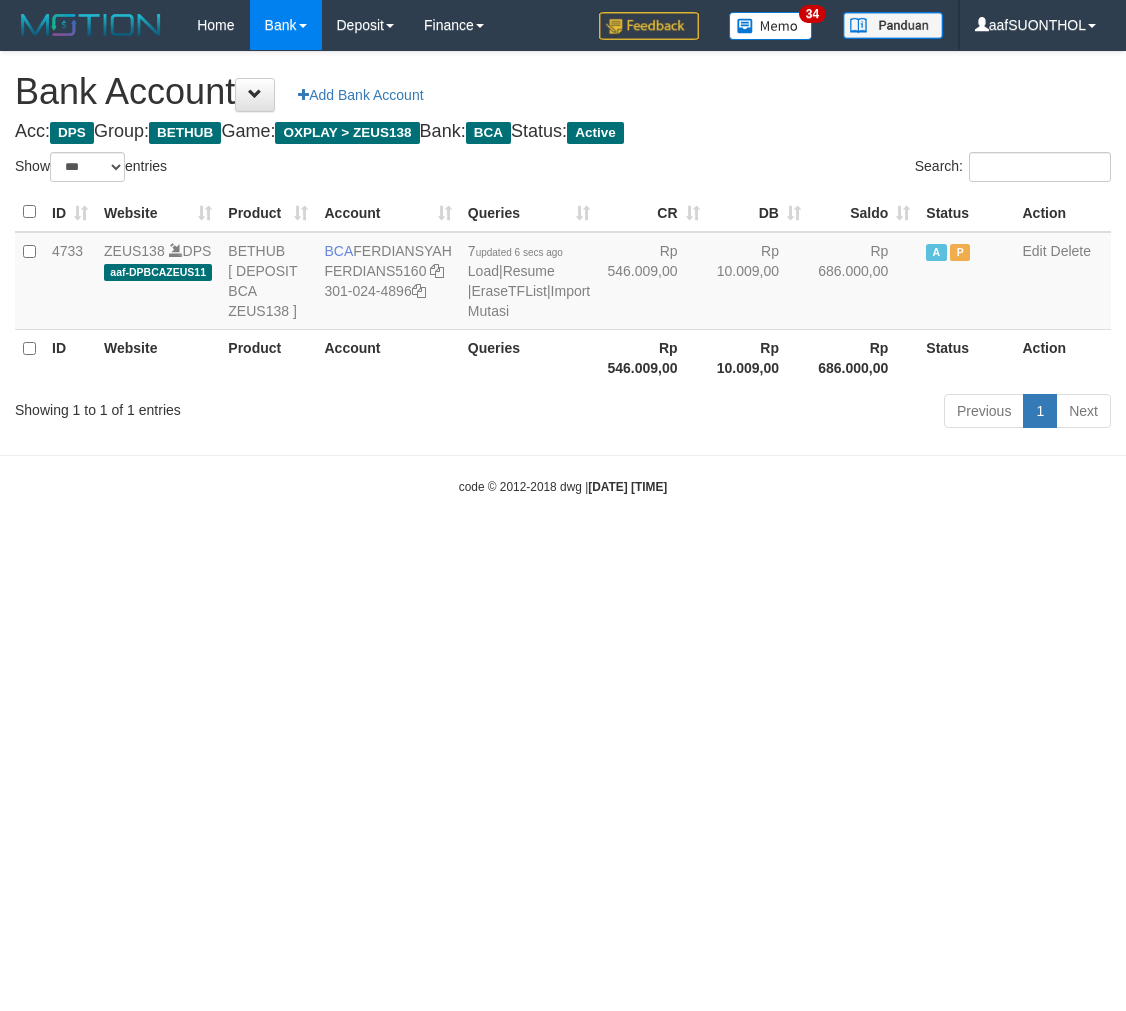select on "***" 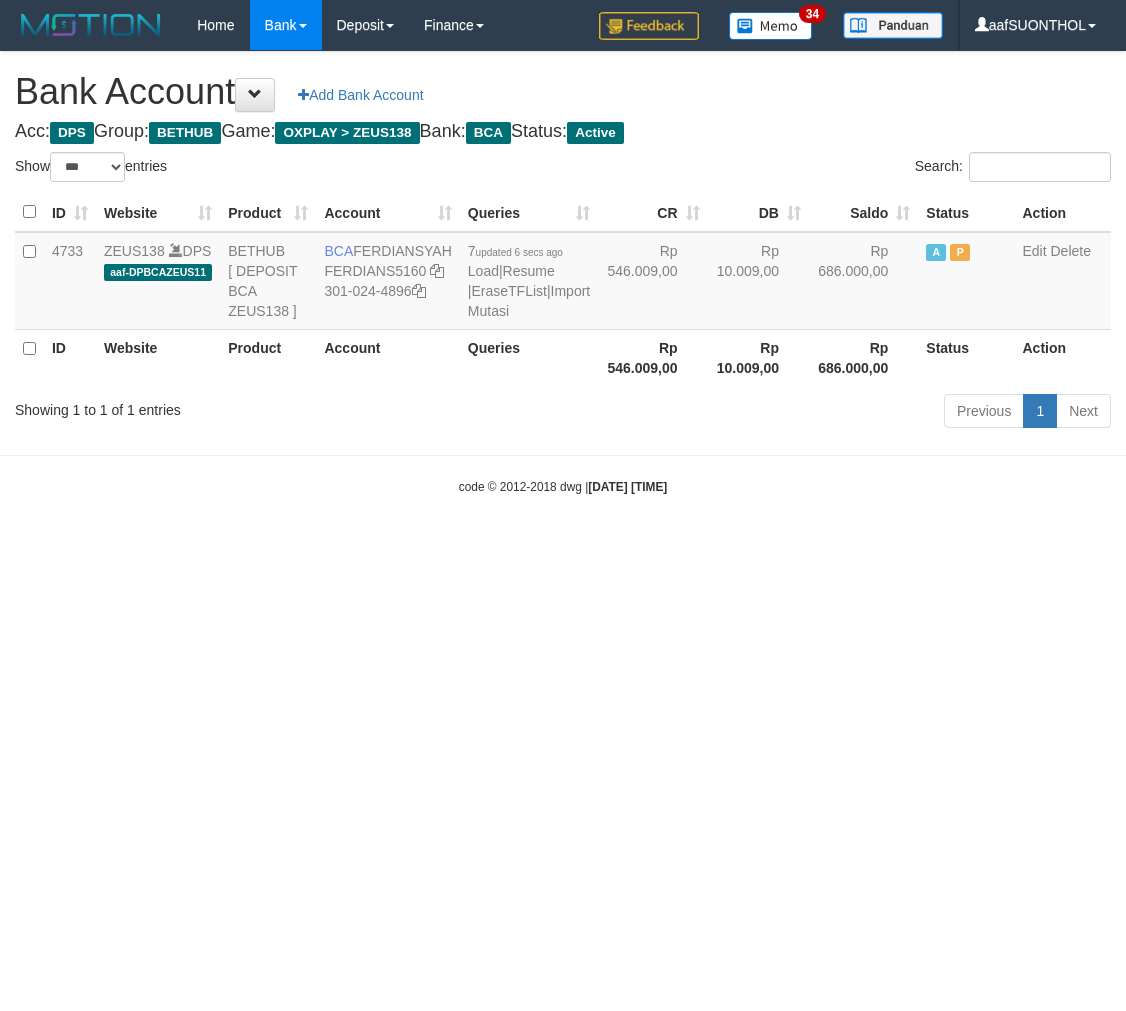 scroll, scrollTop: 0, scrollLeft: 0, axis: both 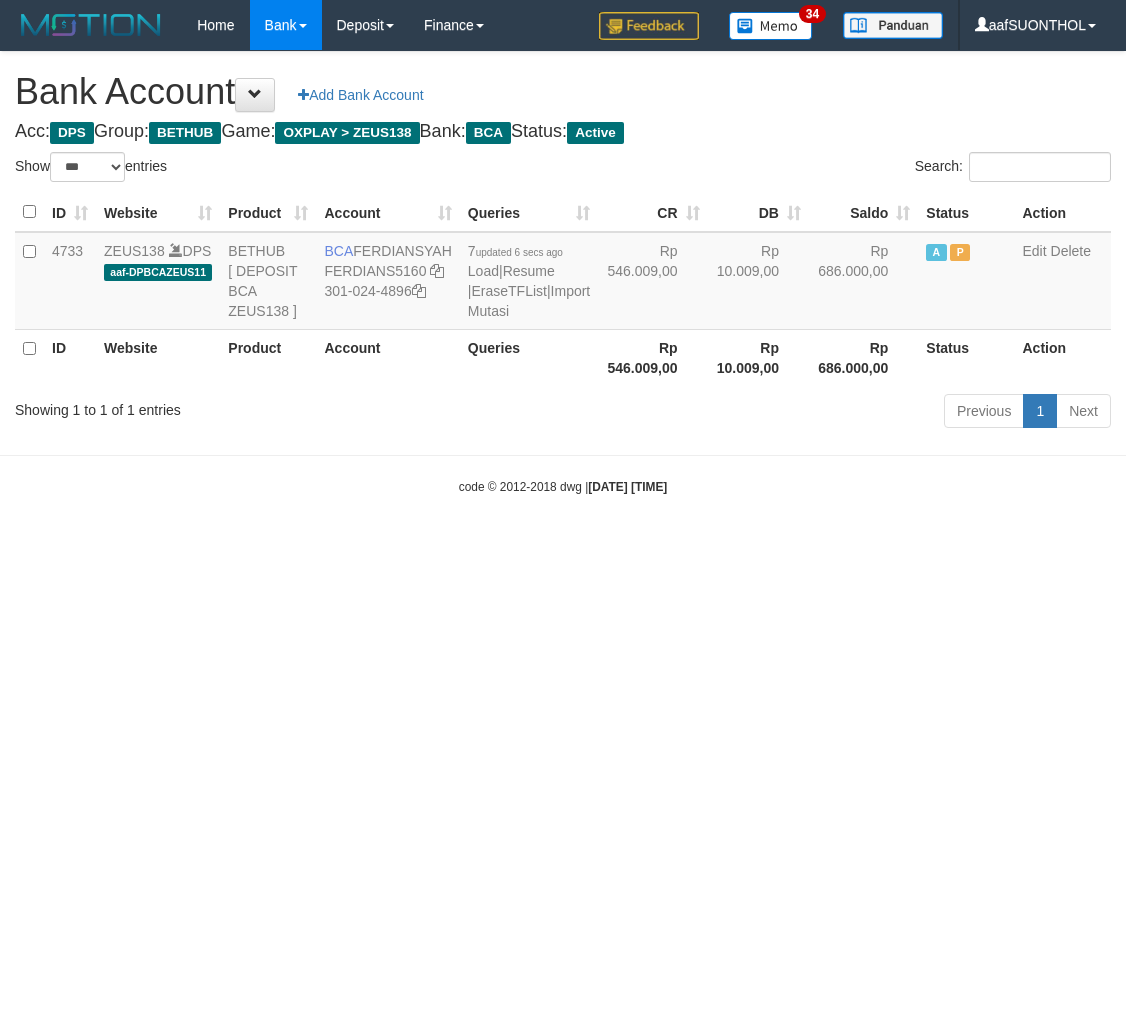 select on "***" 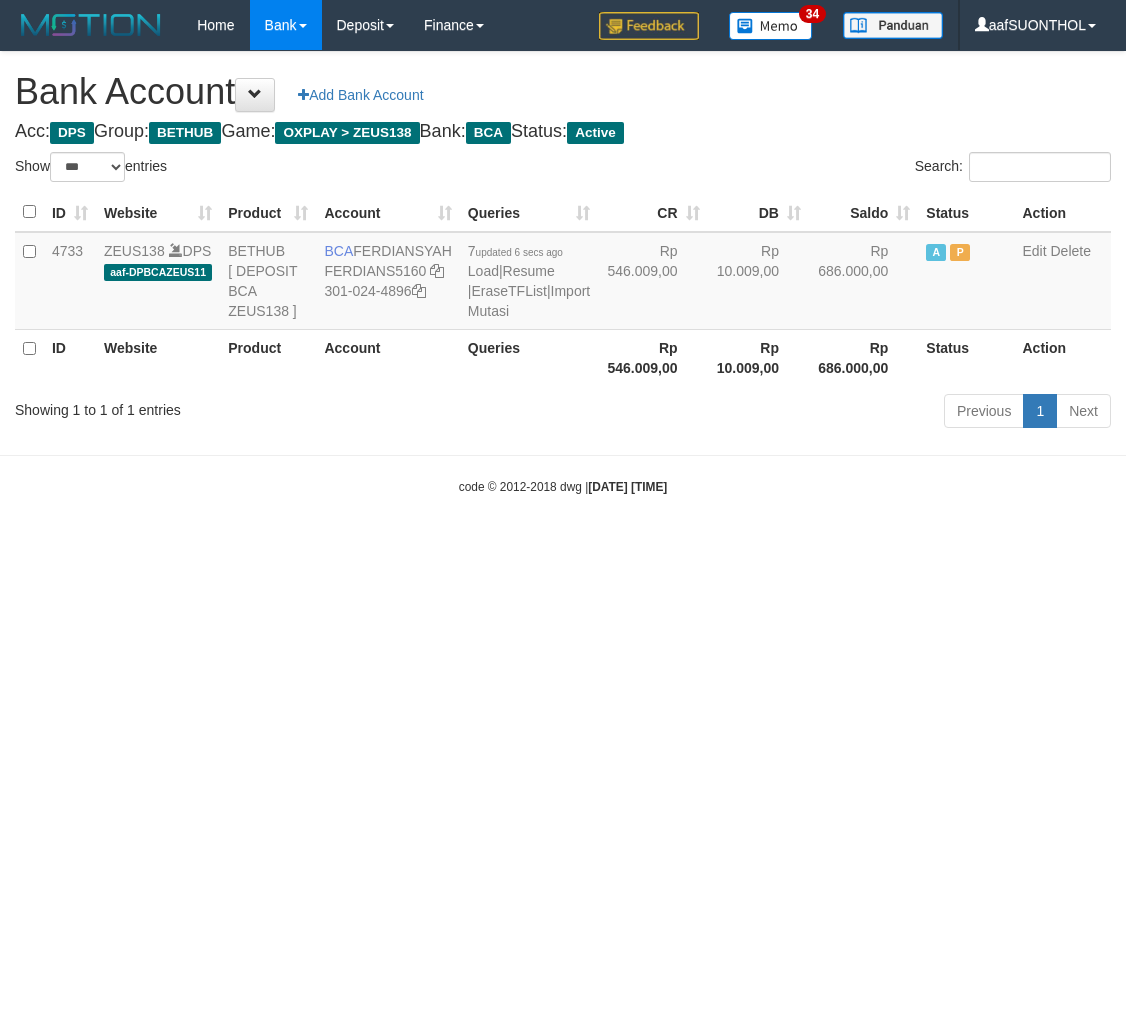 scroll, scrollTop: 0, scrollLeft: 0, axis: both 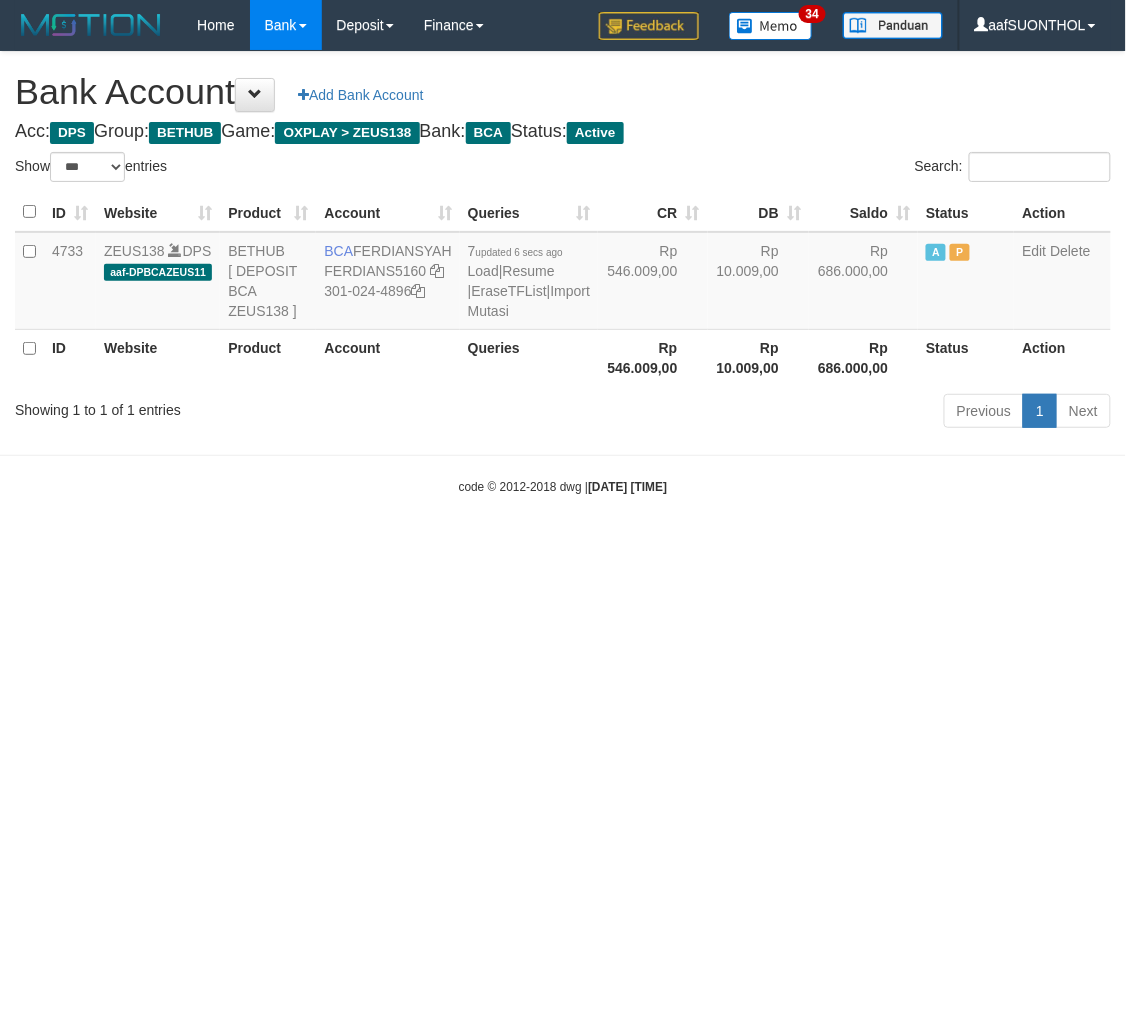 click on "Toggle navigation
Home
Bank
Account List
Load
By Website
Group
[OXPLAY]													ZEUS138
By Load Group (DPS)
Sync" at bounding box center (563, 273) 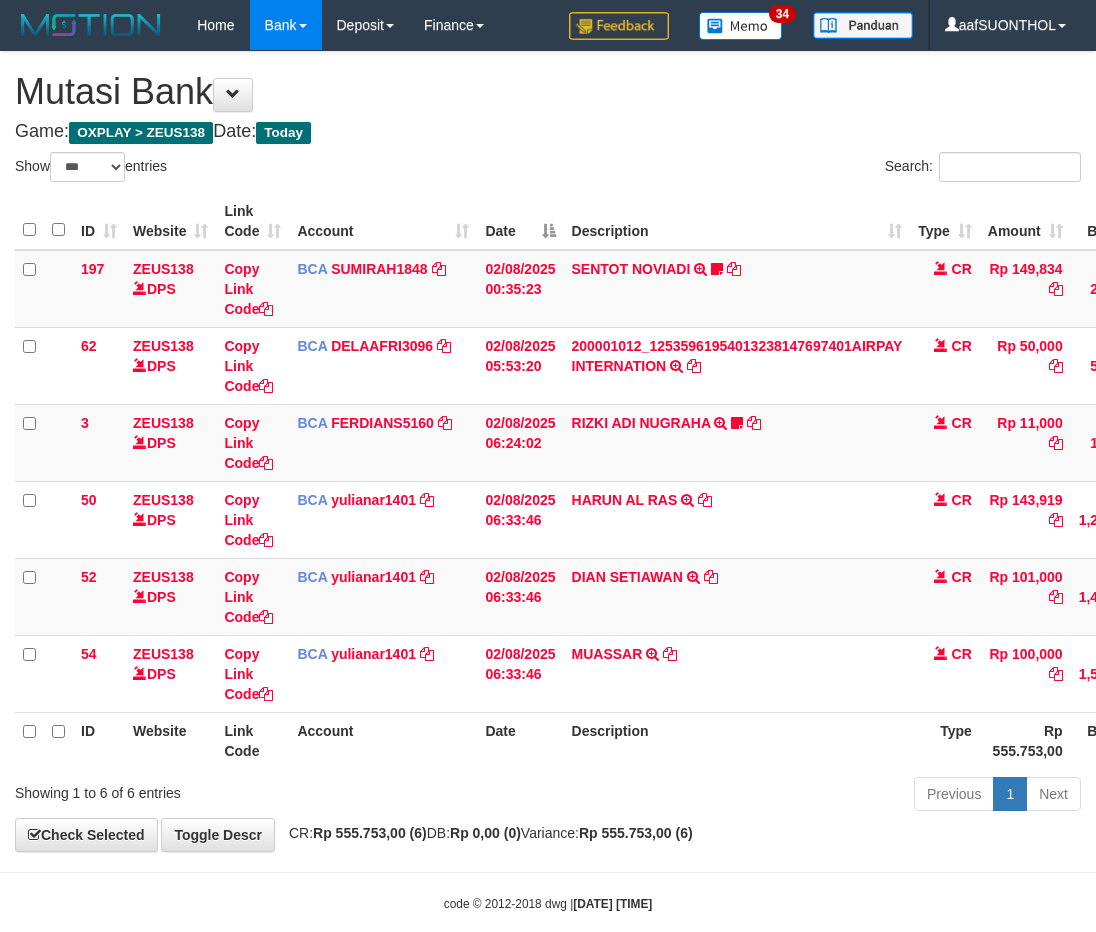 select on "***" 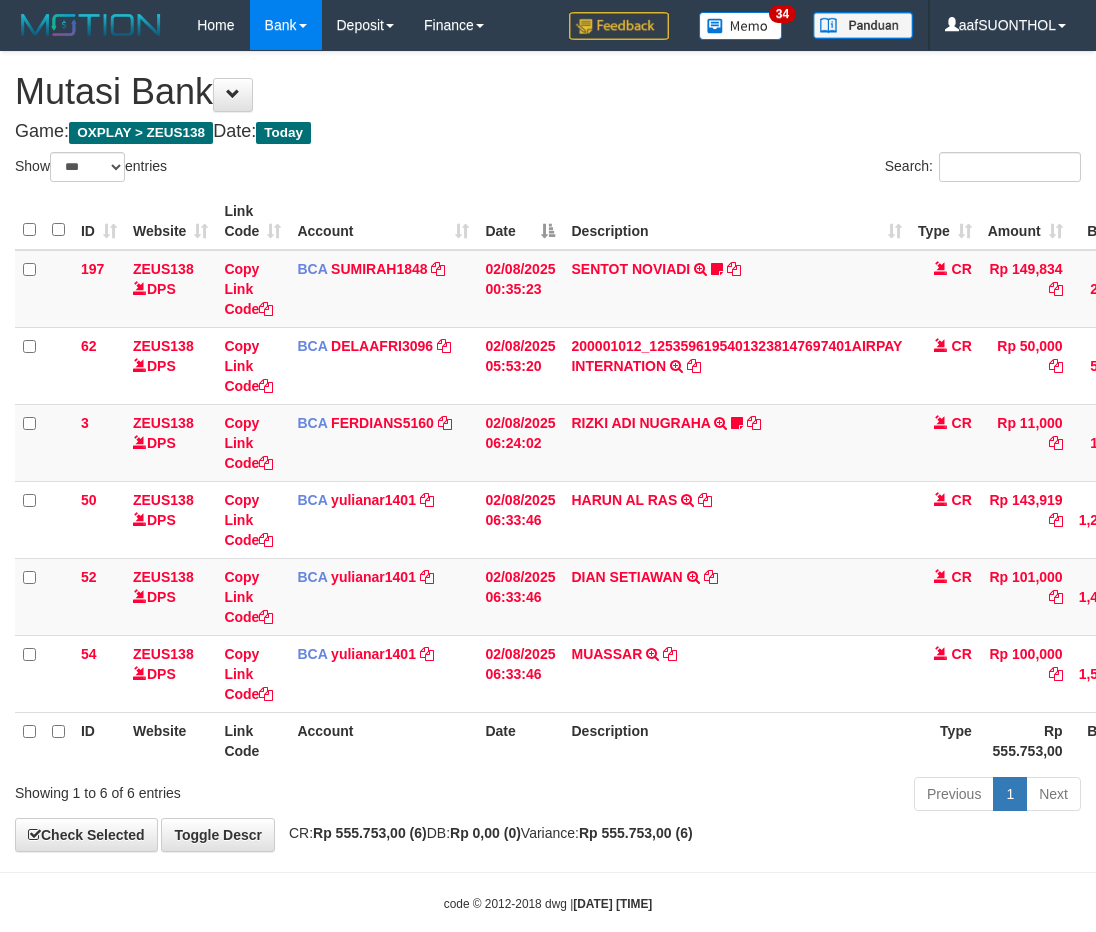 scroll, scrollTop: 0, scrollLeft: 2, axis: horizontal 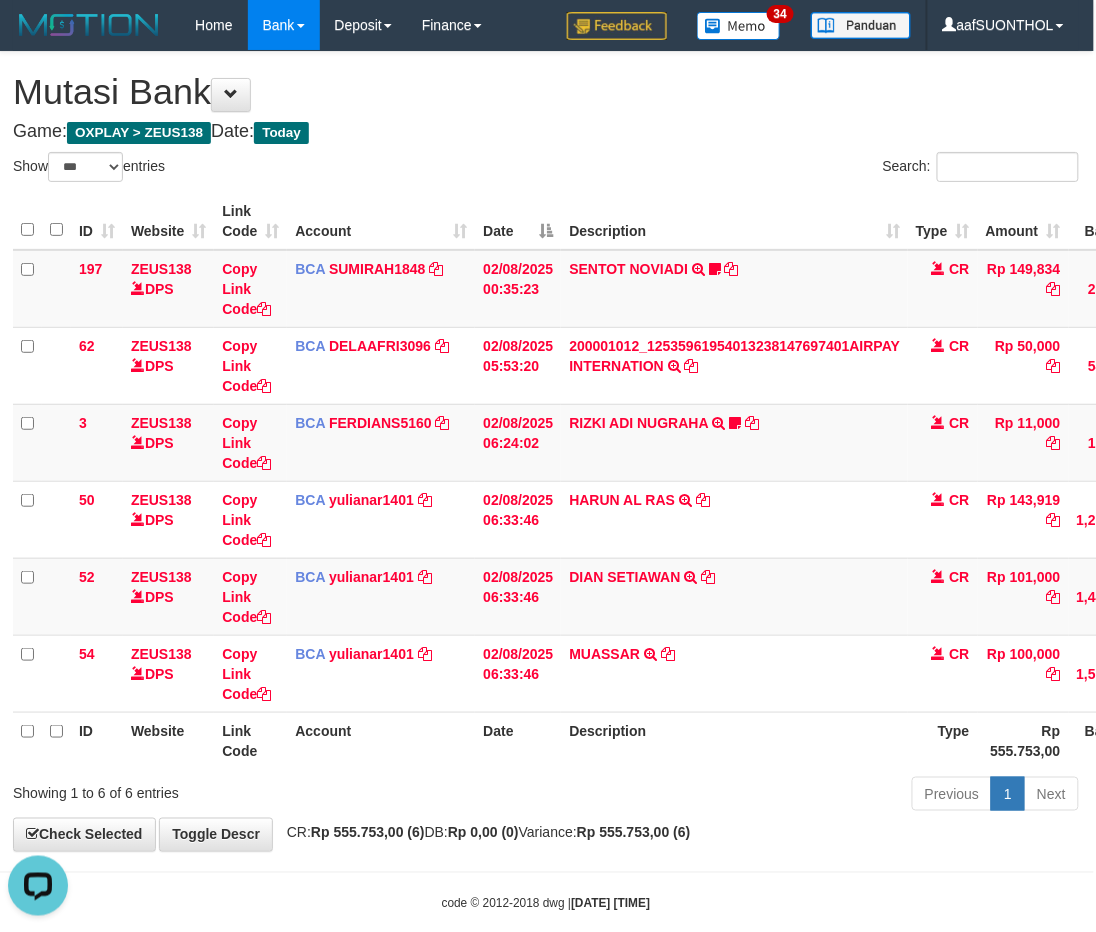 click on "Toggle navigation
Home
Bank
Account List
Load
By Website
Group
[OXPLAY]													ZEUS138
By Load Group (DPS)" at bounding box center (546, 481) 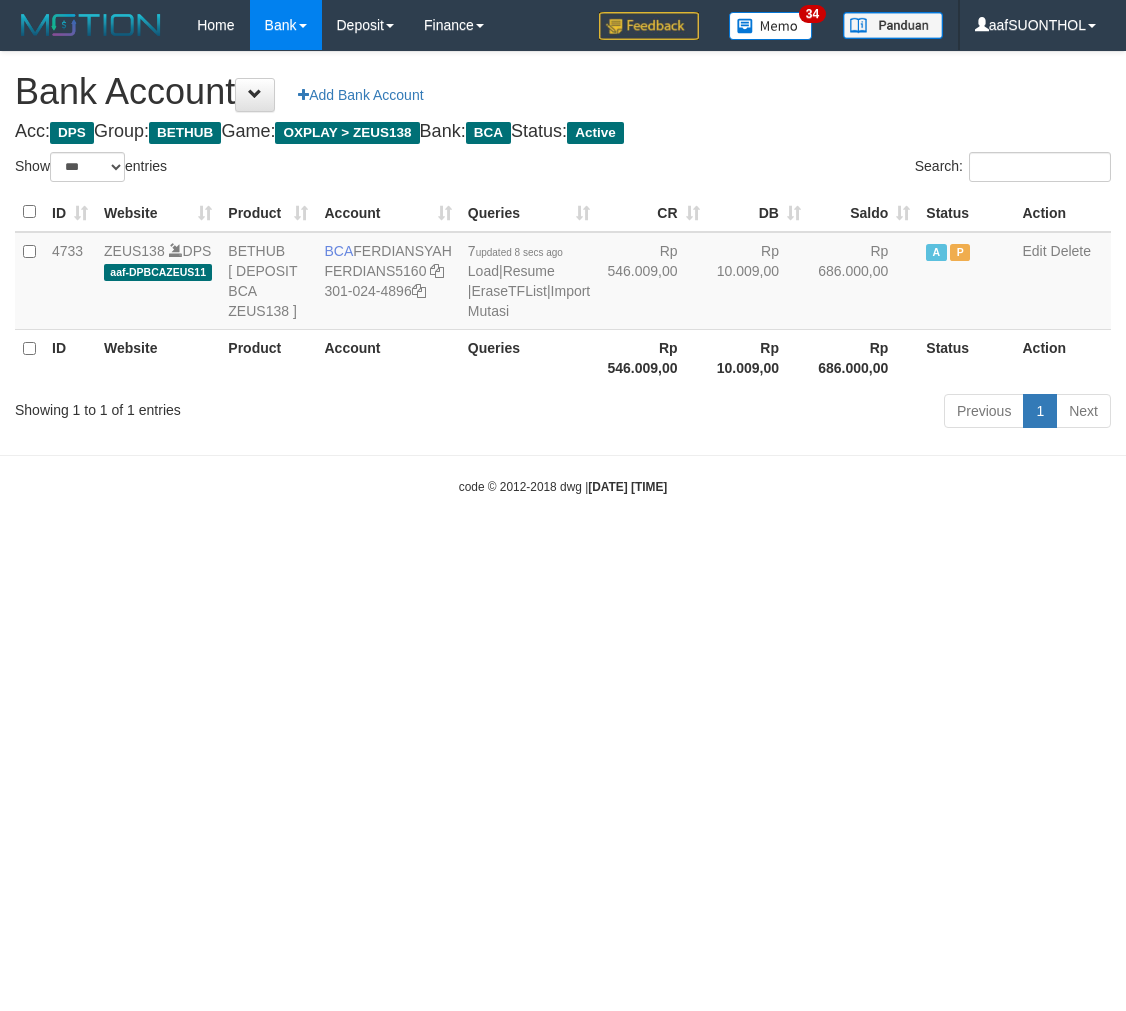 select on "***" 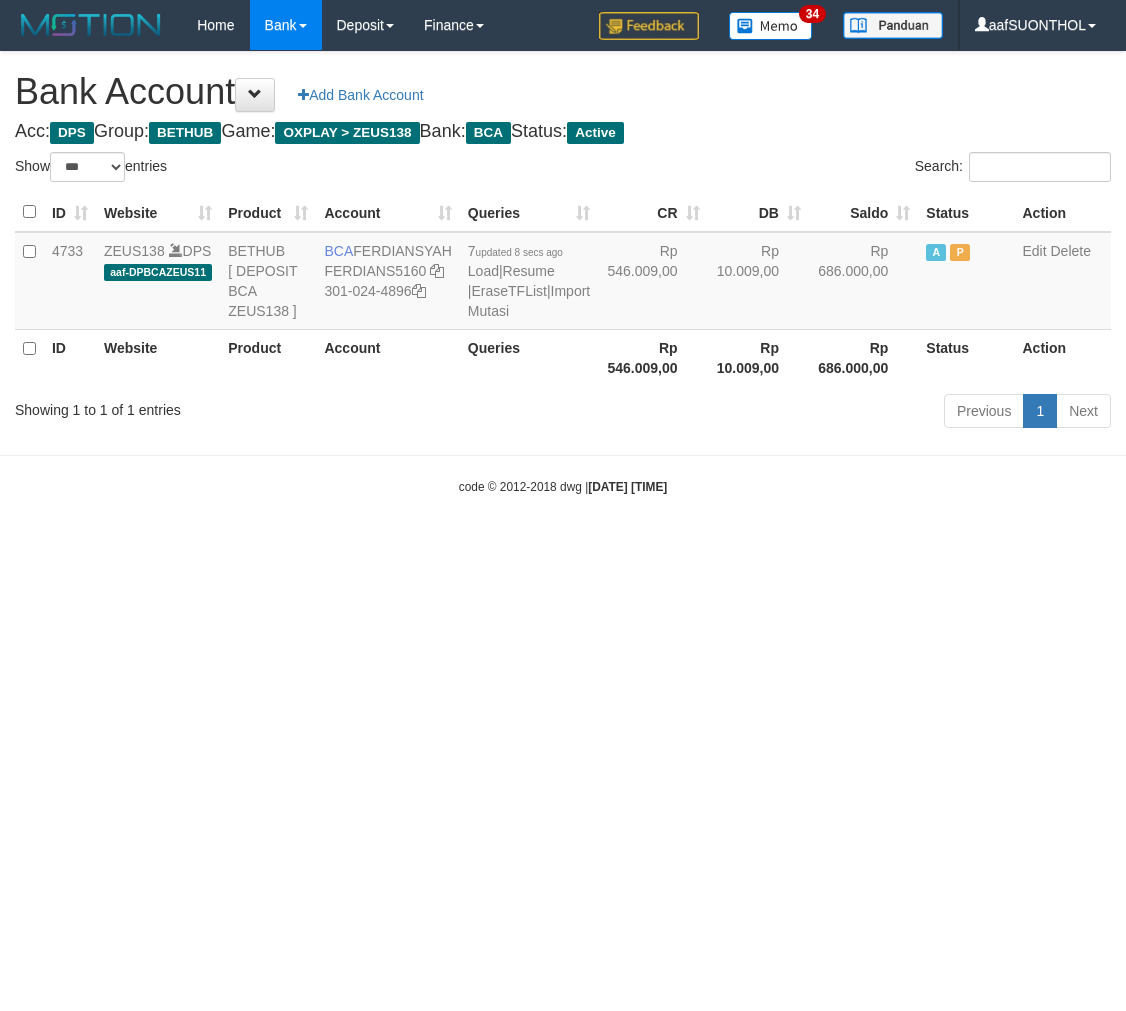 scroll, scrollTop: 0, scrollLeft: 0, axis: both 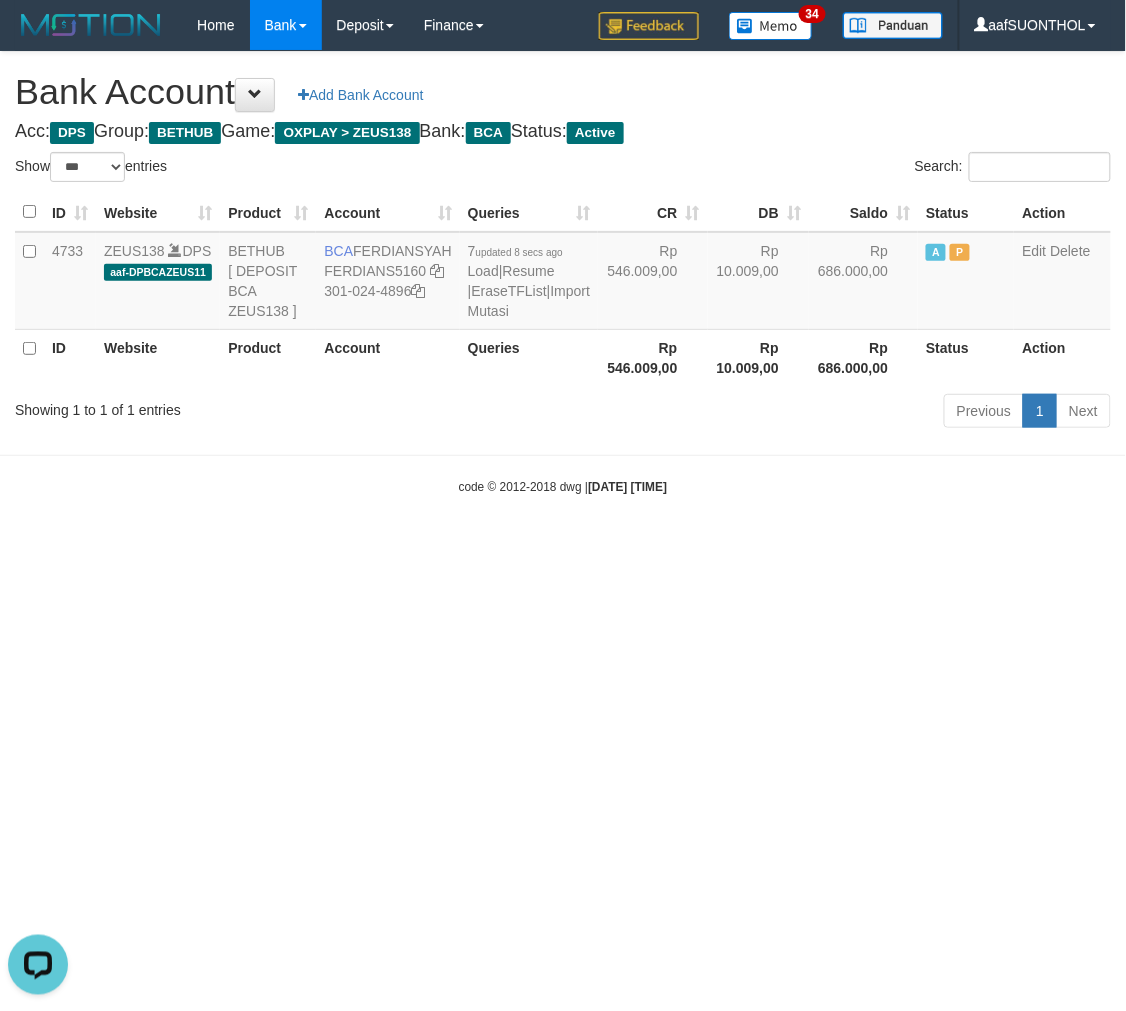 click on "Toggle navigation
Home
Bank
Account List
Load
By Website
Group
[OXPLAY]													ZEUS138
By Load Group (DPS)
Sync" at bounding box center [563, 273] 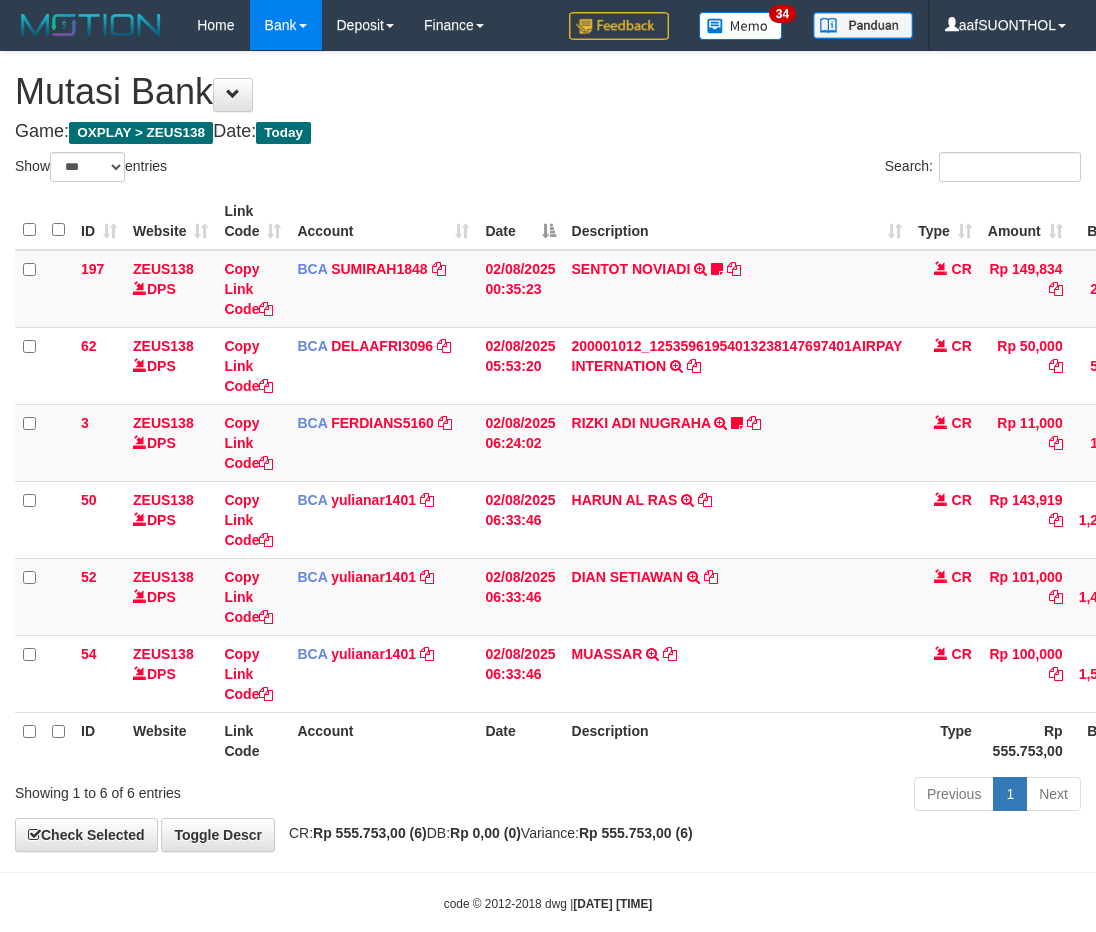 select on "***" 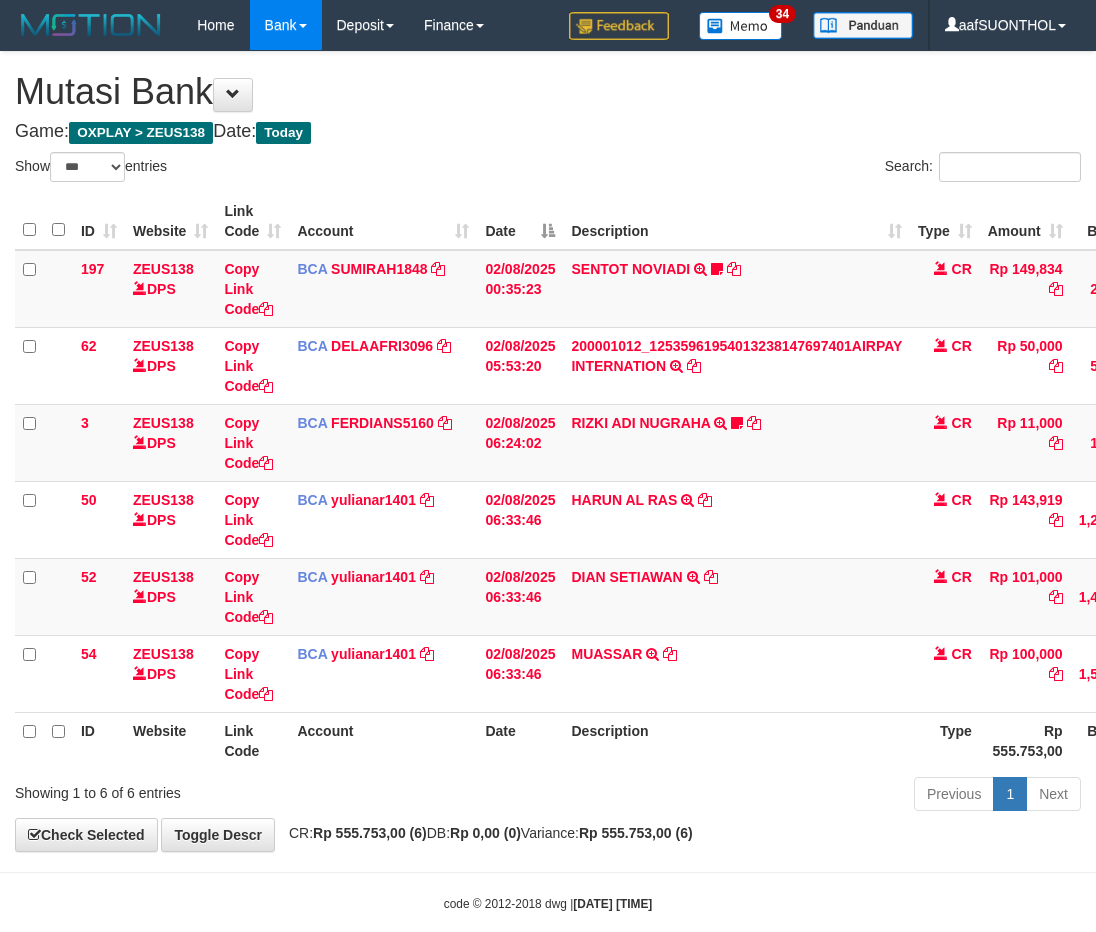 scroll, scrollTop: 0, scrollLeft: 2, axis: horizontal 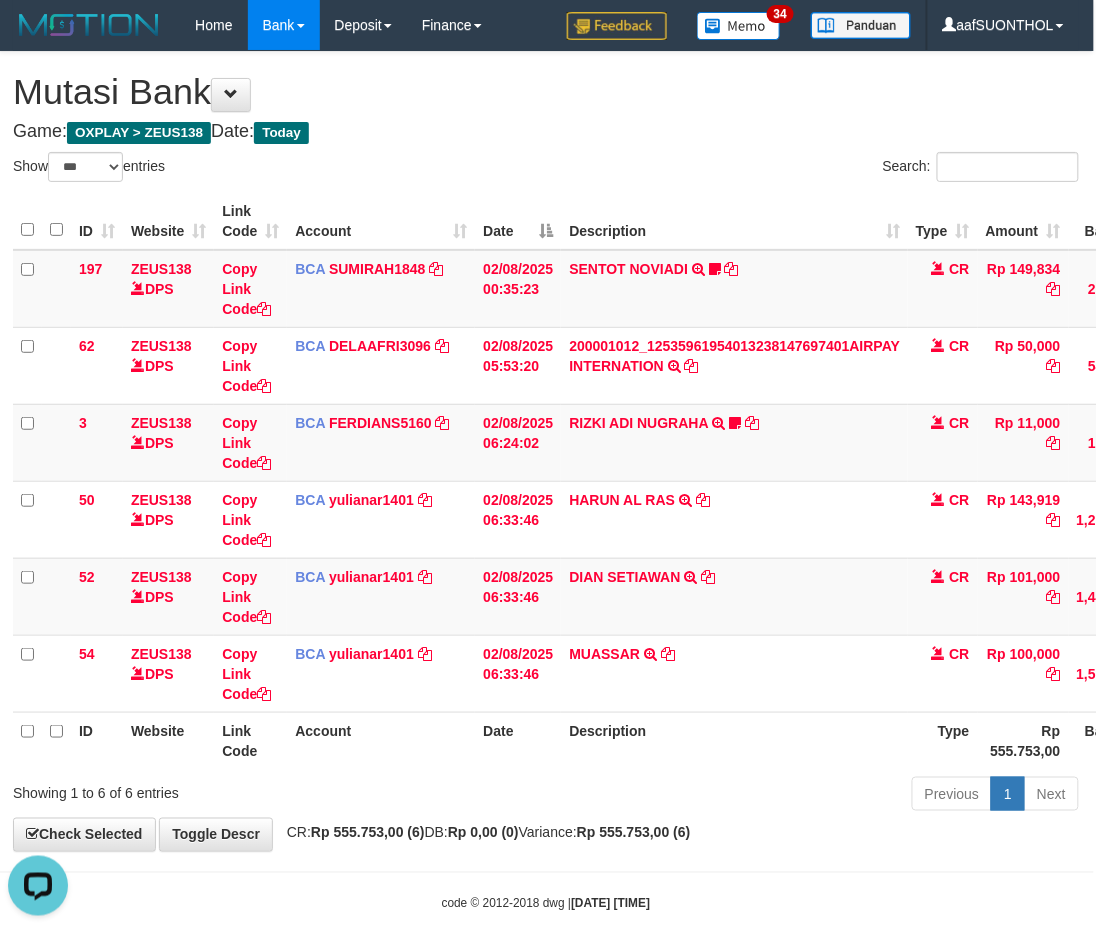 drag, startPoint x: 760, startPoint y: 848, endPoint x: 688, endPoint y: 814, distance: 79.624115 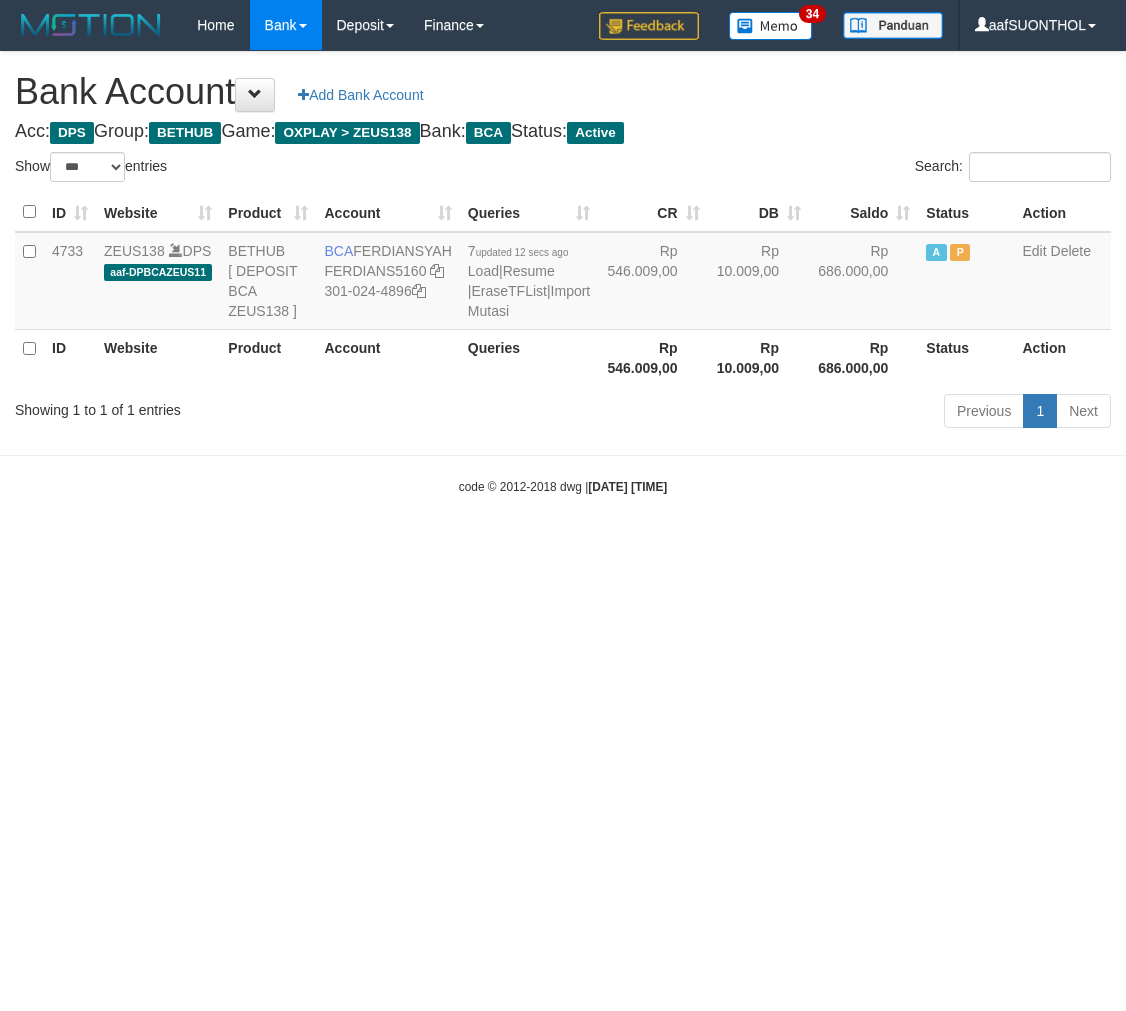 select on "***" 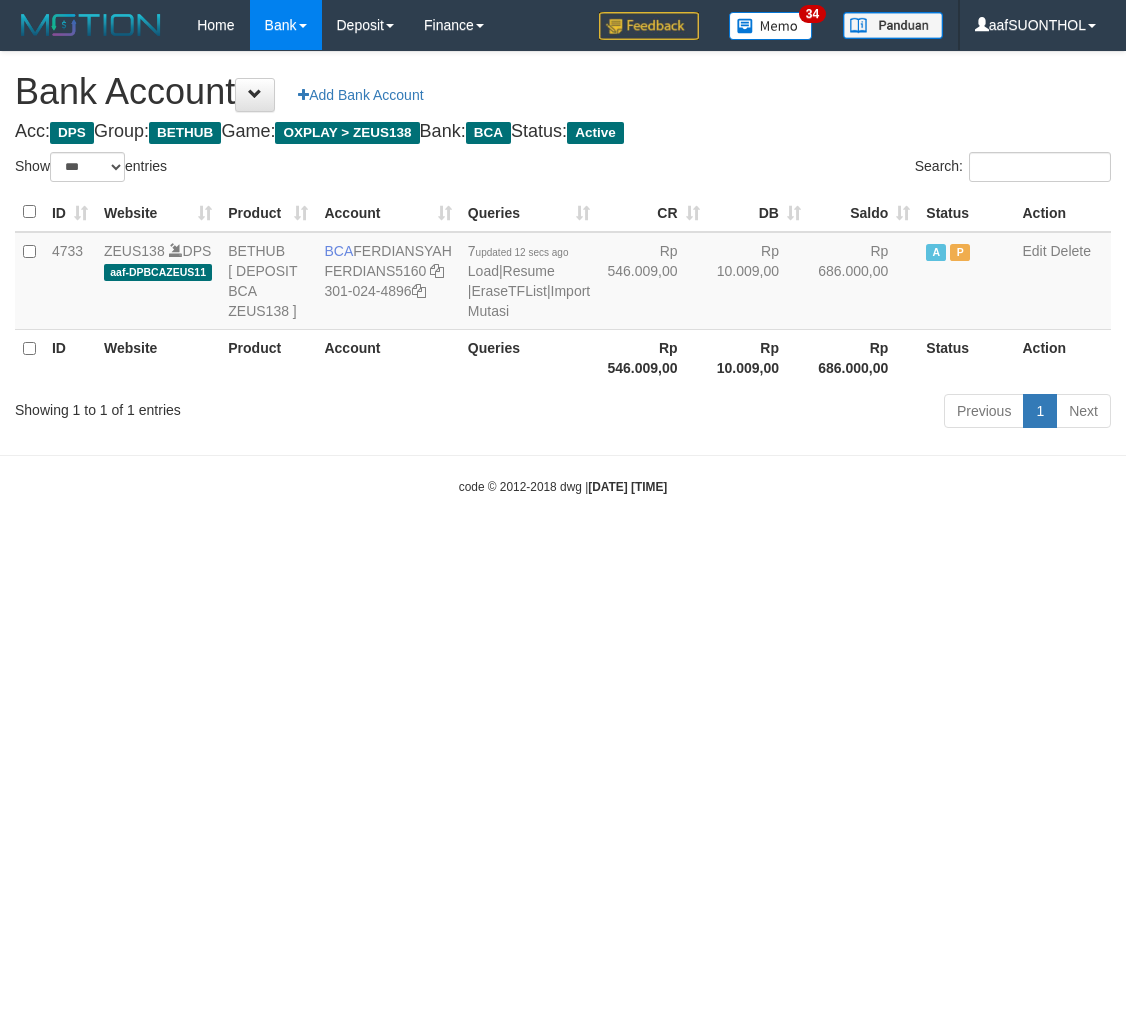 scroll, scrollTop: 0, scrollLeft: 0, axis: both 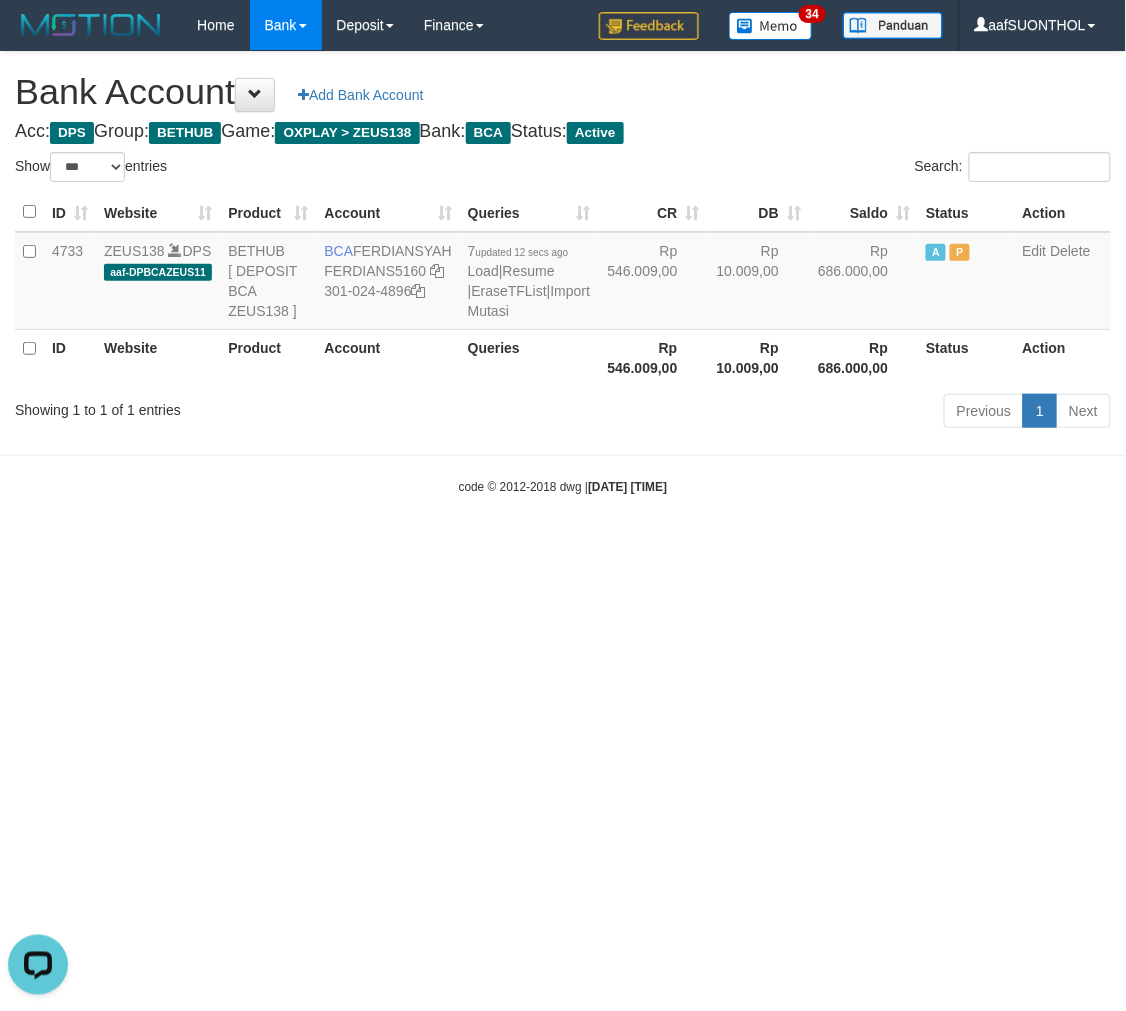 click on "Toggle navigation
Home
Bank
Account List
Load
By Website
Group
[OXPLAY]													ZEUS138
By Load Group (DPS)
Sync" at bounding box center [563, 273] 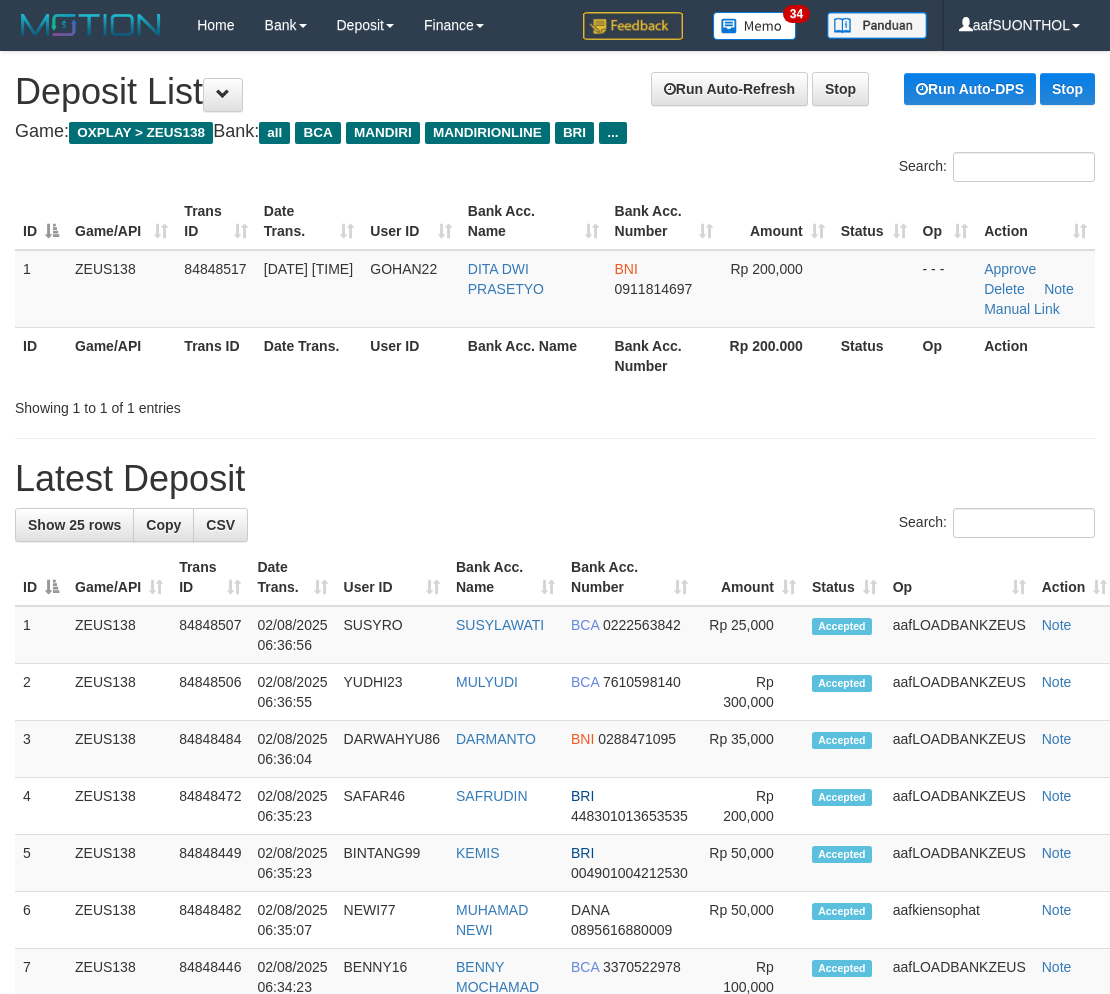 scroll, scrollTop: 0, scrollLeft: 0, axis: both 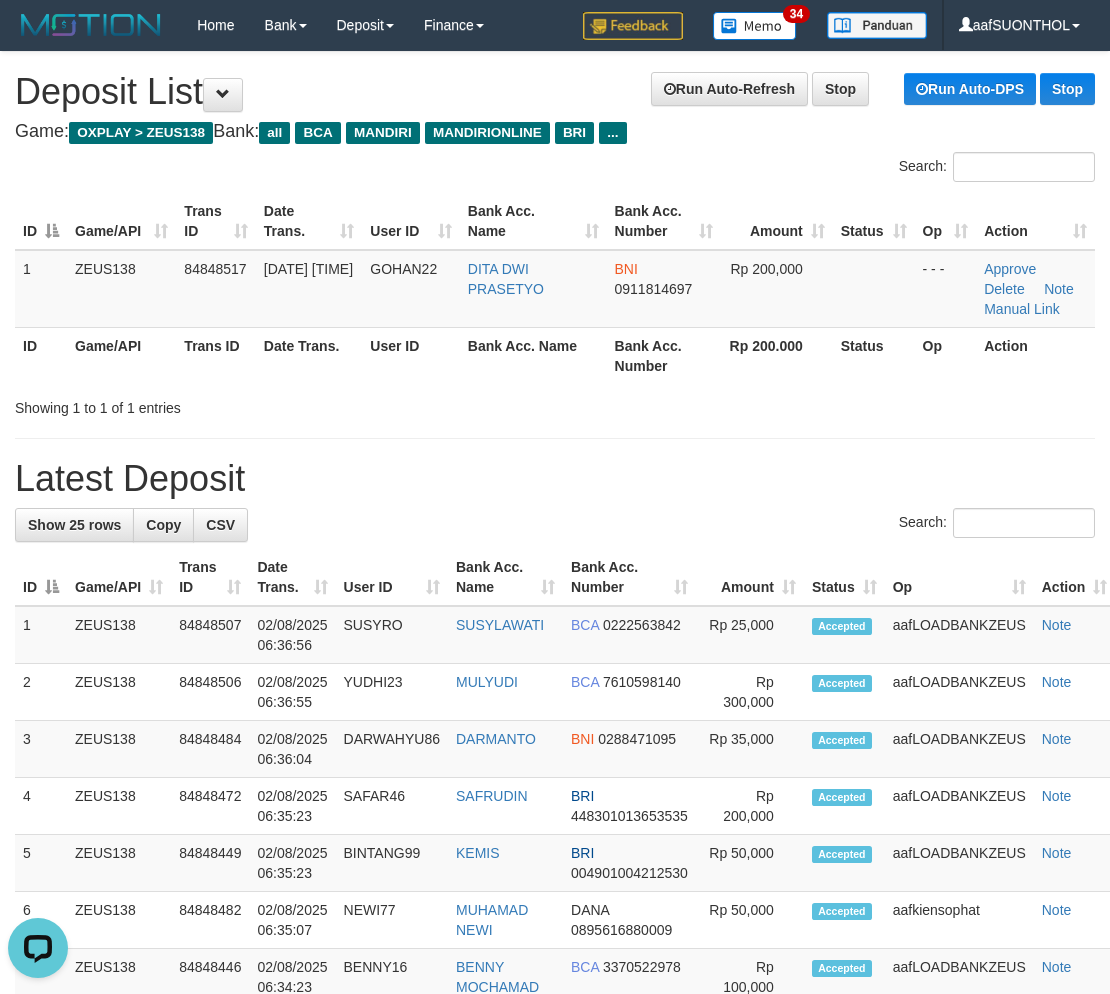 click on "**********" at bounding box center [555, 1138] 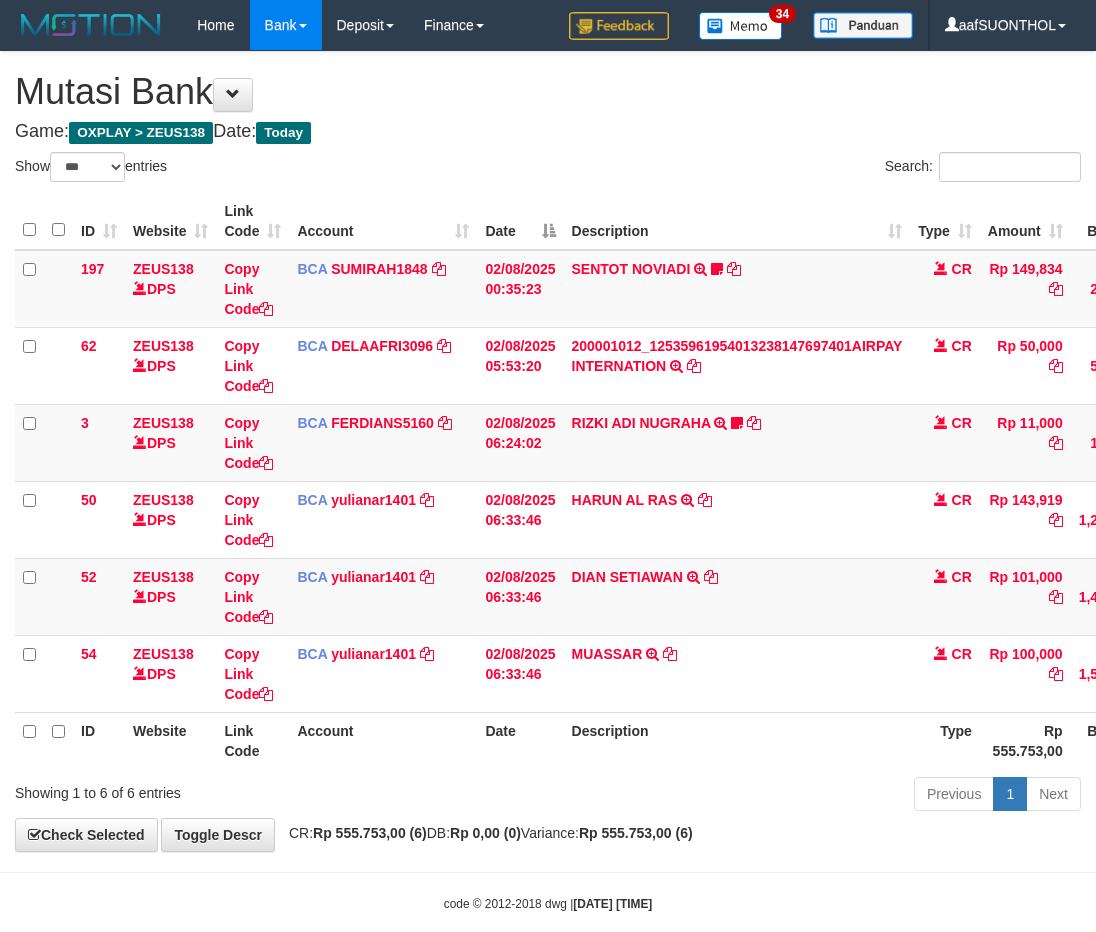 select on "***" 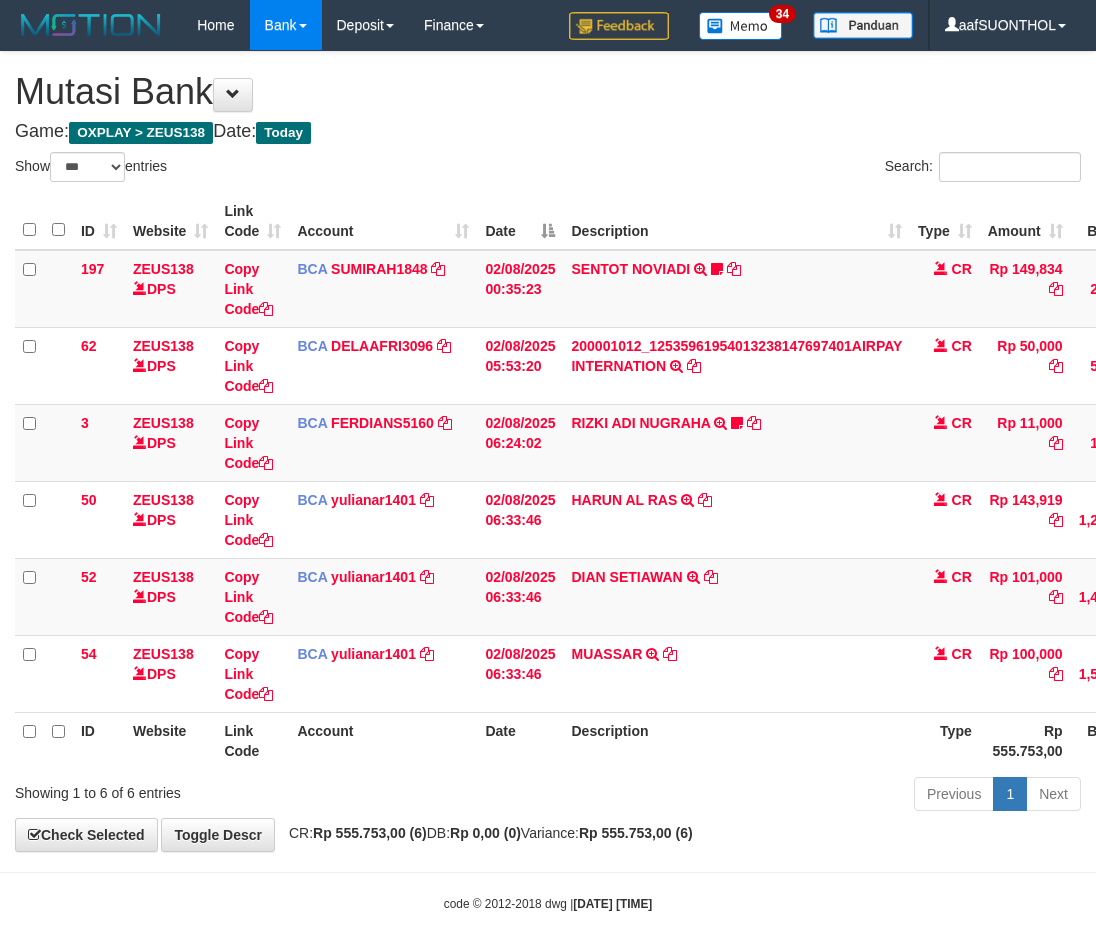 scroll, scrollTop: 0, scrollLeft: 2, axis: horizontal 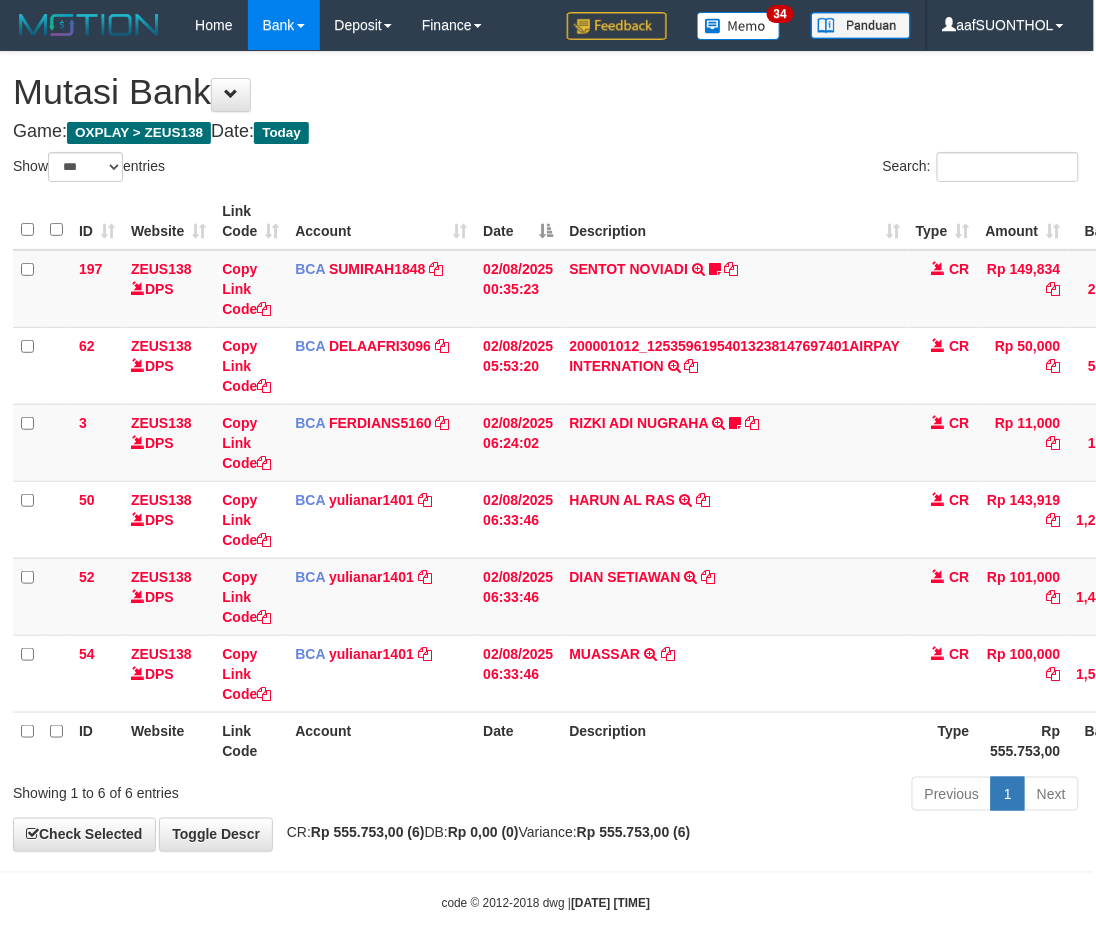 click on "Previous 1 Next" at bounding box center (774, 796) 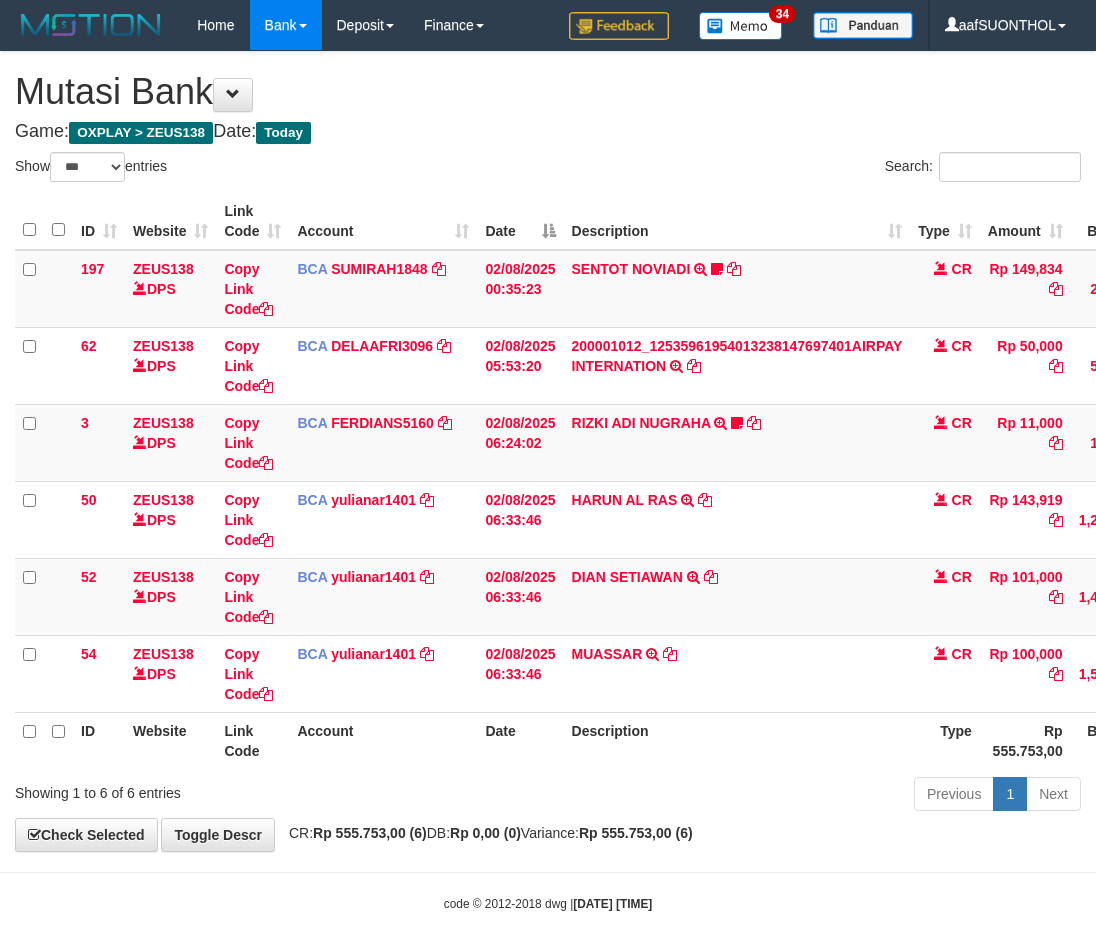 select on "***" 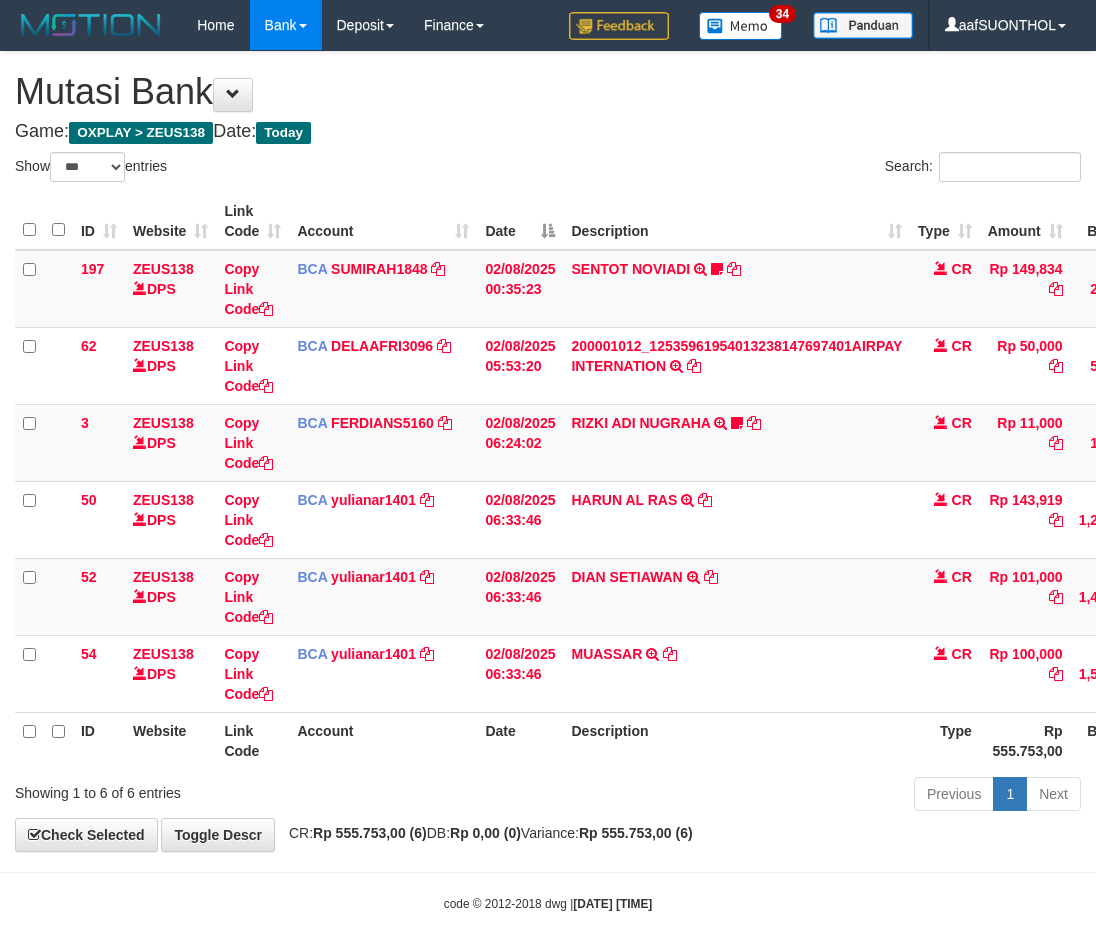scroll, scrollTop: 0, scrollLeft: 2, axis: horizontal 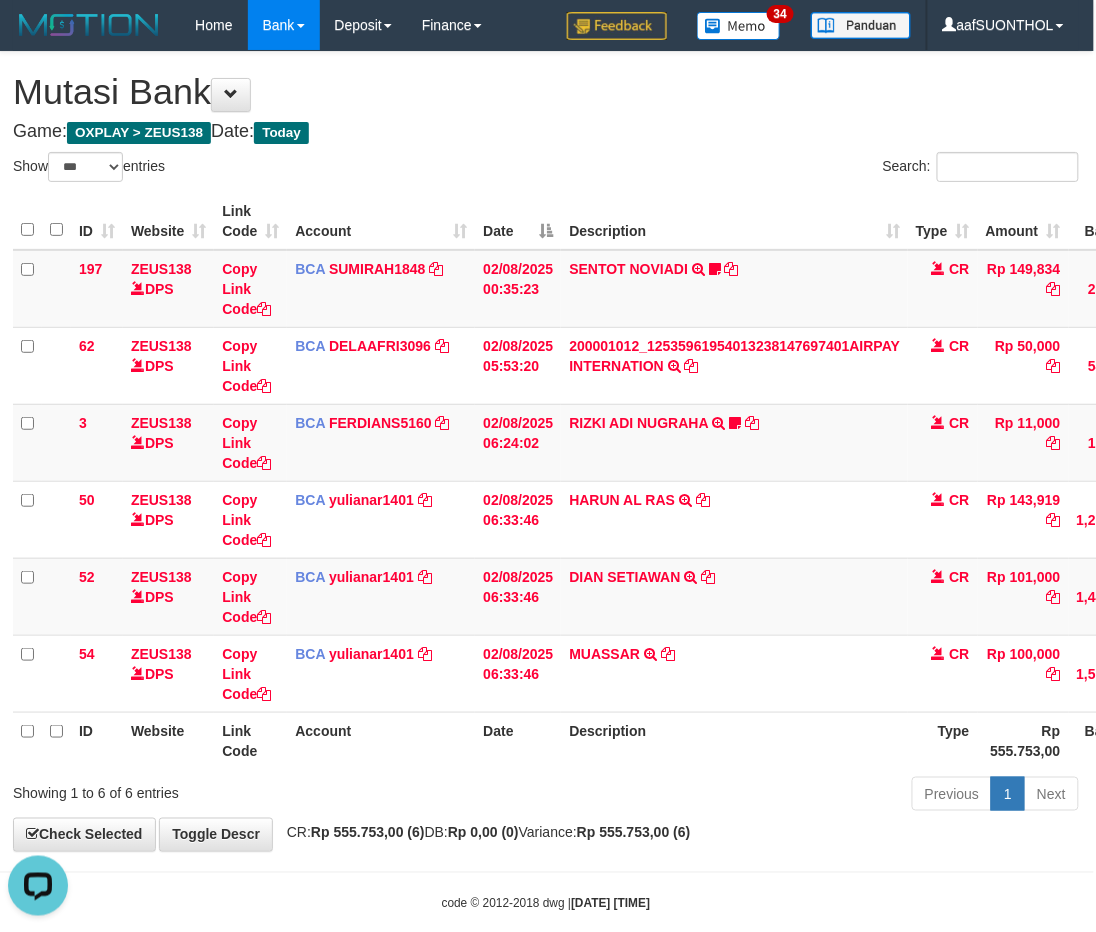 drag, startPoint x: 778, startPoint y: 713, endPoint x: 768, endPoint y: 717, distance: 10.770329 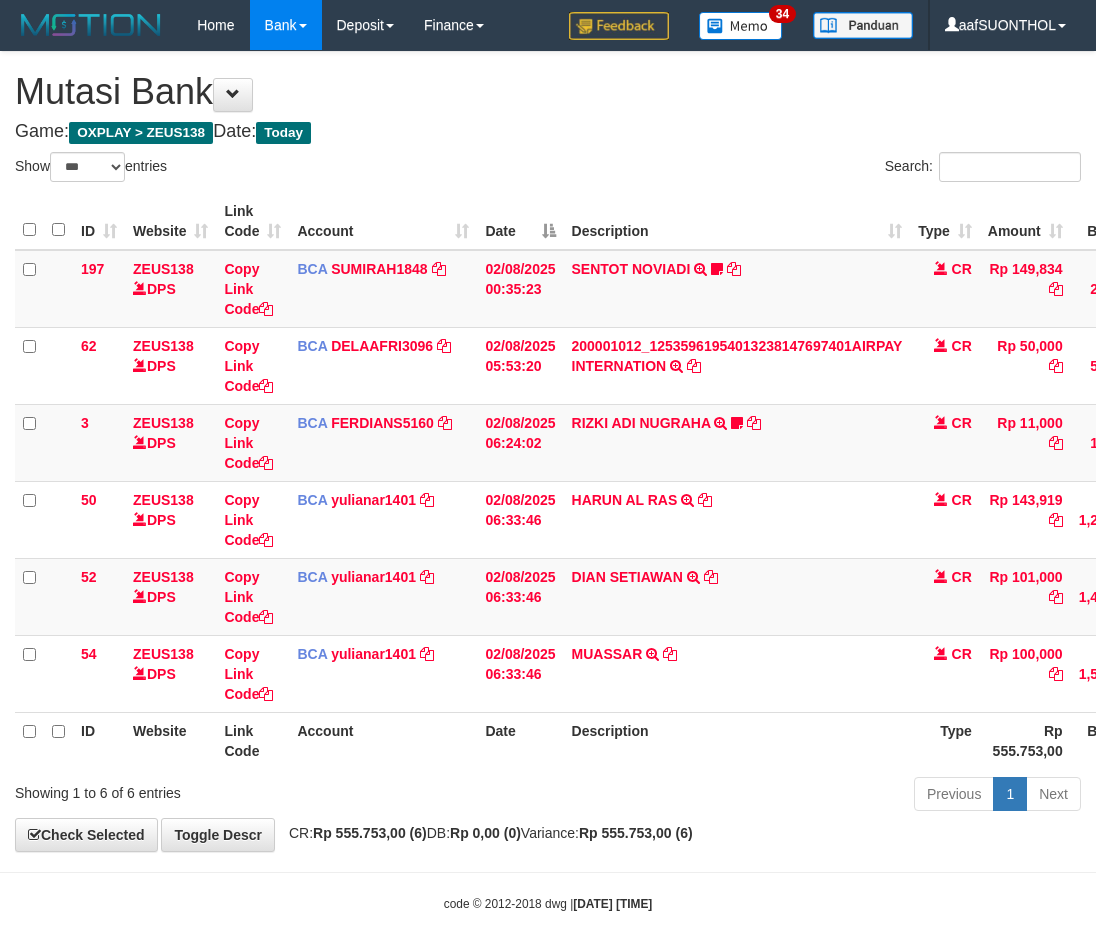 select on "***" 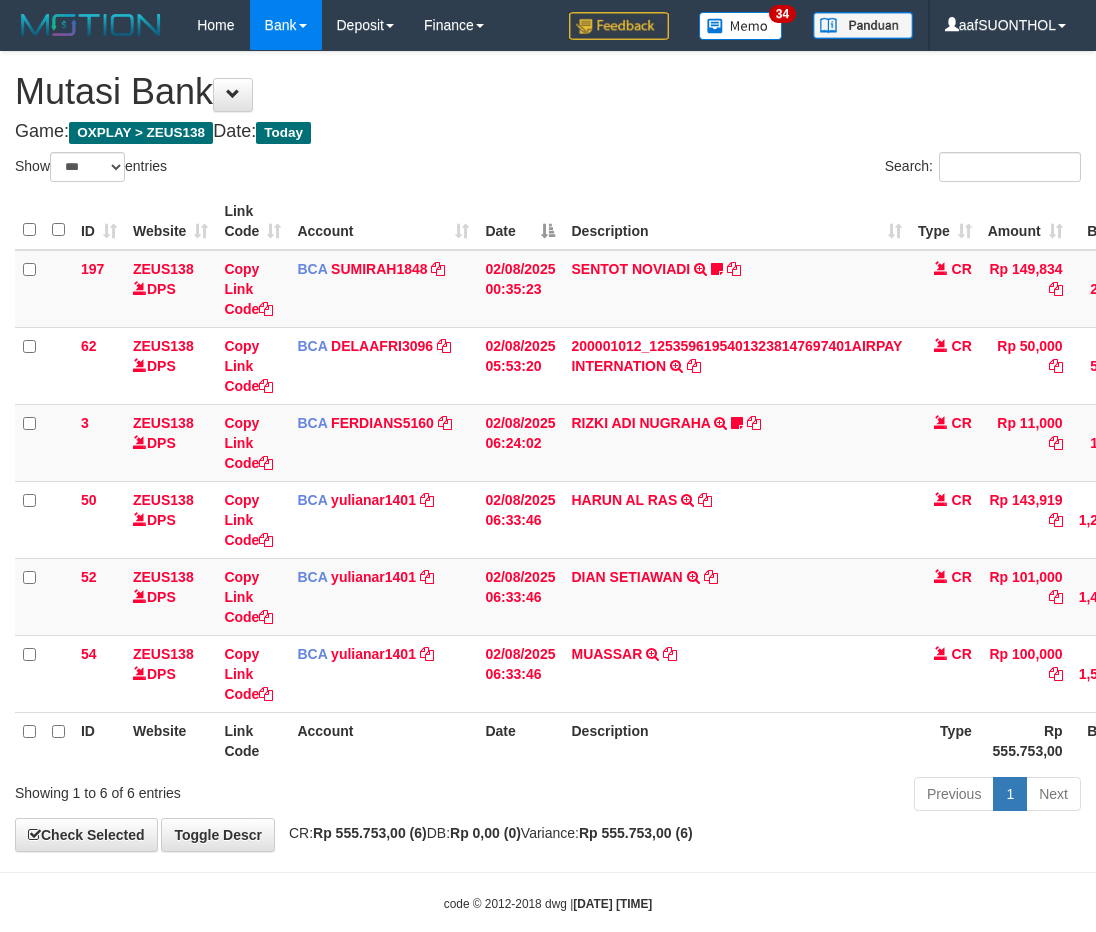 scroll, scrollTop: 0, scrollLeft: 2, axis: horizontal 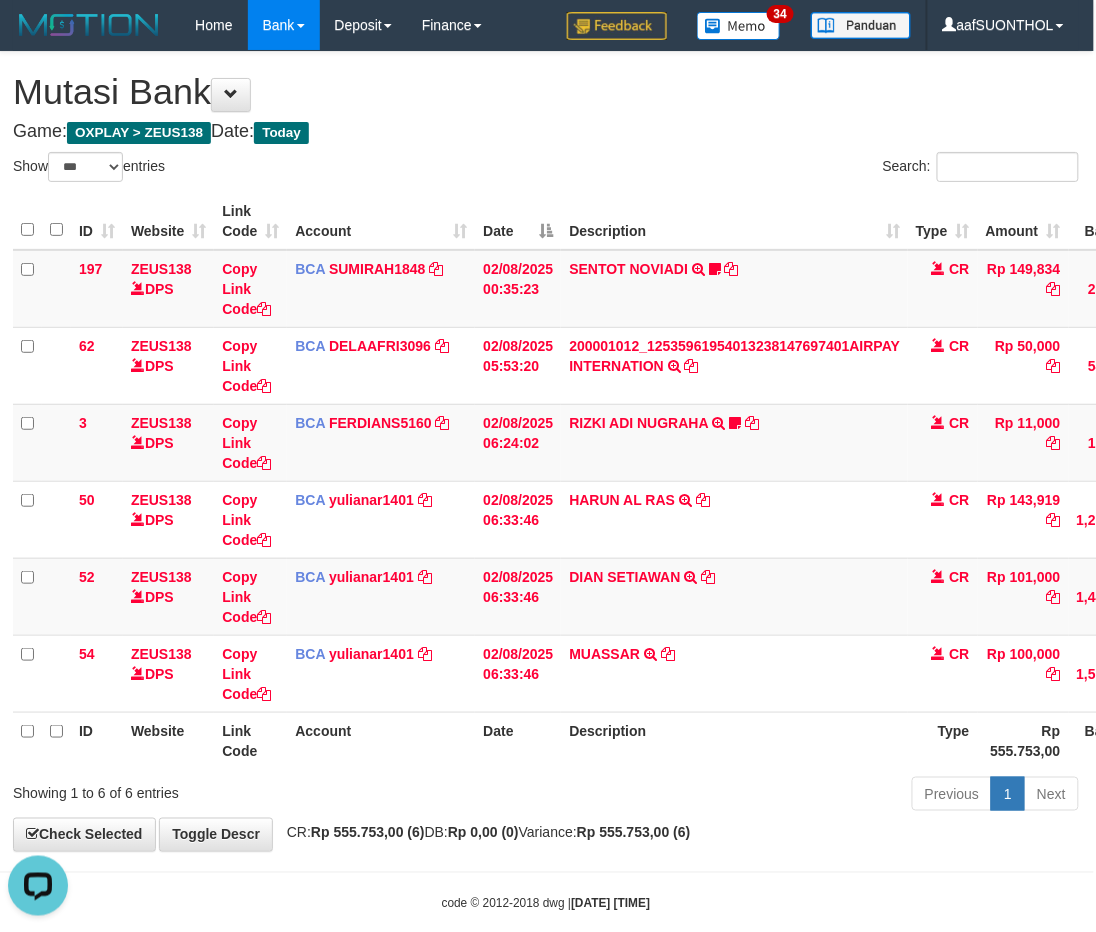 drag, startPoint x: 791, startPoint y: 842, endPoint x: 772, endPoint y: 836, distance: 19.924858 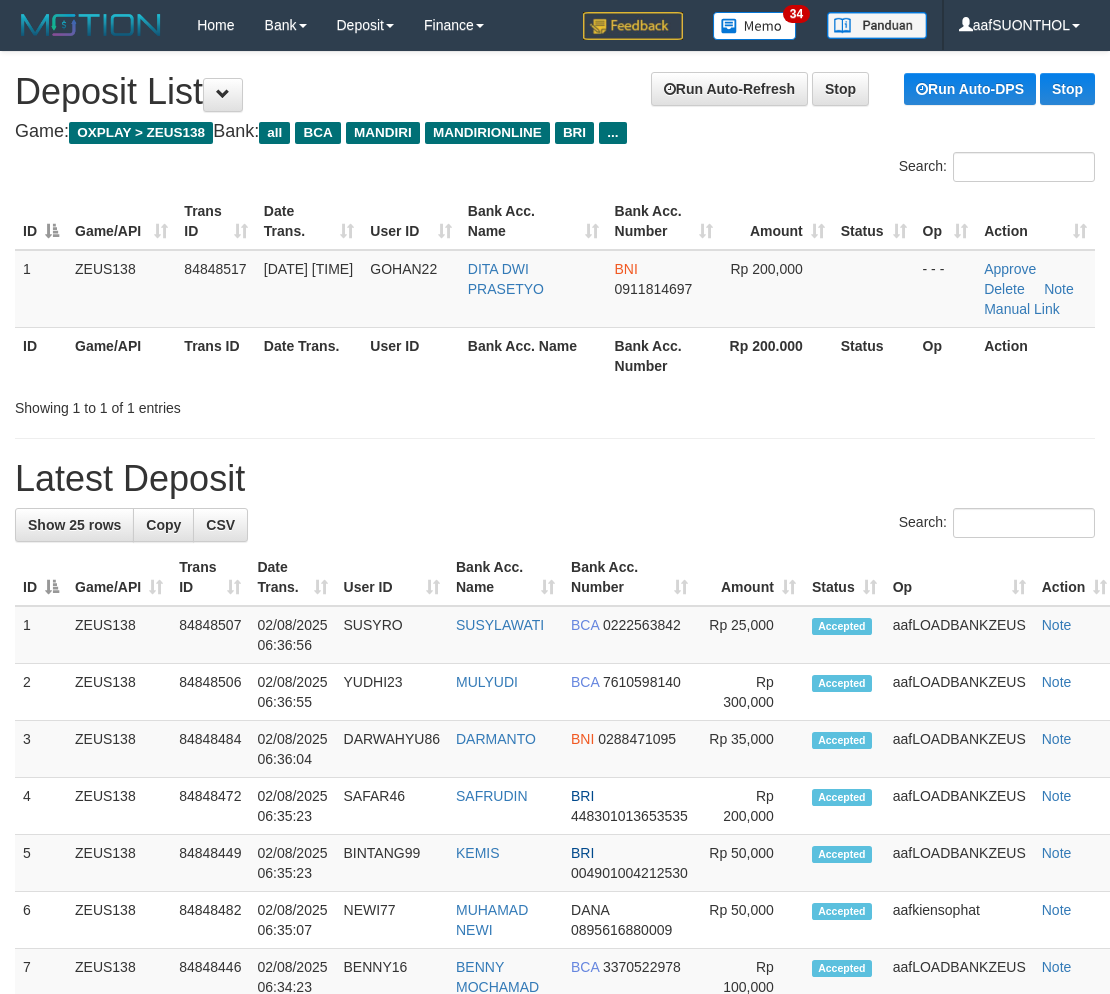 scroll, scrollTop: 0, scrollLeft: 0, axis: both 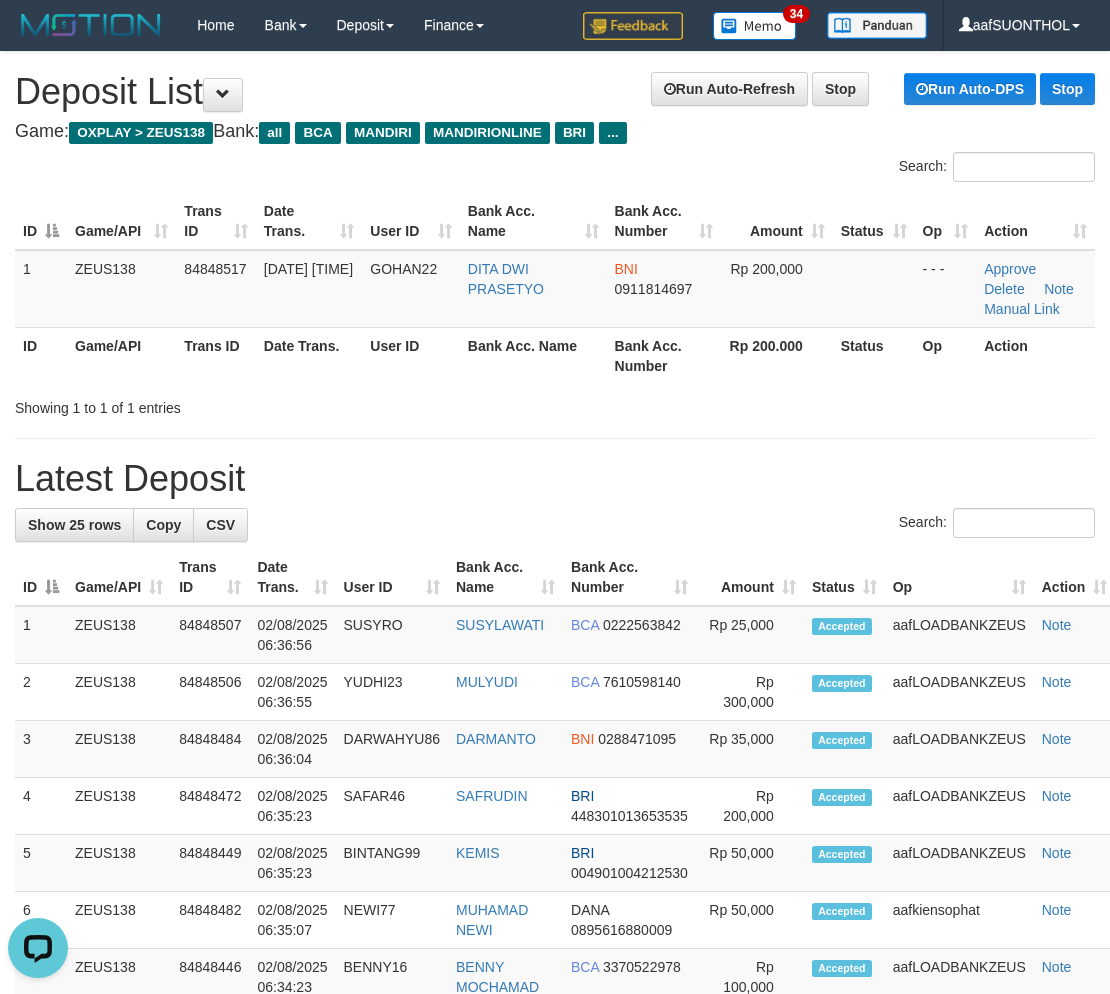 click on "Latest Deposit" at bounding box center (555, 479) 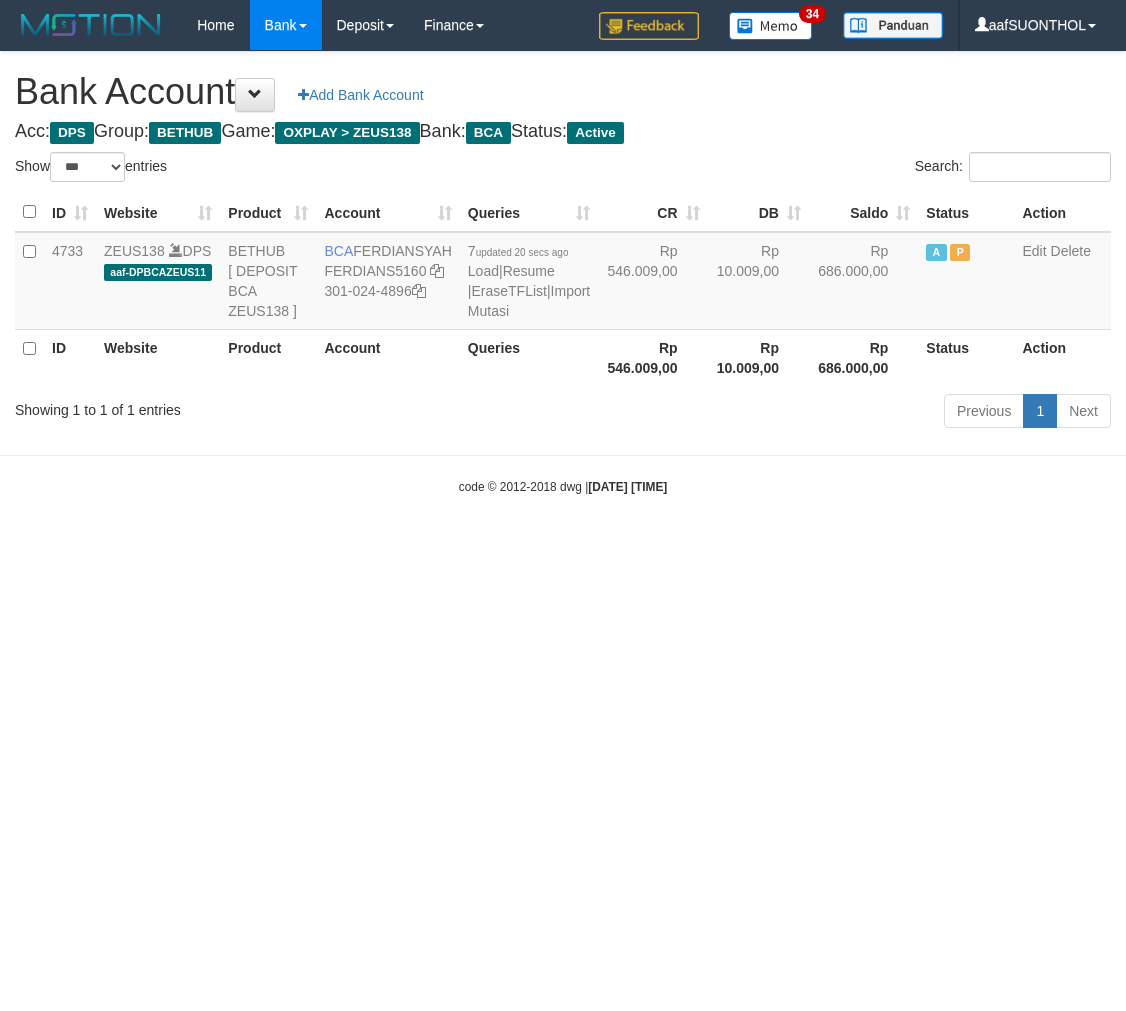 select on "***" 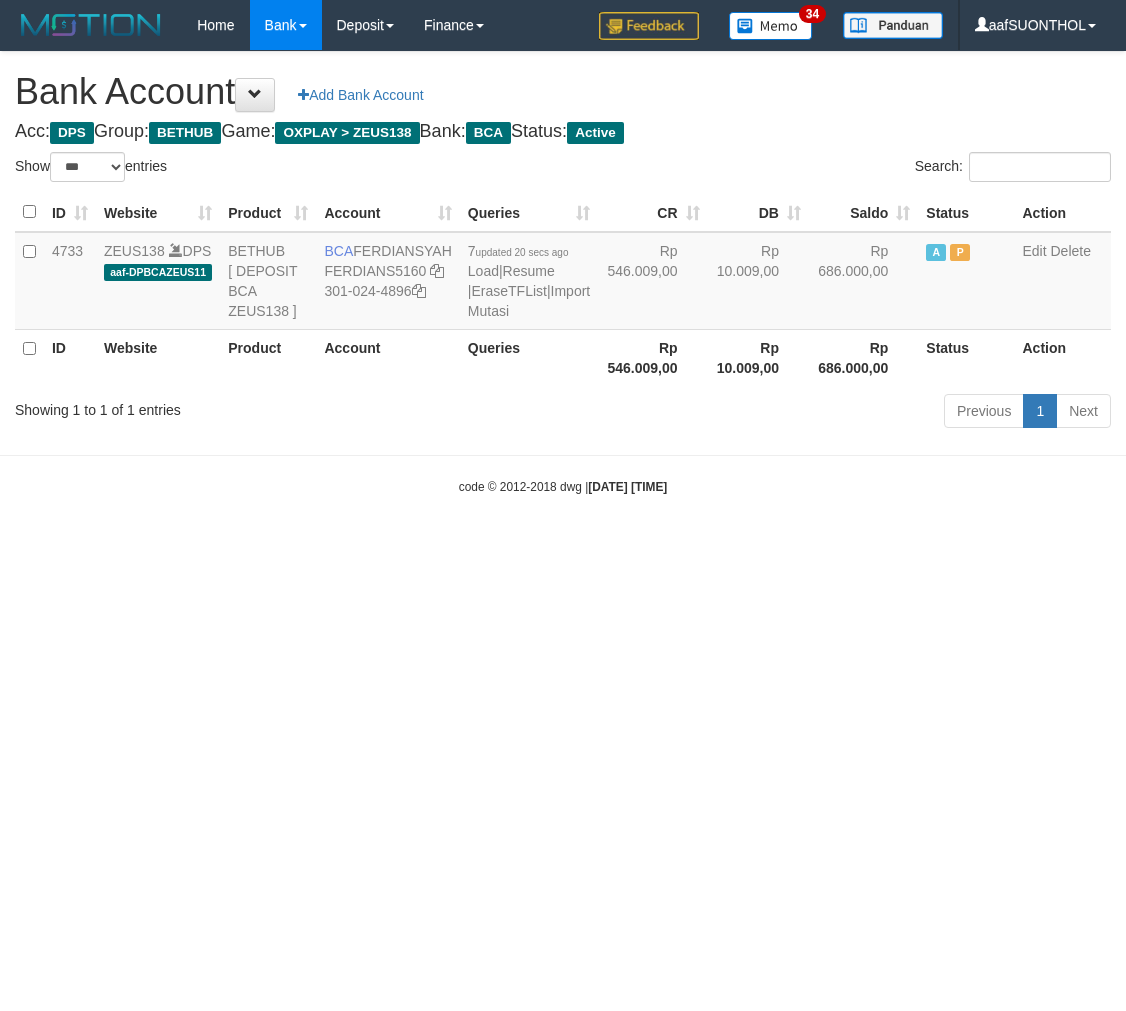 scroll, scrollTop: 0, scrollLeft: 0, axis: both 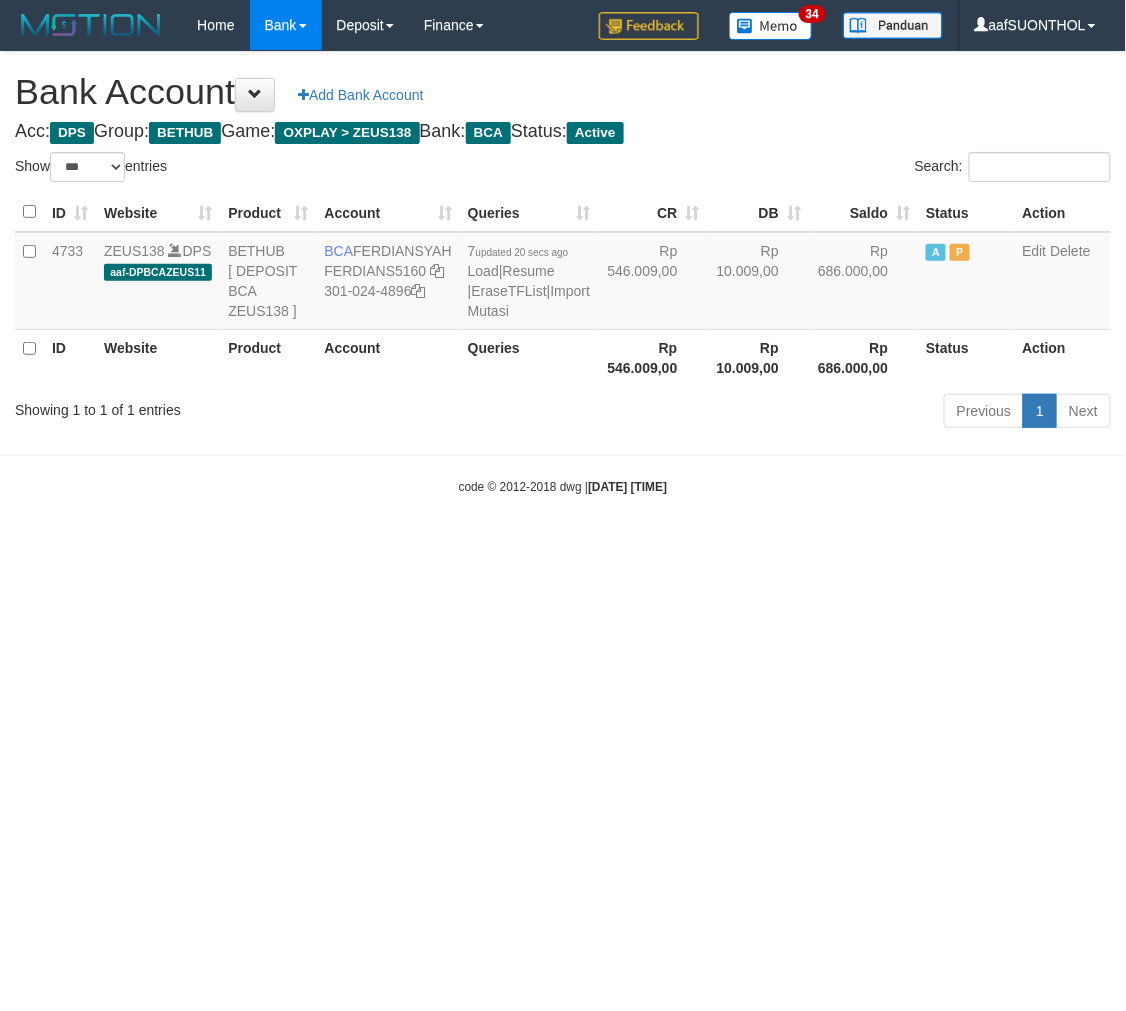 click on "Toggle navigation
Home
Bank
Account List
Load
By Website
Group
[OXPLAY]													ZEUS138
By Load Group (DPS)
Sync" at bounding box center [563, 273] 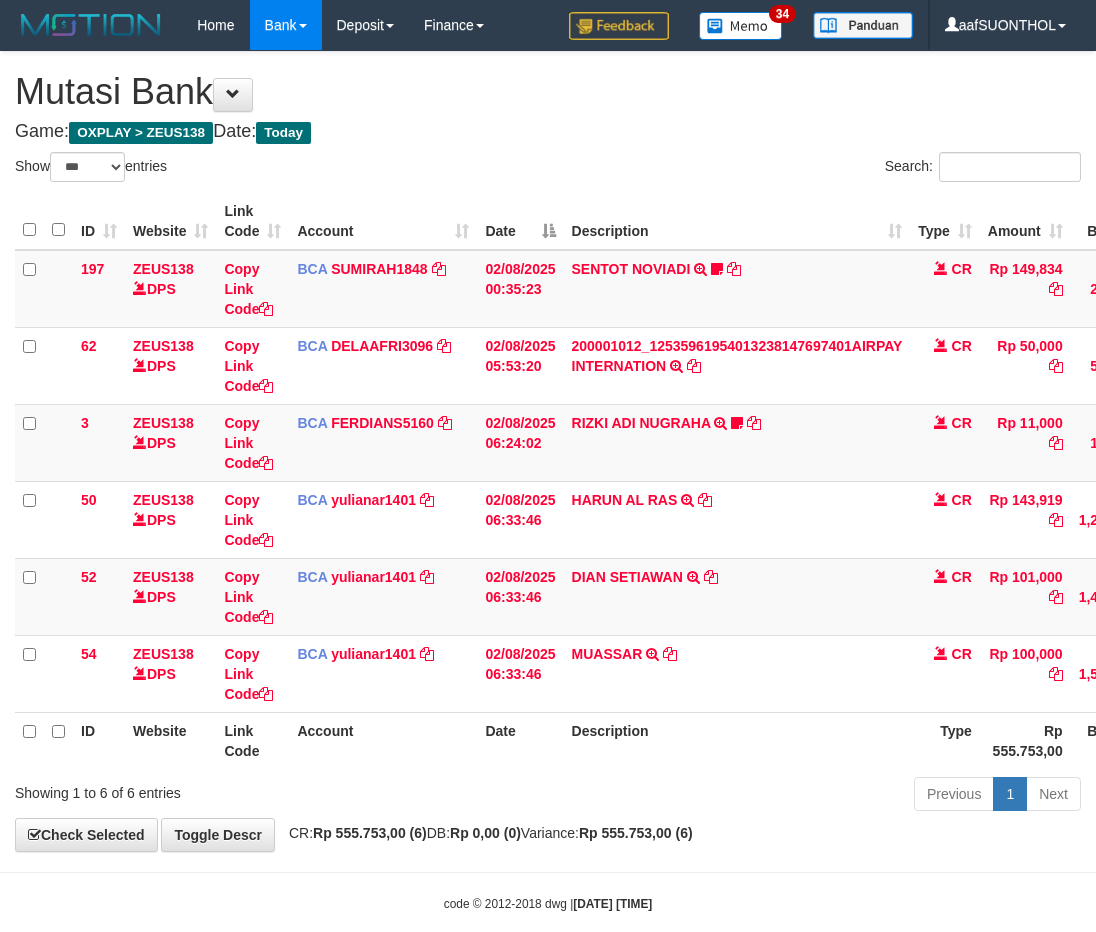 select on "***" 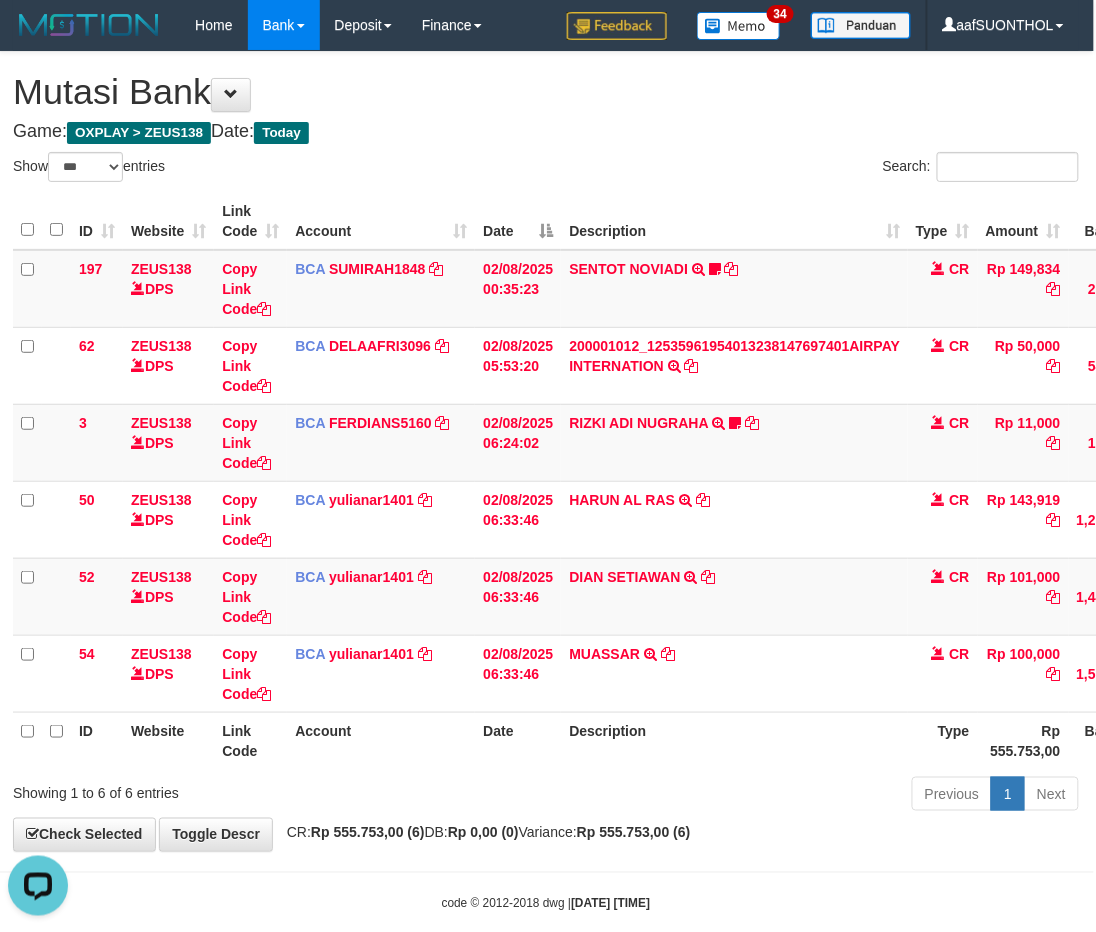 scroll, scrollTop: 0, scrollLeft: 0, axis: both 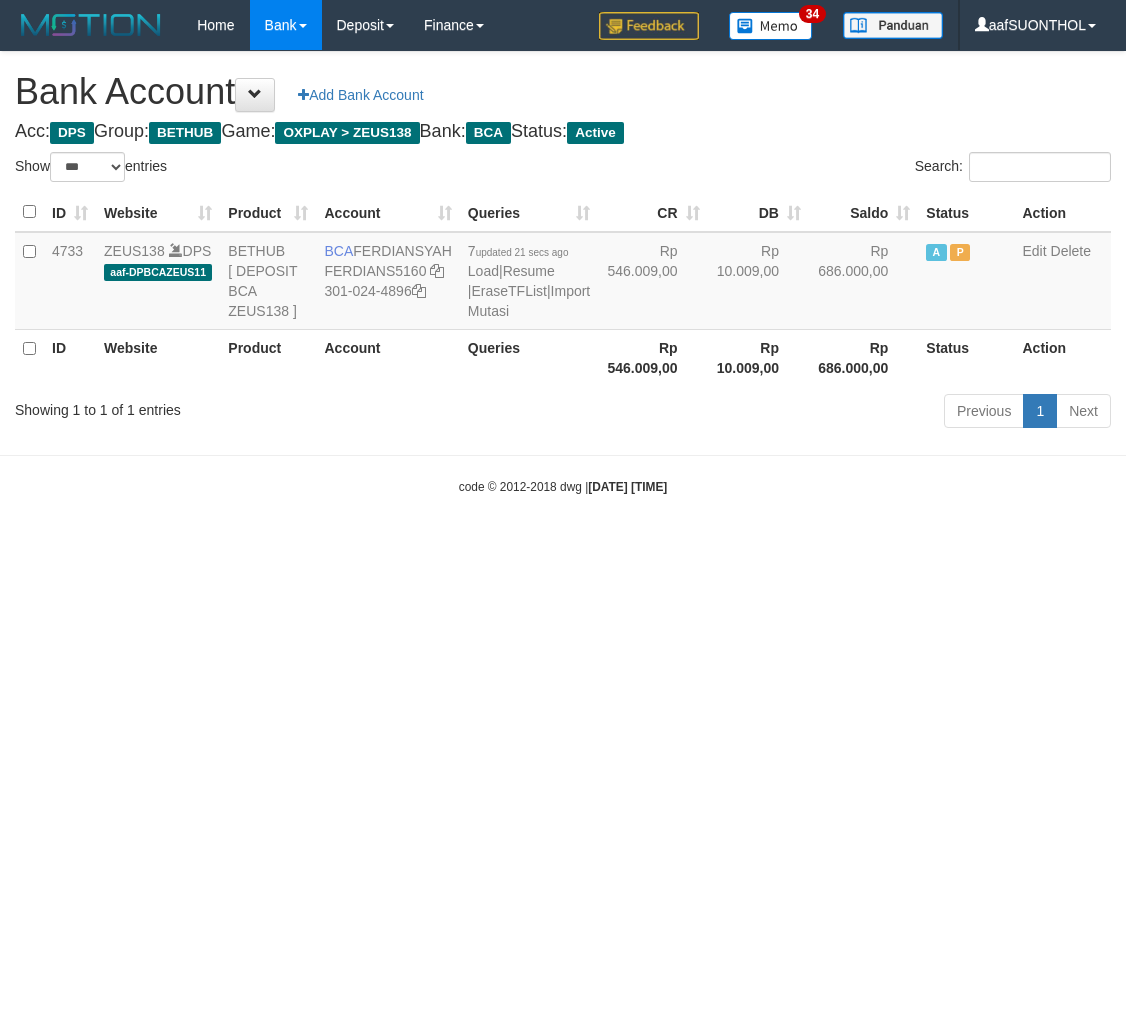 select on "***" 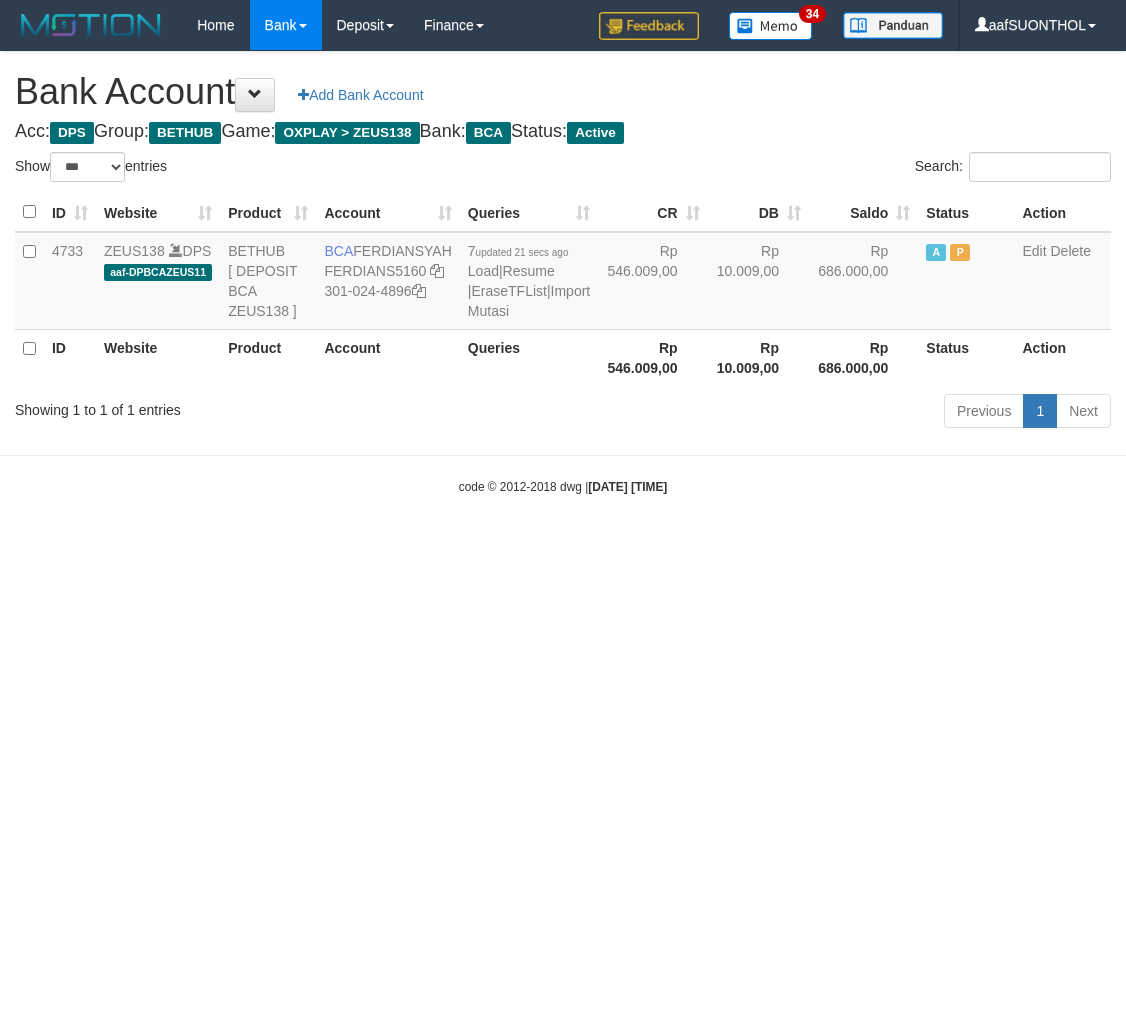 scroll, scrollTop: 0, scrollLeft: 0, axis: both 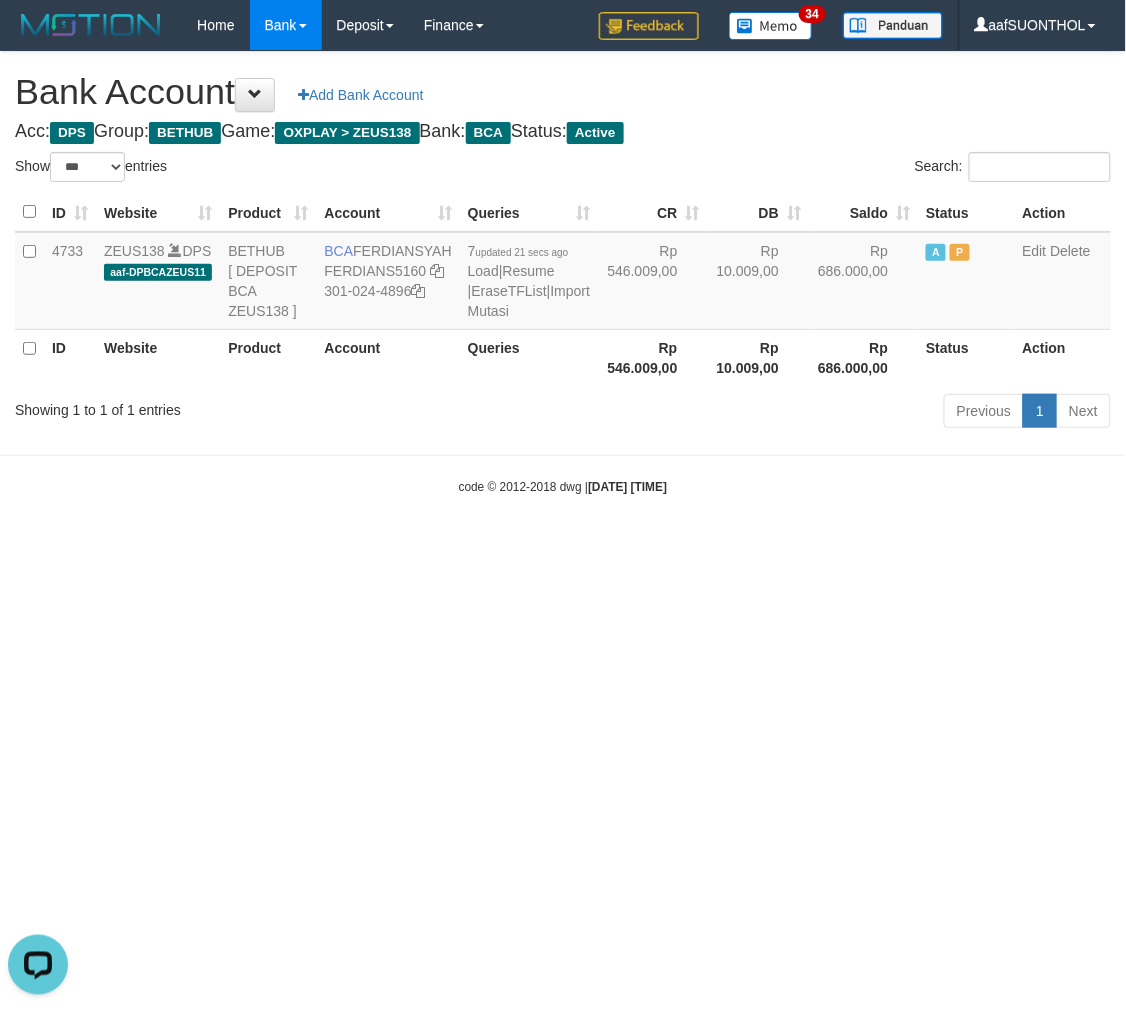 click on "Toggle navigation
Home
Bank
Account List
Load
By Website
Group
[OXPLAY]													ZEUS138
By Load Group (DPS)
Sync" at bounding box center (563, 273) 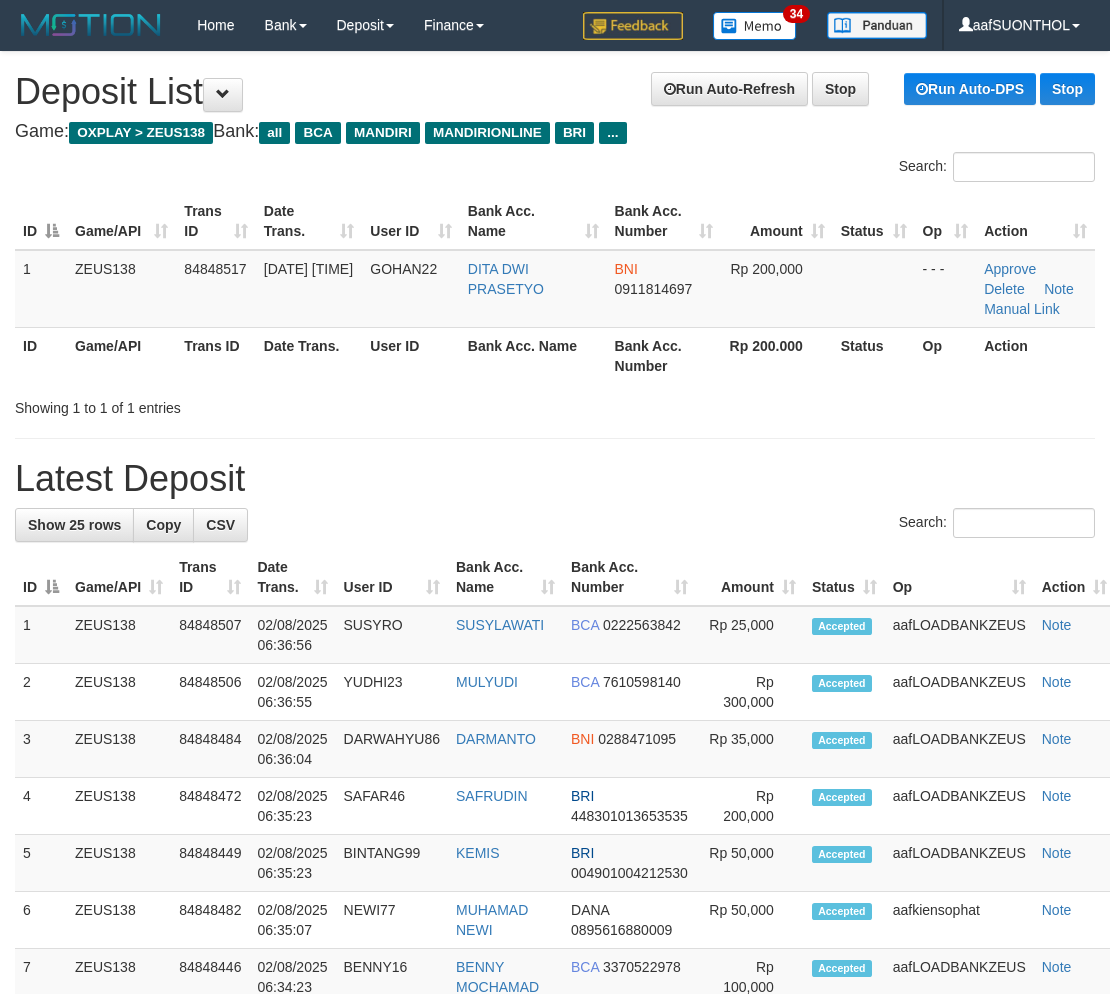 scroll, scrollTop: 0, scrollLeft: 0, axis: both 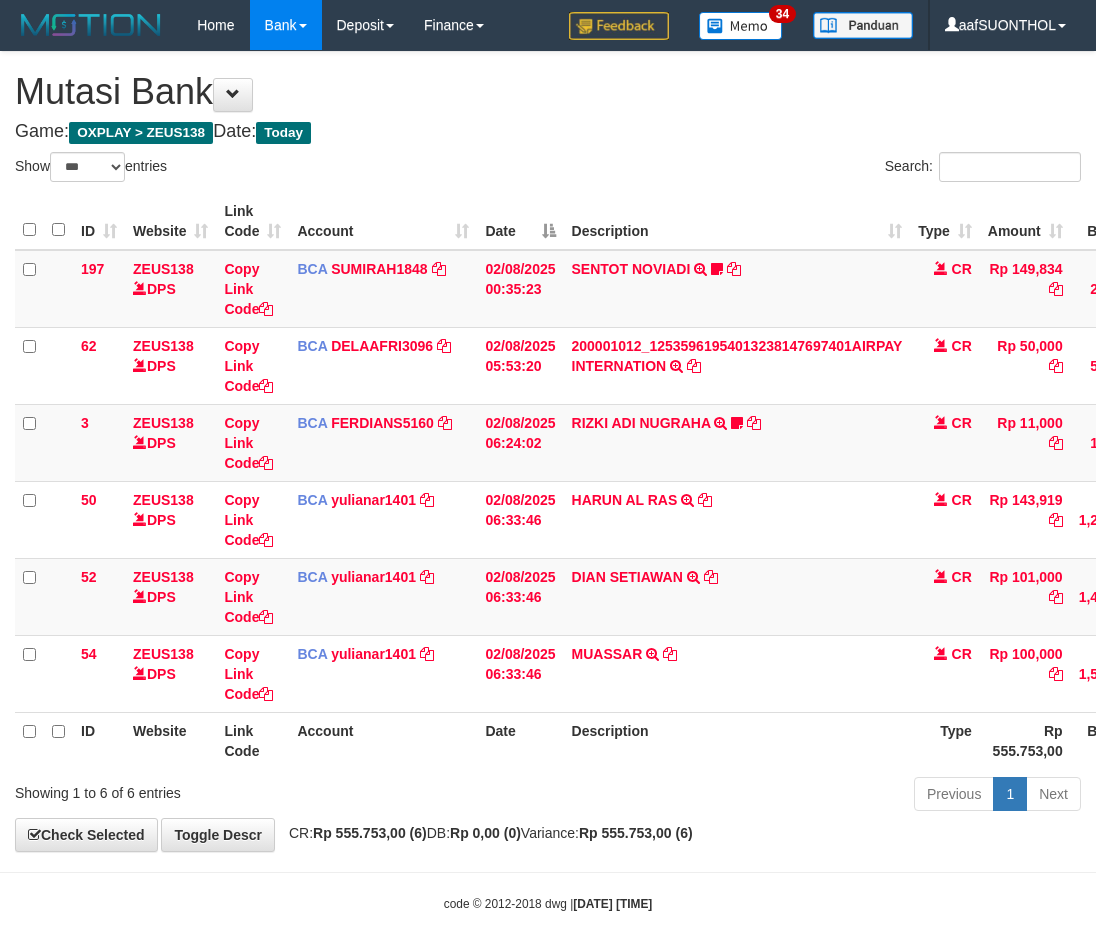 select on "***" 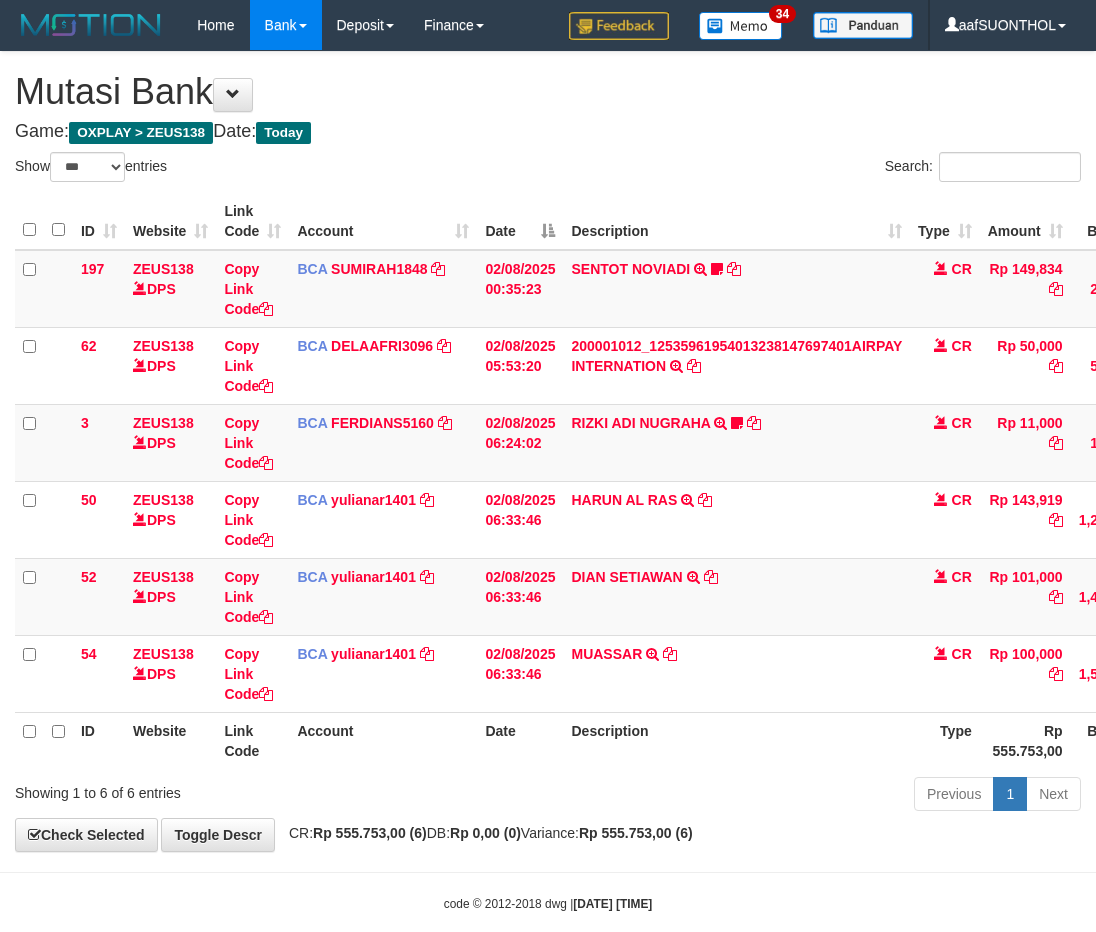 scroll, scrollTop: 0, scrollLeft: 2, axis: horizontal 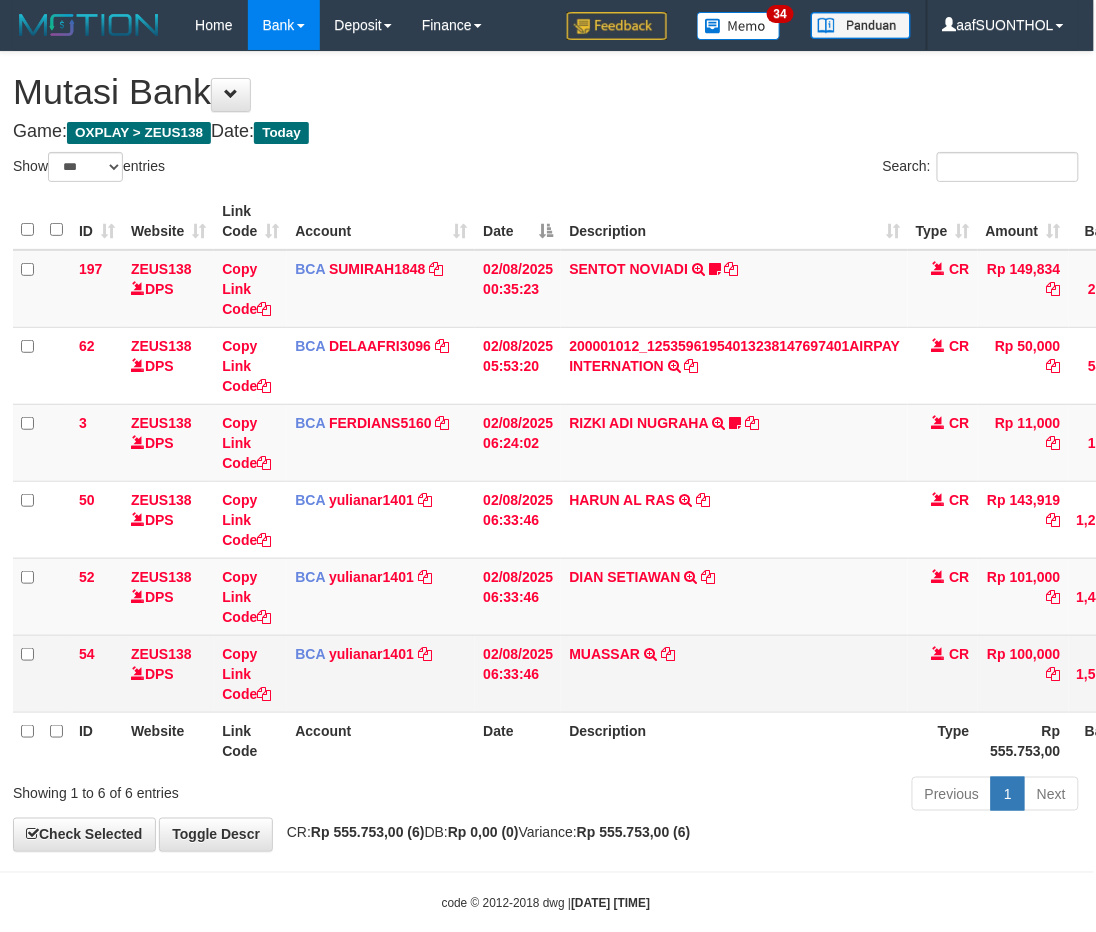 click on "MUASSAR         TRSF E-BANKING CR 0108/FTSCY/WS95031
100000.00MUASSAR" at bounding box center (734, 673) 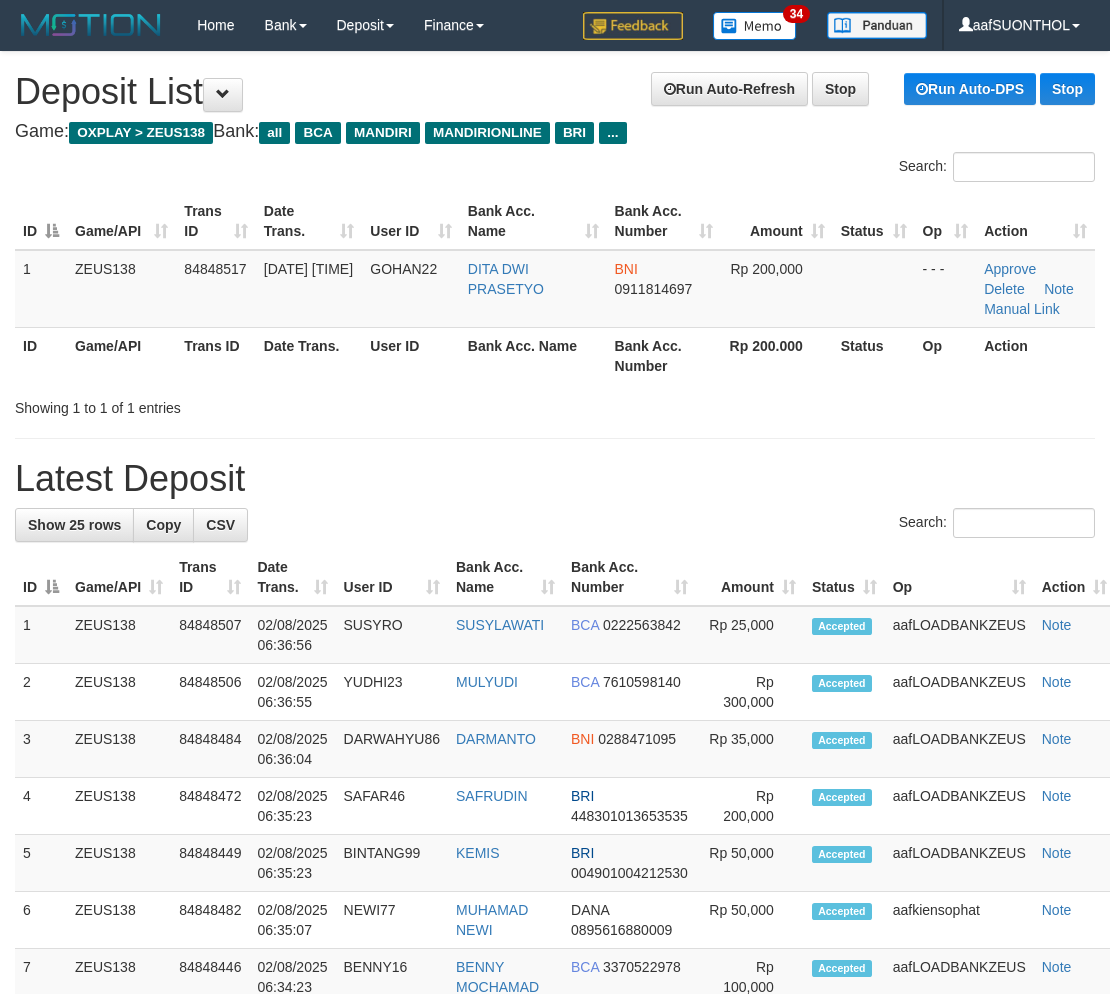scroll, scrollTop: 0, scrollLeft: 0, axis: both 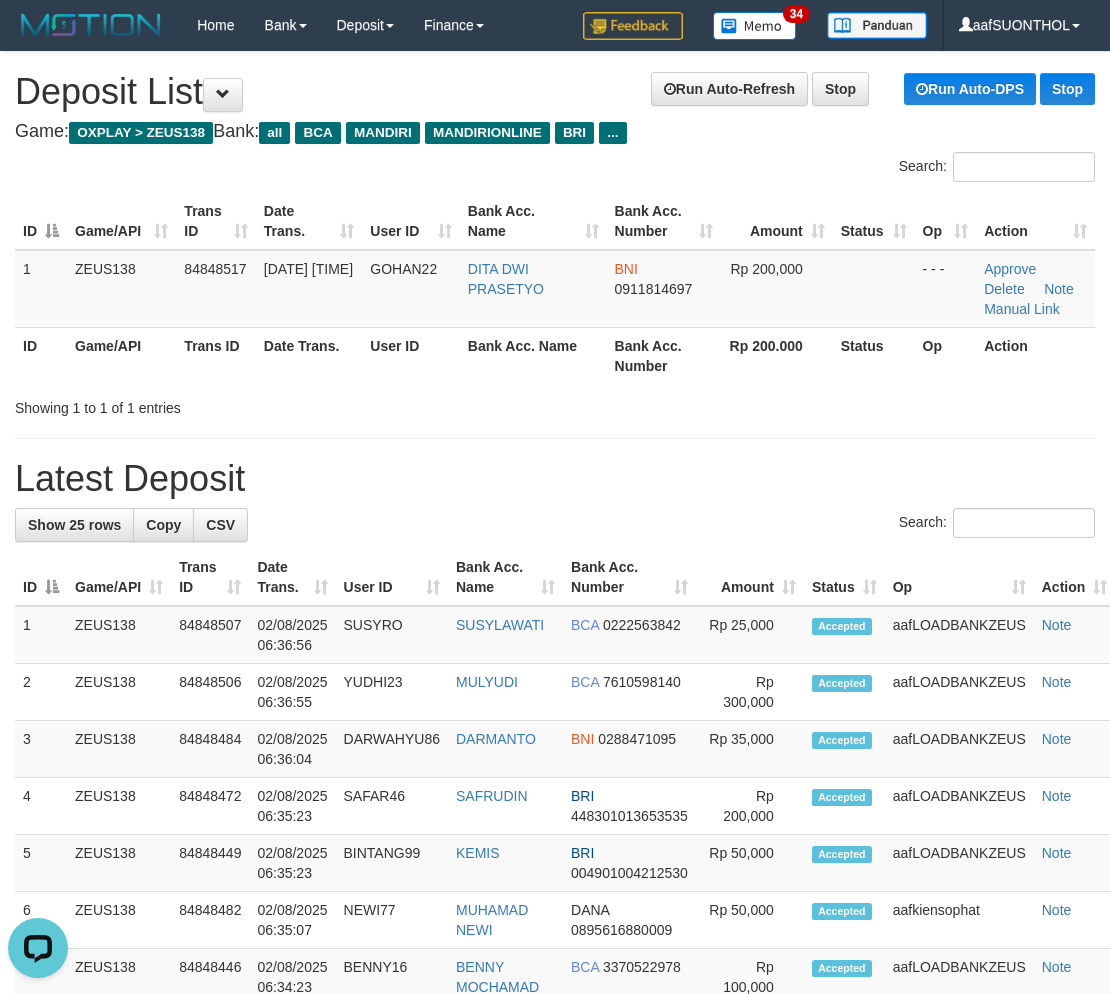 click on "Latest Deposit" at bounding box center (555, 479) 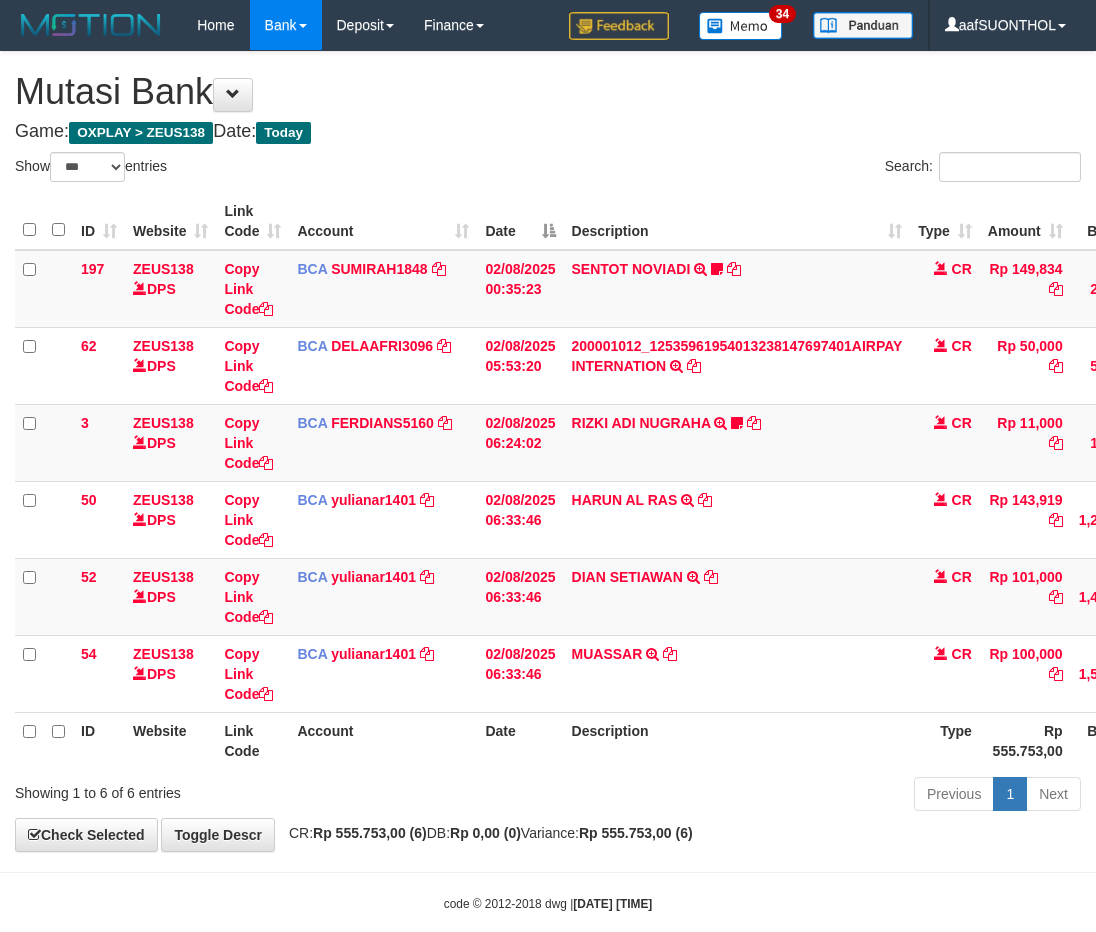 select on "***" 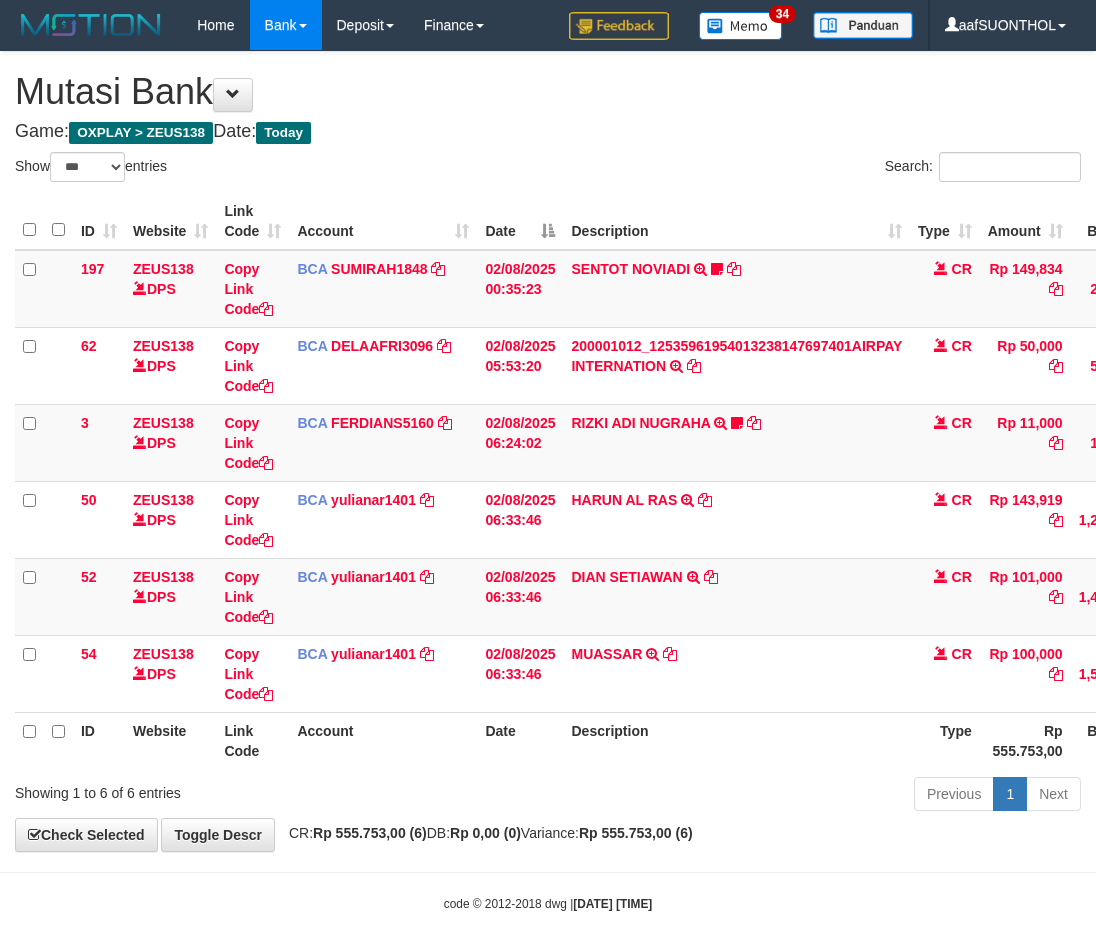 scroll, scrollTop: 0, scrollLeft: 2, axis: horizontal 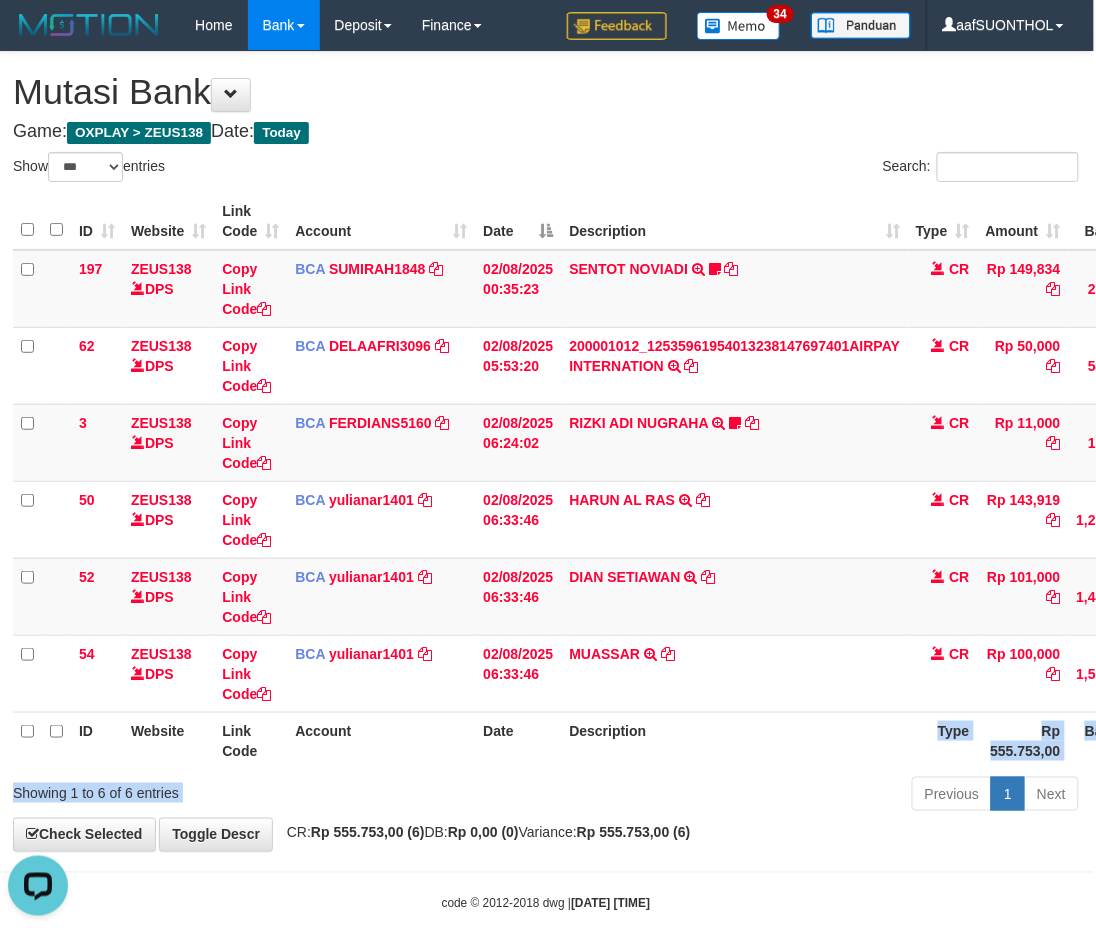 drag, startPoint x: 958, startPoint y: 762, endPoint x: 918, endPoint y: 750, distance: 41.761227 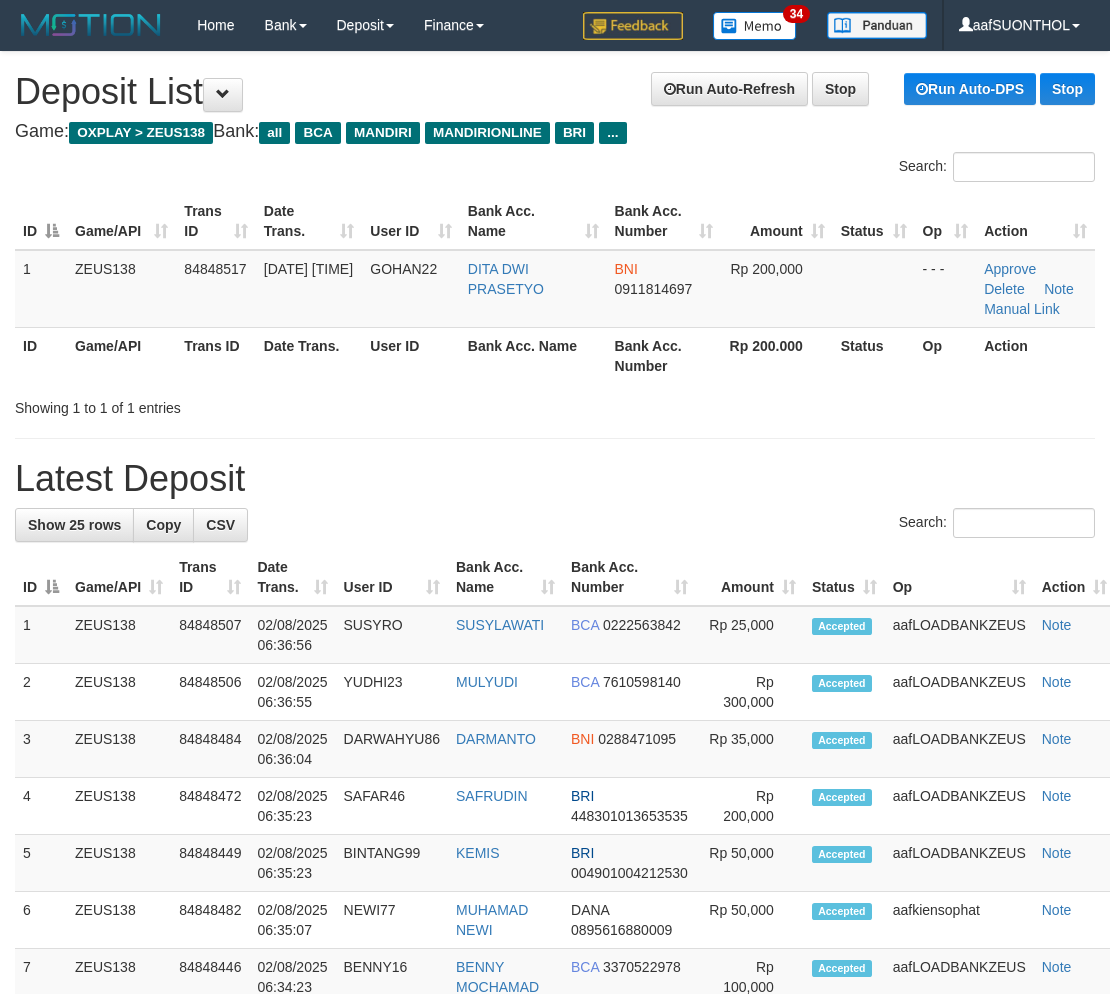 scroll, scrollTop: 0, scrollLeft: 0, axis: both 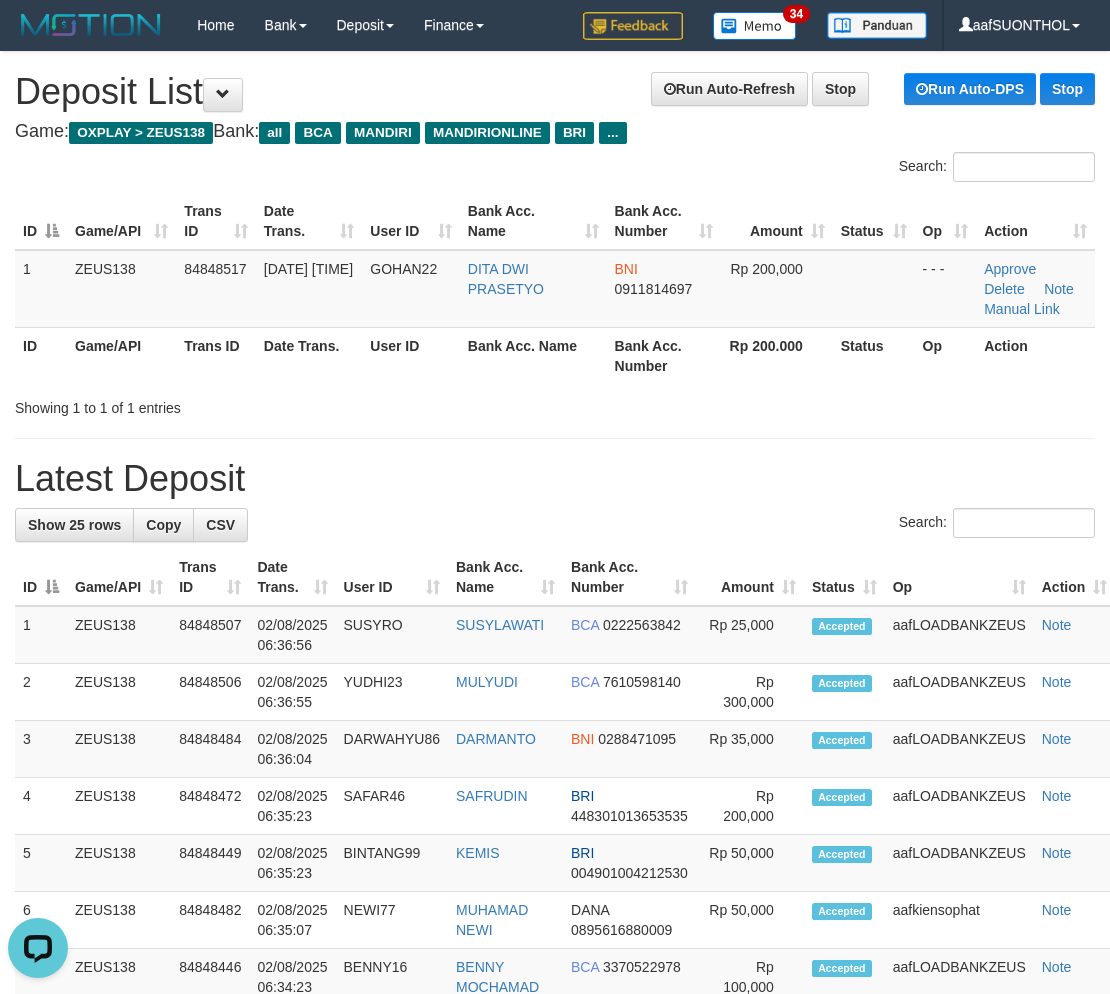 click on "**********" at bounding box center [555, 1138] 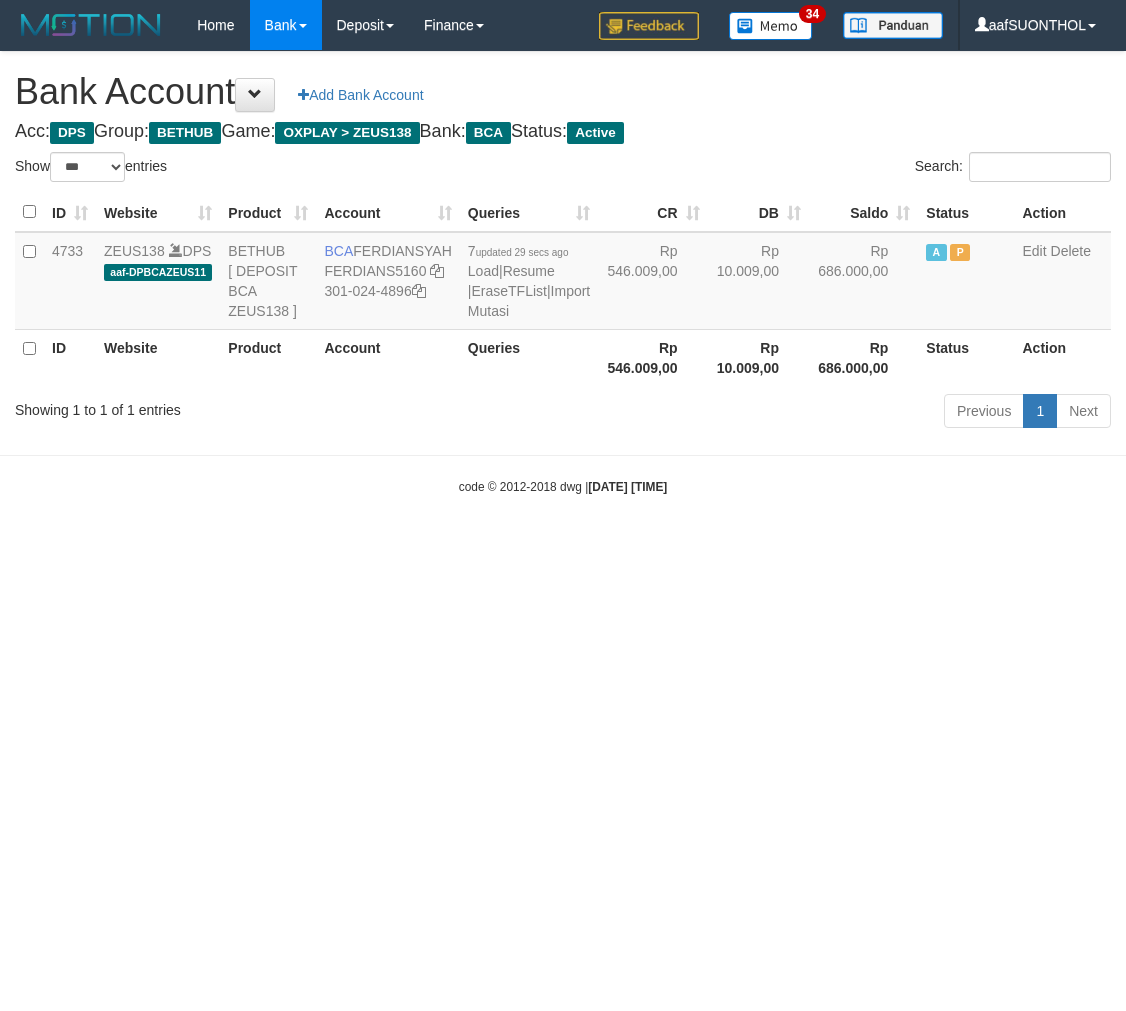 select on "***" 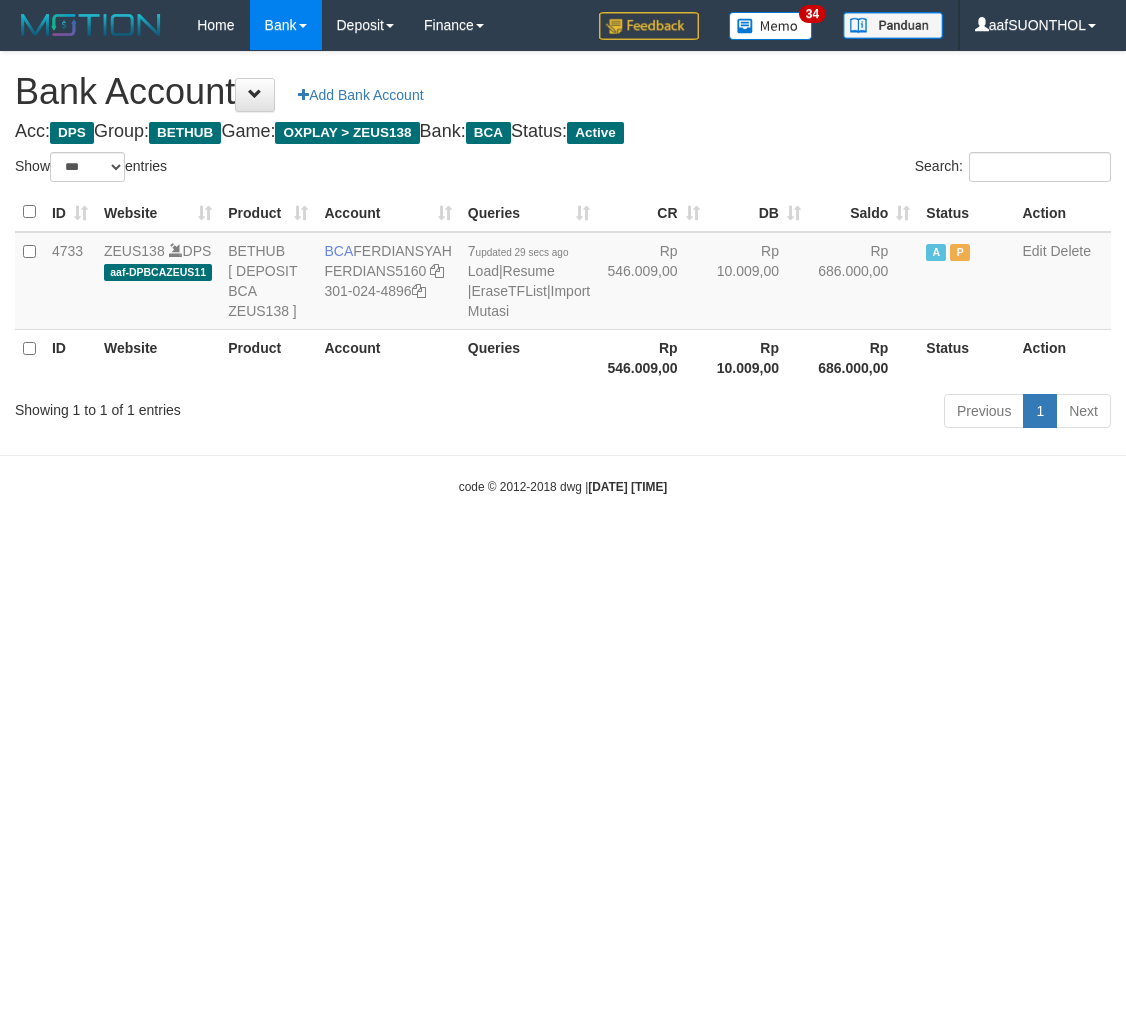 scroll, scrollTop: 0, scrollLeft: 0, axis: both 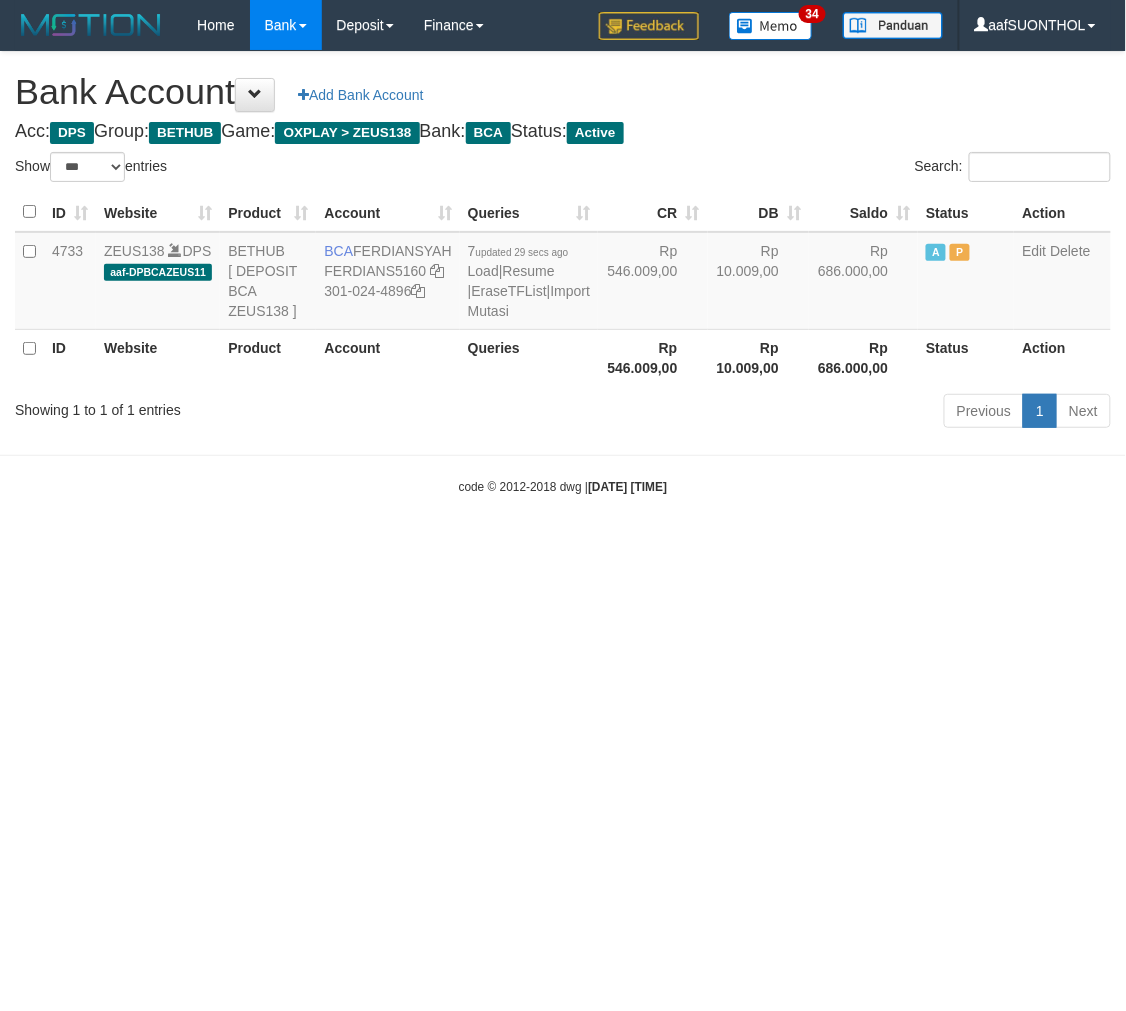 click on "Toggle navigation
Home
Bank
Account List
Load
By Website
Group
[OXPLAY]													ZEUS138
By Load Group (DPS)
Sync" at bounding box center (563, 273) 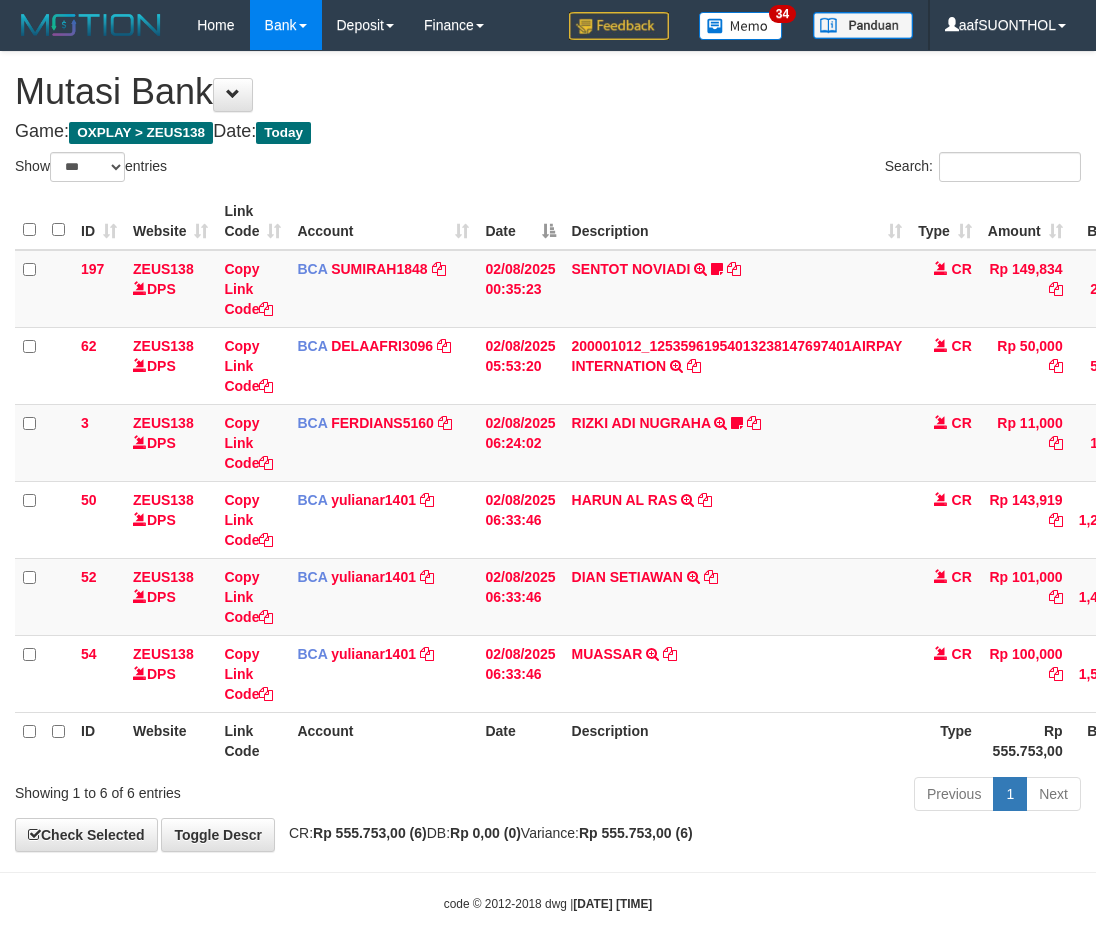 select on "***" 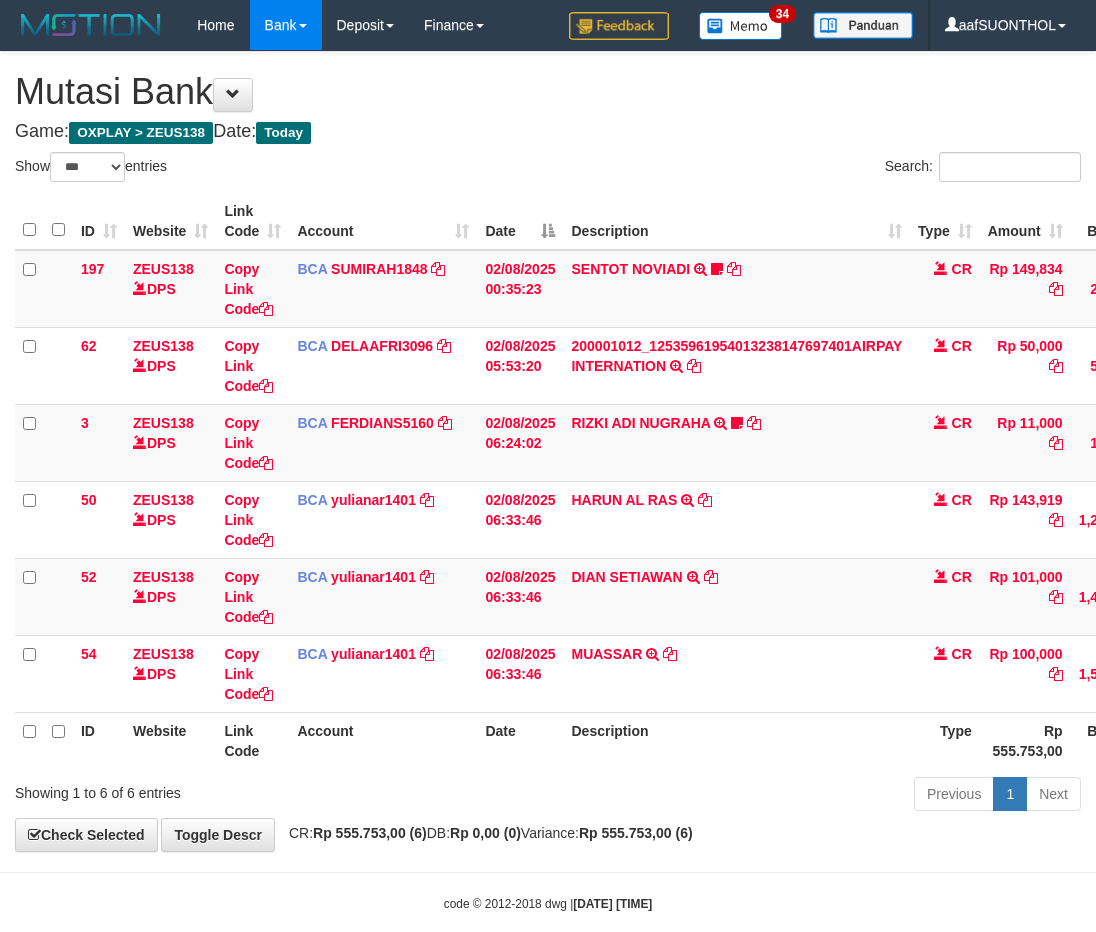 scroll, scrollTop: 0, scrollLeft: 2, axis: horizontal 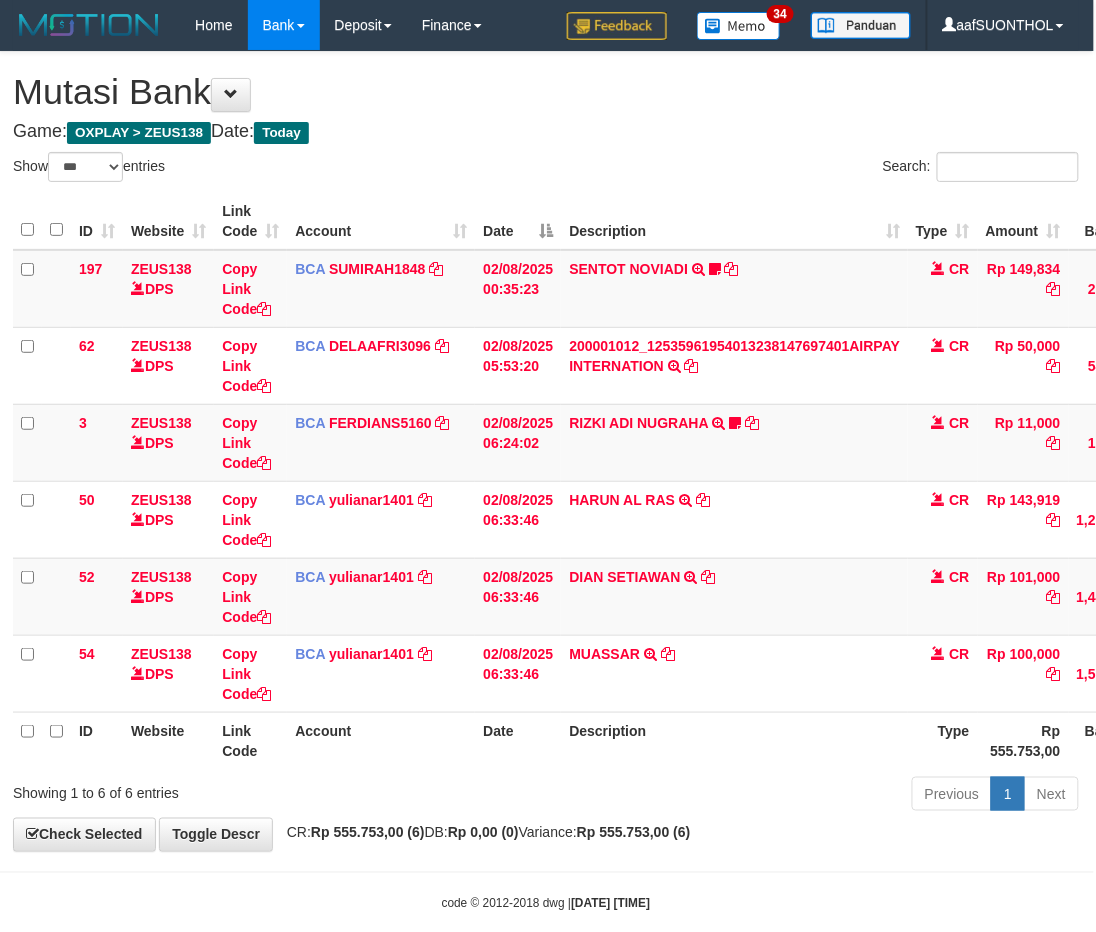 click on "Description" at bounding box center (734, 740) 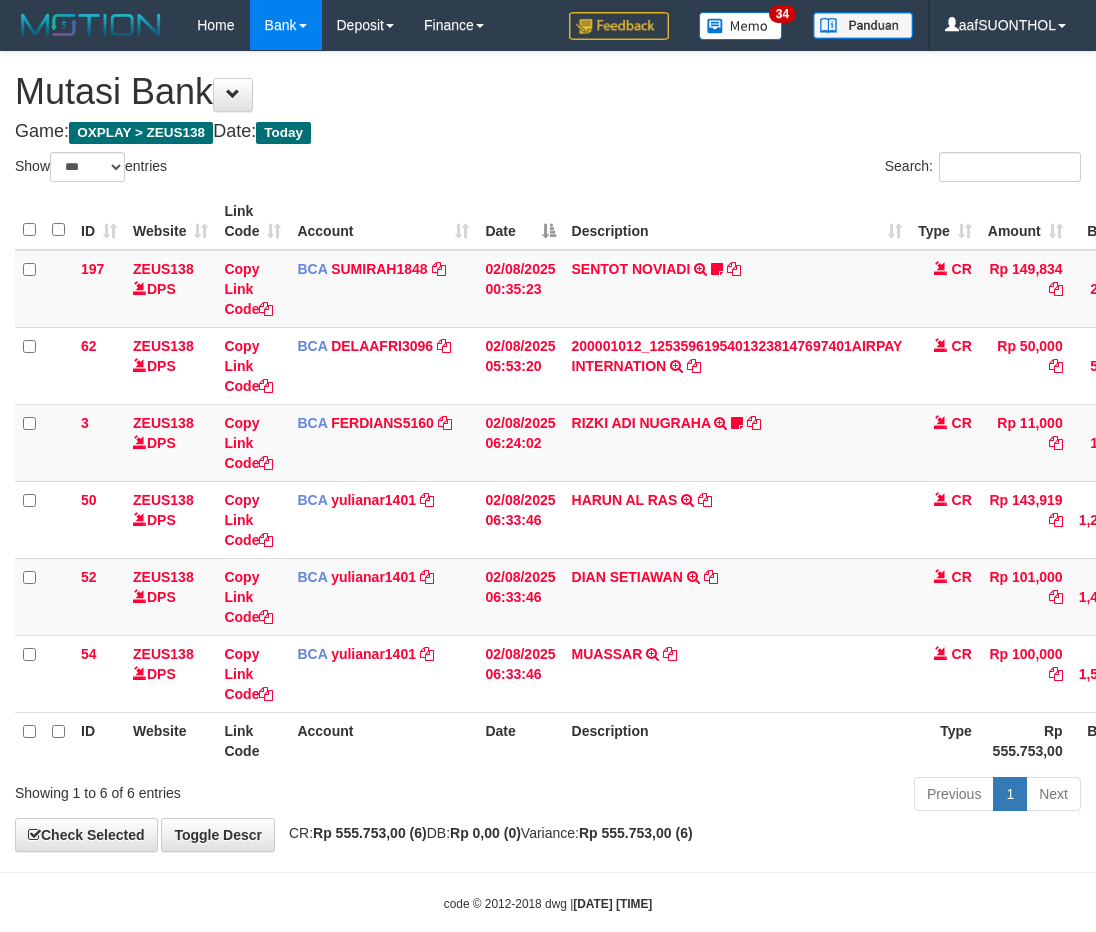 select on "***" 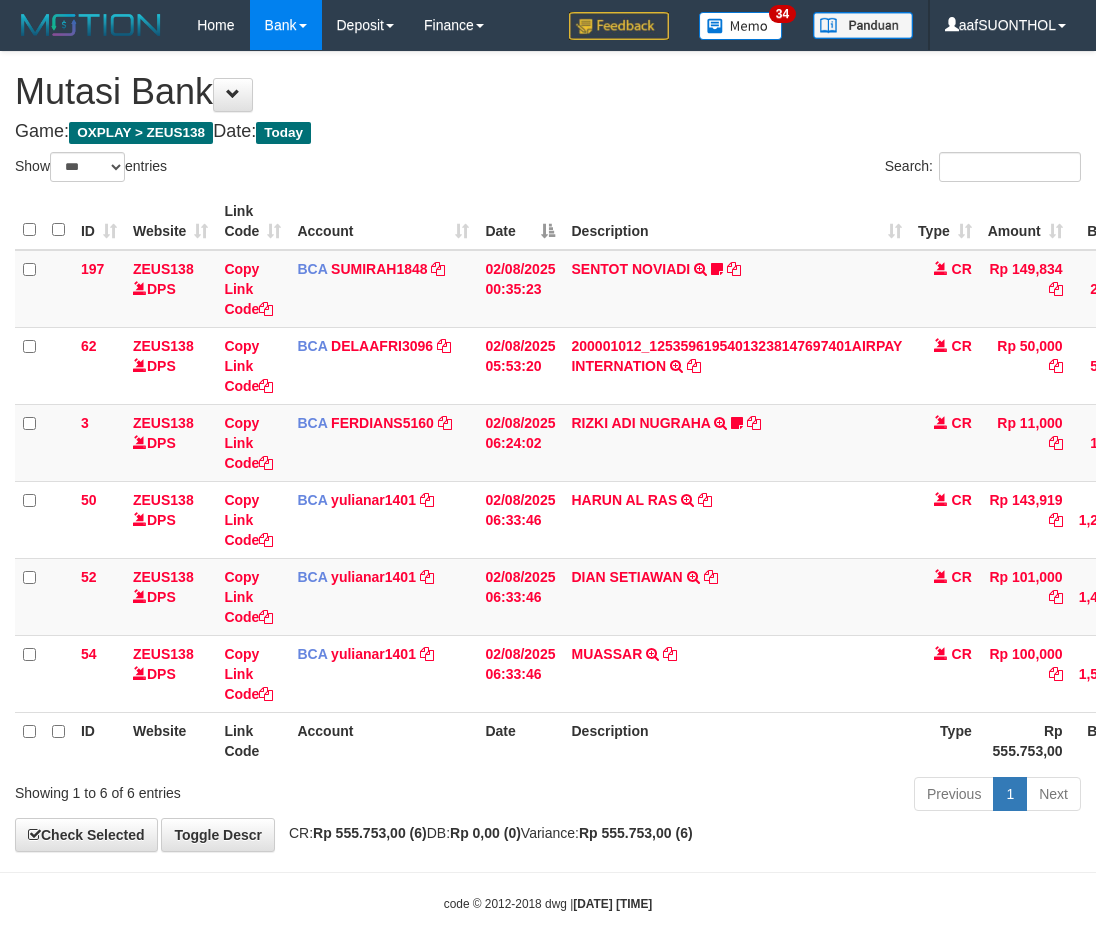 scroll, scrollTop: 0, scrollLeft: 2, axis: horizontal 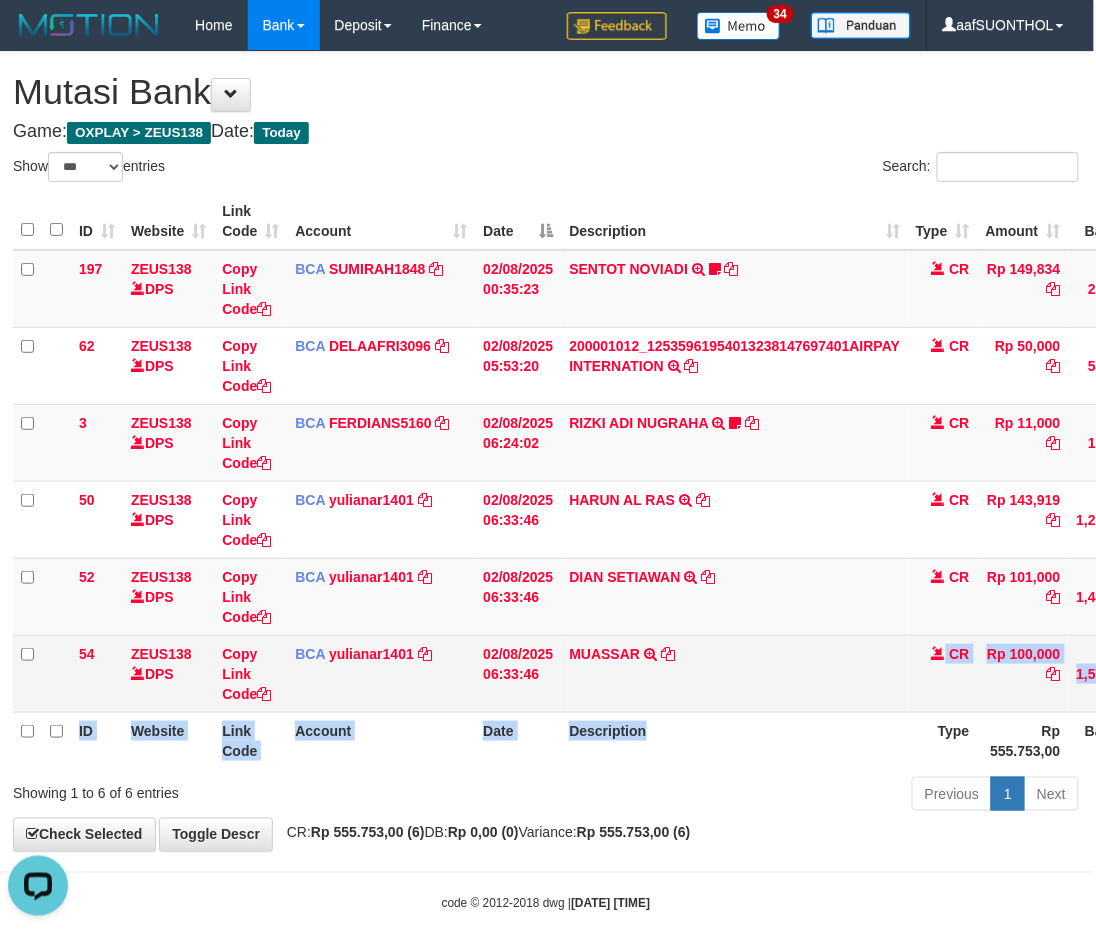 drag, startPoint x: 763, startPoint y: 713, endPoint x: 681, endPoint y: 708, distance: 82.1523 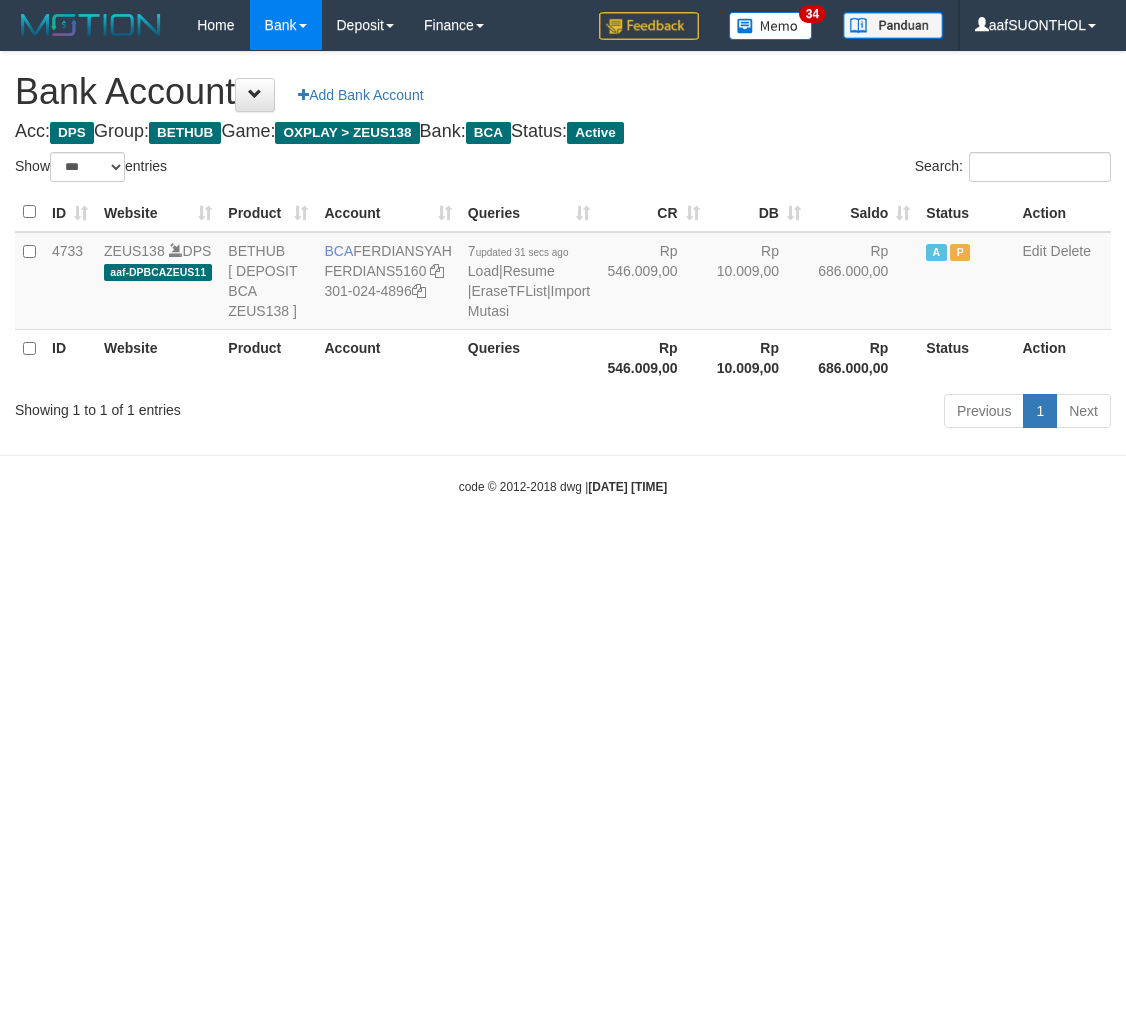 select on "***" 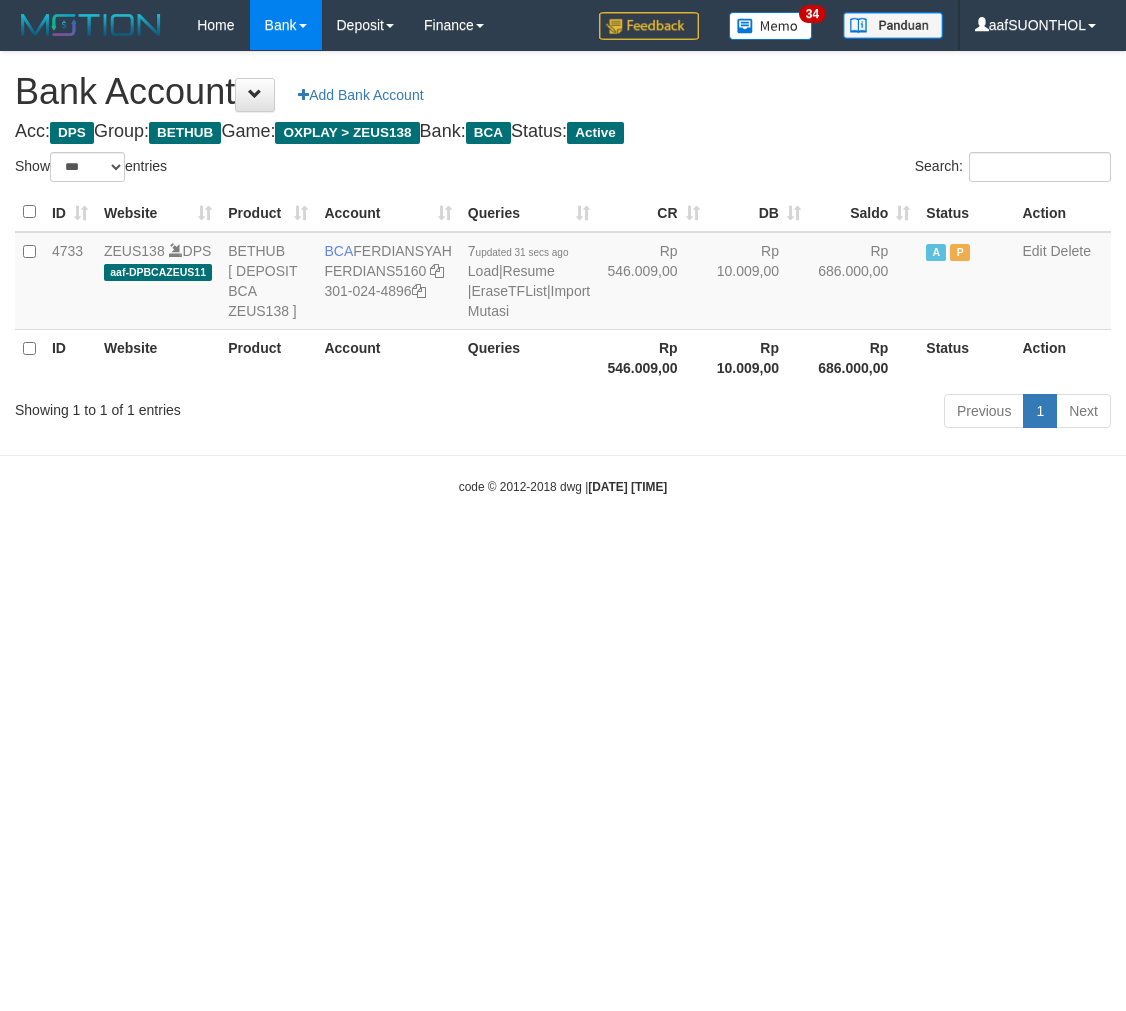 scroll, scrollTop: 0, scrollLeft: 0, axis: both 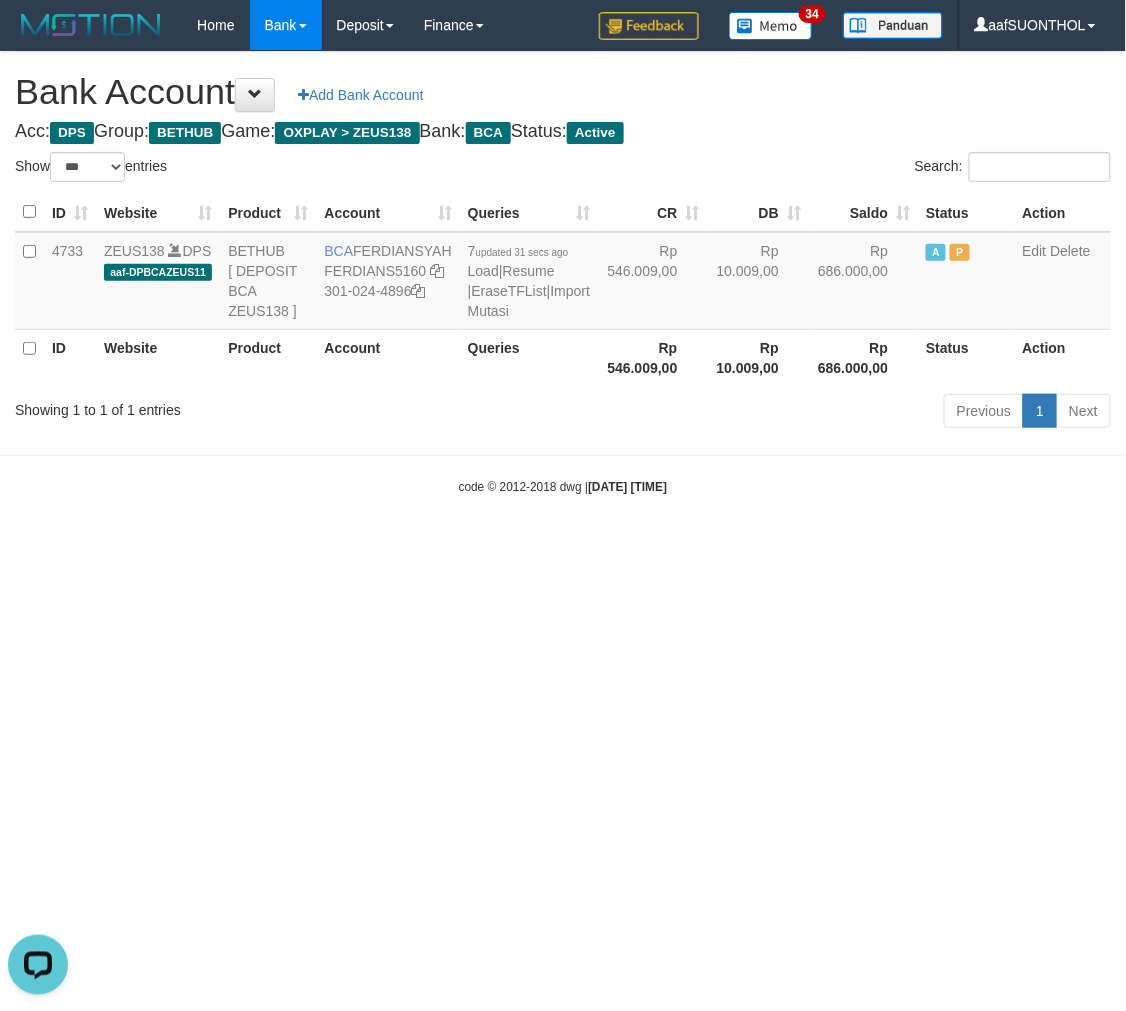 drag, startPoint x: 654, startPoint y: 687, endPoint x: 626, endPoint y: 683, distance: 28.284271 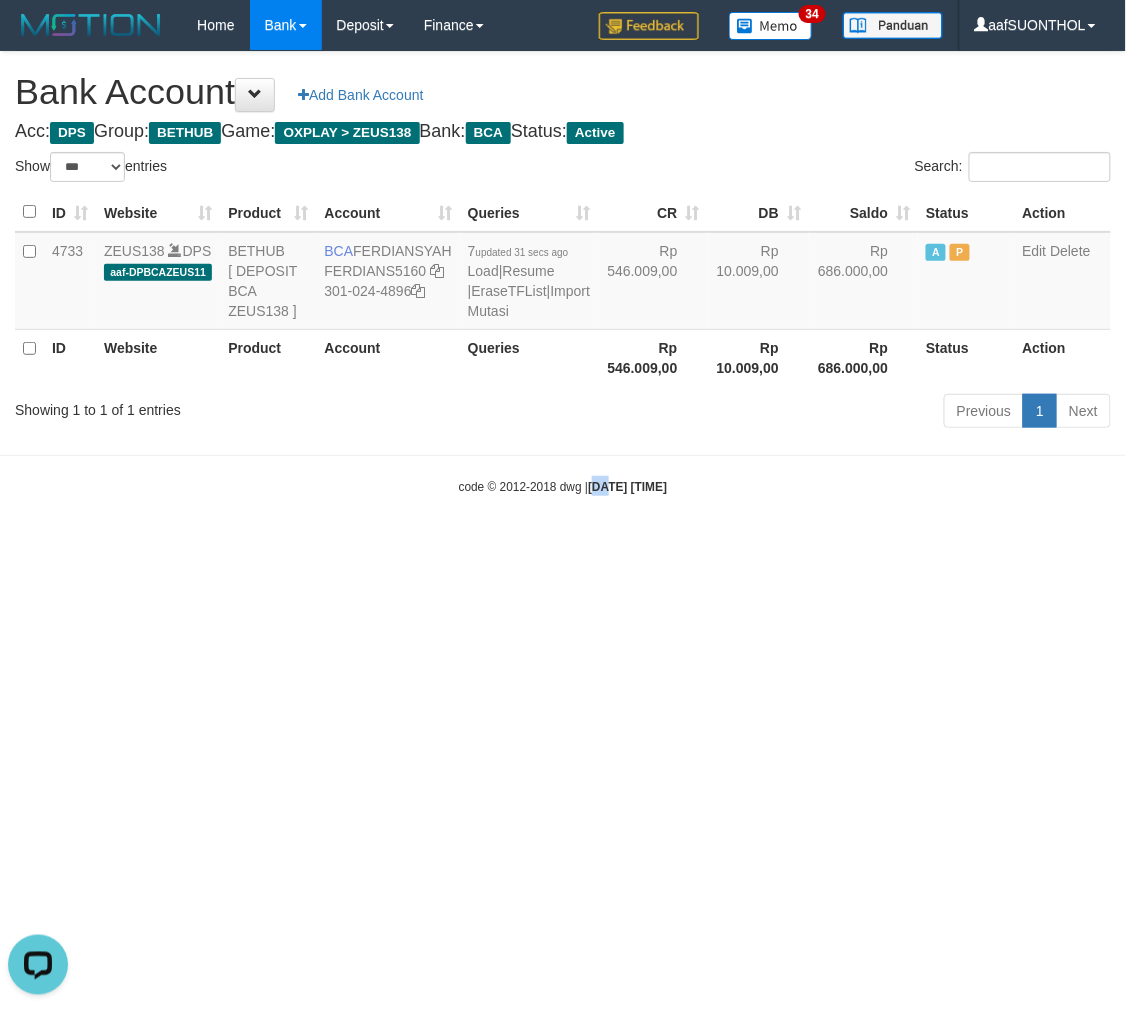 click on "Toggle navigation
Home
Bank
Account List
Load
By Website
Group
[OXPLAY]													ZEUS138
By Load Group (DPS)
Sync" at bounding box center (563, 273) 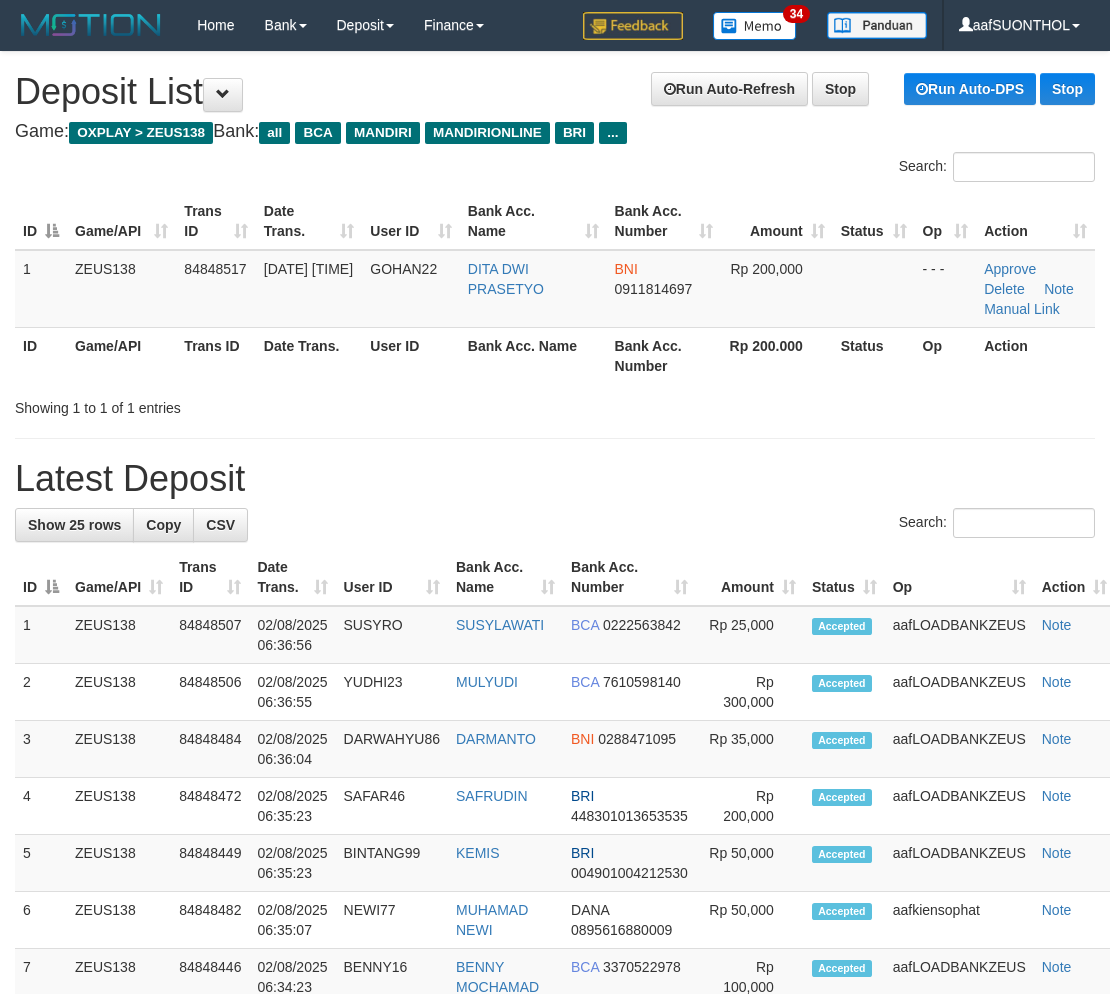 scroll, scrollTop: 0, scrollLeft: 0, axis: both 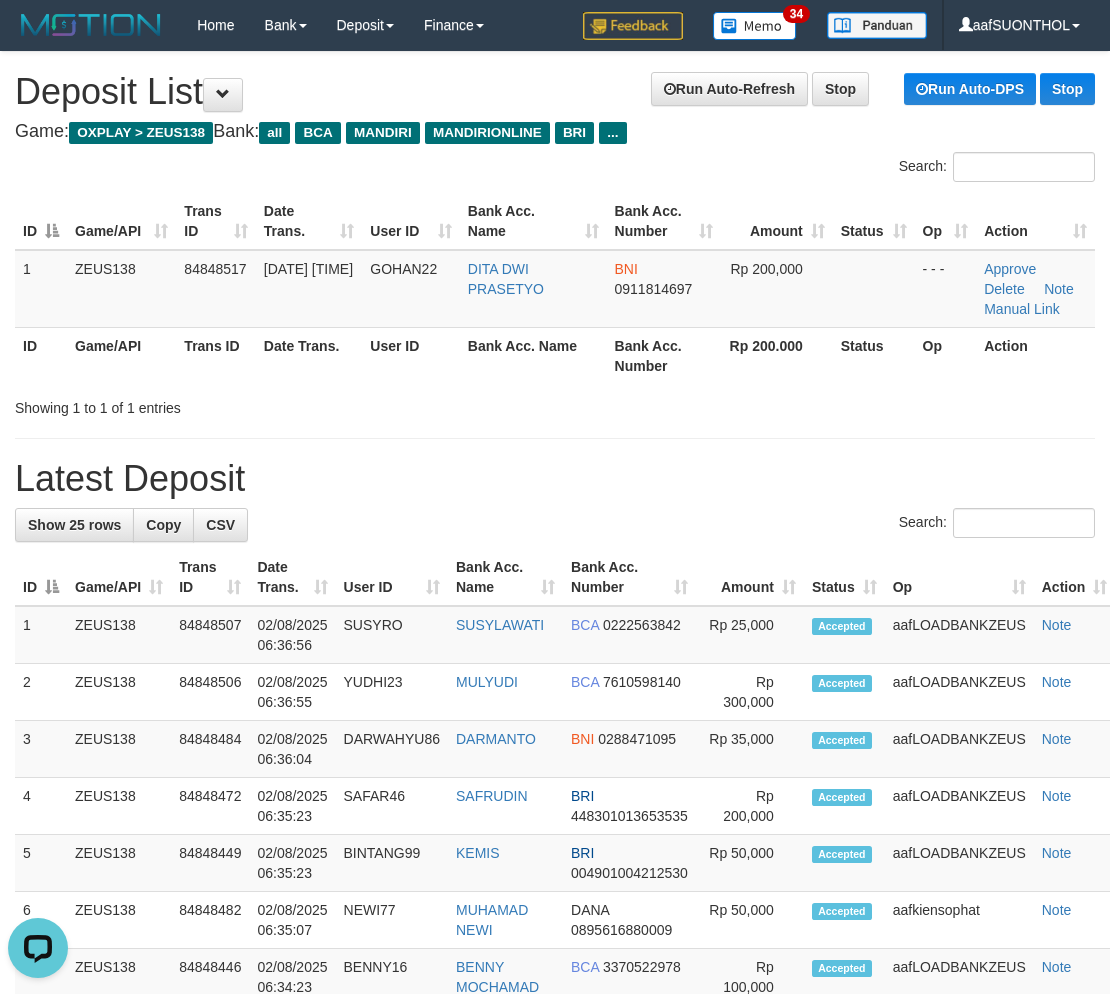 click on "Latest Deposit" at bounding box center (555, 479) 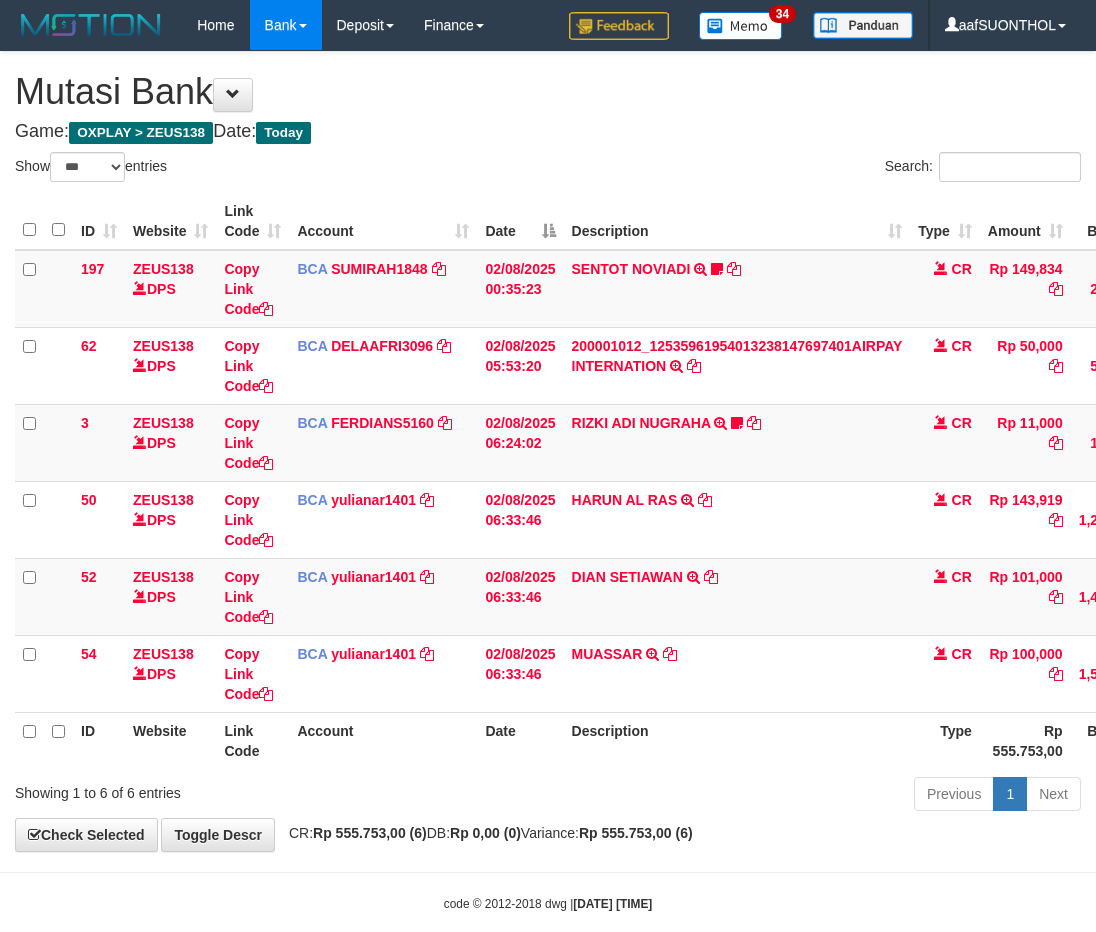 select on "***" 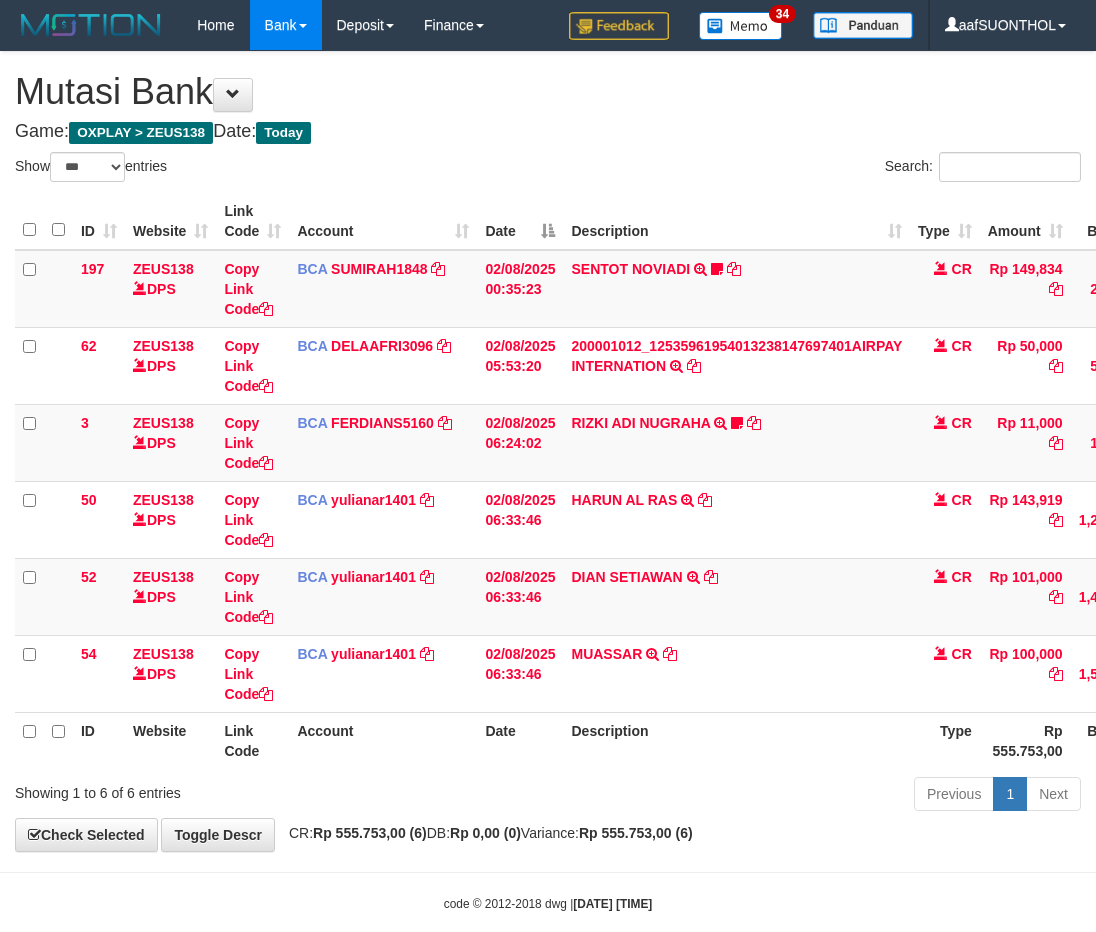 scroll, scrollTop: 0, scrollLeft: 2, axis: horizontal 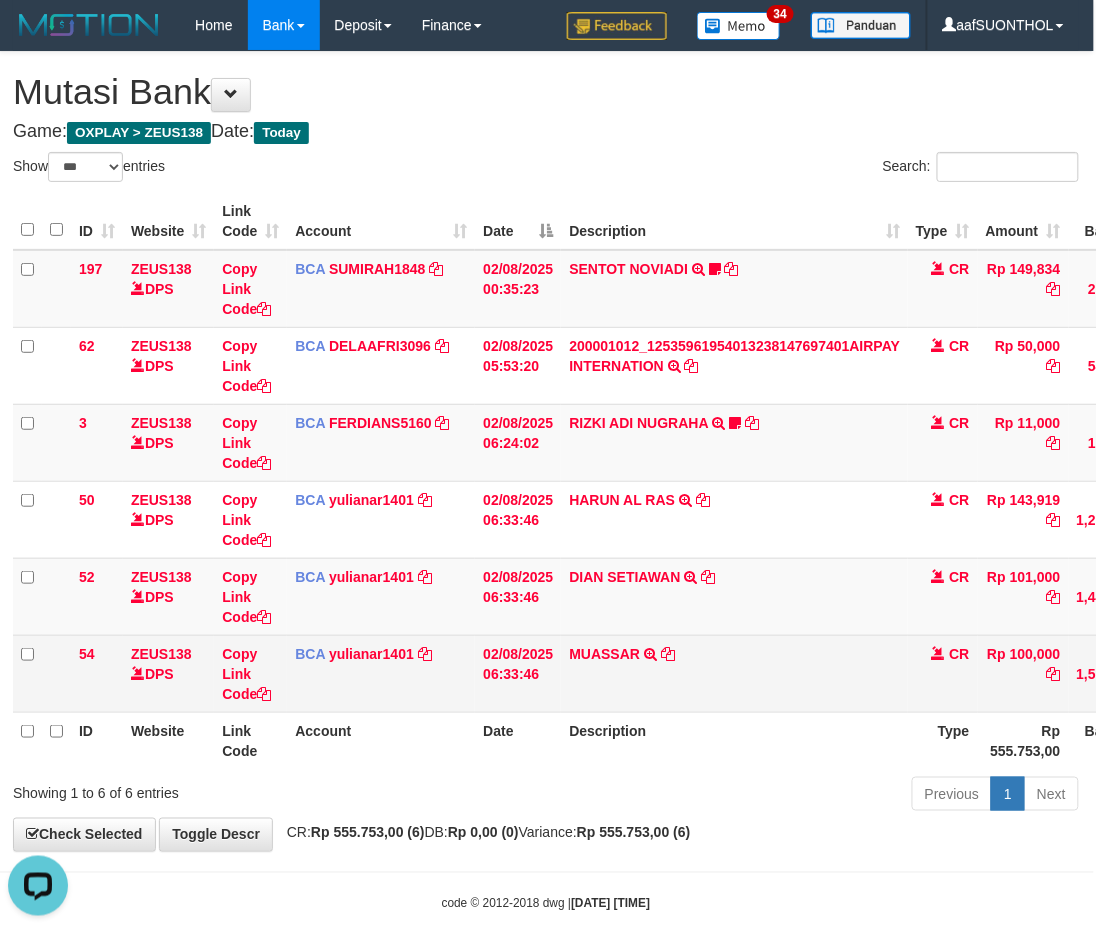 click on "MUASSAR         TRSF E-BANKING CR 0108/FTSCY/WS95031
100000.00MUASSAR" at bounding box center [734, 673] 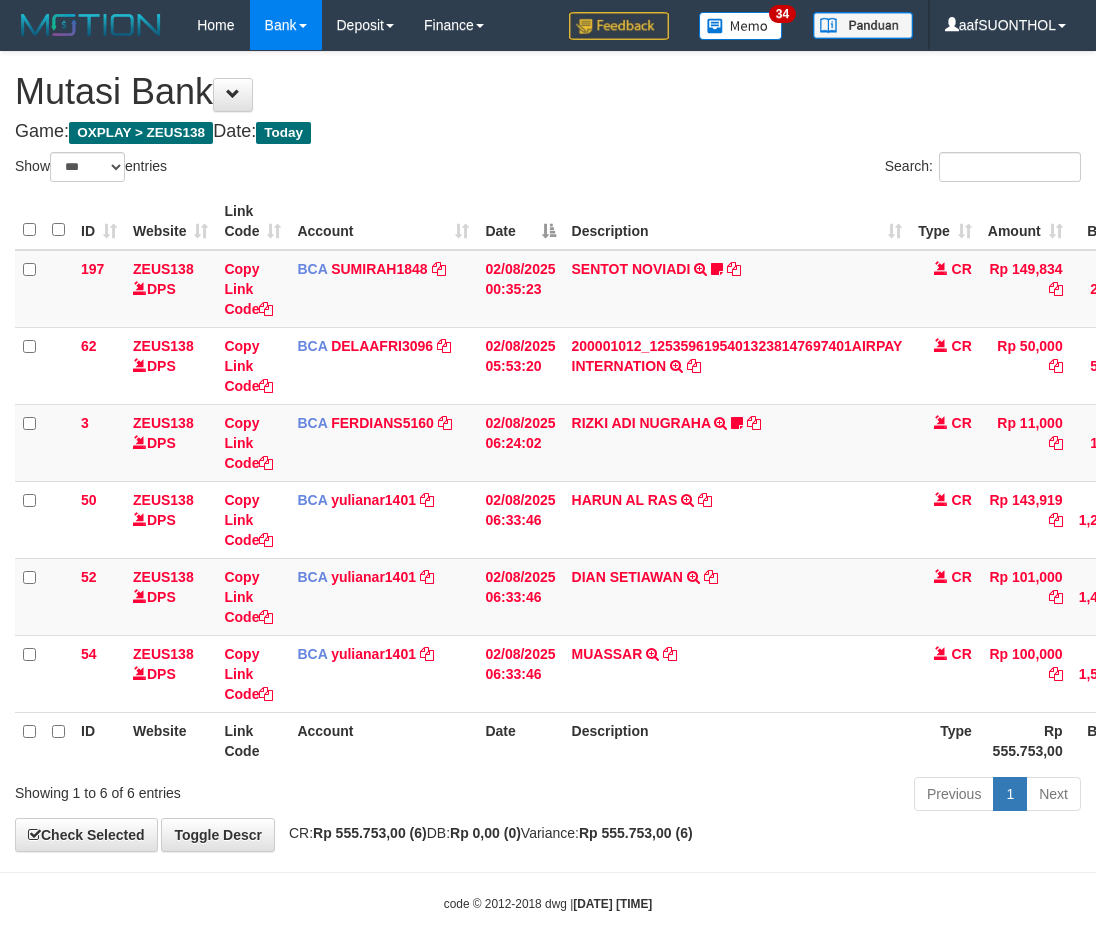 select on "***" 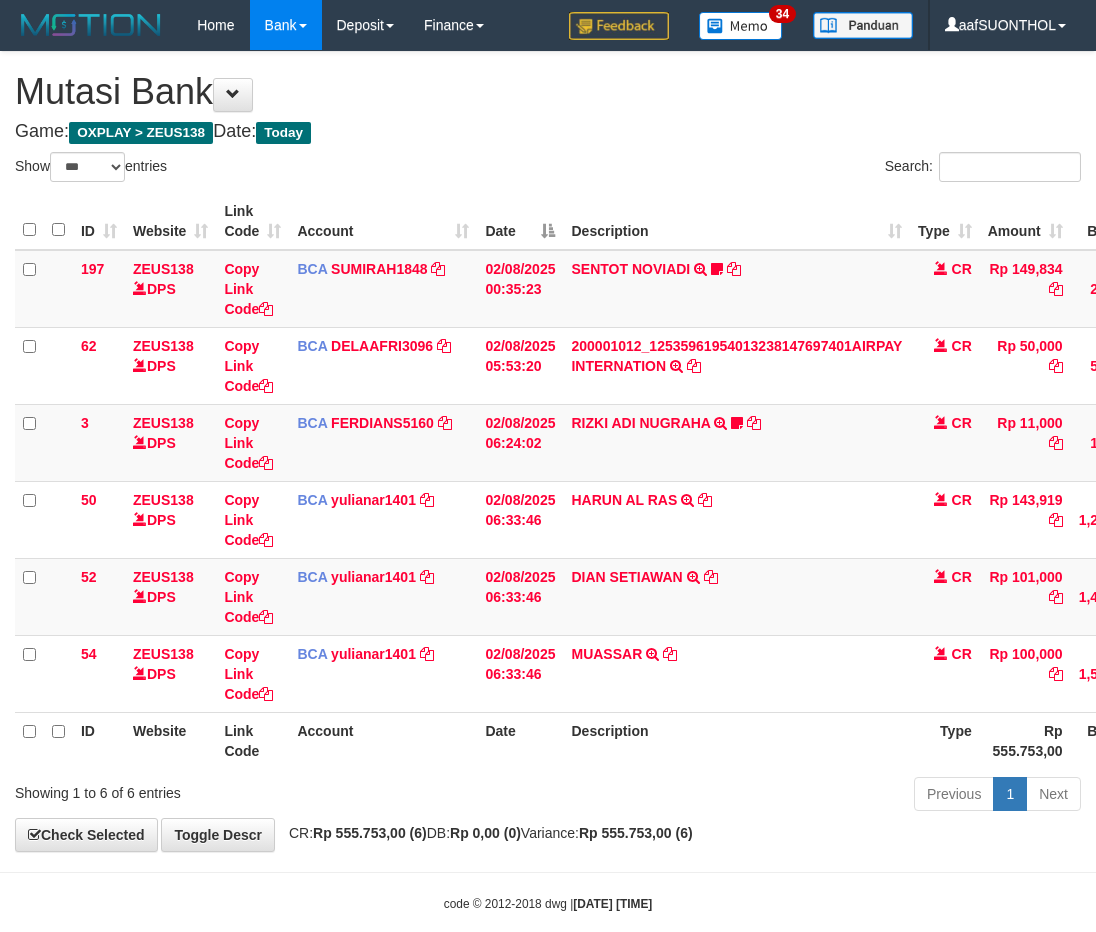 scroll, scrollTop: 0, scrollLeft: 2, axis: horizontal 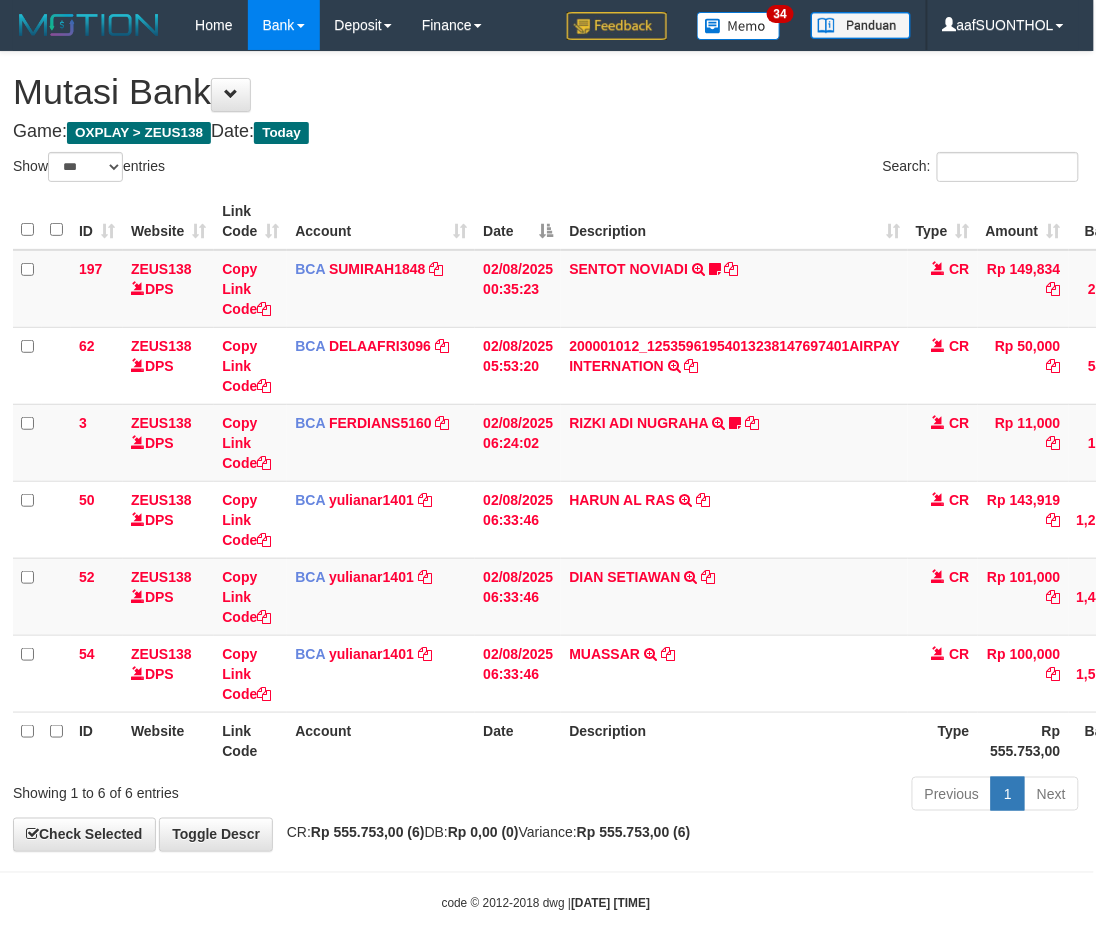 click on "Description" at bounding box center (734, 740) 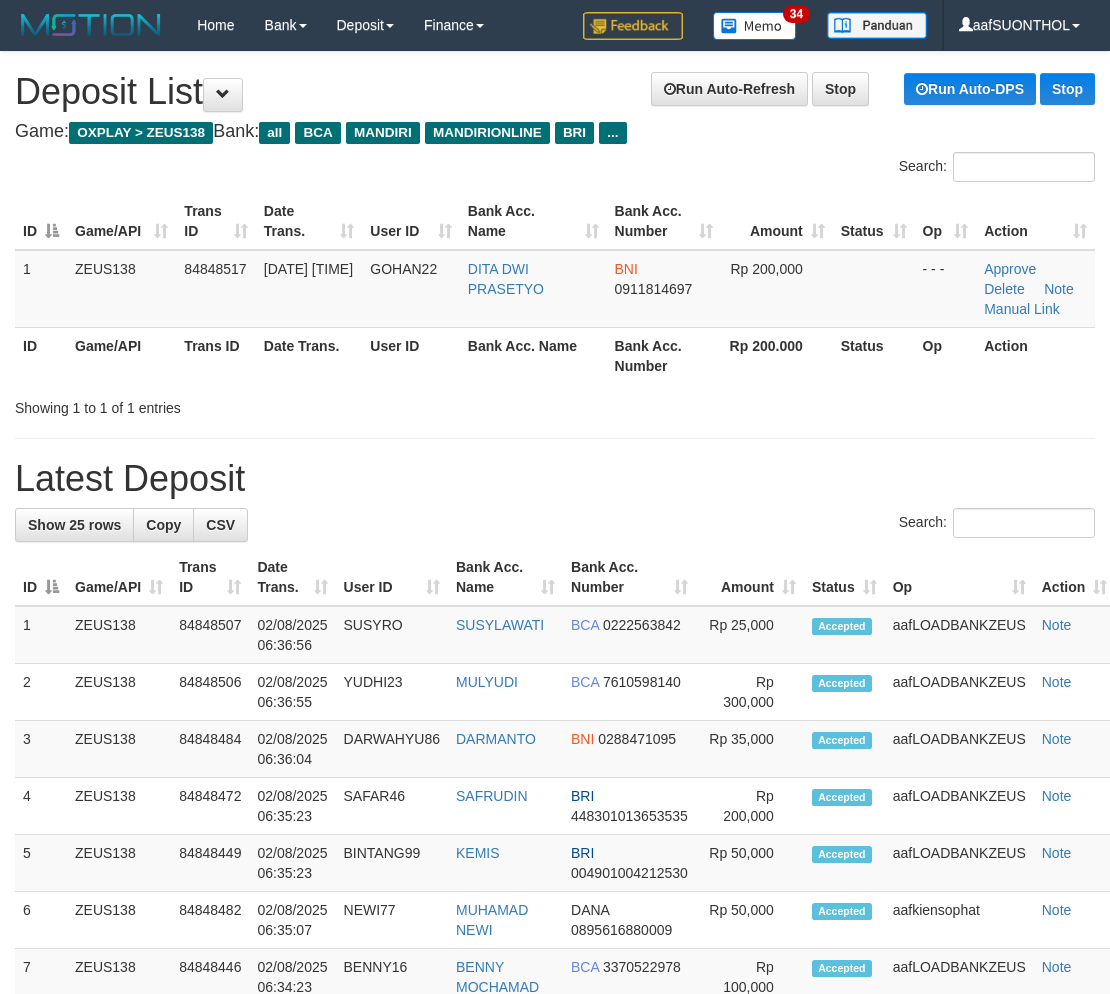 scroll, scrollTop: 0, scrollLeft: 0, axis: both 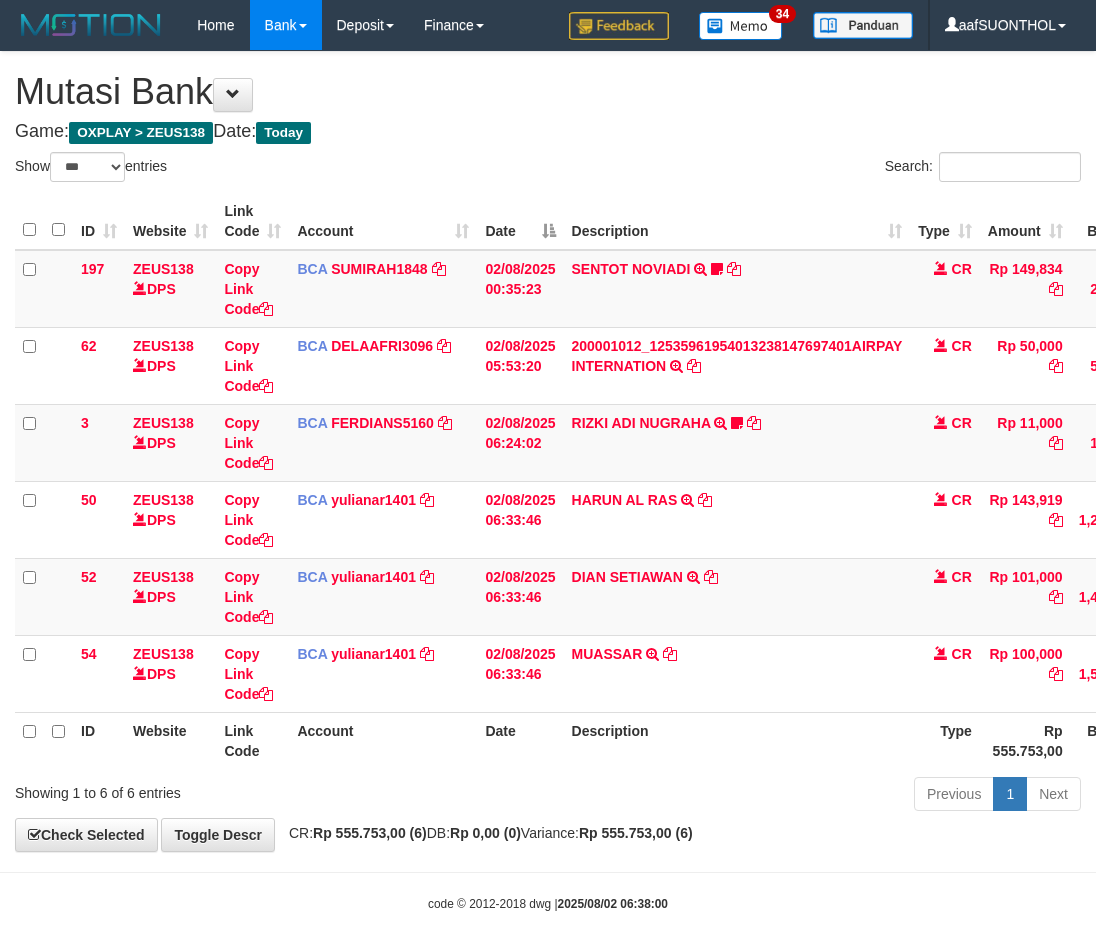 select on "***" 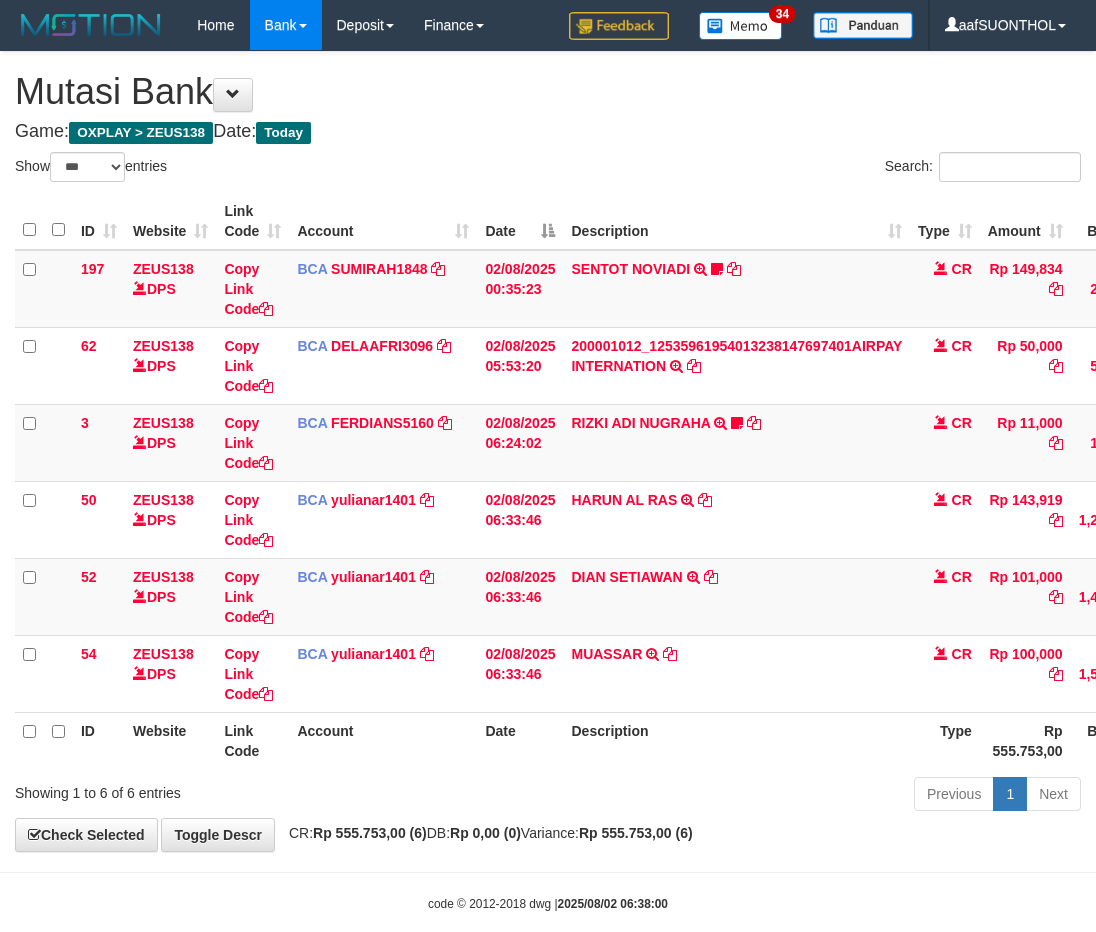 scroll, scrollTop: 0, scrollLeft: 2, axis: horizontal 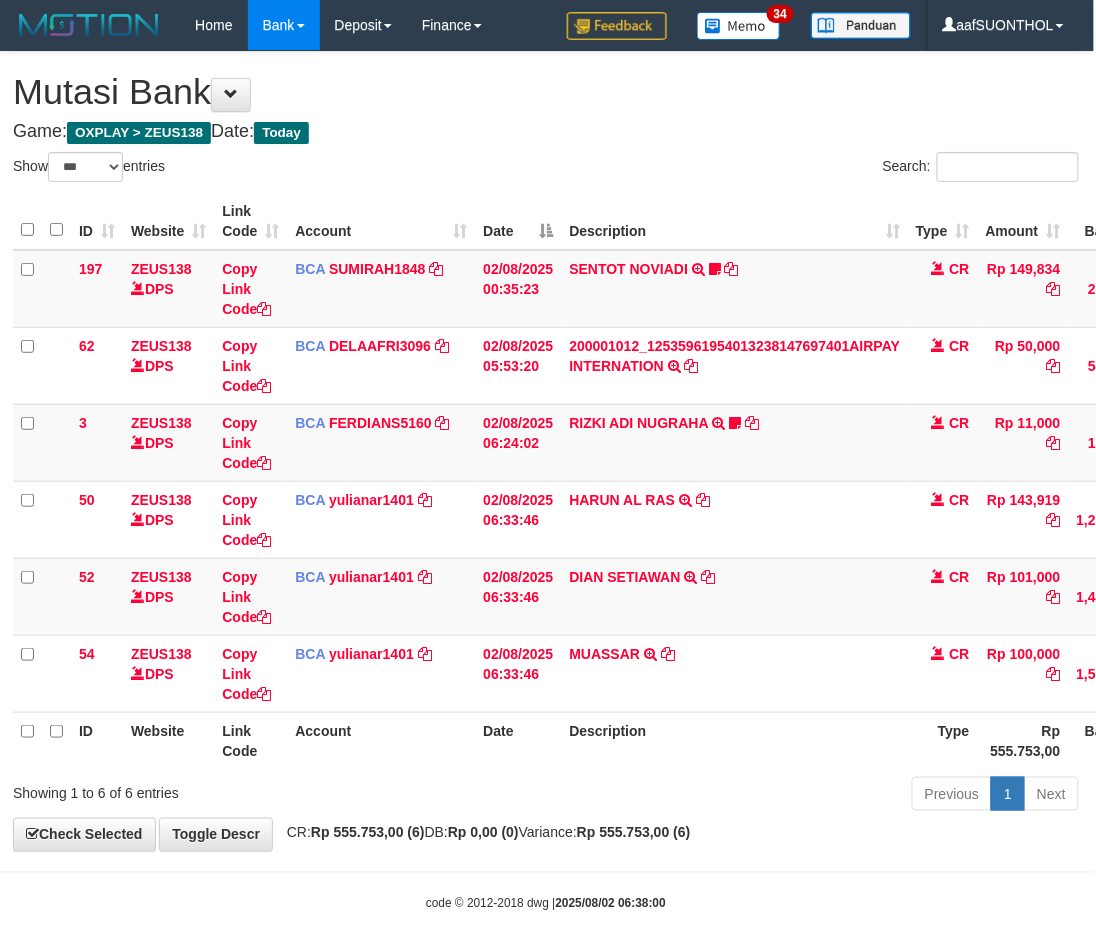 click on "Previous 1 Next" at bounding box center (774, 796) 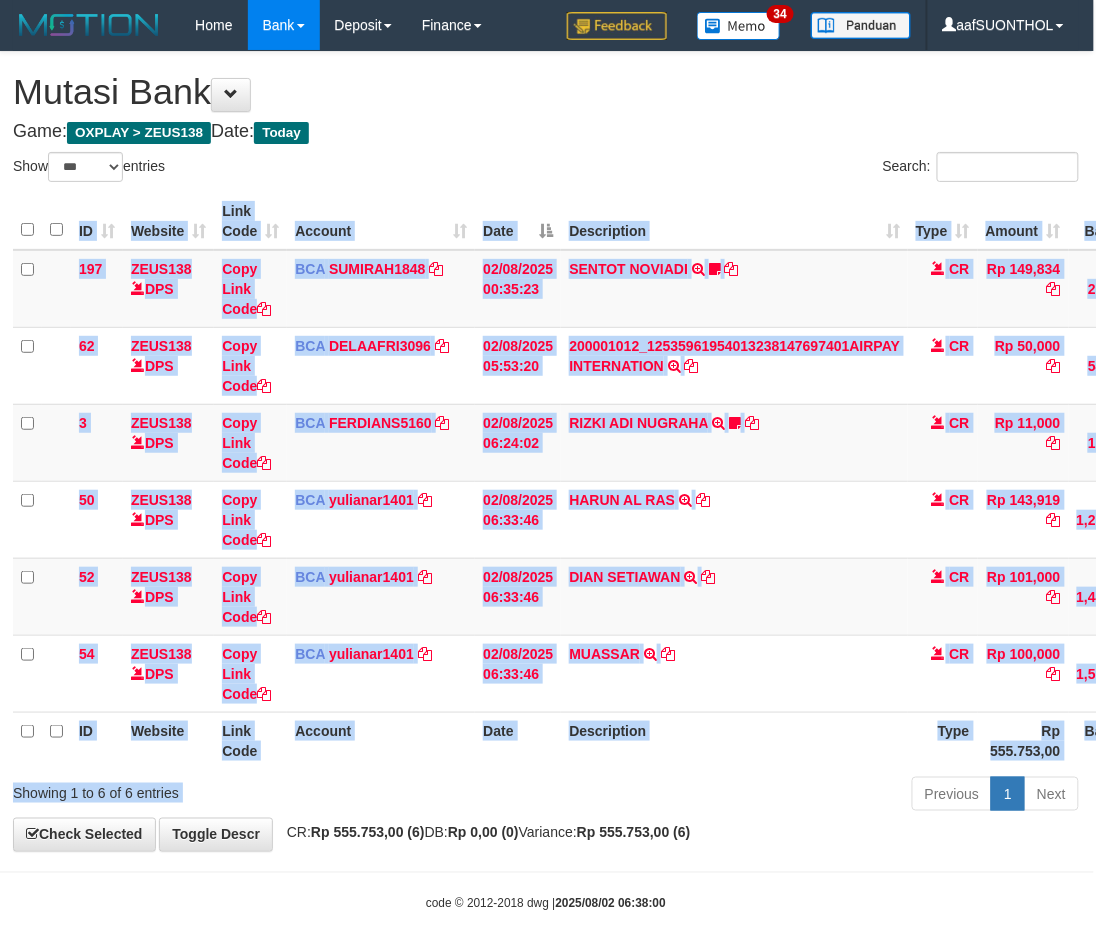click on "Show  ** ** ** ***  entries Search:
ID Website Link Code Account Date Description Type Amount Balance Status Action
197
ZEUS138    DPS
Copy Link Code
BCA
SUMIRAH1848
DPS
SUMIRAH
mutasi_20250802_4156 | 197
mutasi_20250802_4156 | 197
02/08/2025 00:35:23
SENTOT NOVIADI            TRSF E-BANKING CR 0208/FTSCY/WS95271
149834.00SENTOT NOVIADI    Seno2023
CR
Rp 149,834
Rp 299,834
N
Note
Check
62
ZEUS138    DPS
Copy Link Code
BCA
DELAAFRI3096" at bounding box center [546, 485] 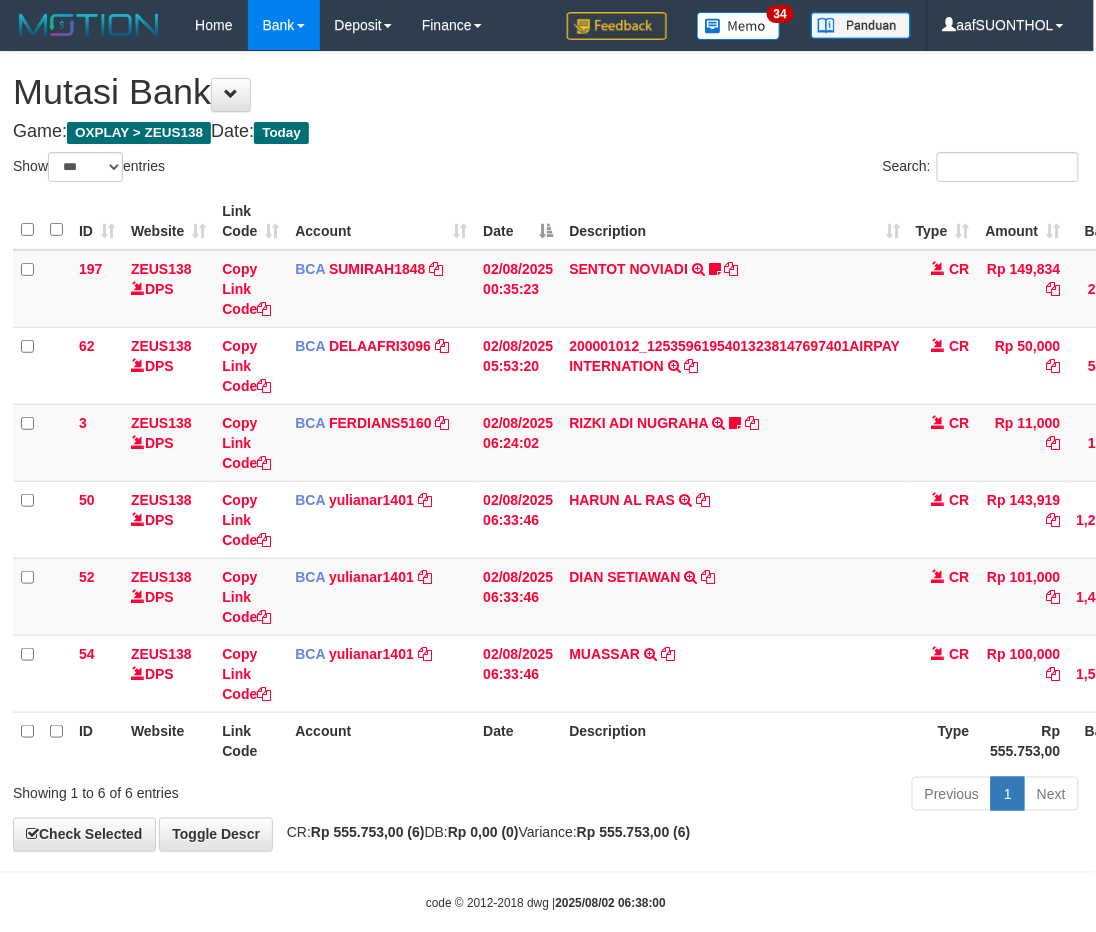 click on "Description" at bounding box center (734, 740) 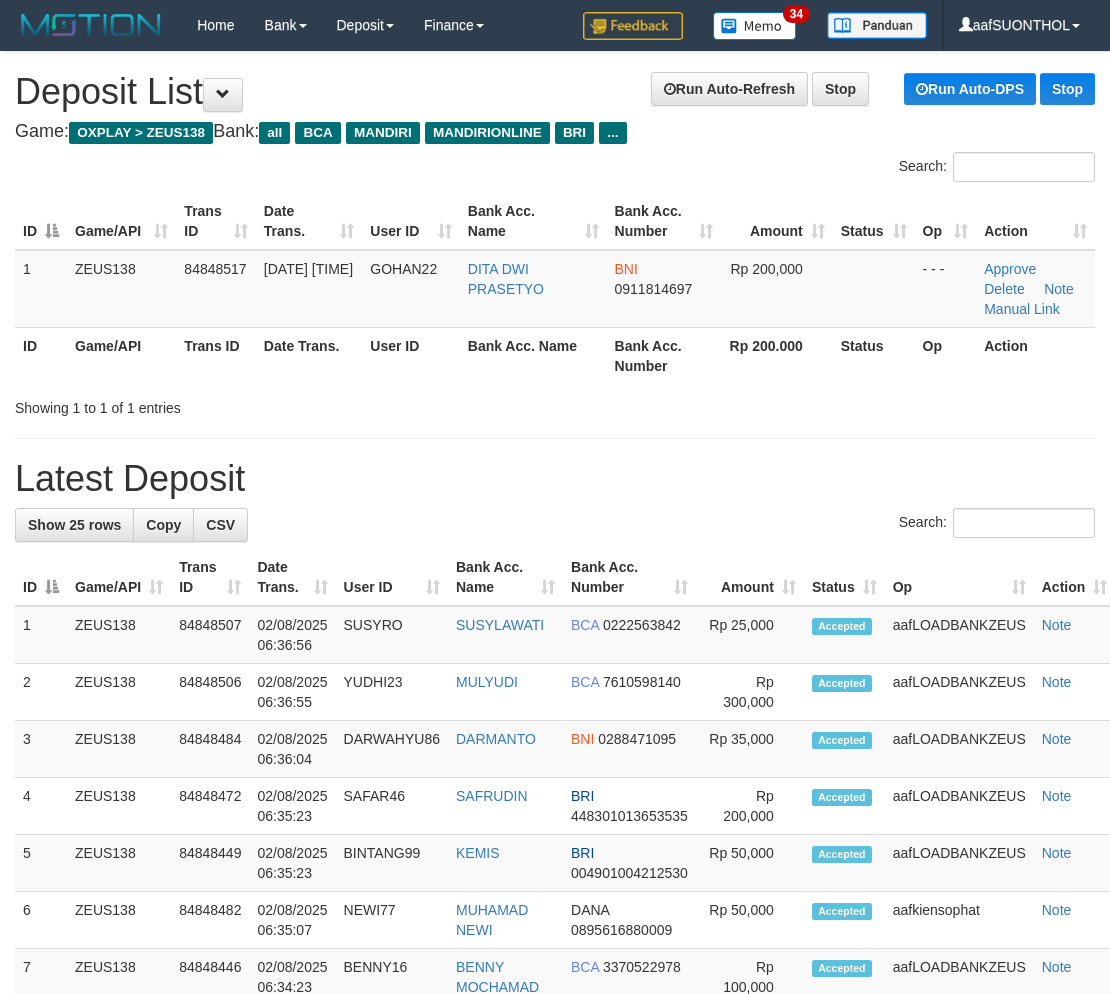 scroll, scrollTop: 0, scrollLeft: 0, axis: both 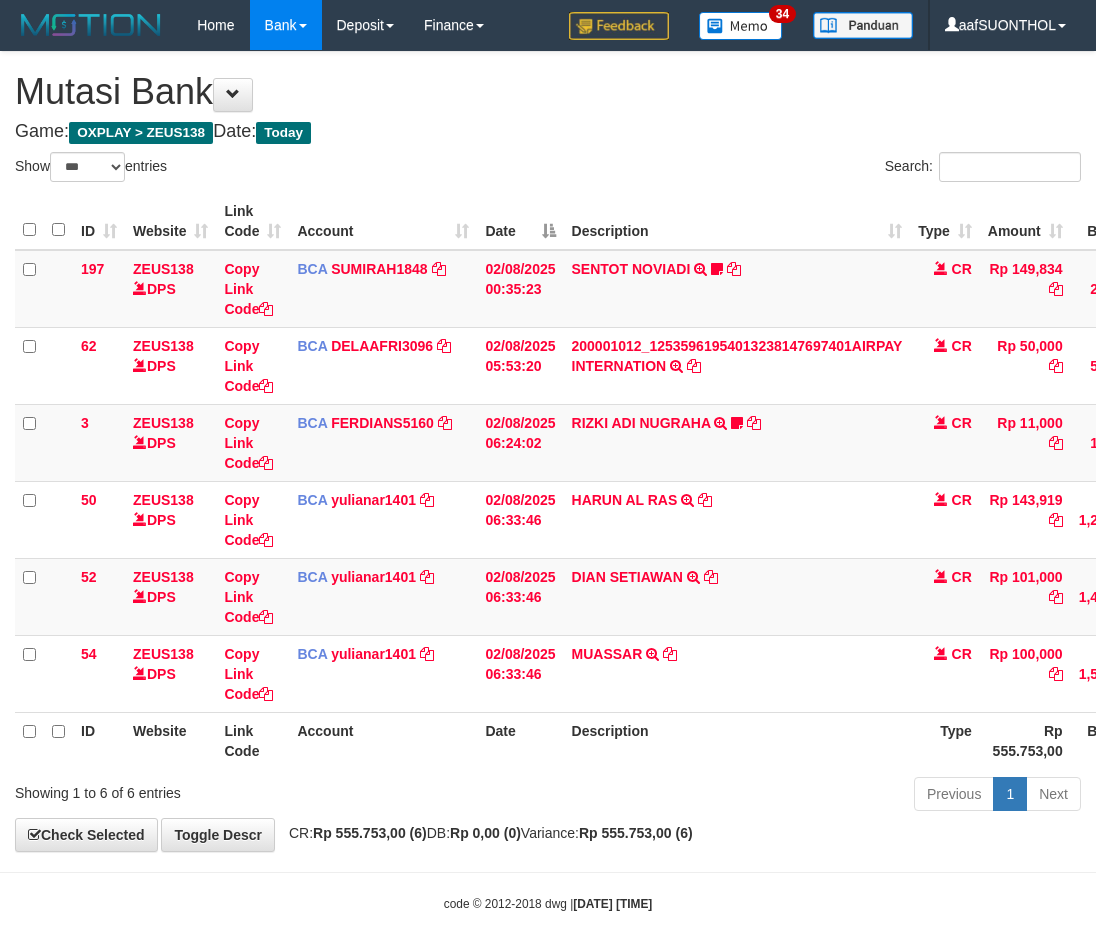 select on "***" 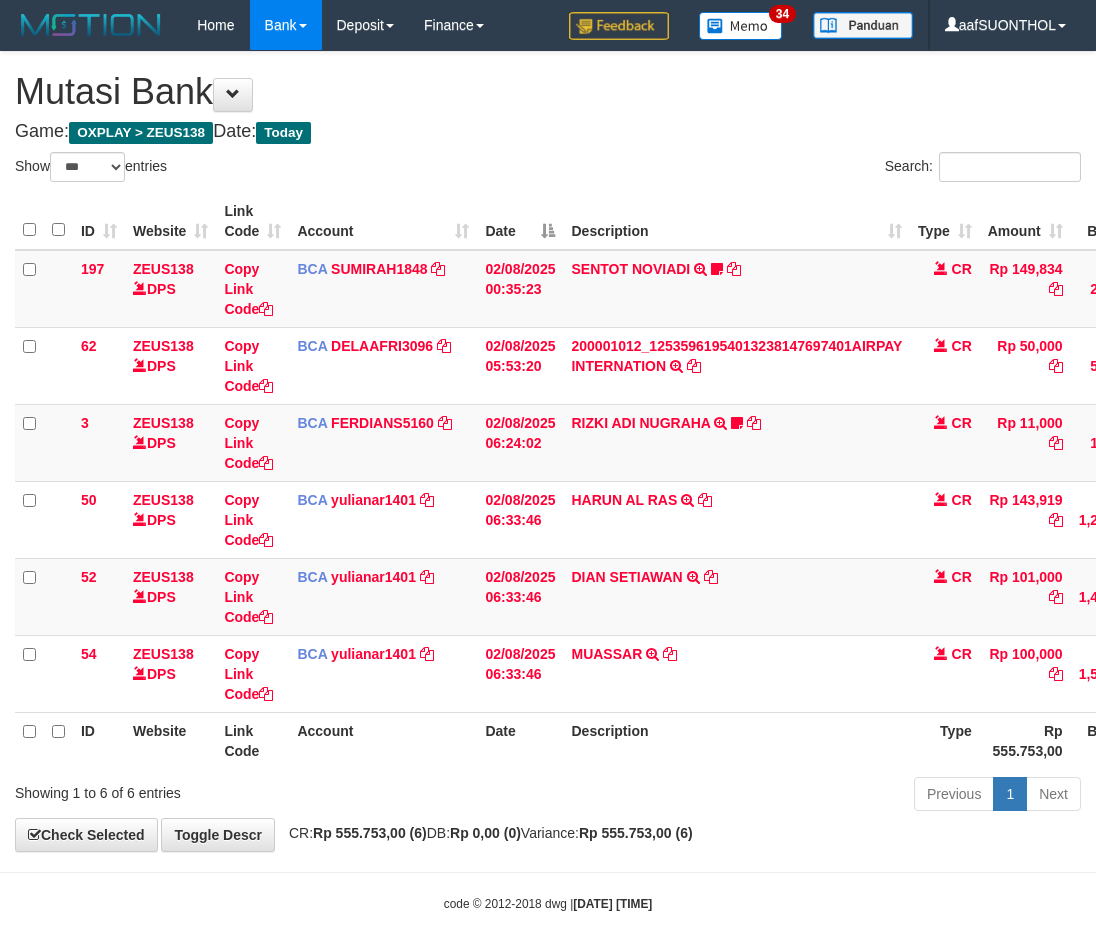 scroll, scrollTop: 0, scrollLeft: 2, axis: horizontal 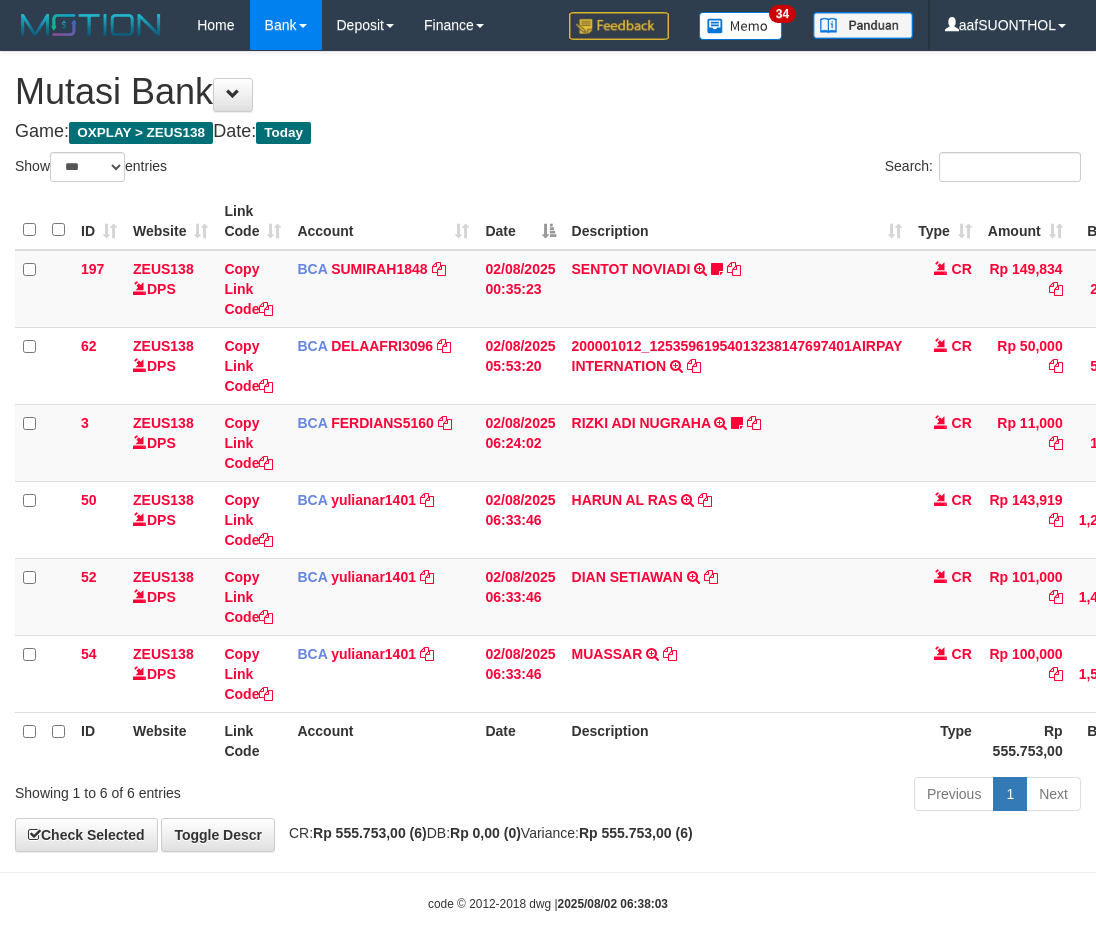 select on "***" 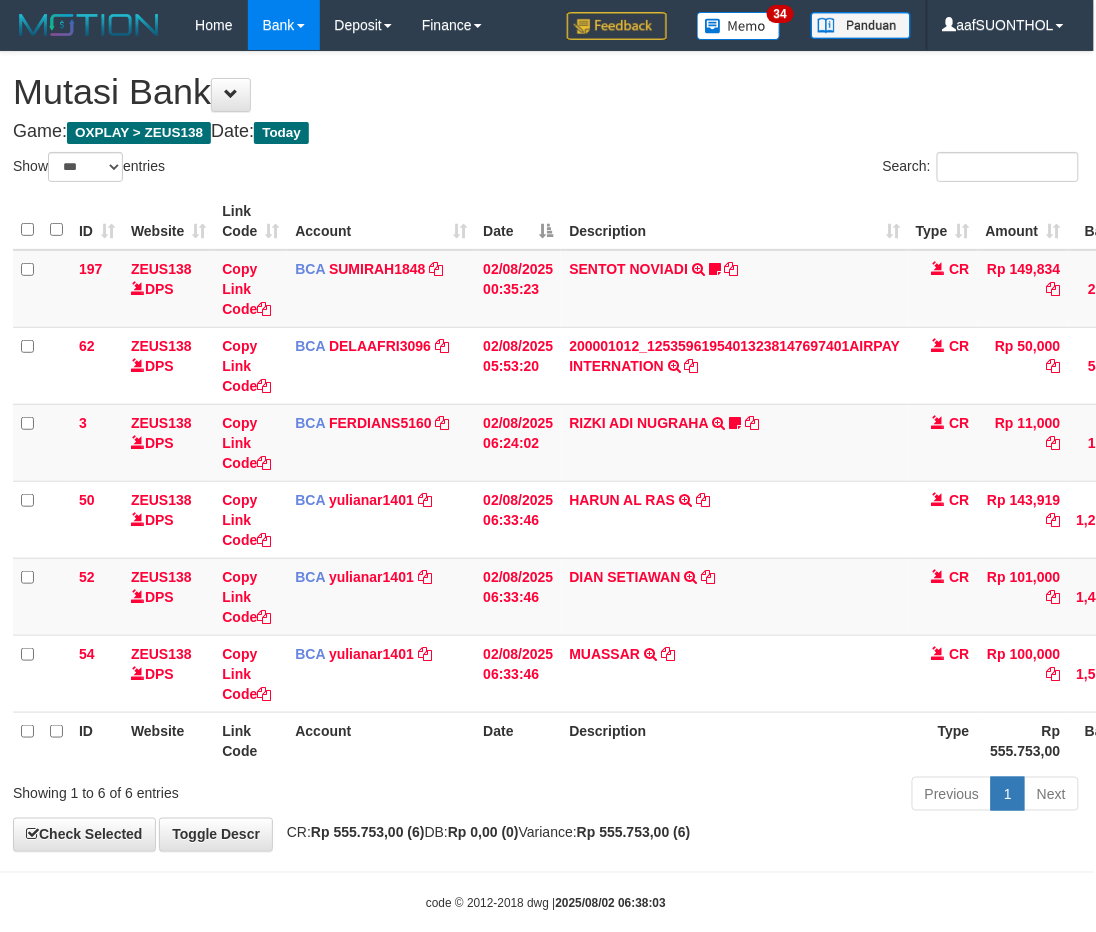 click on "Previous 1 Next" at bounding box center (774, 796) 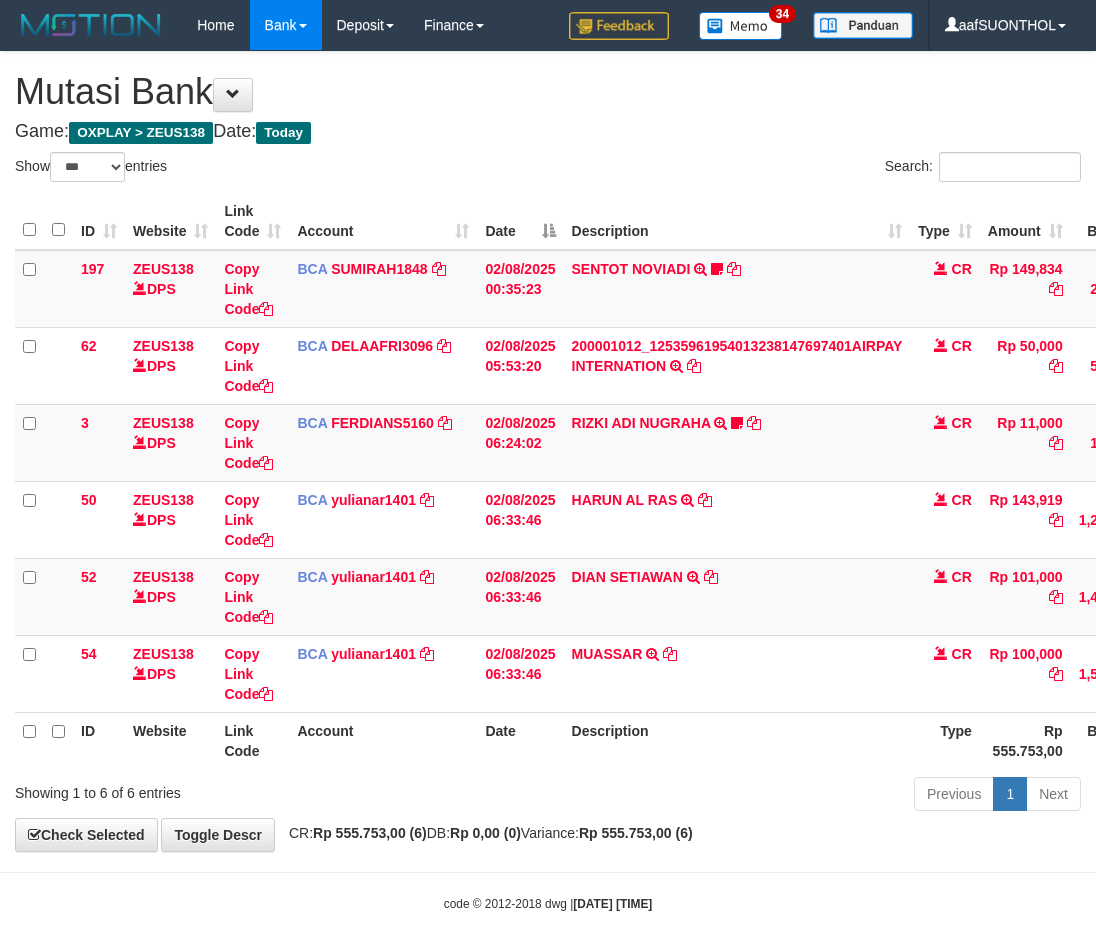 select on "***" 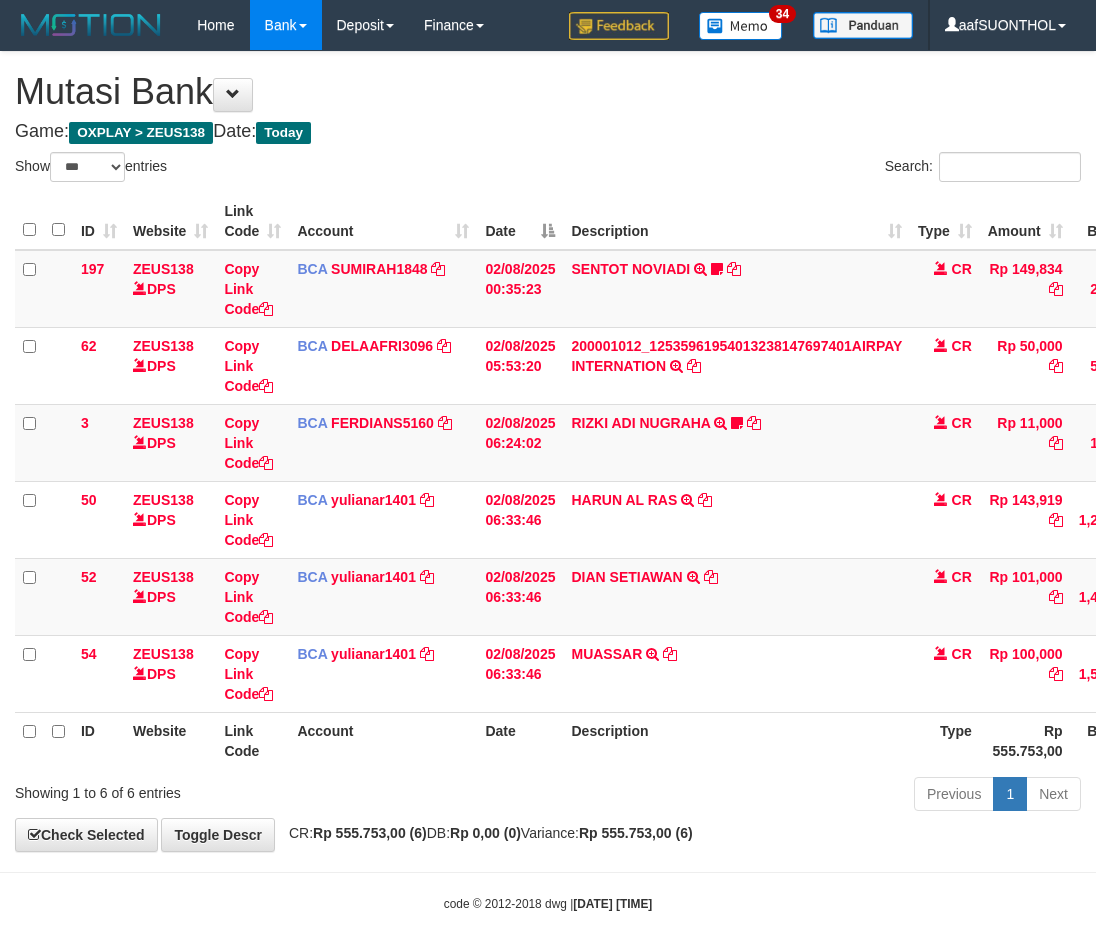 scroll, scrollTop: 0, scrollLeft: 2, axis: horizontal 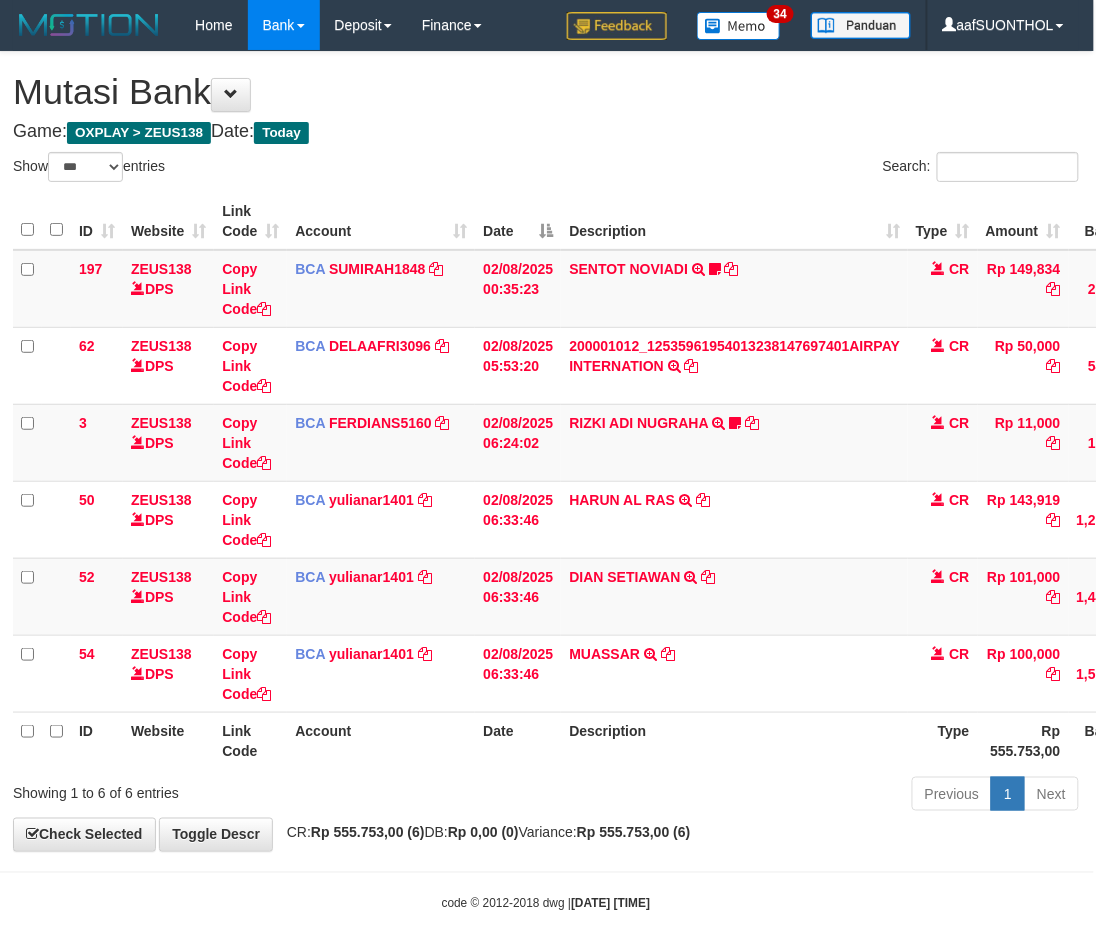 drag, startPoint x: 831, startPoint y: 745, endPoint x: 814, endPoint y: 735, distance: 19.723083 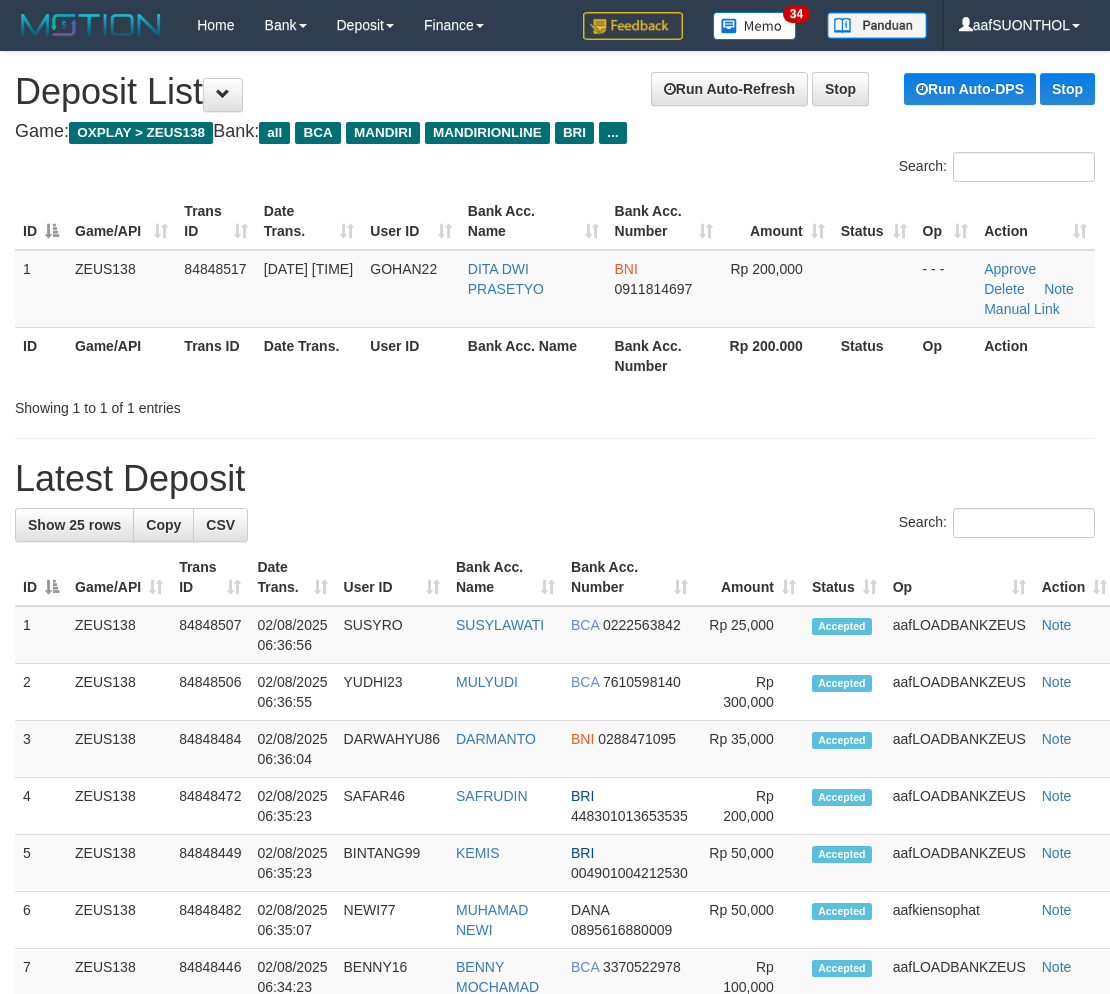 scroll, scrollTop: 0, scrollLeft: 0, axis: both 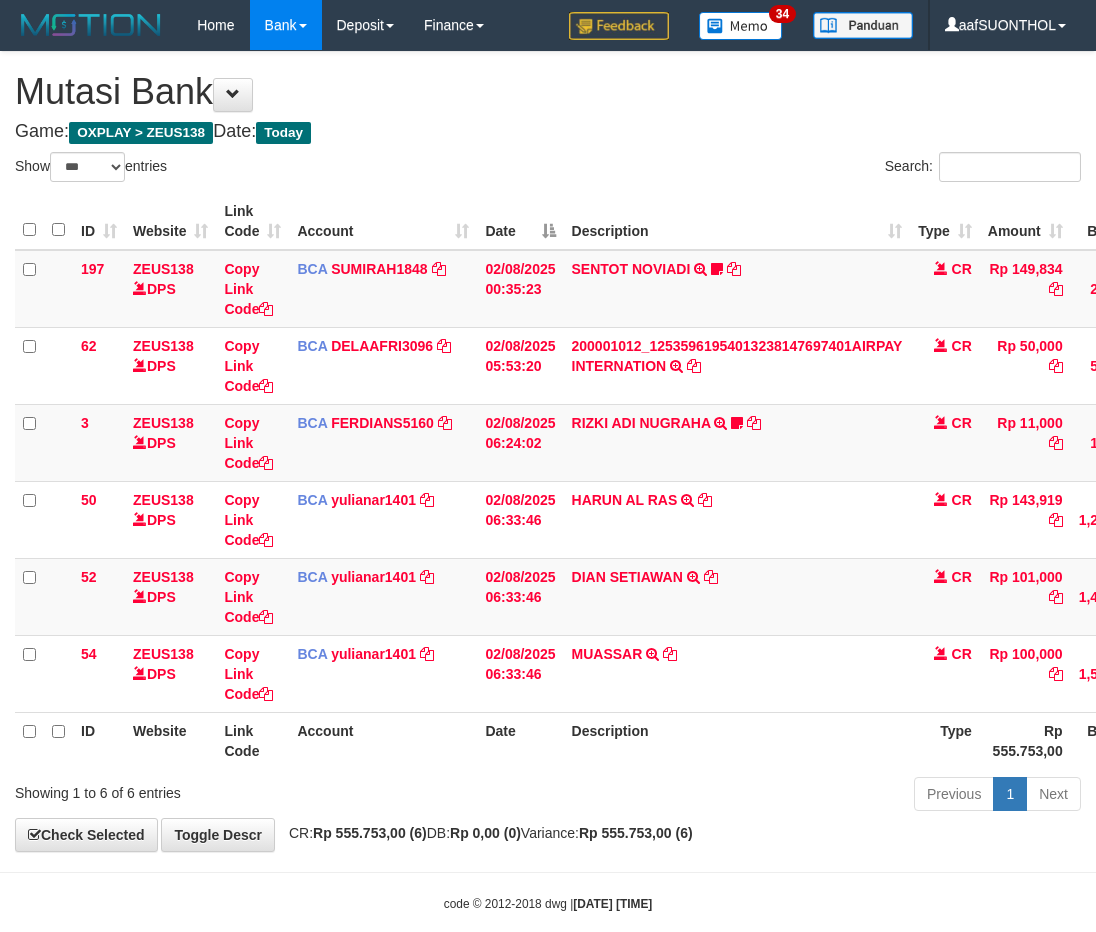select on "***" 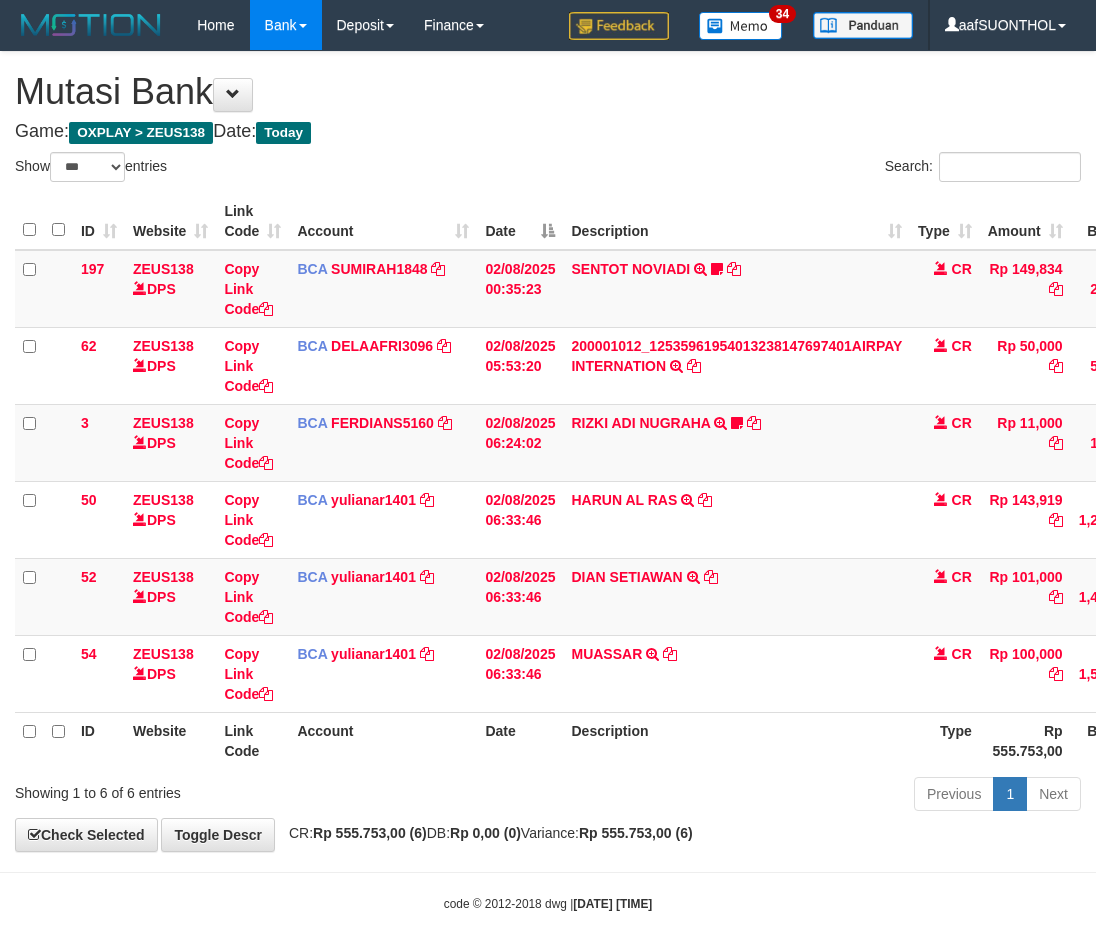 scroll, scrollTop: 0, scrollLeft: 2, axis: horizontal 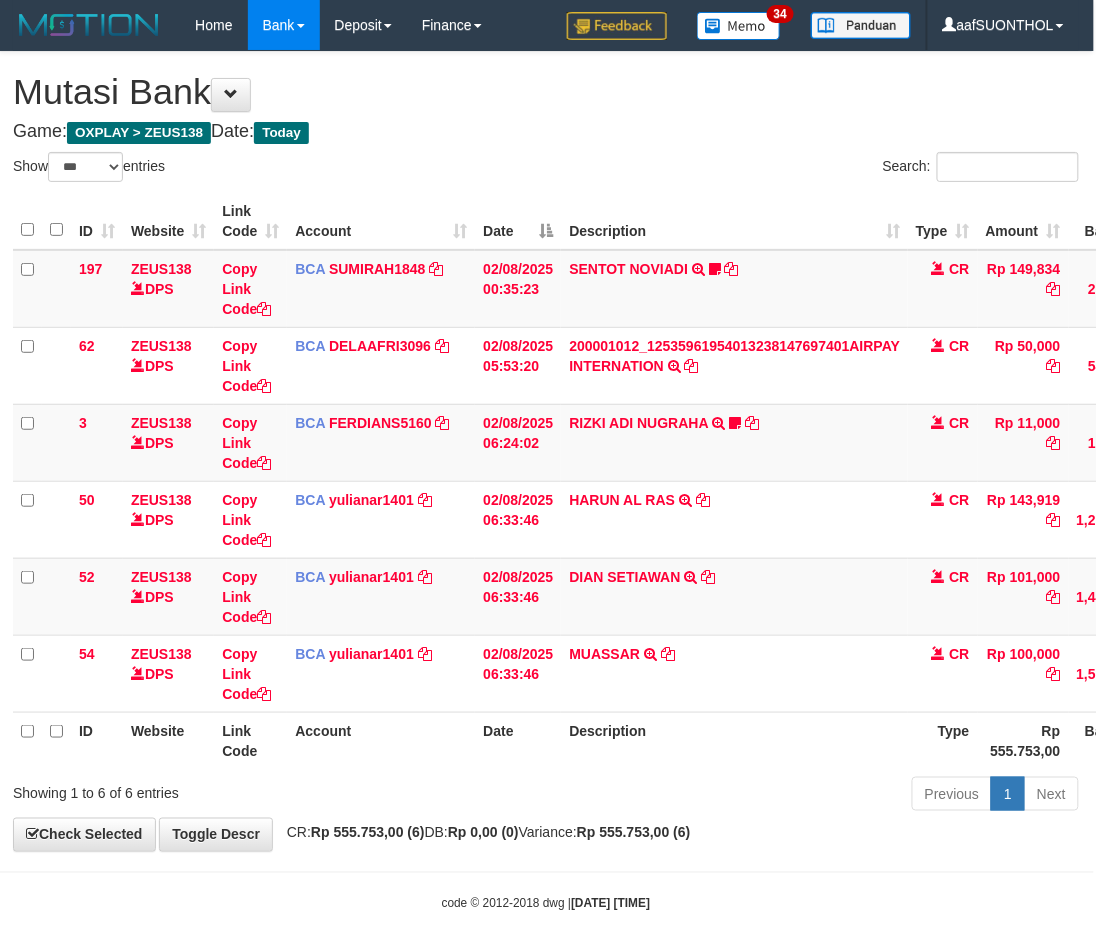 drag, startPoint x: 734, startPoint y: 770, endPoint x: 717, endPoint y: 765, distance: 17.720045 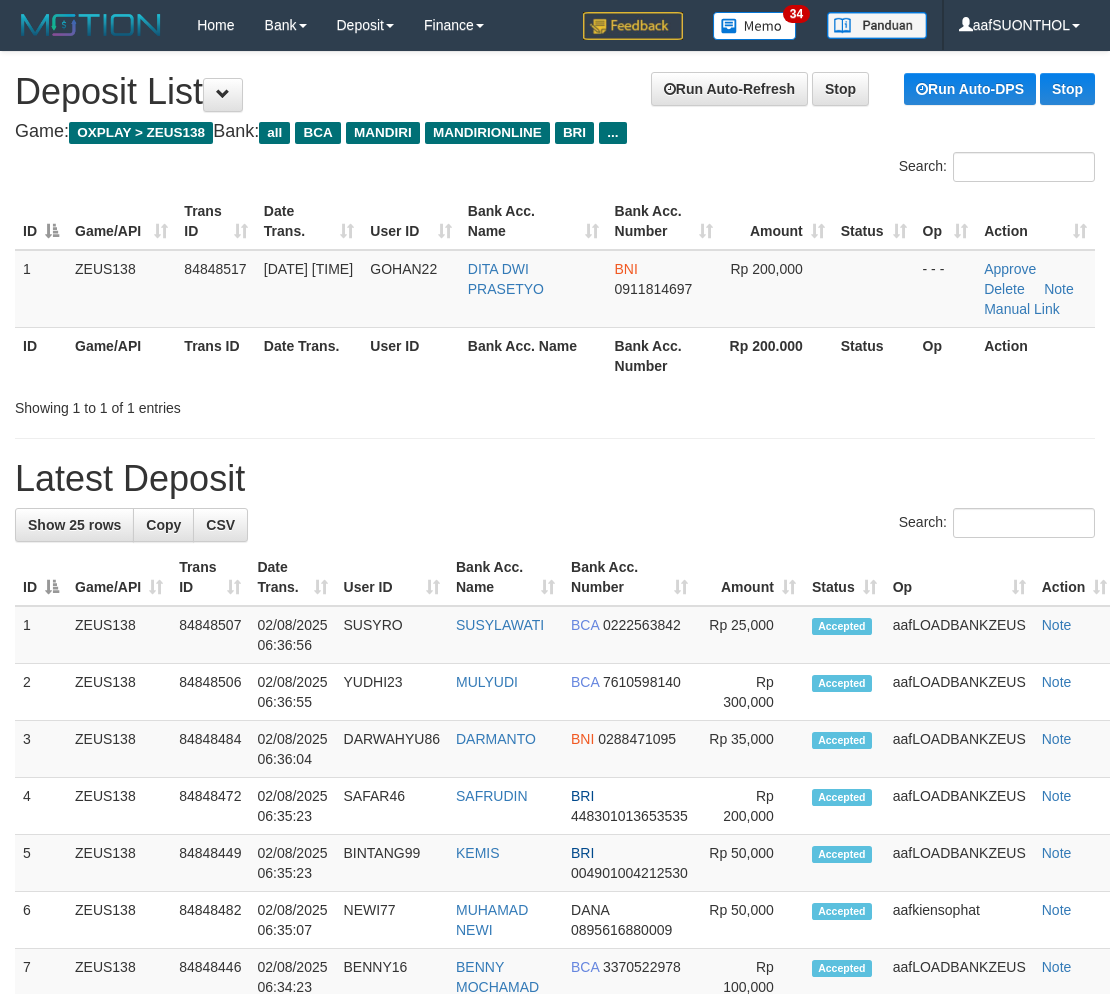scroll, scrollTop: 0, scrollLeft: 0, axis: both 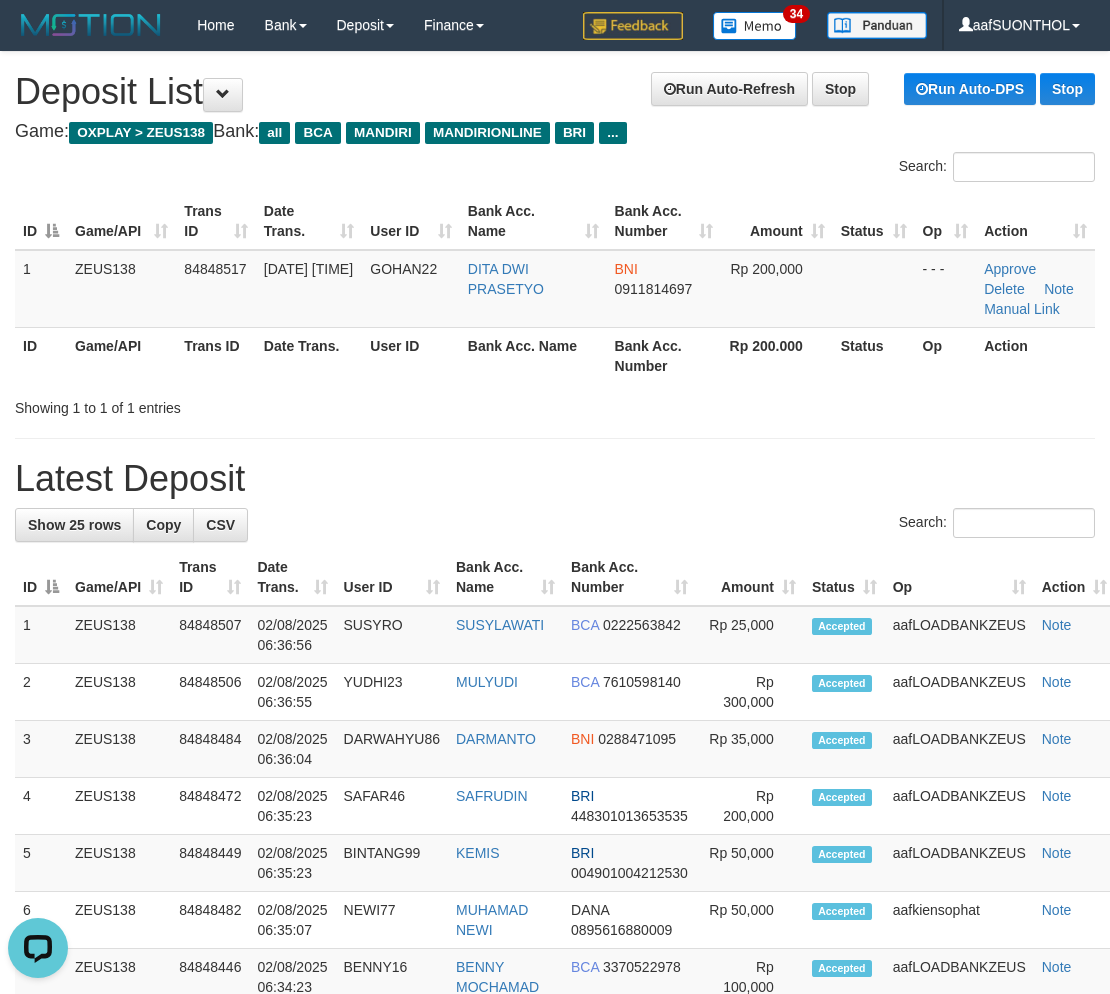 drag, startPoint x: 747, startPoint y: 455, endPoint x: 760, endPoint y: 497, distance: 43.965897 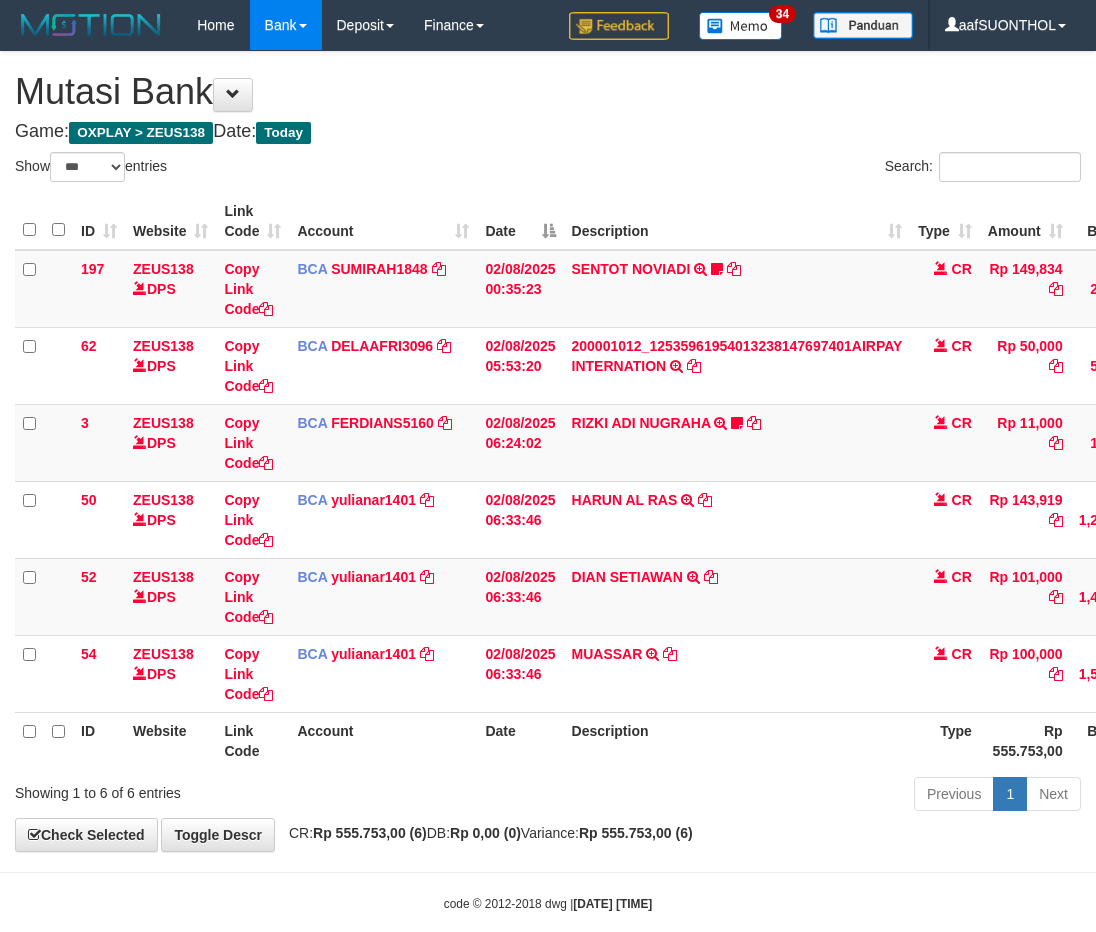 select on "***" 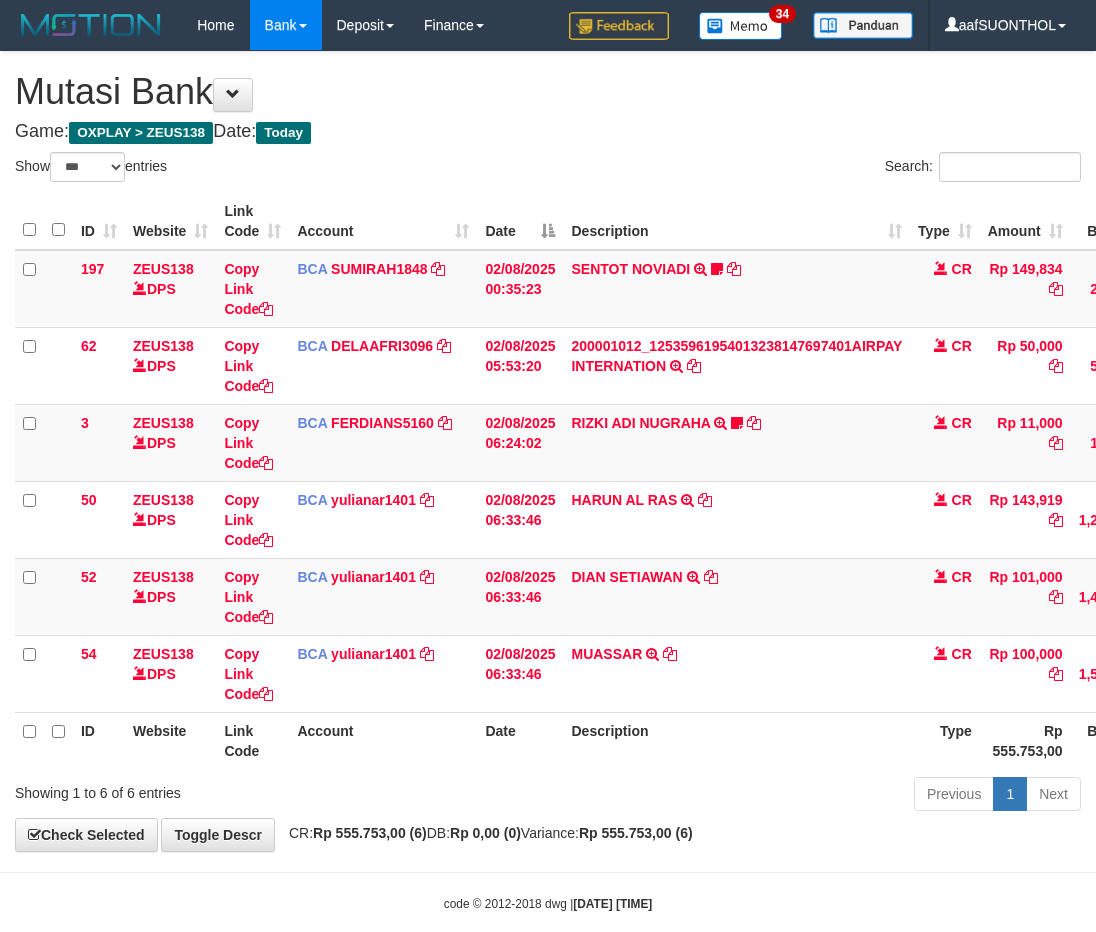 scroll, scrollTop: 0, scrollLeft: 2, axis: horizontal 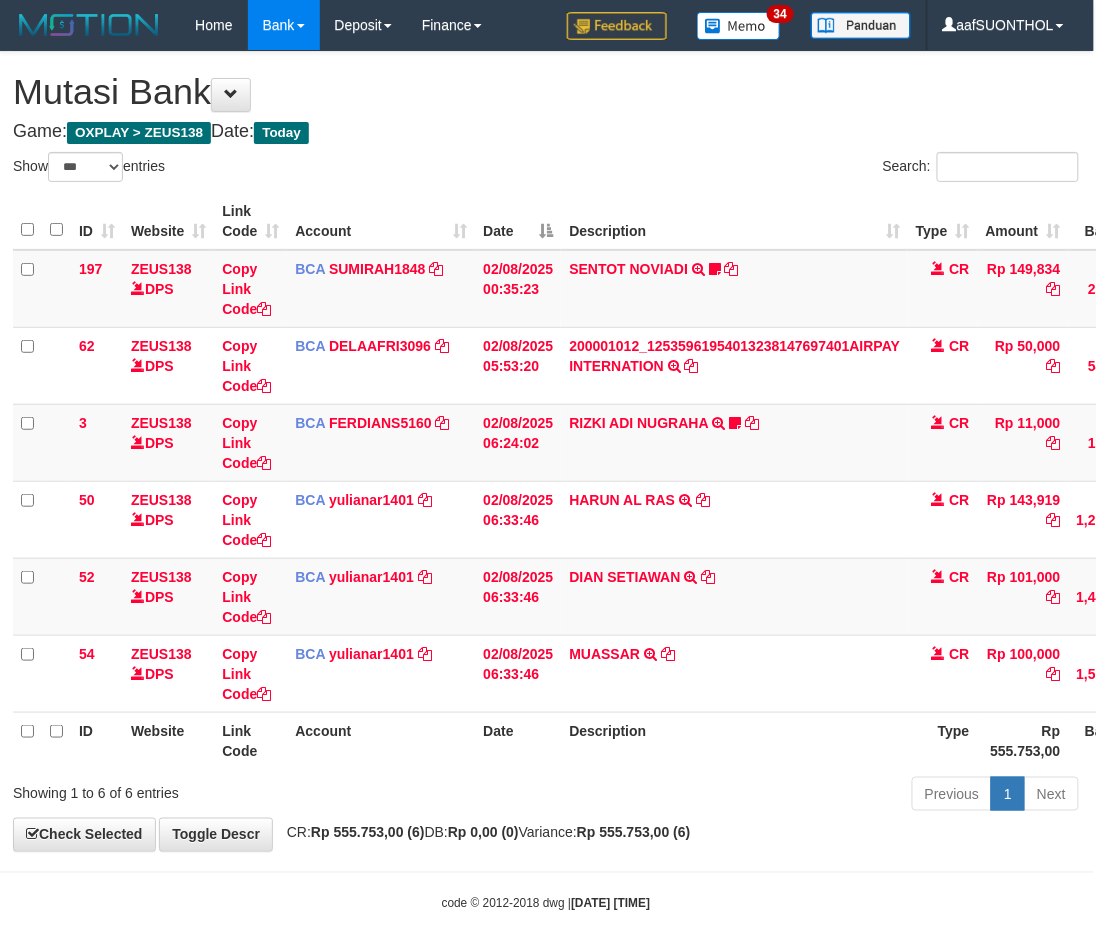 click on "Description" at bounding box center [734, 740] 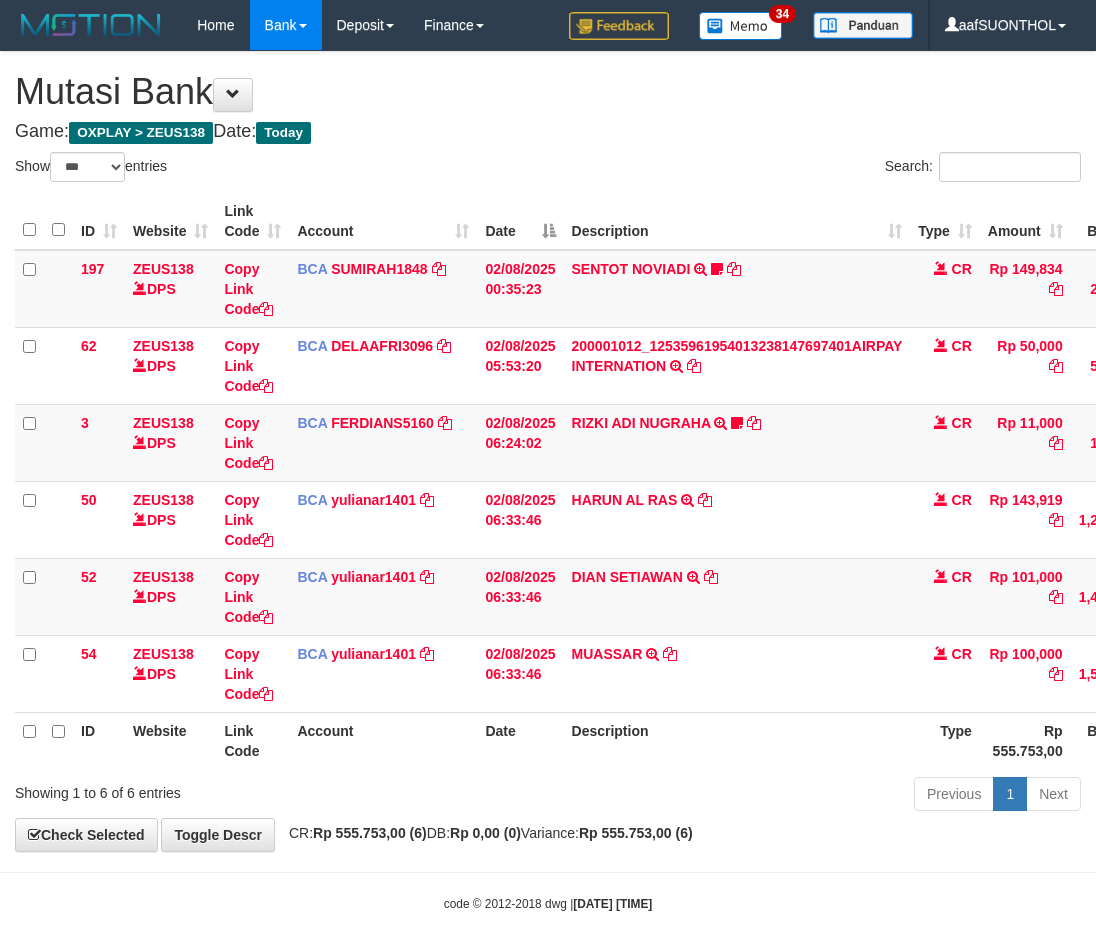 select on "***" 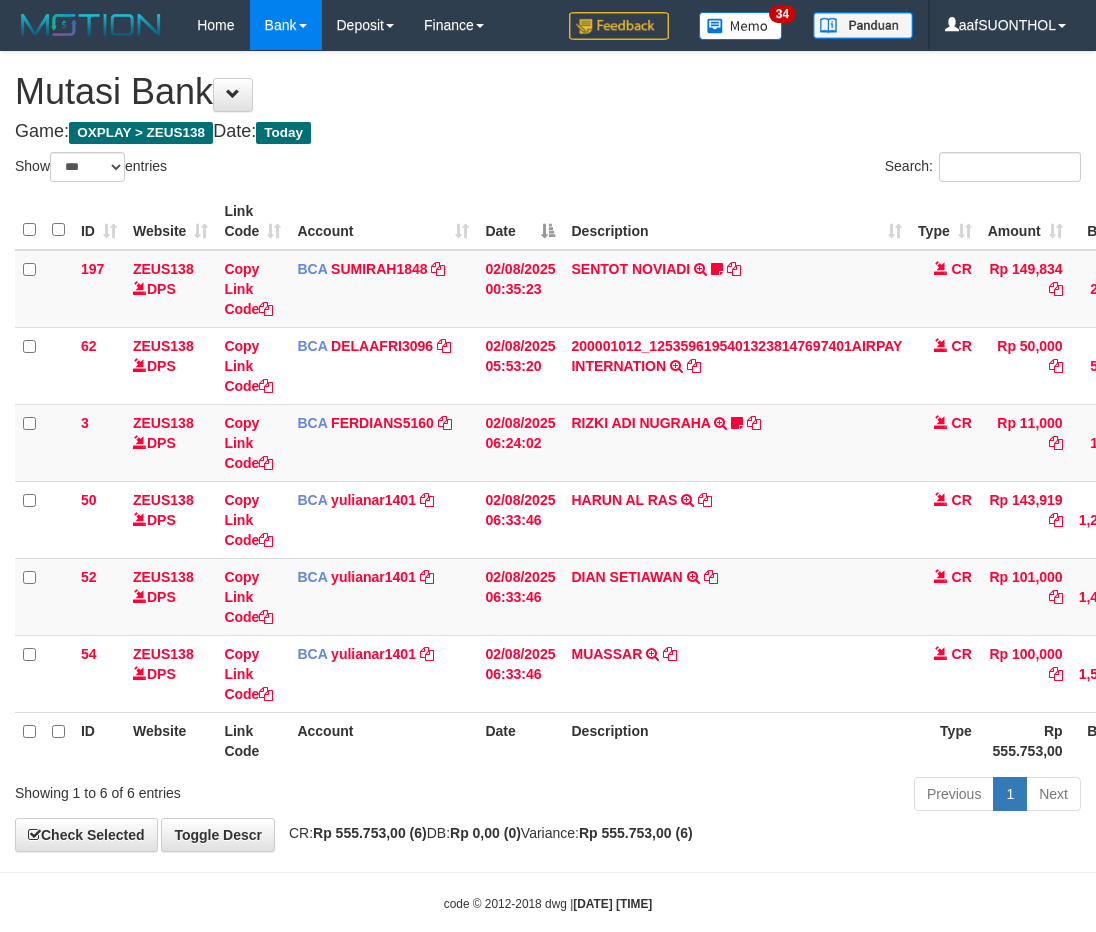scroll, scrollTop: 0, scrollLeft: 2, axis: horizontal 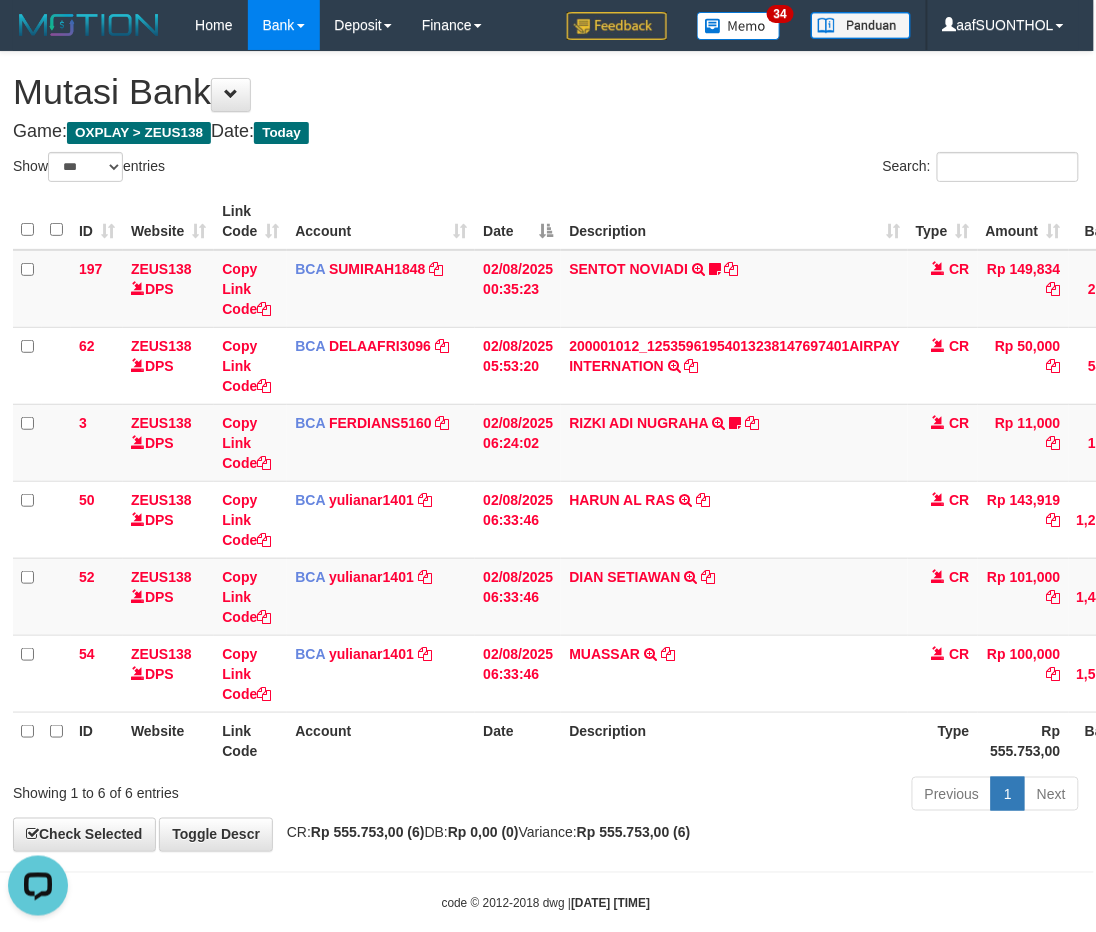 click on "Previous 1 Next" at bounding box center (774, 796) 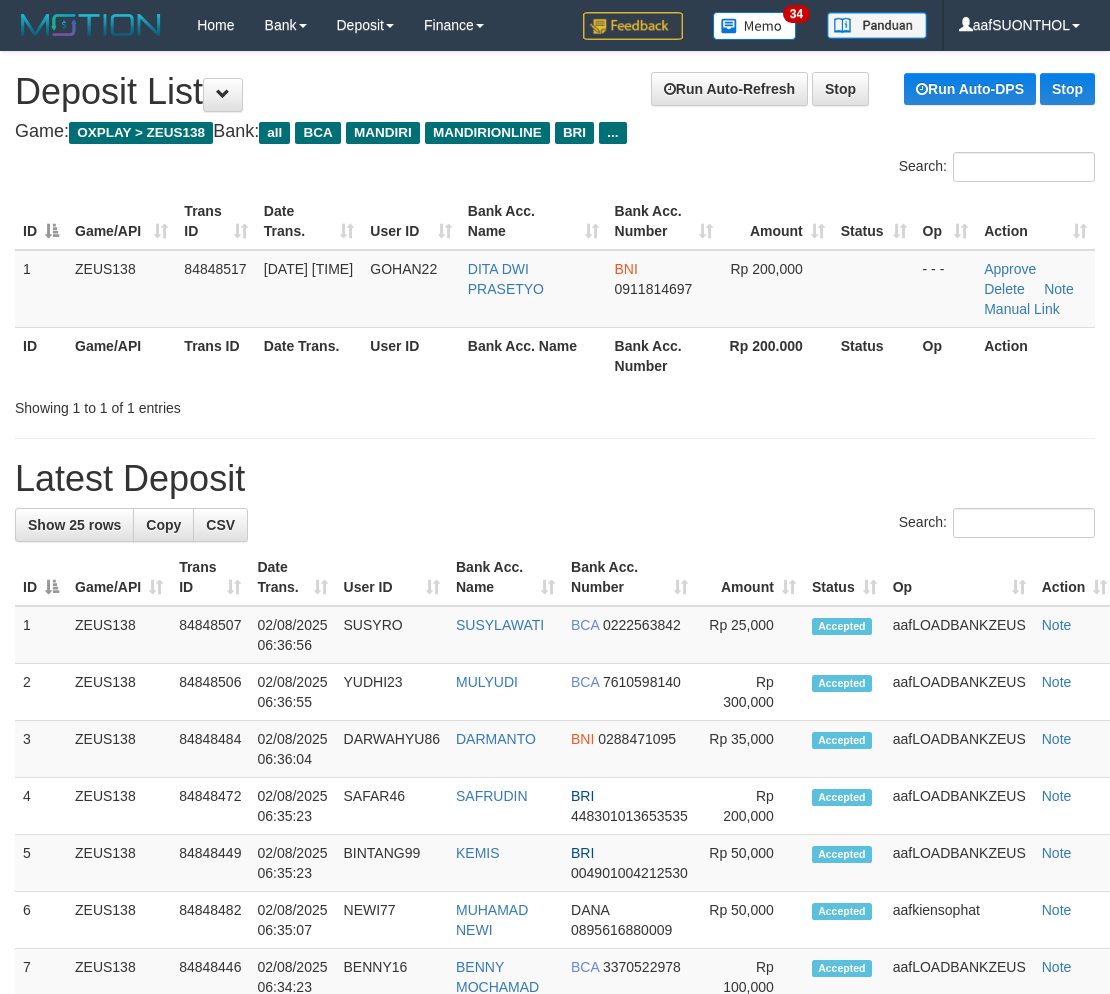 scroll, scrollTop: 0, scrollLeft: 0, axis: both 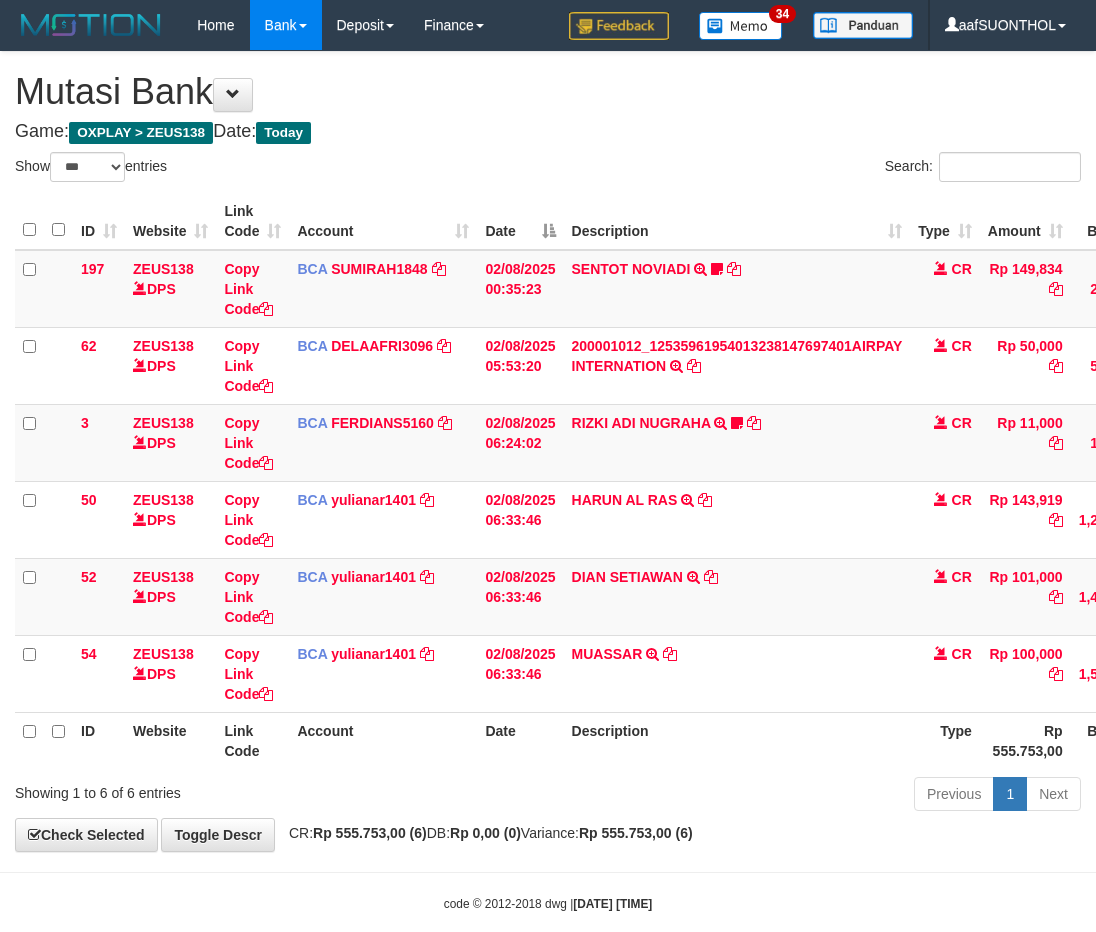 select on "***" 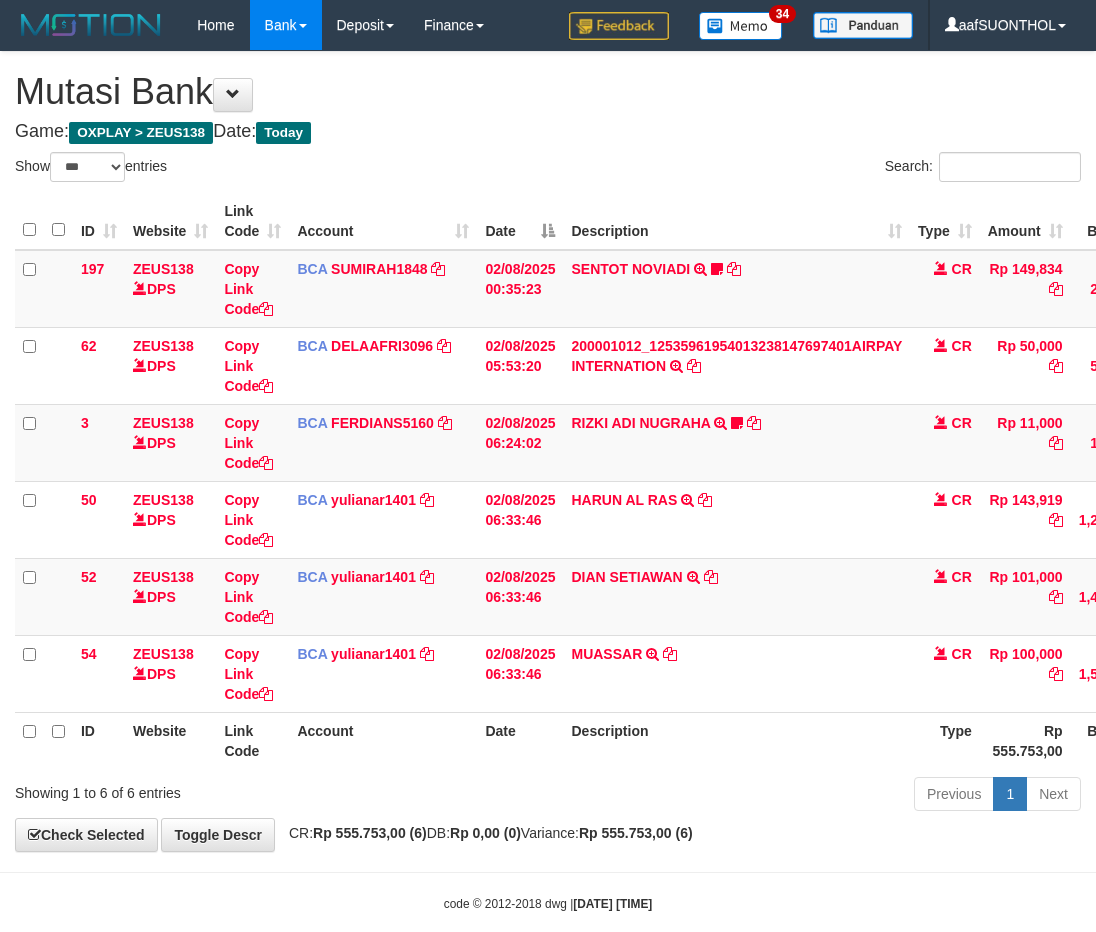 scroll, scrollTop: 0, scrollLeft: 2, axis: horizontal 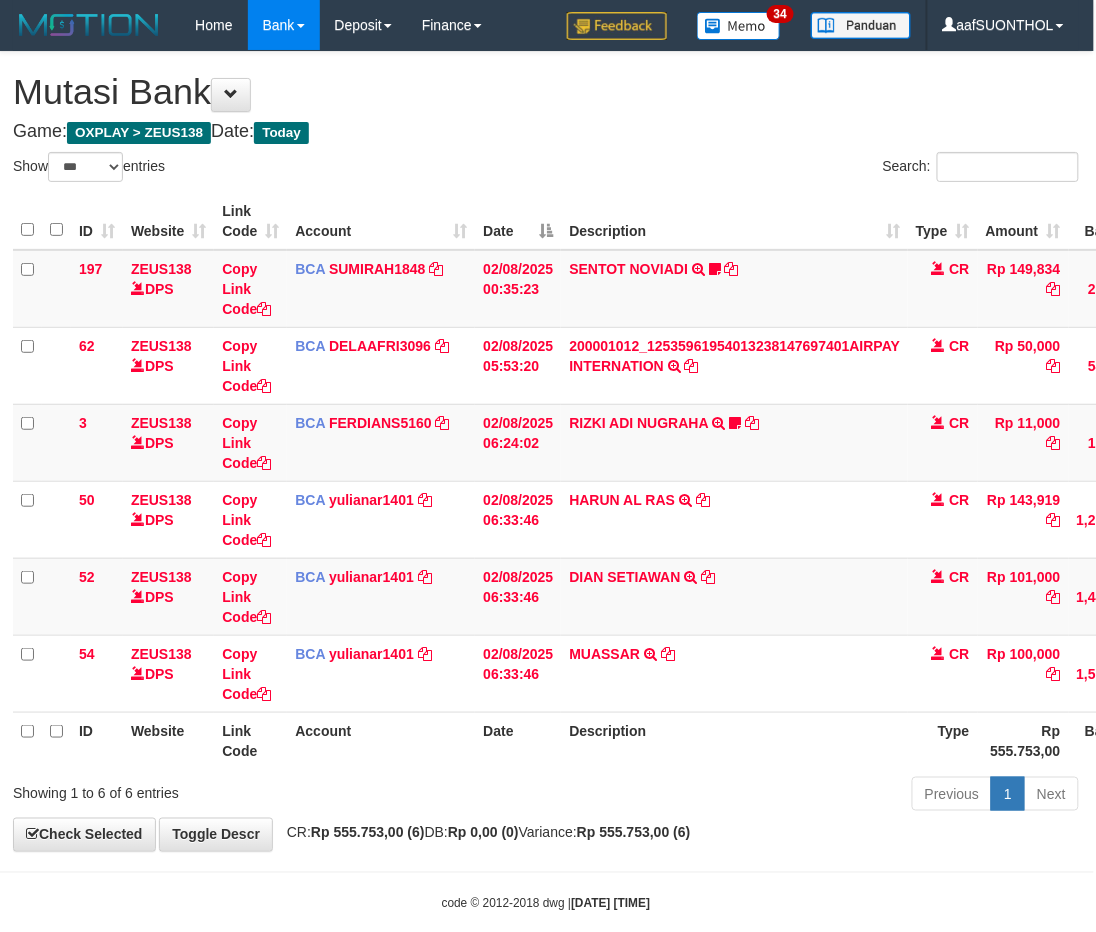 click on "Previous 1 Next" at bounding box center (774, 796) 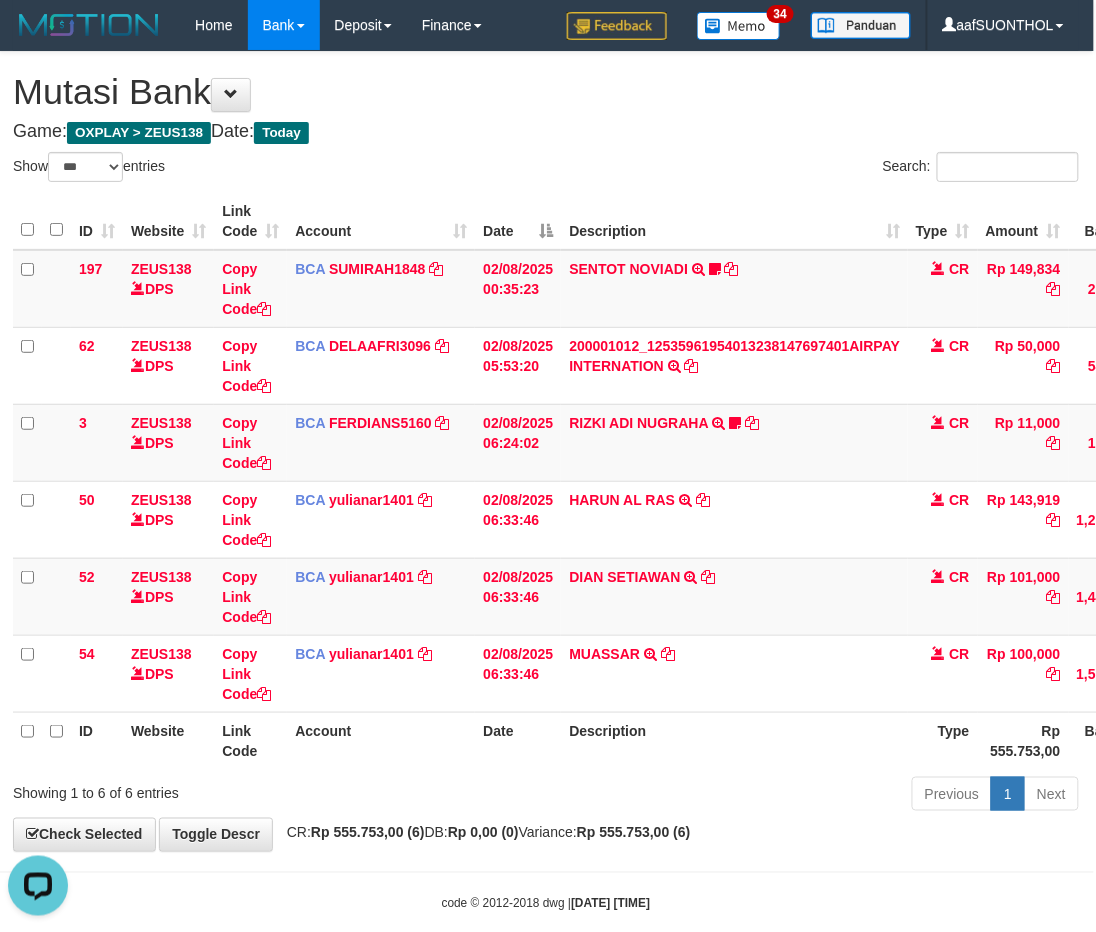 scroll, scrollTop: 0, scrollLeft: 0, axis: both 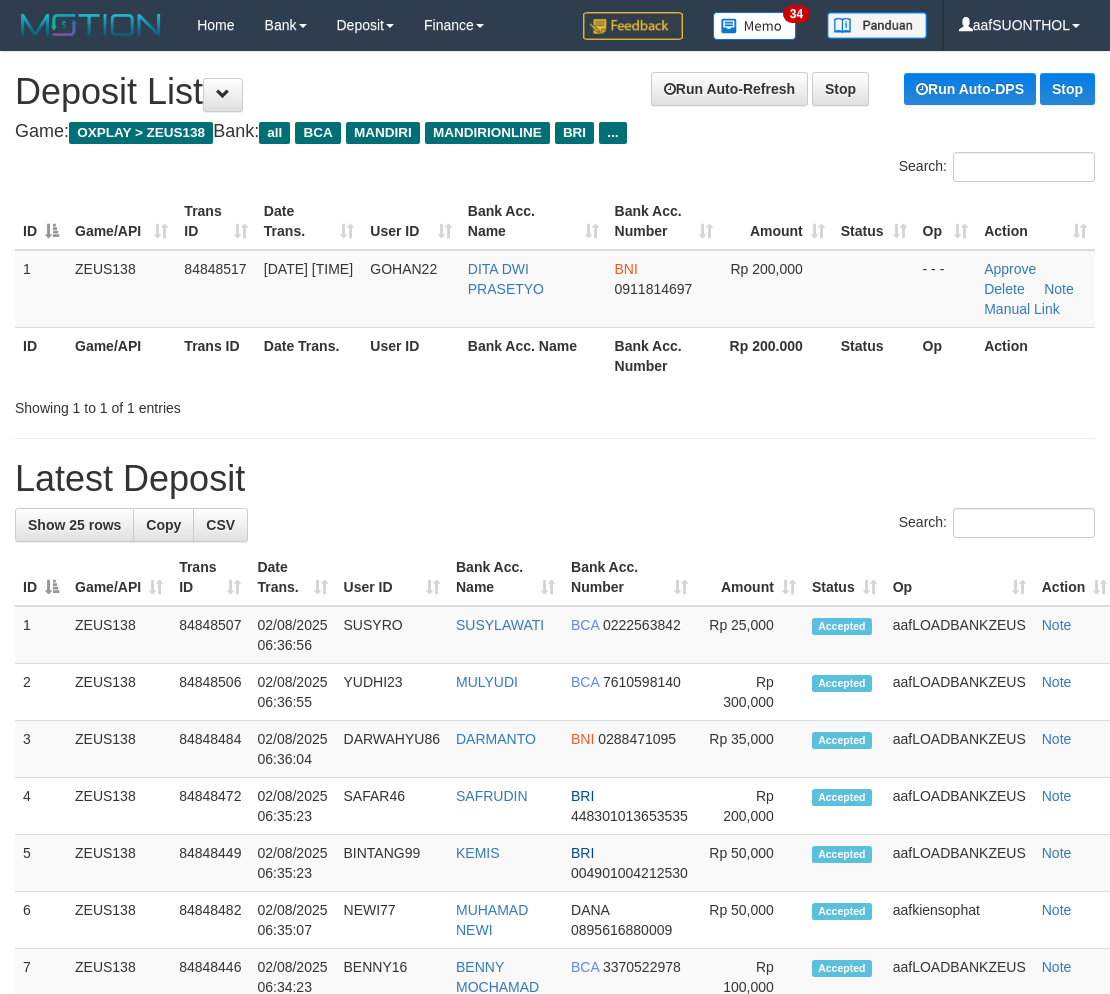 click on "**********" at bounding box center [555, 1138] 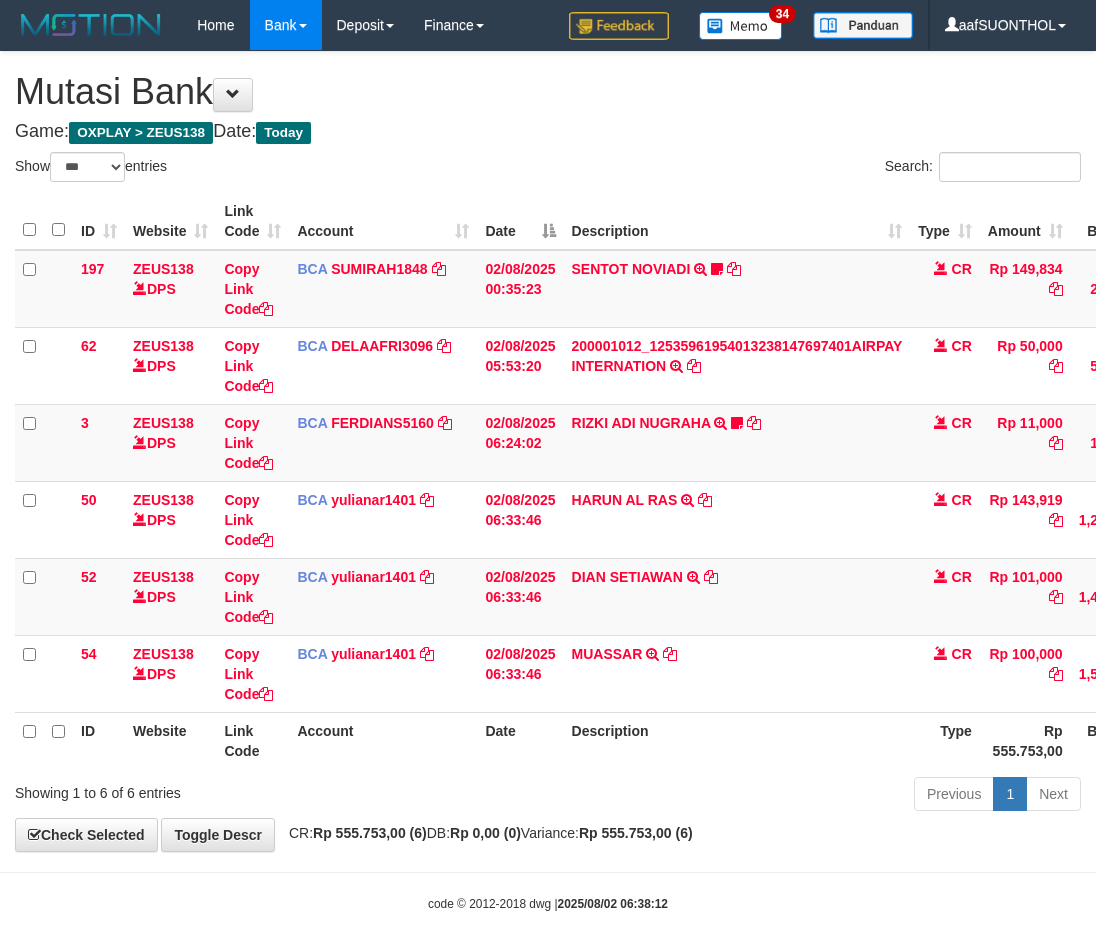 select on "***" 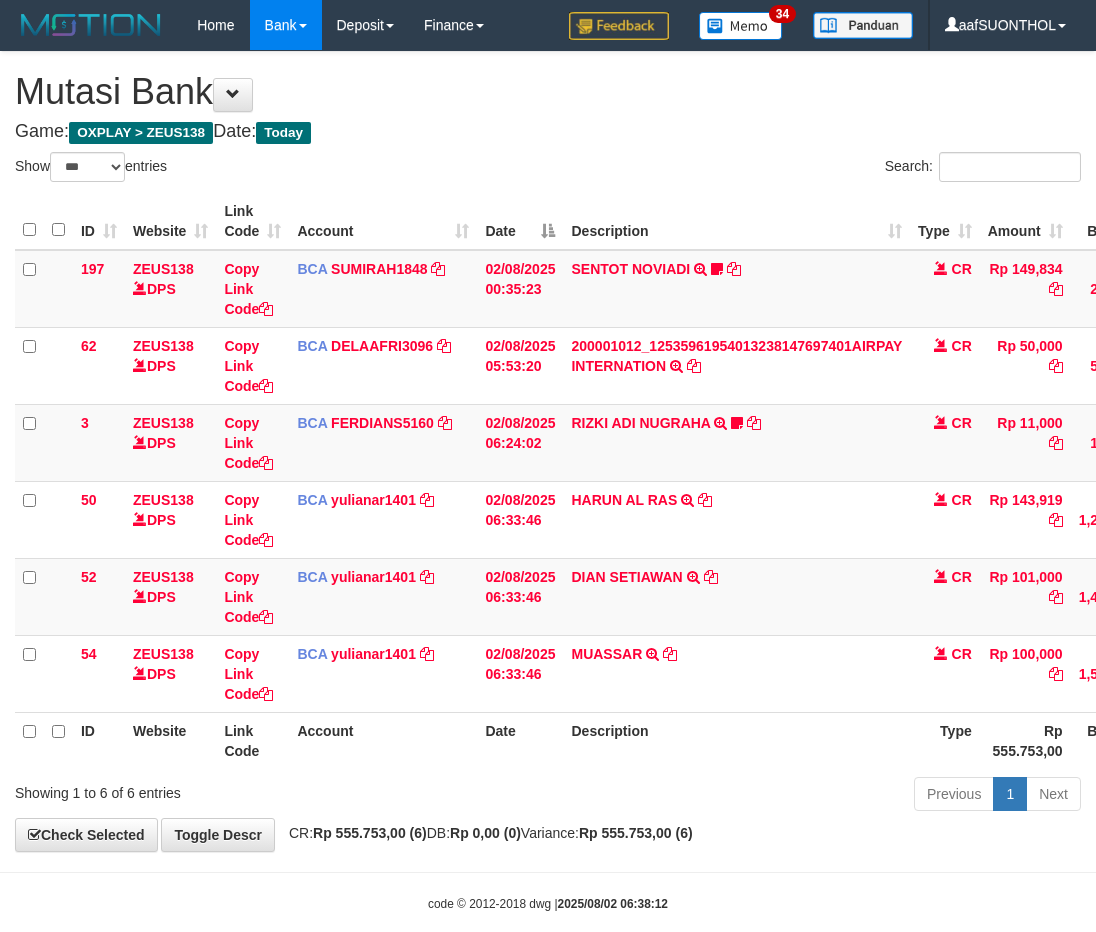 scroll, scrollTop: 0, scrollLeft: 2, axis: horizontal 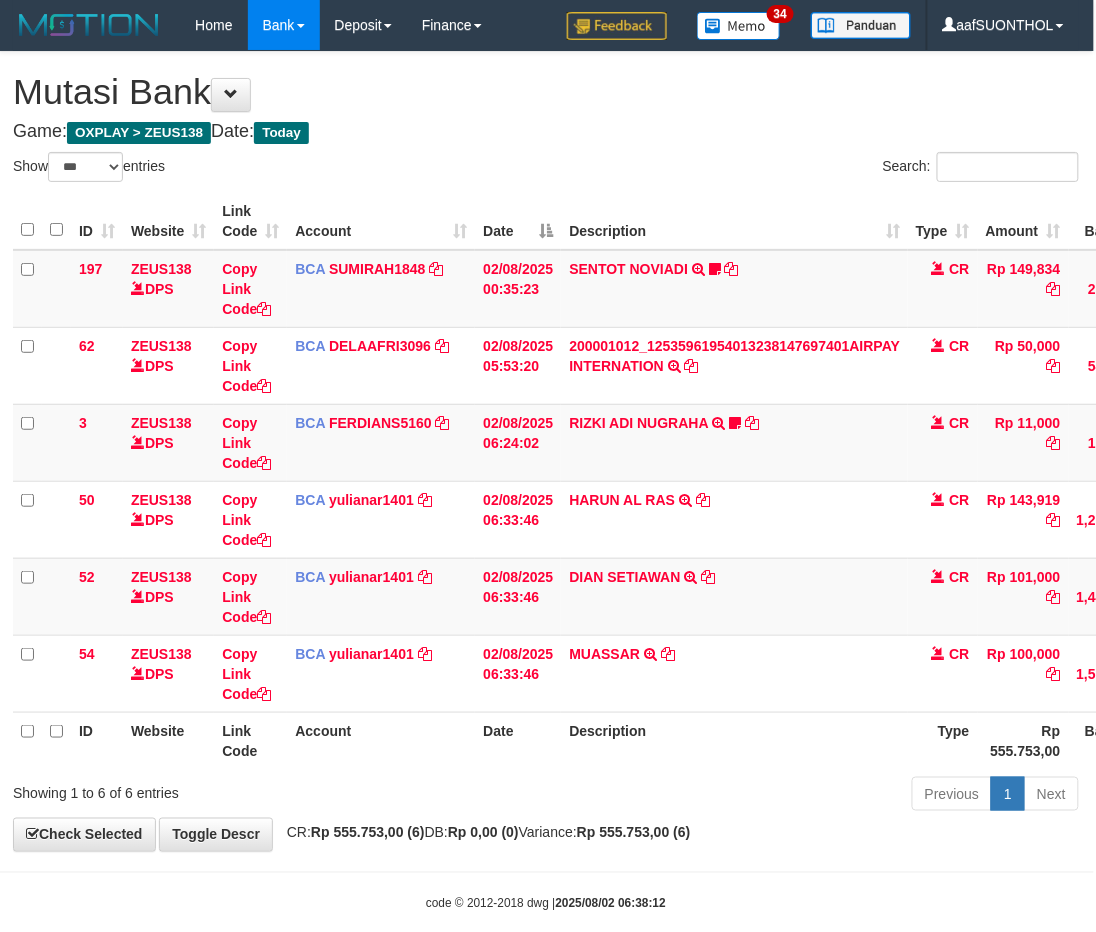 click on "Previous 1 Next" at bounding box center (774, 796) 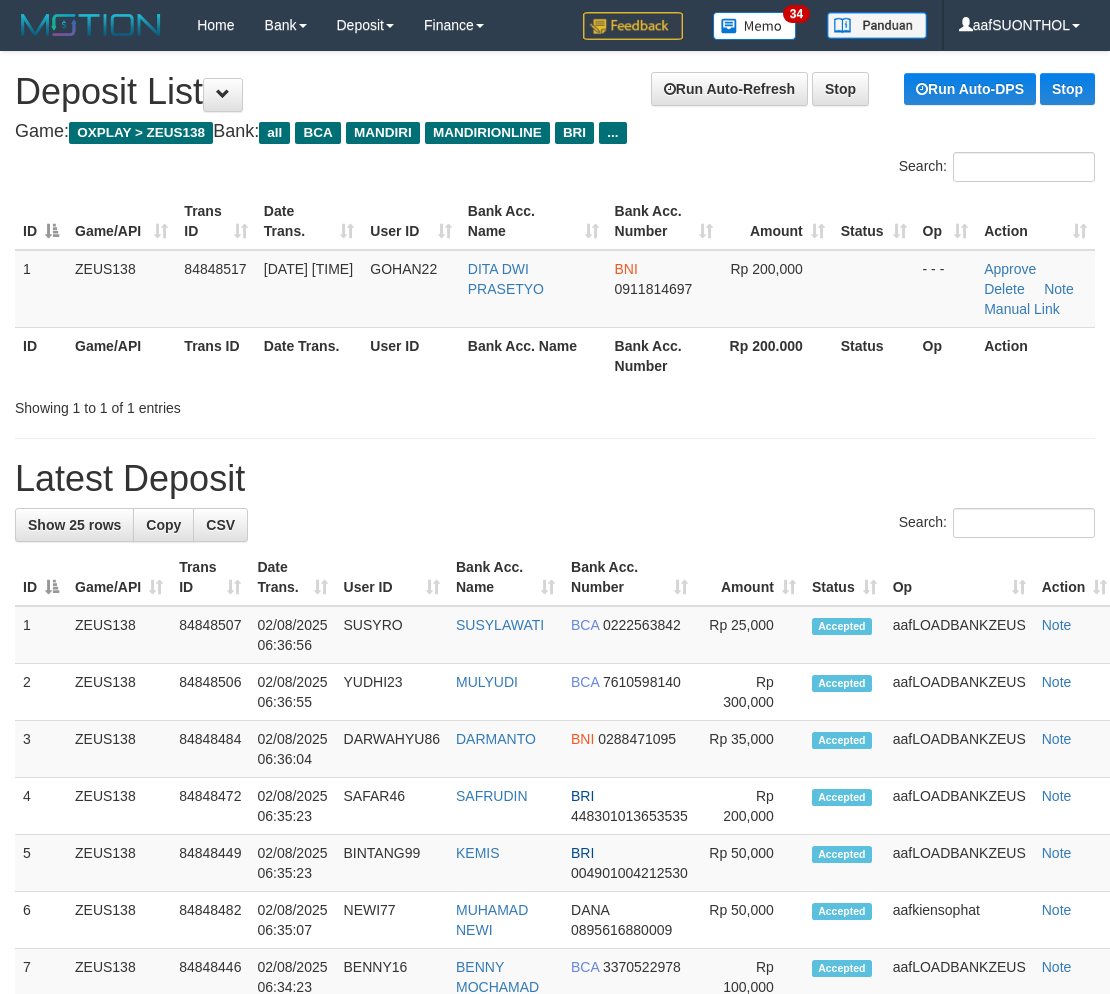 scroll, scrollTop: 0, scrollLeft: 0, axis: both 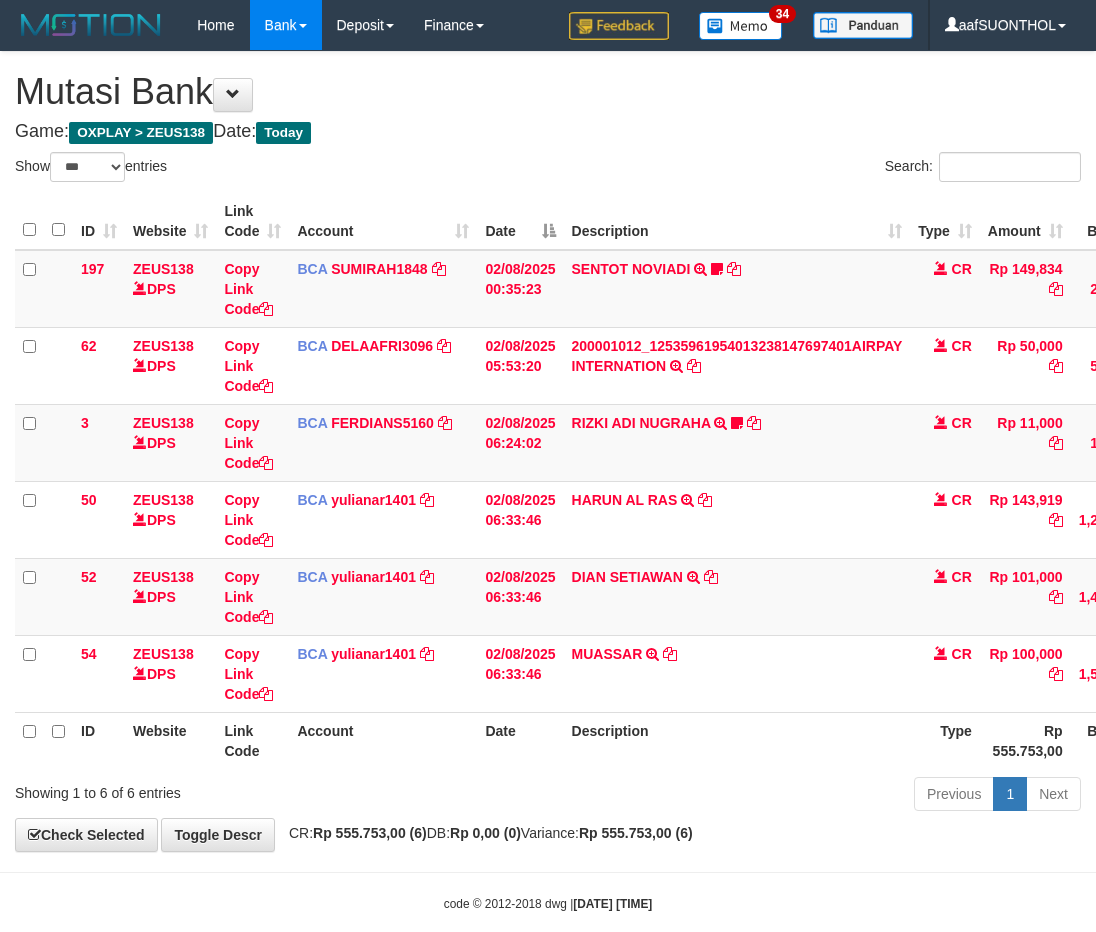 select on "***" 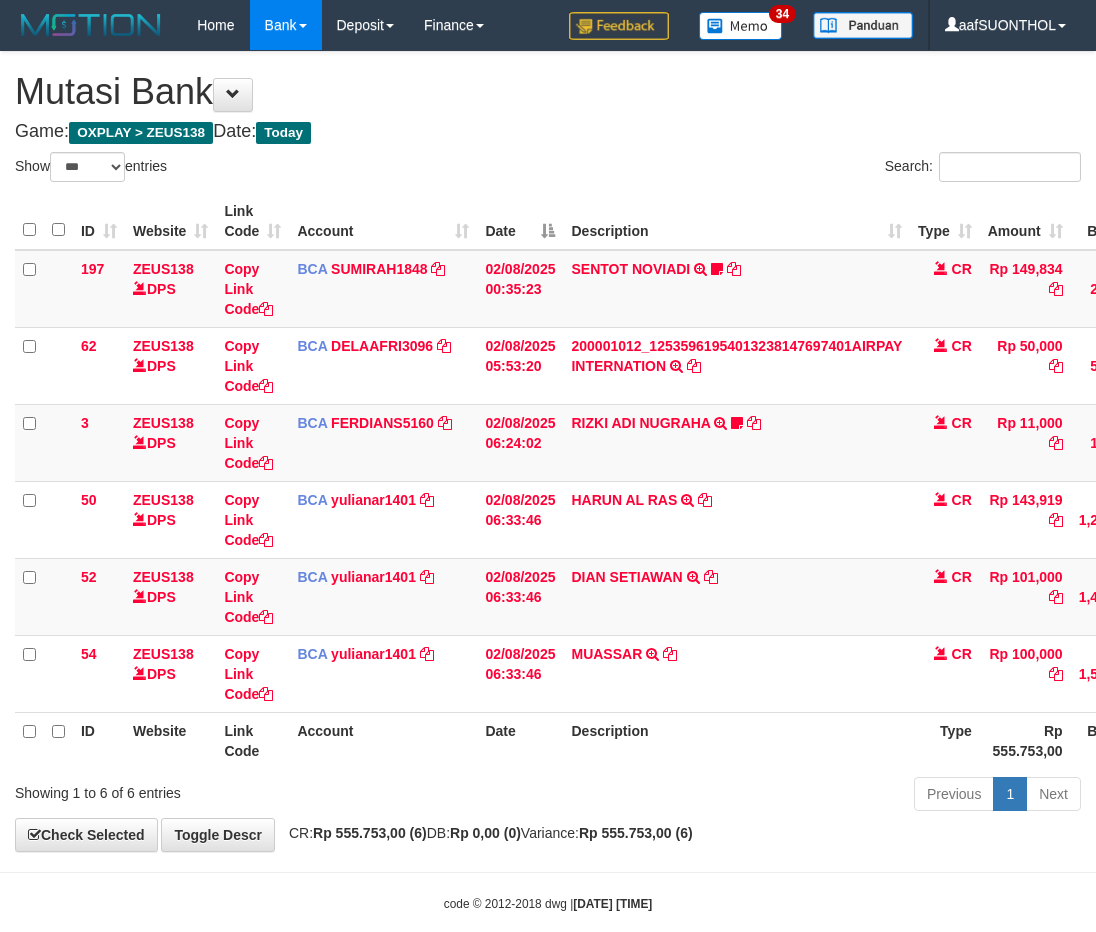 scroll, scrollTop: 0, scrollLeft: 2, axis: horizontal 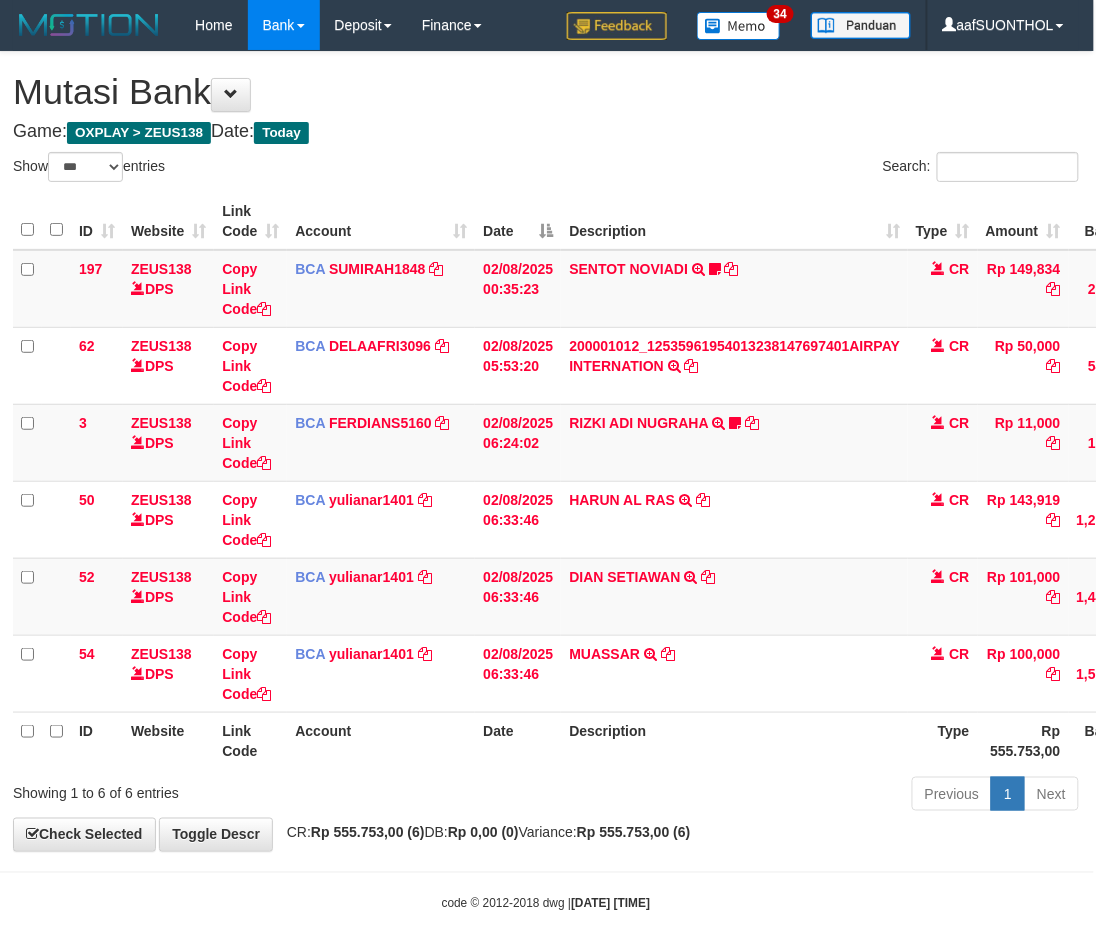 click on "**********" at bounding box center (546, 451) 